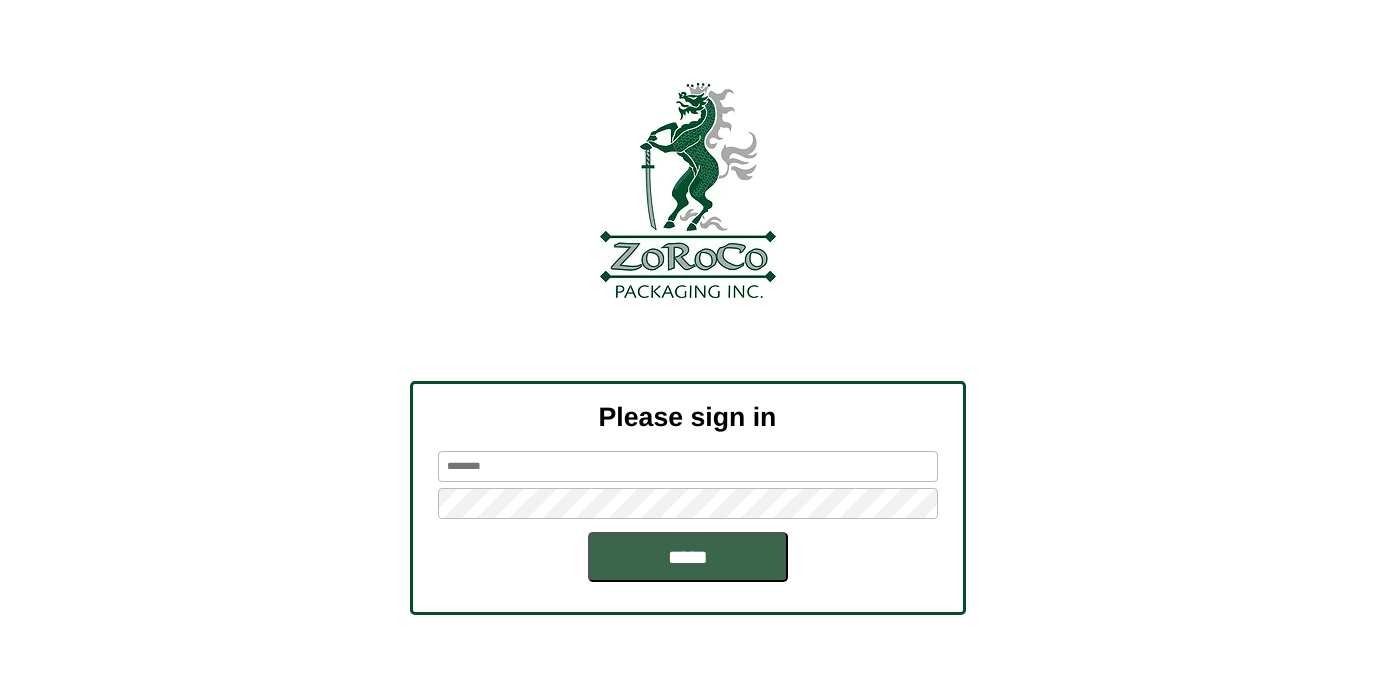 scroll, scrollTop: 0, scrollLeft: 0, axis: both 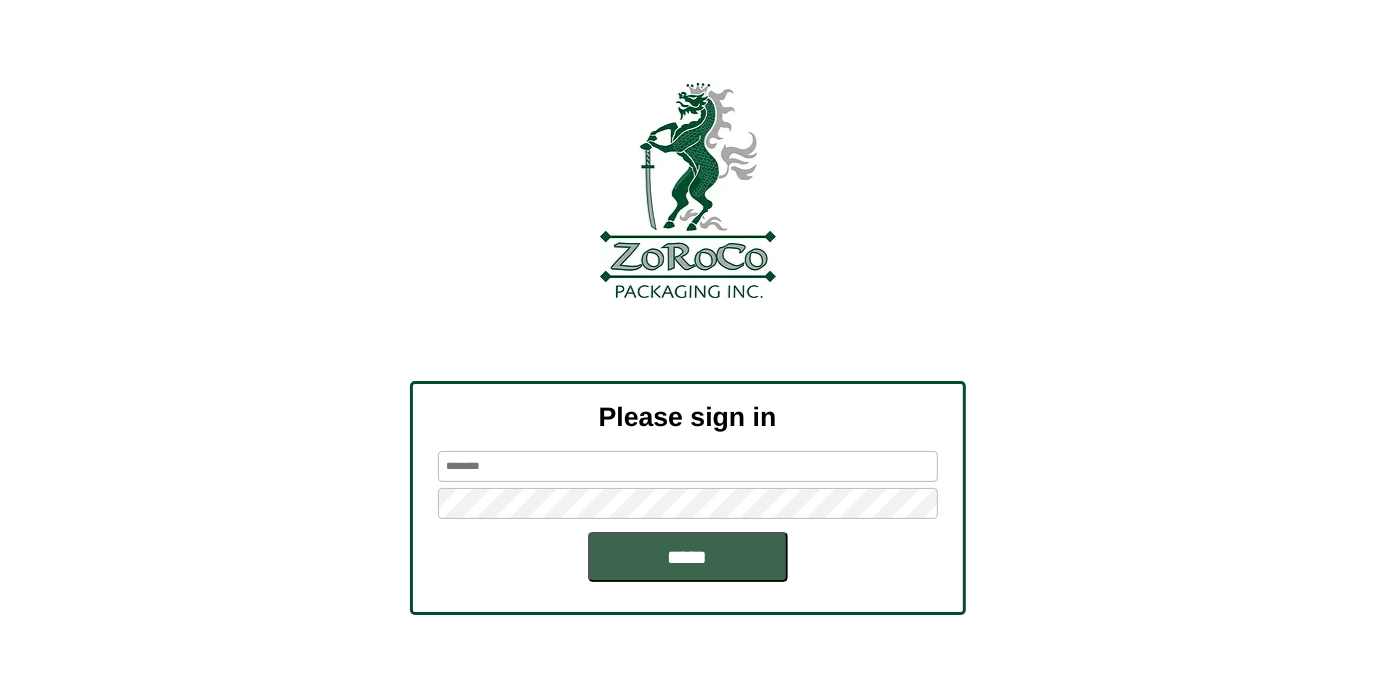 type on "*******" 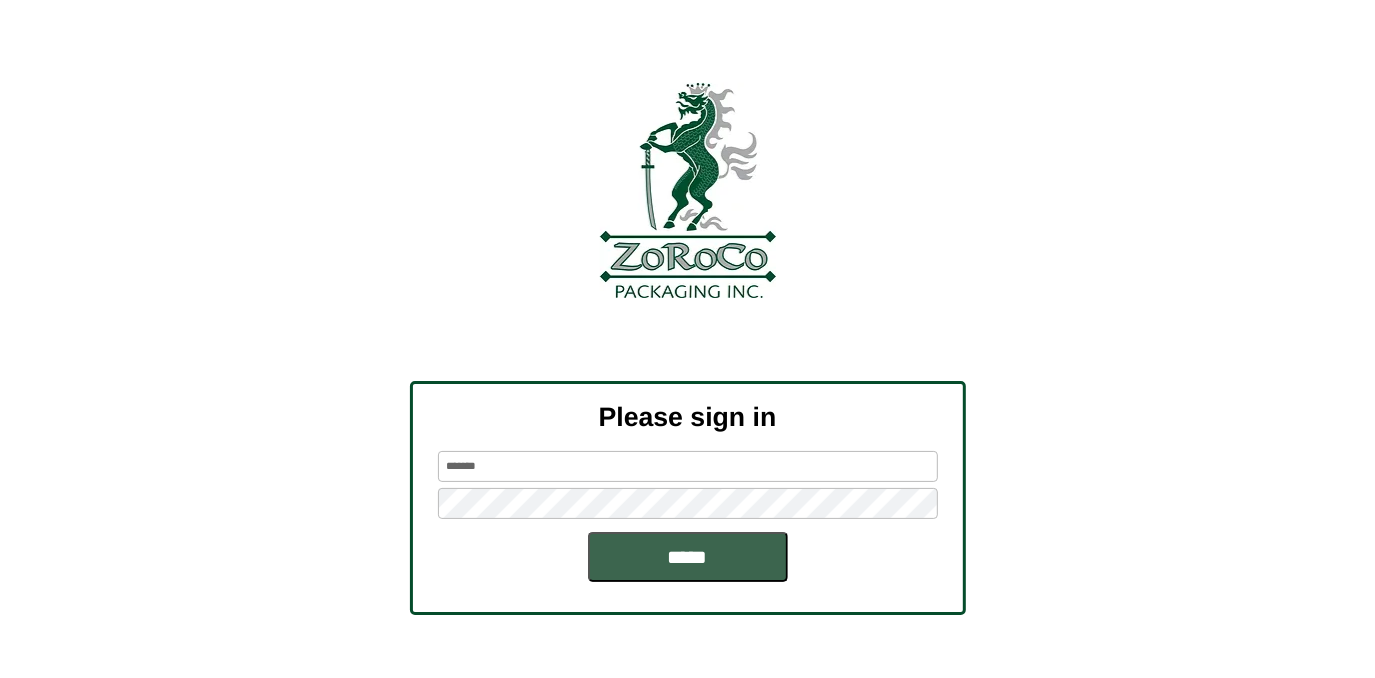 click on "Please sign in
*******
*****" at bounding box center [688, 498] 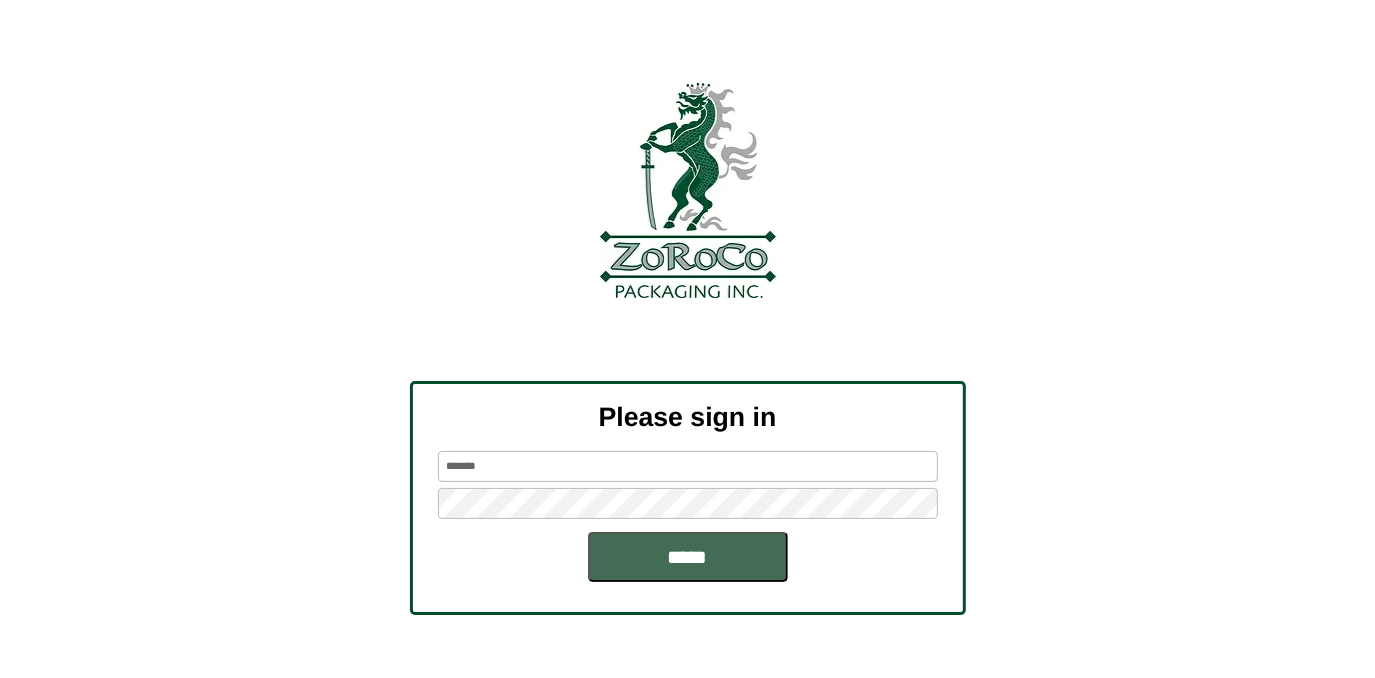 click on "*****" at bounding box center [688, 557] 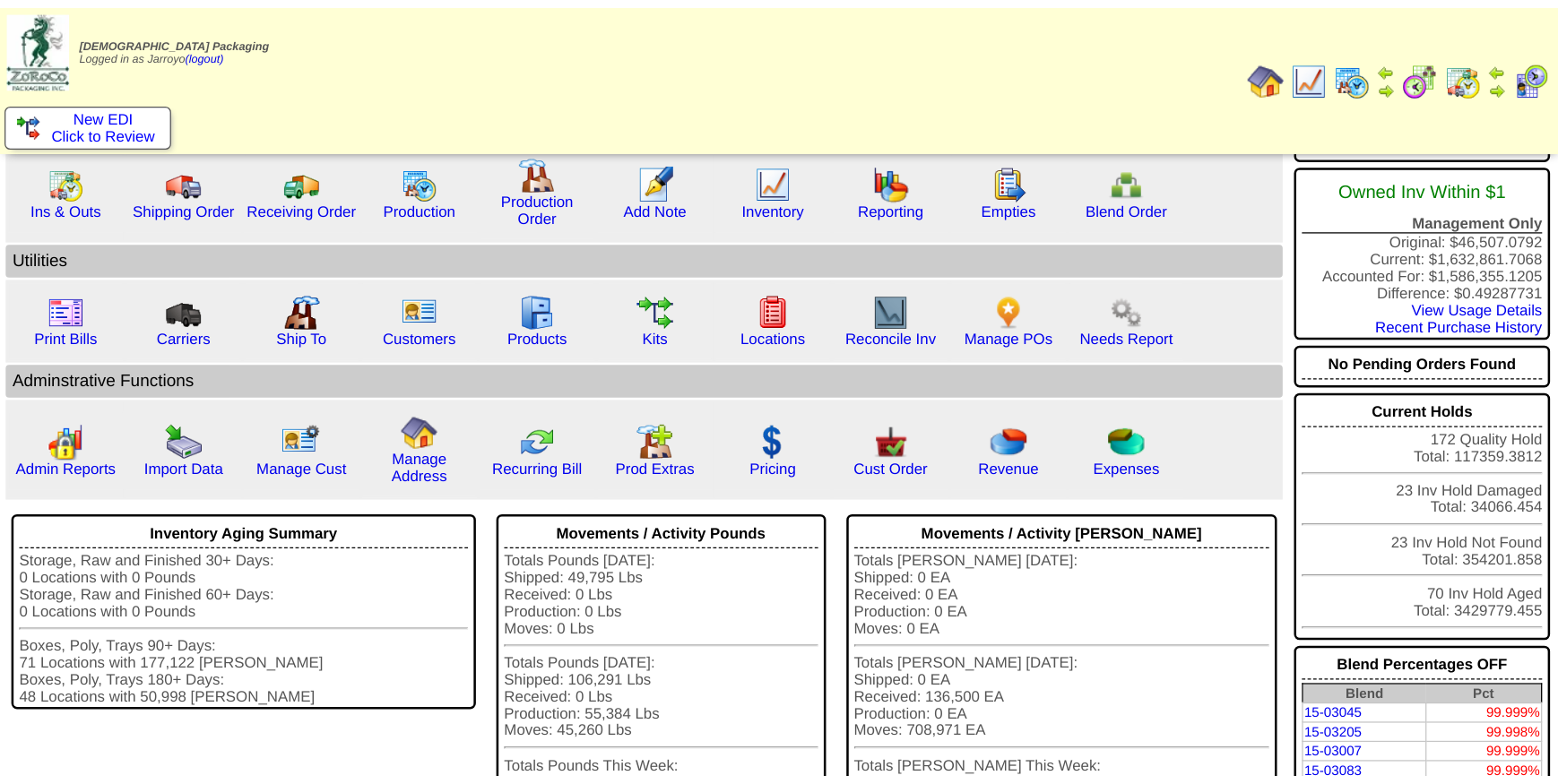 scroll, scrollTop: 0, scrollLeft: 0, axis: both 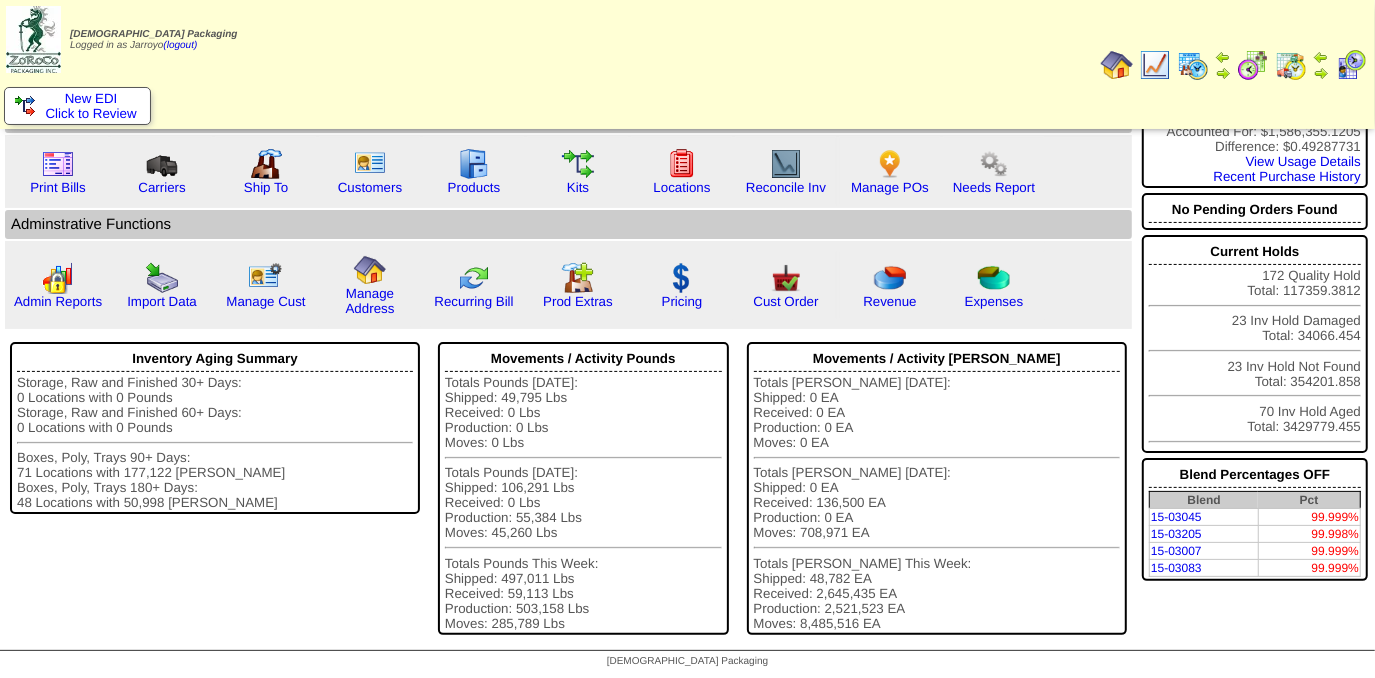 click on "Totals Pounds Today:    Shipped: 49,795 Lbs    Received: 0 Lbs    Production: 0 Lbs    Moves: 0 Lbs Totals Pounds Yesterday:    Shipped: 106,291 Lbs    Received: 0 Lbs    Production: 55,384 Lbs    Moves: 45,260 Lbs Totals Pounds This Week:    Shipped: 497,011 Lbs    Received: 59,113 Lbs    Production: 503,158 Lbs    Moves: 285,789 Lbs" at bounding box center [583, 503] 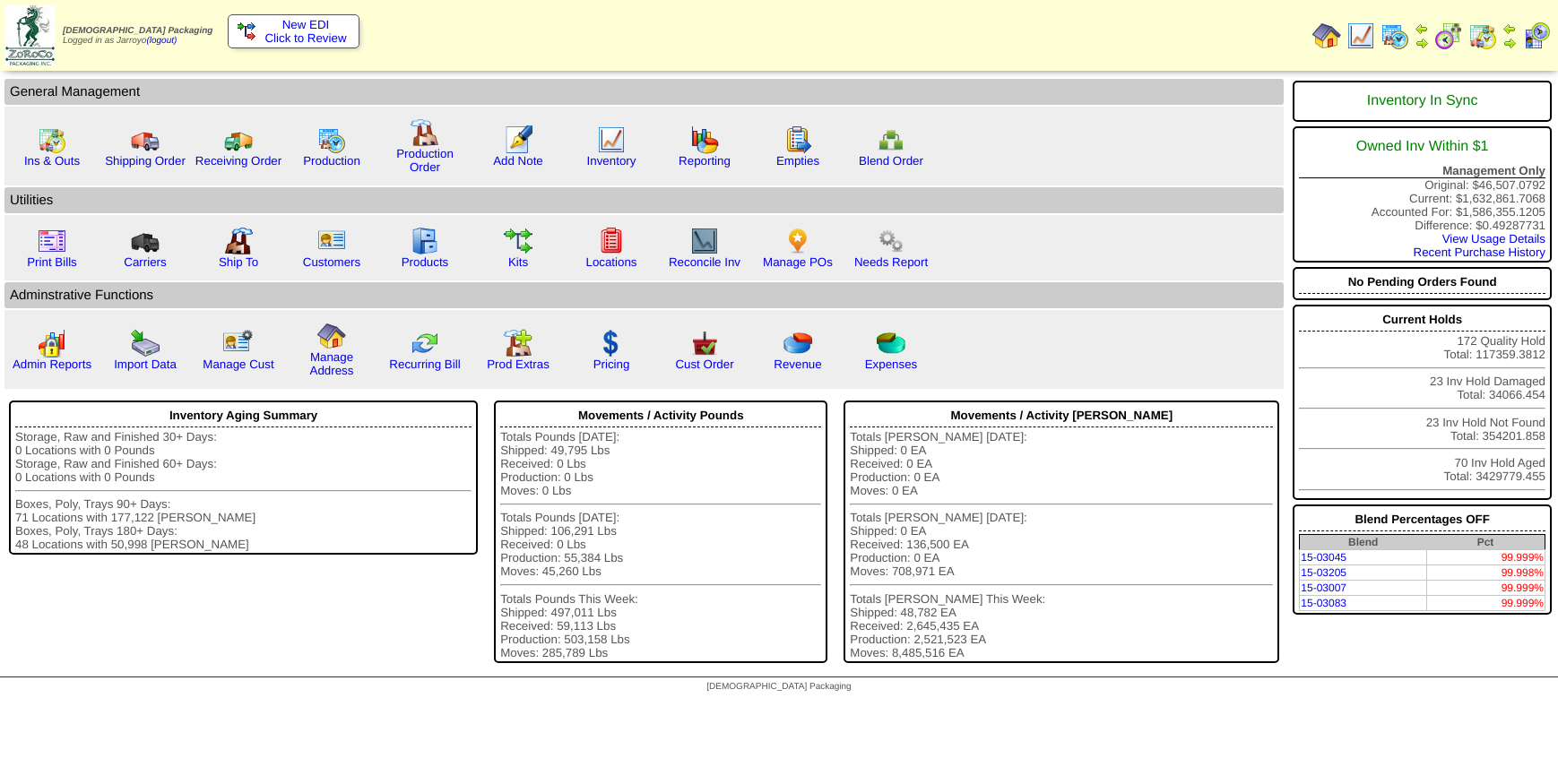 scroll, scrollTop: 0, scrollLeft: 0, axis: both 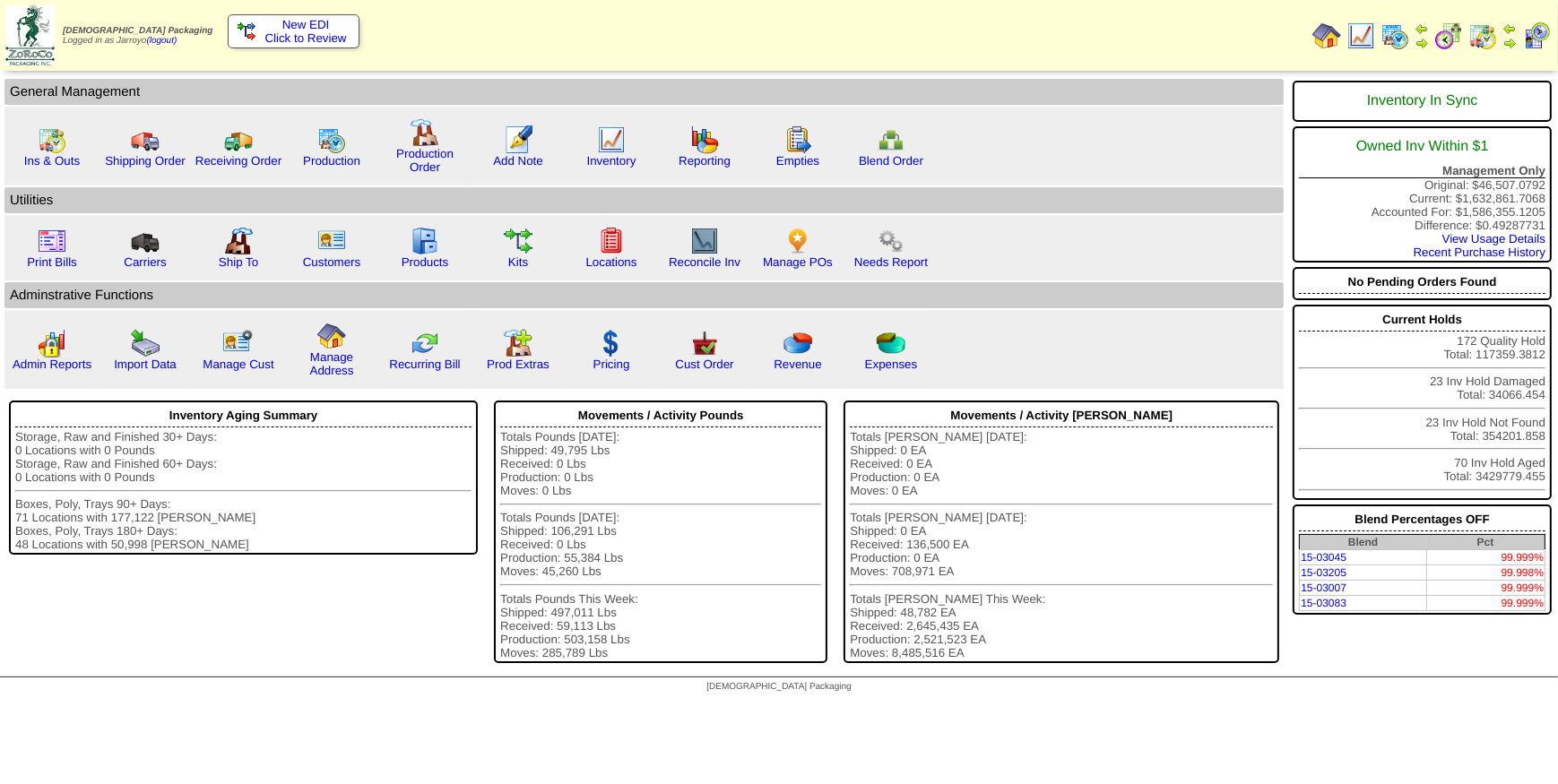 click at bounding box center [1361, 36] 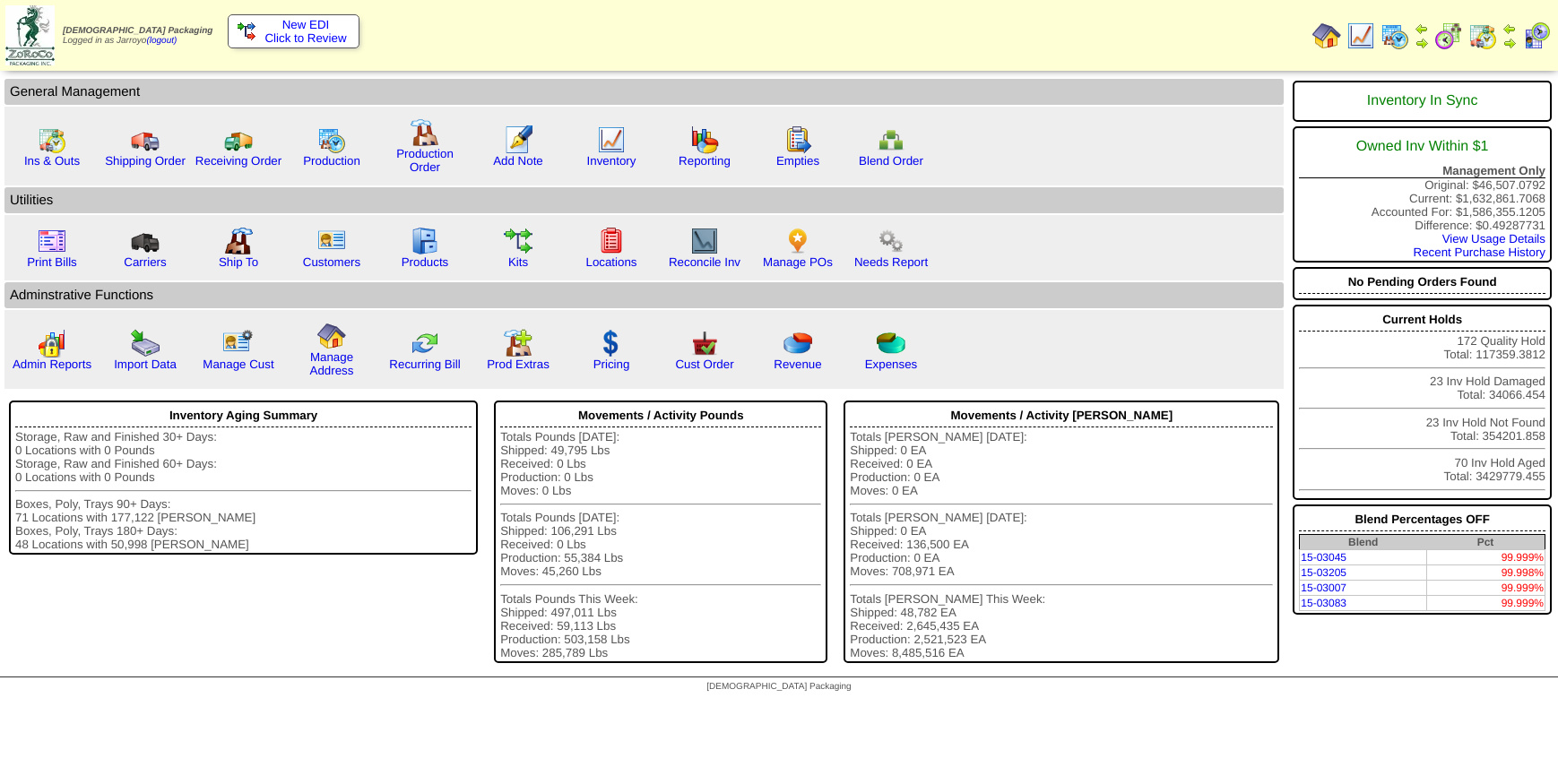 scroll, scrollTop: 0, scrollLeft: 0, axis: both 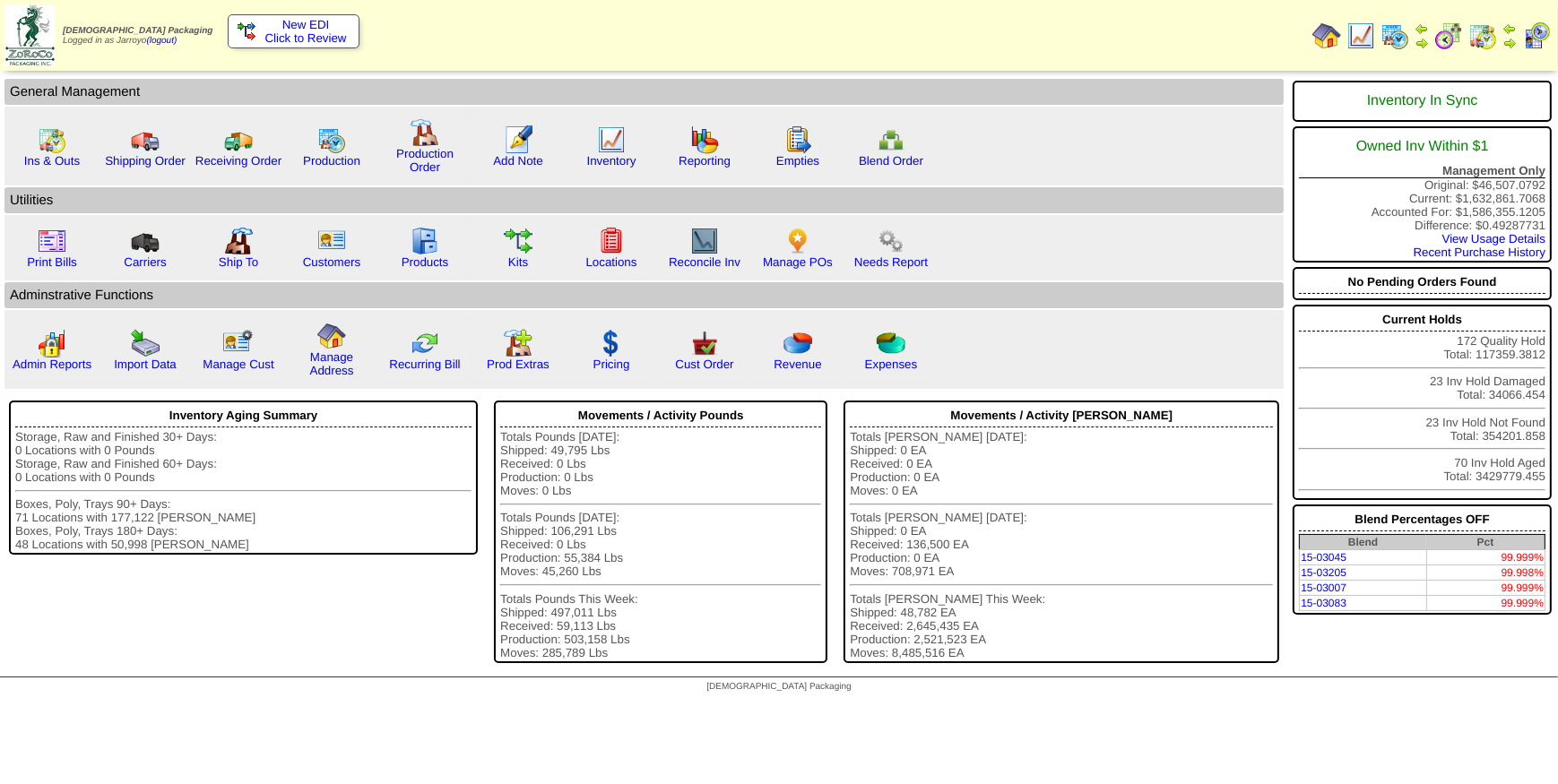 click at bounding box center [1395, 36] 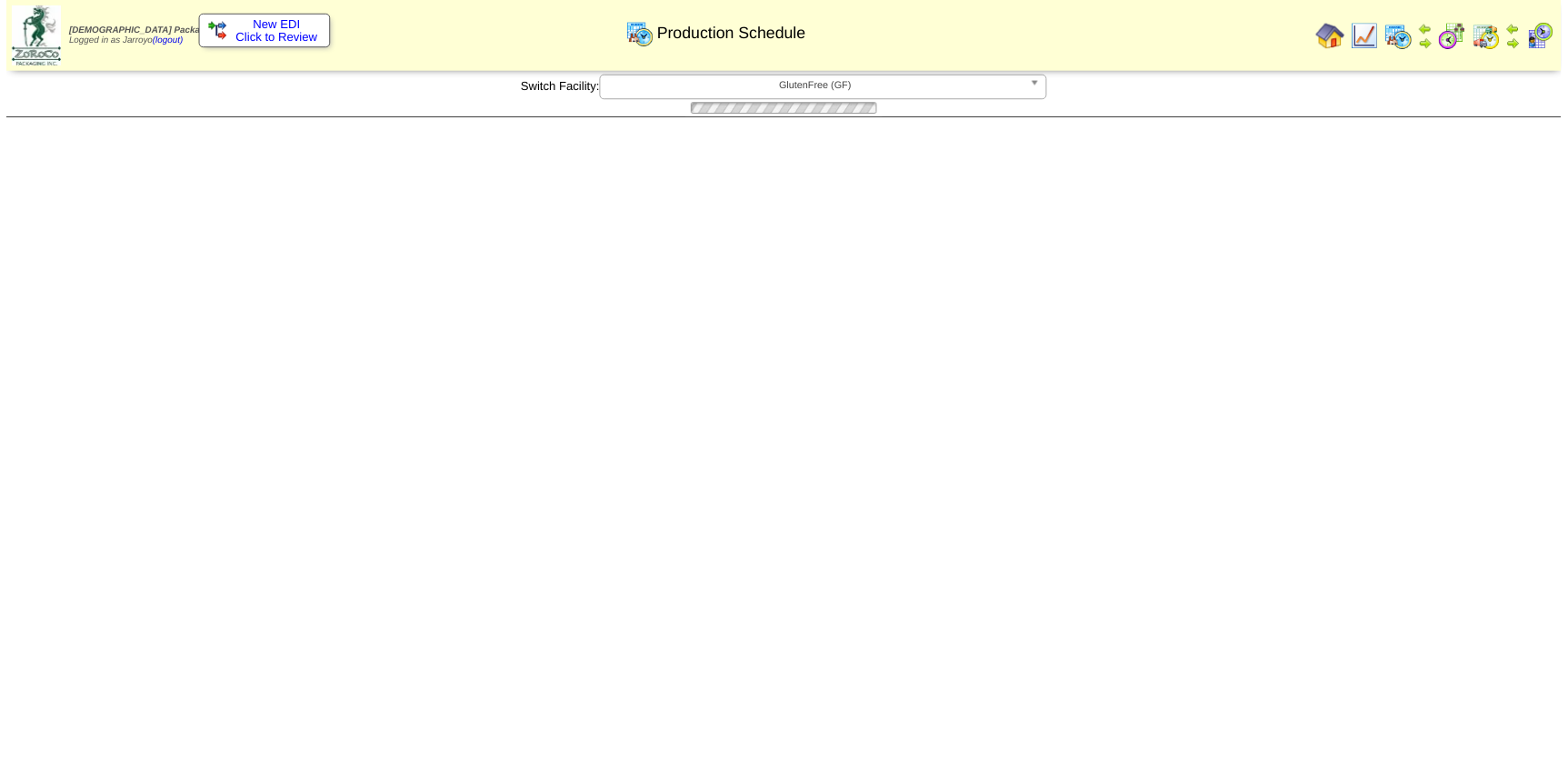 scroll, scrollTop: 0, scrollLeft: 0, axis: both 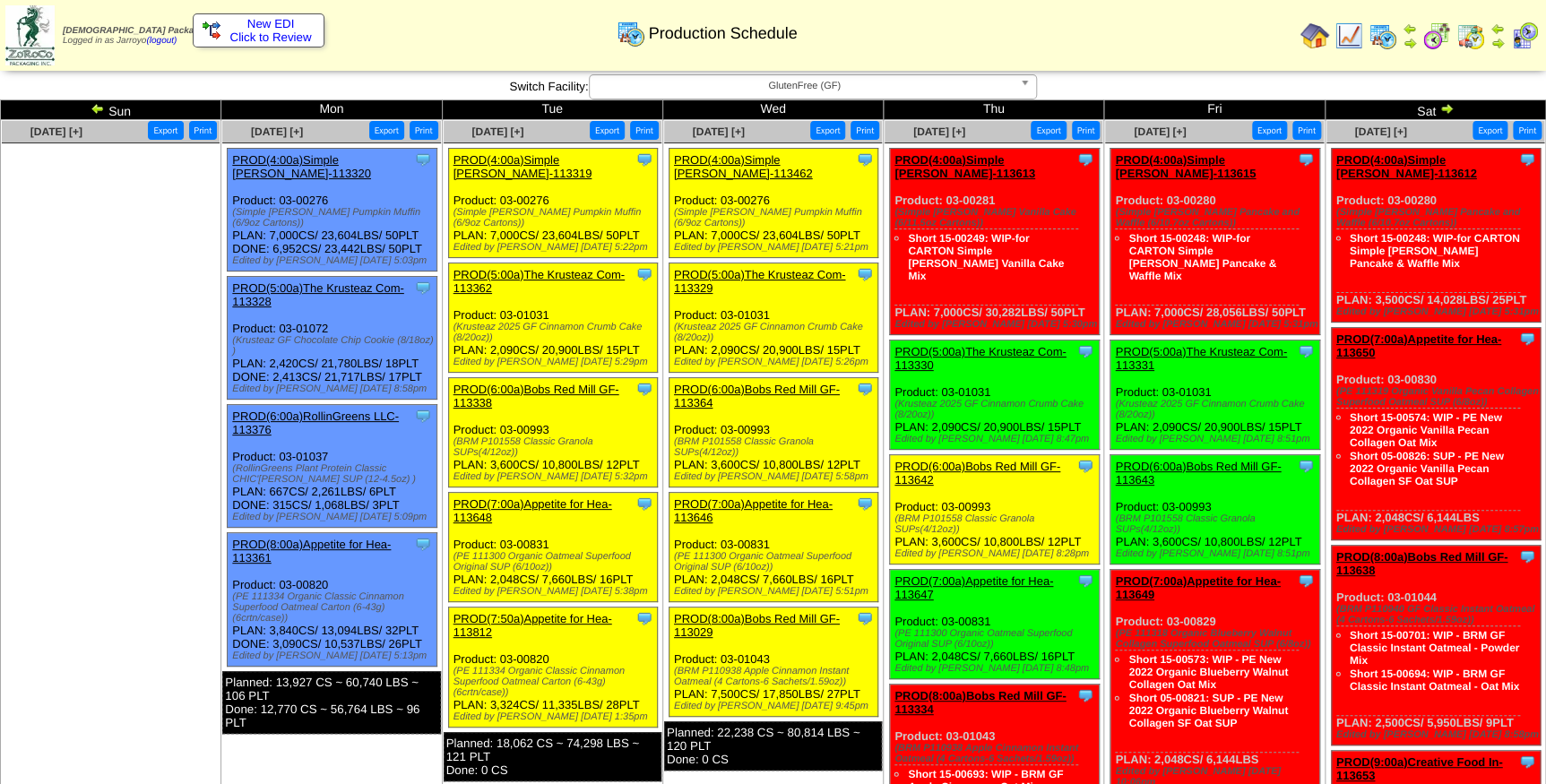 click on "PROD(7:00a)Appetite for Hea-113648" at bounding box center (532, 511) 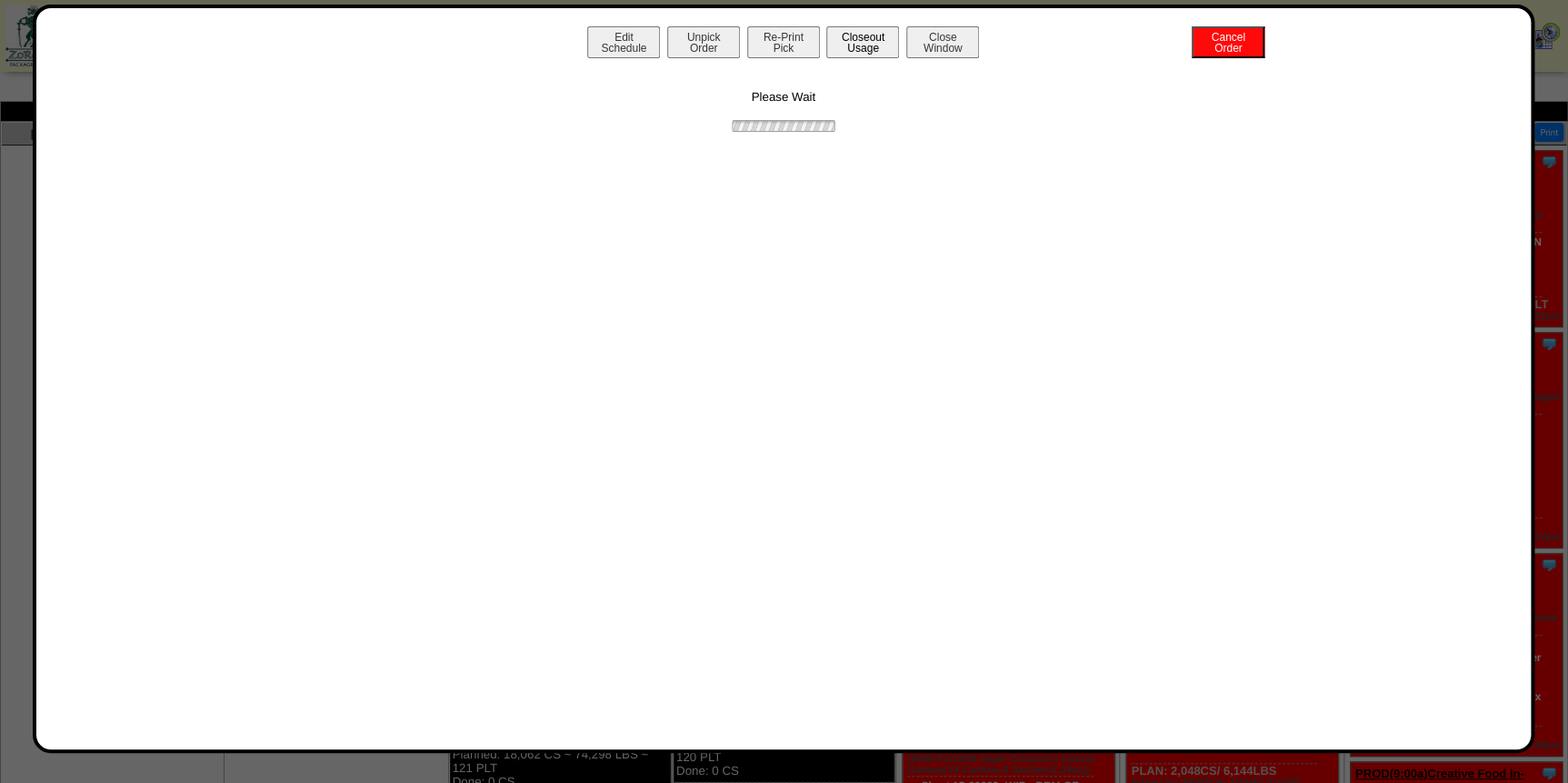 click on "Closeout Usage" at bounding box center [863, 42] 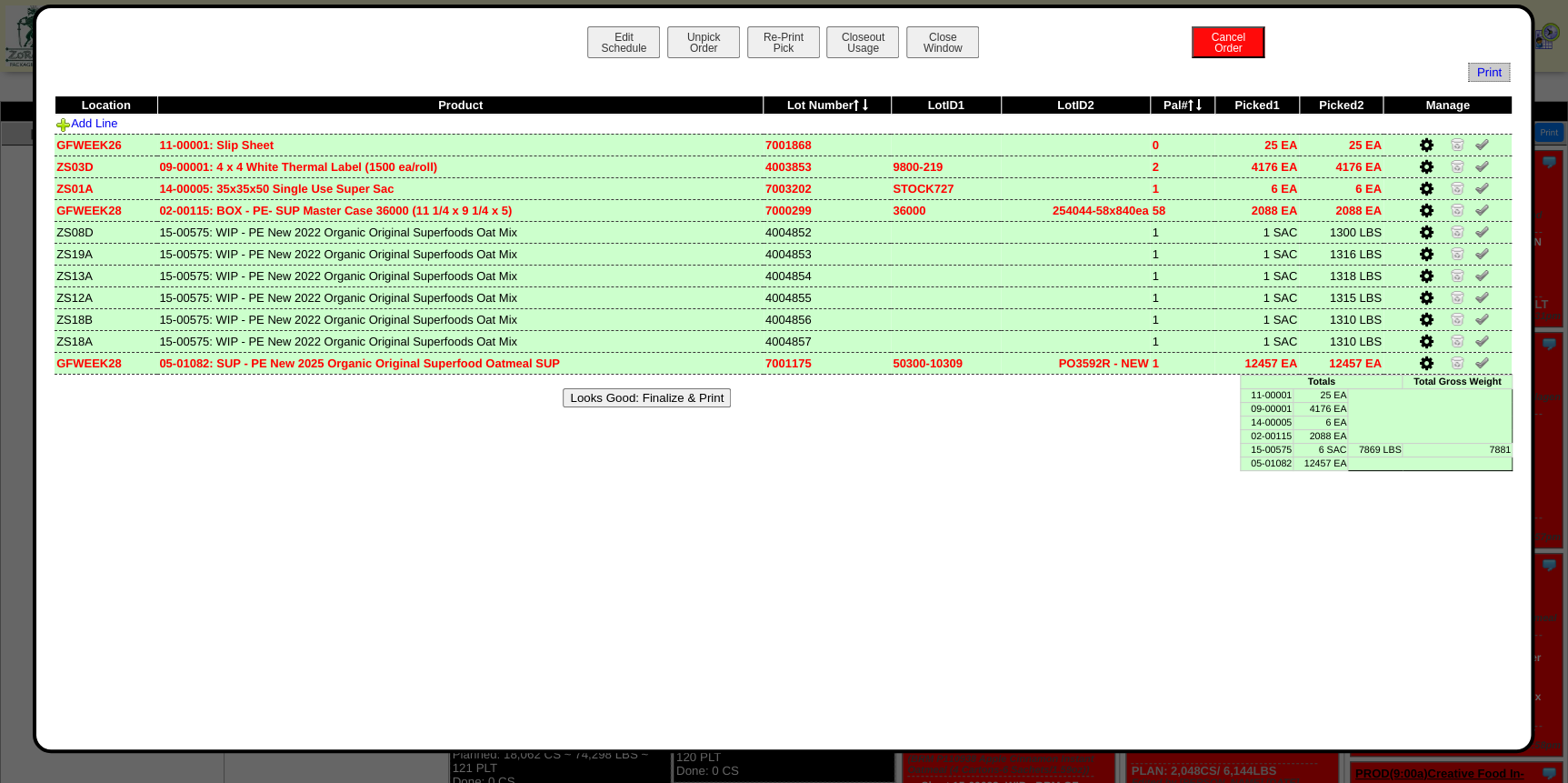 scroll, scrollTop: 413, scrollLeft: 0, axis: vertical 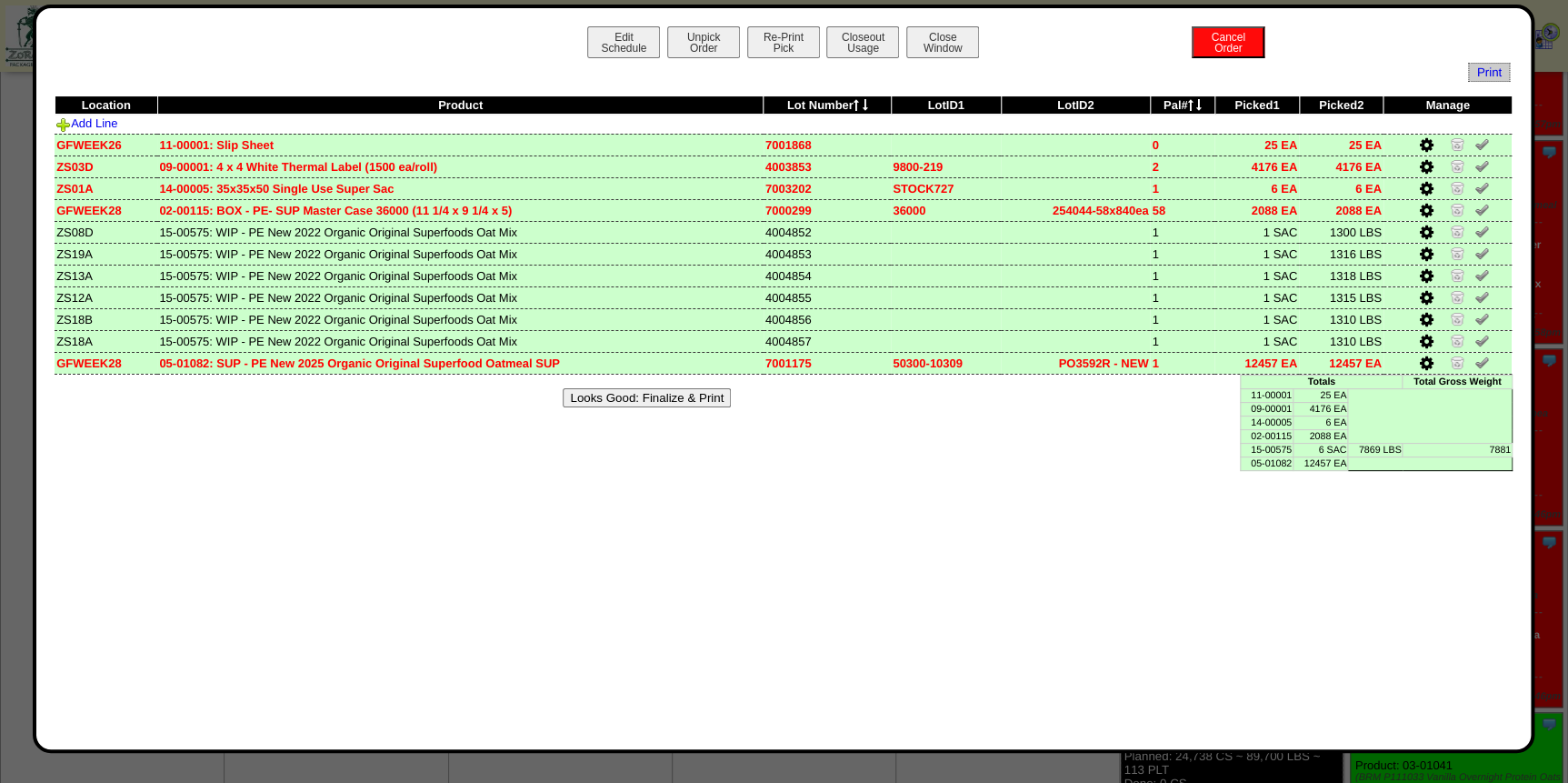 drag, startPoint x: 591, startPoint y: 397, endPoint x: 873, endPoint y: 136, distance: 384.24601 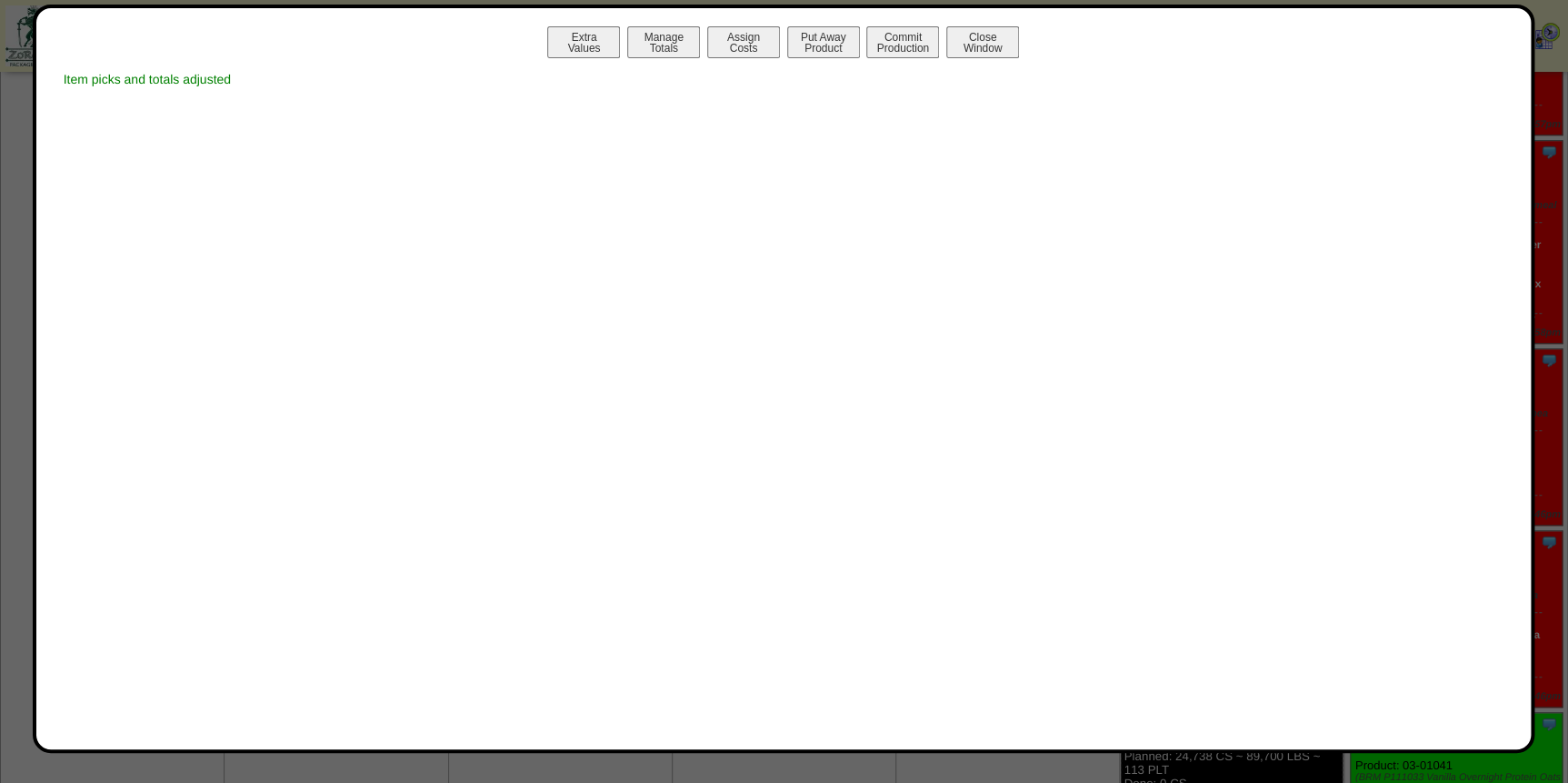 click on "Extra Values
Manage Totals
Assign Costs
Put Away Product
Commit Production
Close Window
Item picks and totals adjusted" at bounding box center (784, 378) 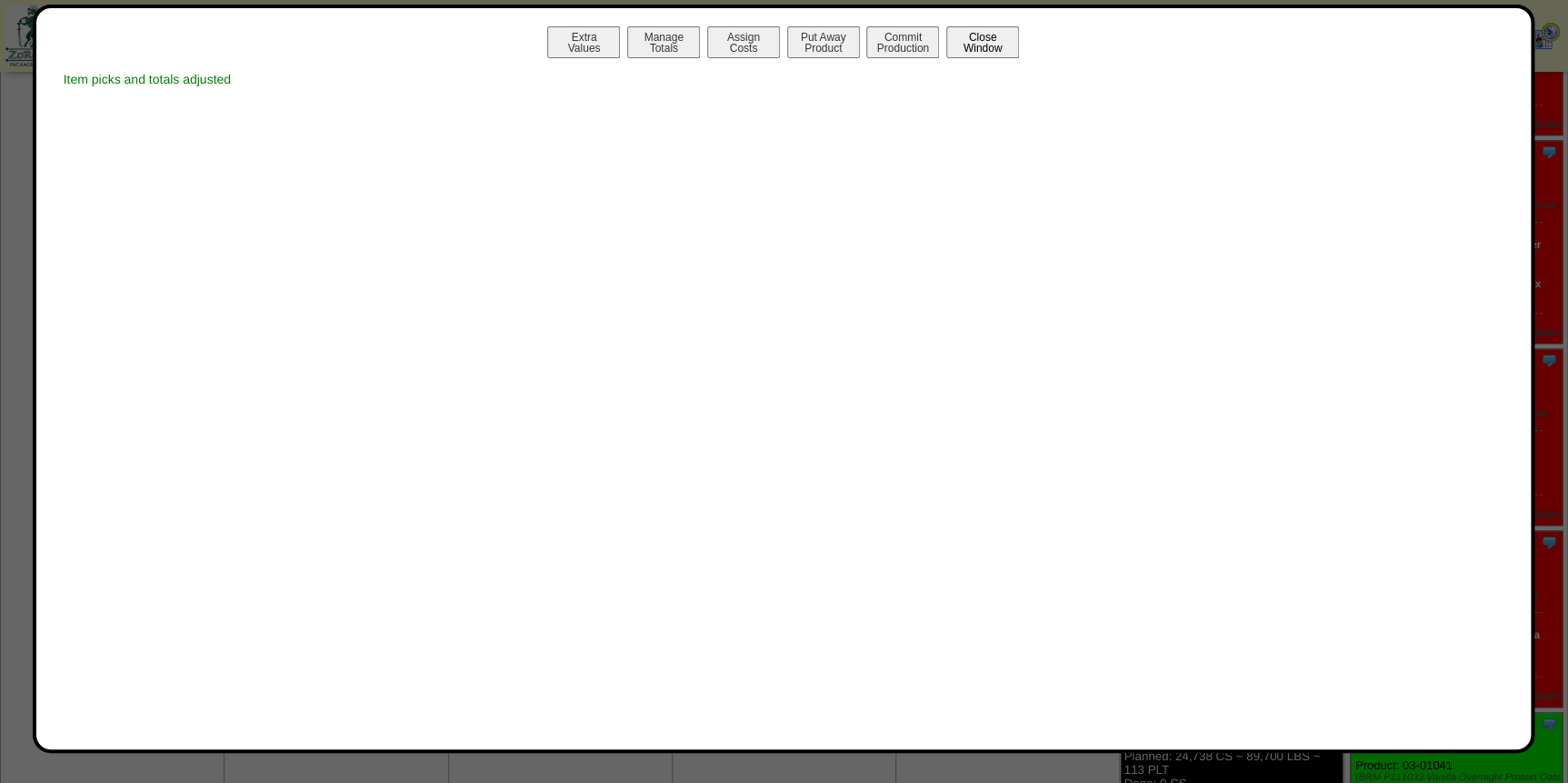 click on "Close Window" at bounding box center (983, 42) 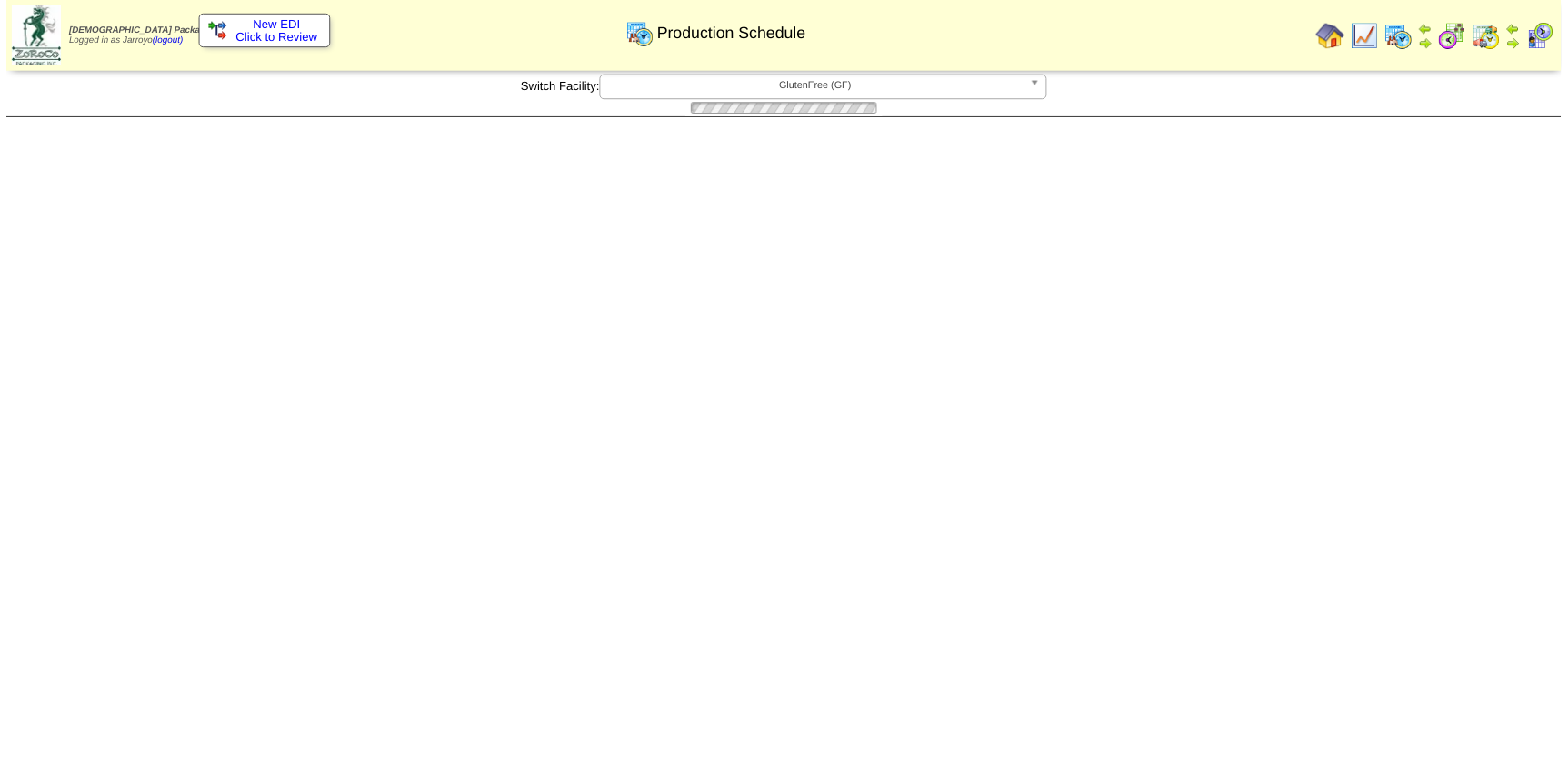 scroll, scrollTop: 0, scrollLeft: 0, axis: both 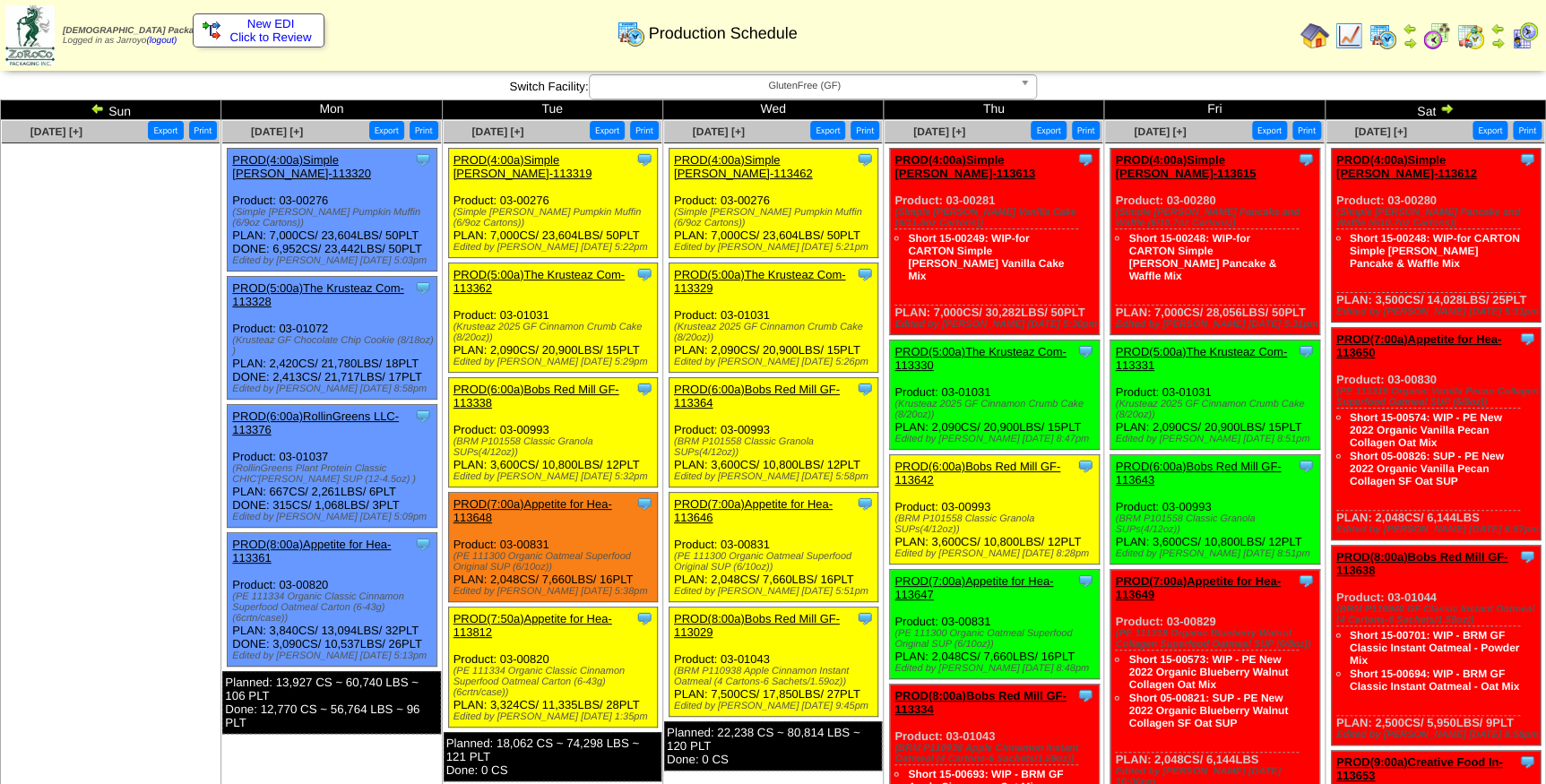 click on "PROD(4:00a)Simple [PERSON_NAME]-113462" at bounding box center (743, 167) 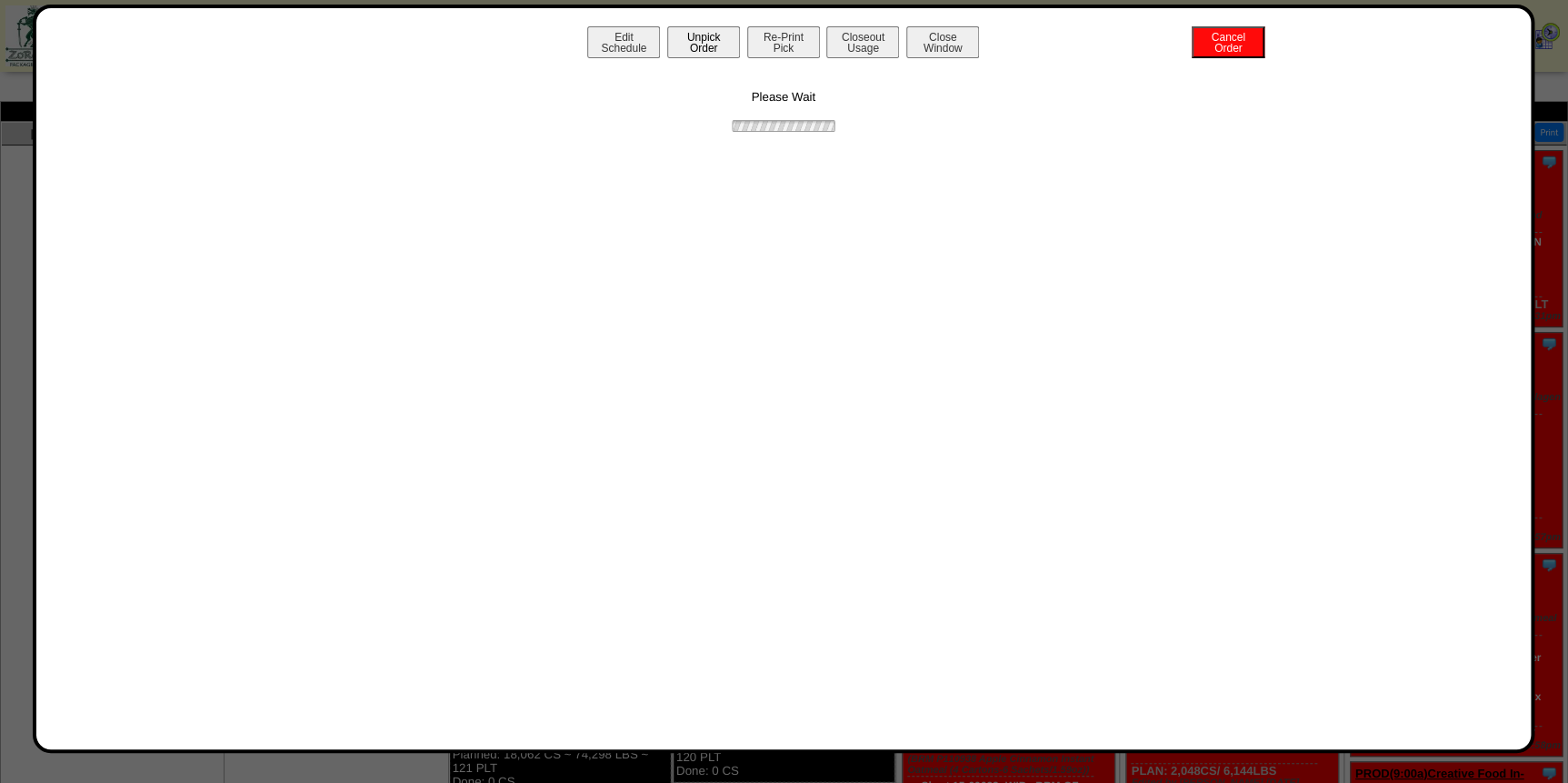 click on "Unpick Order" at bounding box center (704, 42) 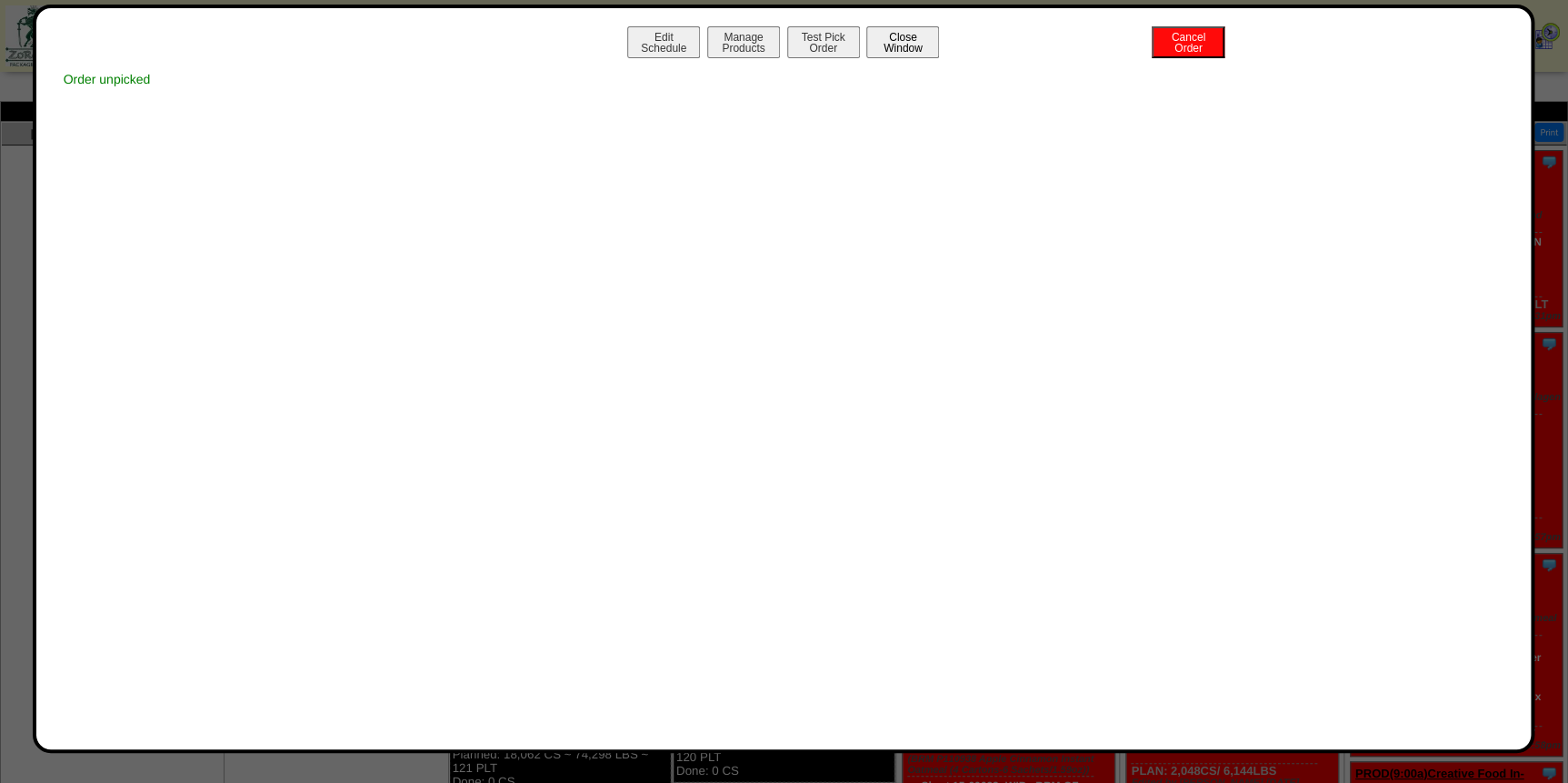 click on "Close Window" at bounding box center [903, 42] 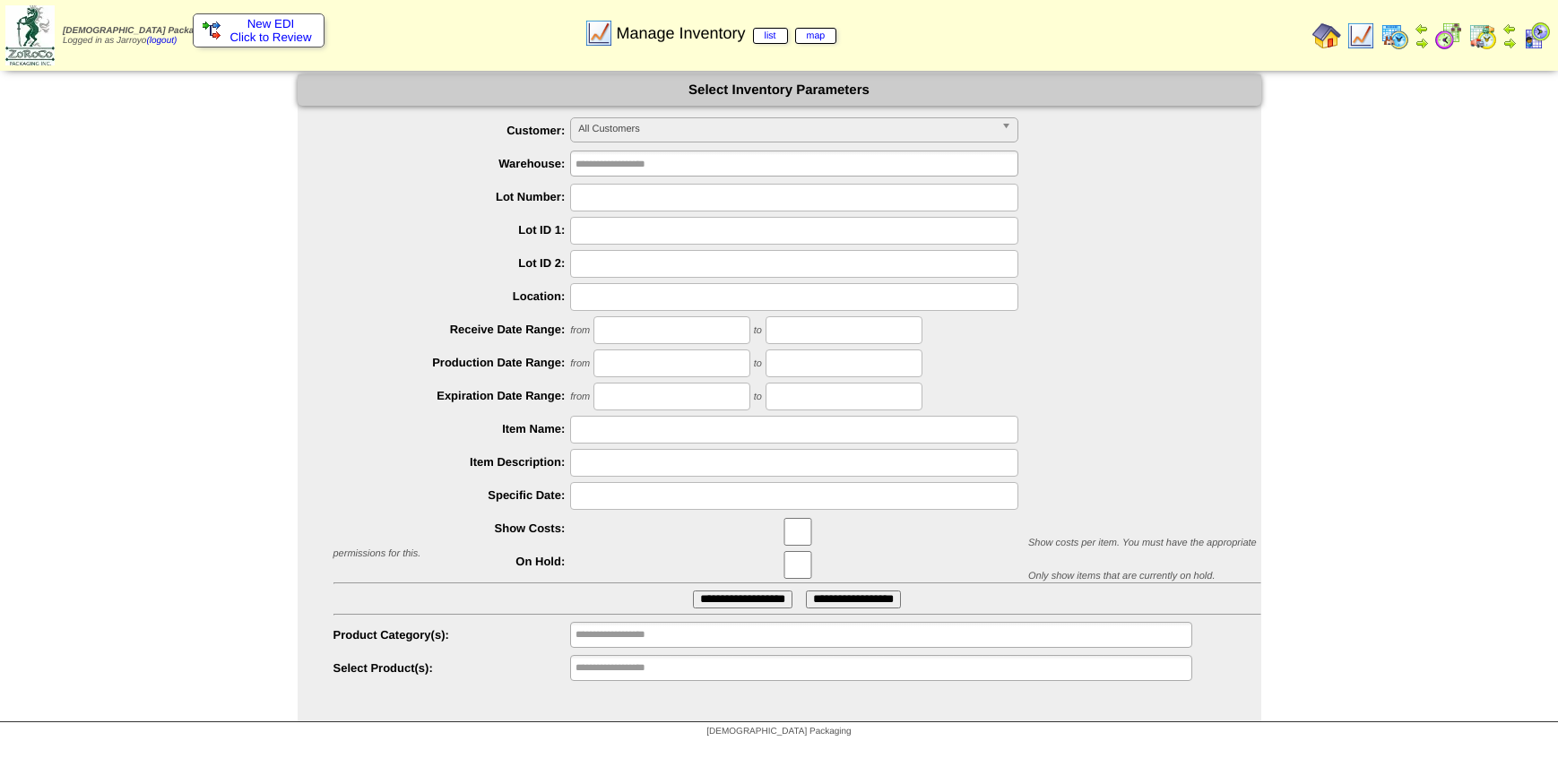 scroll, scrollTop: 0, scrollLeft: 0, axis: both 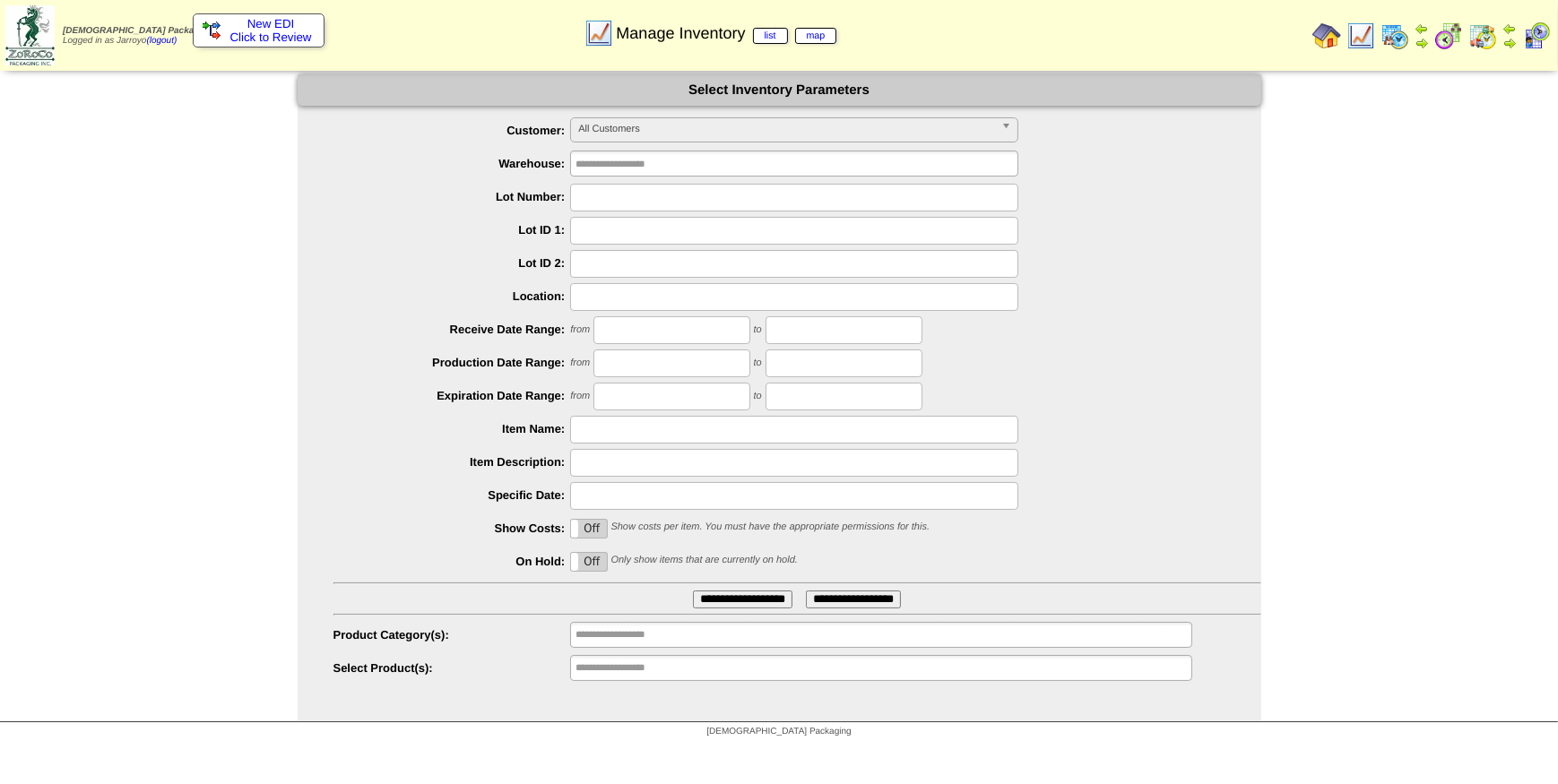 type 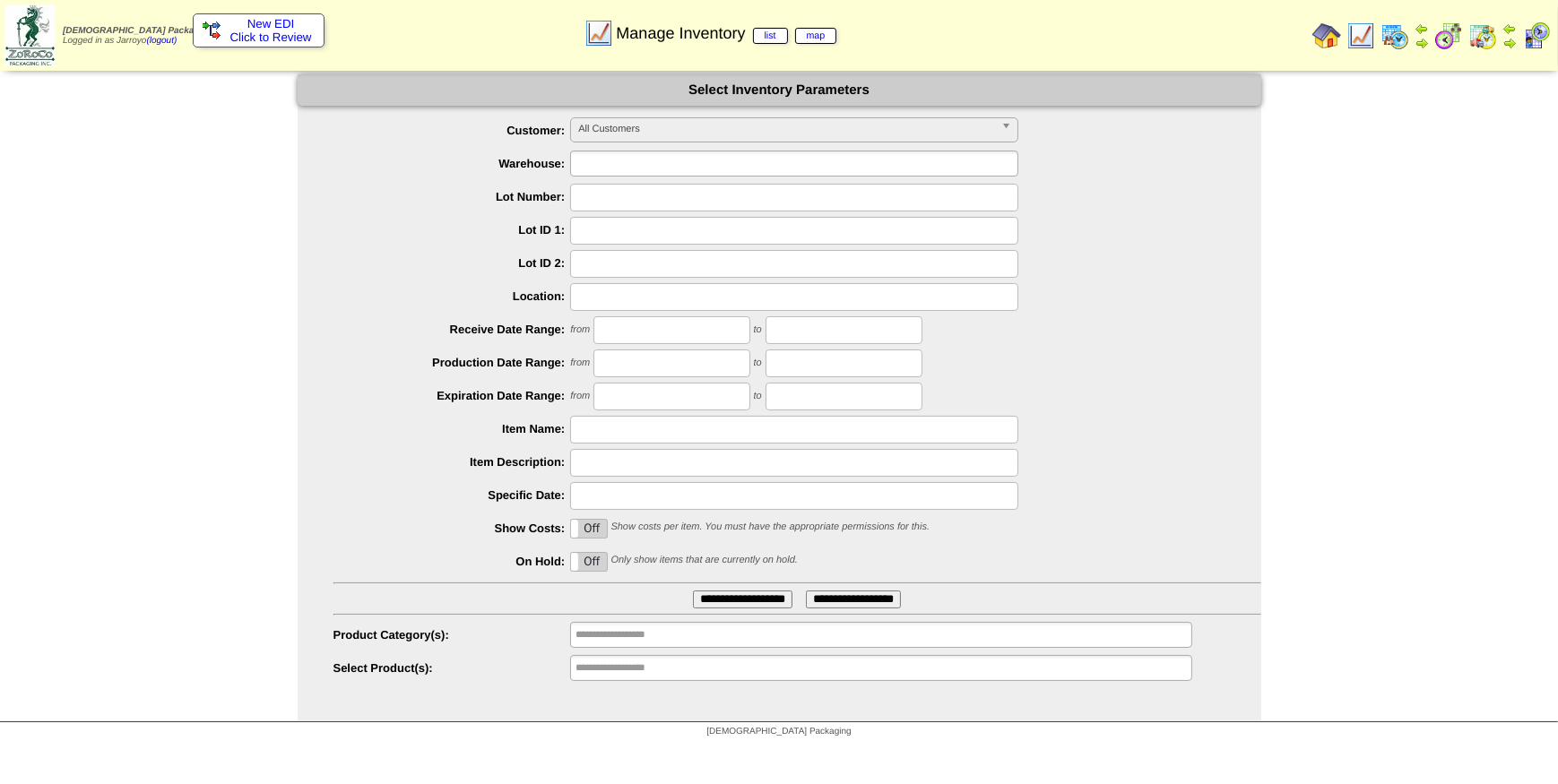 click at bounding box center (633, 163) 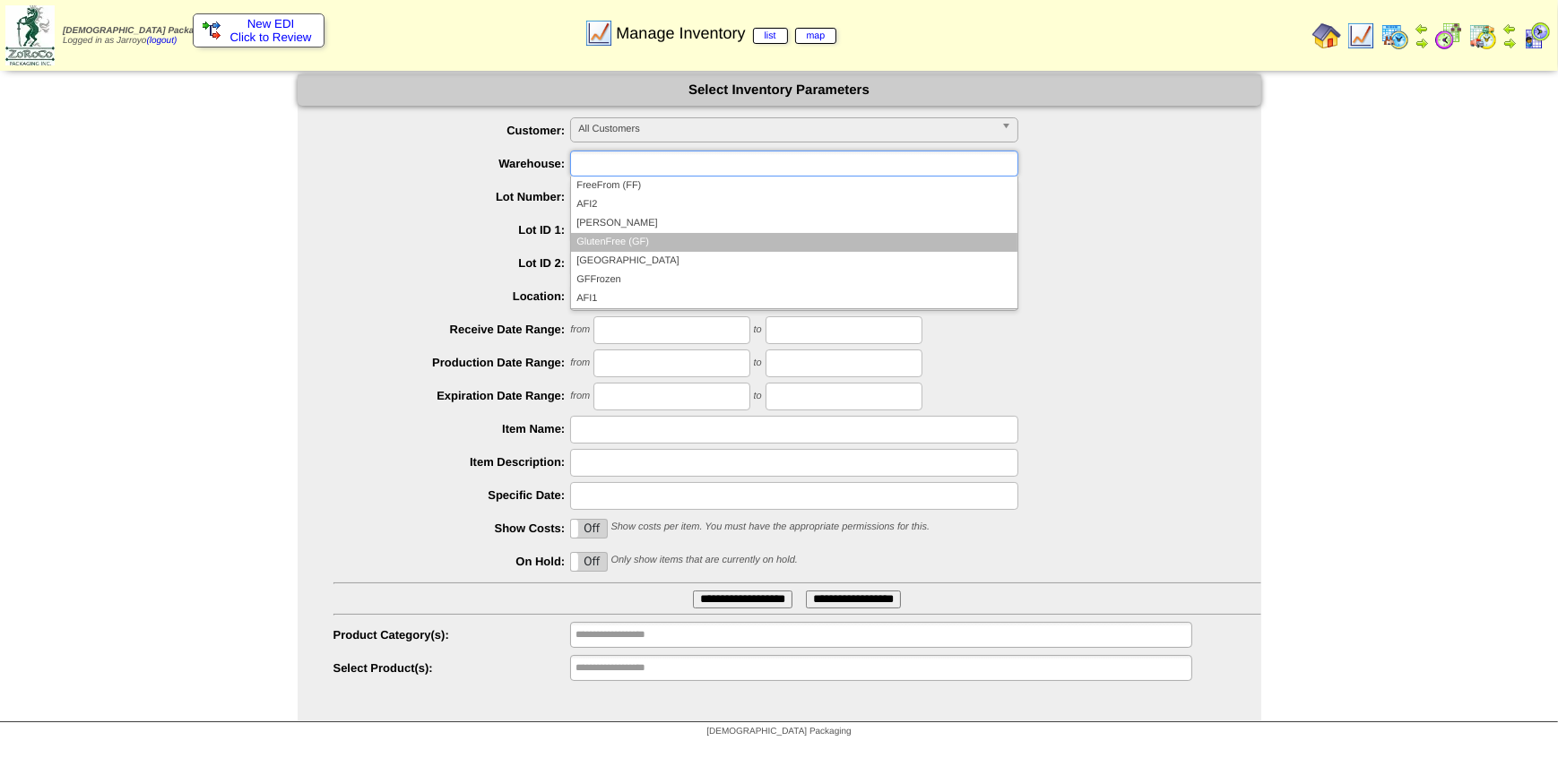 click on "GlutenFree (GF)" at bounding box center [794, 242] 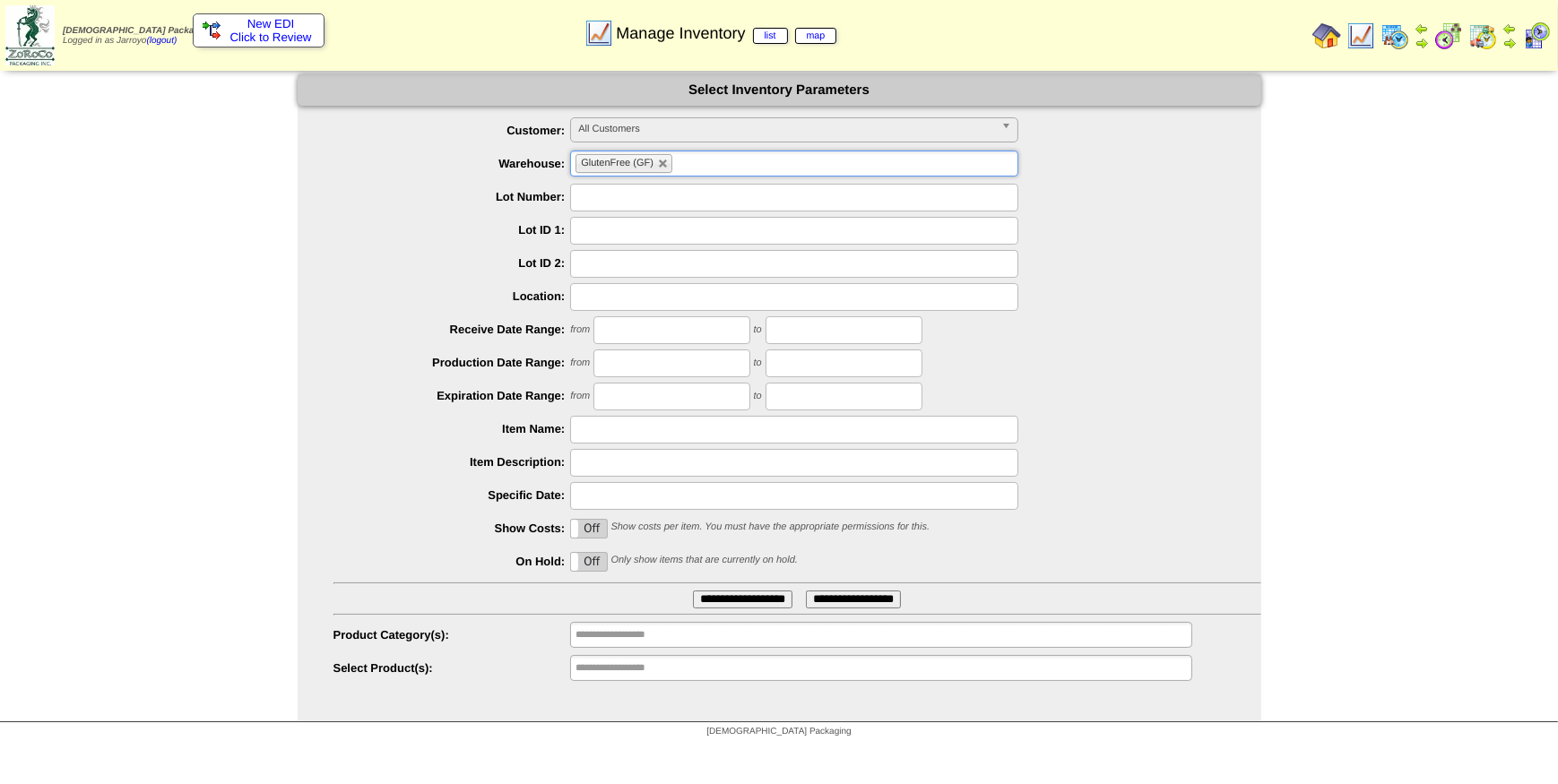 click on "**********" at bounding box center (779, 400) 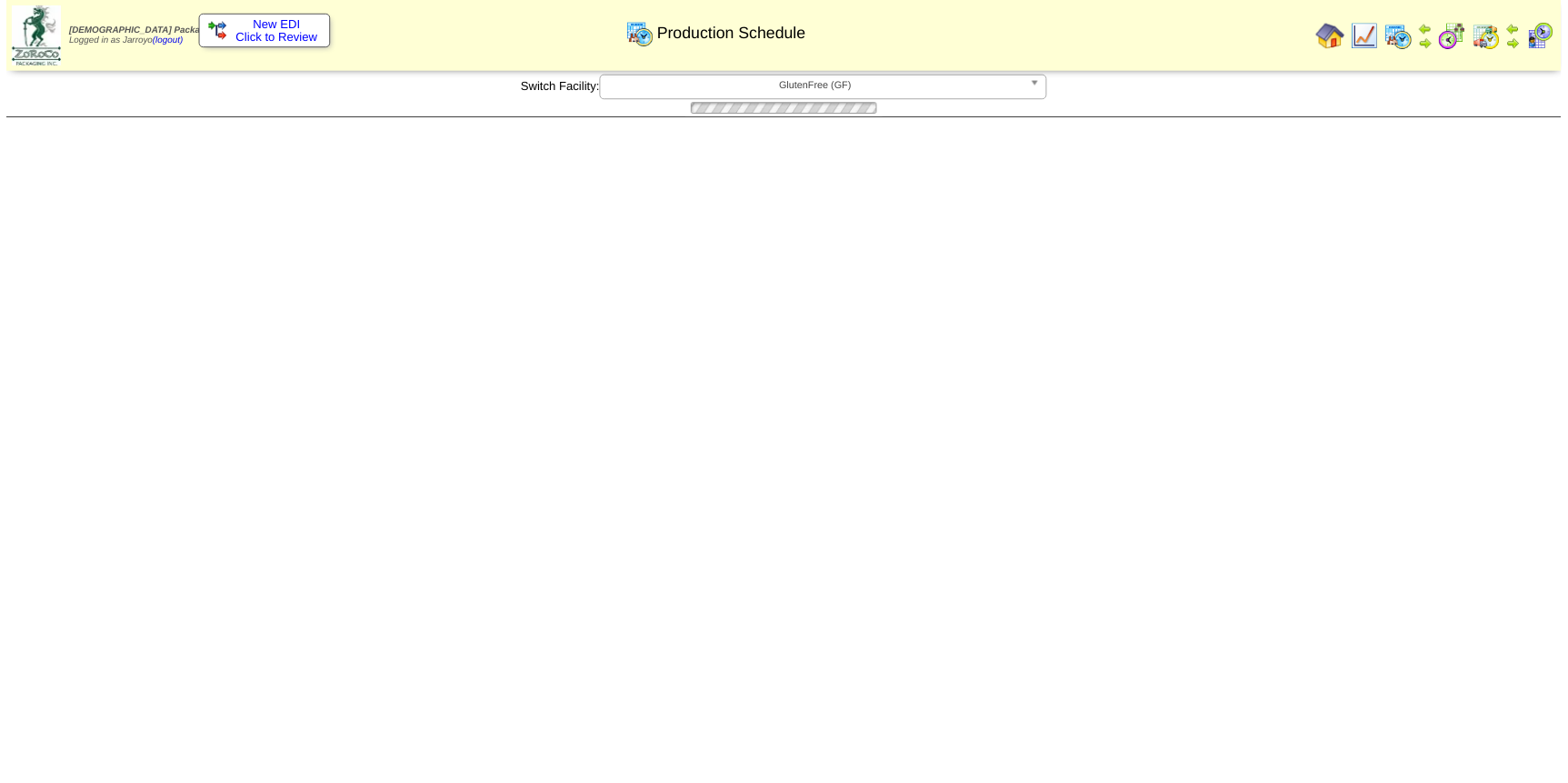 scroll, scrollTop: 0, scrollLeft: 0, axis: both 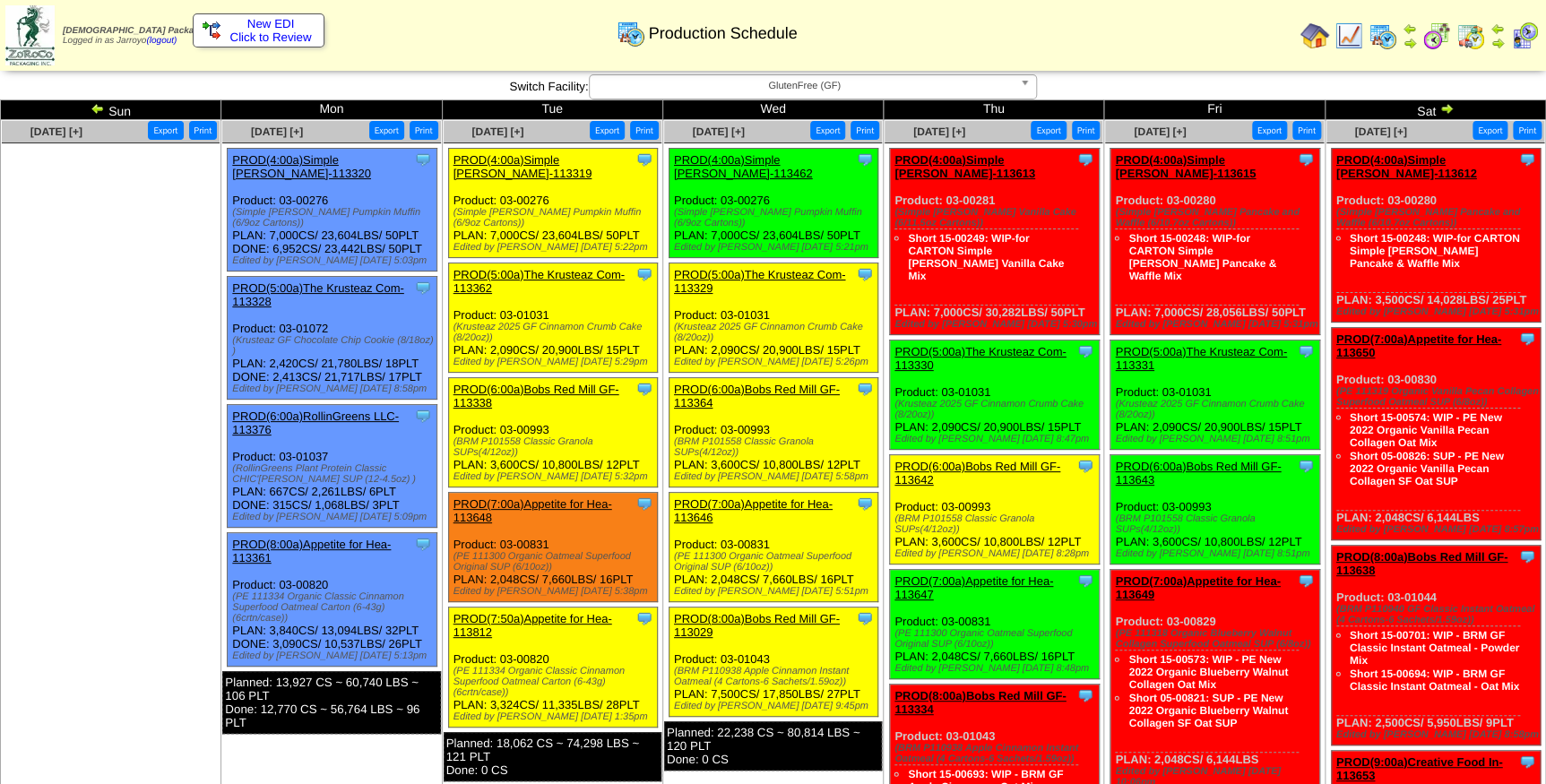 click on "PROD(4:00a)Simple Mills-113319" at bounding box center (523, 167) 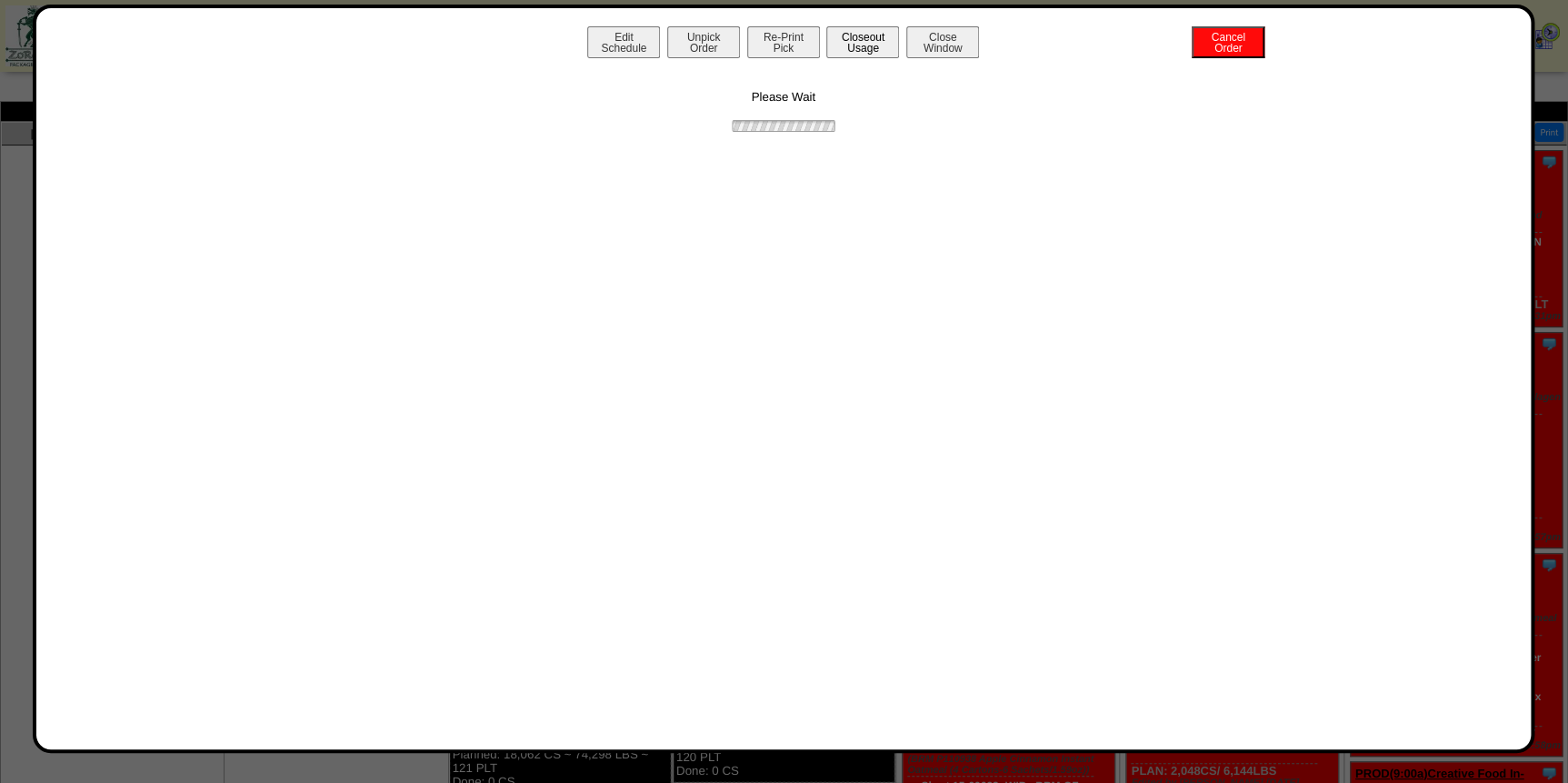 click on "Closeout Usage" at bounding box center [863, 42] 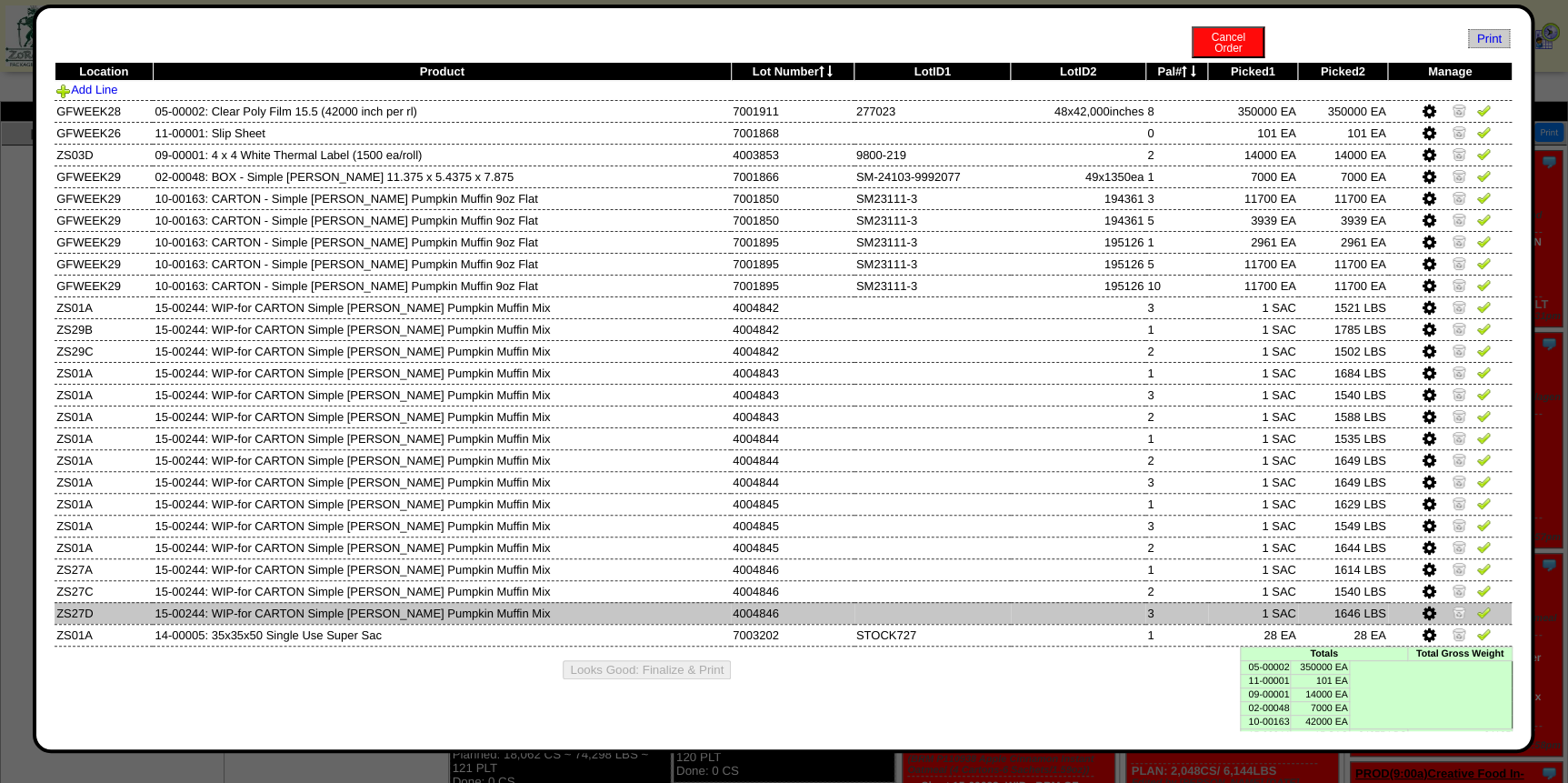 scroll, scrollTop: 63, scrollLeft: 0, axis: vertical 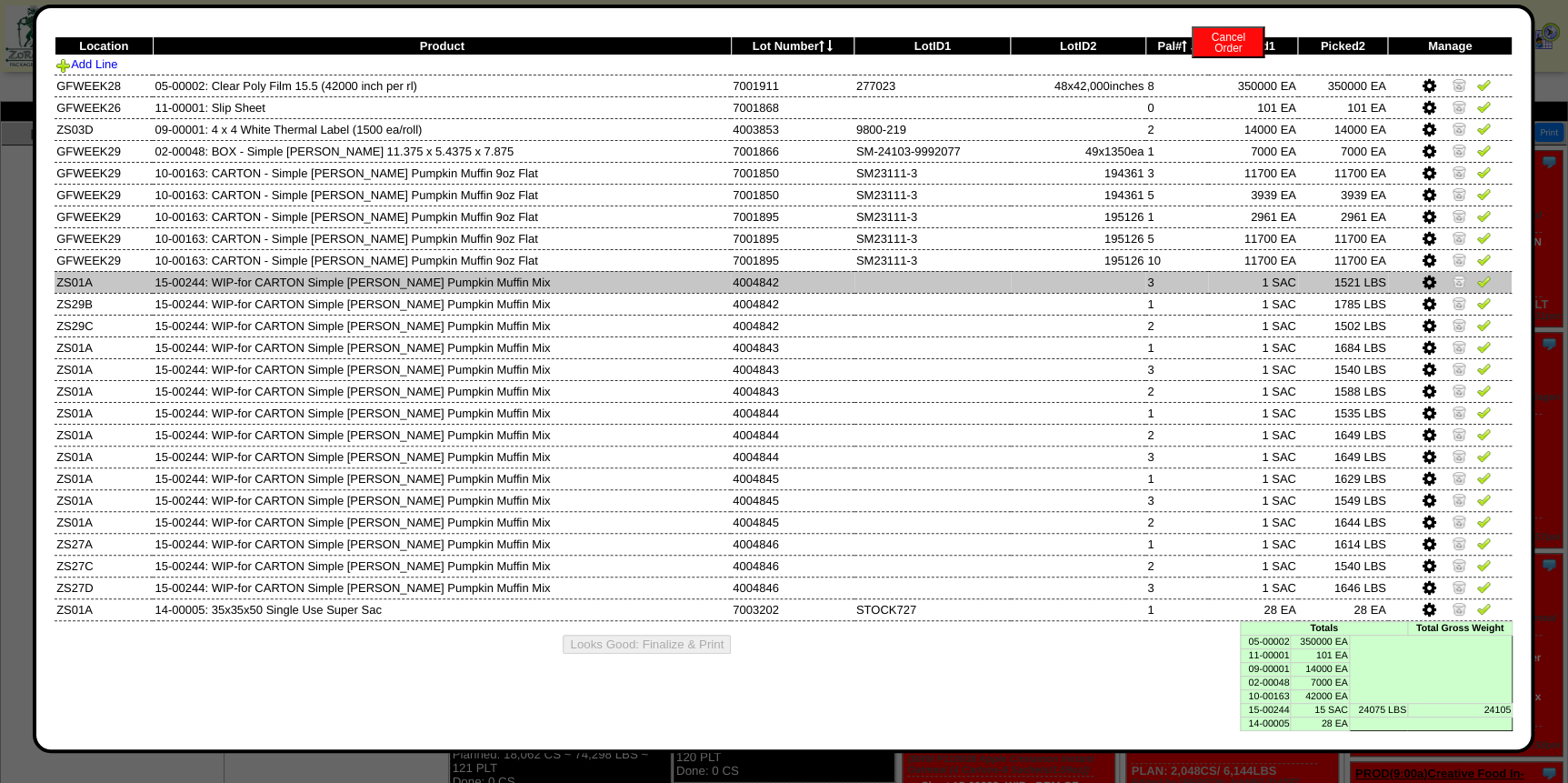 click at bounding box center (1483, 281) 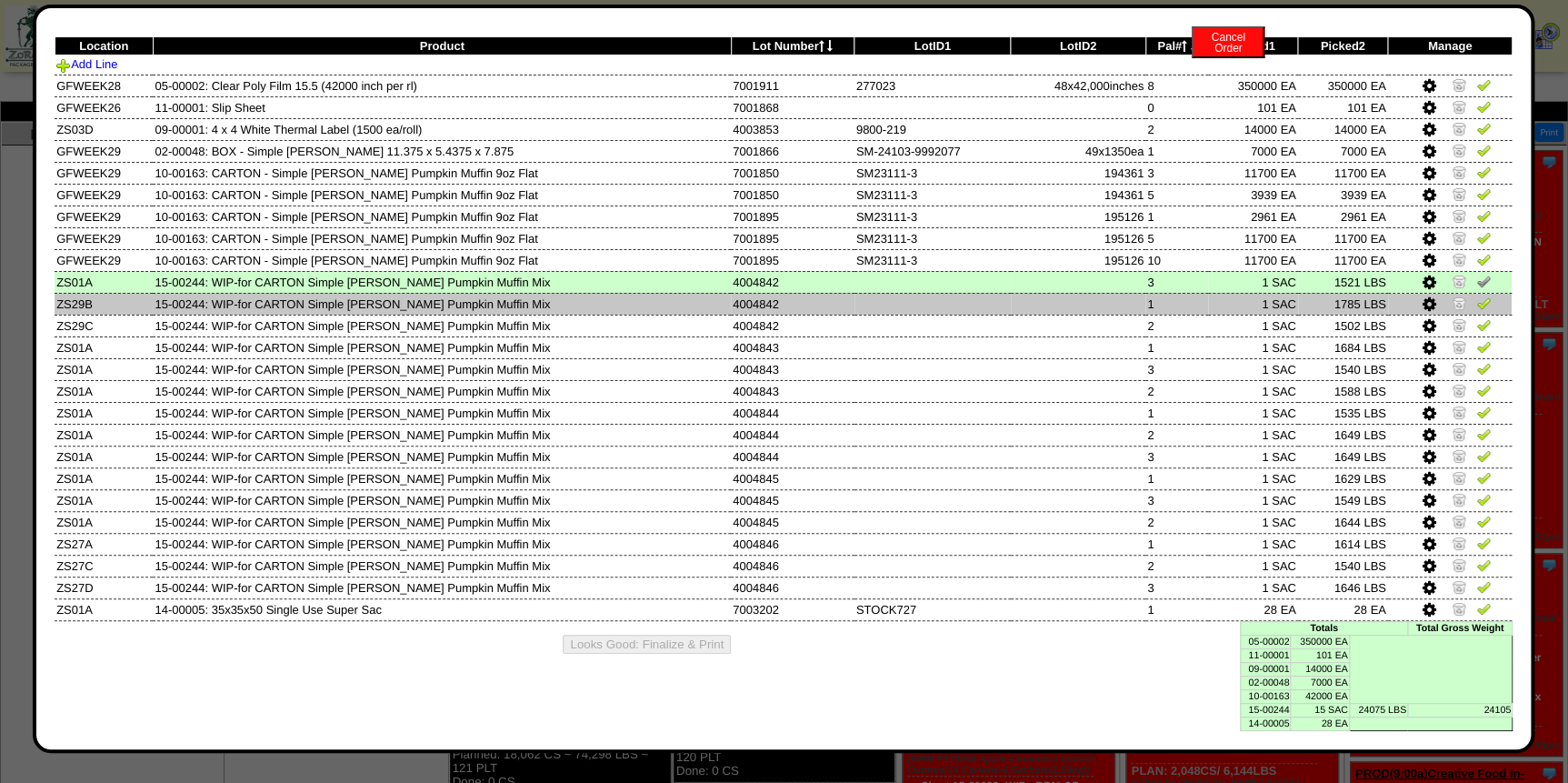 click at bounding box center (1483, 303) 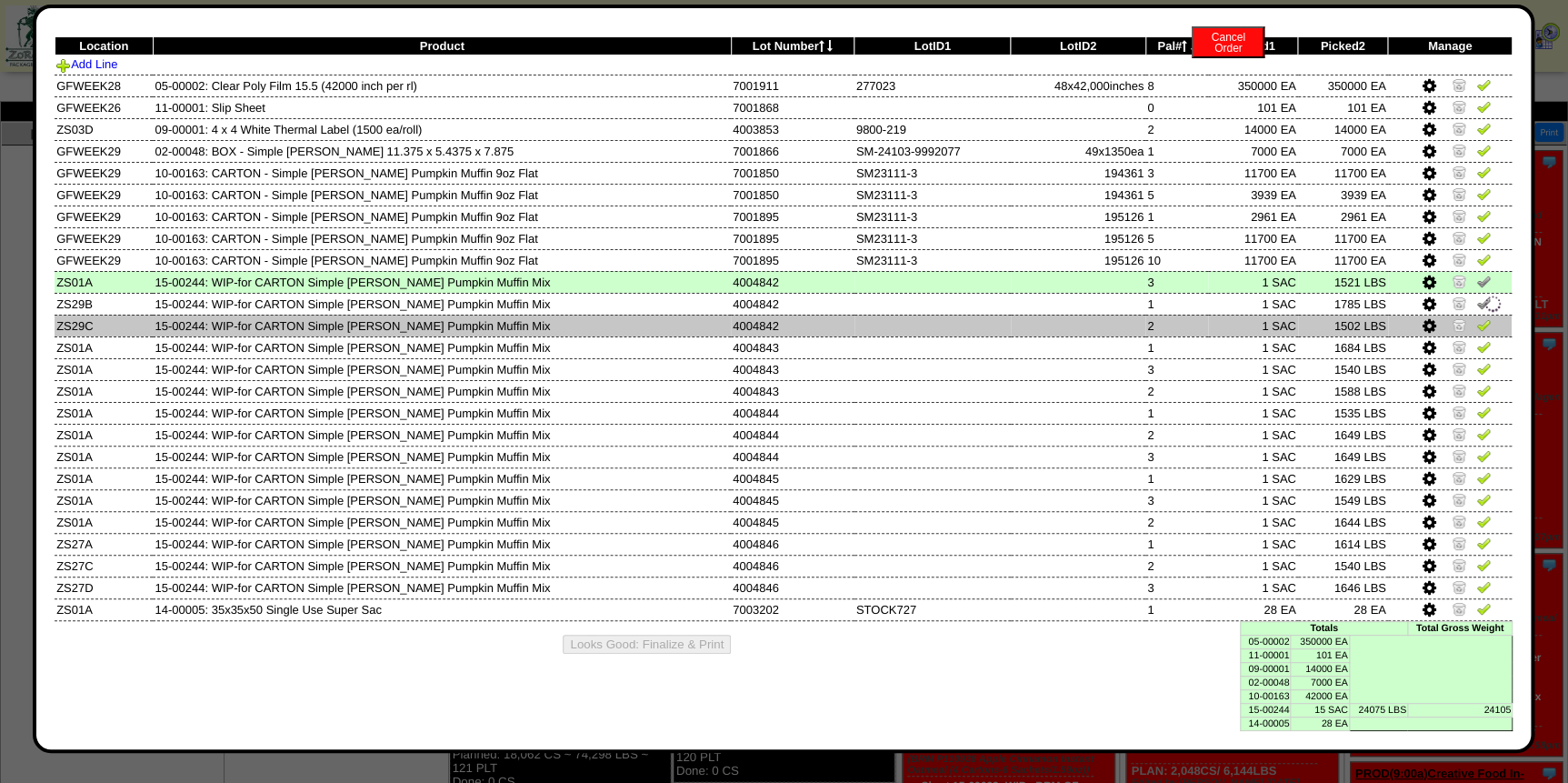 click at bounding box center [1483, 325] 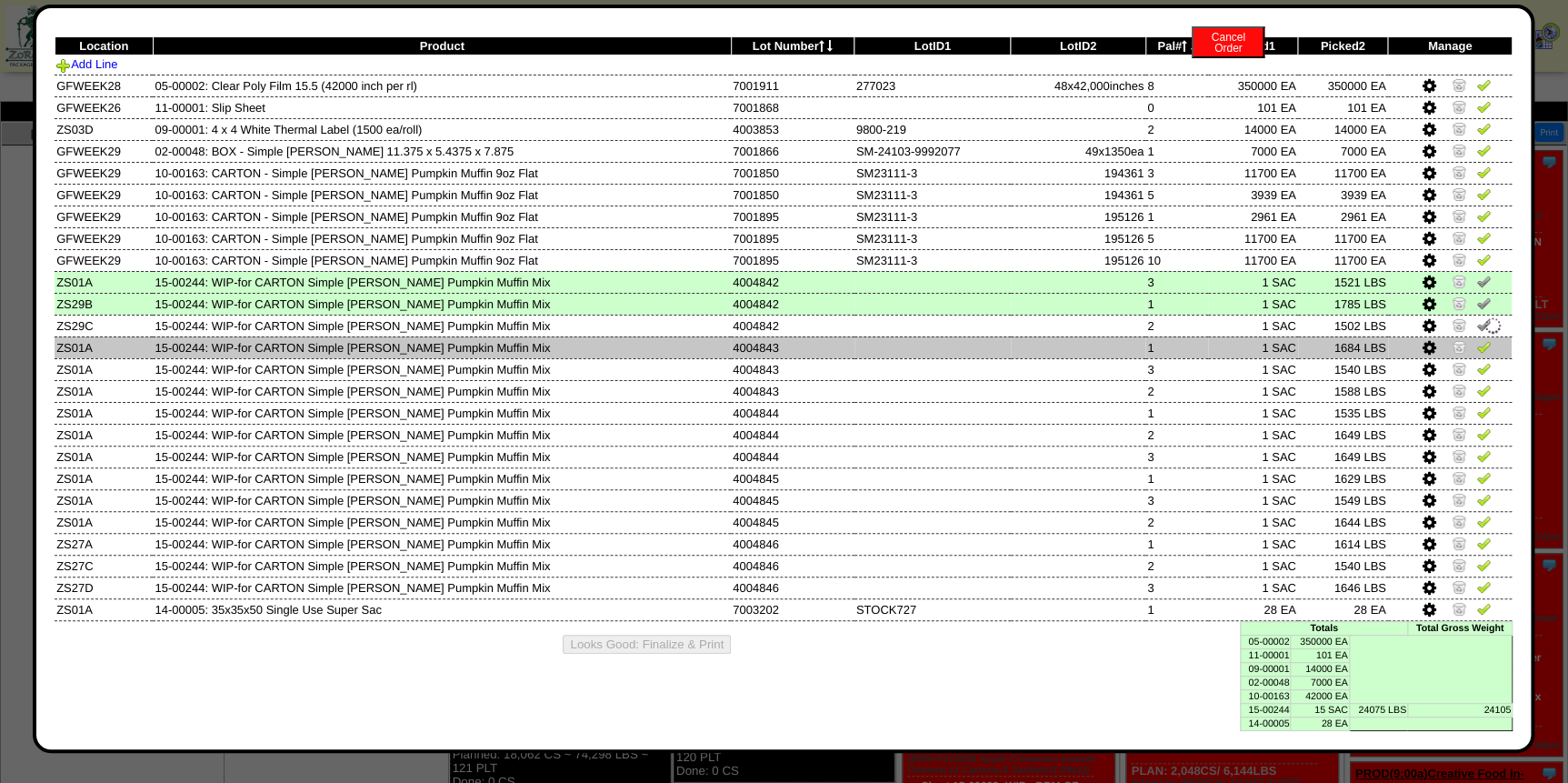 click at bounding box center (1483, 346) 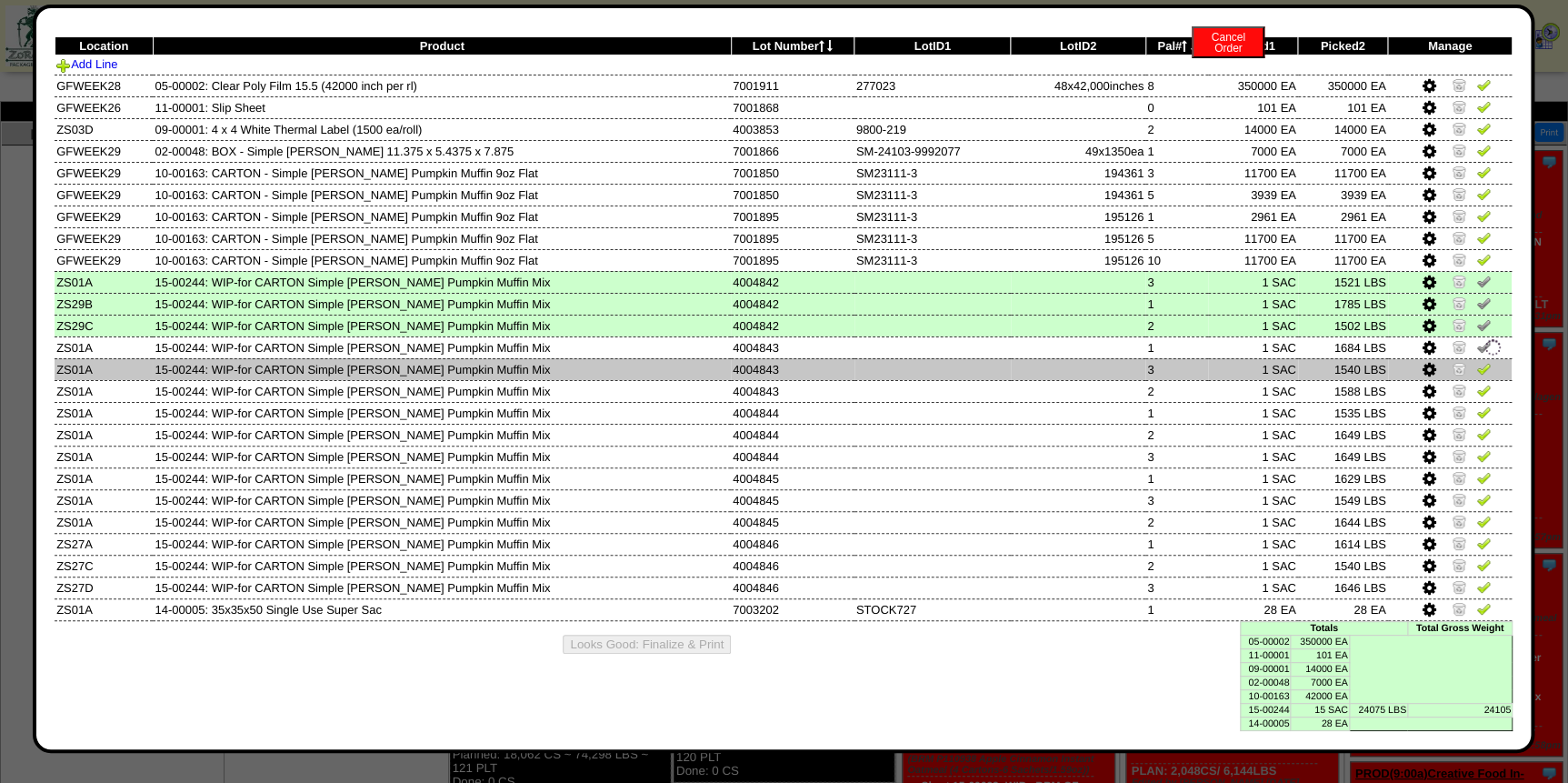 click at bounding box center (1483, 368) 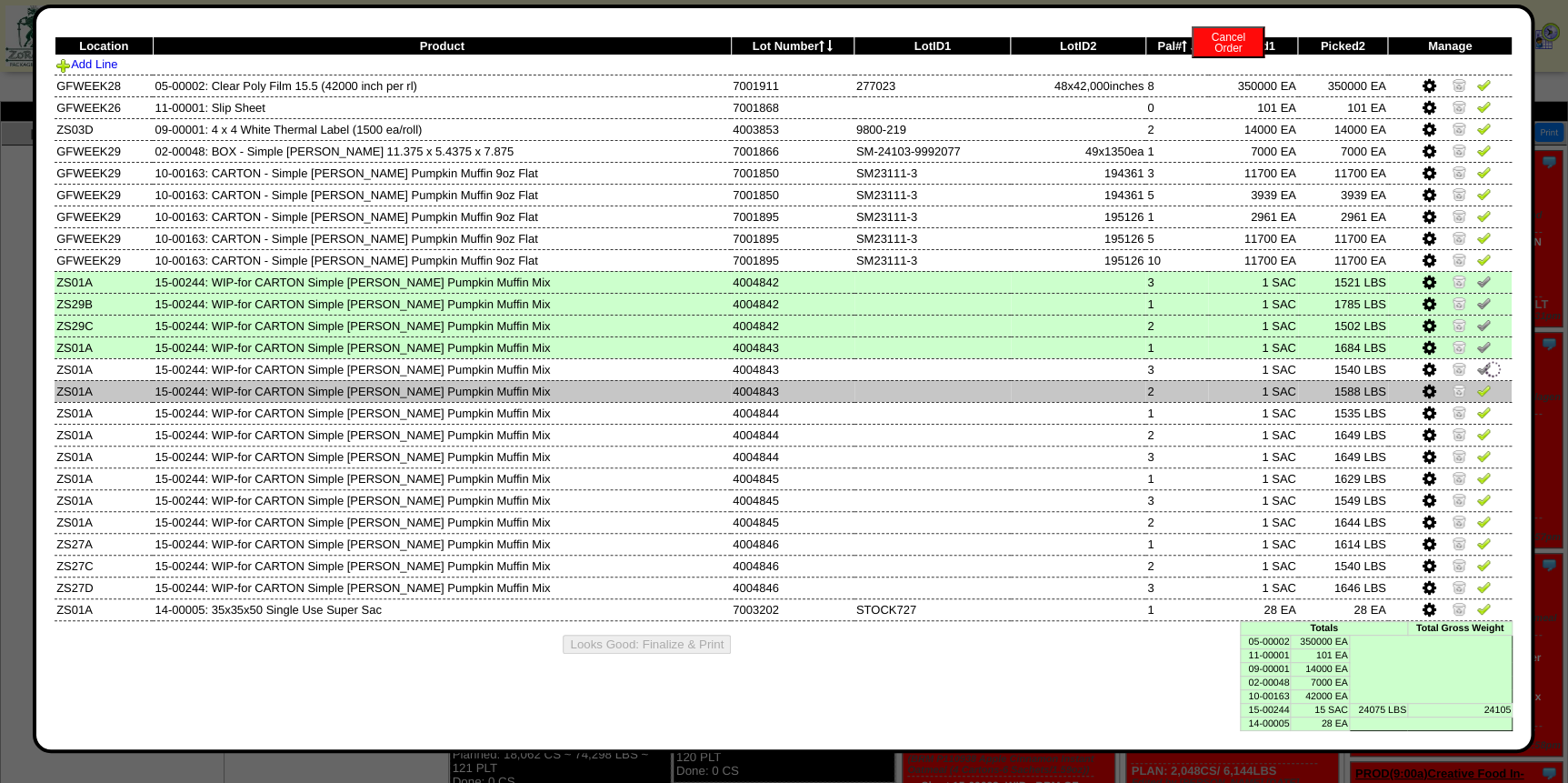 click at bounding box center [1483, 390] 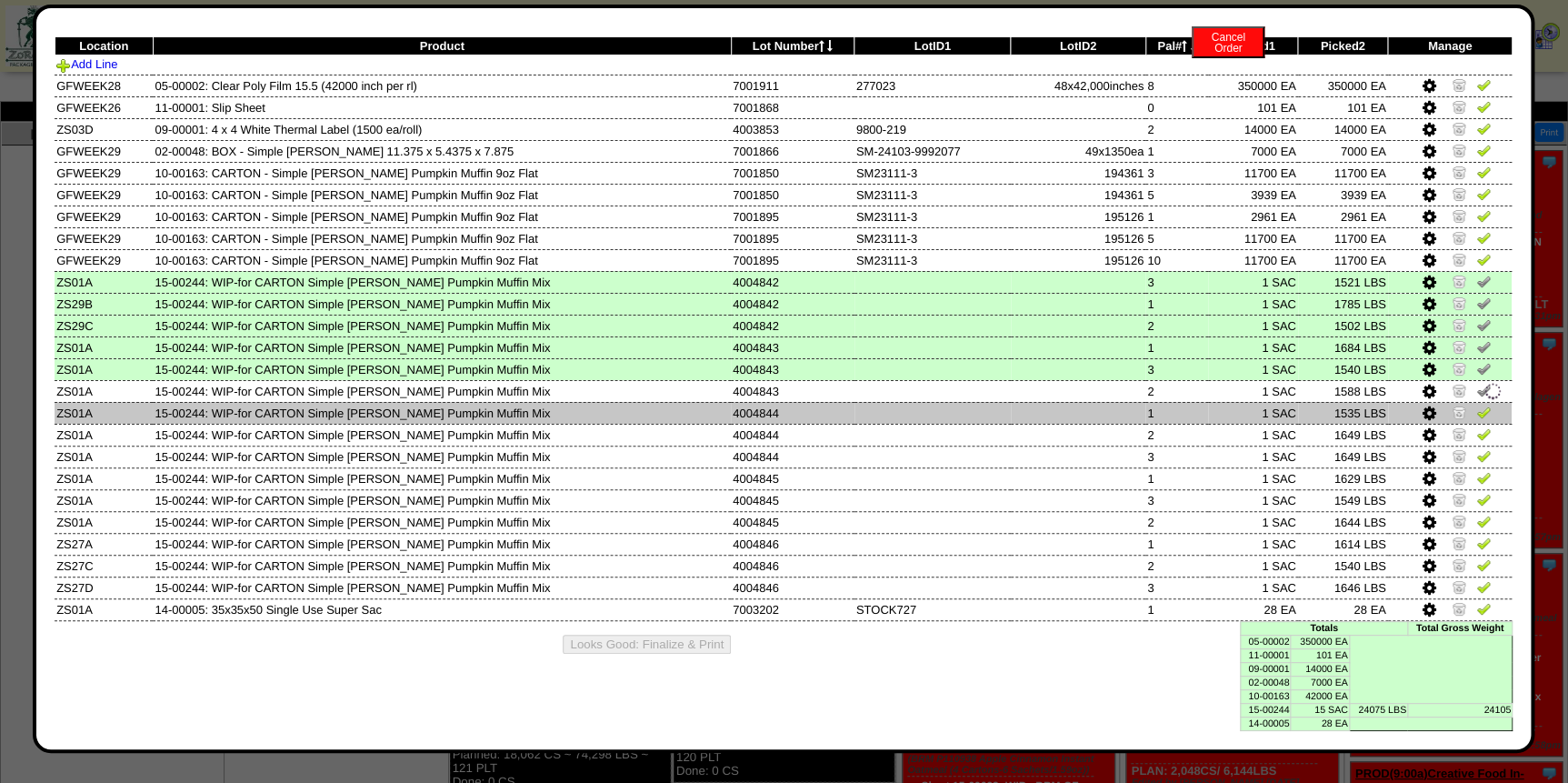 click at bounding box center [1483, 412] 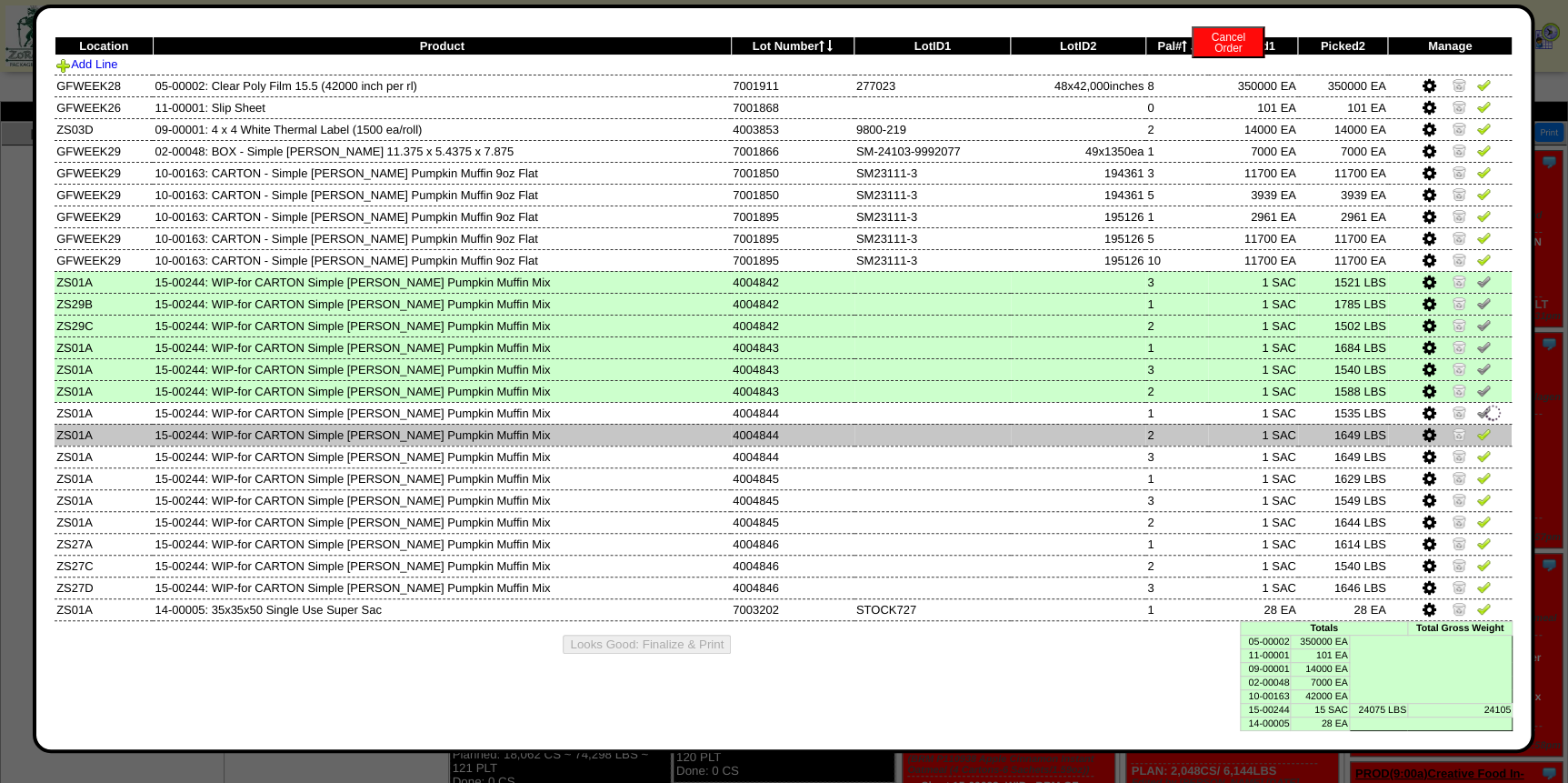 click at bounding box center (1483, 434) 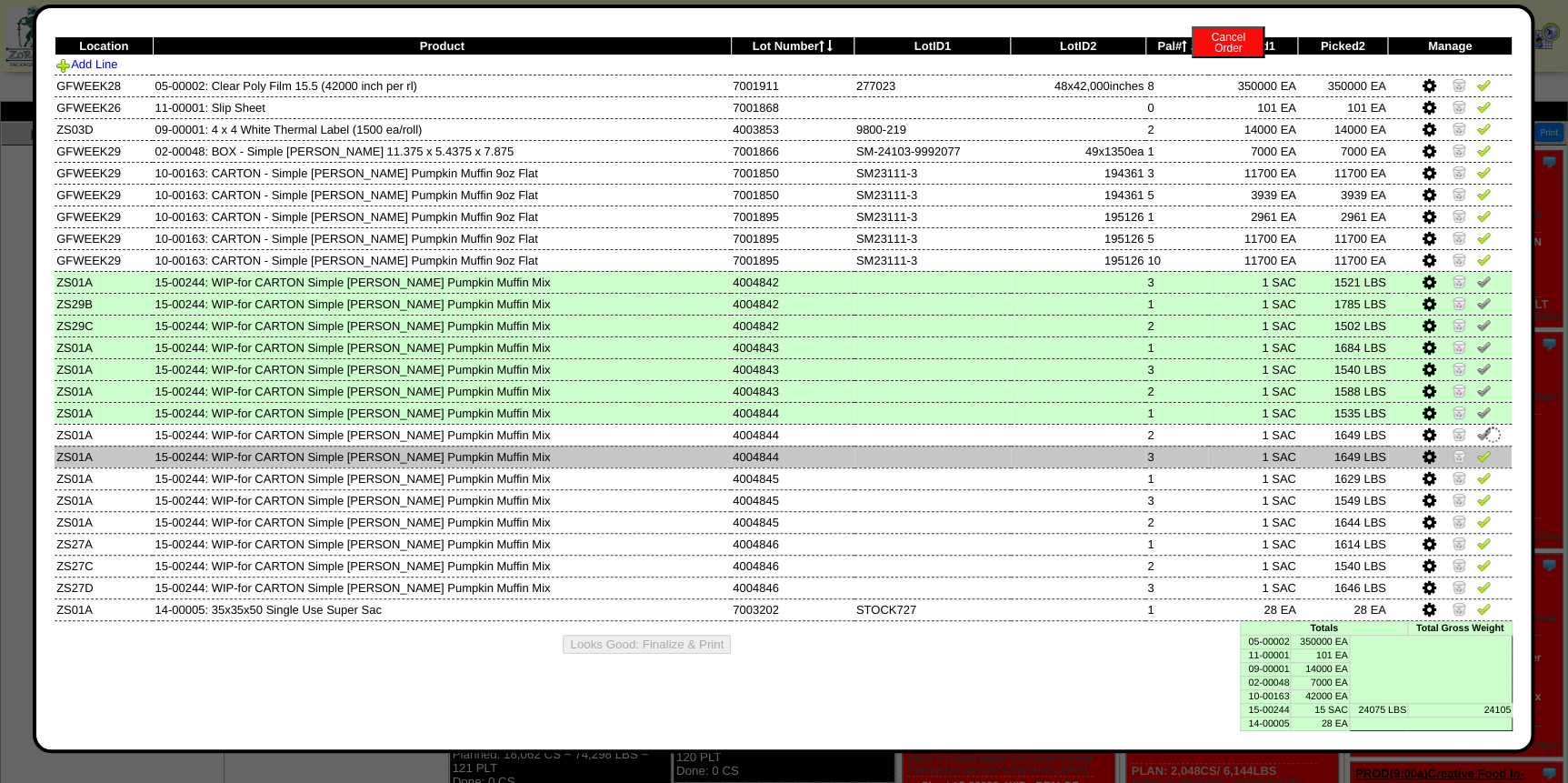 click at bounding box center [1483, 456] 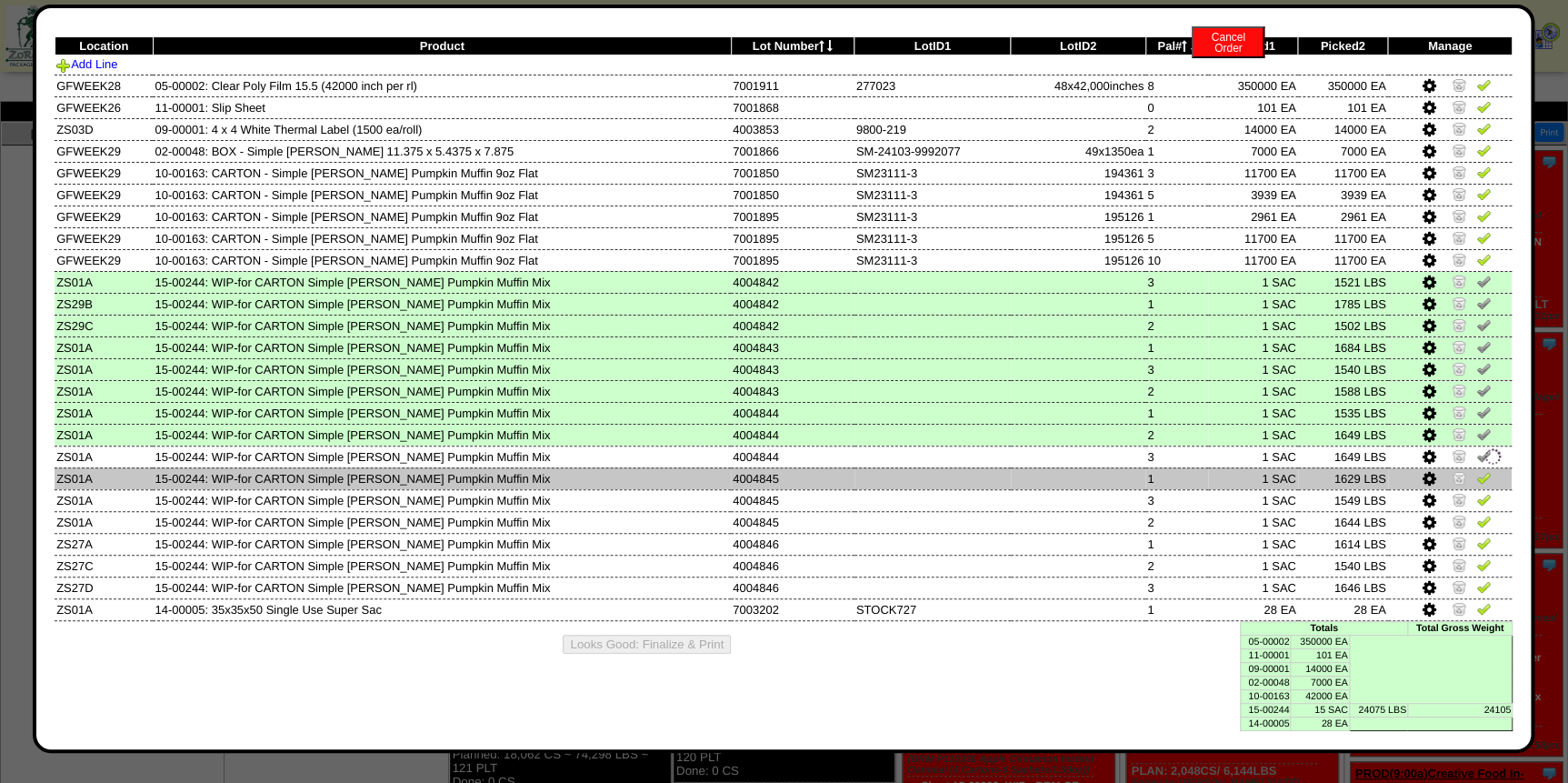 click at bounding box center [1483, 477] 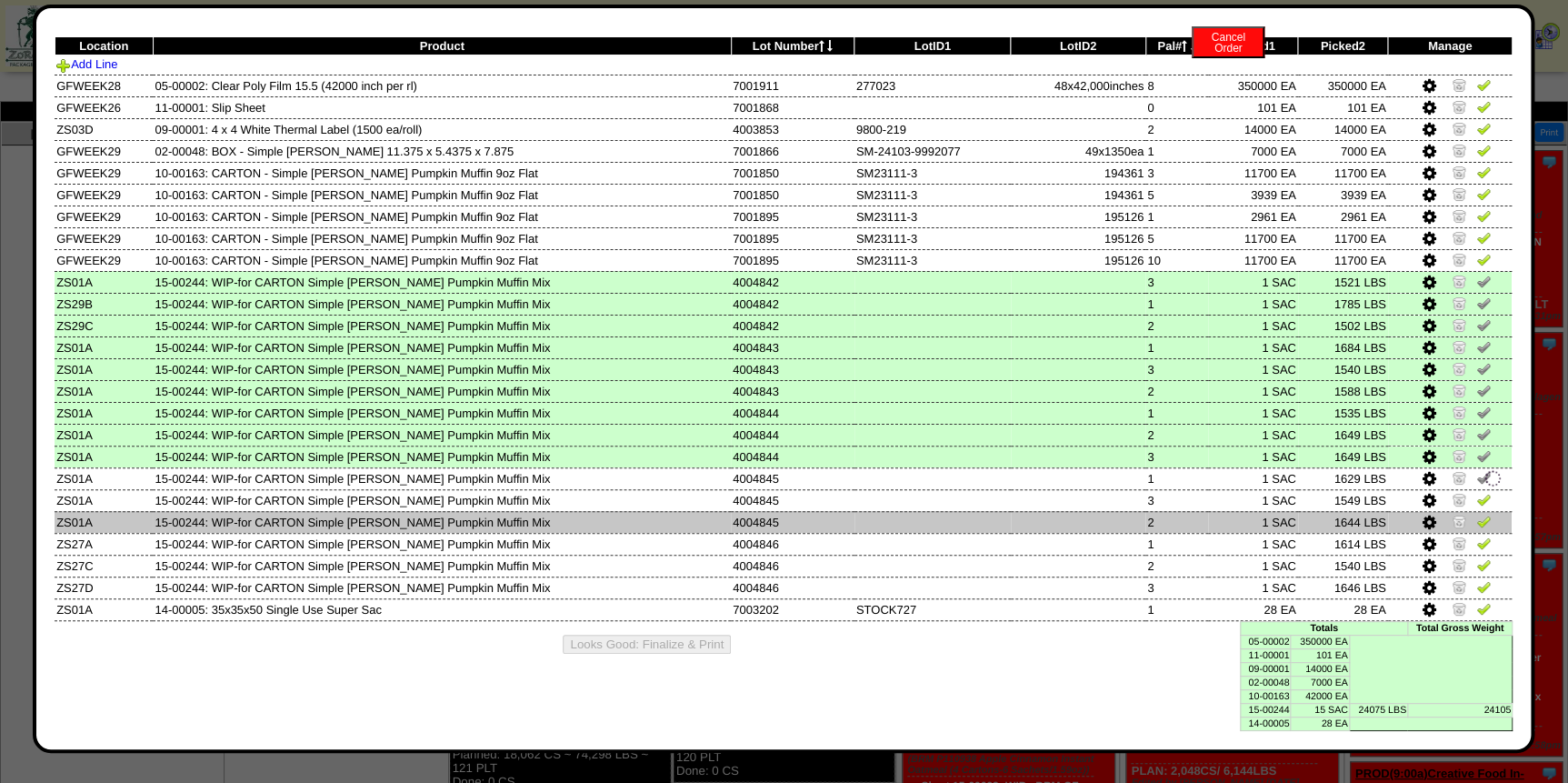 drag, startPoint x: 1465, startPoint y: 495, endPoint x: 1464, endPoint y: 513, distance: 18.027756 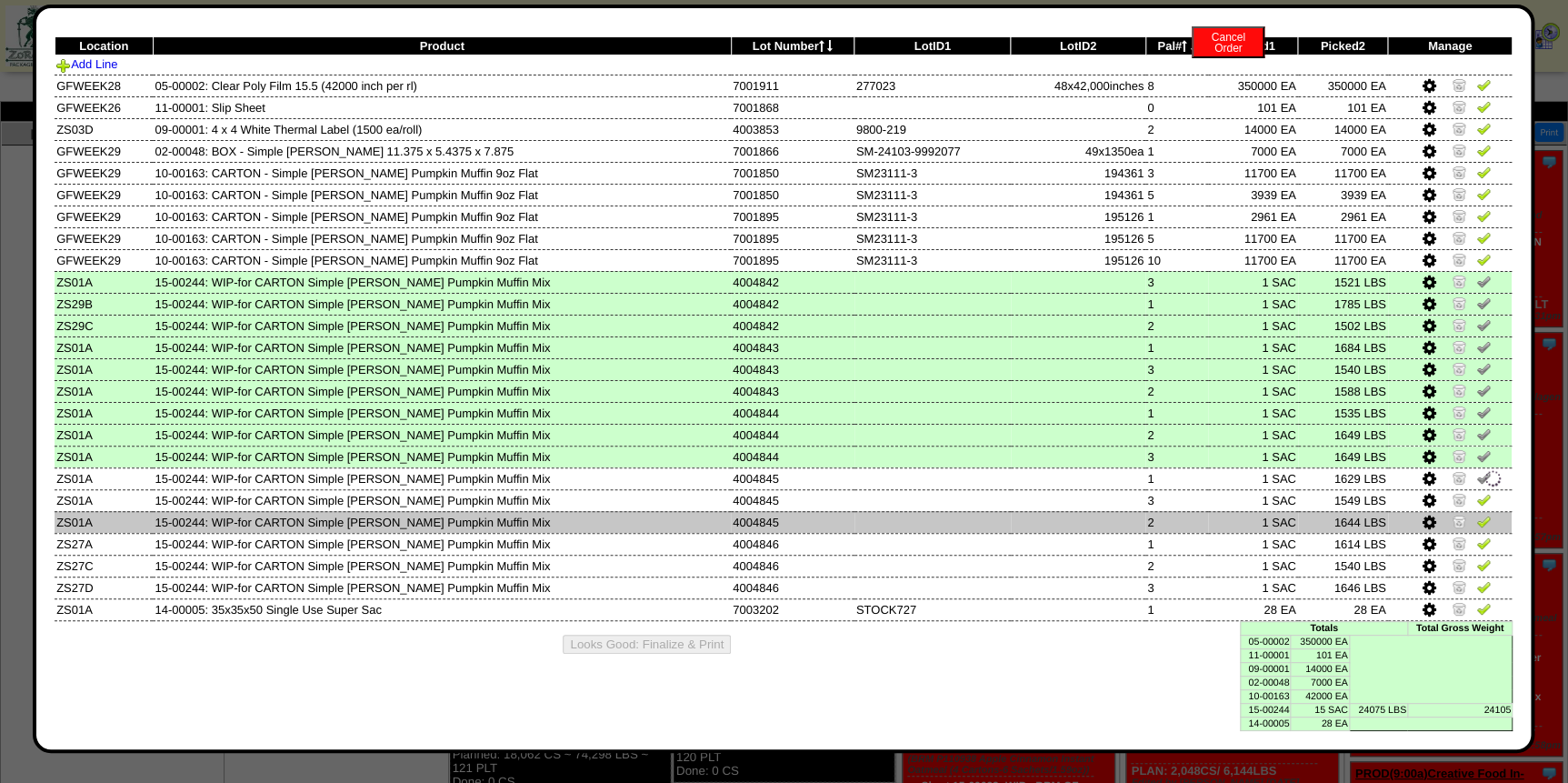 click at bounding box center (1483, 499) 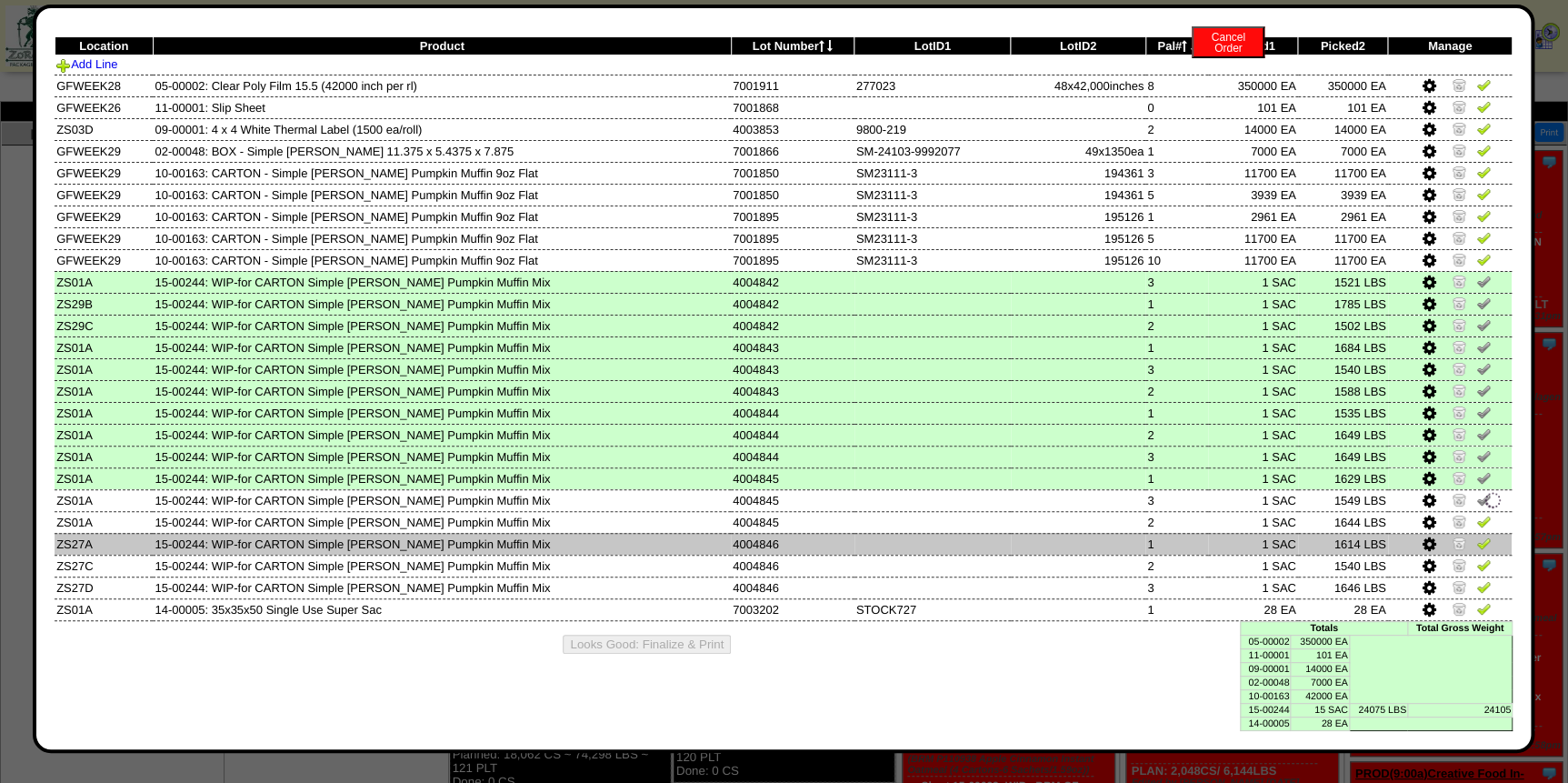 drag, startPoint x: 1467, startPoint y: 521, endPoint x: 1470, endPoint y: 539, distance: 18.24829 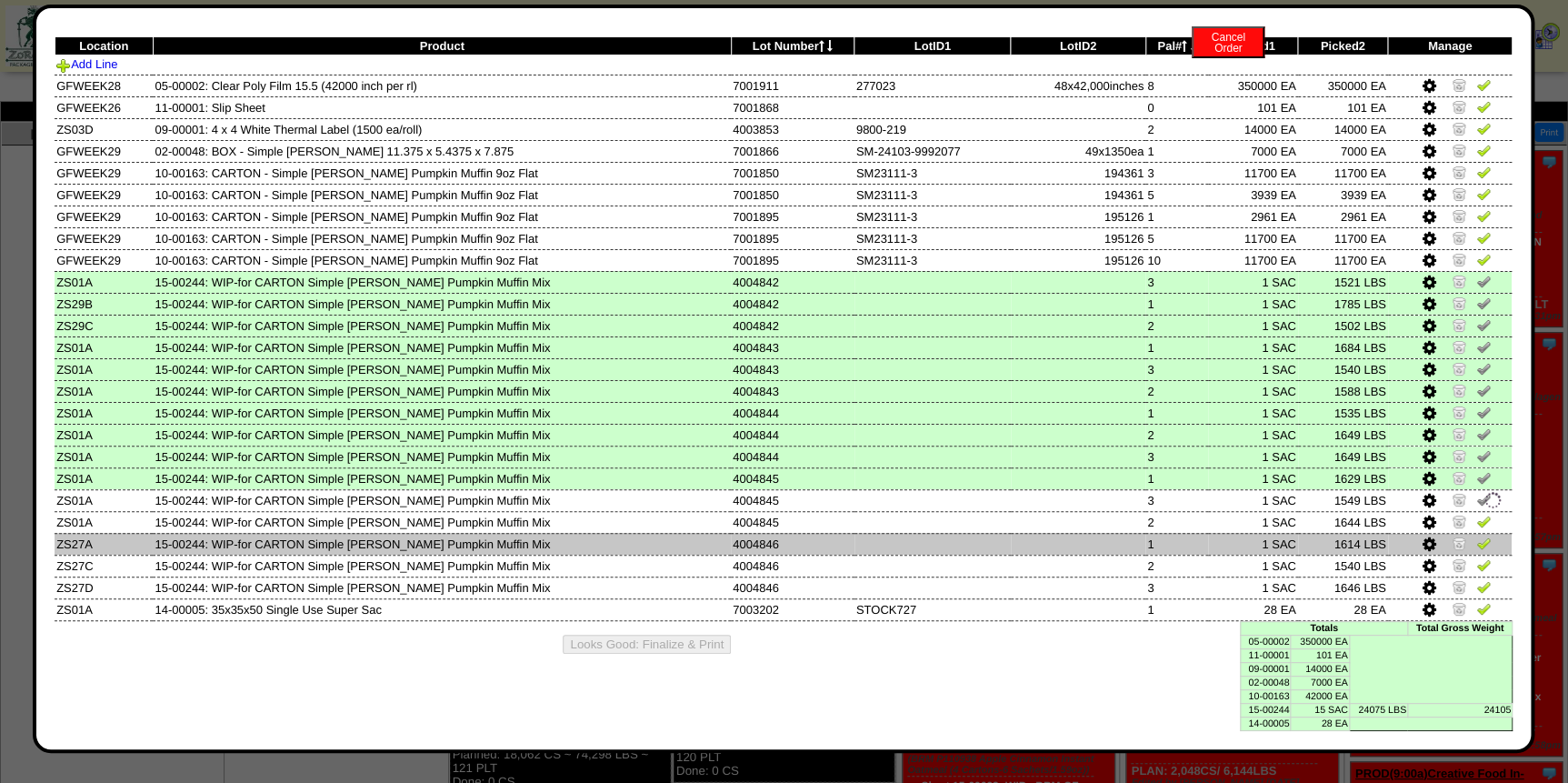 click at bounding box center [1483, 521] 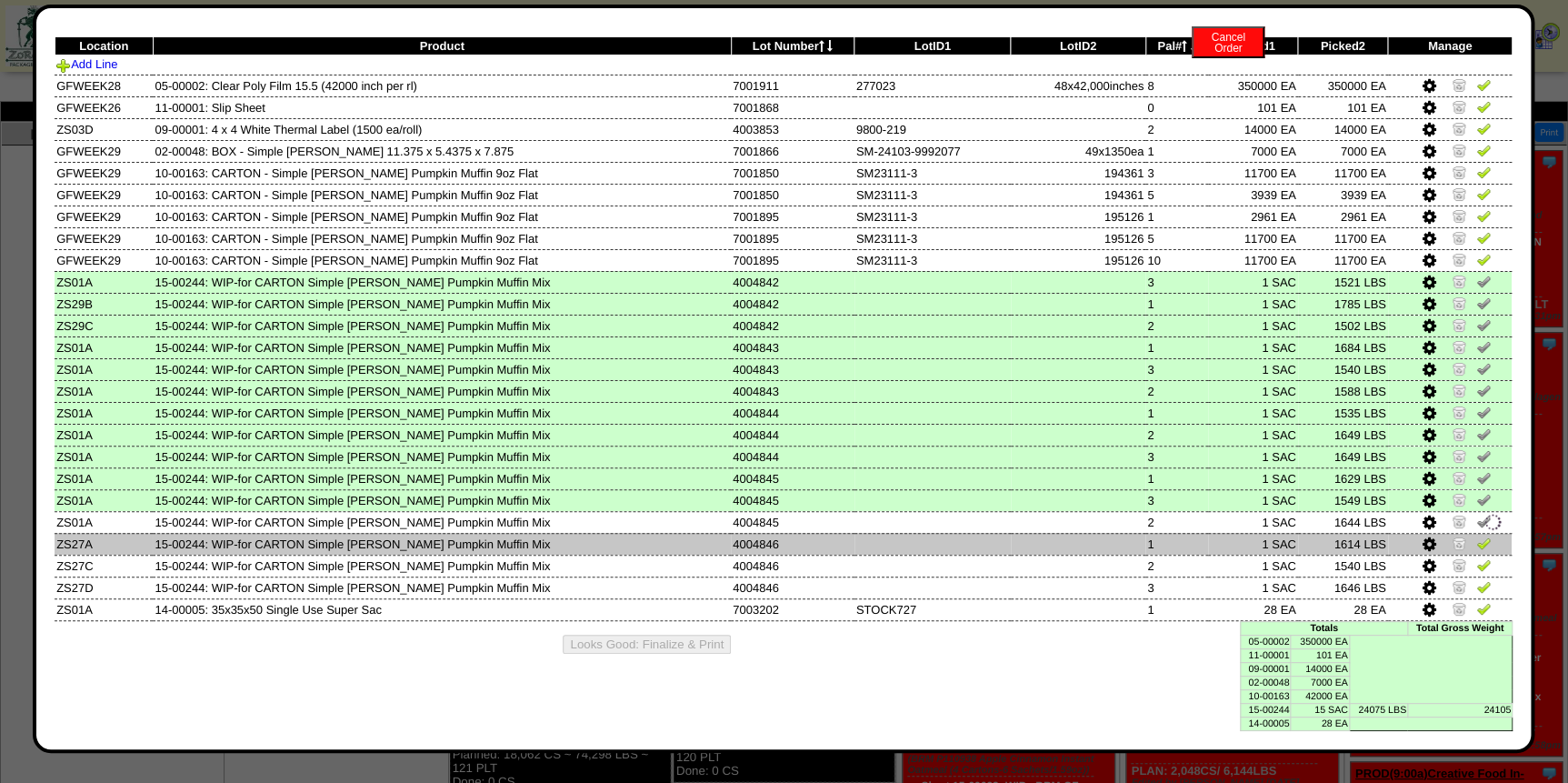 drag, startPoint x: 1471, startPoint y: 545, endPoint x: 1466, endPoint y: 564, distance: 19.646883 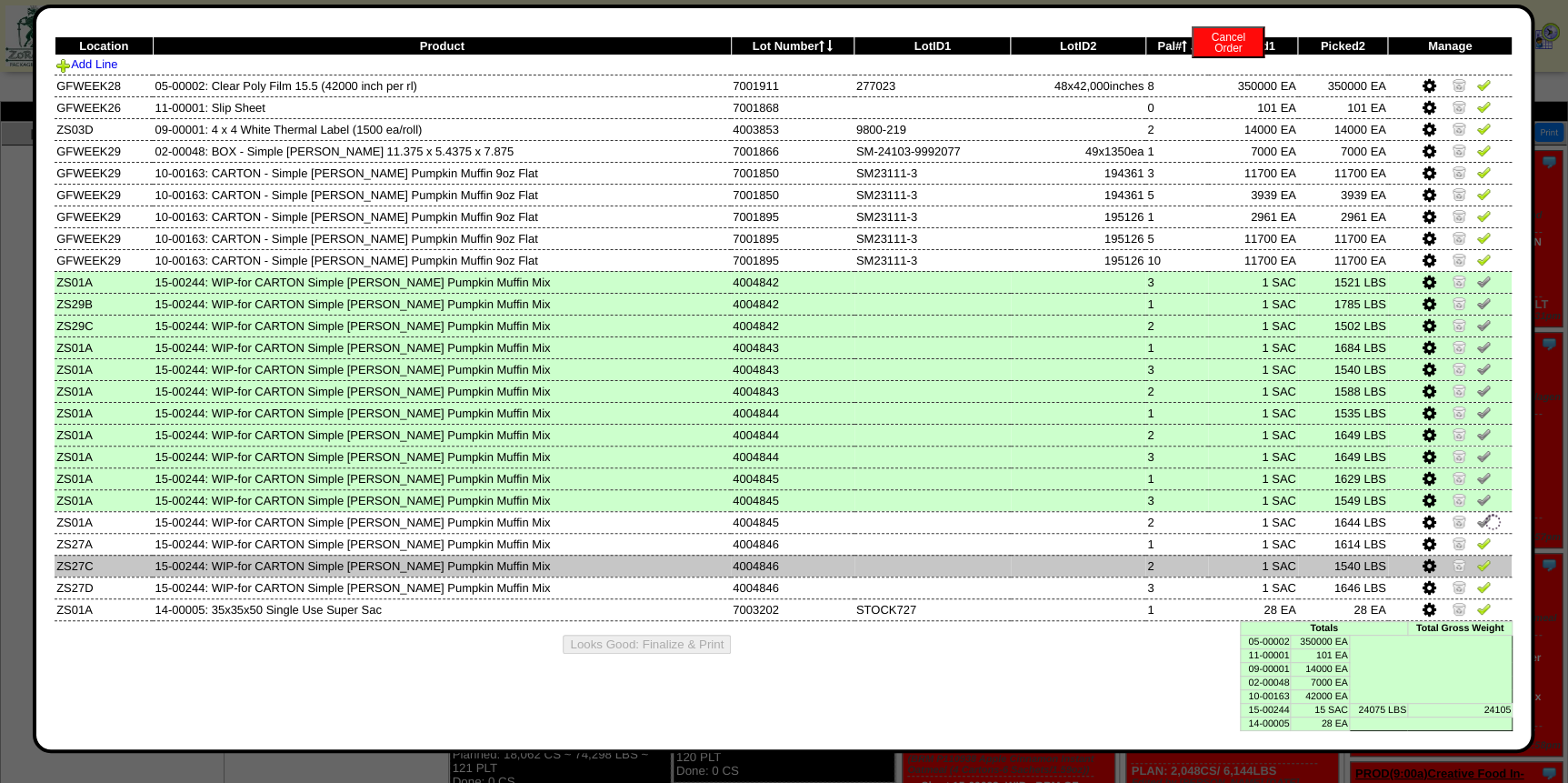 click at bounding box center (1483, 543) 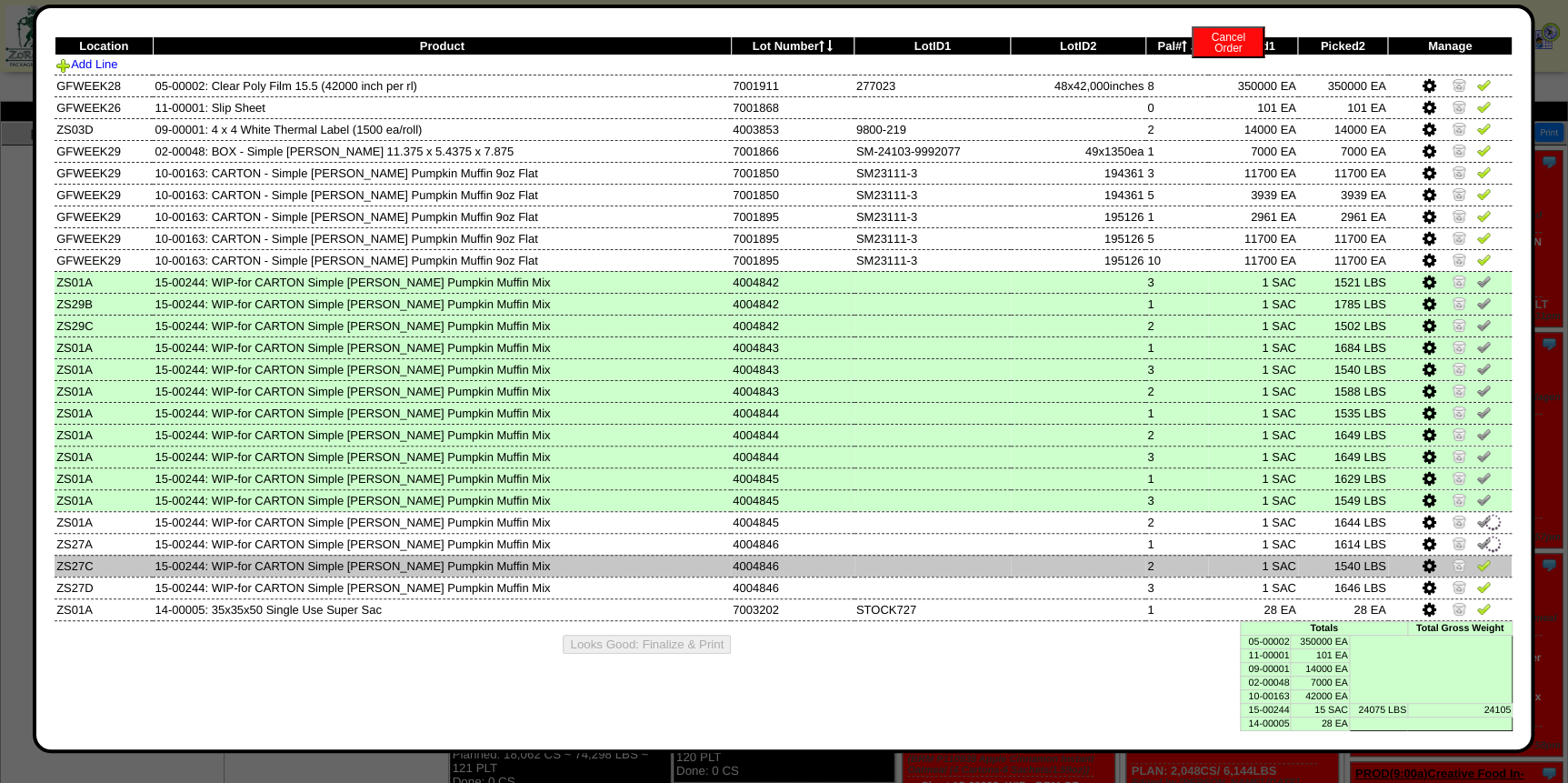 click at bounding box center [1483, 565] 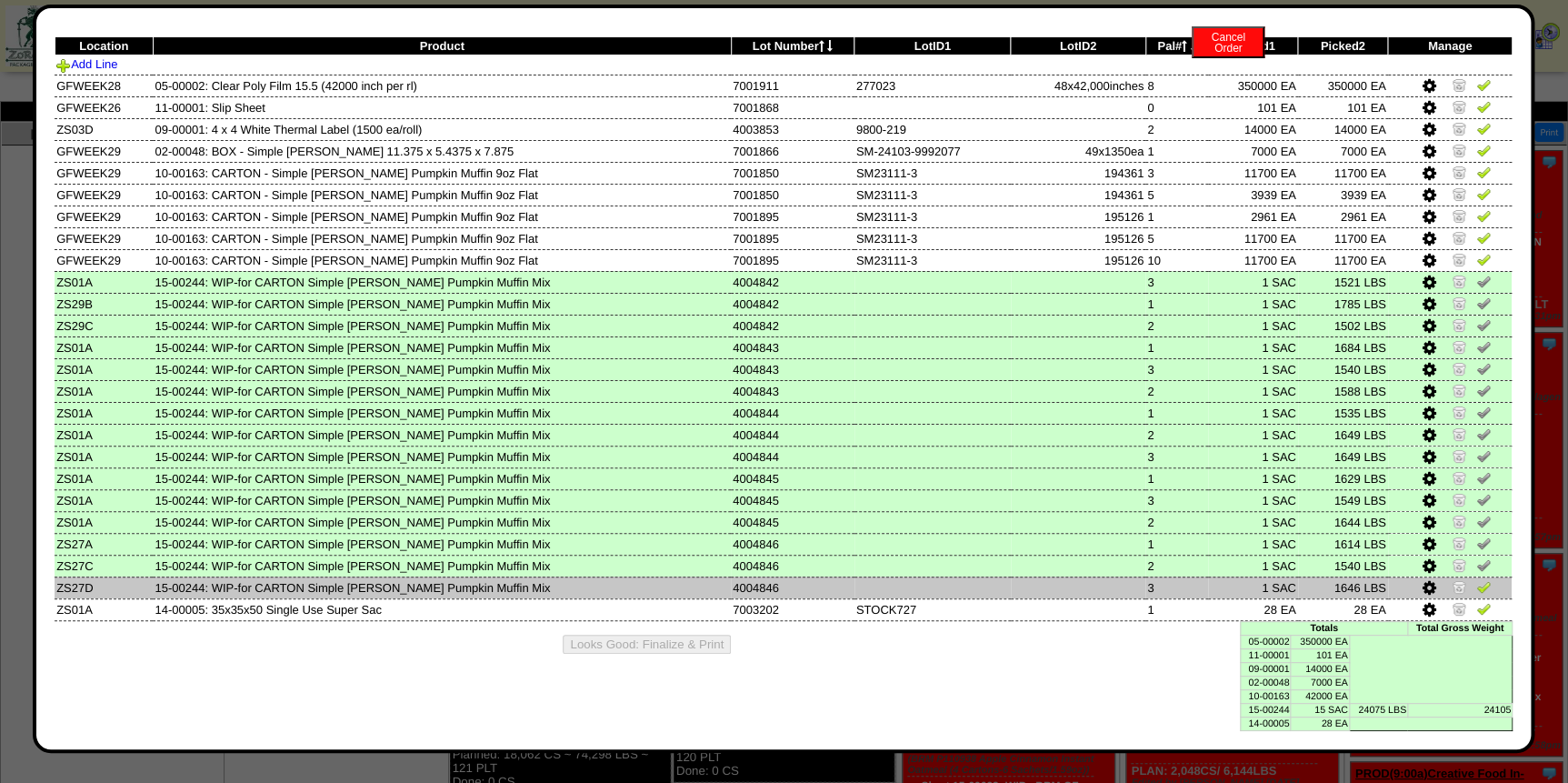 click at bounding box center (1483, 587) 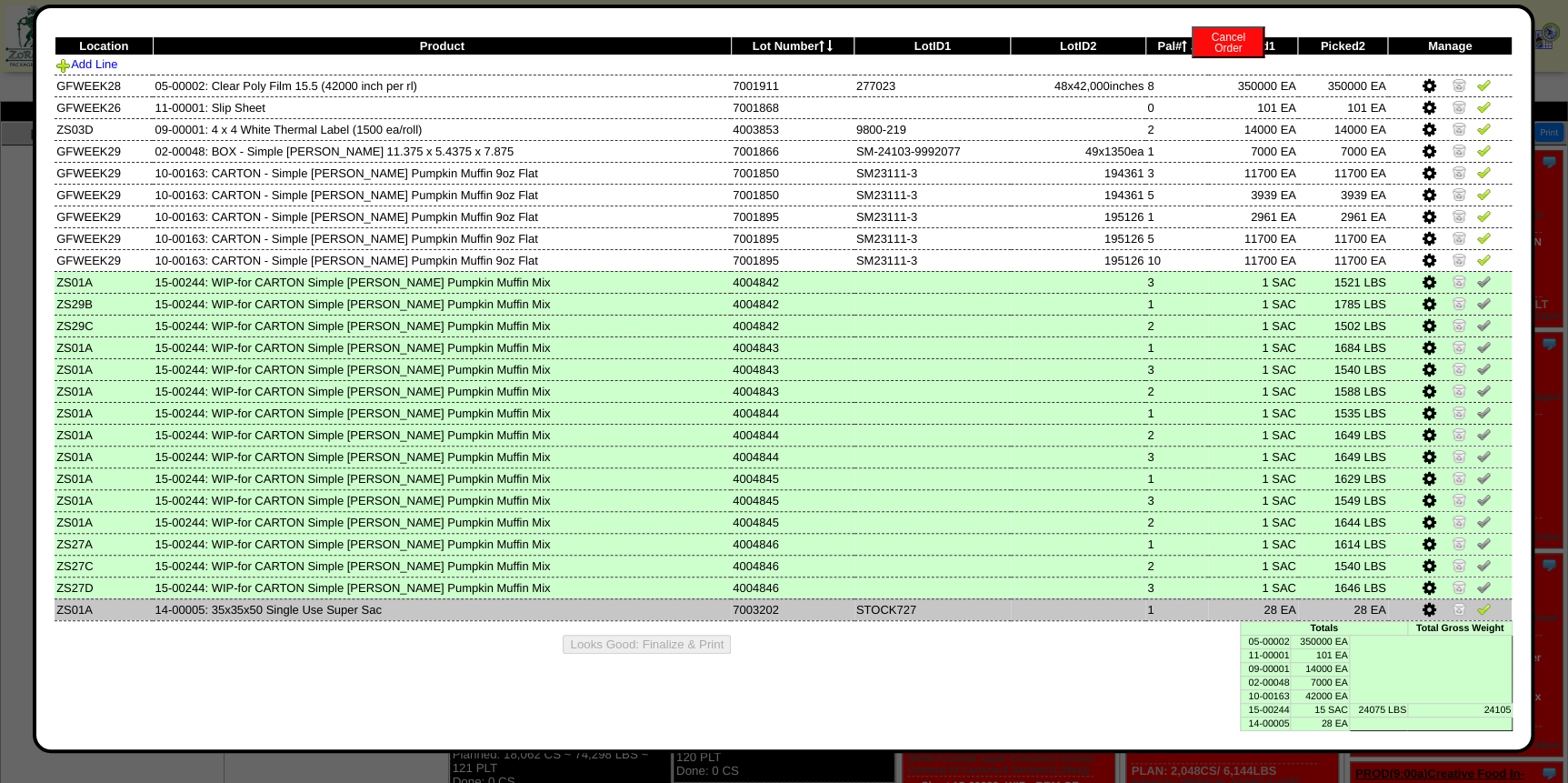 click at bounding box center (1428, 610) 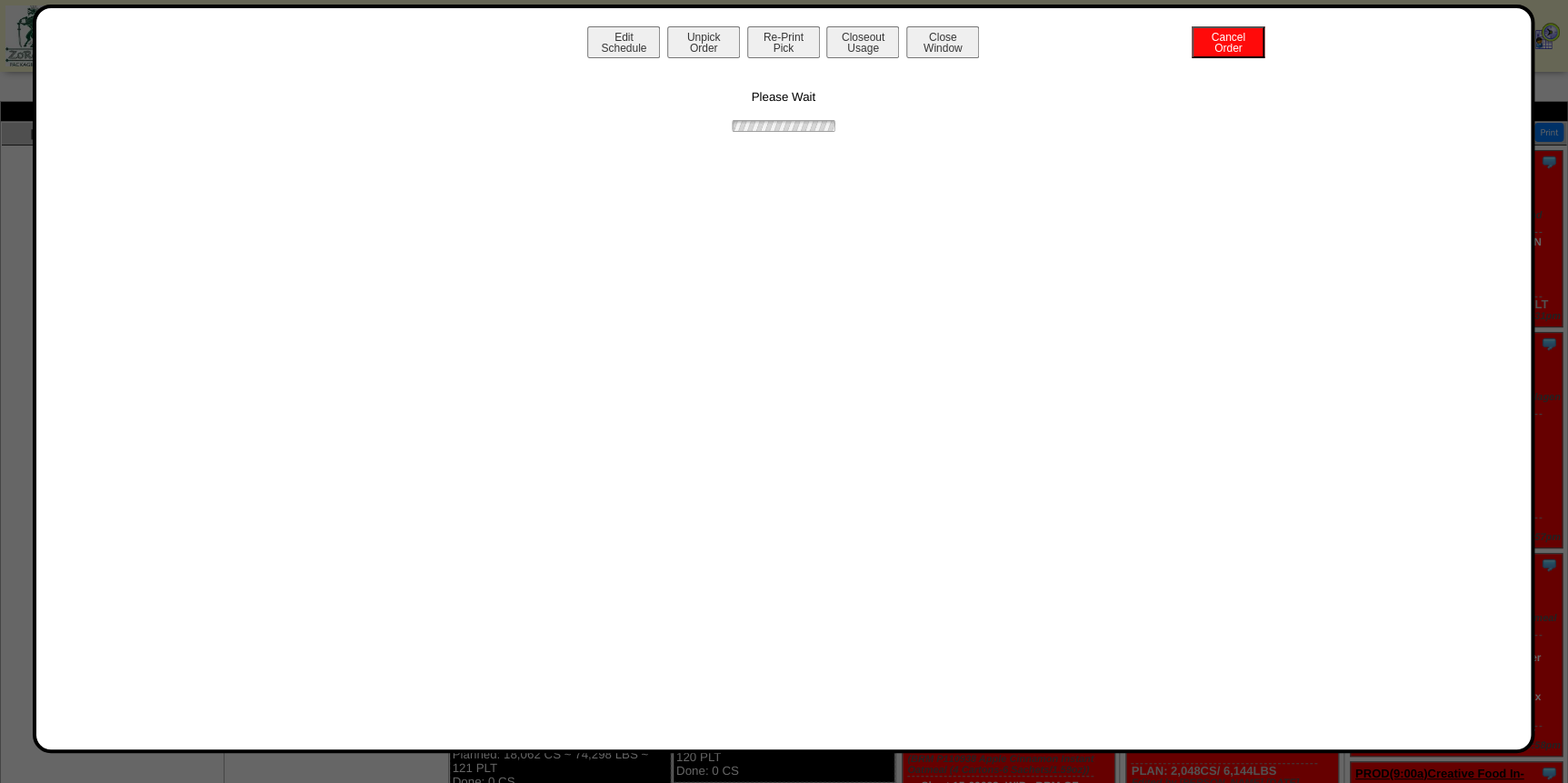 scroll, scrollTop: 0, scrollLeft: 0, axis: both 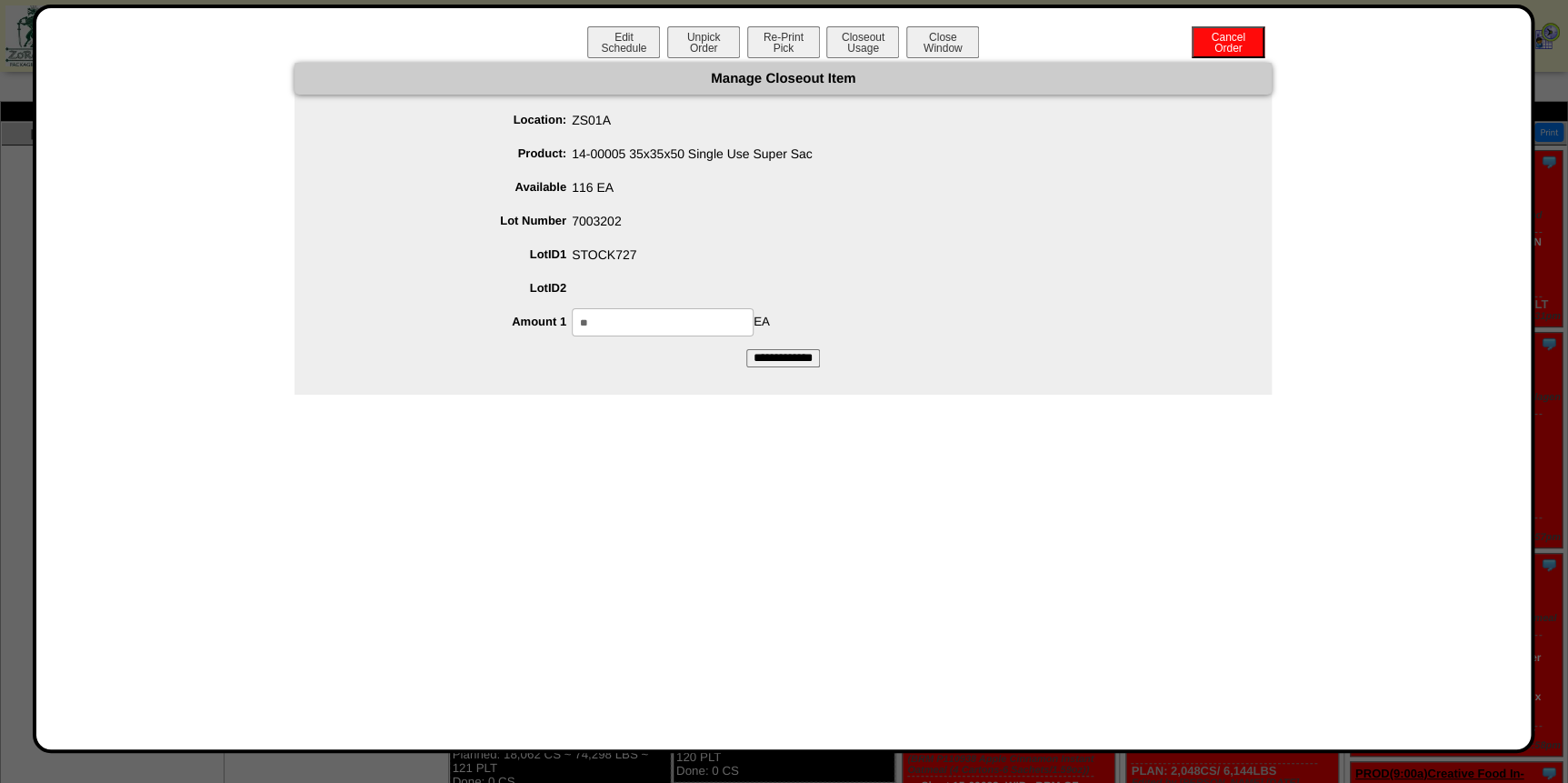 click on "**" at bounding box center [663, 322] 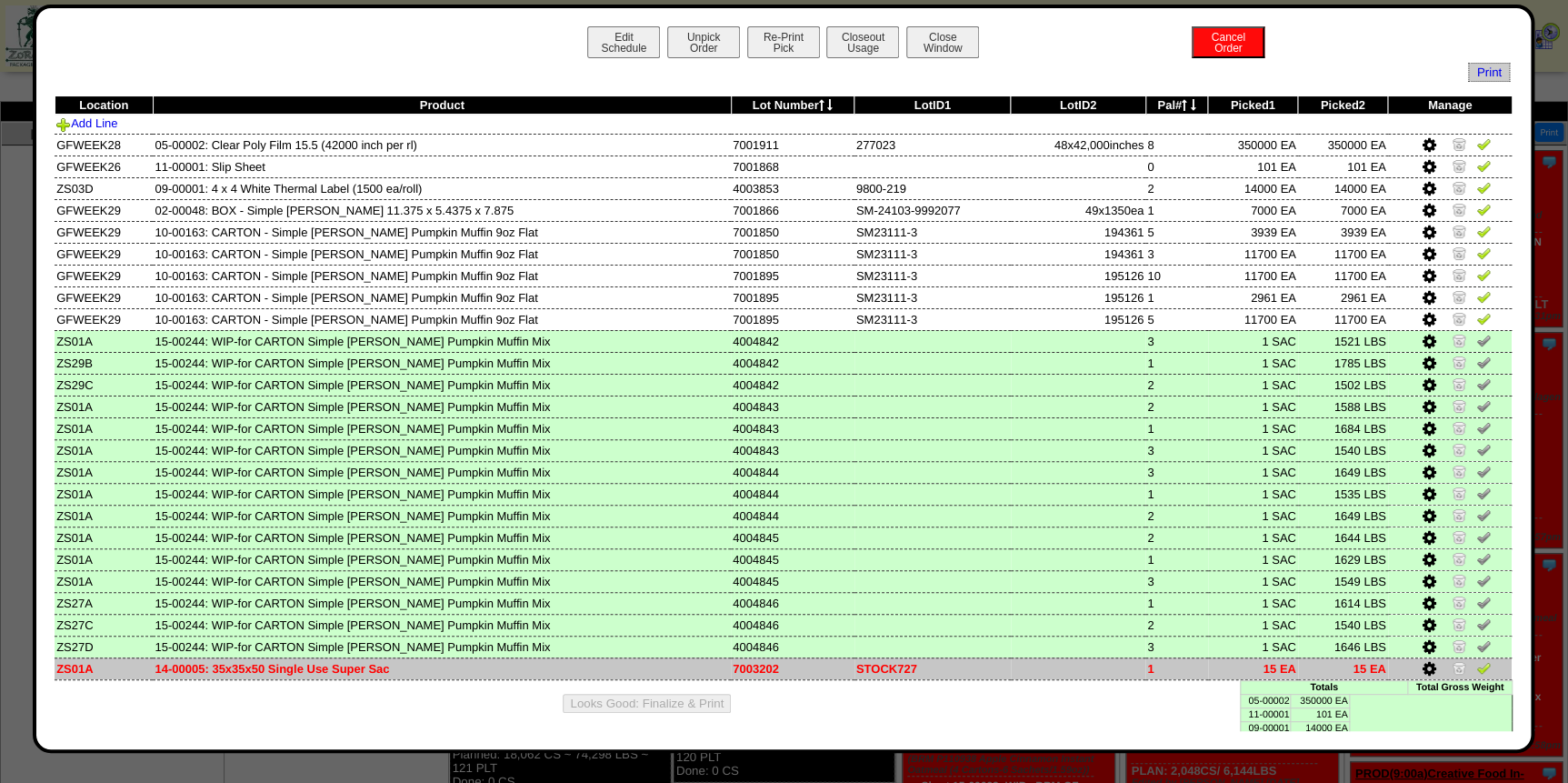 click at bounding box center (1483, 668) 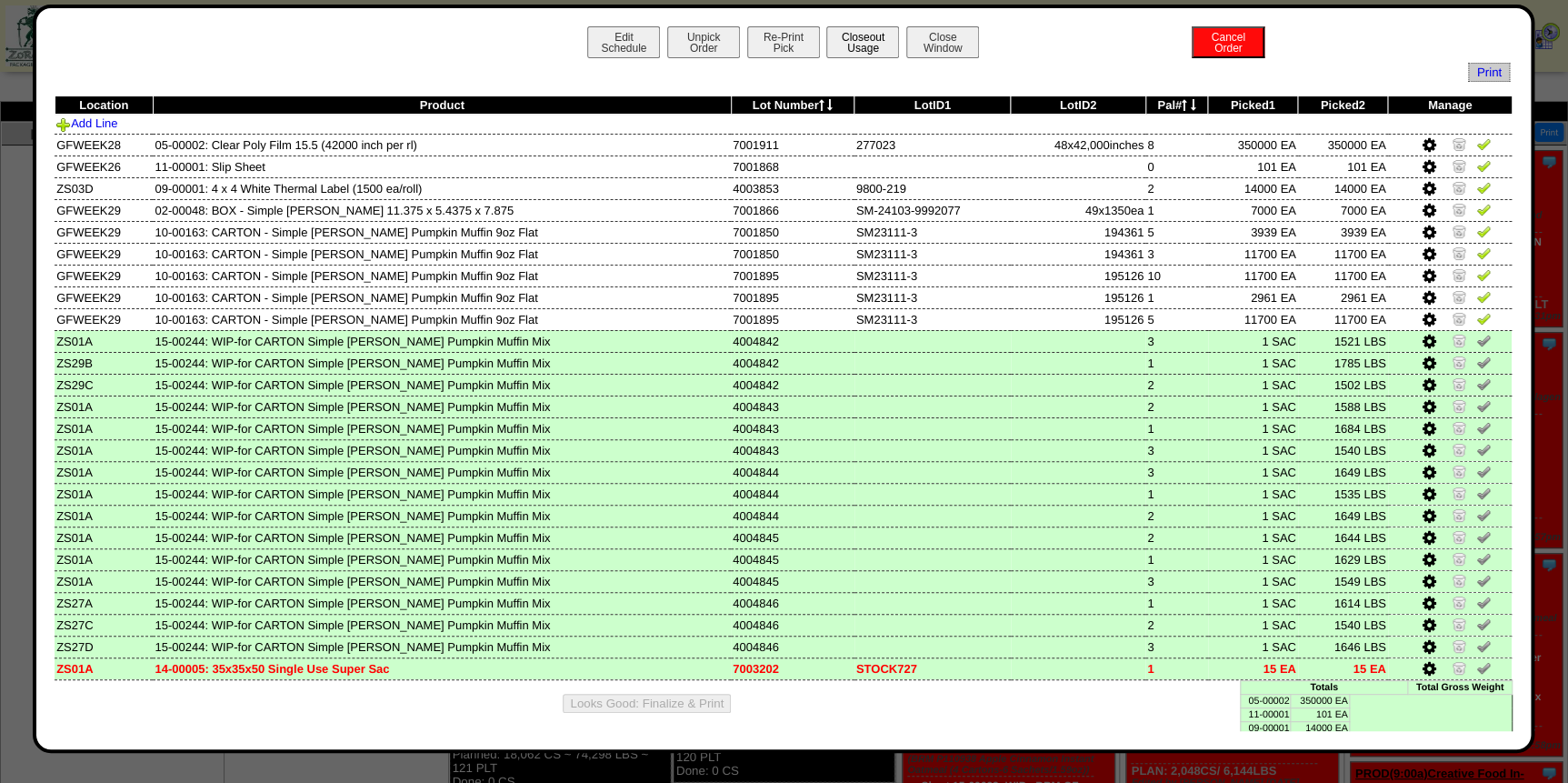click on "Closeout Usage" at bounding box center [863, 42] 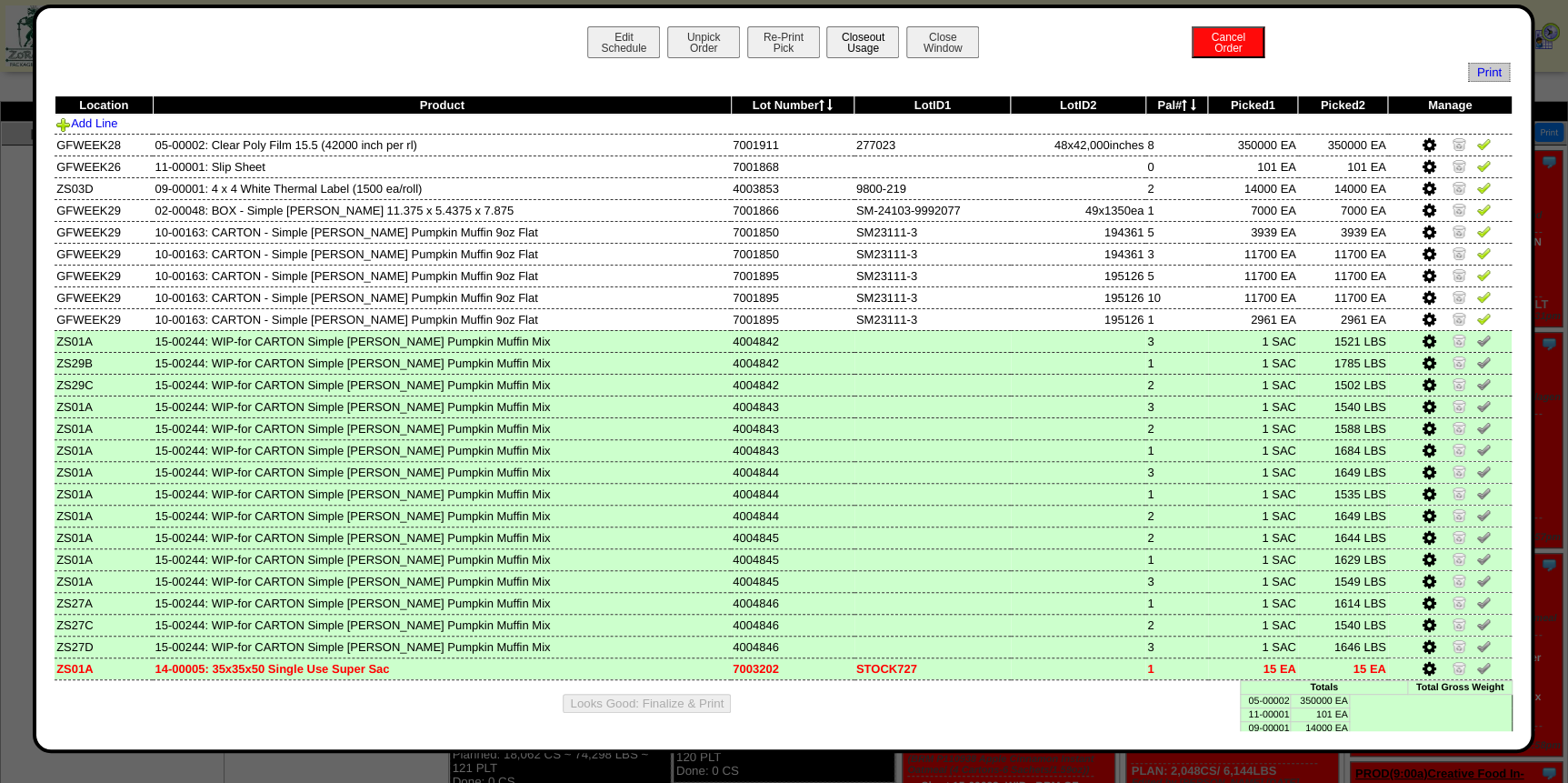 click on "Closeout Usage" at bounding box center [863, 42] 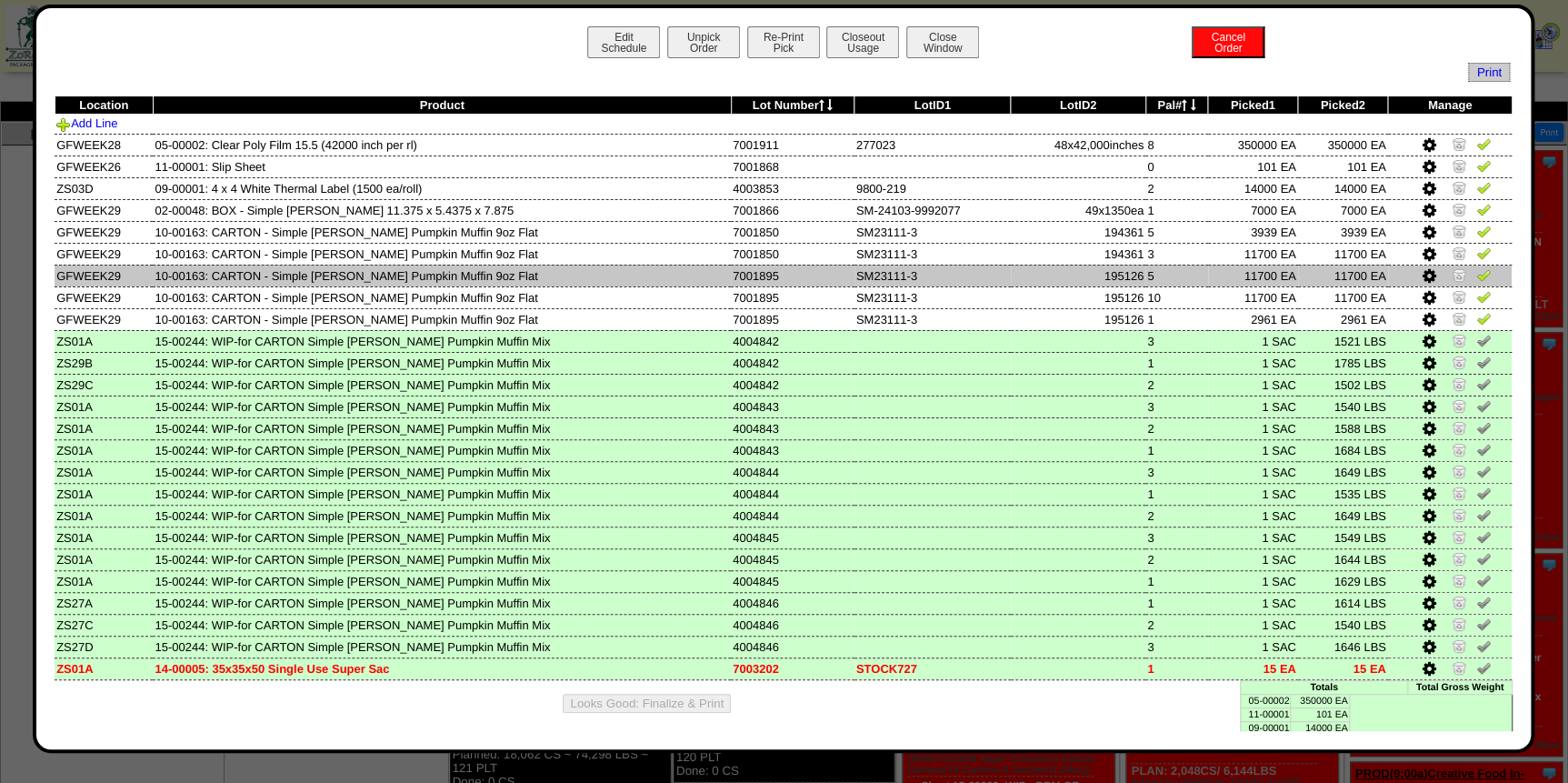 click on "Location
Product
Lot Number
LotID1
LotID2
Pal#
Picked1
Picked2
Manage
Add Line
GFWEEK28
05-00002: Clear Poly Film 15.5  (42000 inch per rl)
7001911" at bounding box center [783, 388] 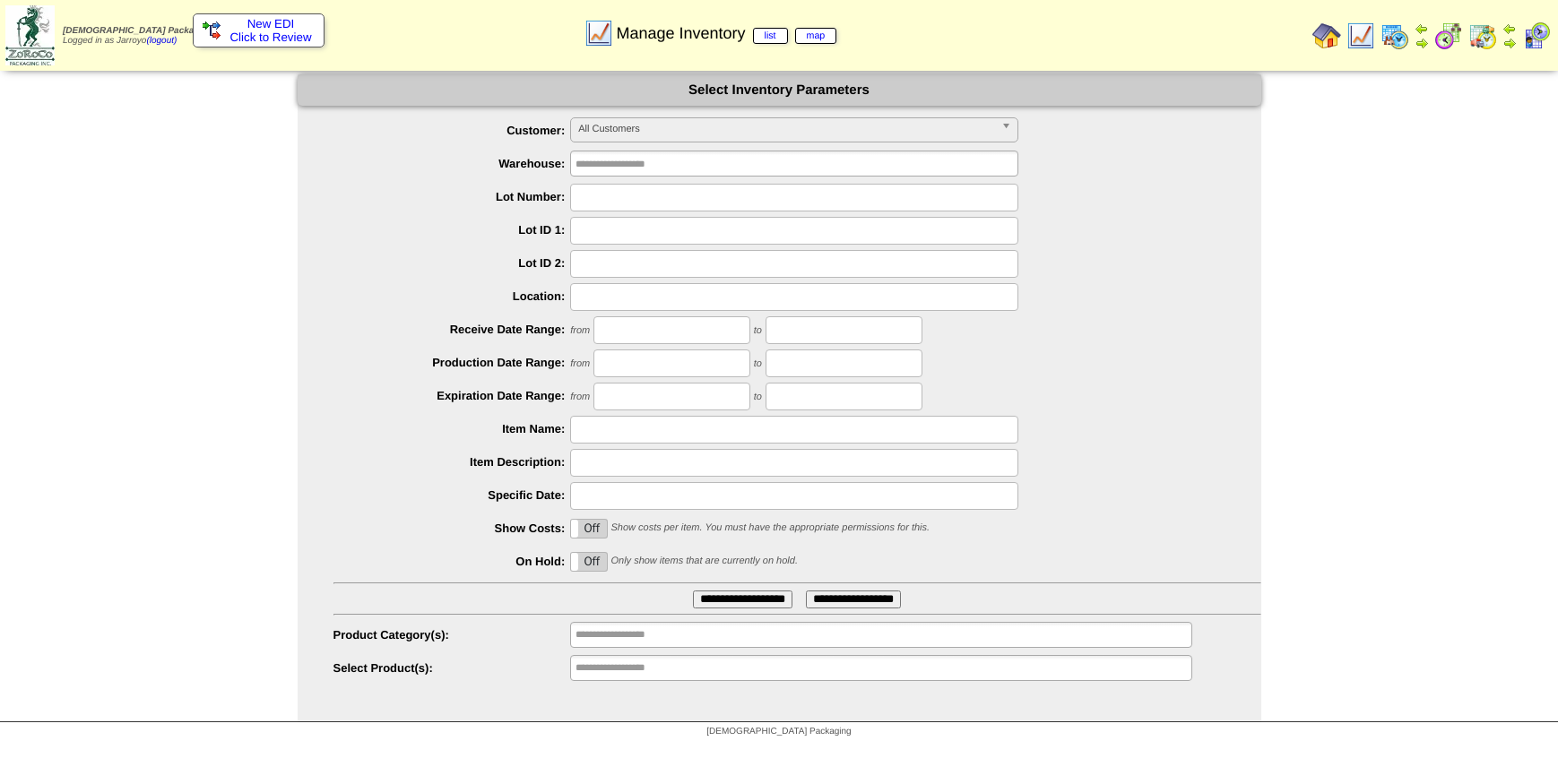 scroll, scrollTop: 0, scrollLeft: 0, axis: both 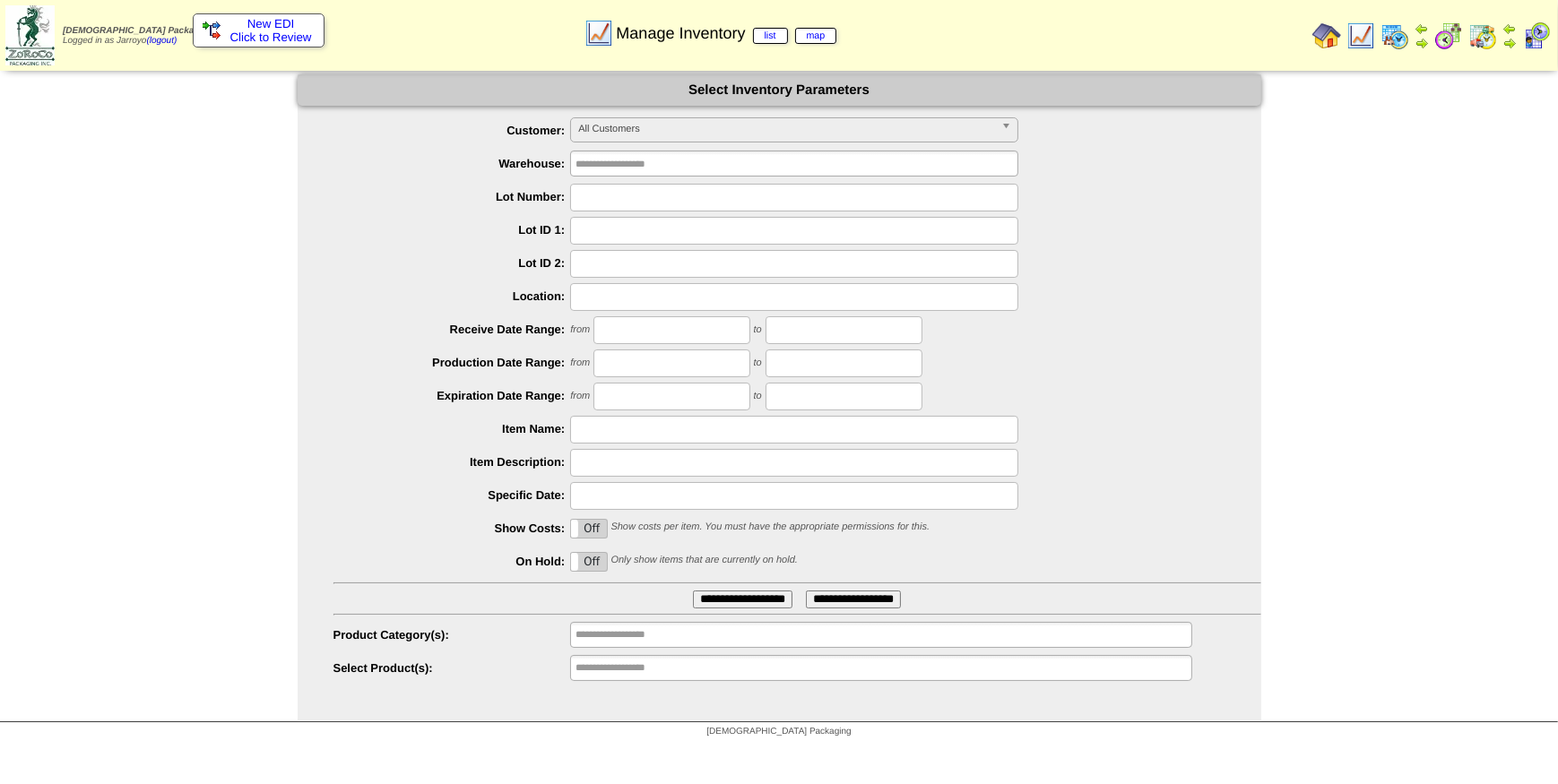 type 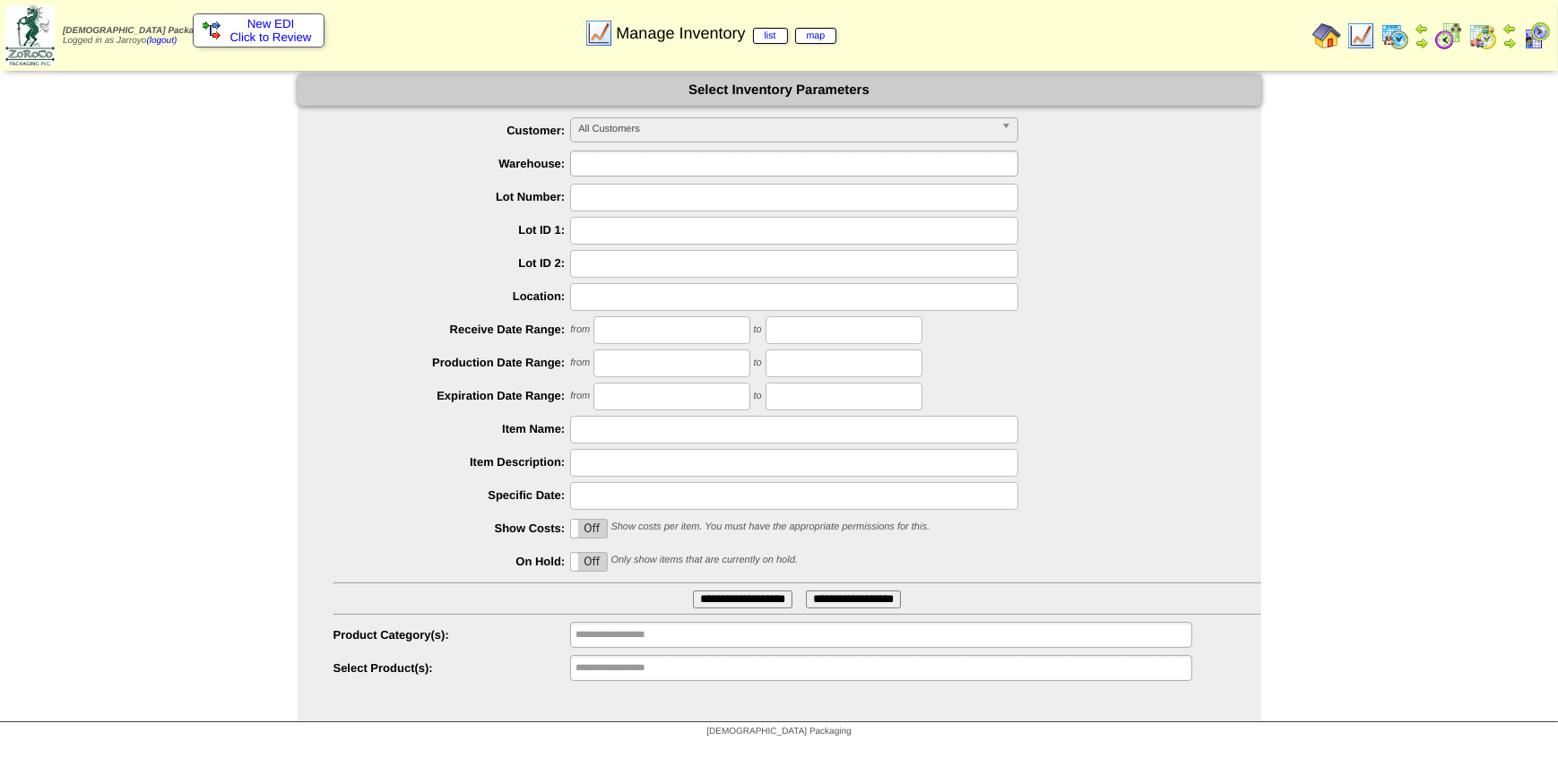 click at bounding box center (633, 163) 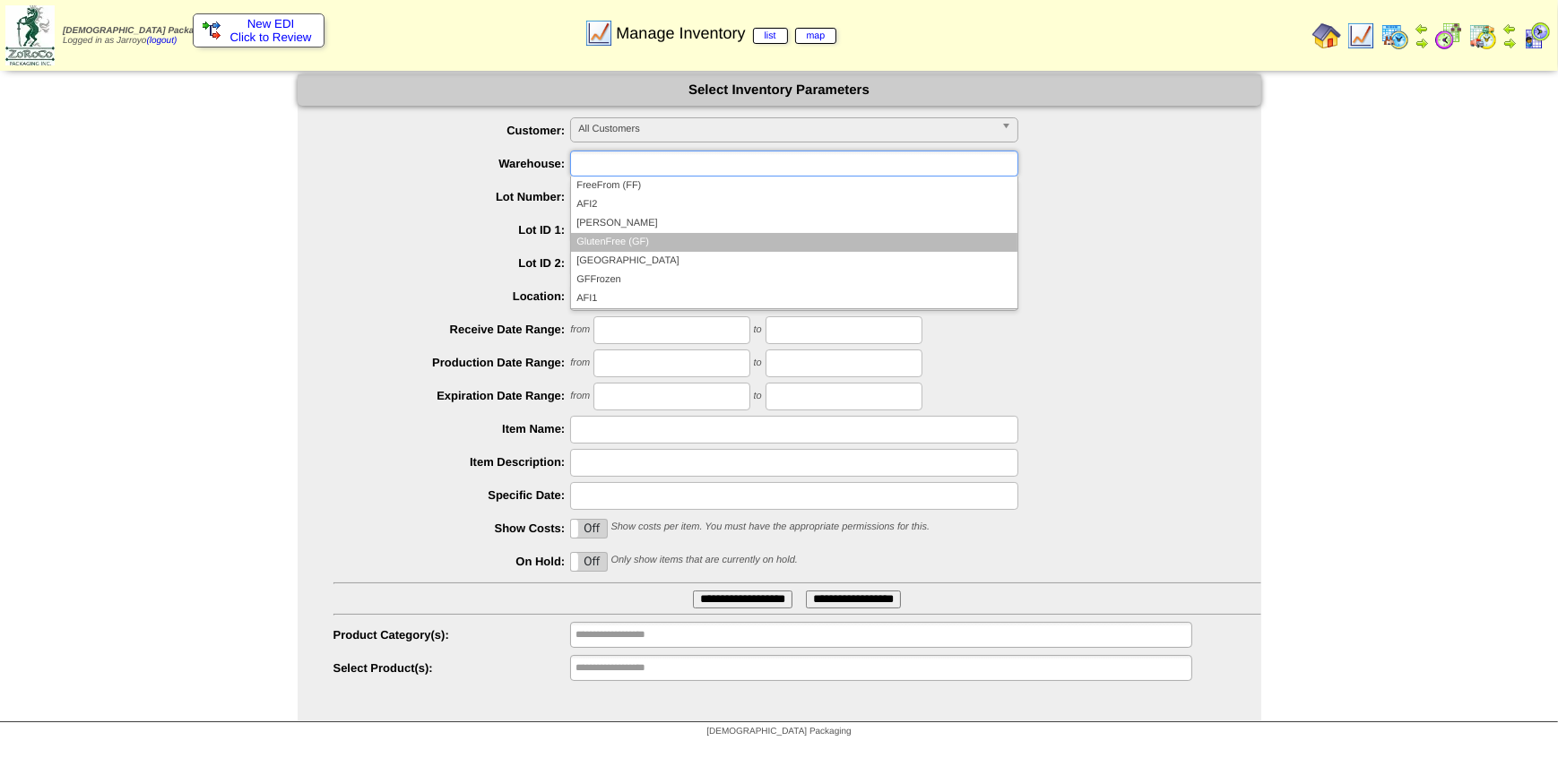 click on "GlutenFree (GF)" at bounding box center (794, 242) 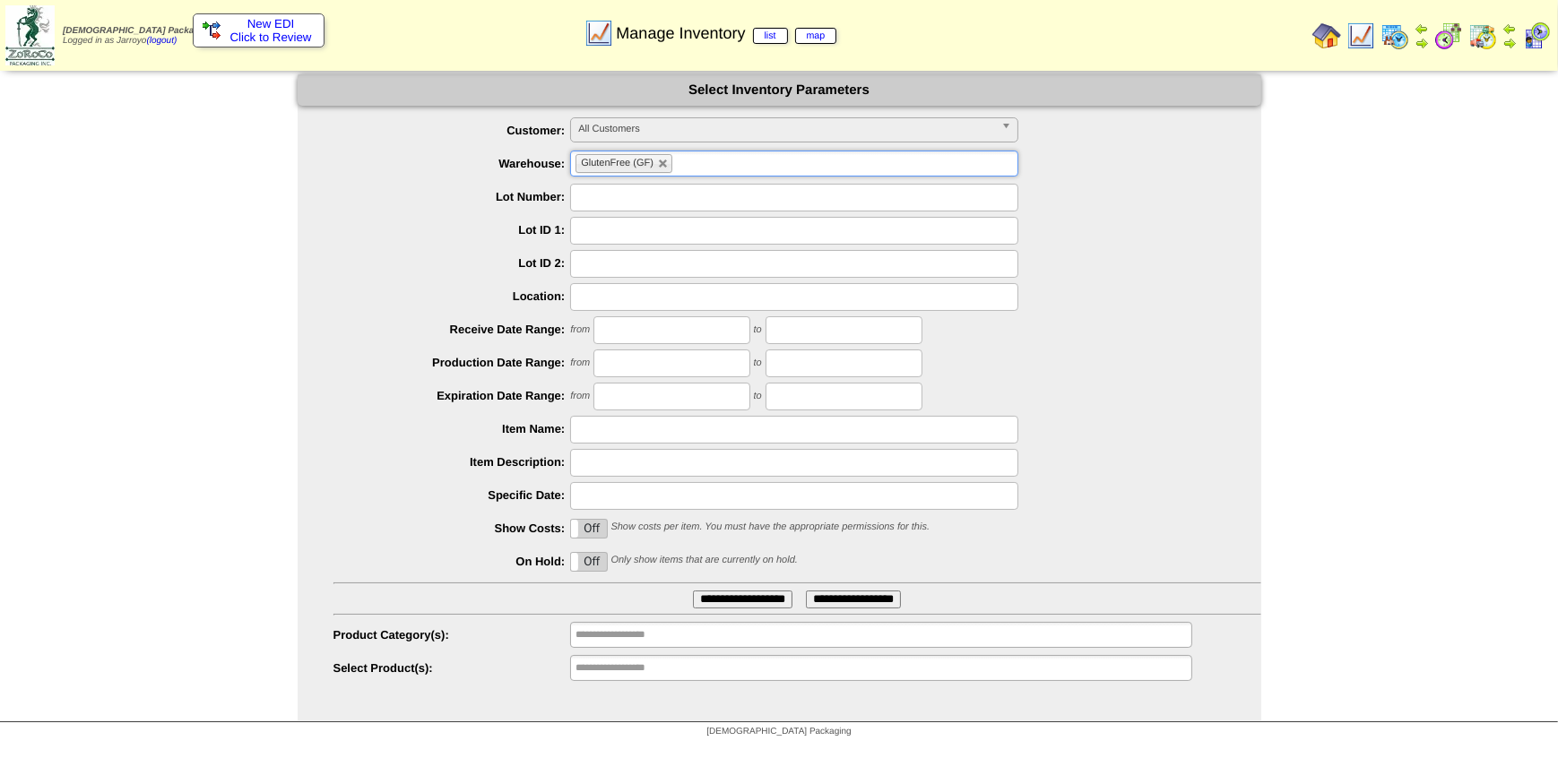 click at bounding box center [794, 230] 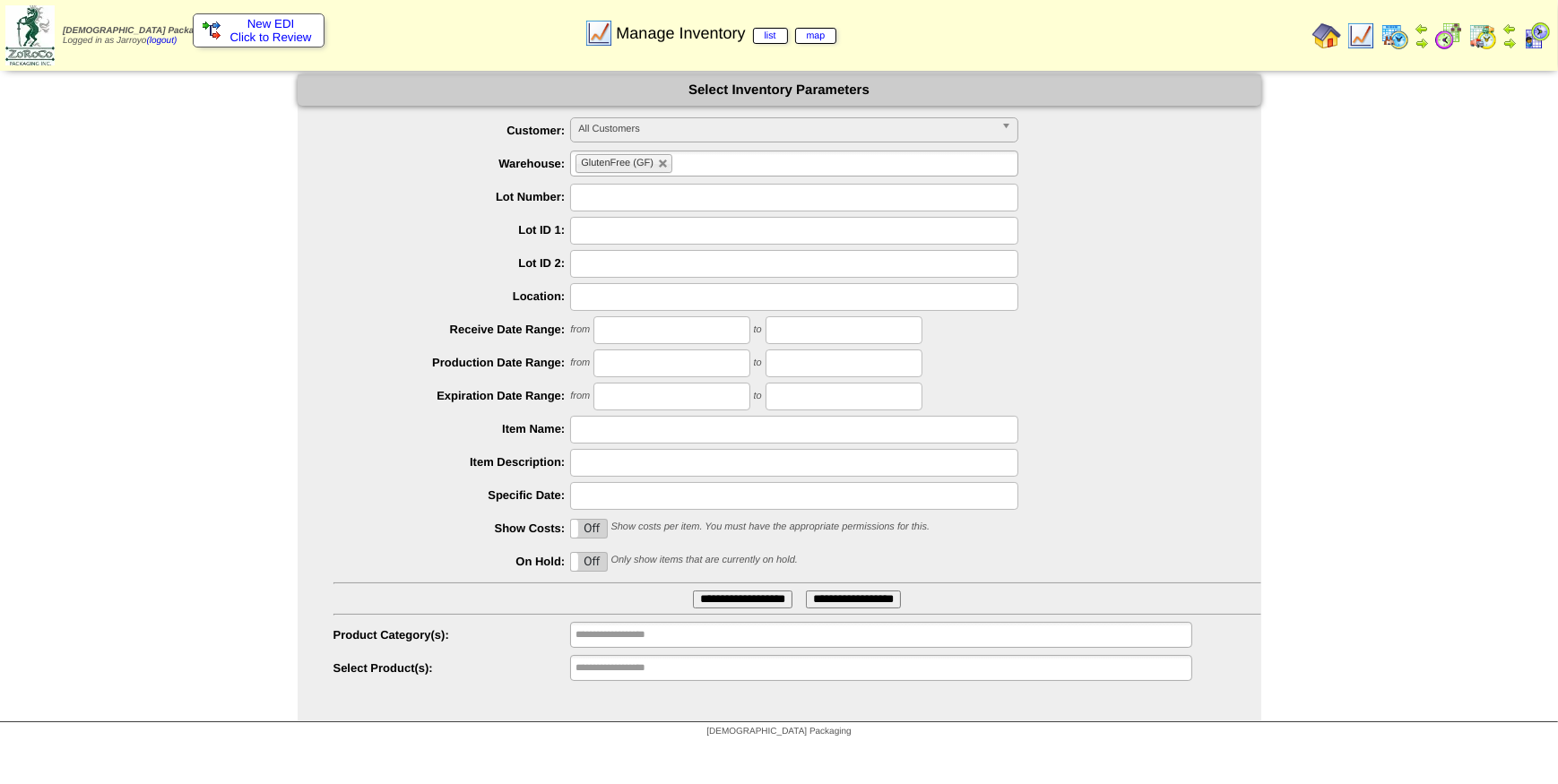 click at bounding box center [794, 429] 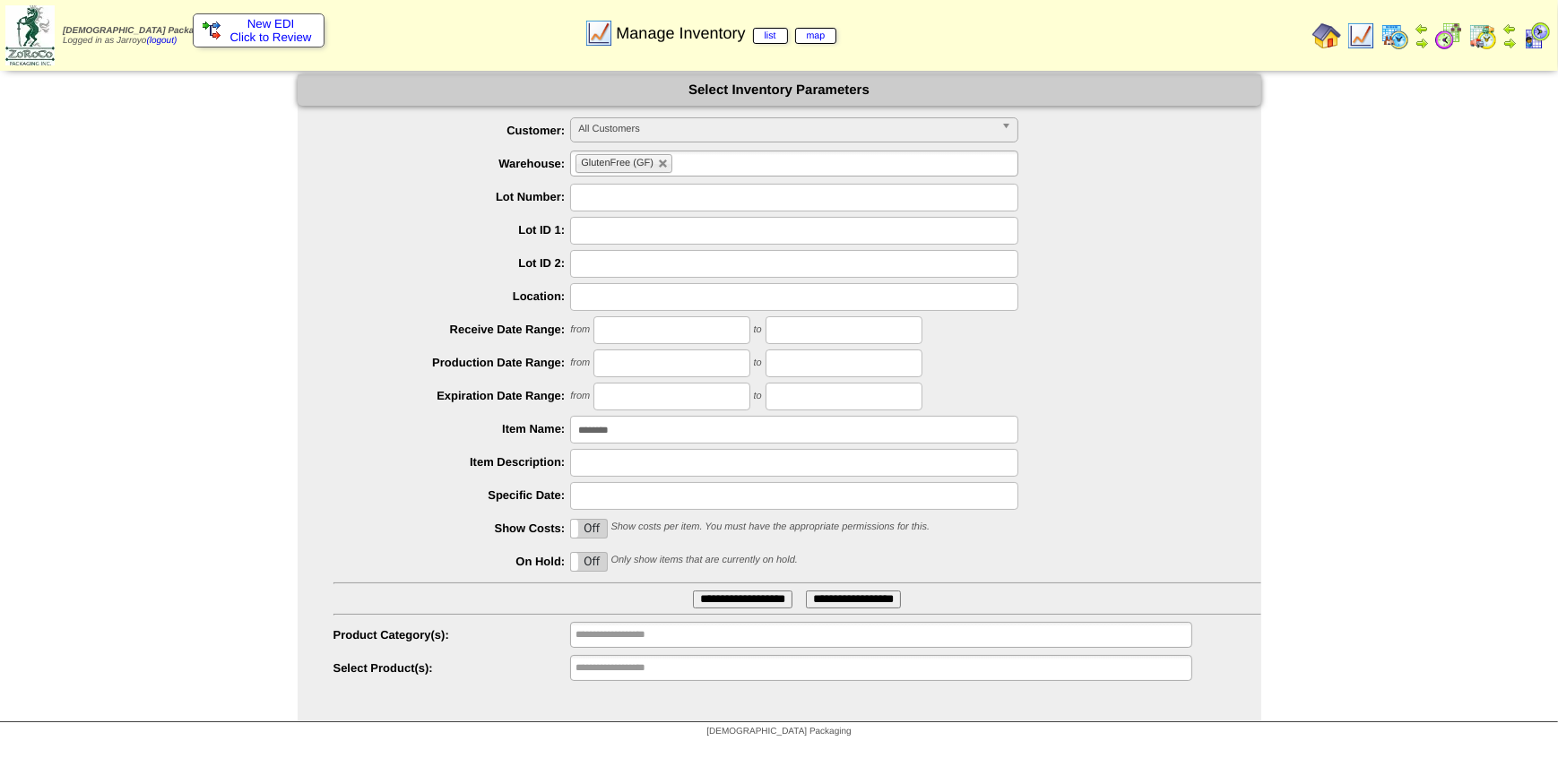type on "********" 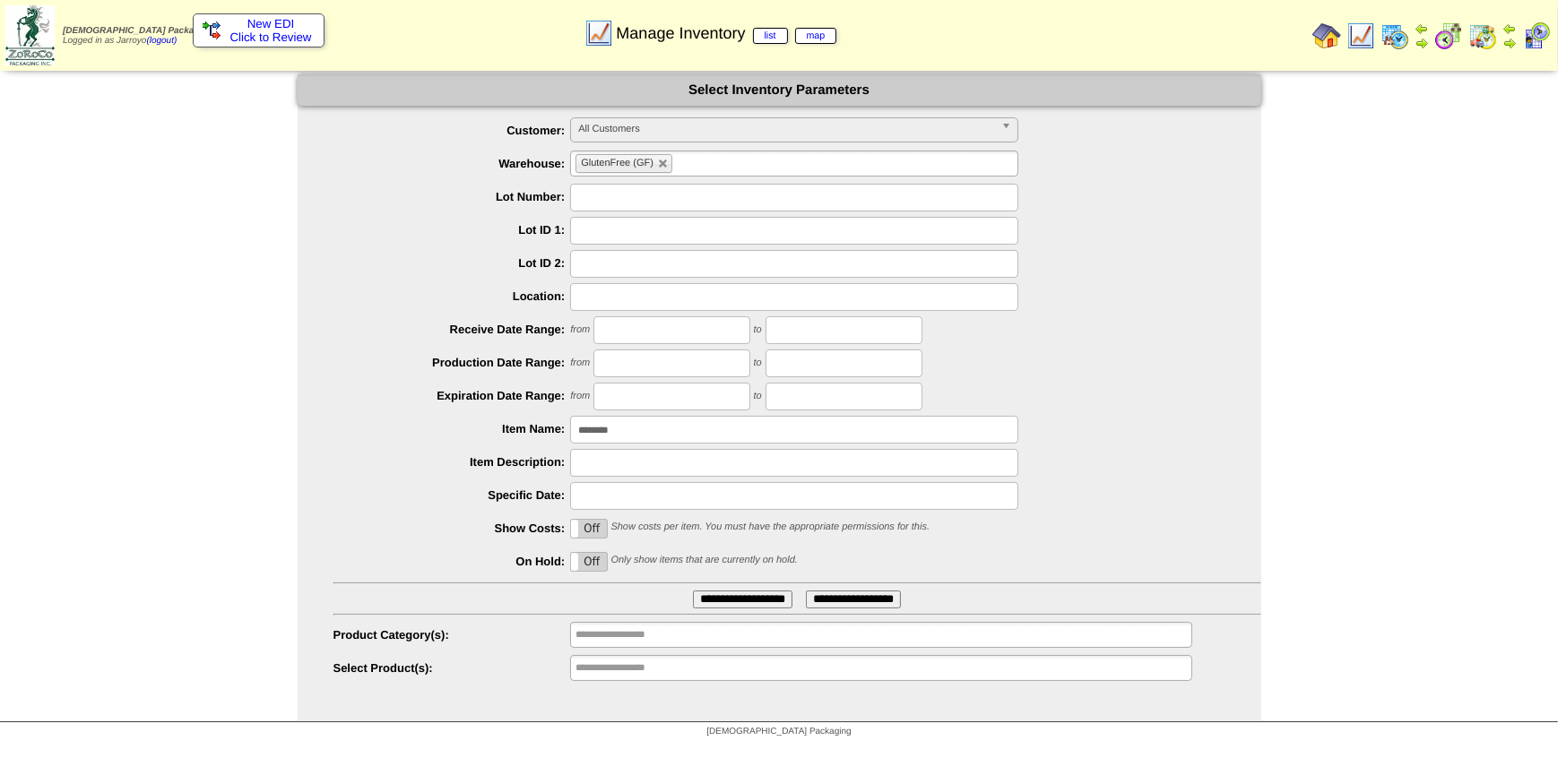 click on "**********" at bounding box center [742, 599] 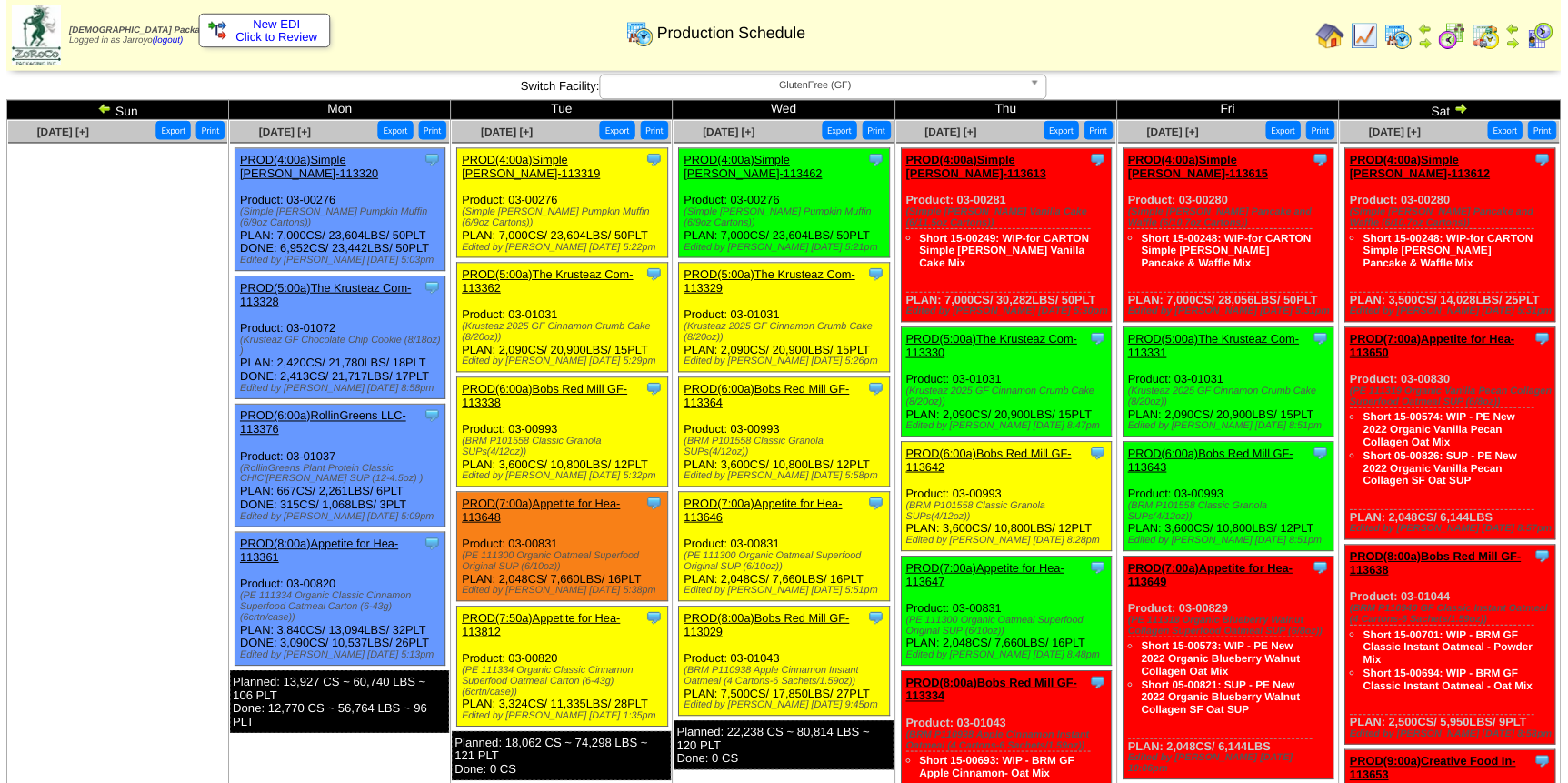 scroll, scrollTop: 0, scrollLeft: 0, axis: both 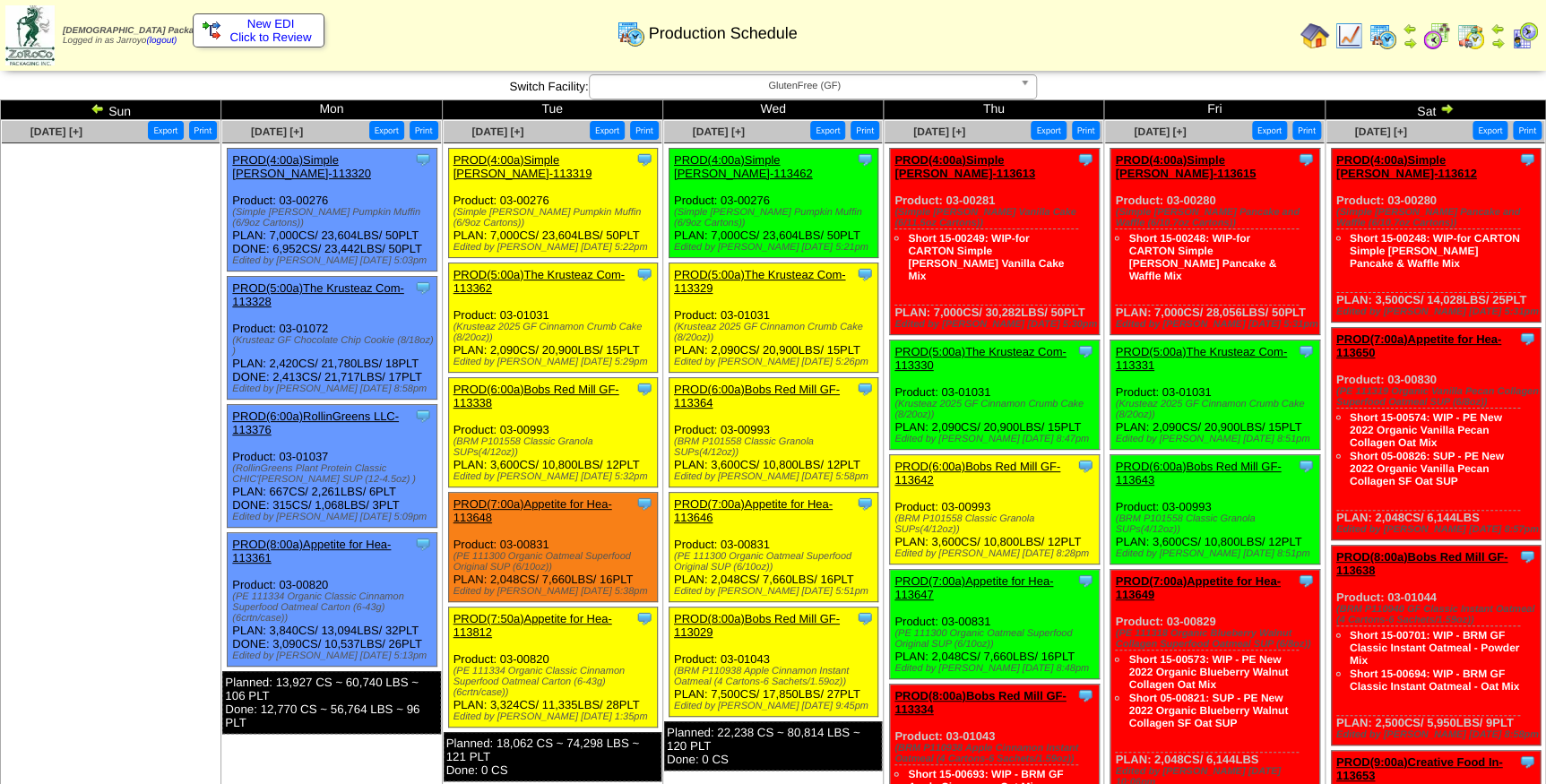 click on "PROD(4:00a)Simple [PERSON_NAME]-113319" at bounding box center (523, 167) 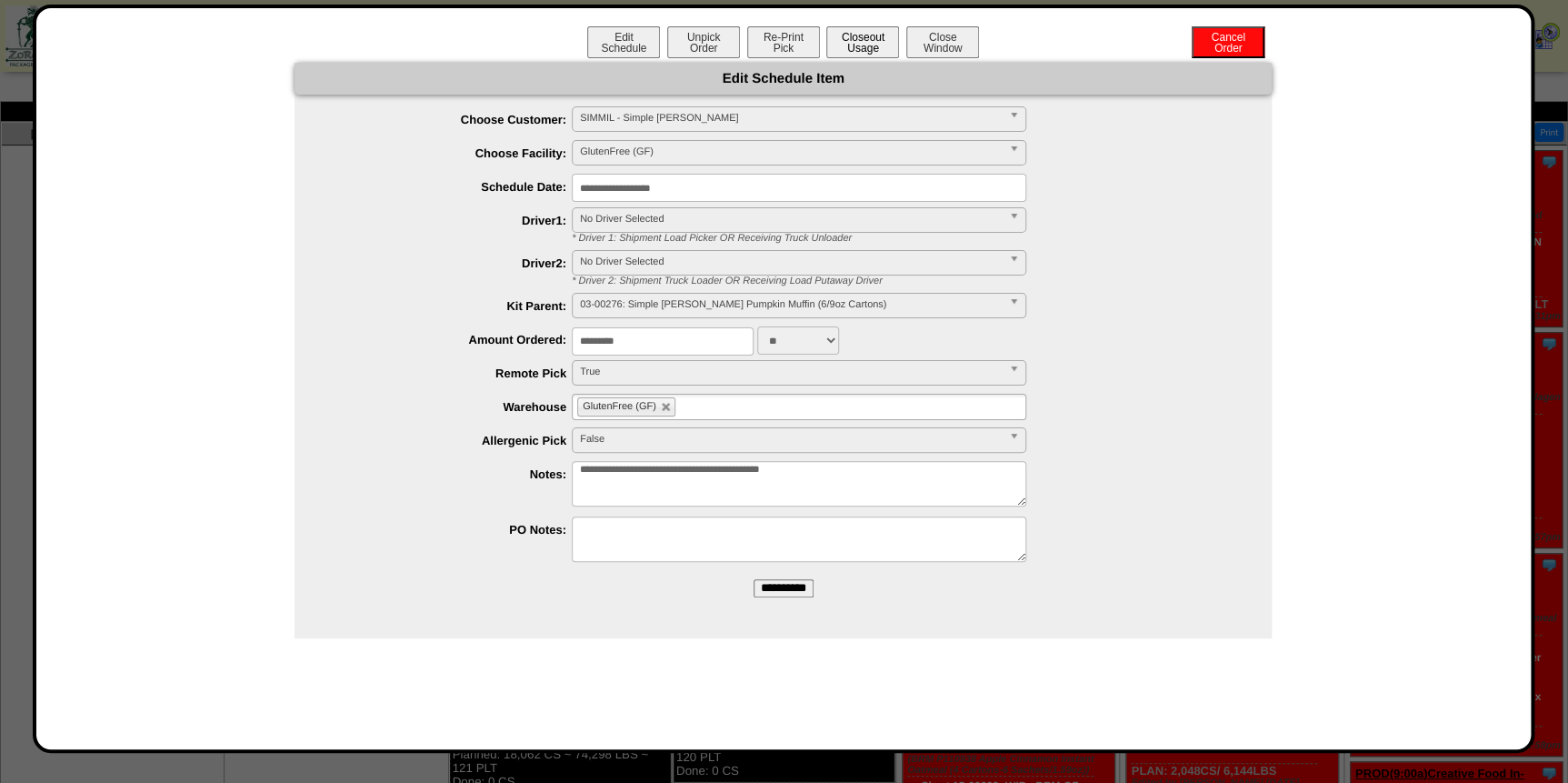 click on "Closeout Usage" at bounding box center [863, 42] 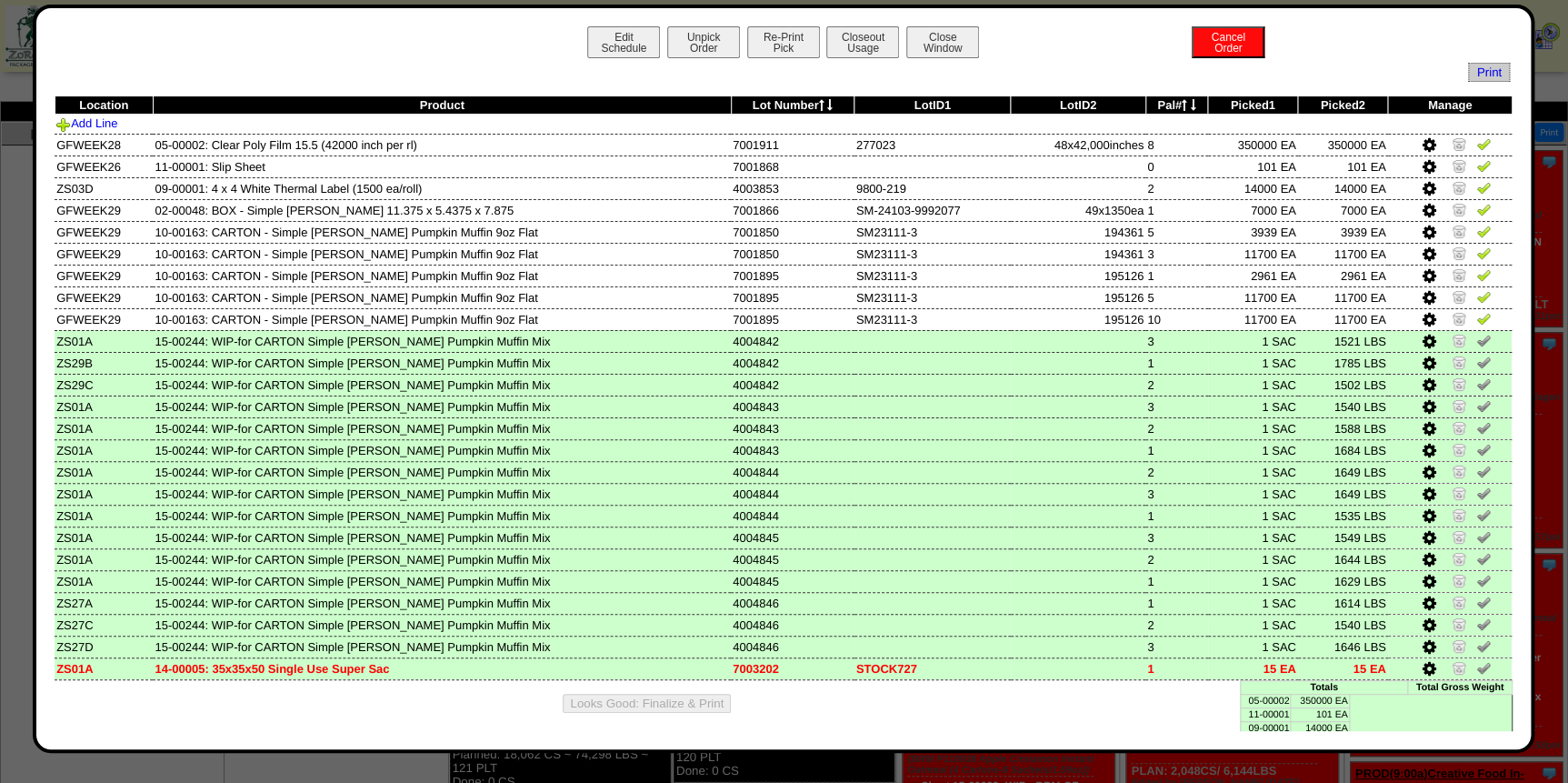 click at bounding box center [1428, 276] 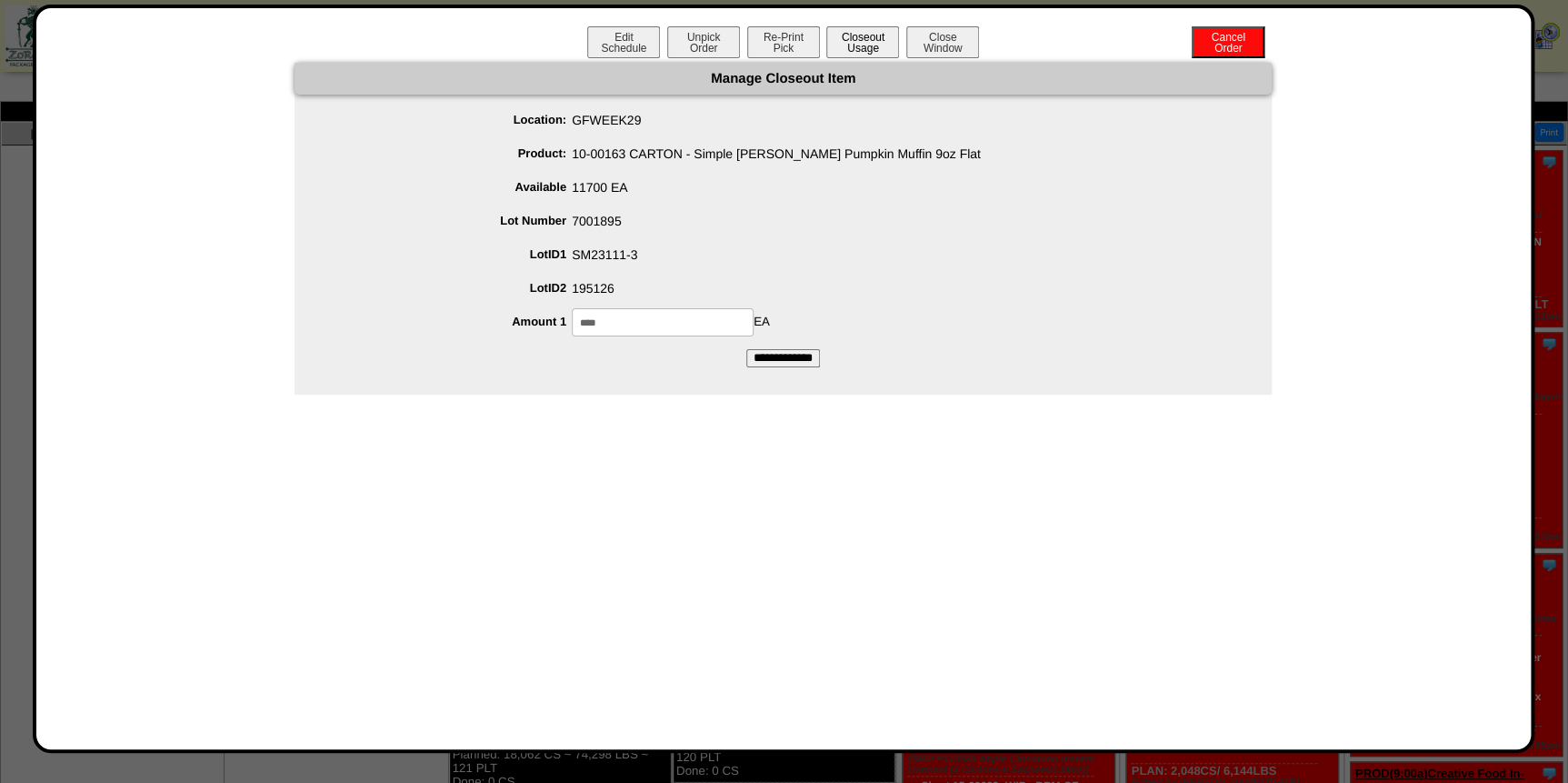 click on "Closeout Usage" at bounding box center [863, 42] 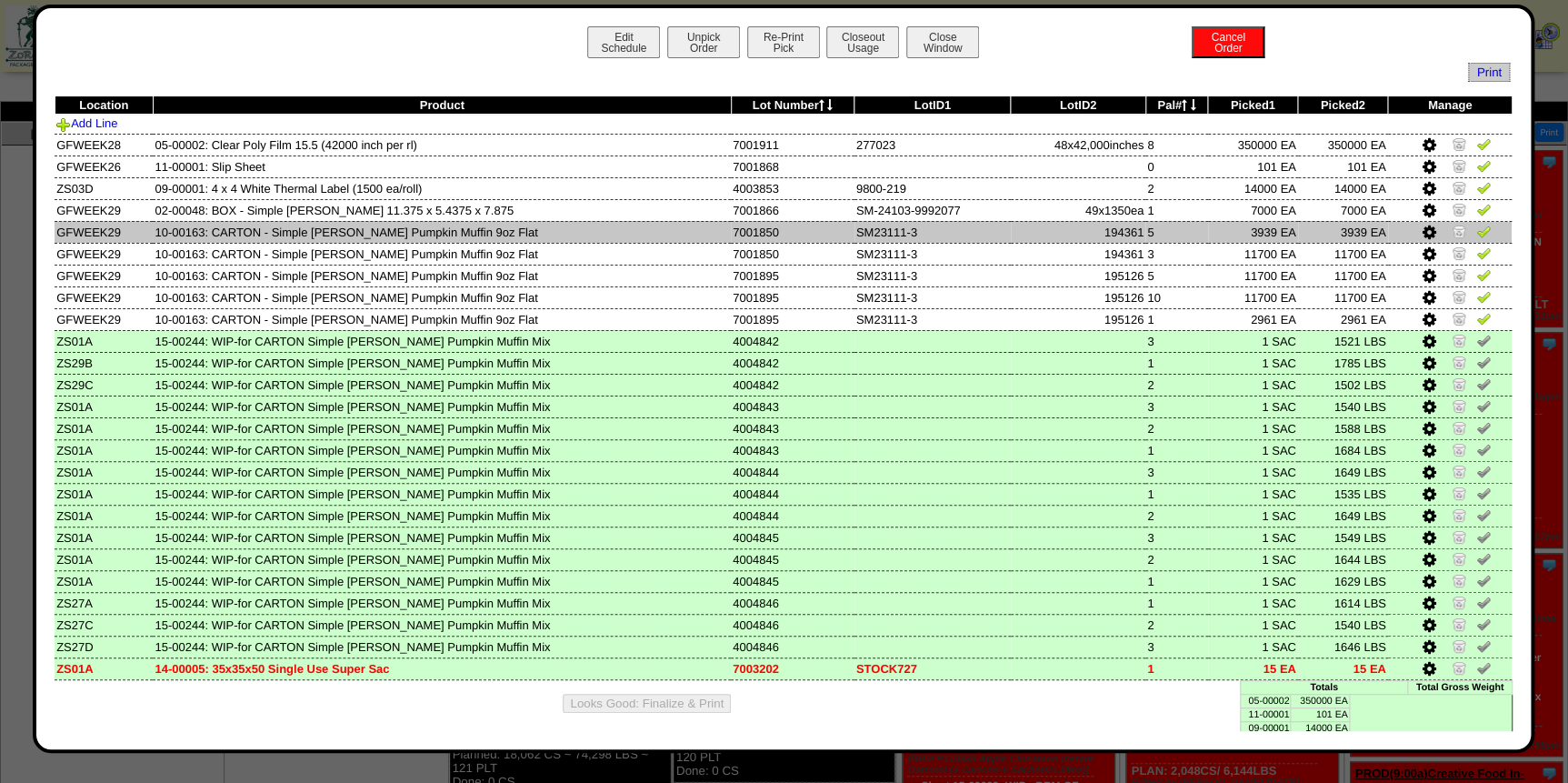click at bounding box center [1483, 231] 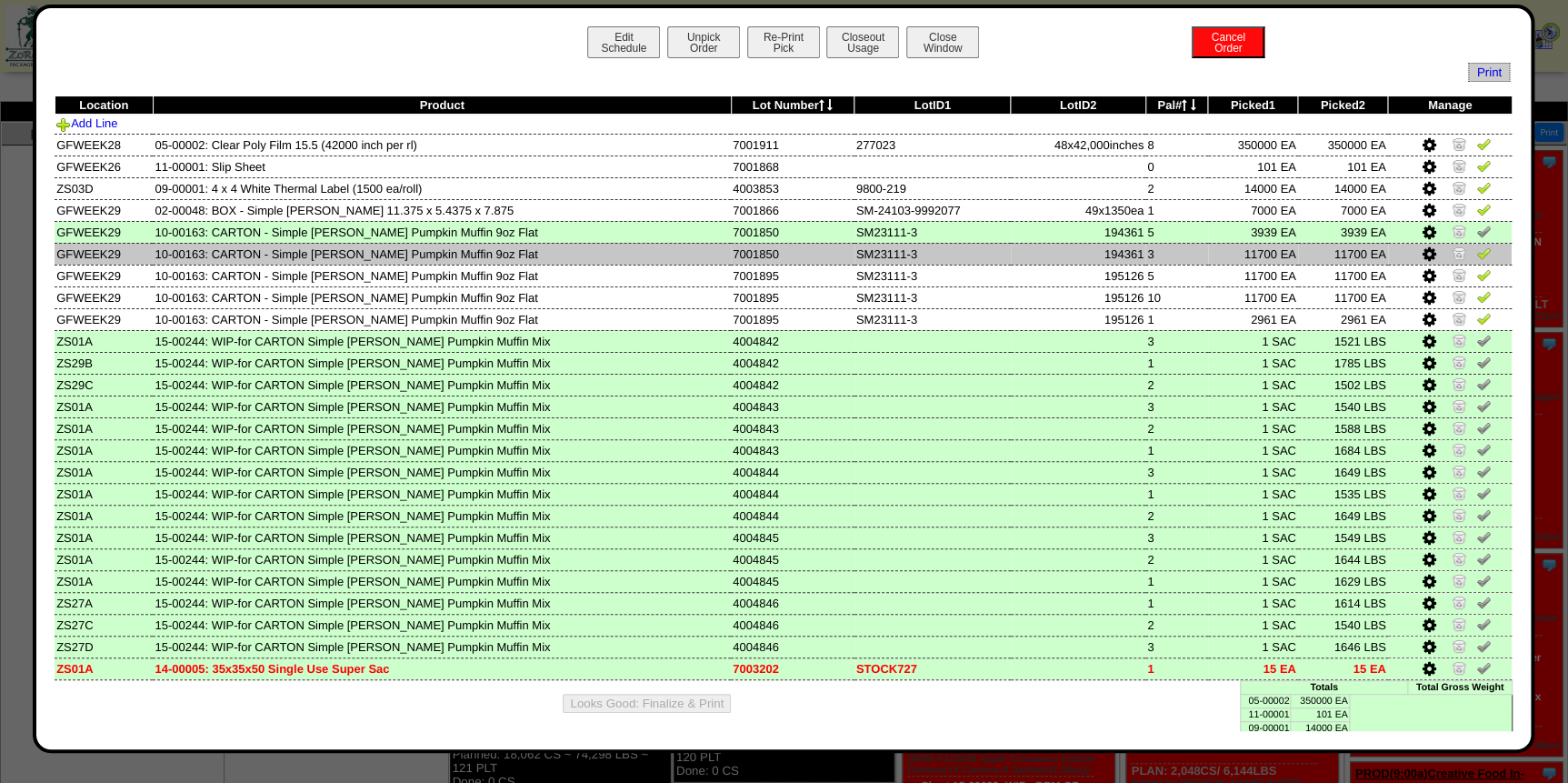 click at bounding box center [1483, 253] 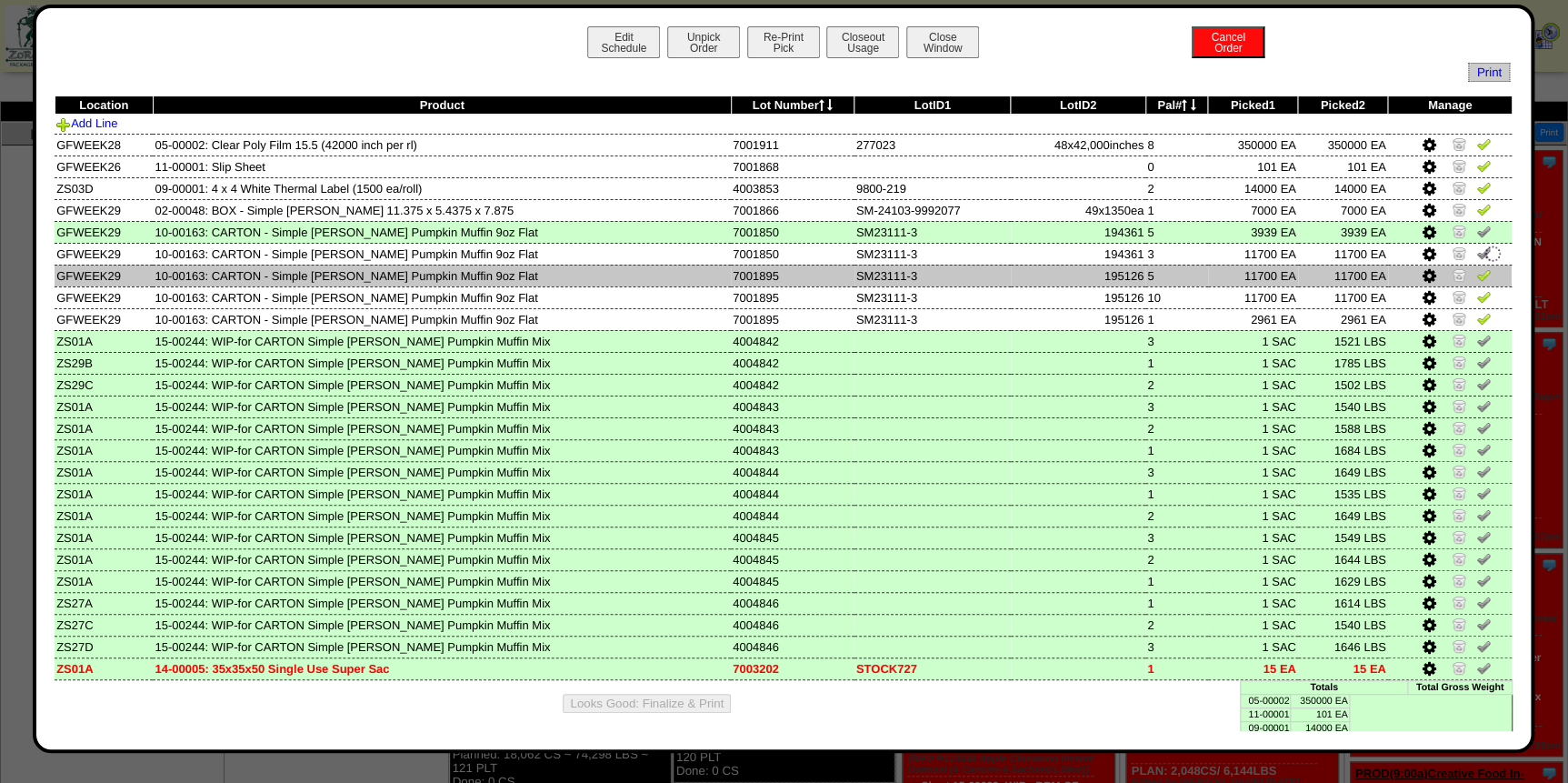 click at bounding box center [1483, 275] 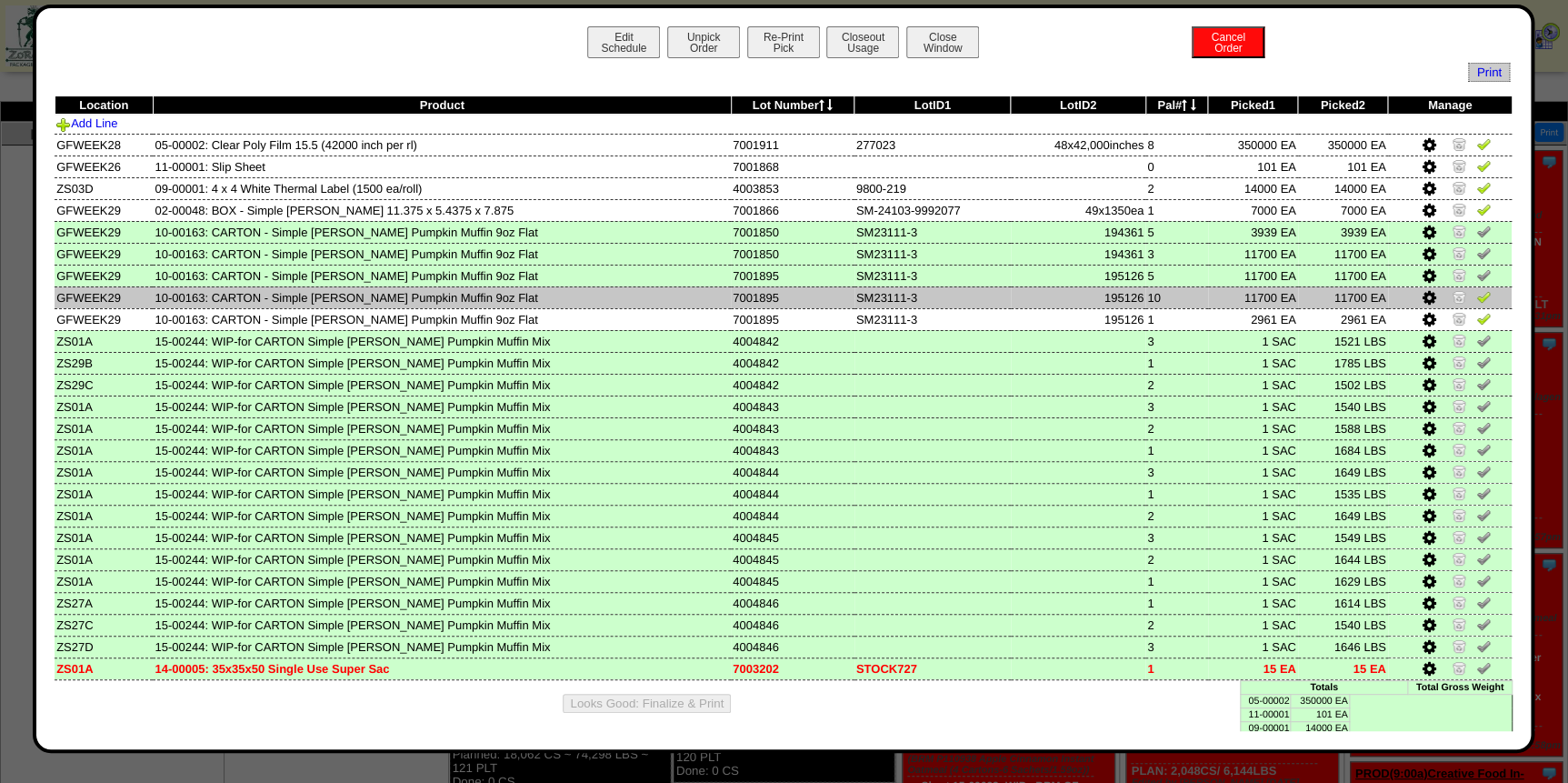 click at bounding box center [1483, 296] 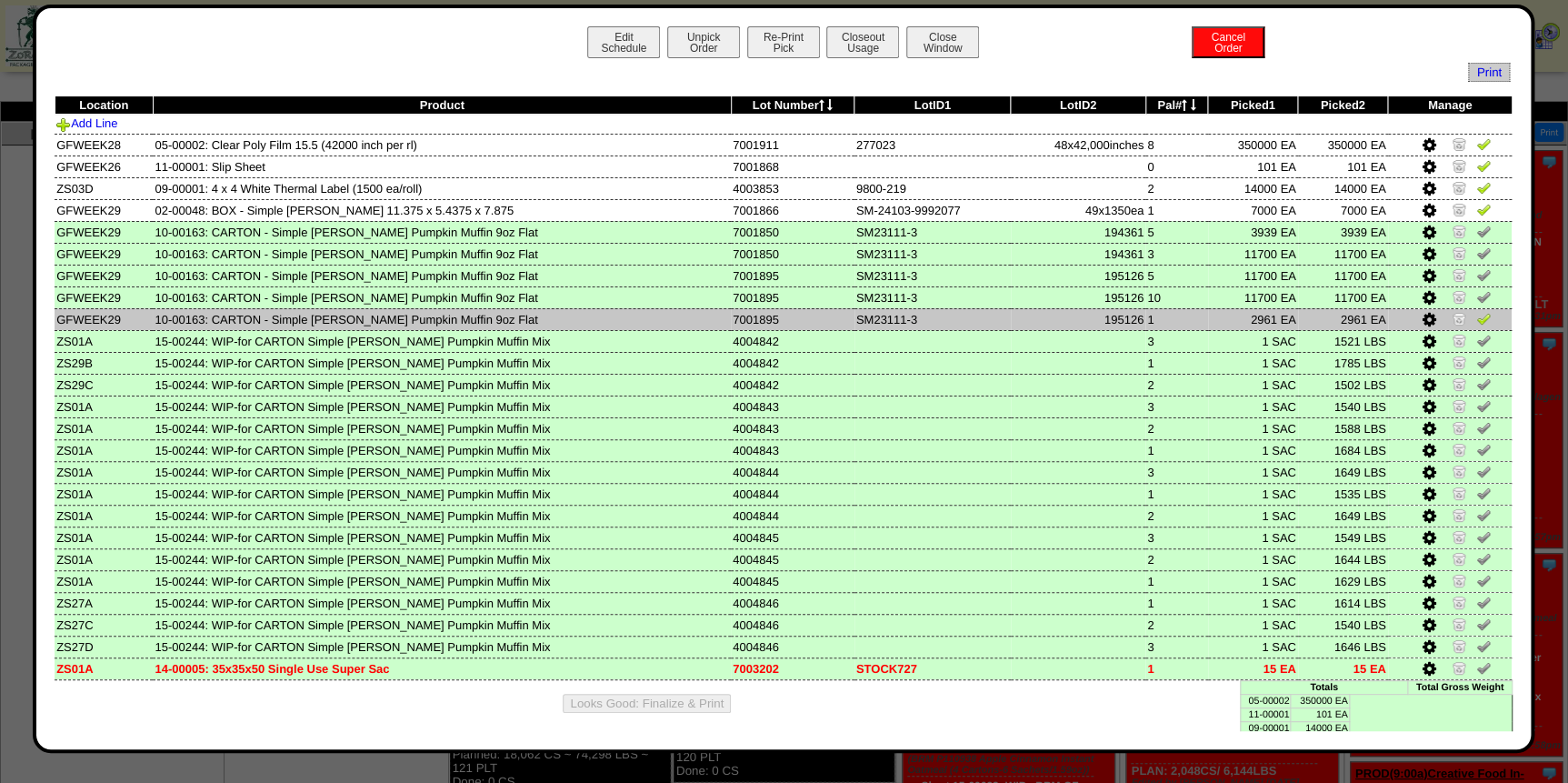 click at bounding box center (1428, 320) 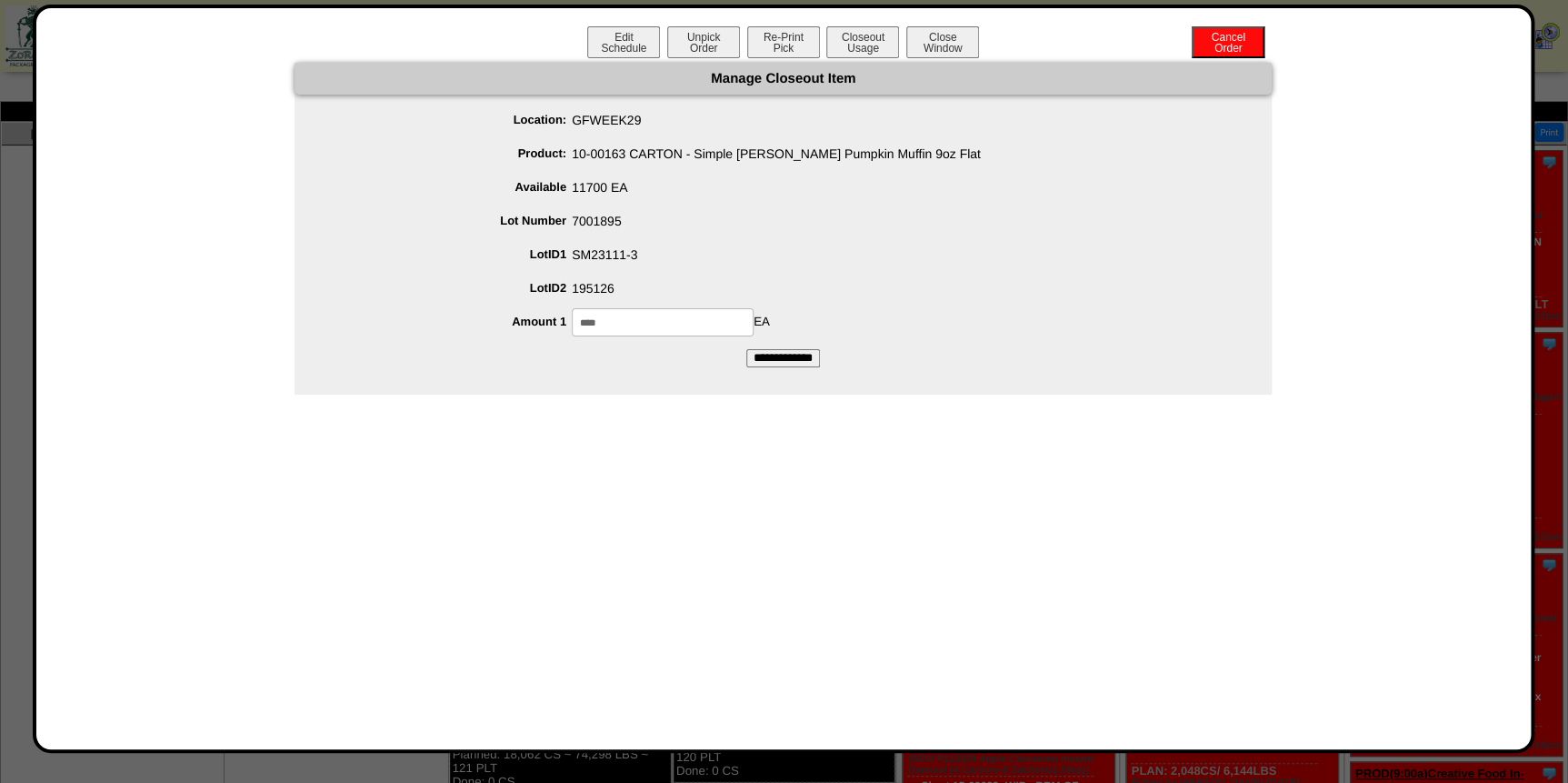 drag, startPoint x: 619, startPoint y: 326, endPoint x: 454, endPoint y: 364, distance: 169.31923 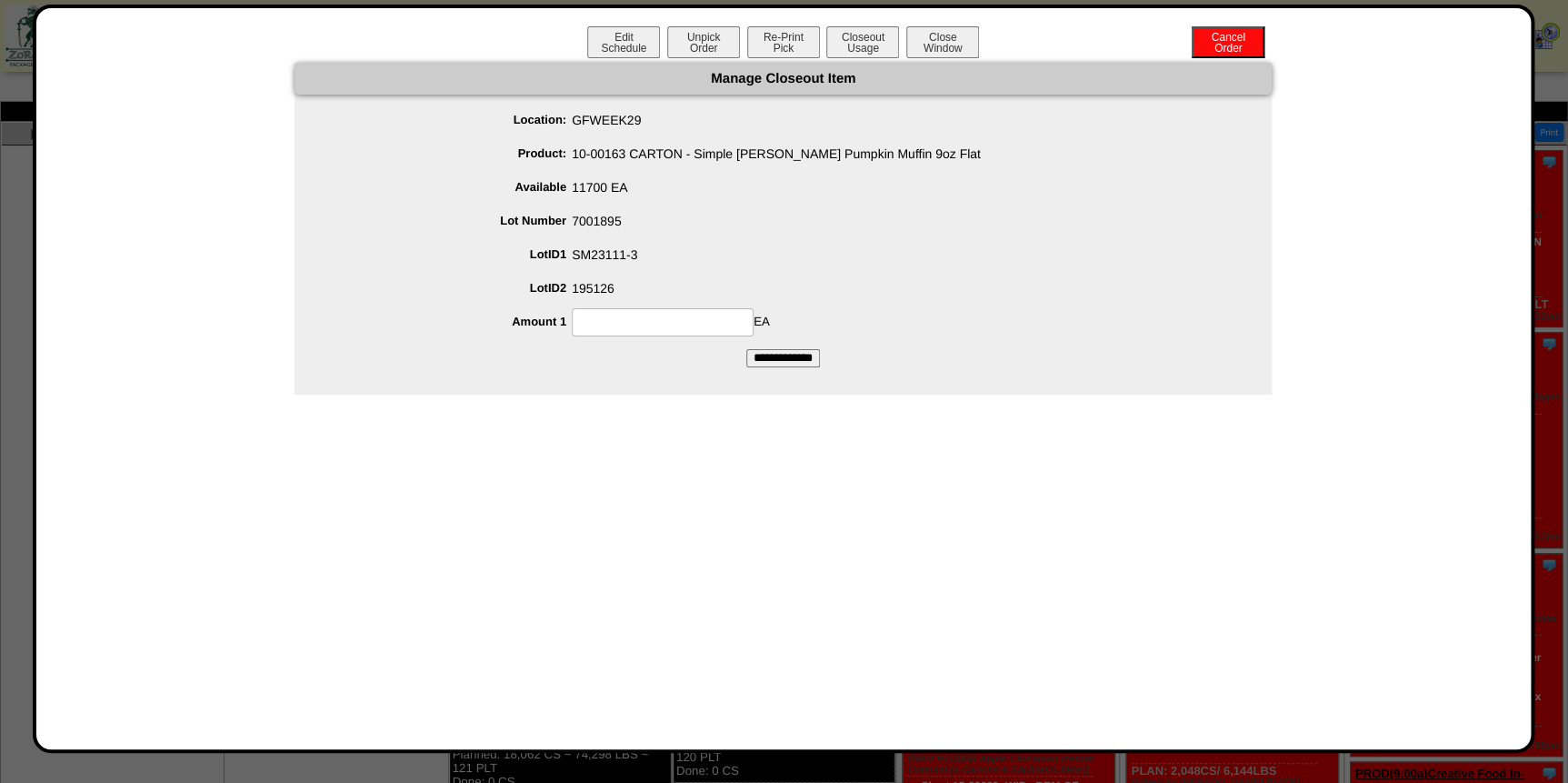 click on "Manage Closeout Item
Location:
GFWEEK29
Product:
10-00163 CARTON - Simple Mills Pumpkin Muffin 9oz Flat
Available
11700 EA
Lot Number
7001895
LotID1
SM23111-3 LotID2" at bounding box center [783, 215] 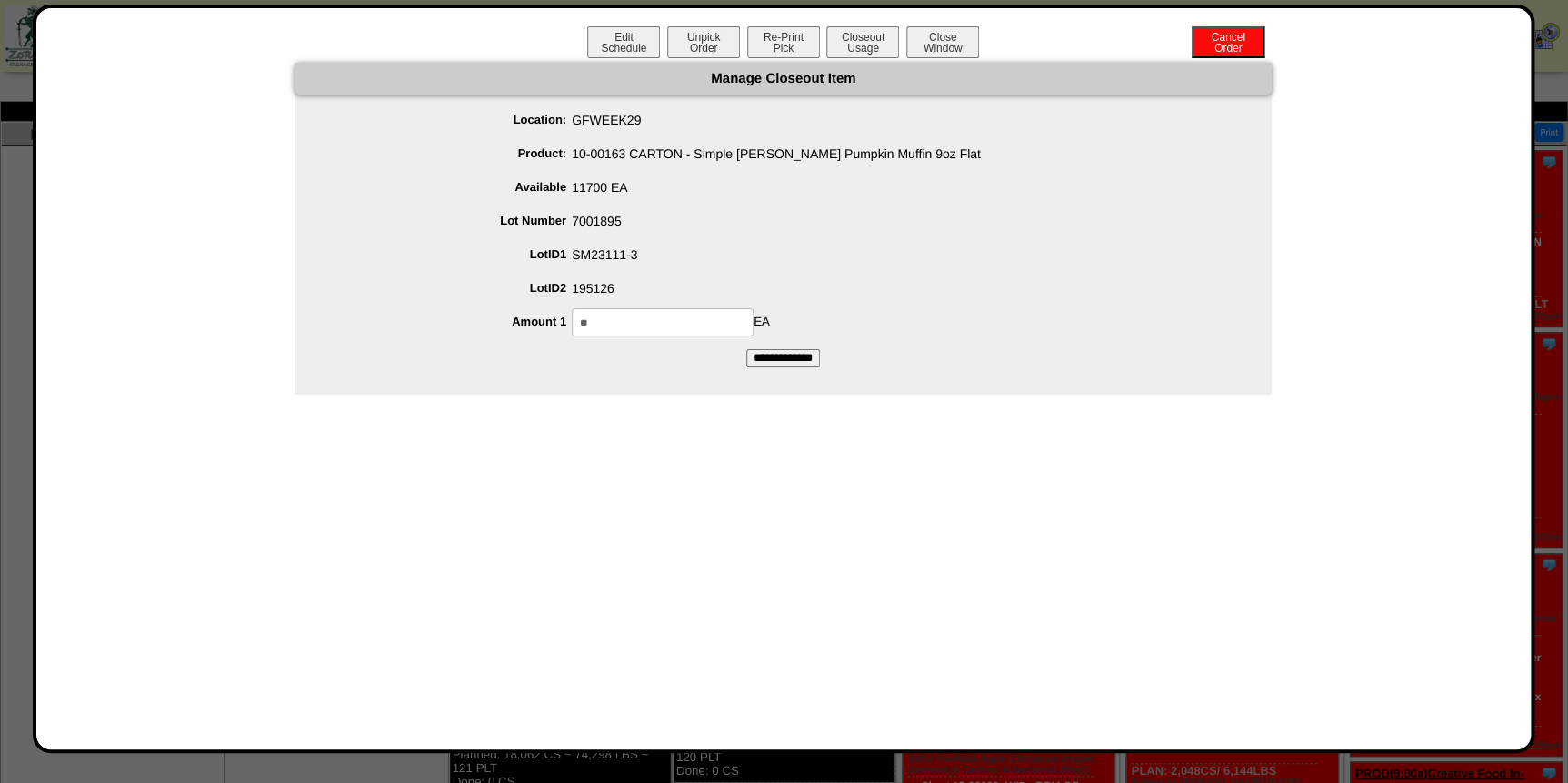click on "Edit Schedule
Unpick Order
Re-Print Pick
Closeout Usage
Cancel Order
Close Window
Manage Closeout Item
Location:
GFWEEK29
Product:
10-00163 CARTON - Simple Mills Pumpkin Muffin 9oz Flat
Available
11700 EA
7001895" at bounding box center [784, 378] 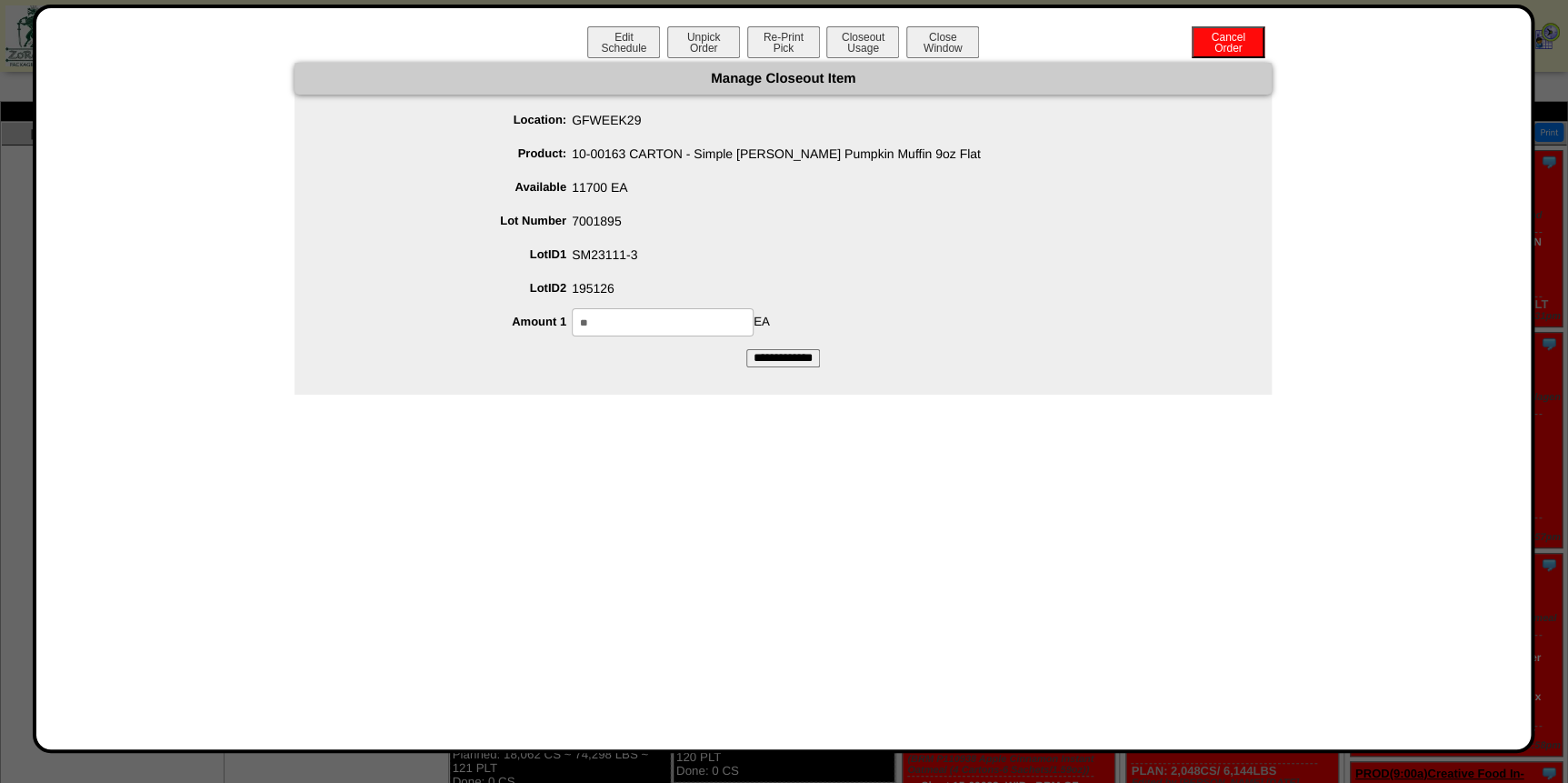 click on "**" at bounding box center [663, 322] 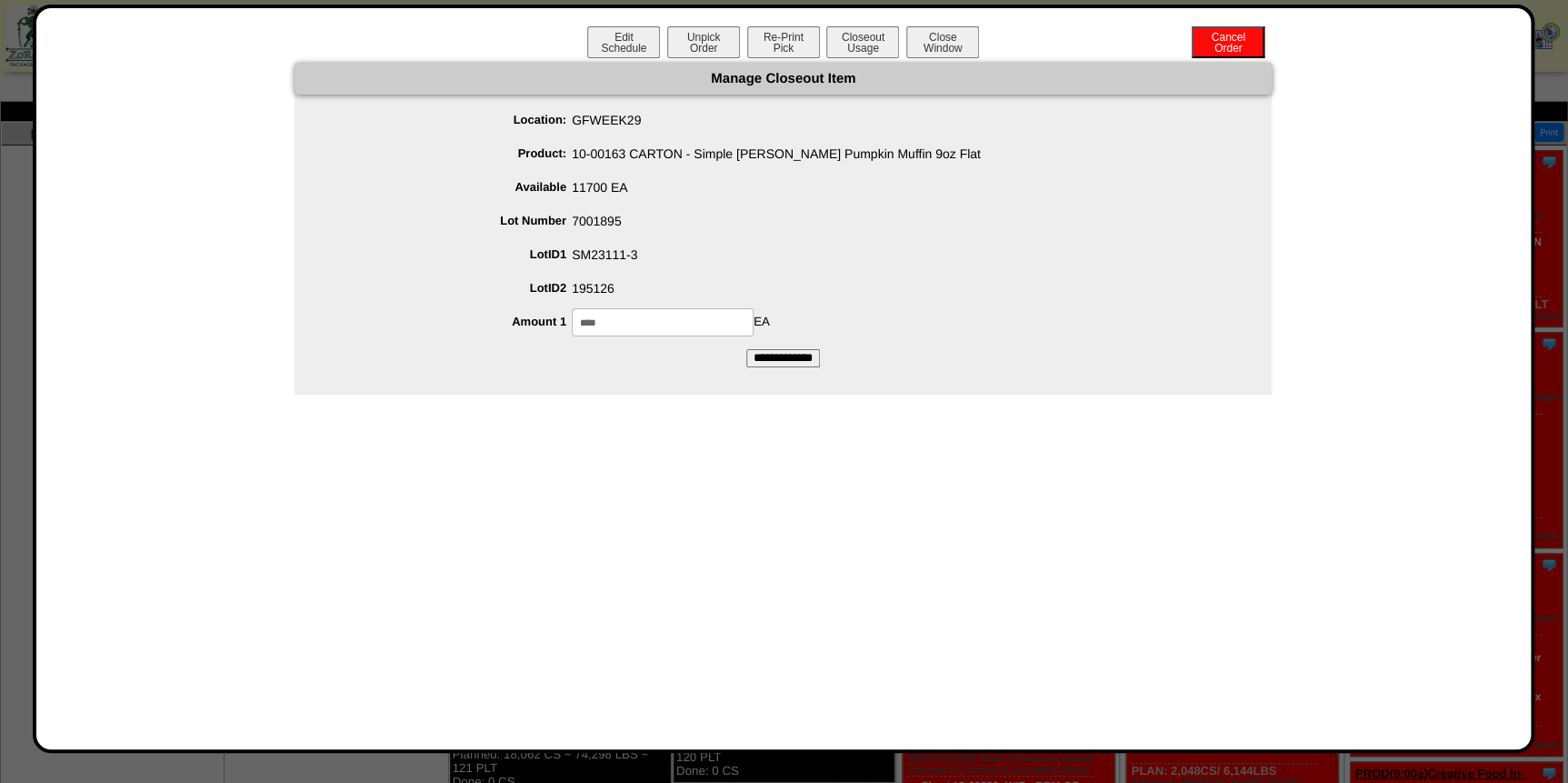 type on "****" 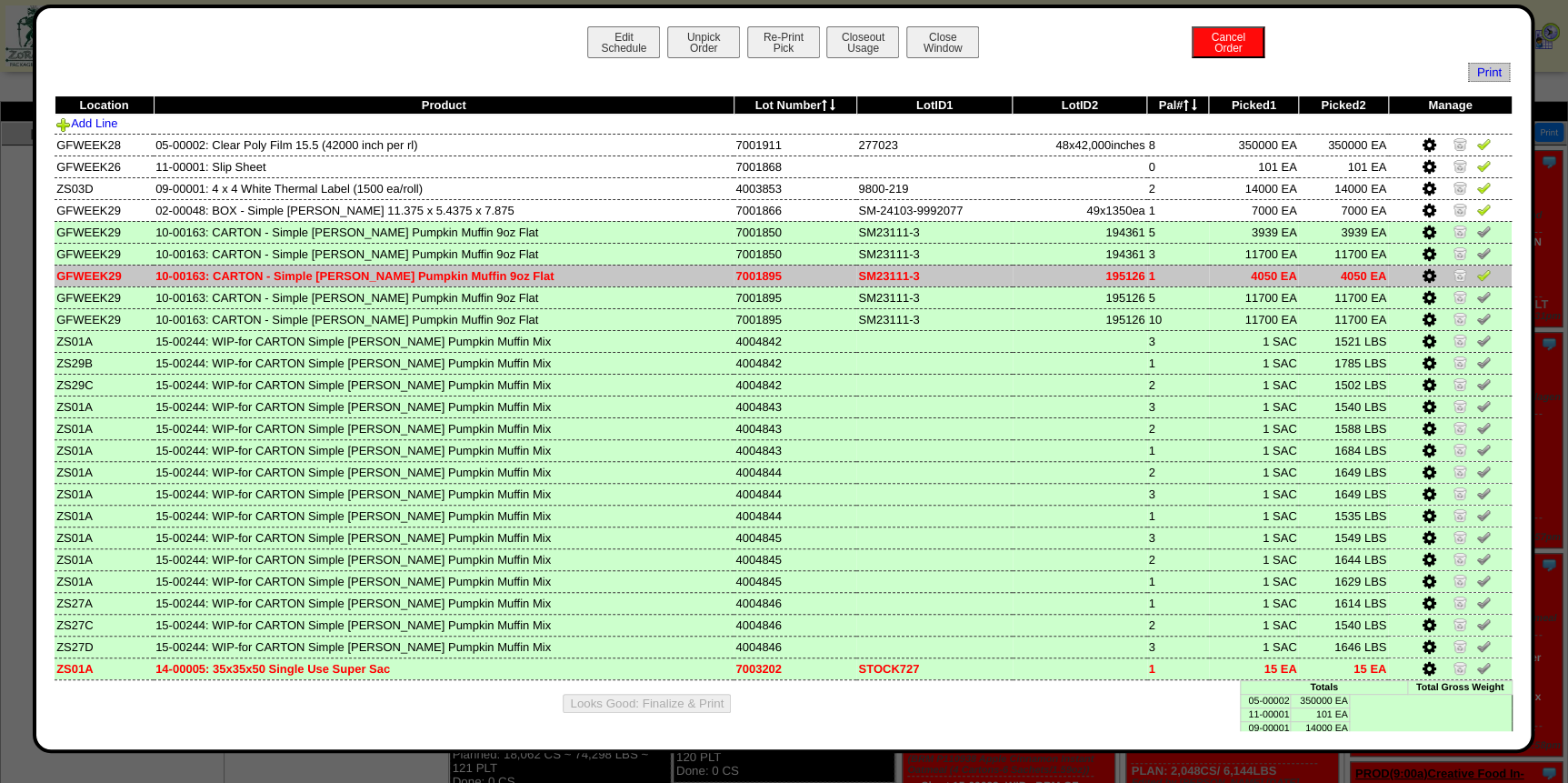 click at bounding box center [1483, 275] 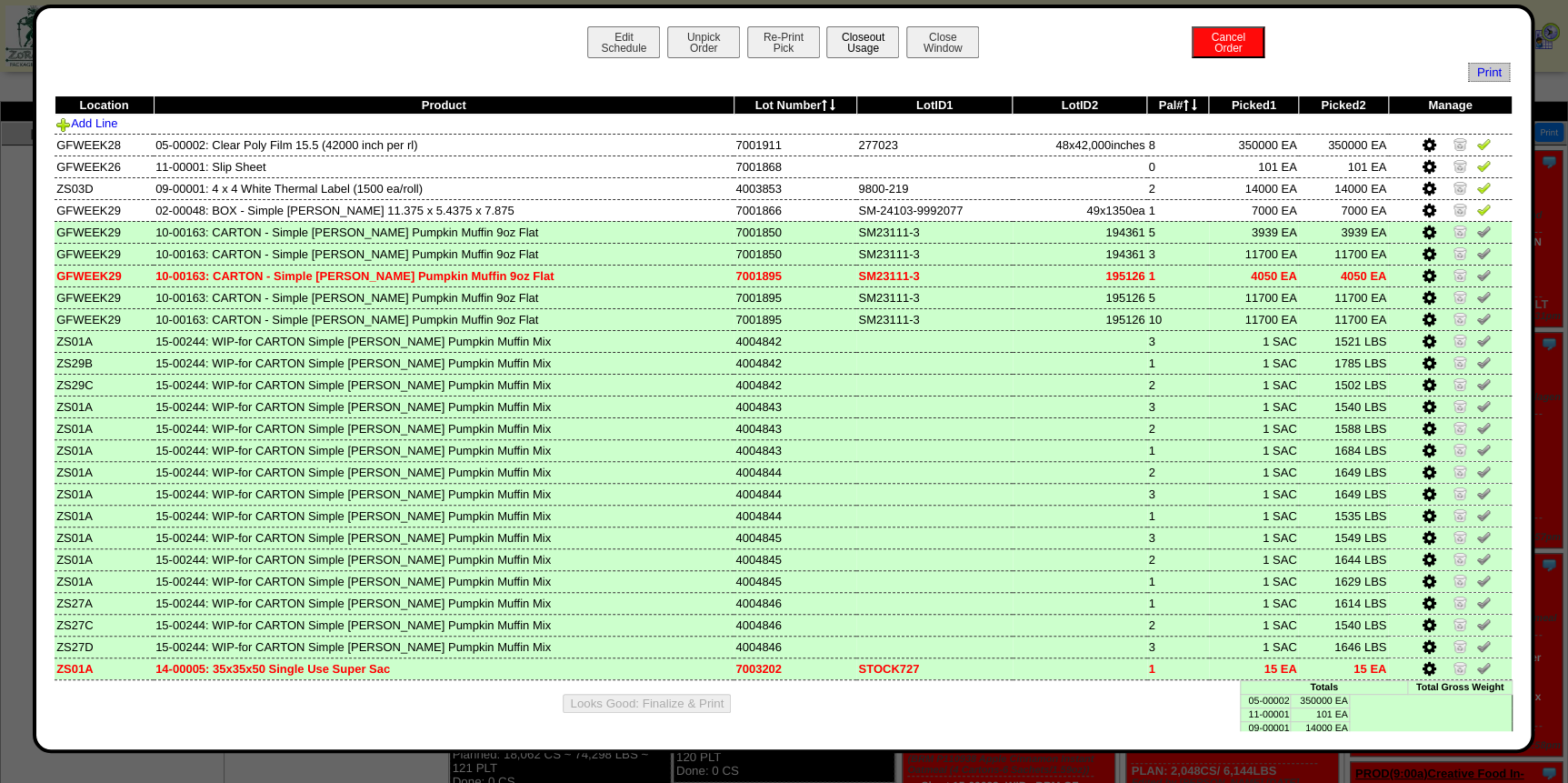 click on "Closeout Usage" at bounding box center (863, 42) 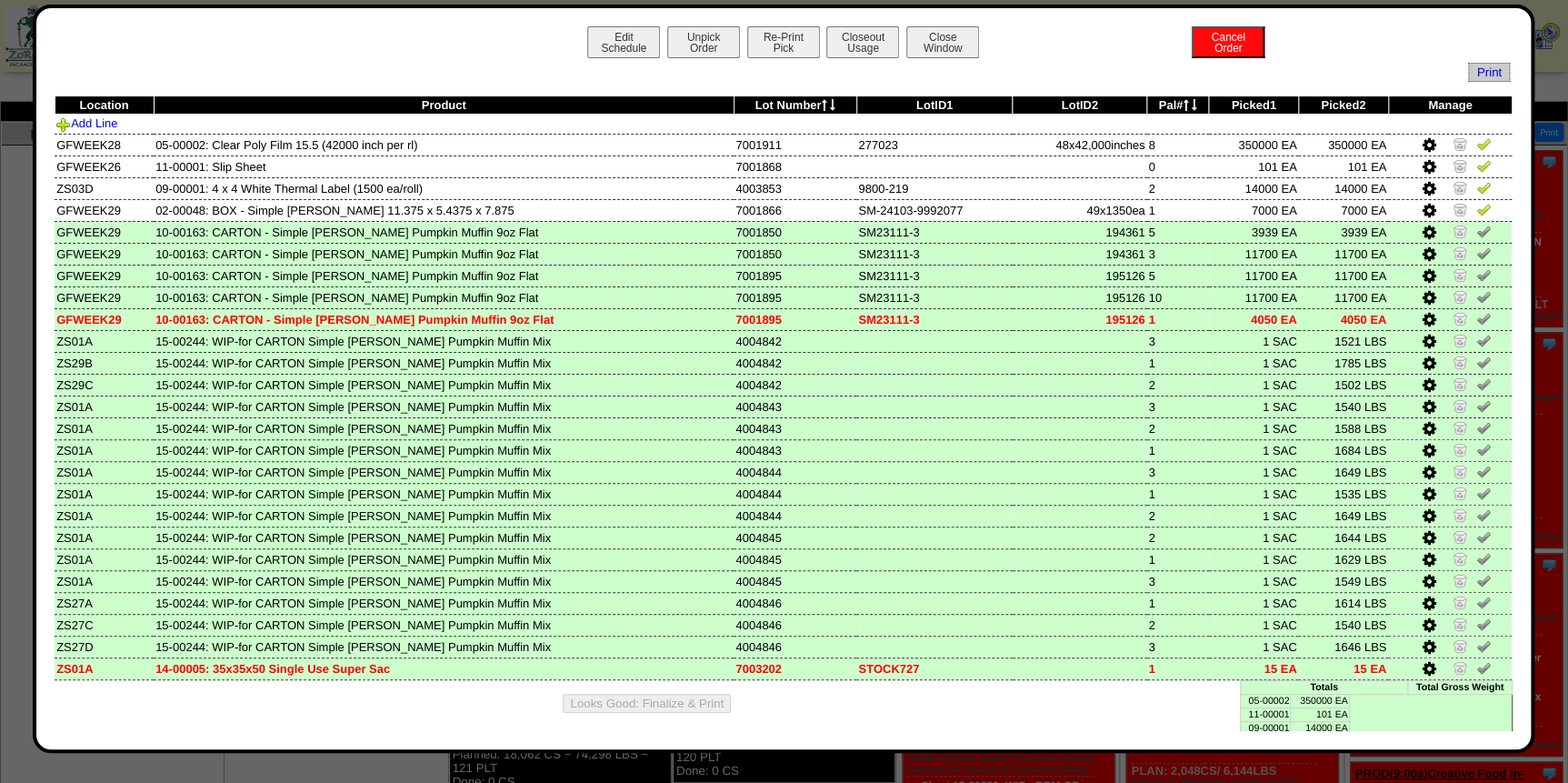 scroll, scrollTop: 63, scrollLeft: 0, axis: vertical 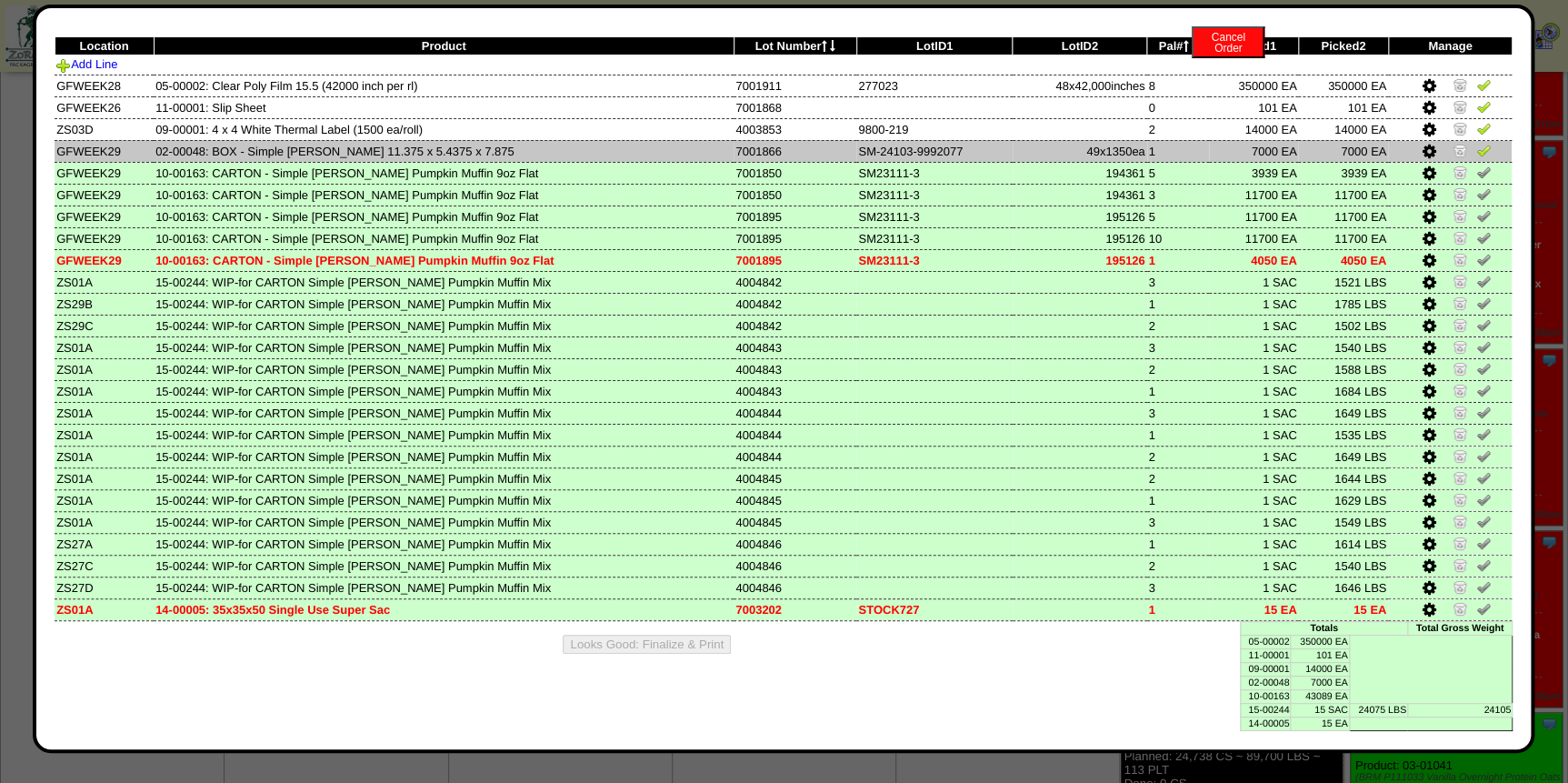 click at bounding box center (1428, 152) 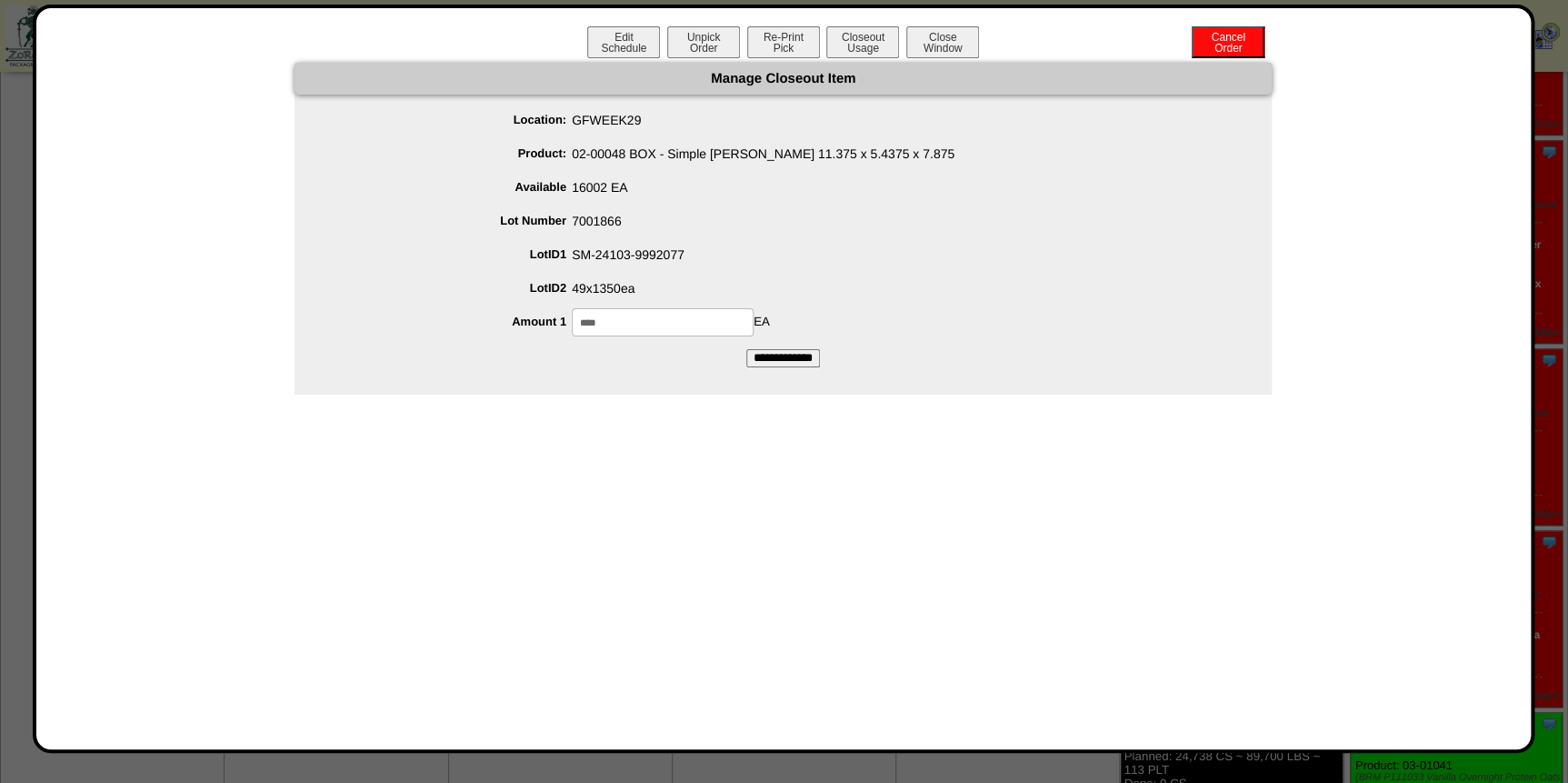 drag, startPoint x: 637, startPoint y: 322, endPoint x: 443, endPoint y: 320, distance: 194.01031 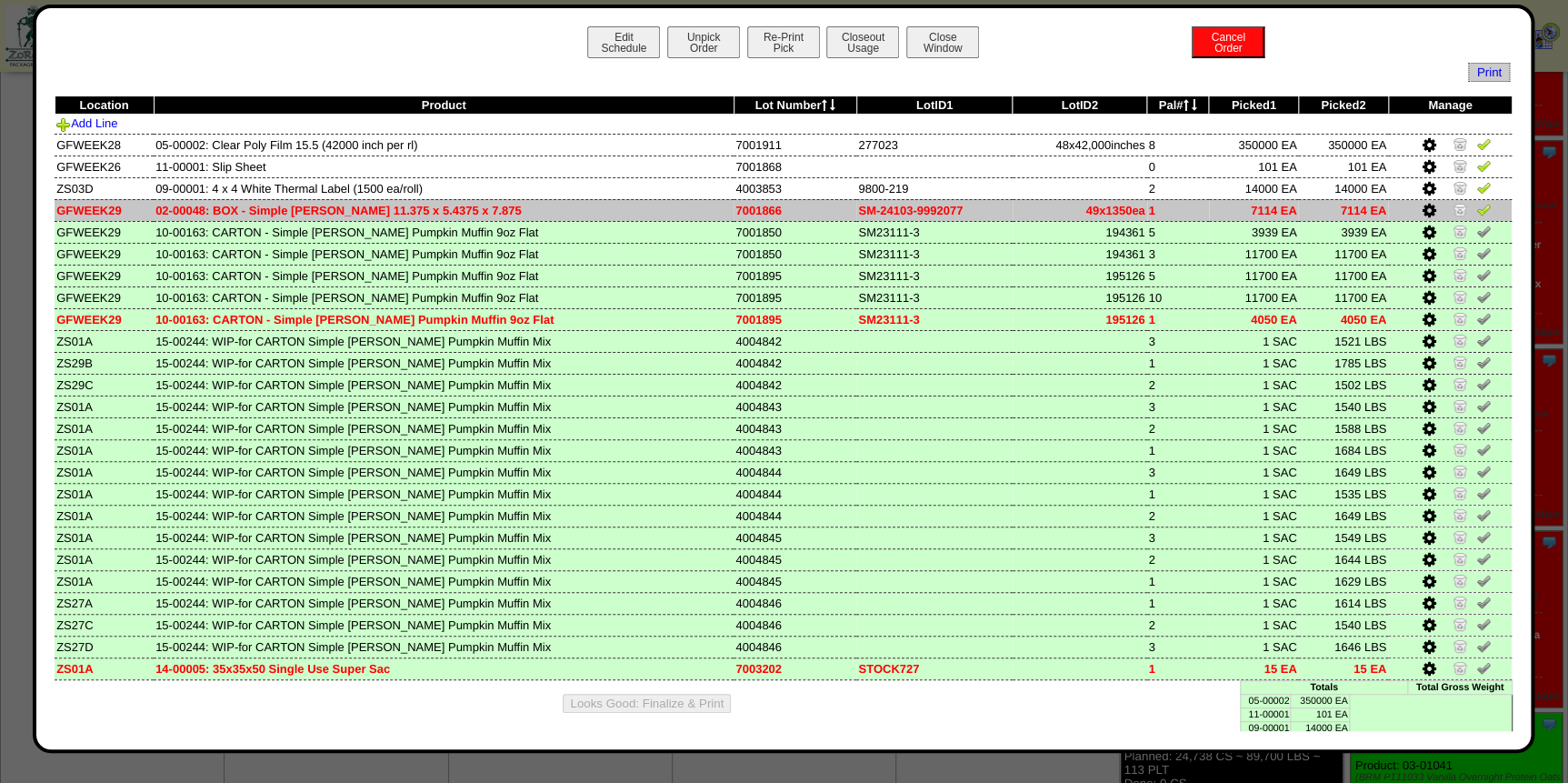 click at bounding box center [1483, 209] 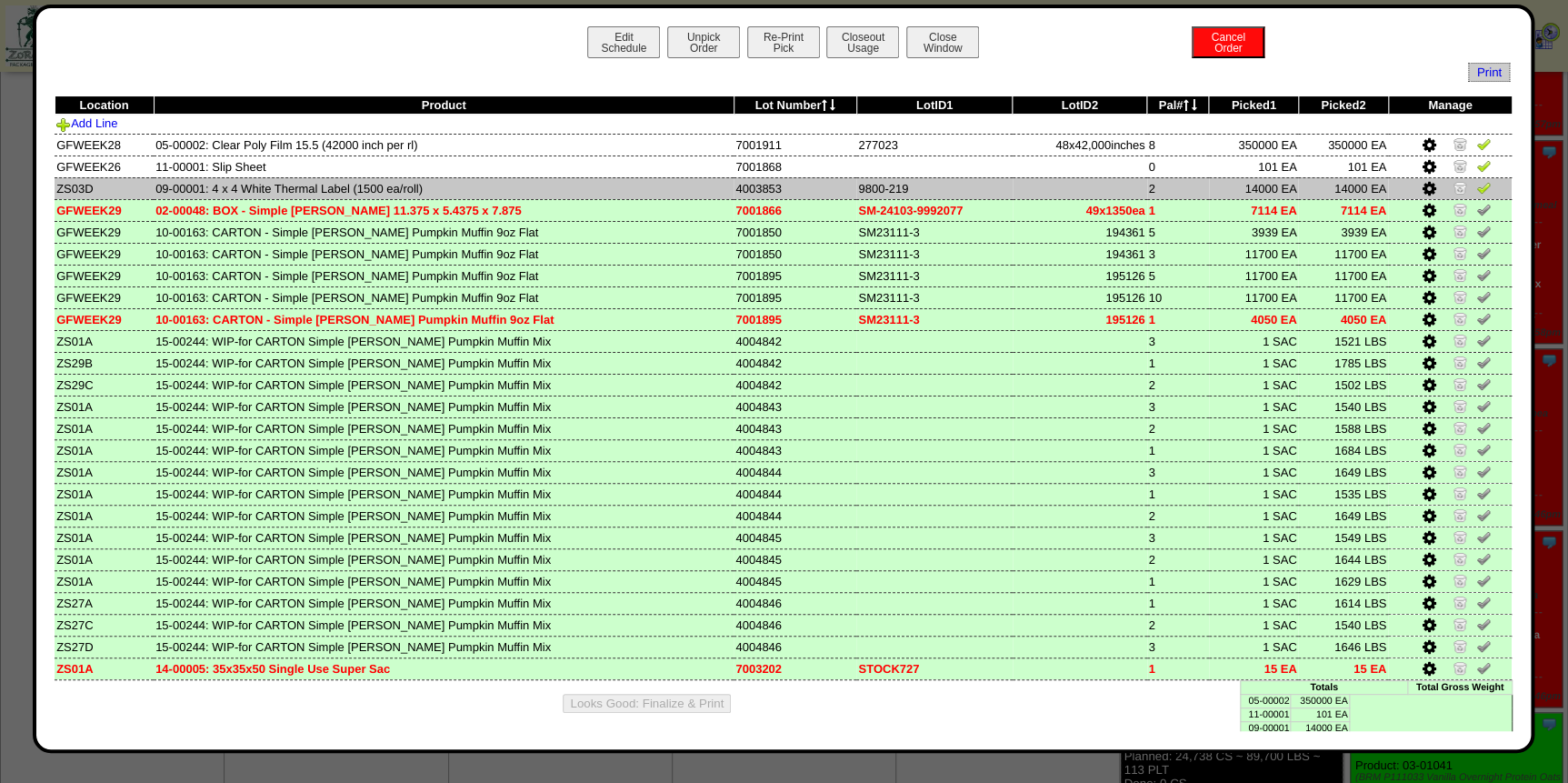click at bounding box center [1428, 189] 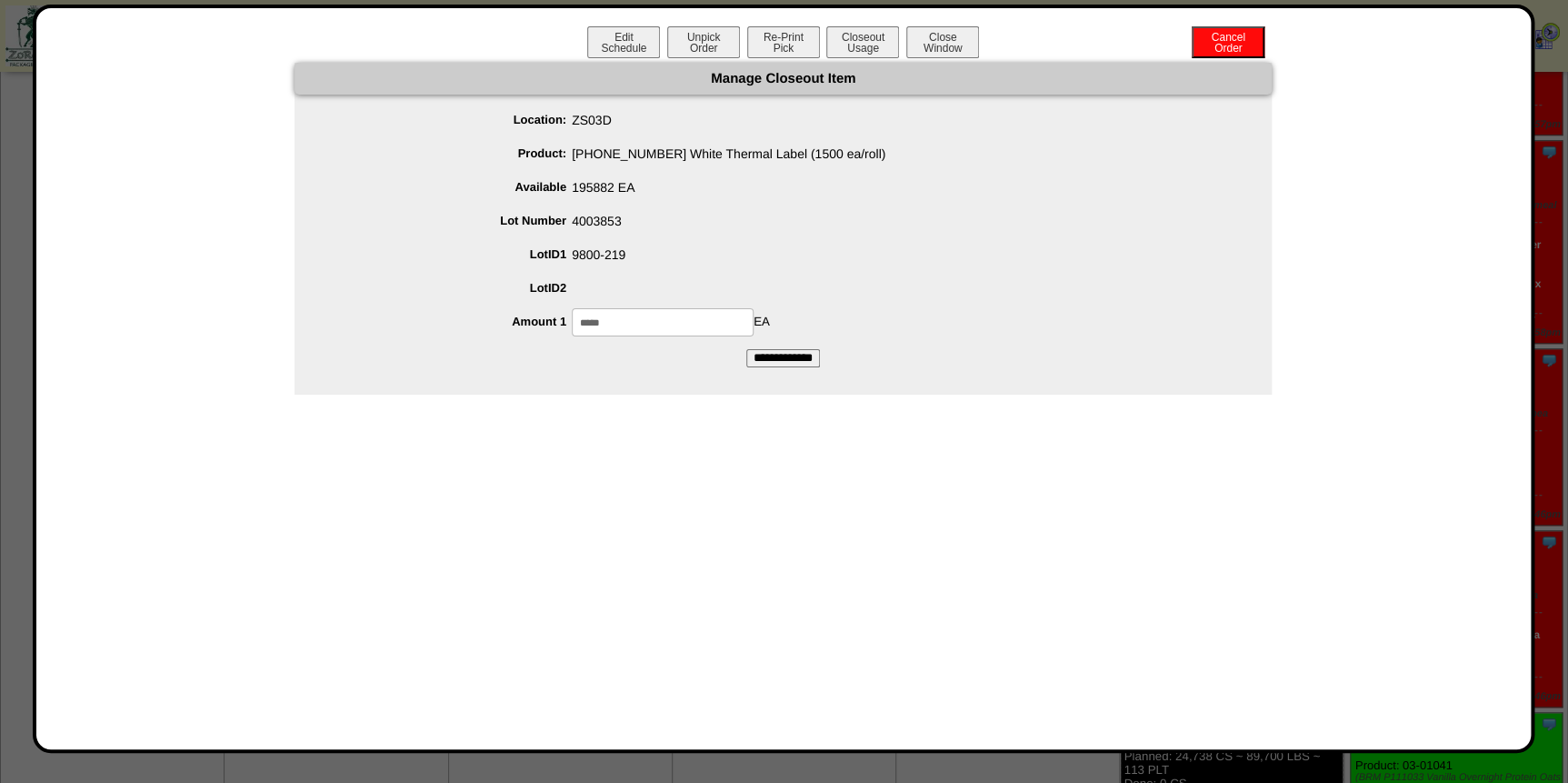click on "*****" at bounding box center (663, 322) 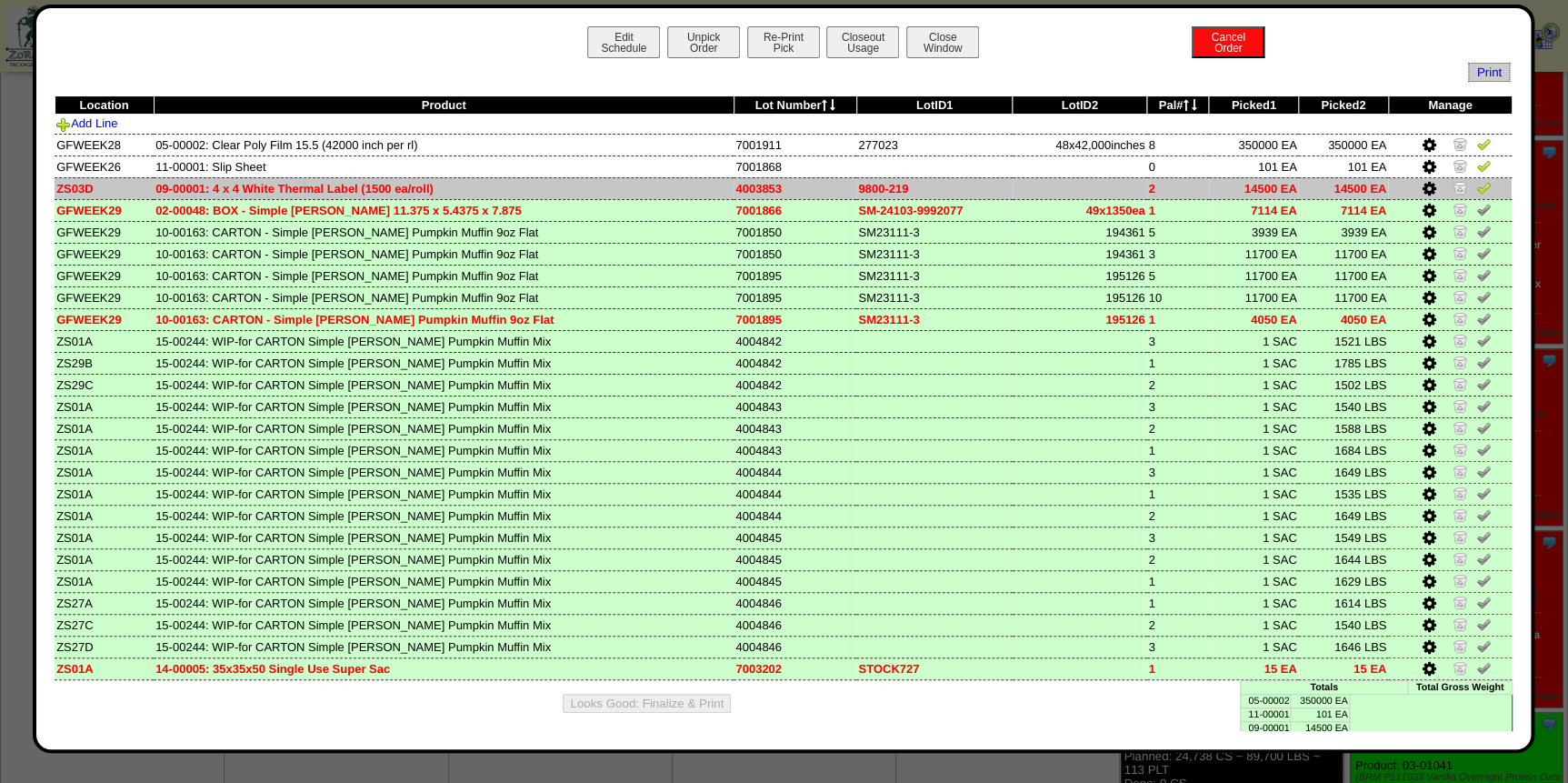 click at bounding box center (1483, 187) 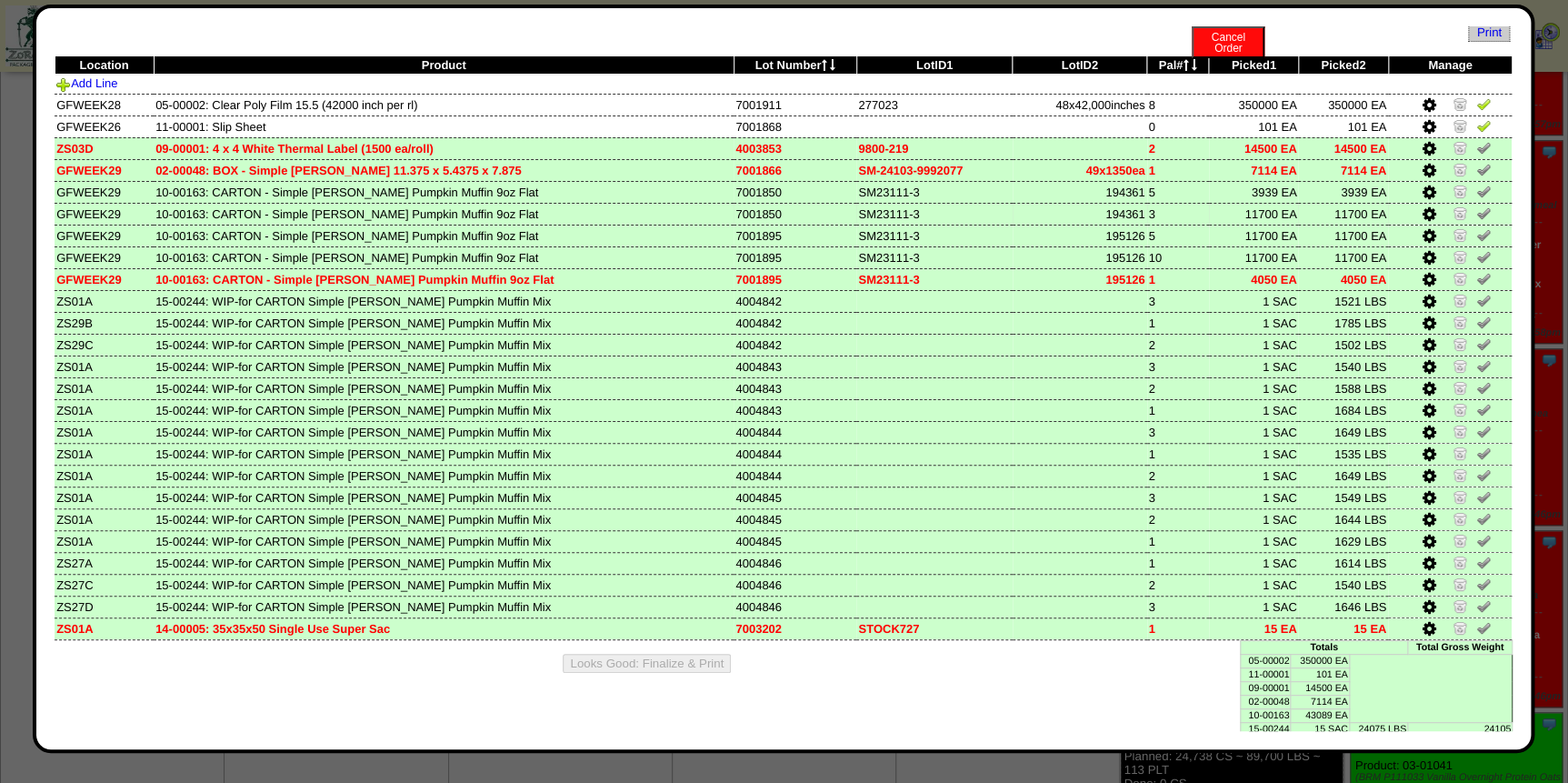 scroll, scrollTop: 63, scrollLeft: 0, axis: vertical 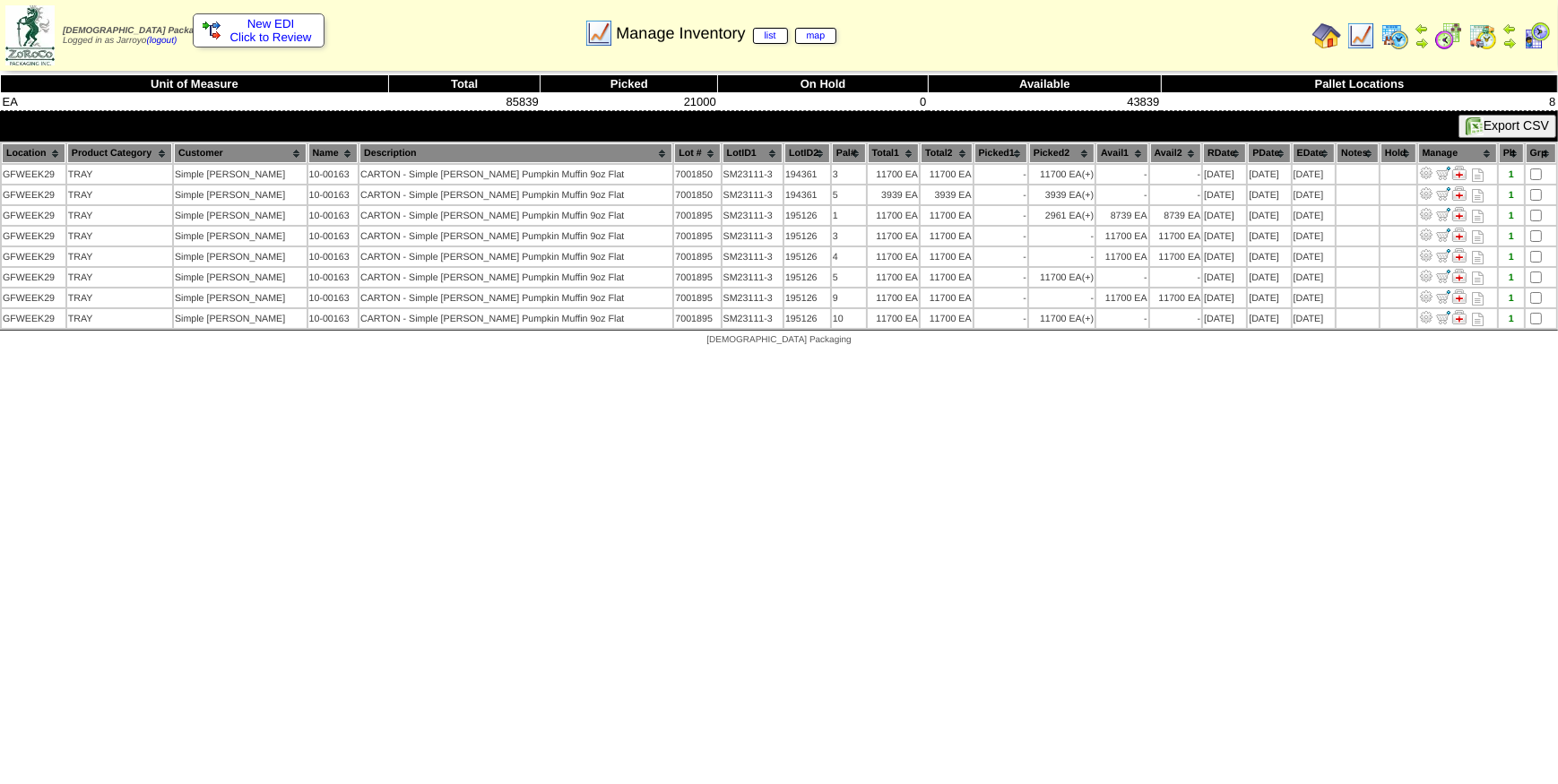 click on "[DEMOGRAPHIC_DATA] Packaging
Logged in as Jarroyo                                 (logout)
Print All" at bounding box center [779, 177] 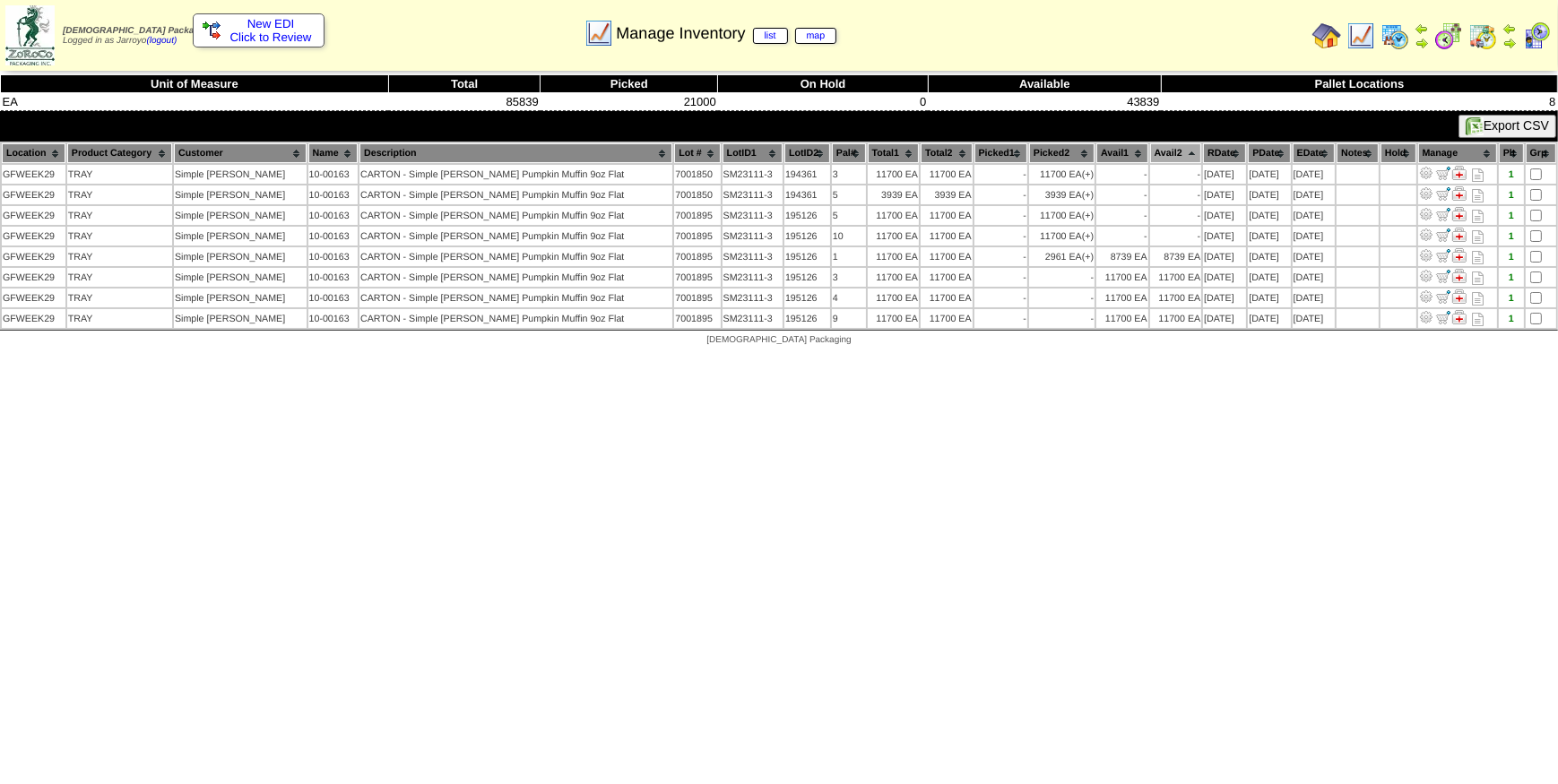 click on "Zoroco Packaging
Logged in as Jarroyo                                 (logout)
Print All" at bounding box center [779, 177] 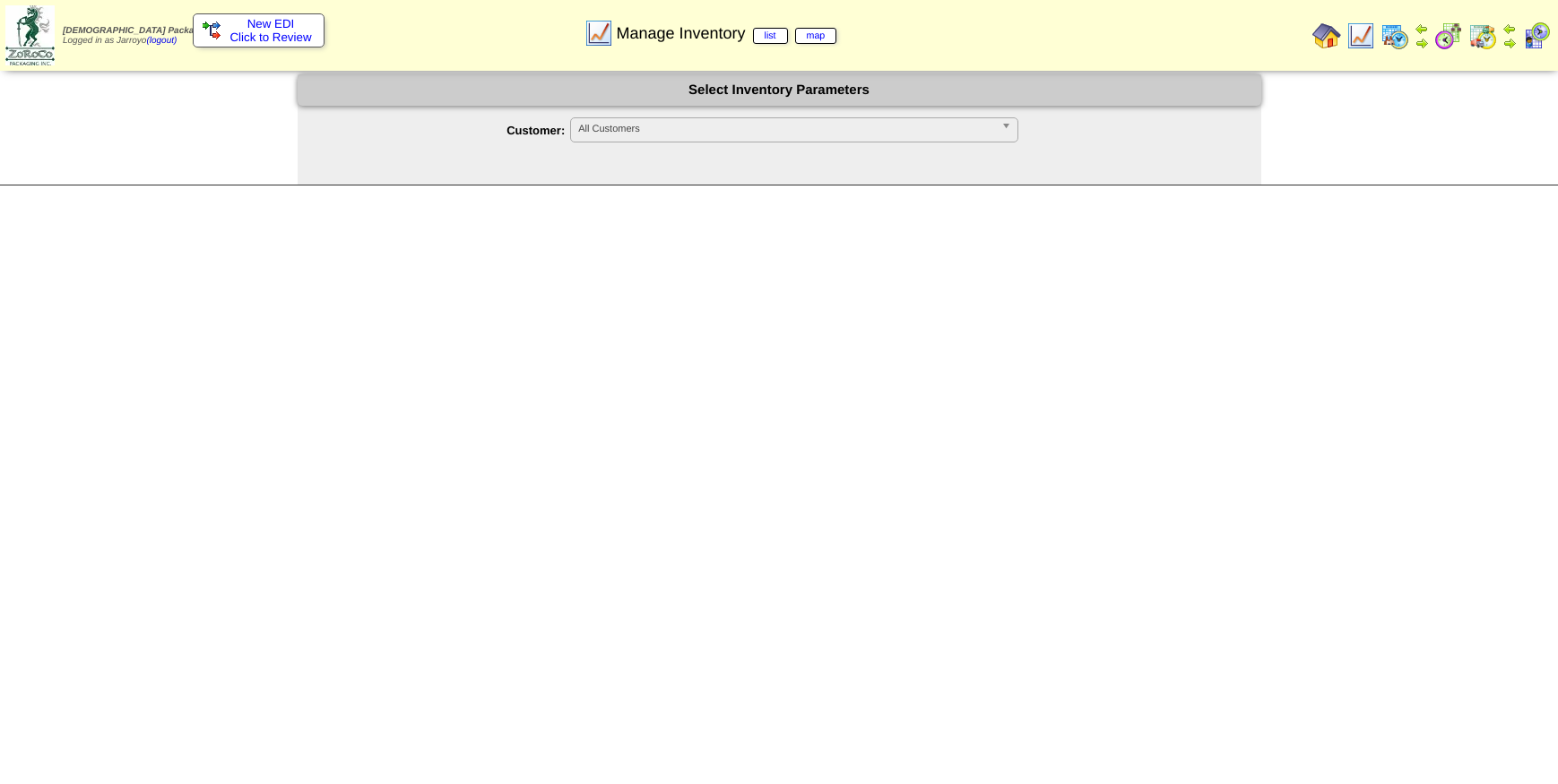 scroll, scrollTop: 0, scrollLeft: 0, axis: both 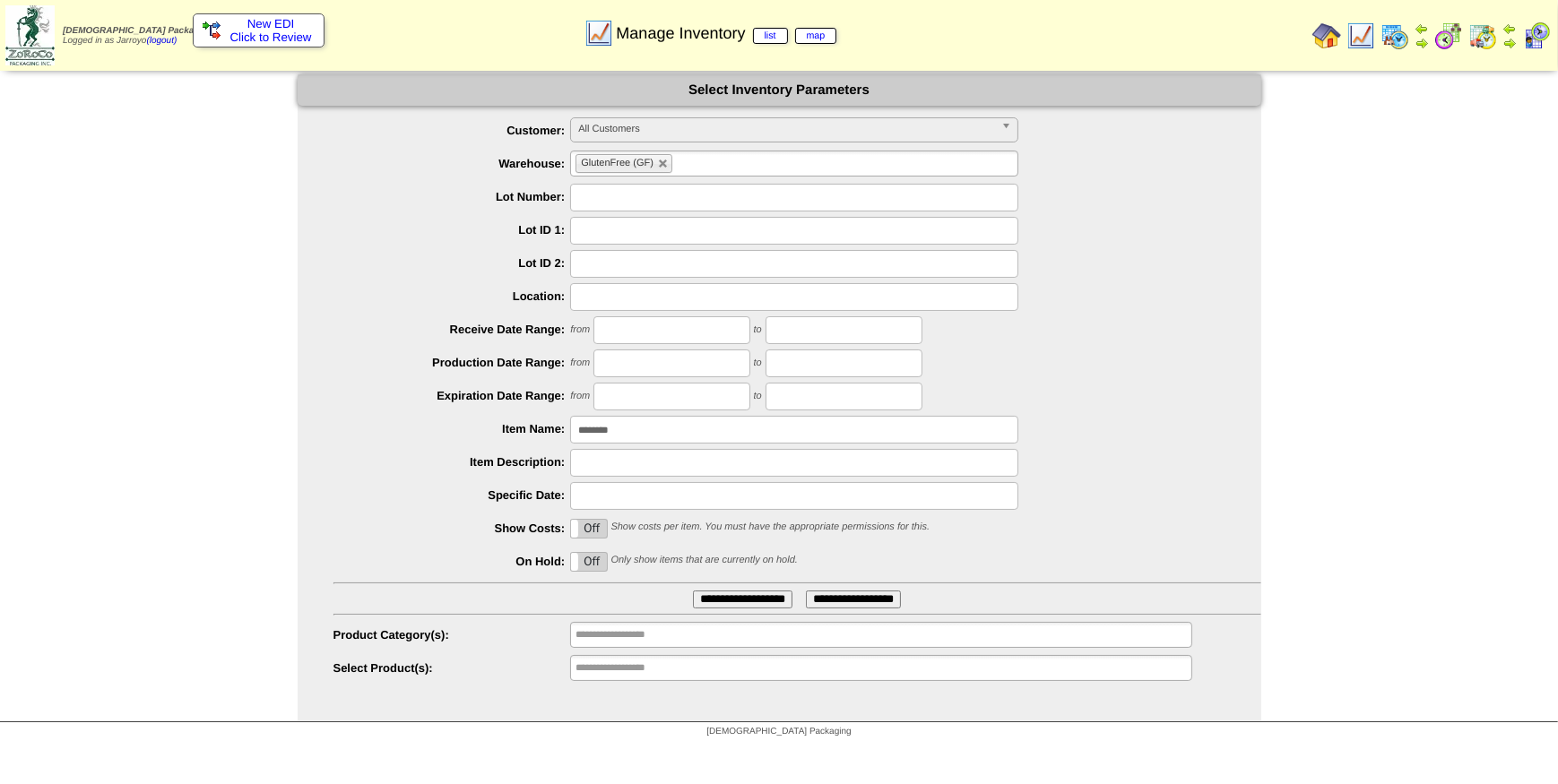 drag, startPoint x: 628, startPoint y: 439, endPoint x: 513, endPoint y: 442, distance: 115.03912 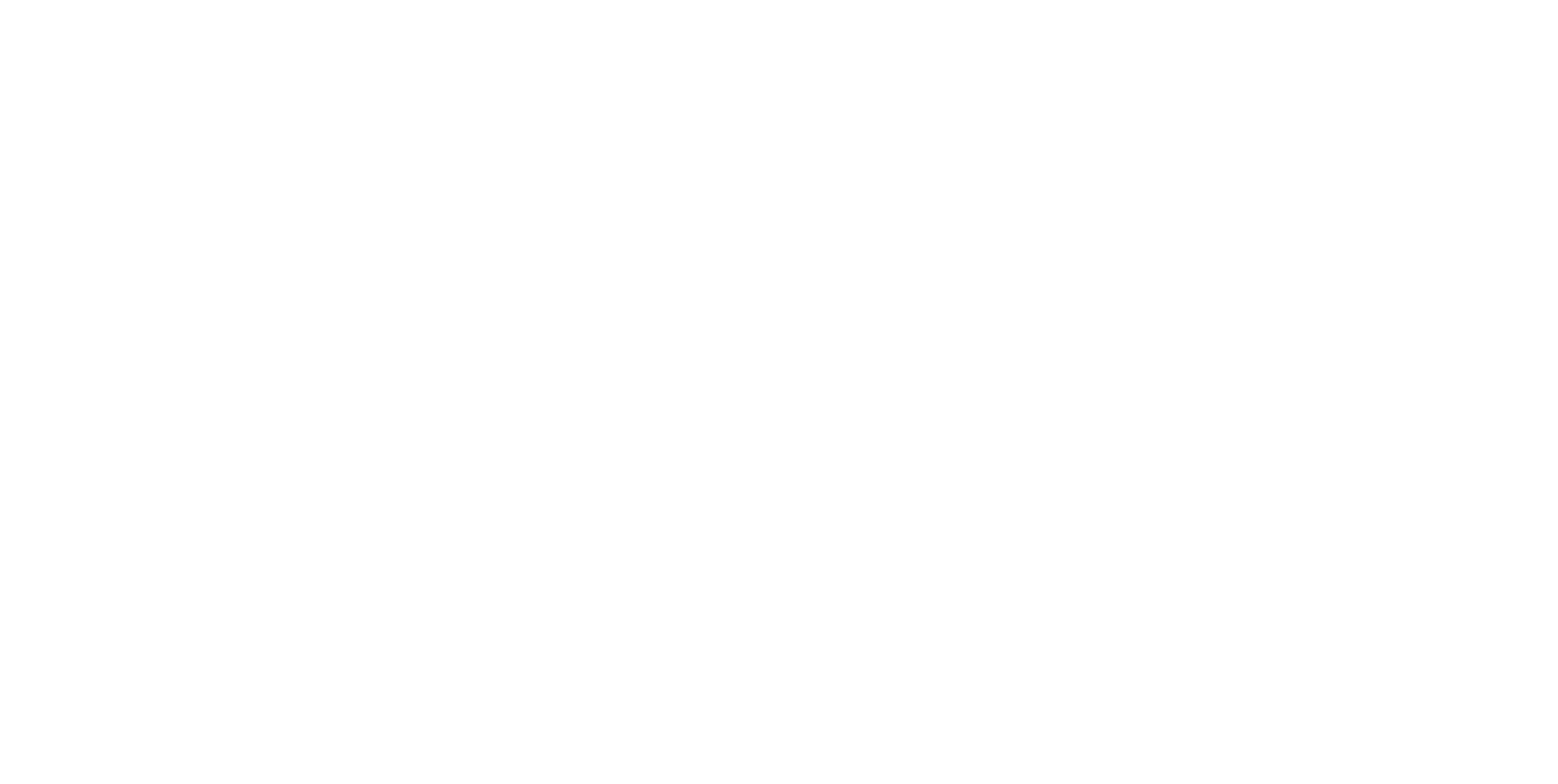 scroll, scrollTop: 0, scrollLeft: 0, axis: both 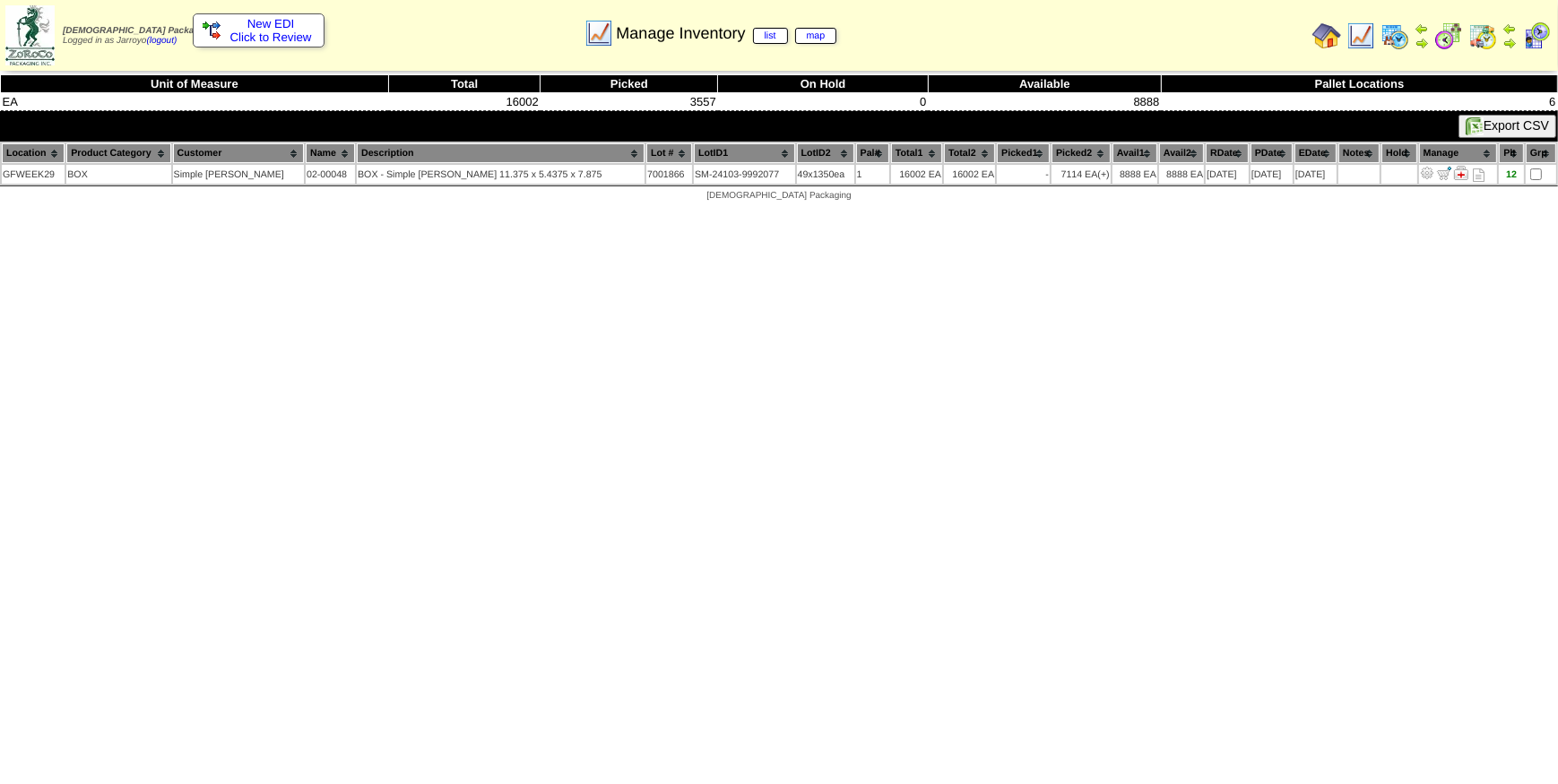 click at bounding box center (1361, 36) 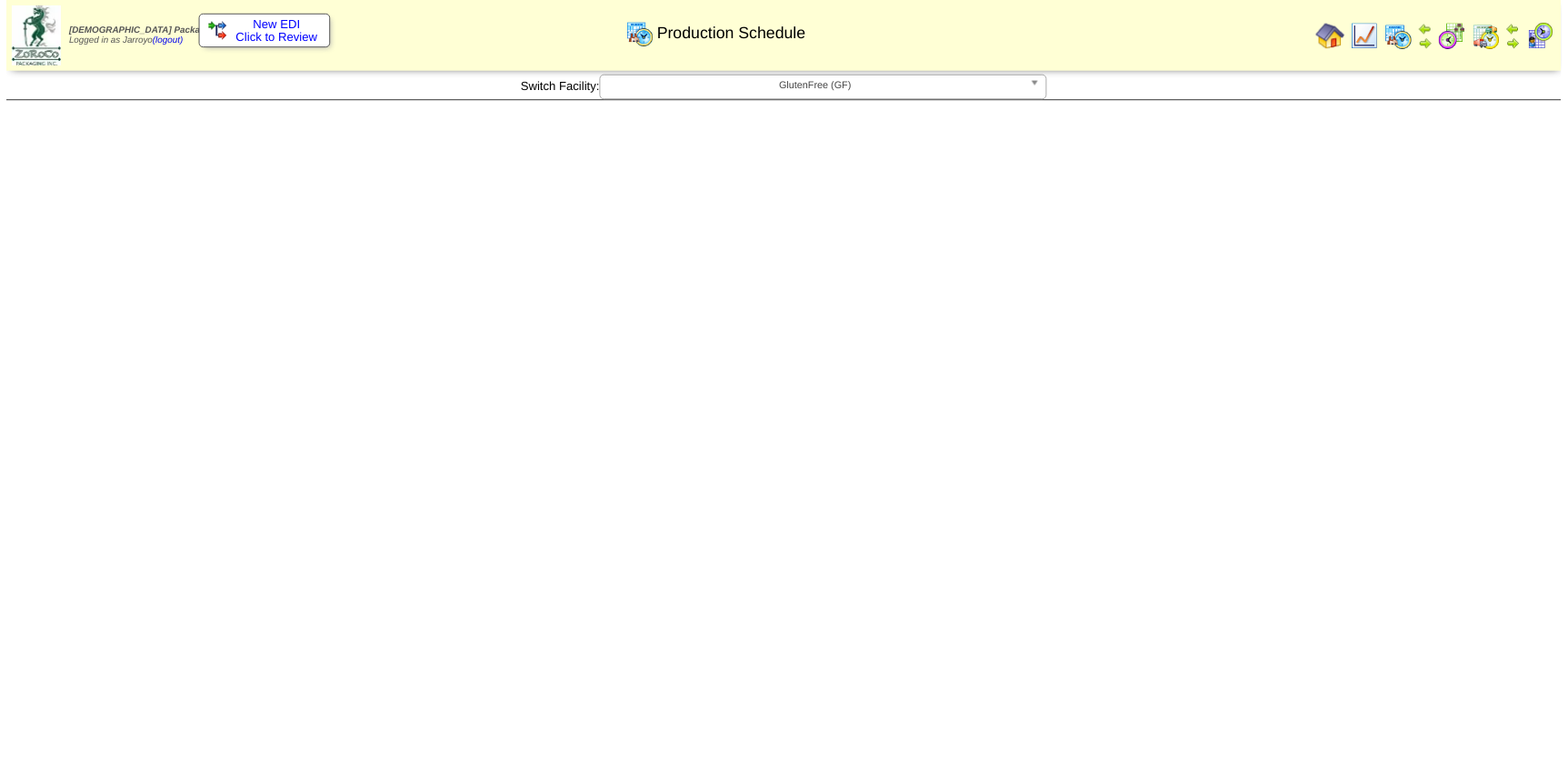 scroll, scrollTop: 0, scrollLeft: 0, axis: both 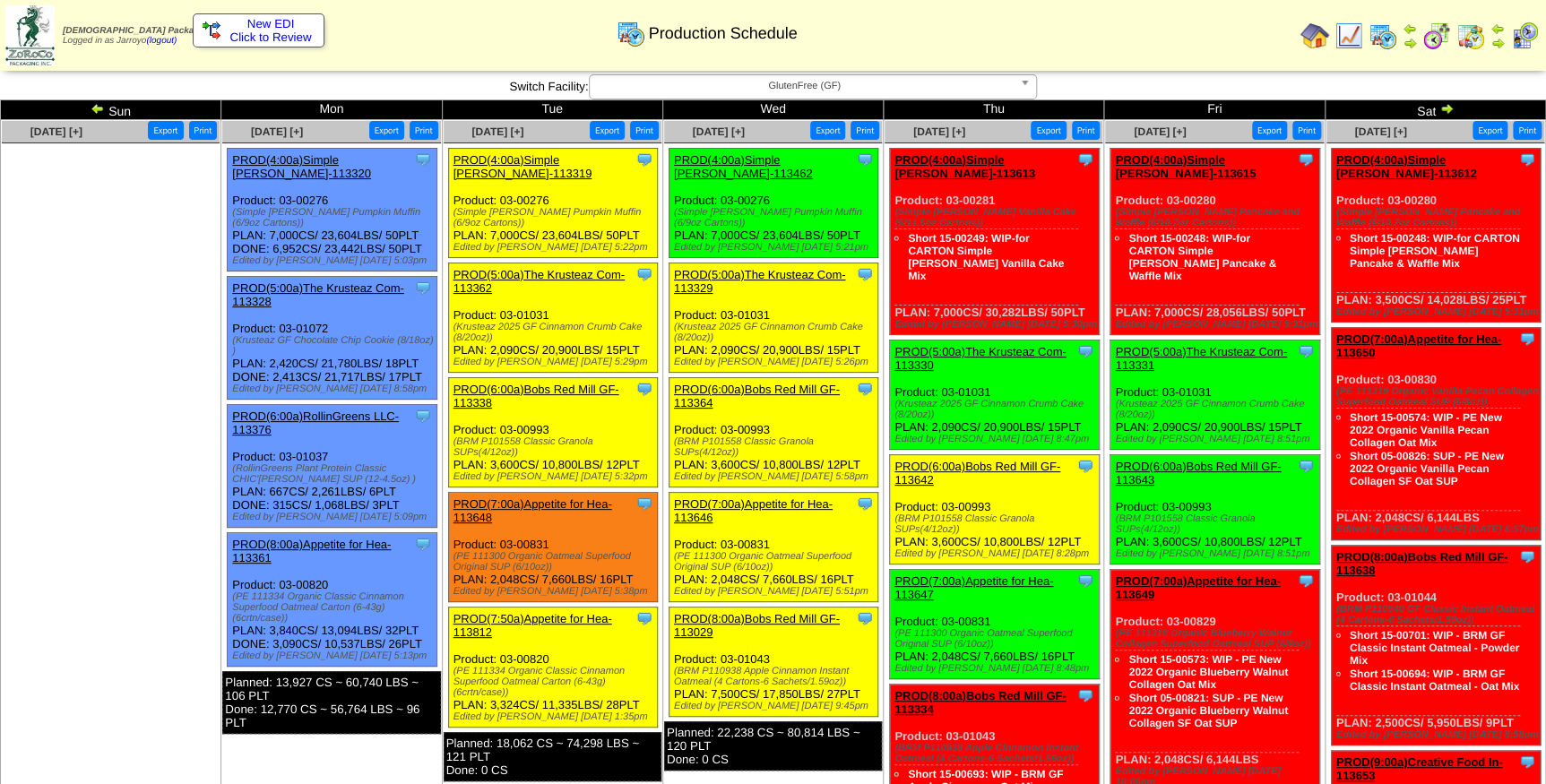 click on "PROD(4:00a)Simple Mills-113319" at bounding box center [523, 167] 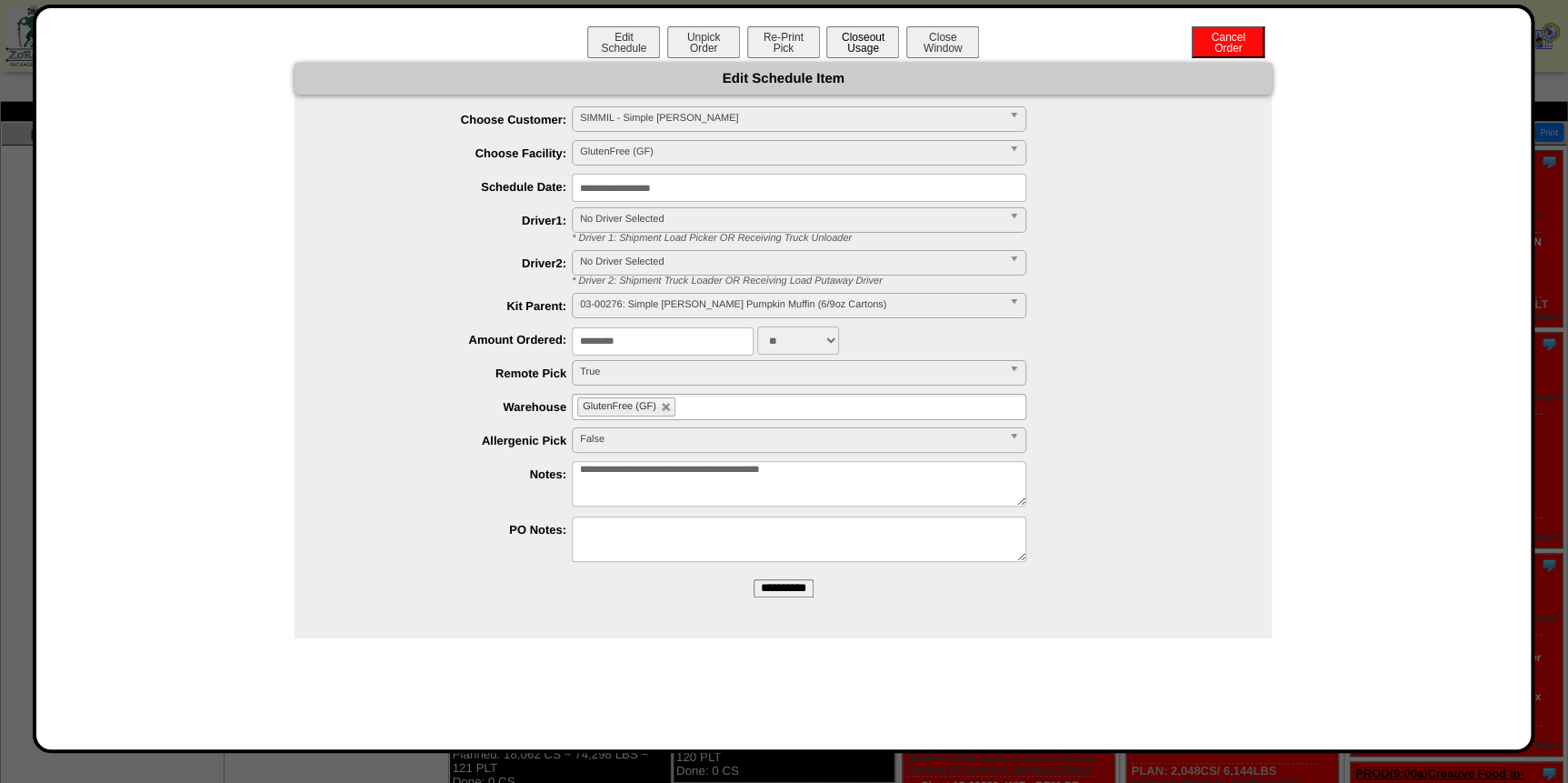 click on "Closeout Usage" at bounding box center (863, 42) 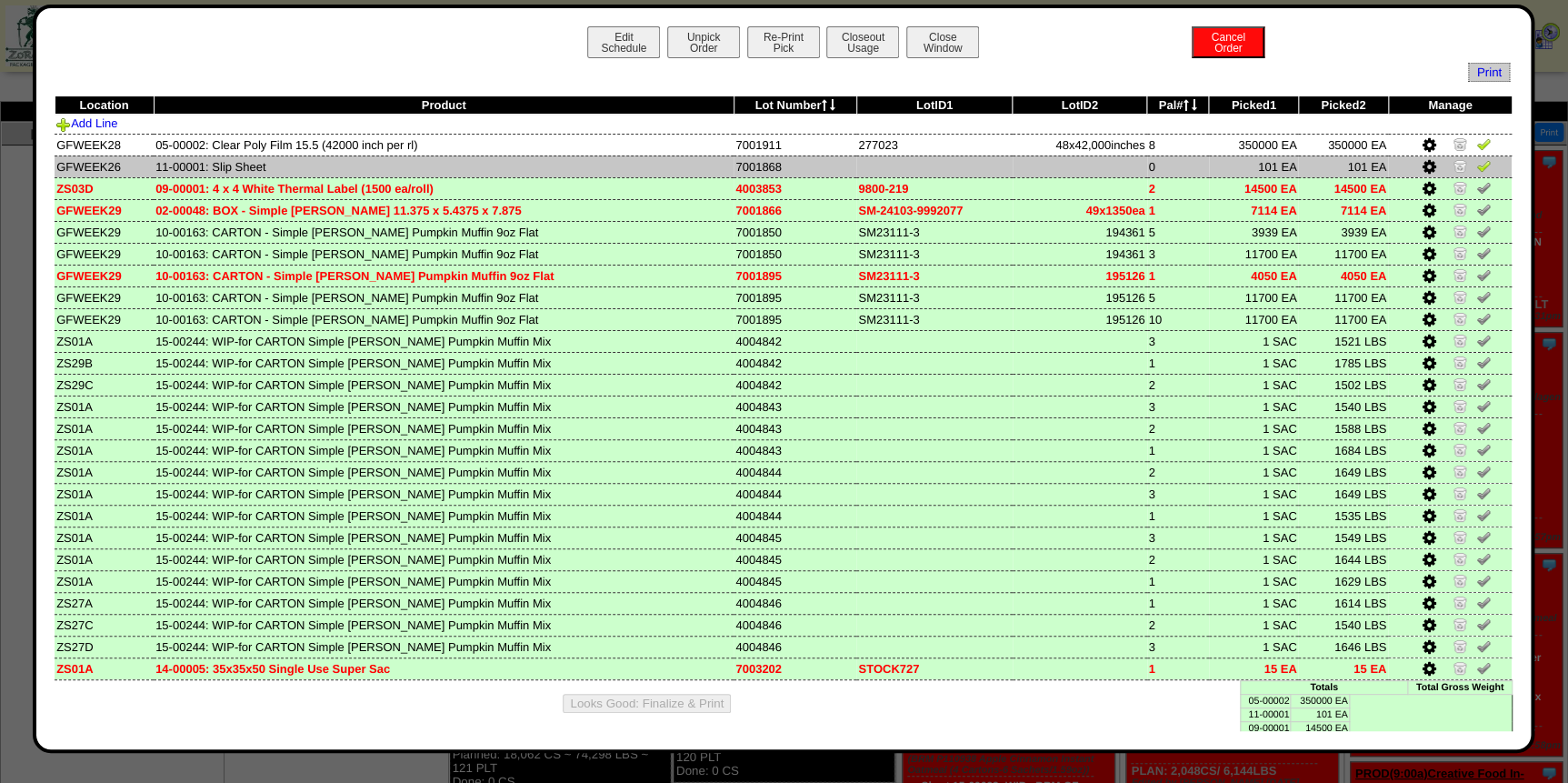 click at bounding box center [1428, 167] 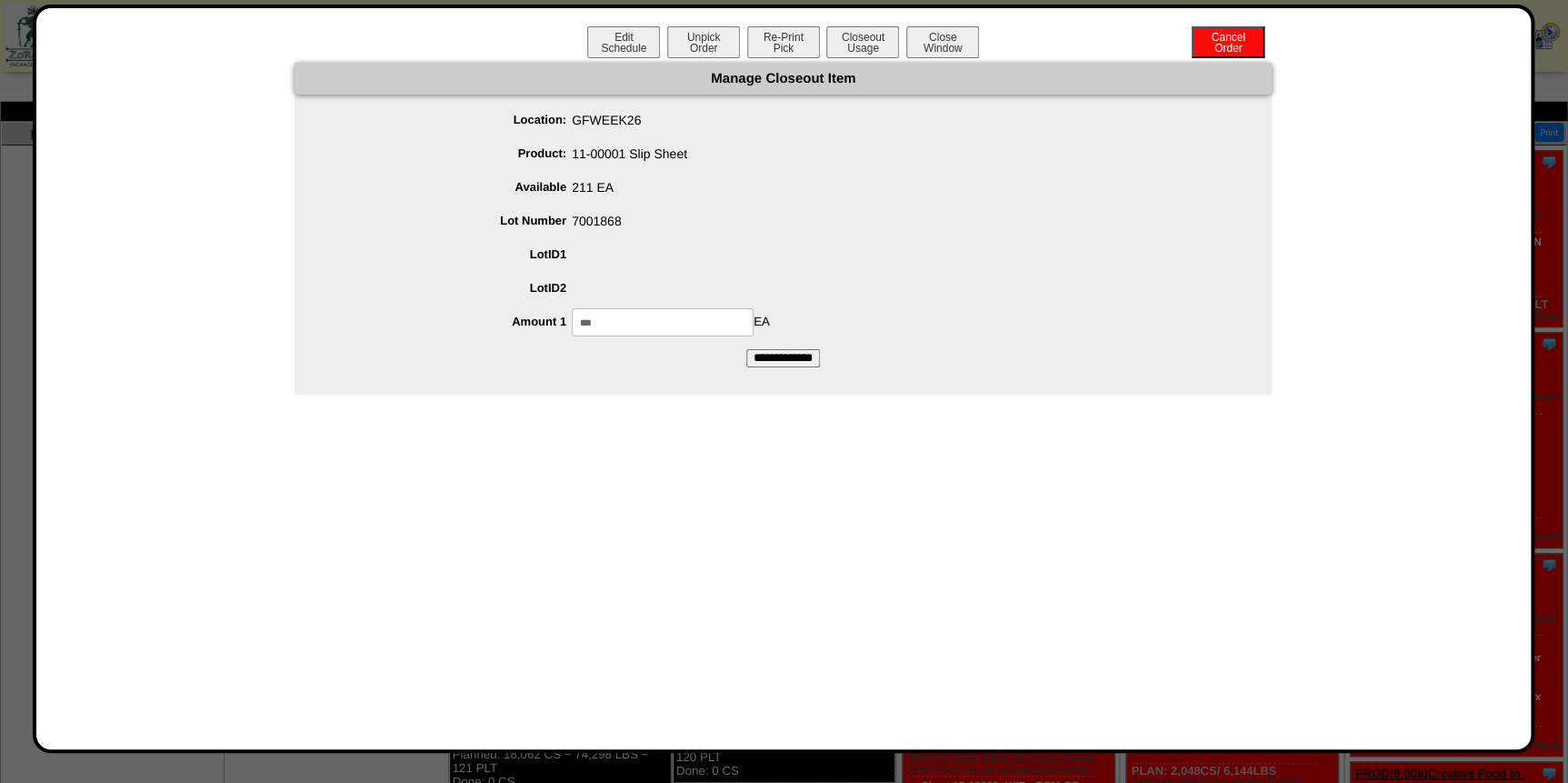 click on "***" at bounding box center [663, 322] 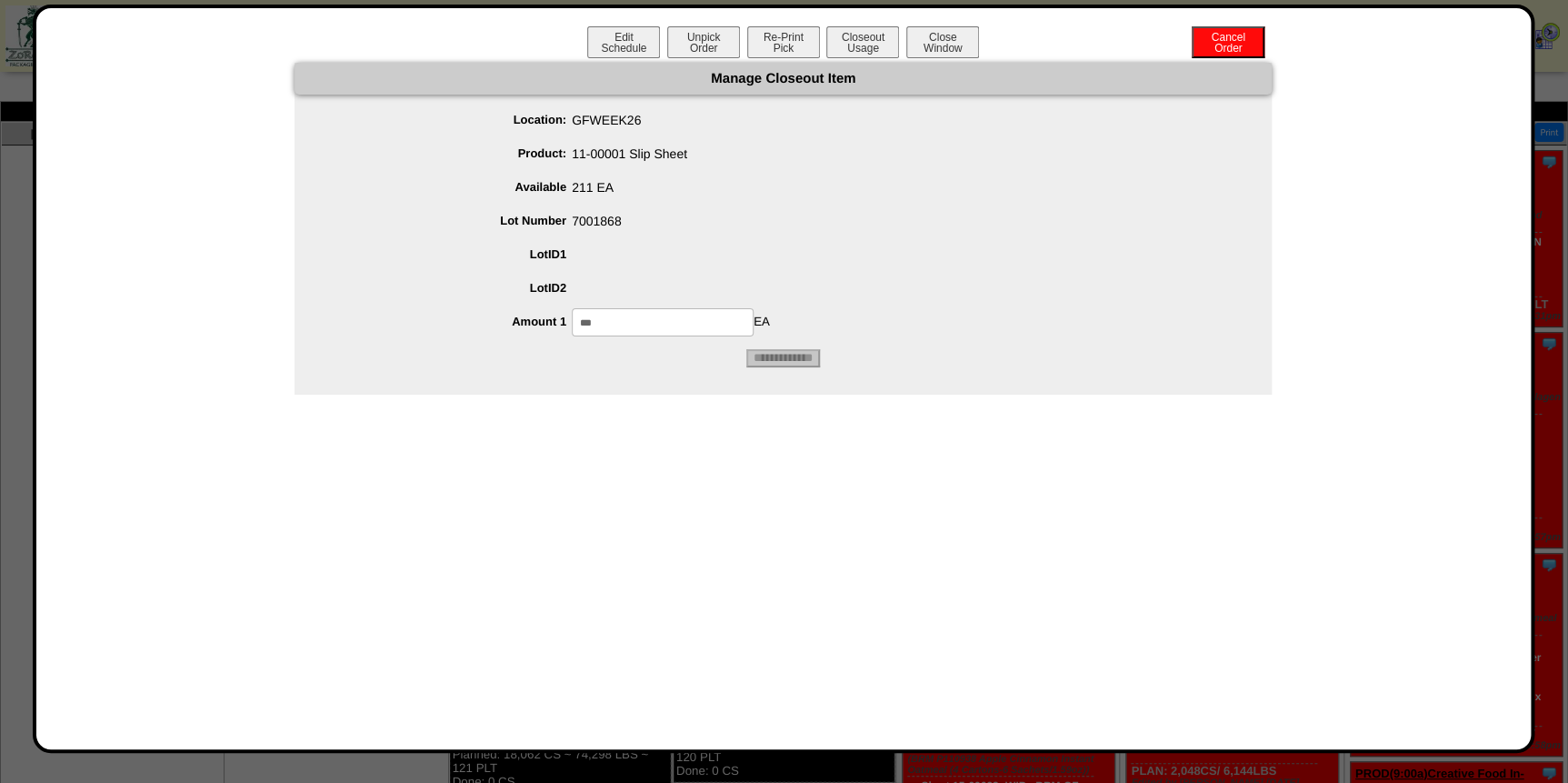click at bounding box center (801, 288) 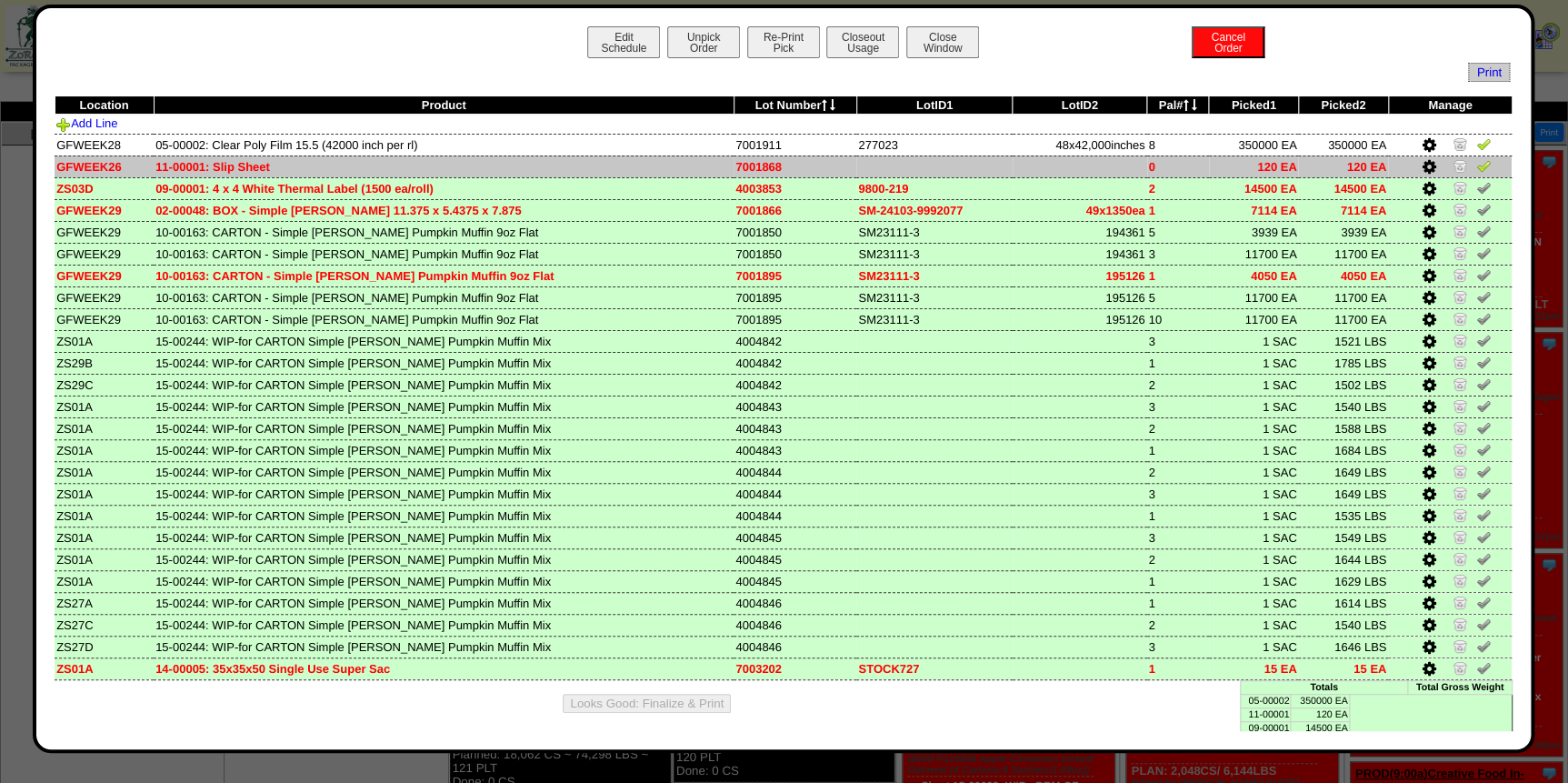 click at bounding box center (1483, 166) 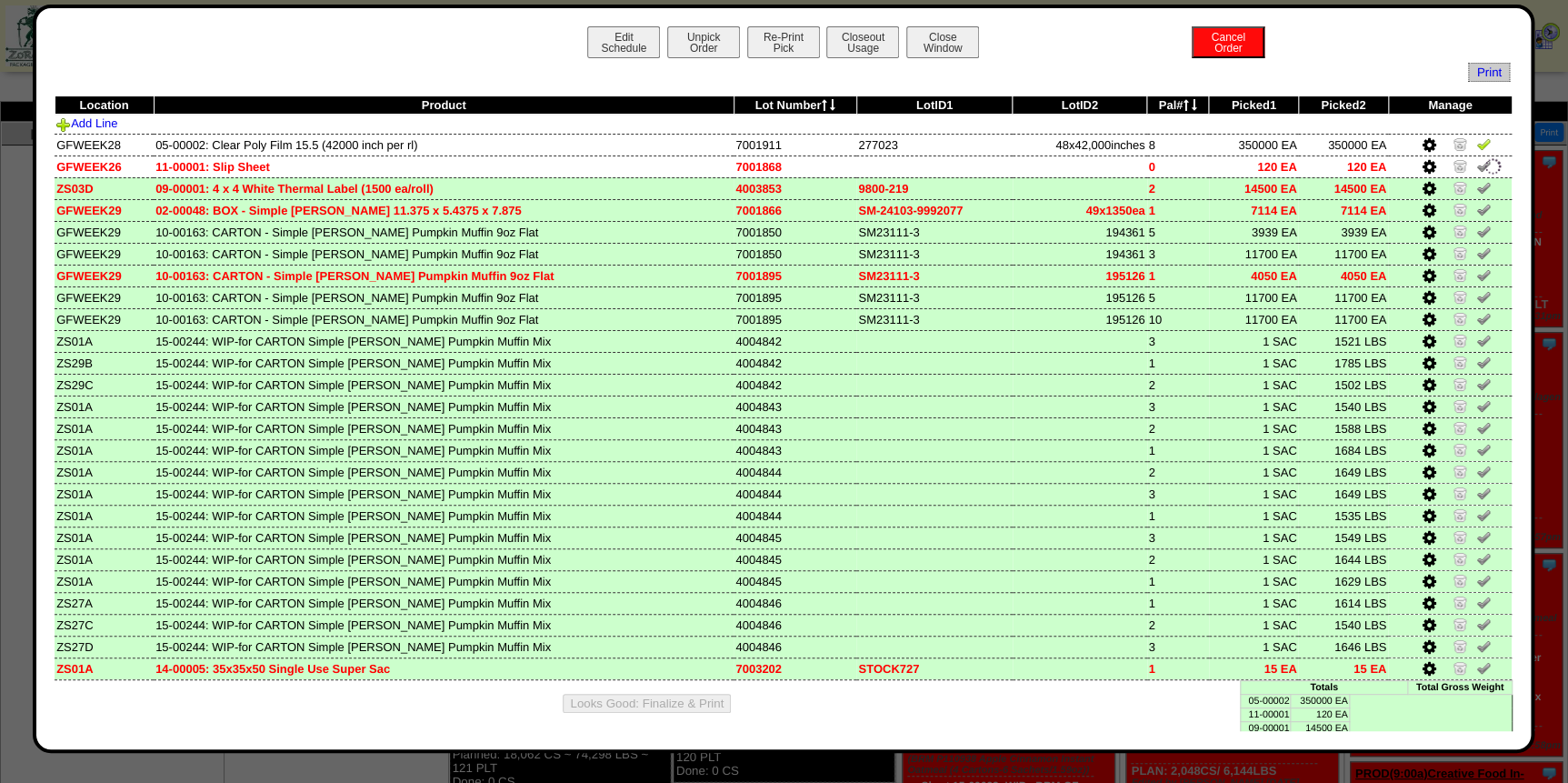 click at bounding box center [1428, 146] 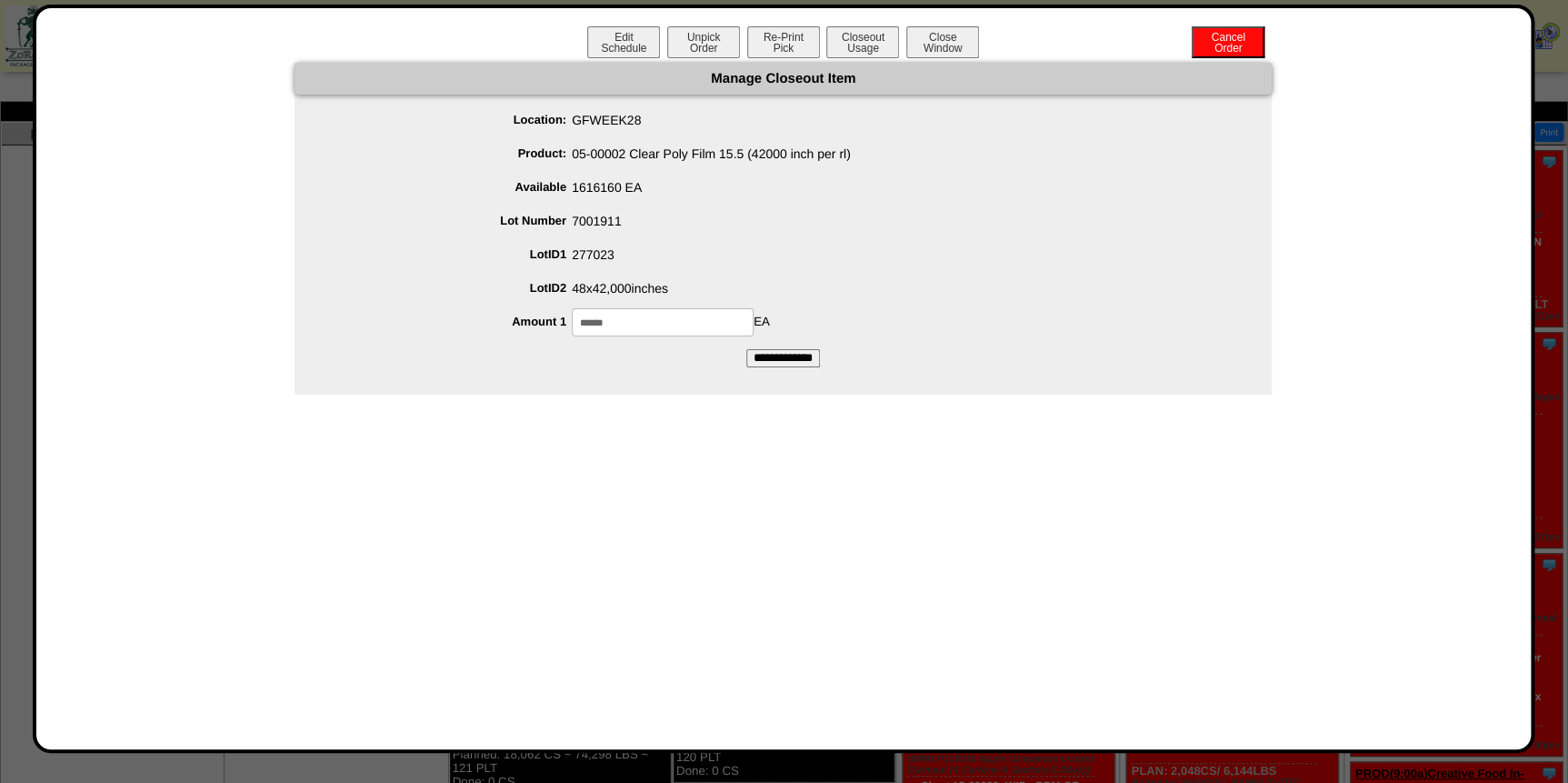 drag, startPoint x: 639, startPoint y: 321, endPoint x: 579, endPoint y: 321, distance: 60 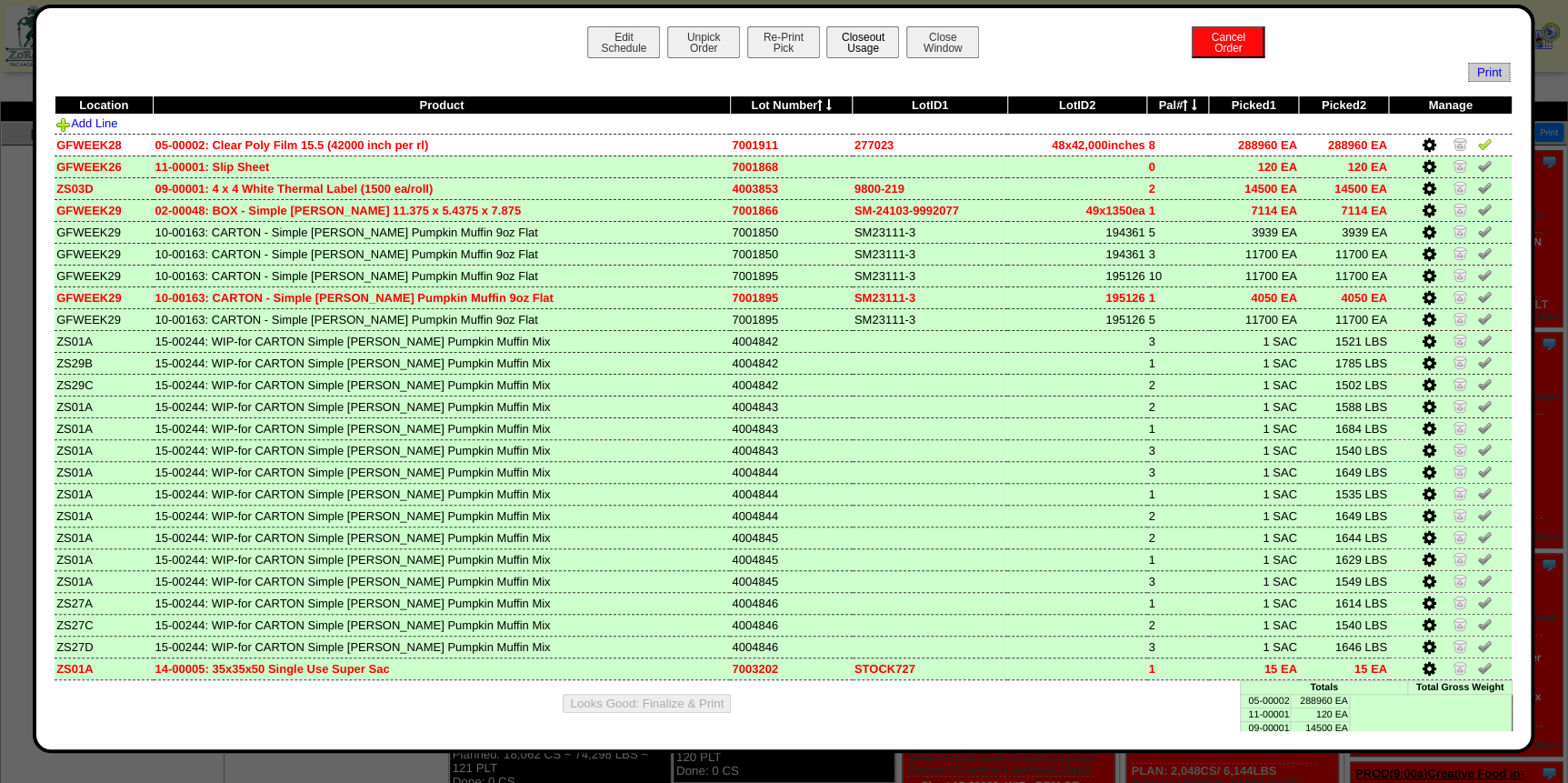 click on "Closeout Usage" at bounding box center (863, 42) 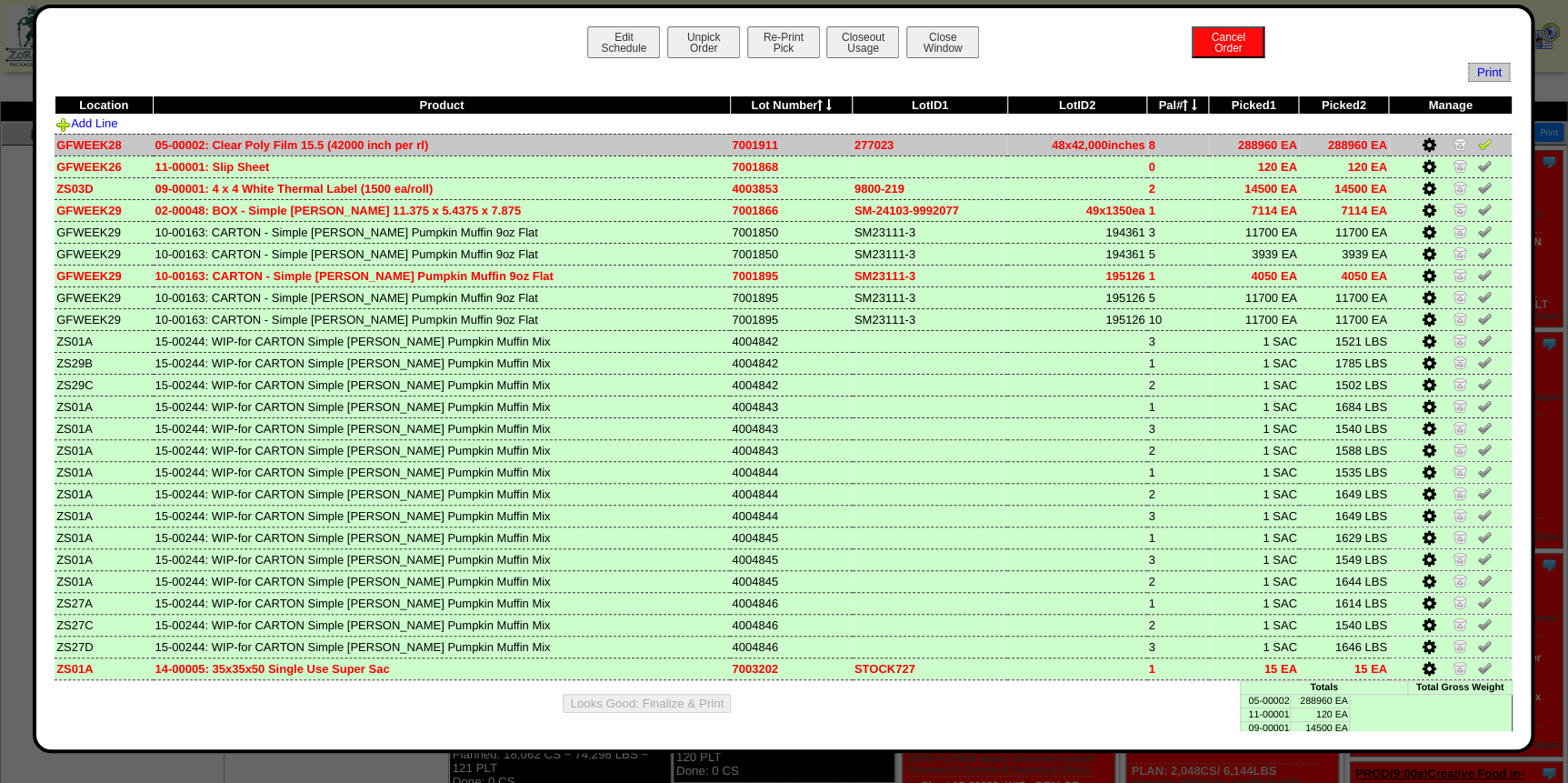click at bounding box center (1484, 144) 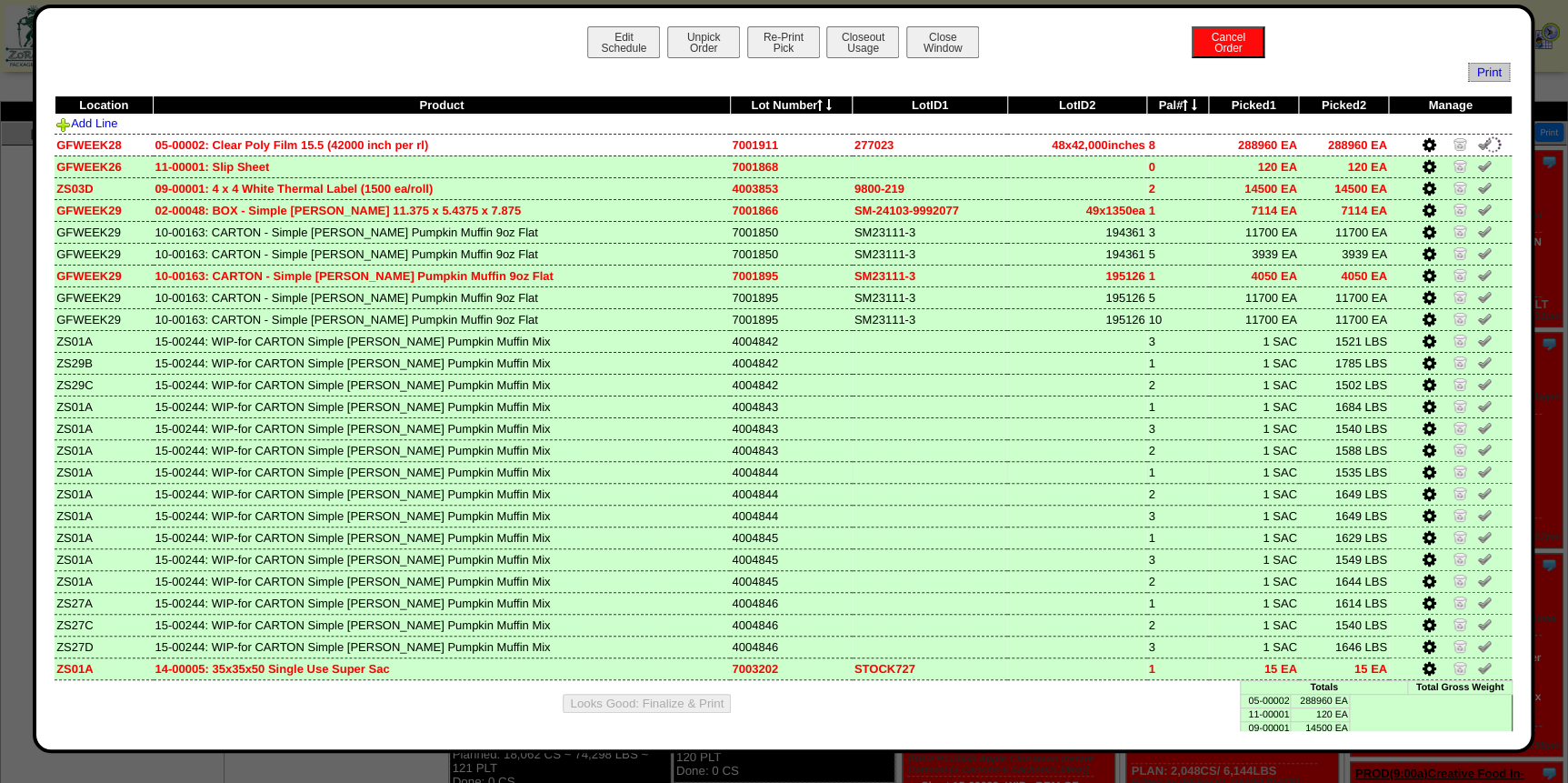 scroll, scrollTop: 63, scrollLeft: 0, axis: vertical 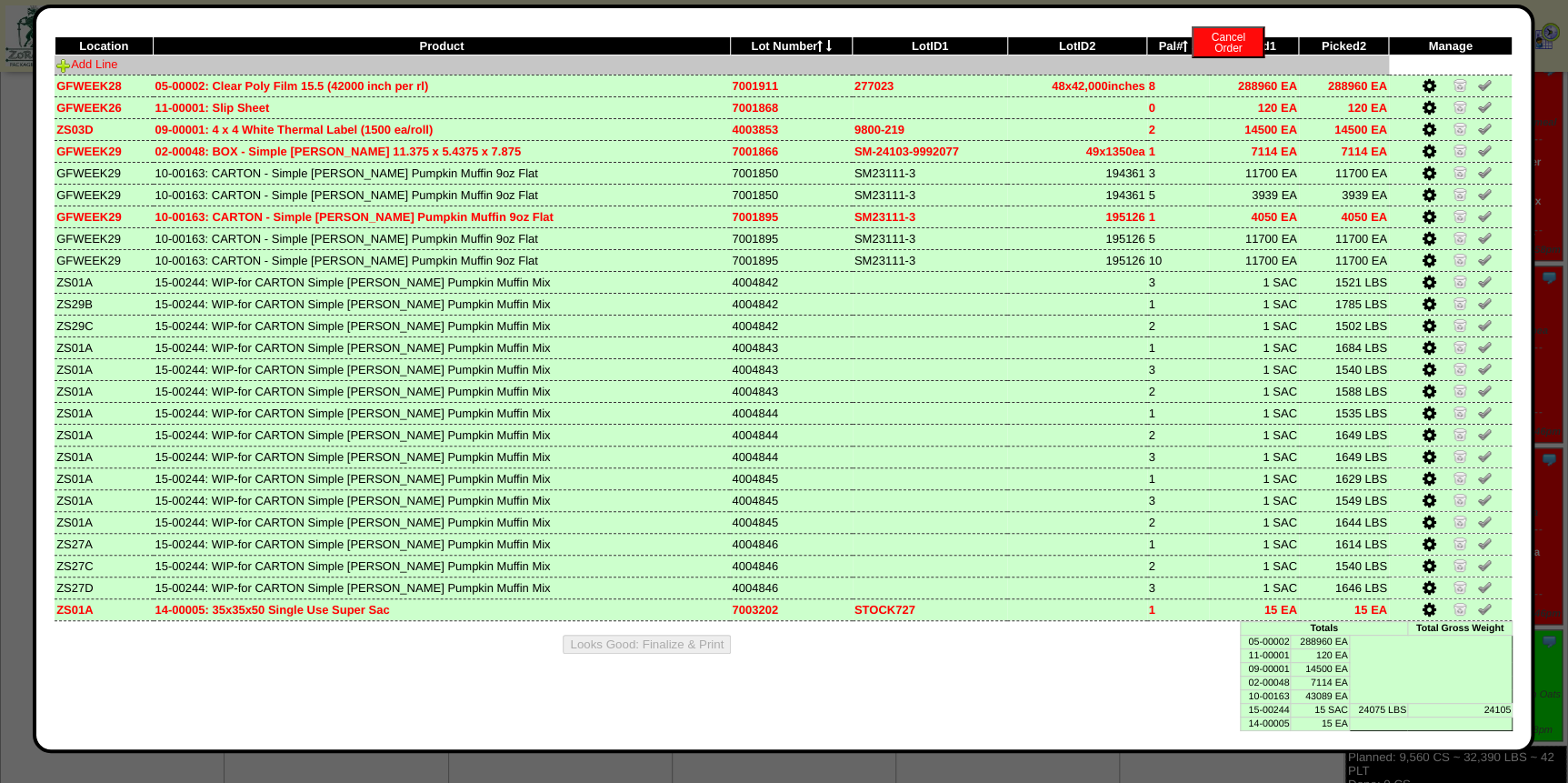 click at bounding box center [64, 65] 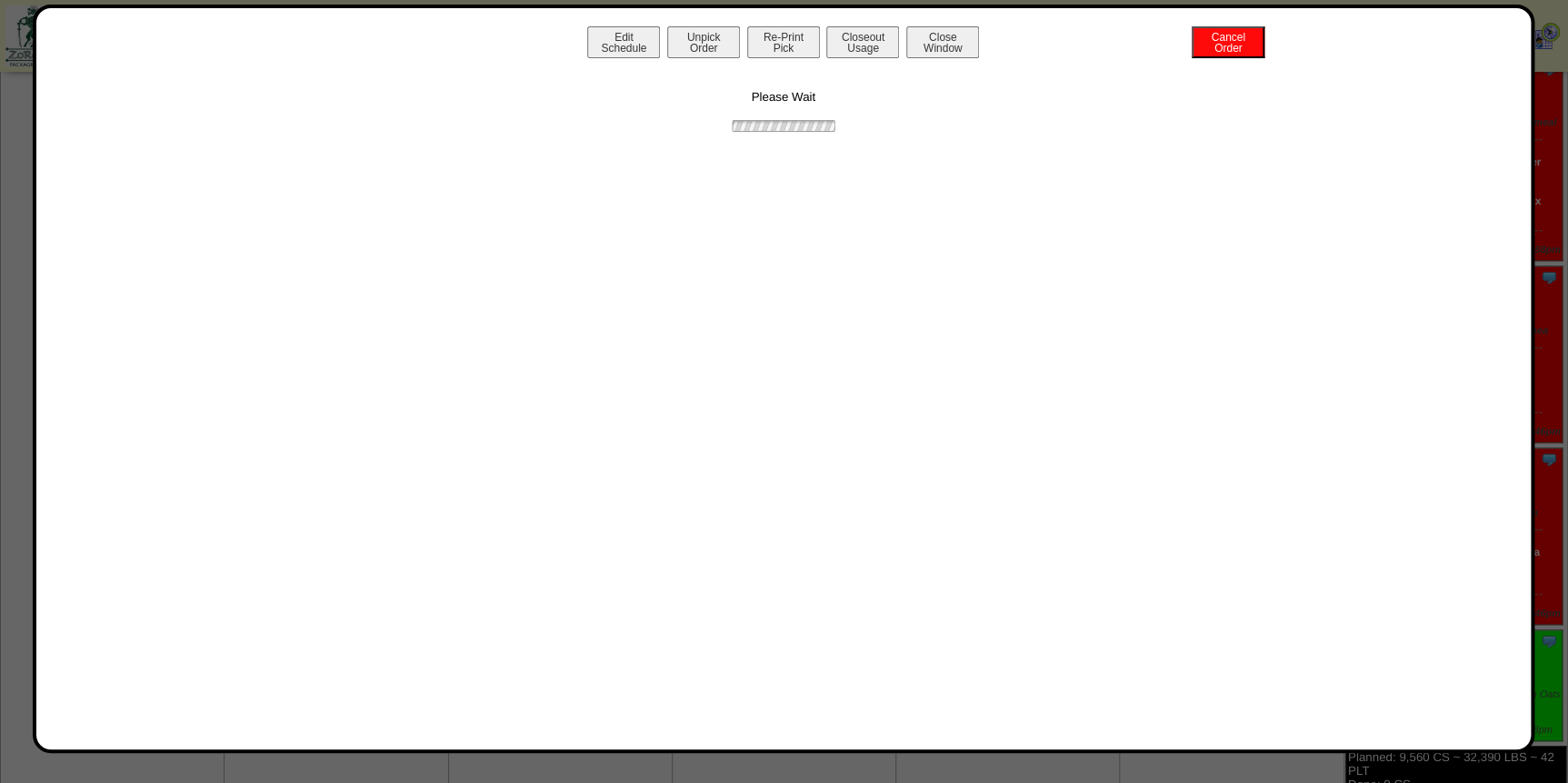 scroll, scrollTop: 0, scrollLeft: 0, axis: both 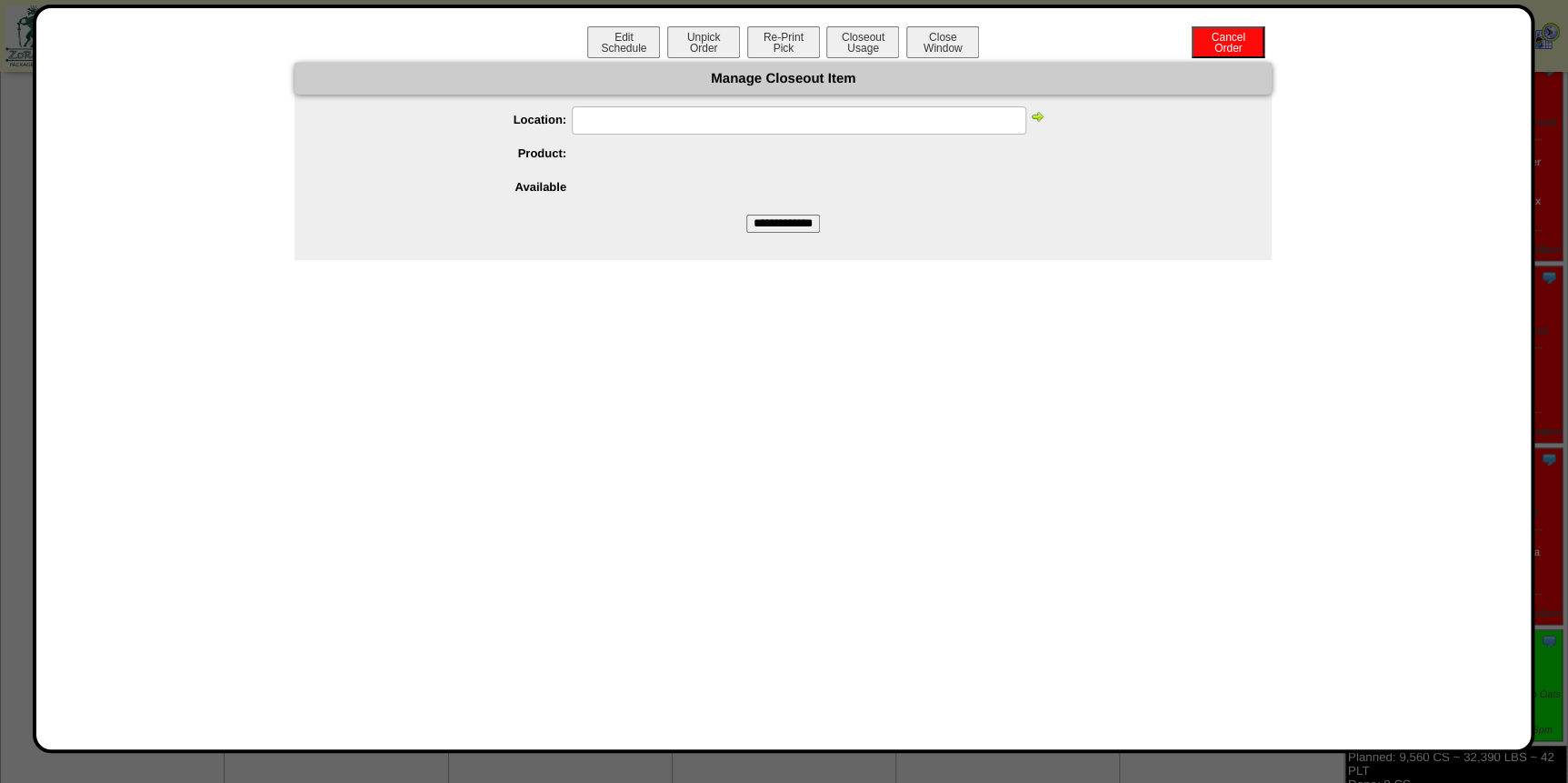 click at bounding box center (799, 120) 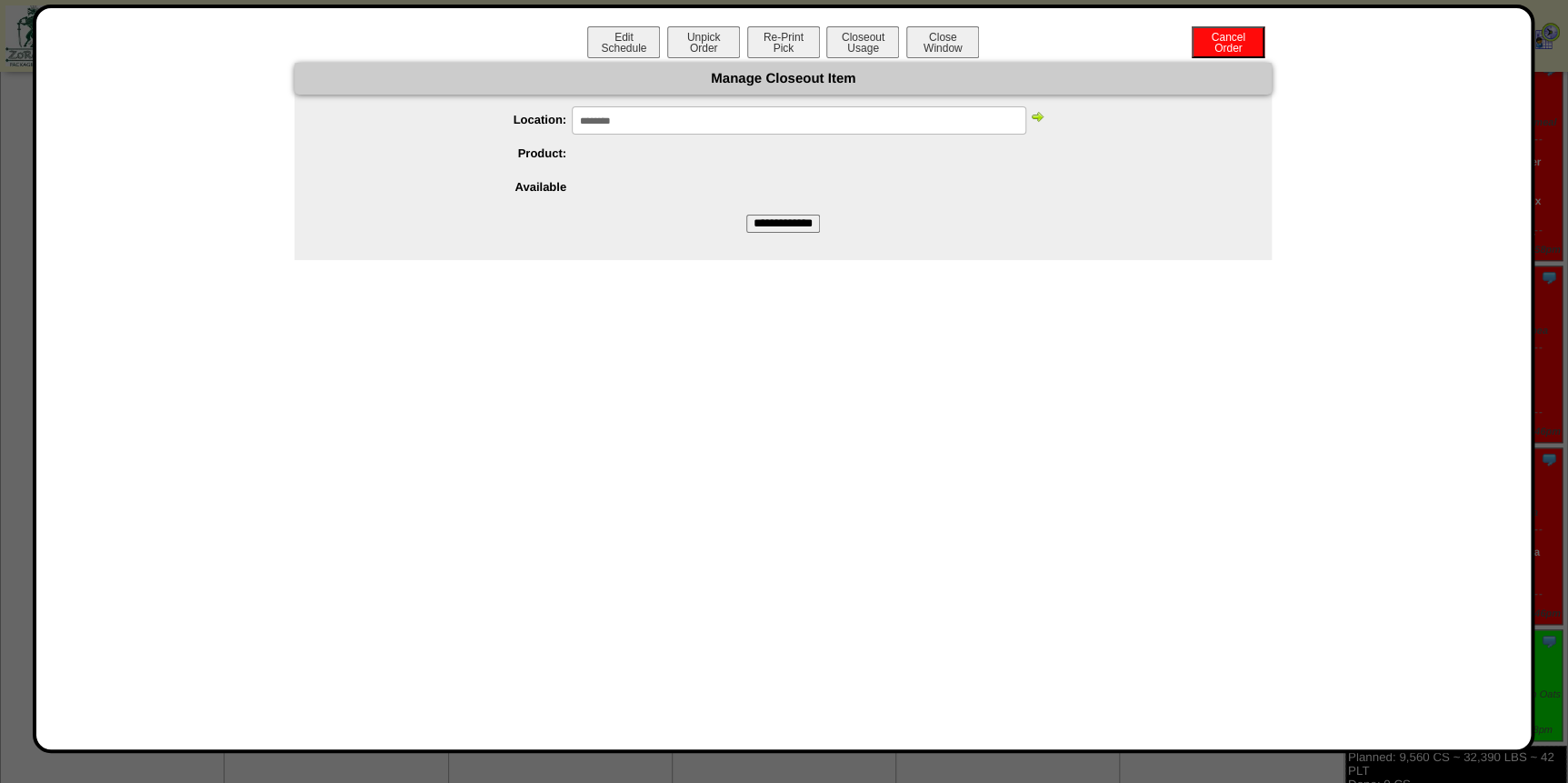 type on "********" 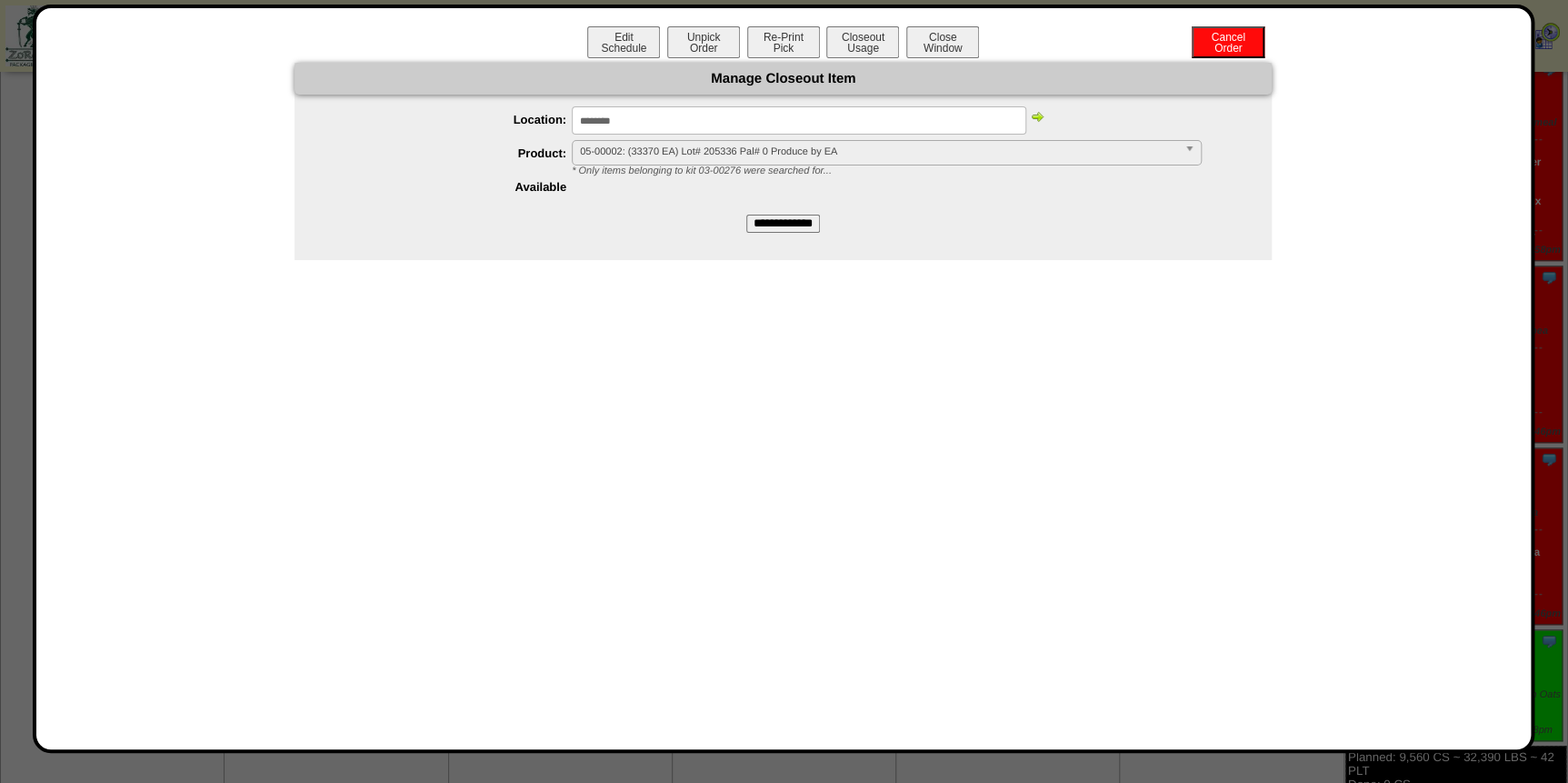 click on "05-00002: (33370 EA) Lot# 205336 Pal# 0 Produce by EA" at bounding box center [878, 152] 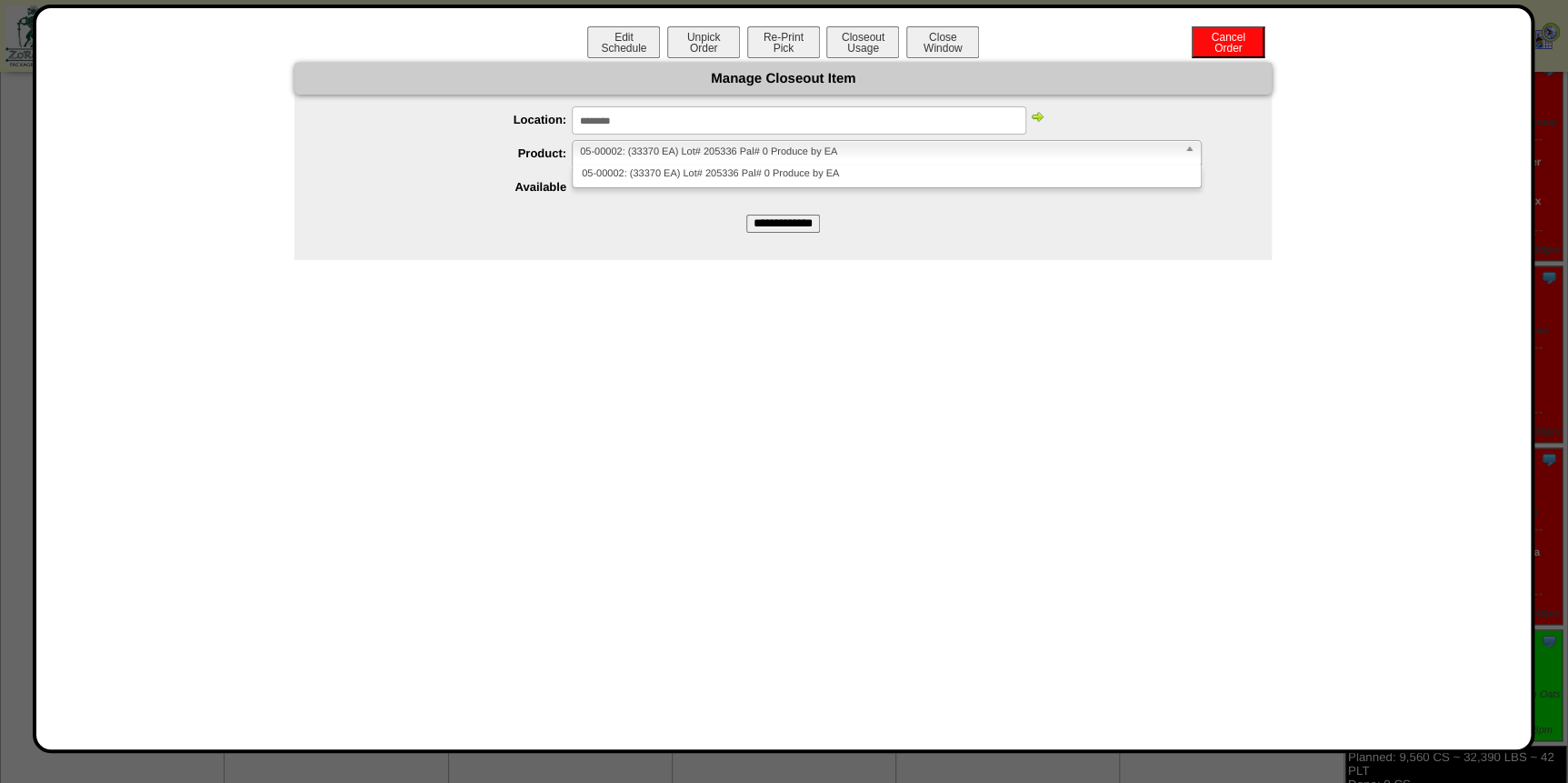 click at bounding box center (1037, 116) 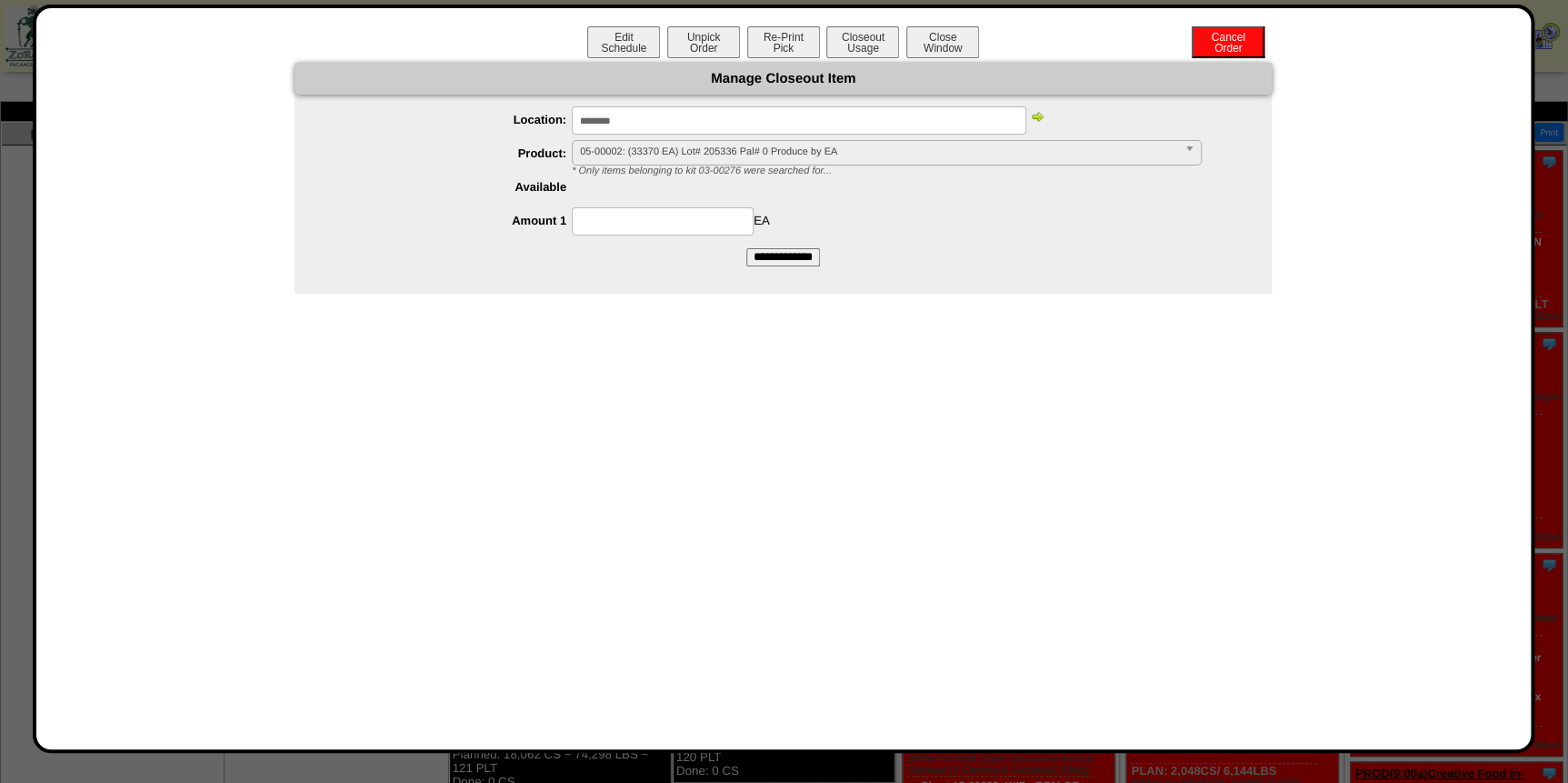 click at bounding box center [663, 221] 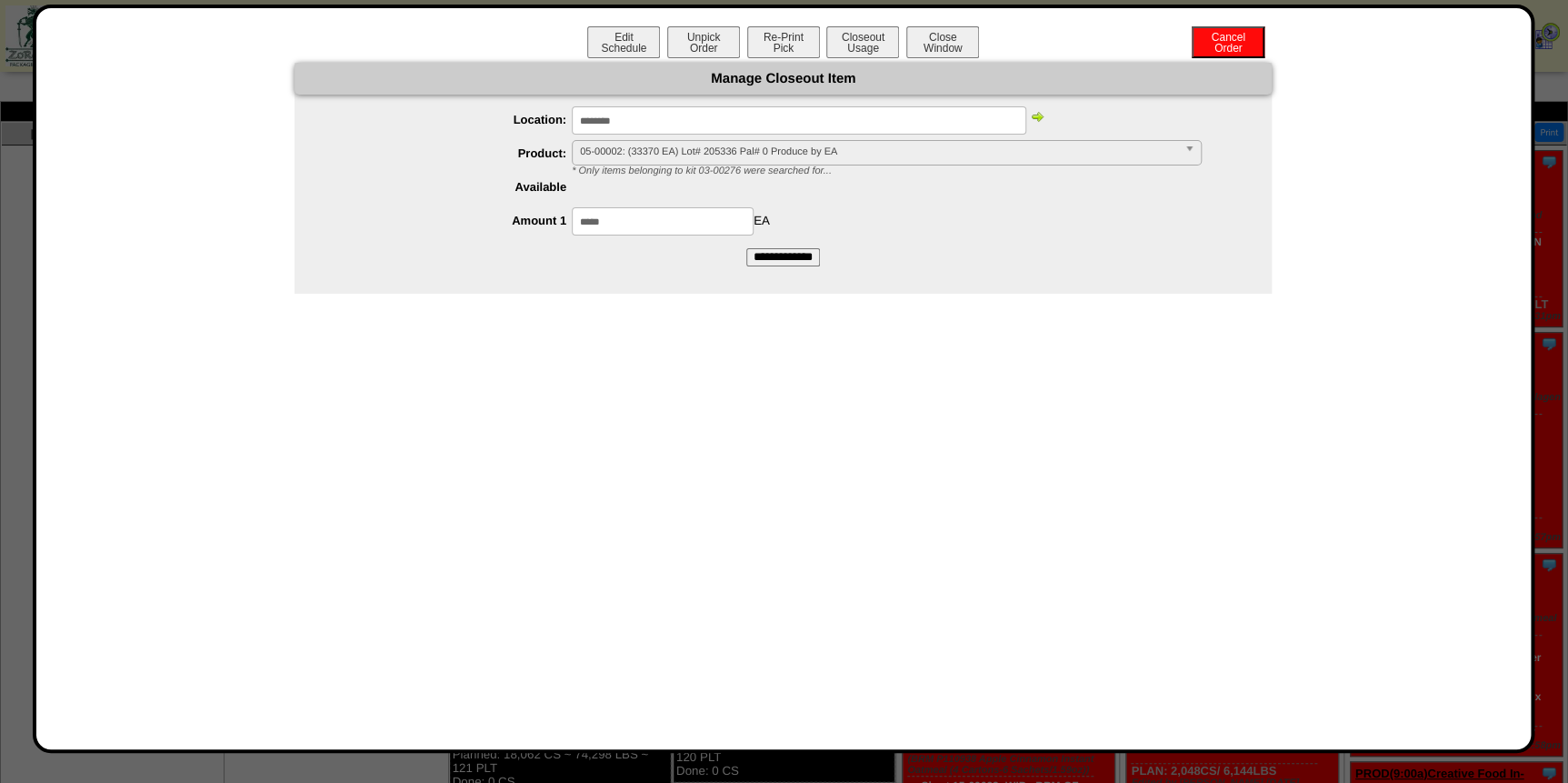 type on "*****" 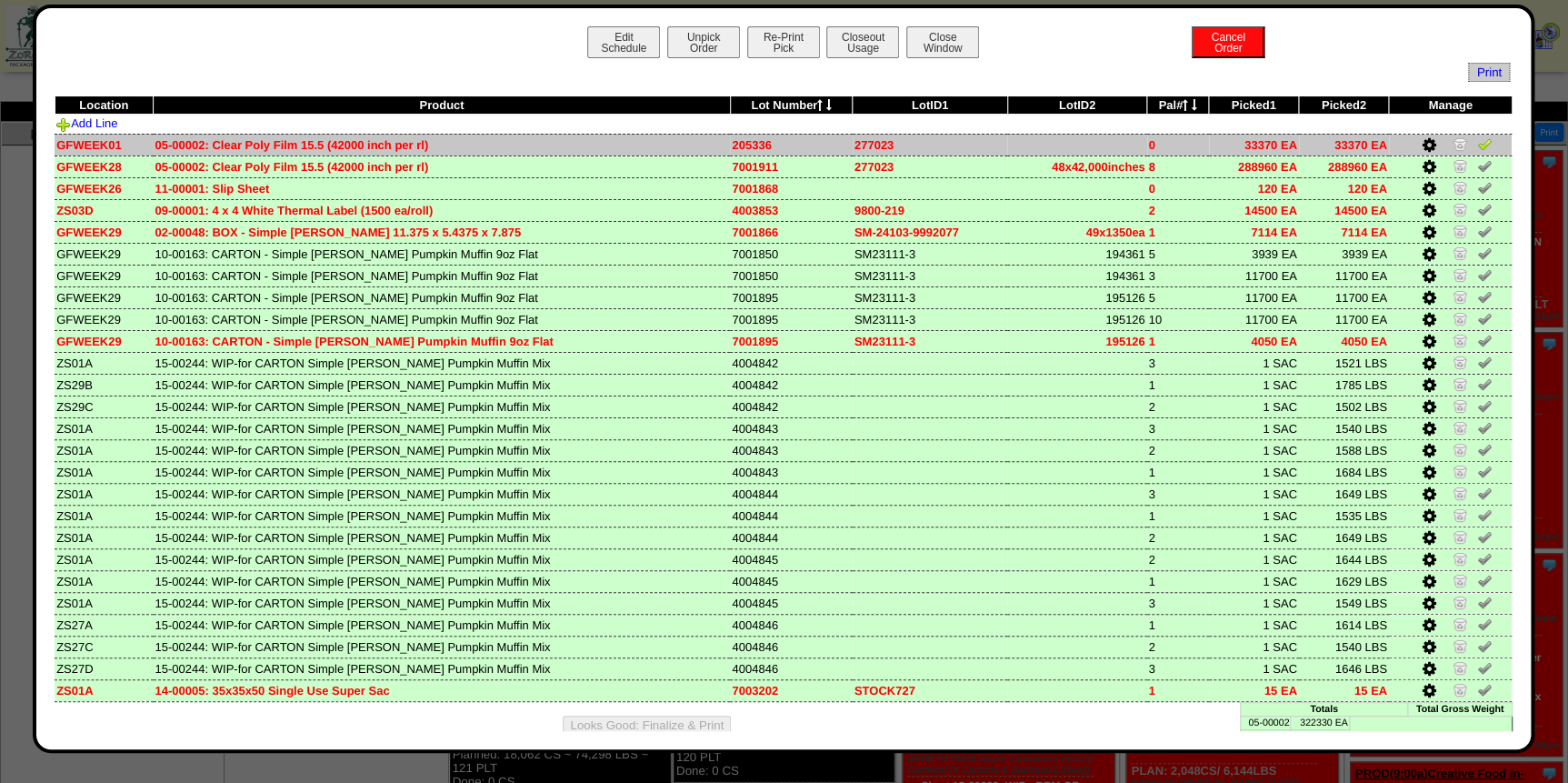 click at bounding box center [1484, 144] 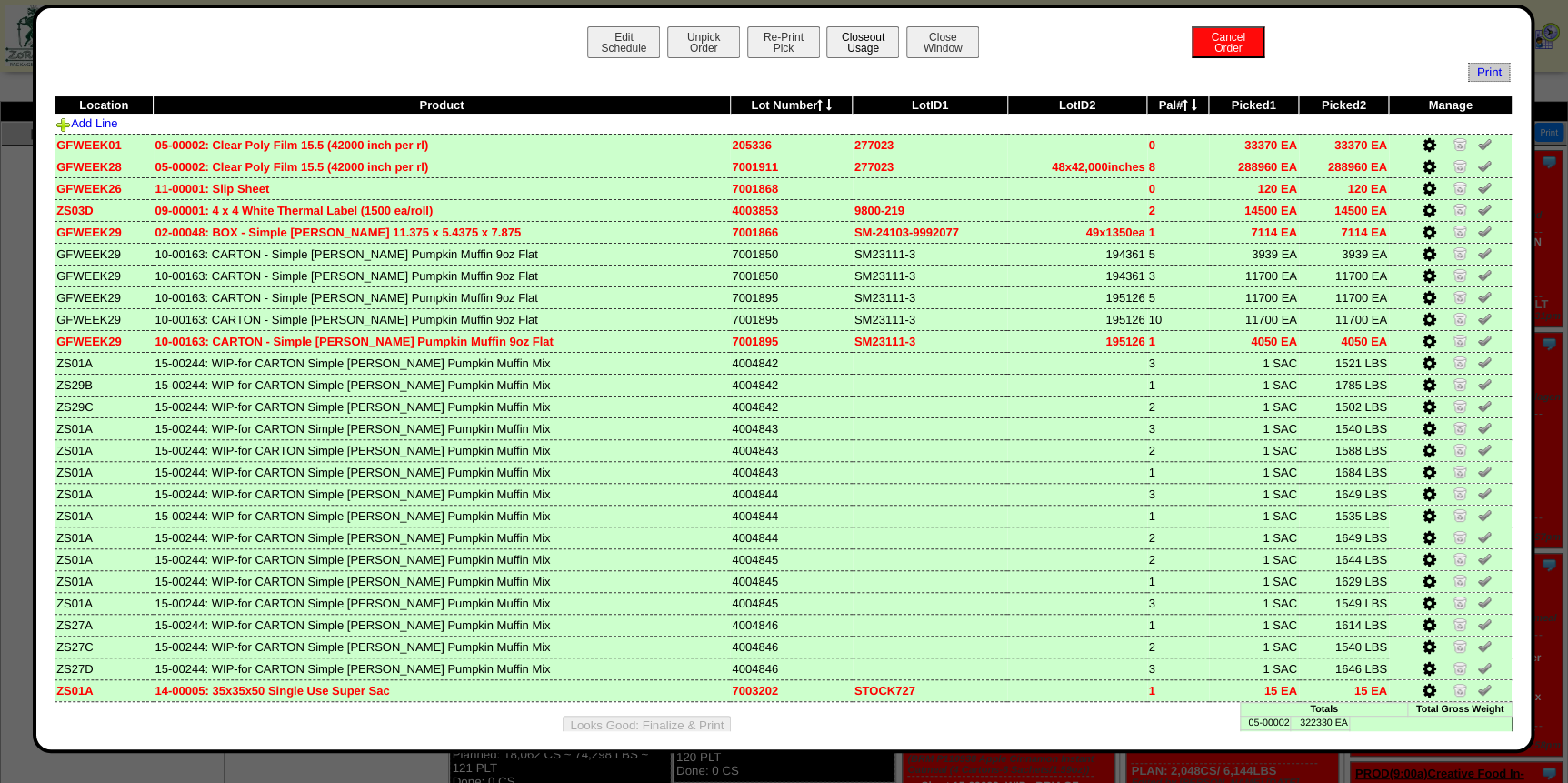 click on "Closeout Usage" at bounding box center (863, 42) 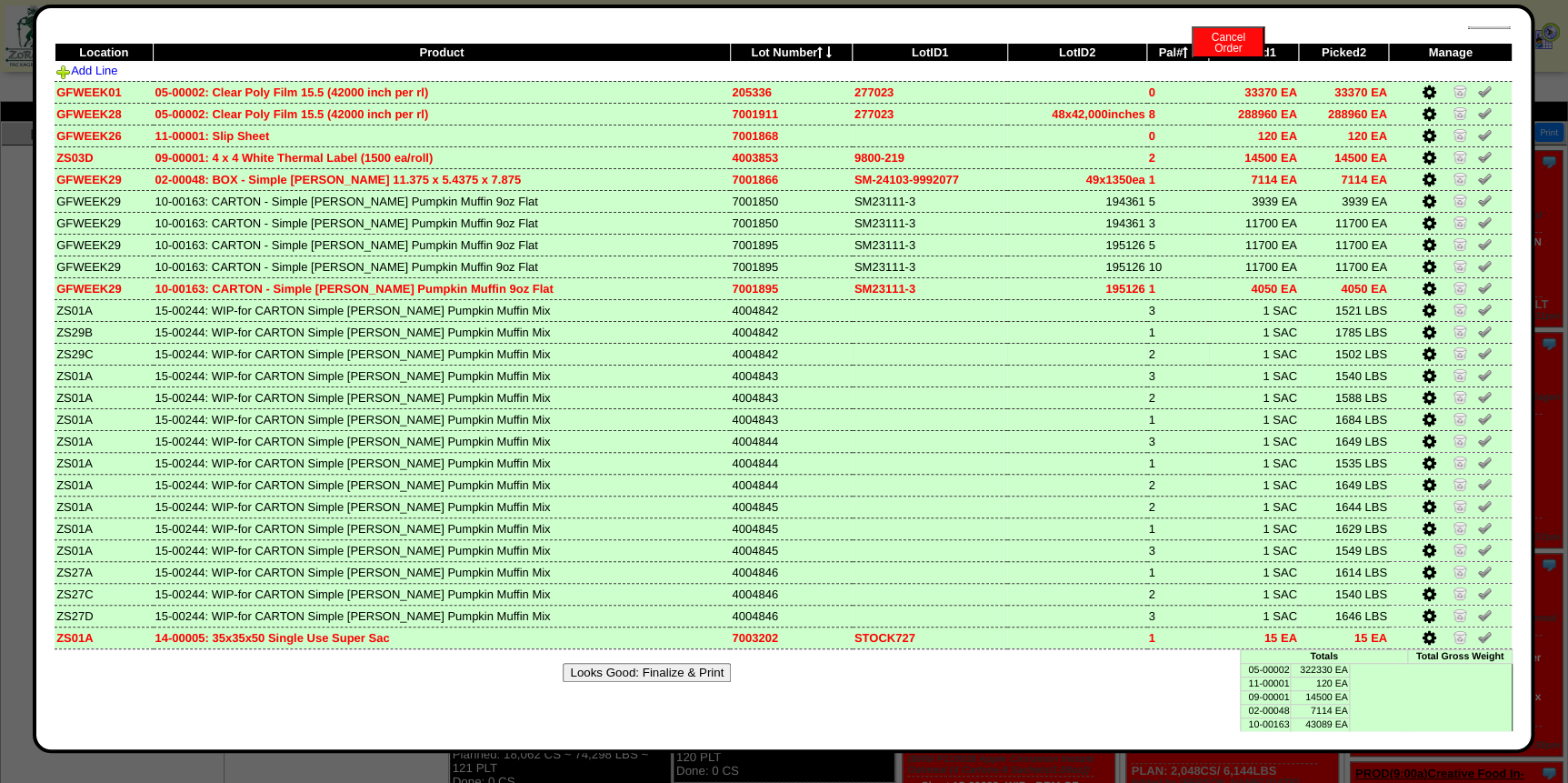 scroll, scrollTop: 84, scrollLeft: 0, axis: vertical 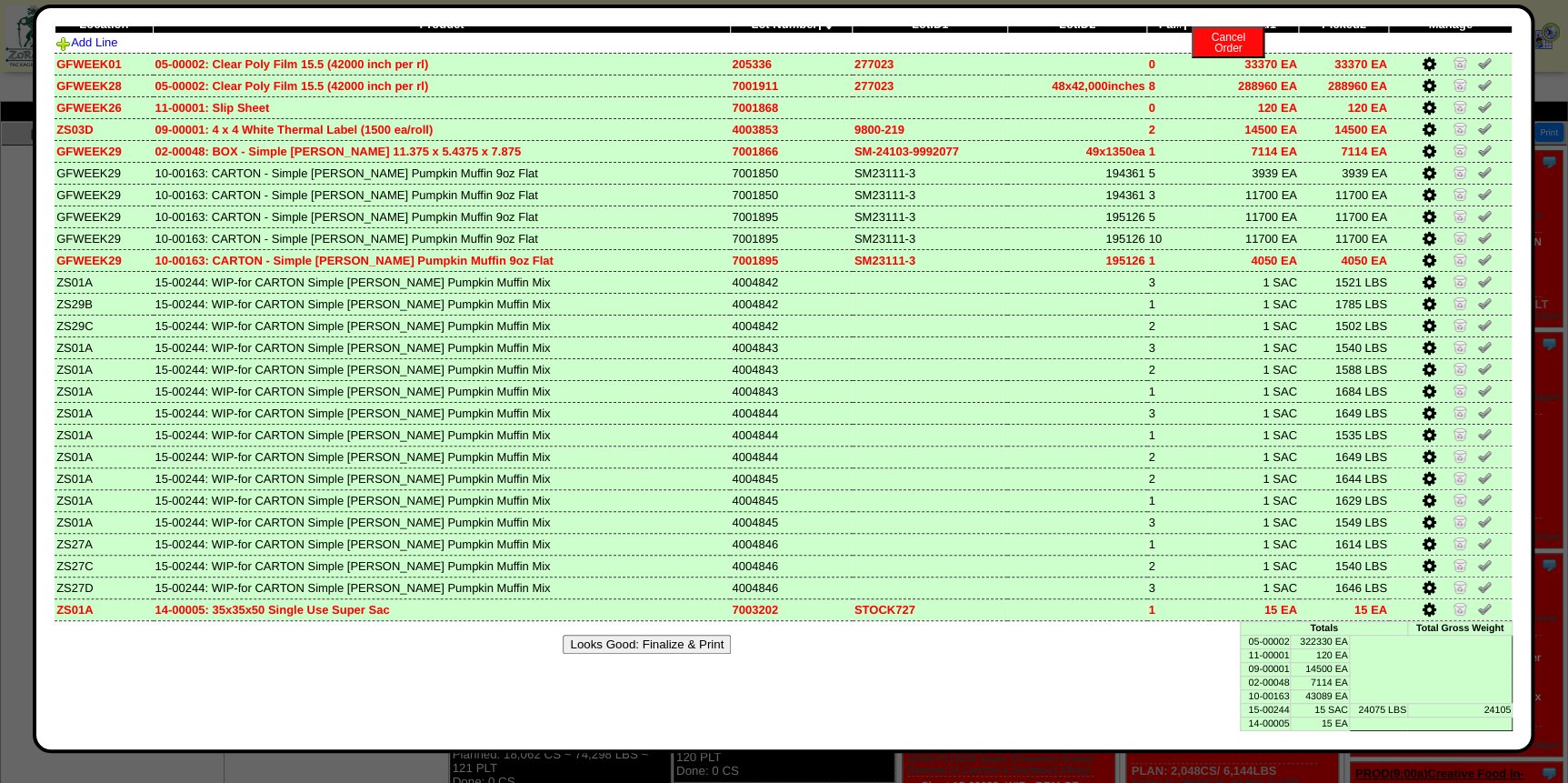 click on "Edit Schedule
Unpick Order
Re-Print Pick
Closeout Usage
Cancel Order
Close Window
Print
Location
Product
Lot Number
LotID1
LotID2
Pal#
Picked1
Picked2
Manage
Add Line" at bounding box center (784, 378) 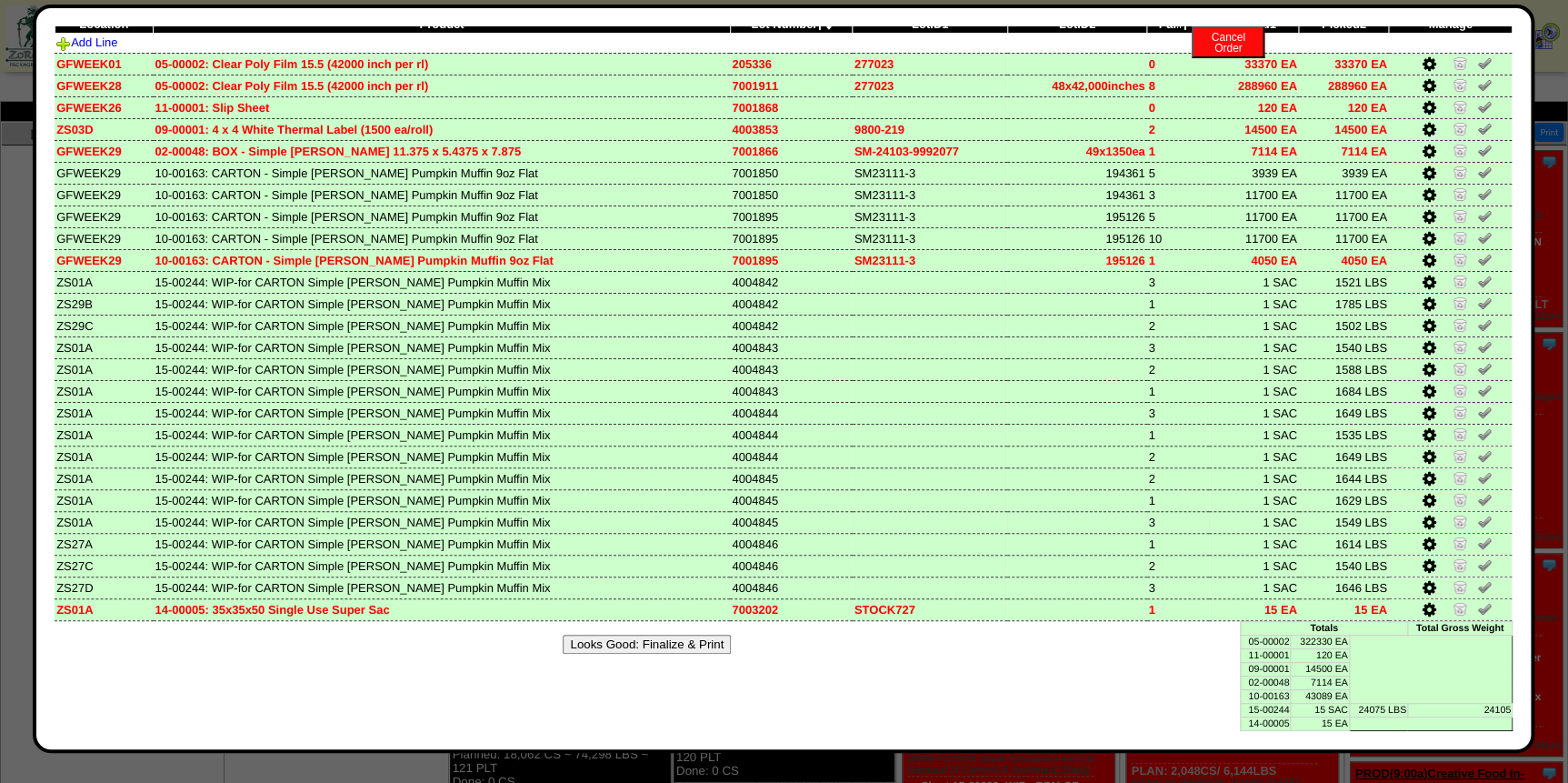 scroll, scrollTop: 165, scrollLeft: 0, axis: vertical 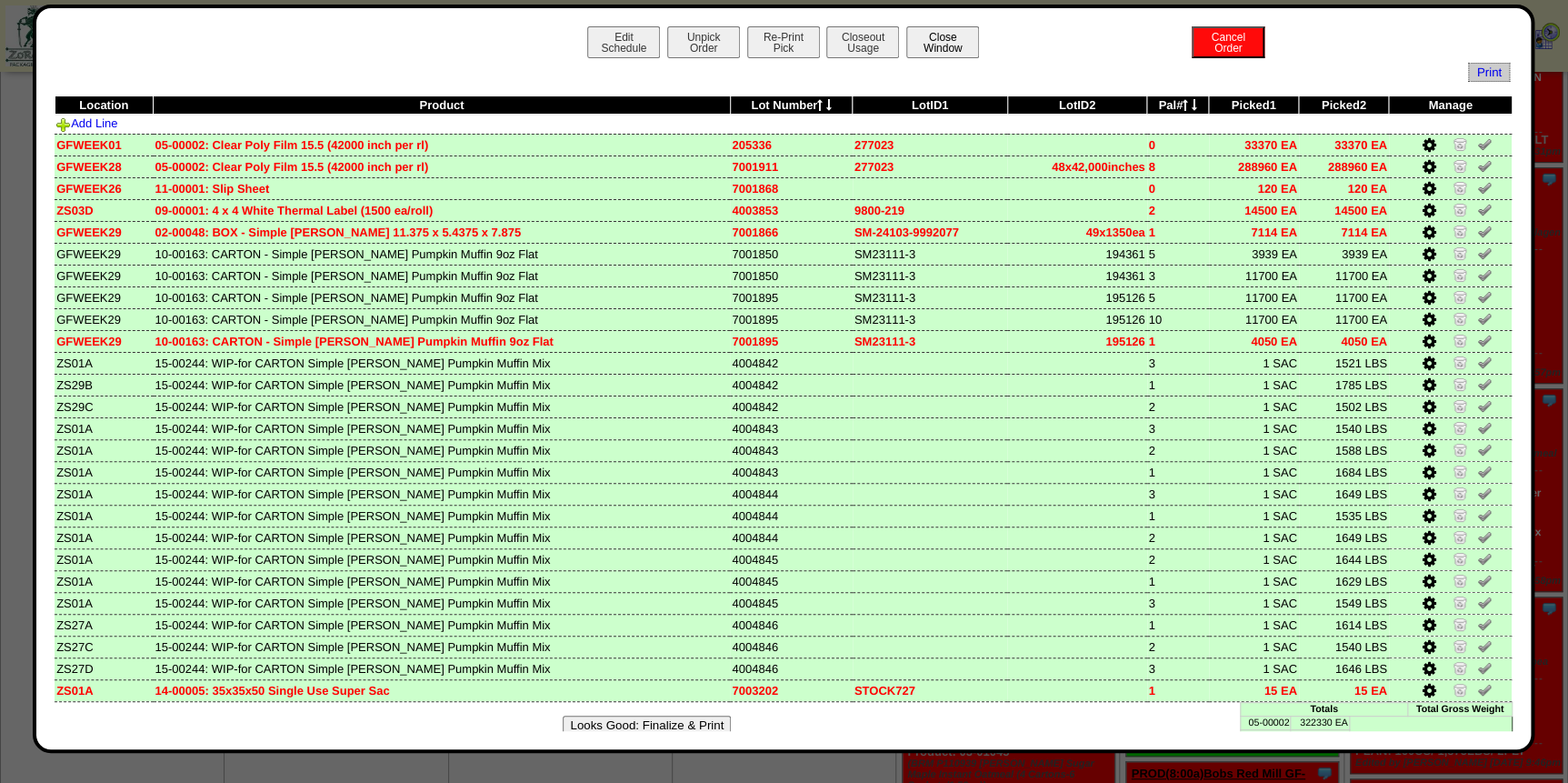 drag, startPoint x: 954, startPoint y: 45, endPoint x: 577, endPoint y: 16, distance: 378.1137 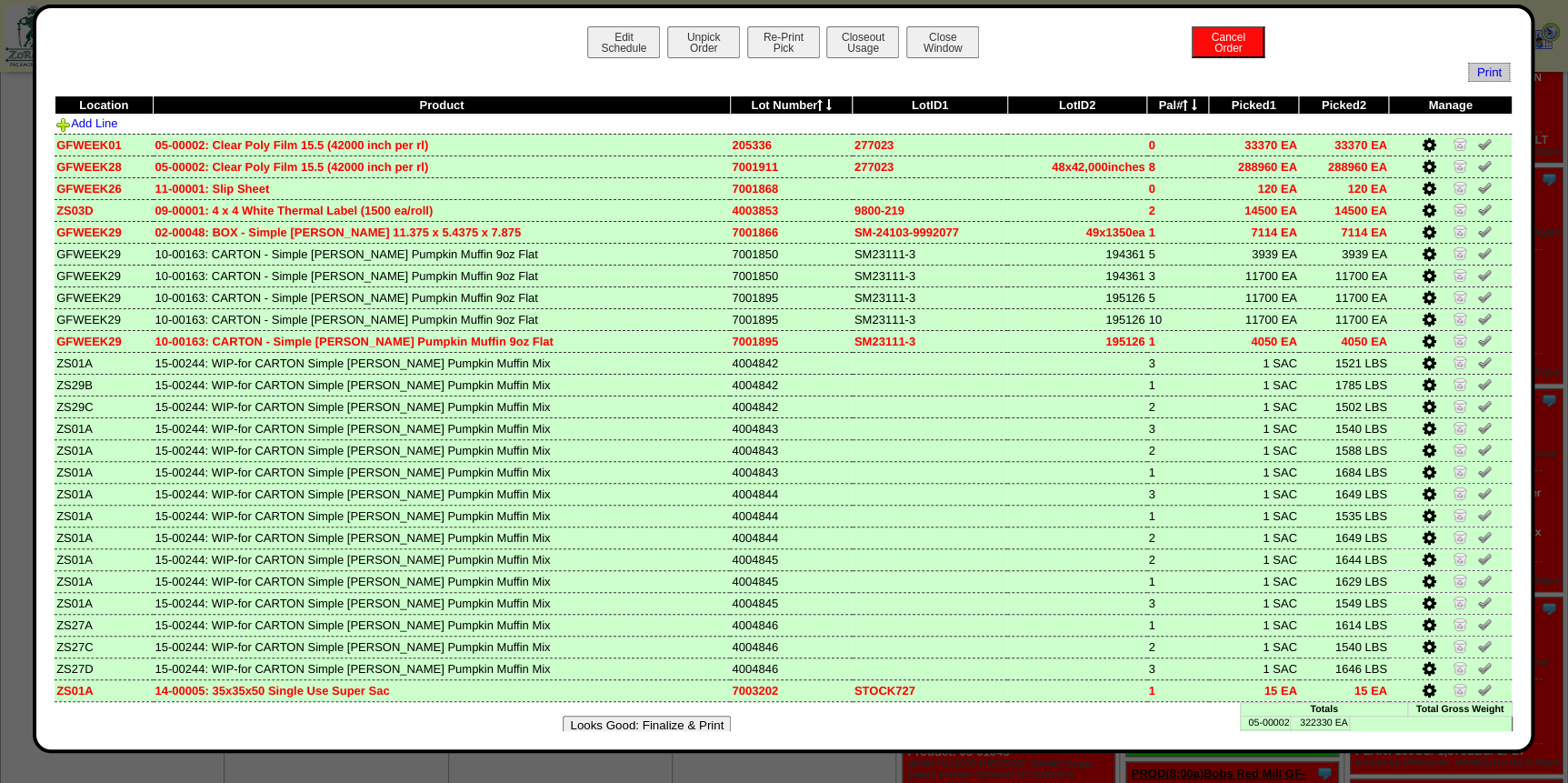 click on "Close Window" at bounding box center (943, 42) 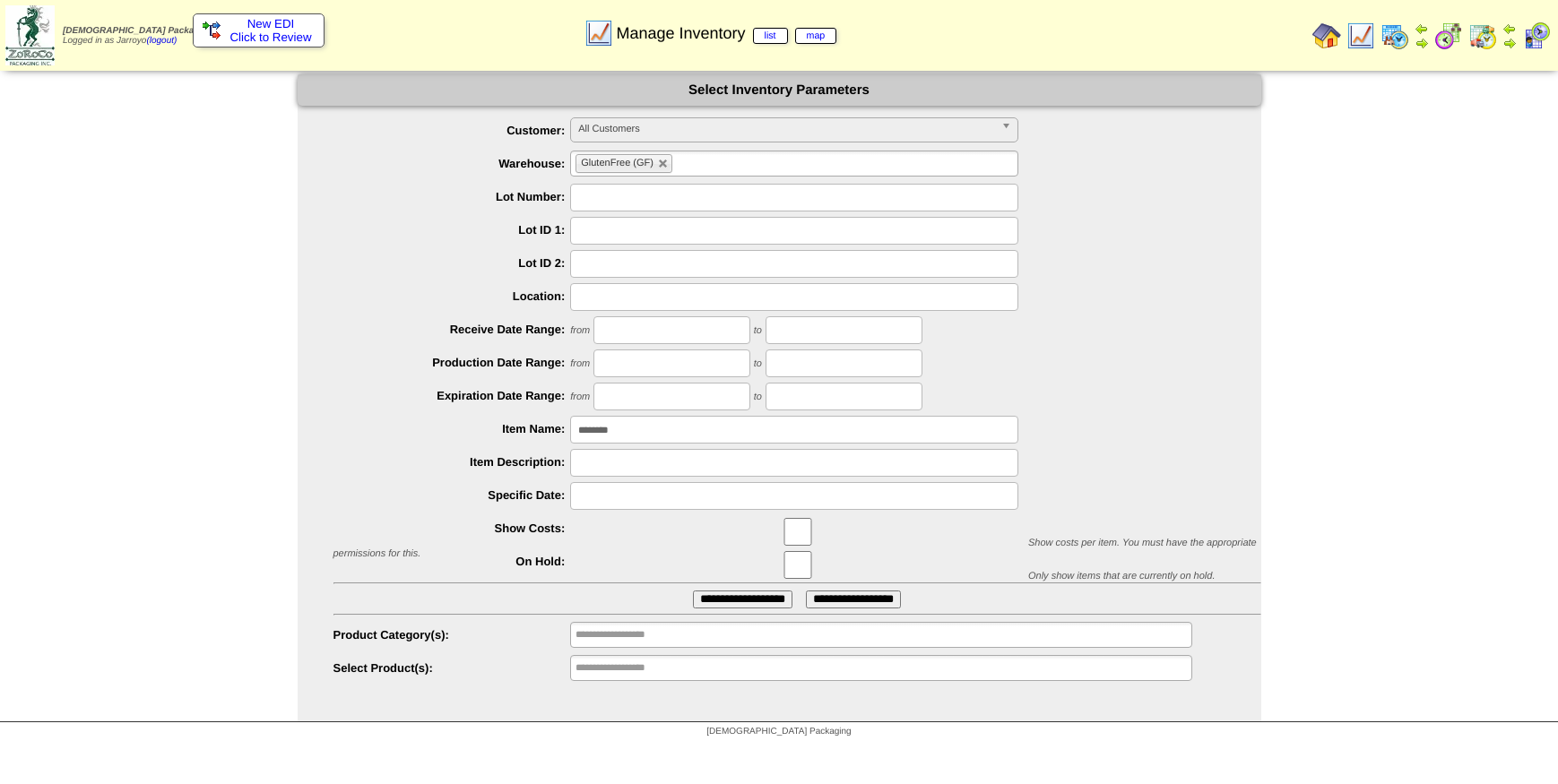 scroll, scrollTop: 0, scrollLeft: 0, axis: both 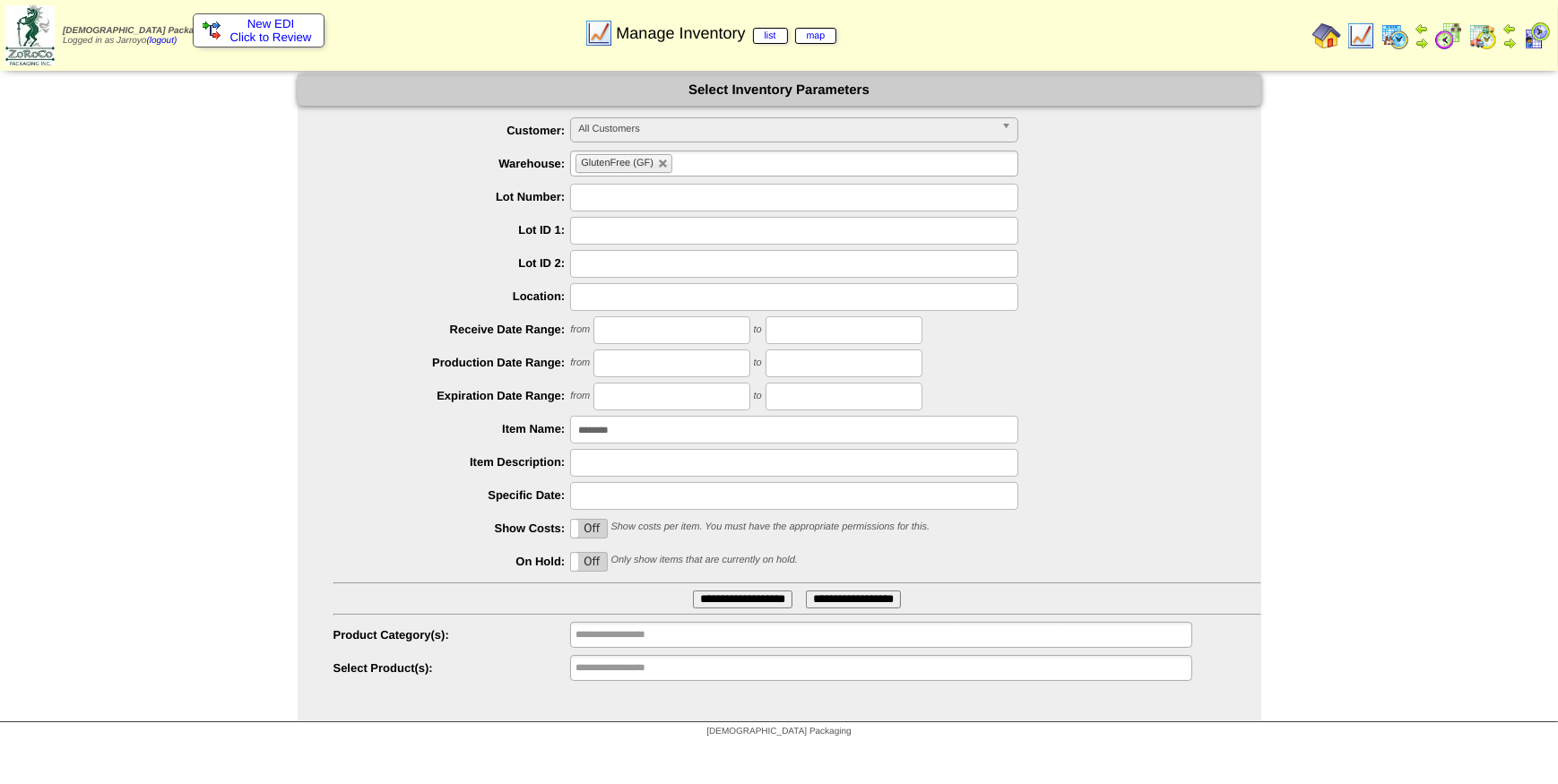 click on "********" at bounding box center [797, 429] 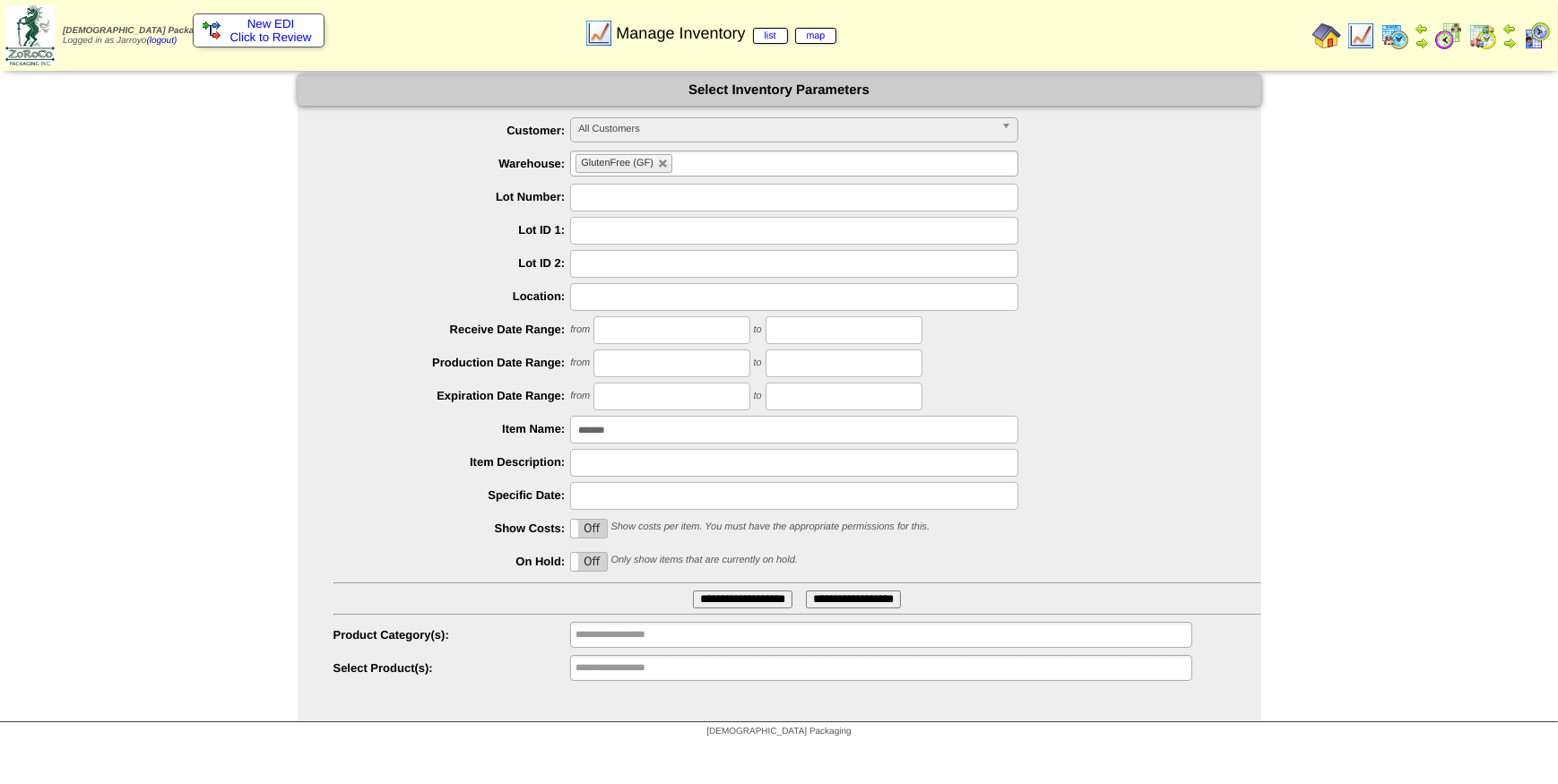 type on "********" 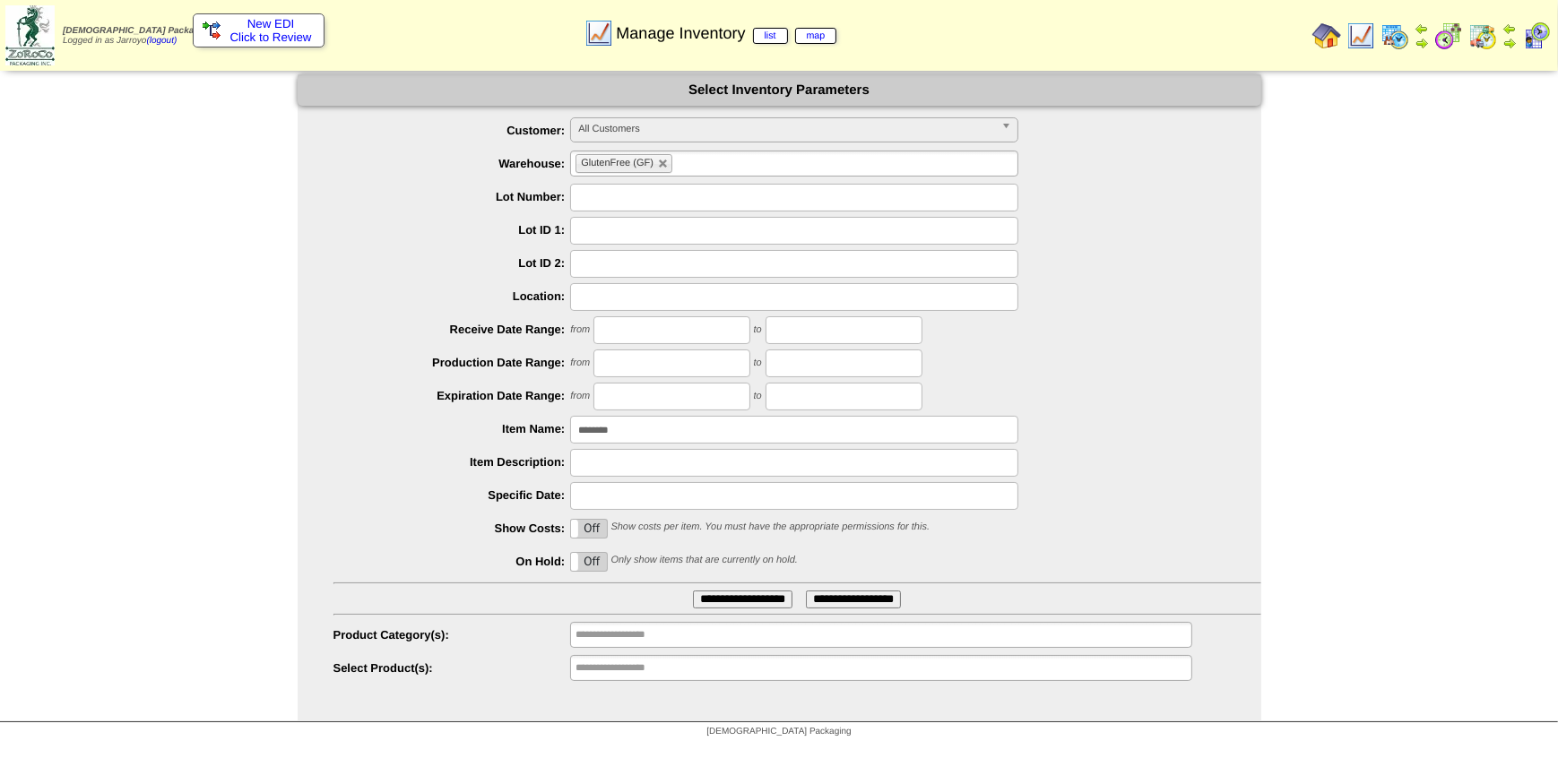 click on "**********" at bounding box center [742, 599] 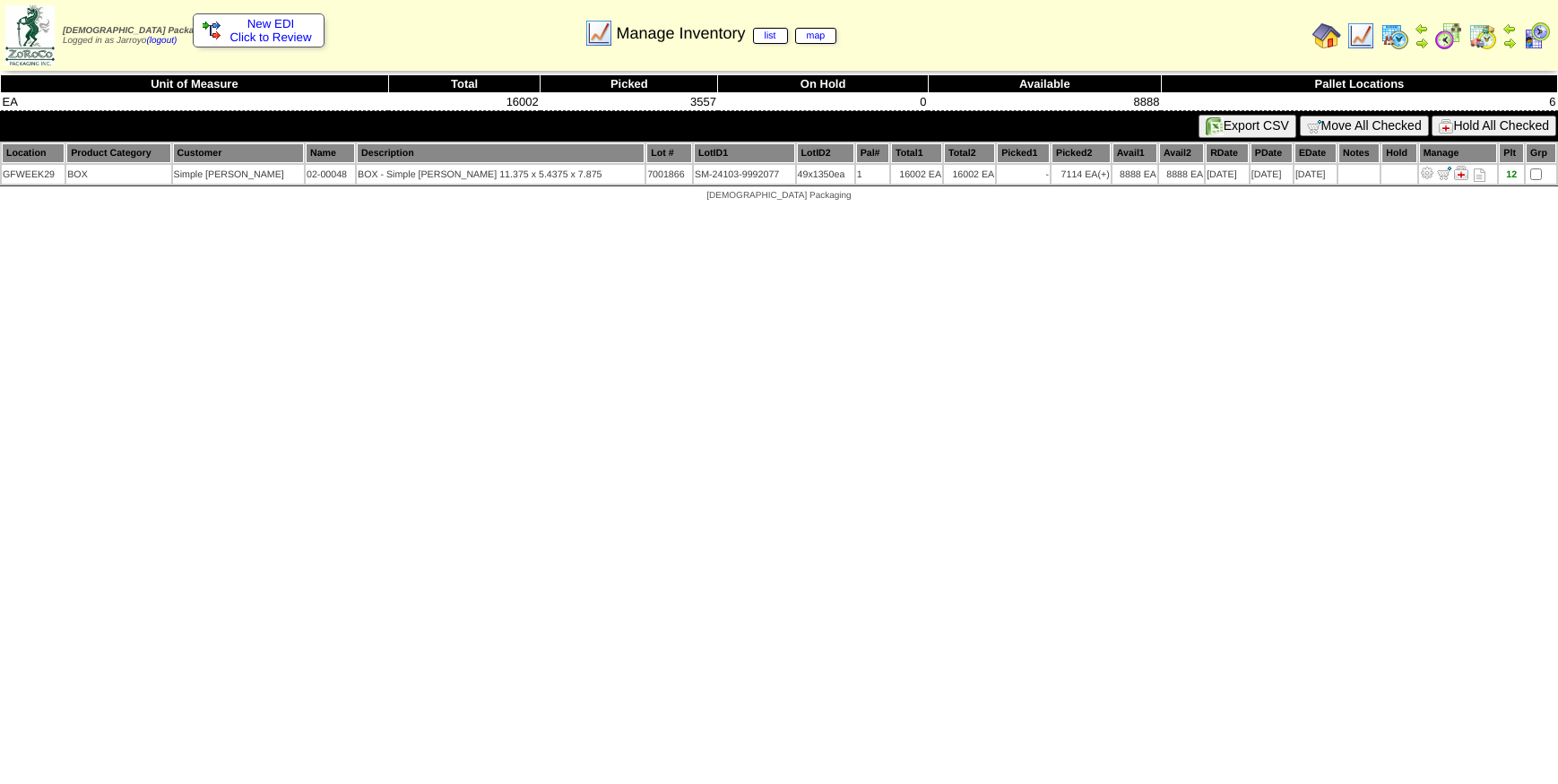scroll, scrollTop: 0, scrollLeft: 0, axis: both 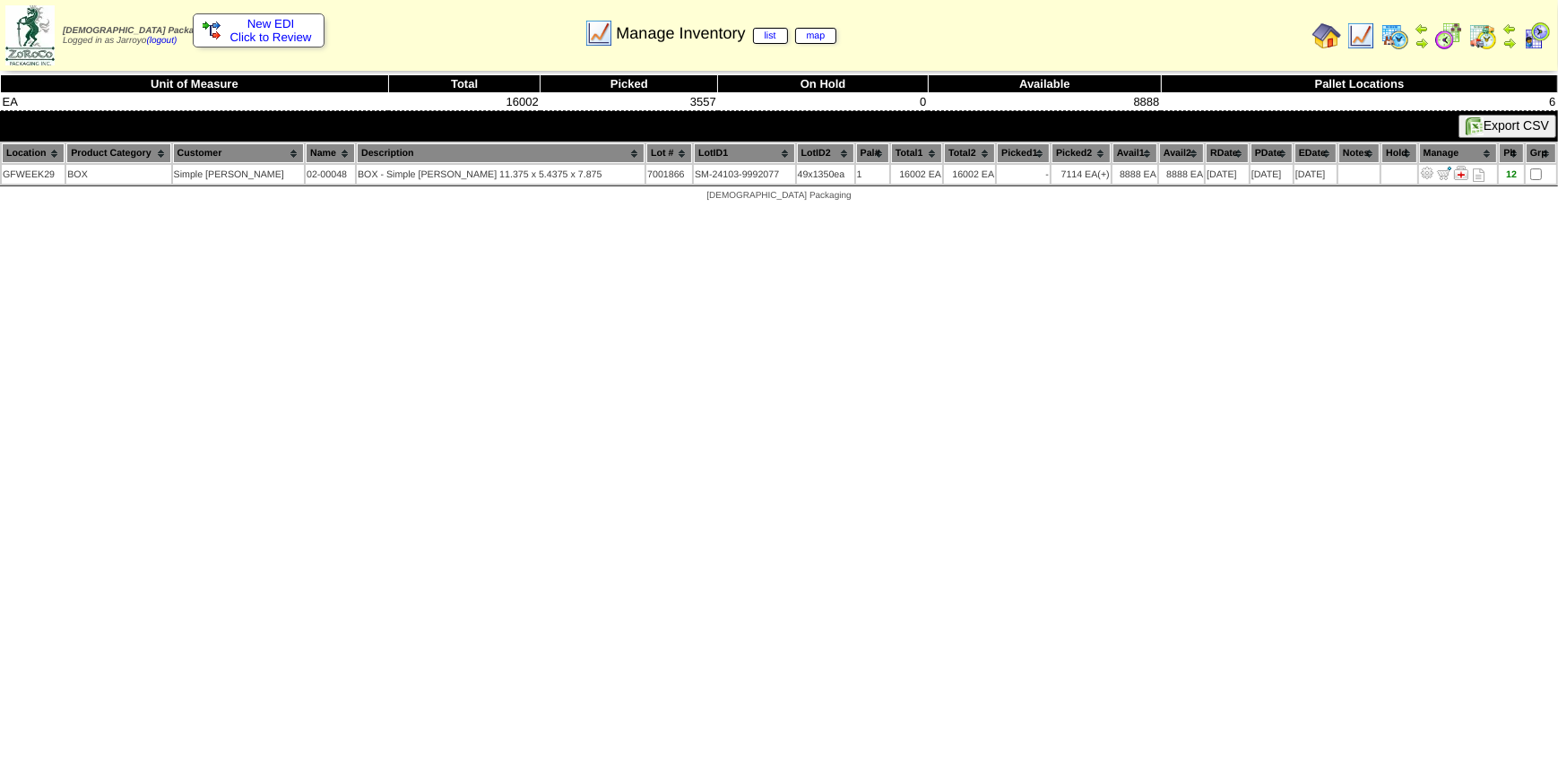click at bounding box center [1361, 36] 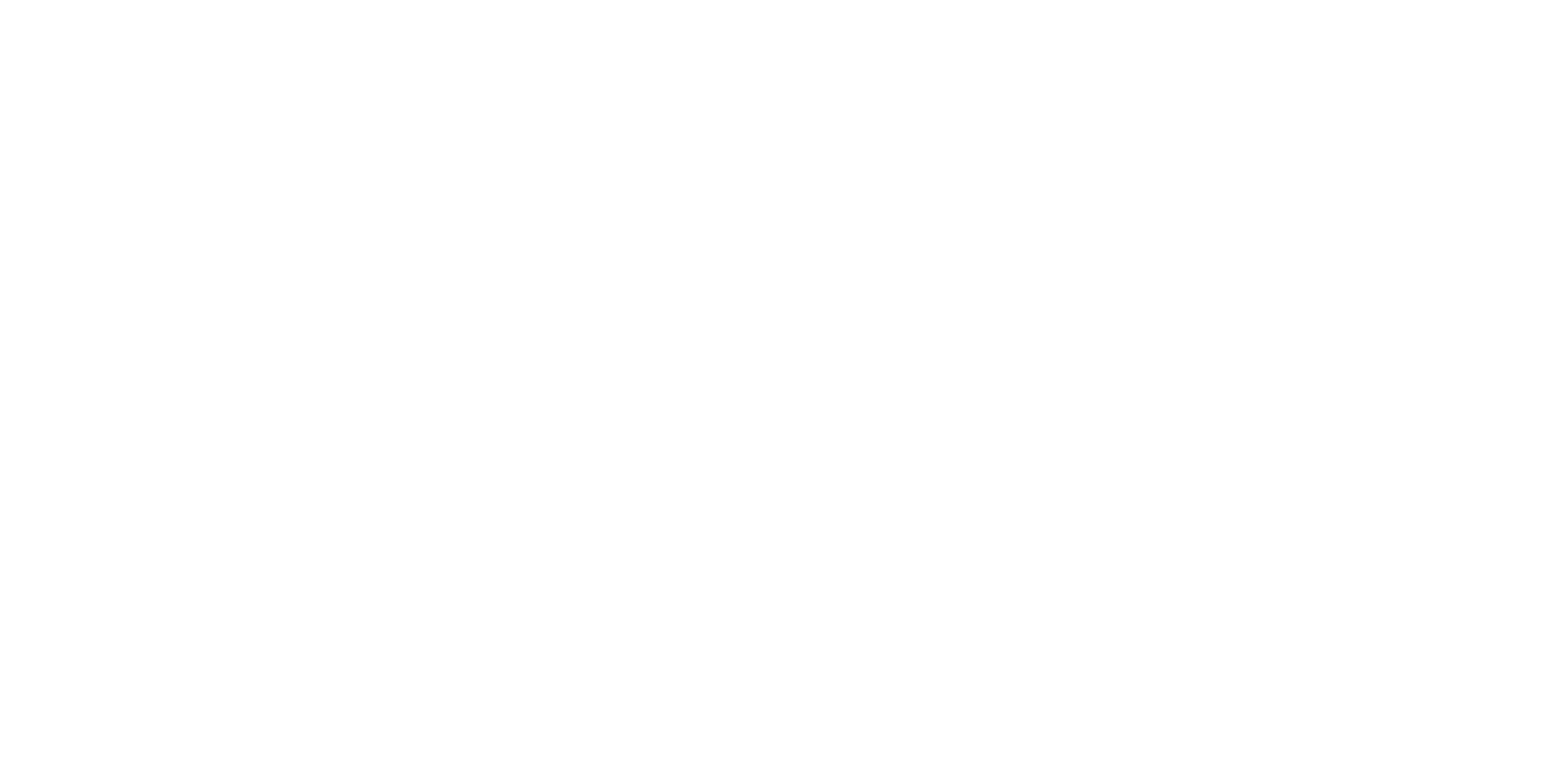 scroll, scrollTop: 0, scrollLeft: 0, axis: both 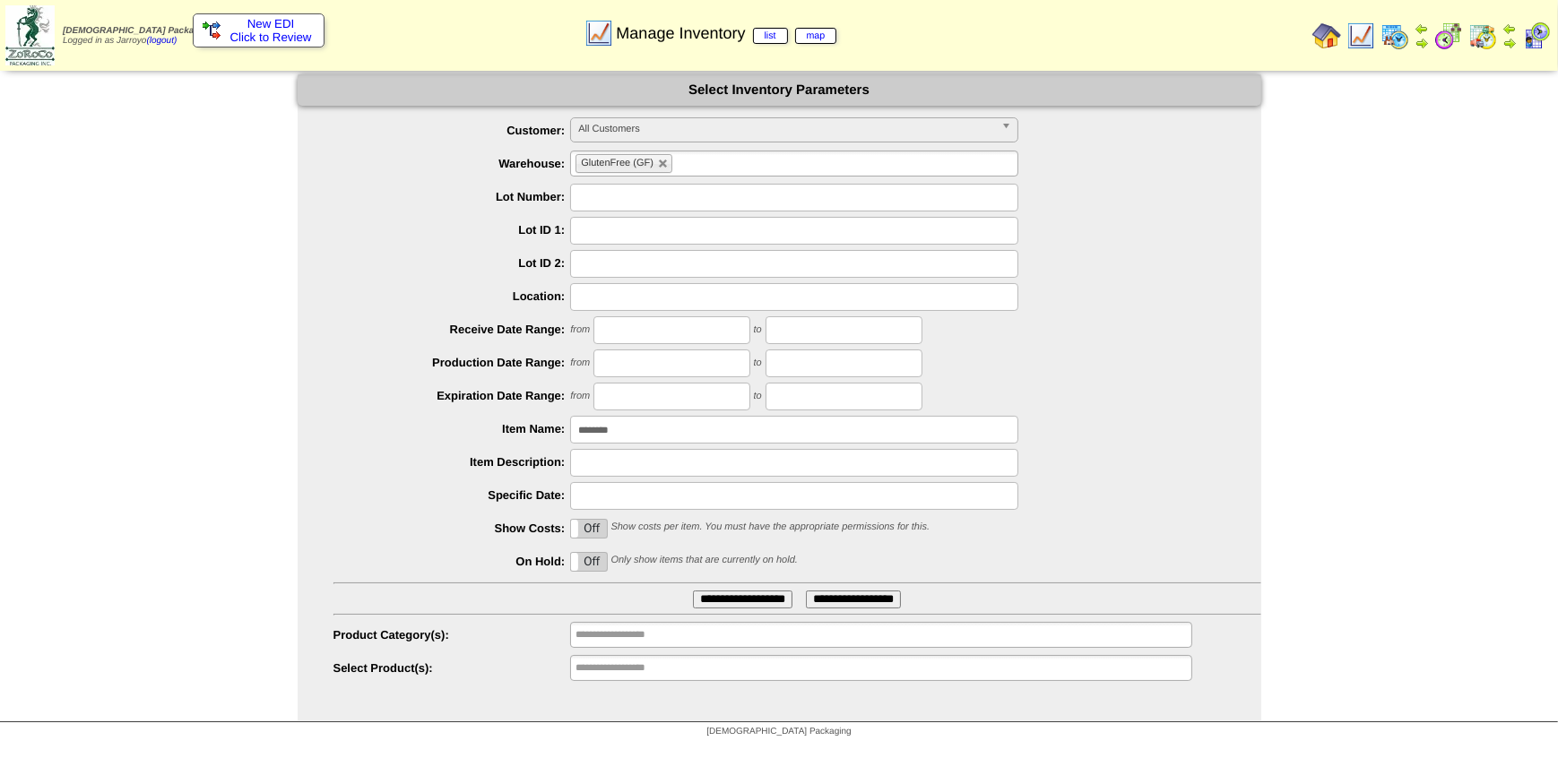 drag, startPoint x: 670, startPoint y: 426, endPoint x: 498, endPoint y: 471, distance: 177.7892 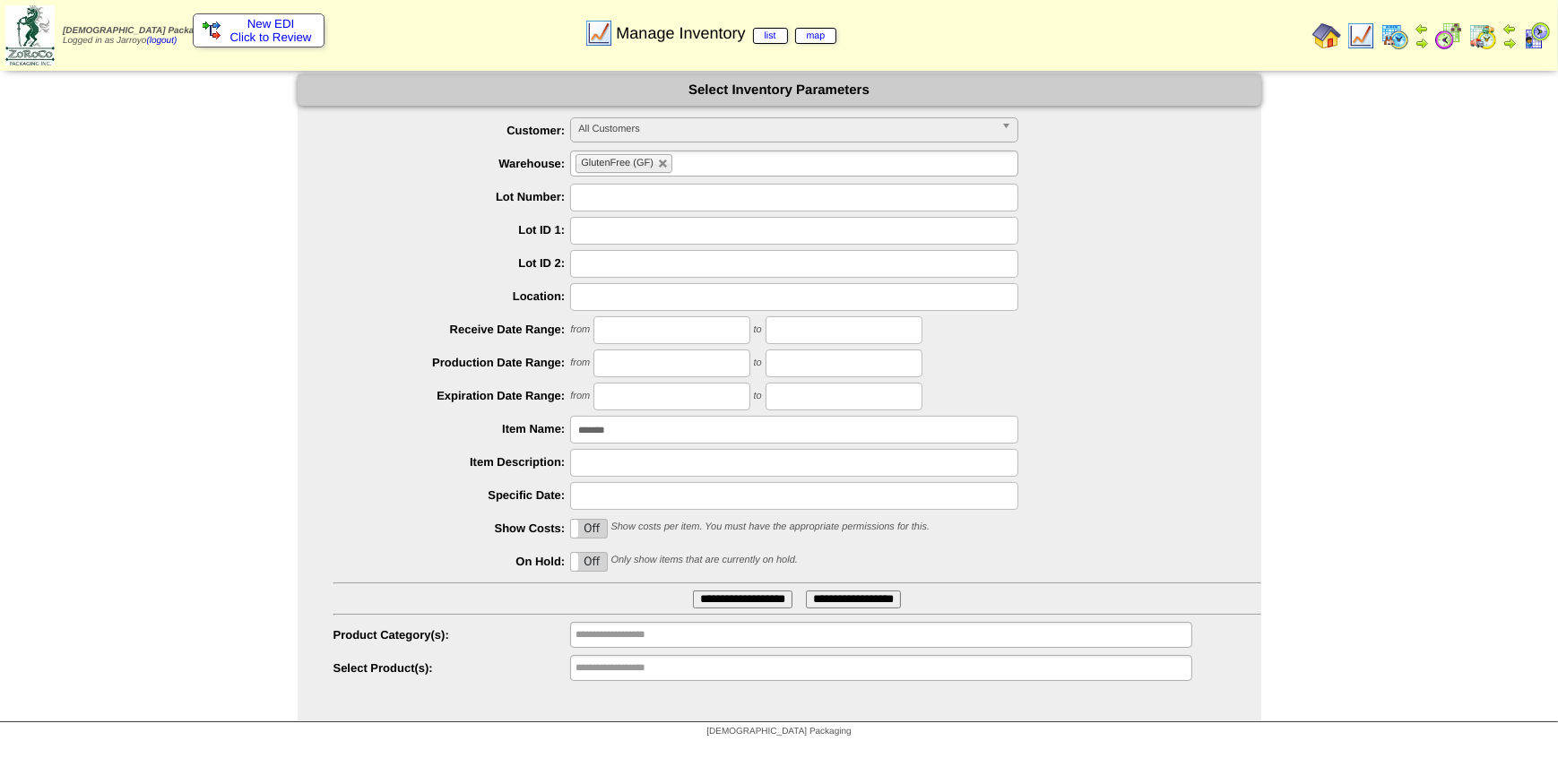 type on "********" 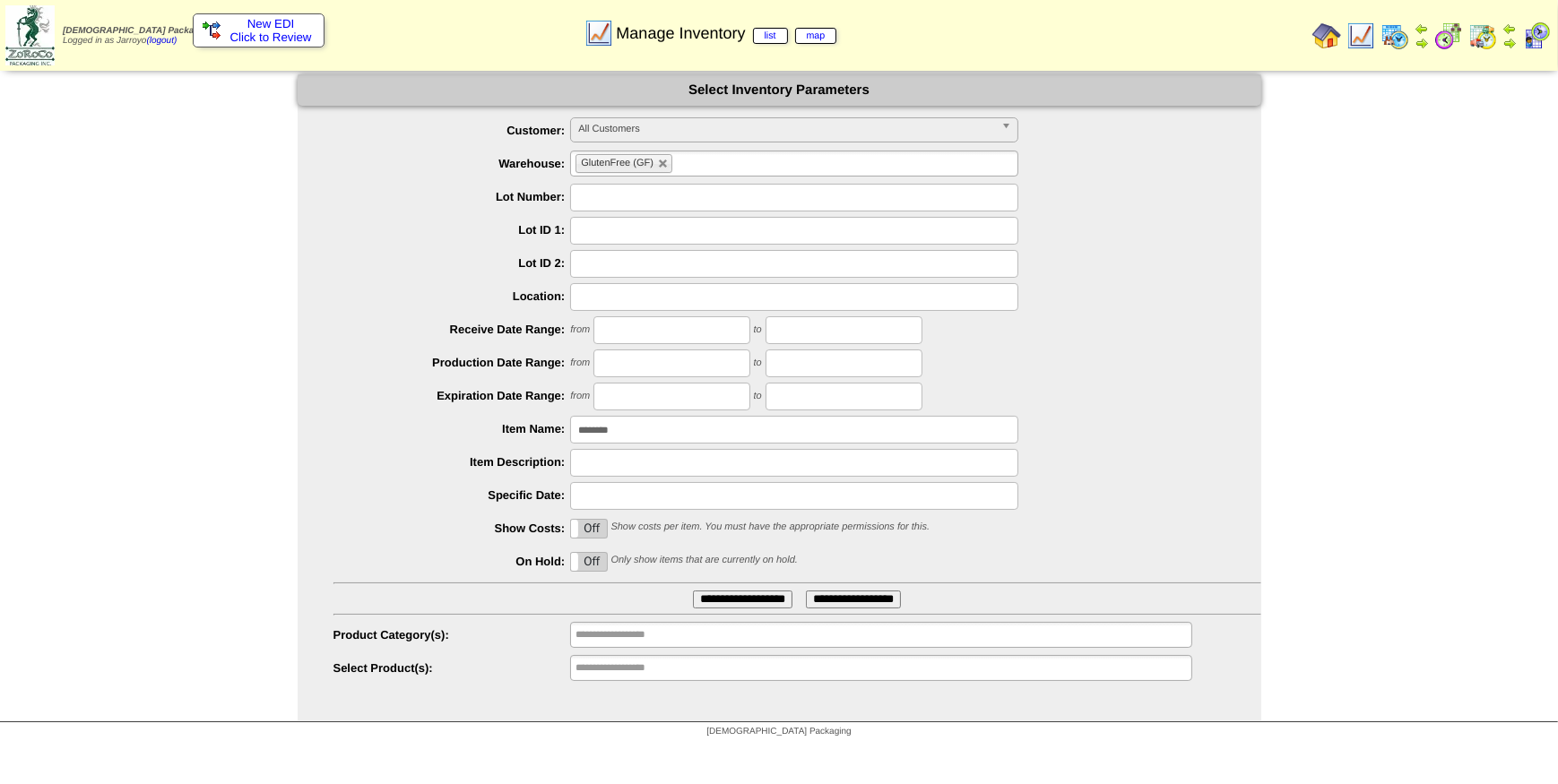 click on "**********" at bounding box center (742, 599) 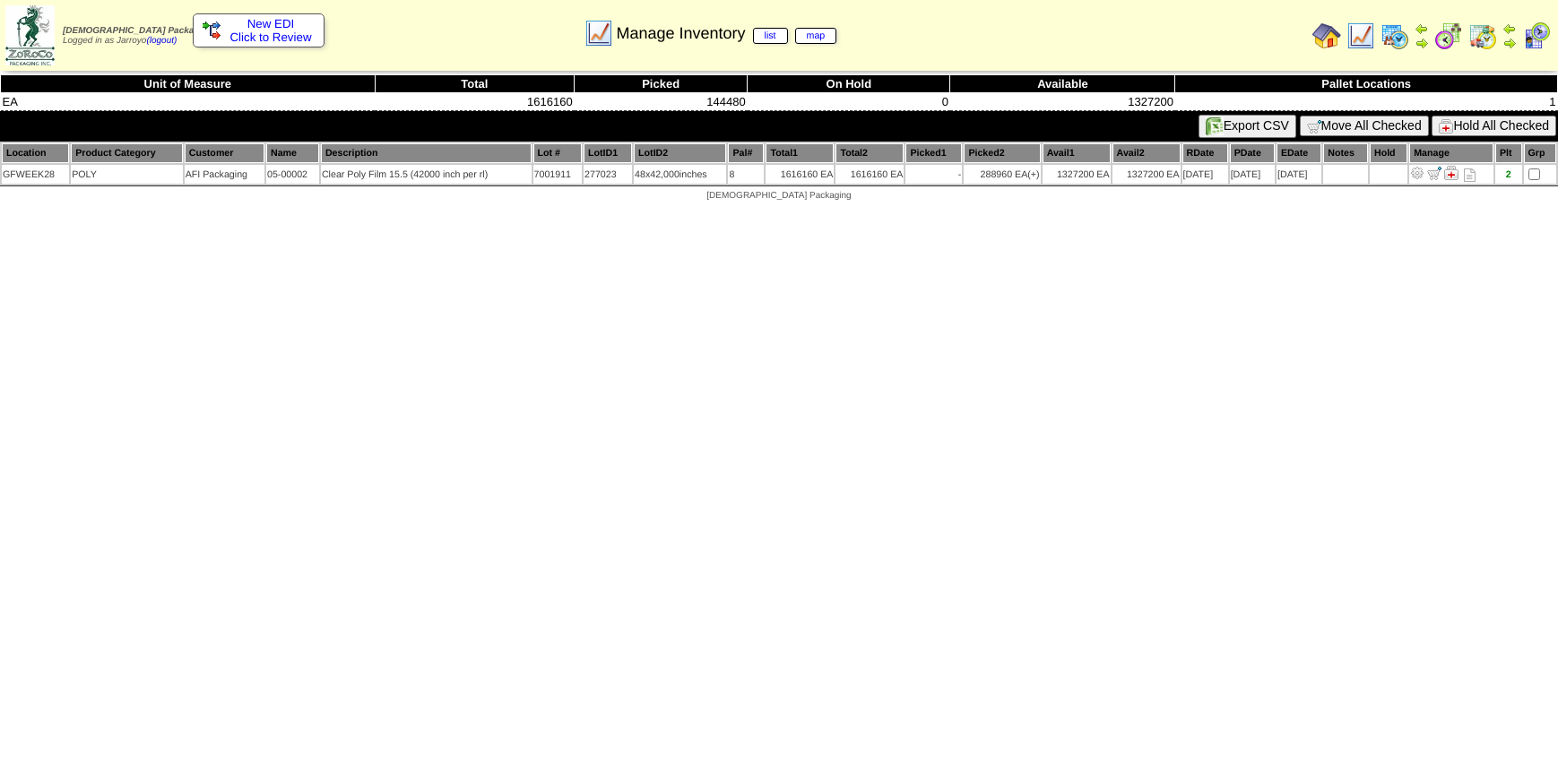 scroll, scrollTop: 0, scrollLeft: 0, axis: both 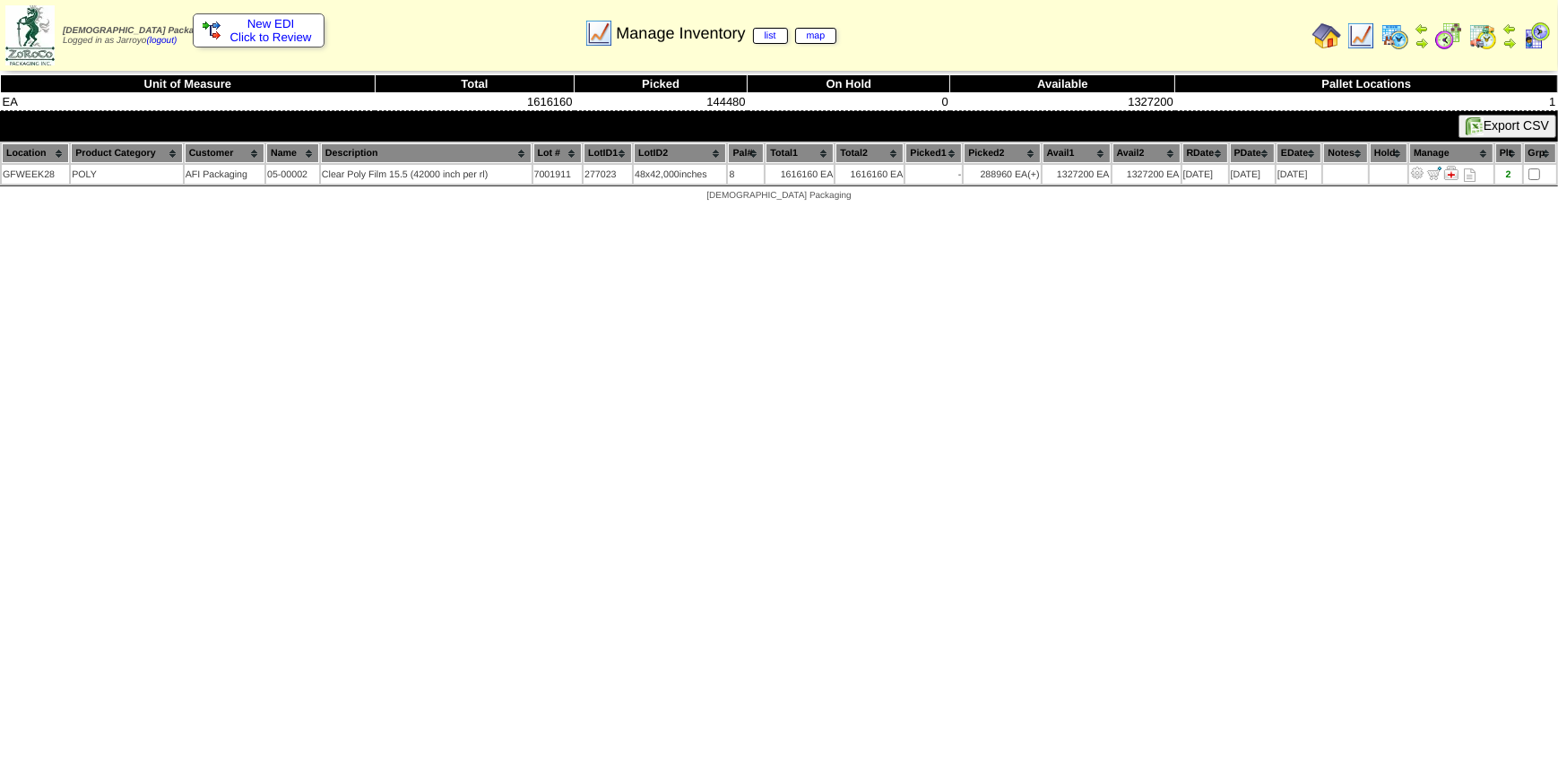 click at bounding box center (1361, 36) 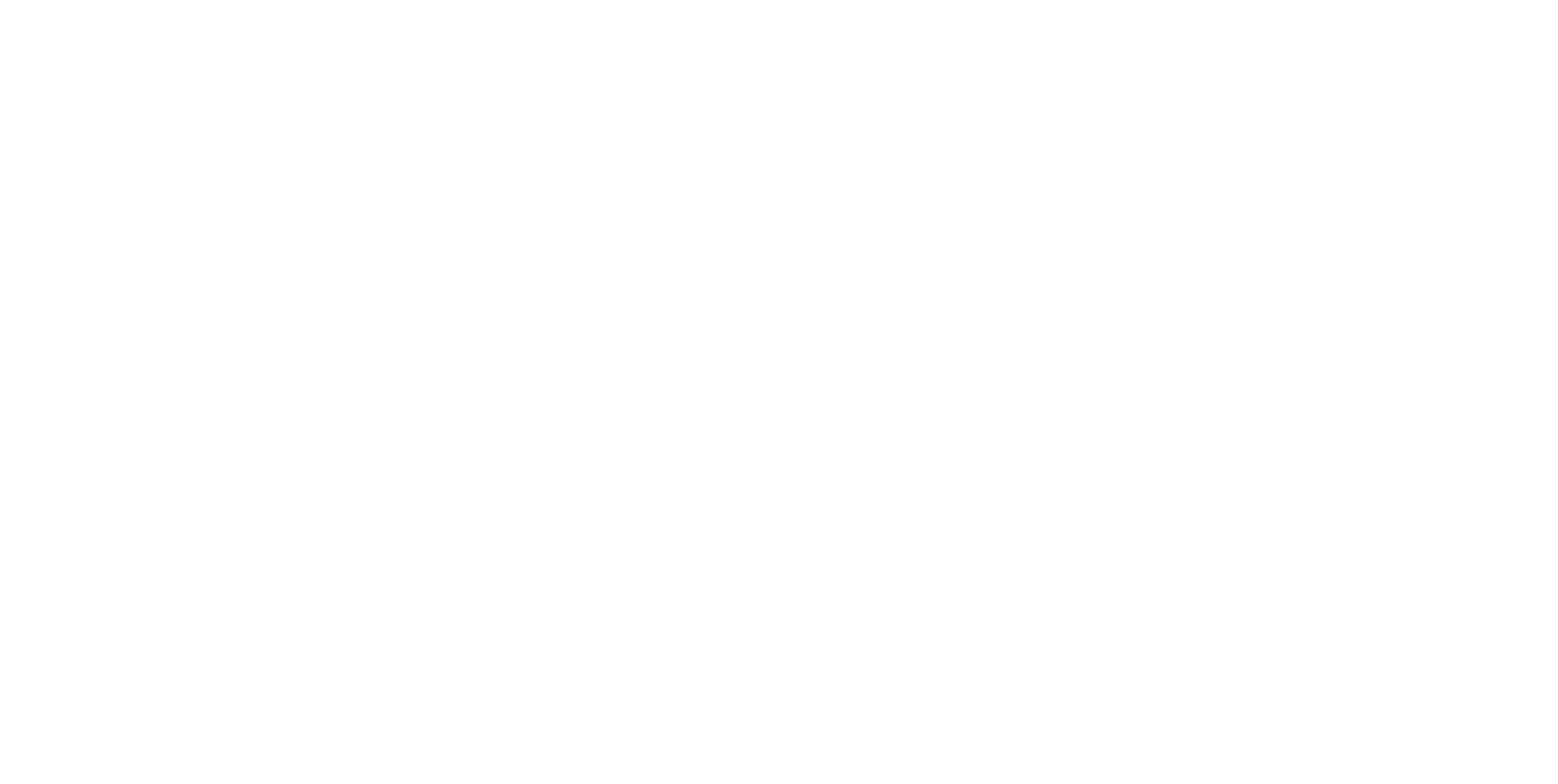 scroll, scrollTop: 0, scrollLeft: 0, axis: both 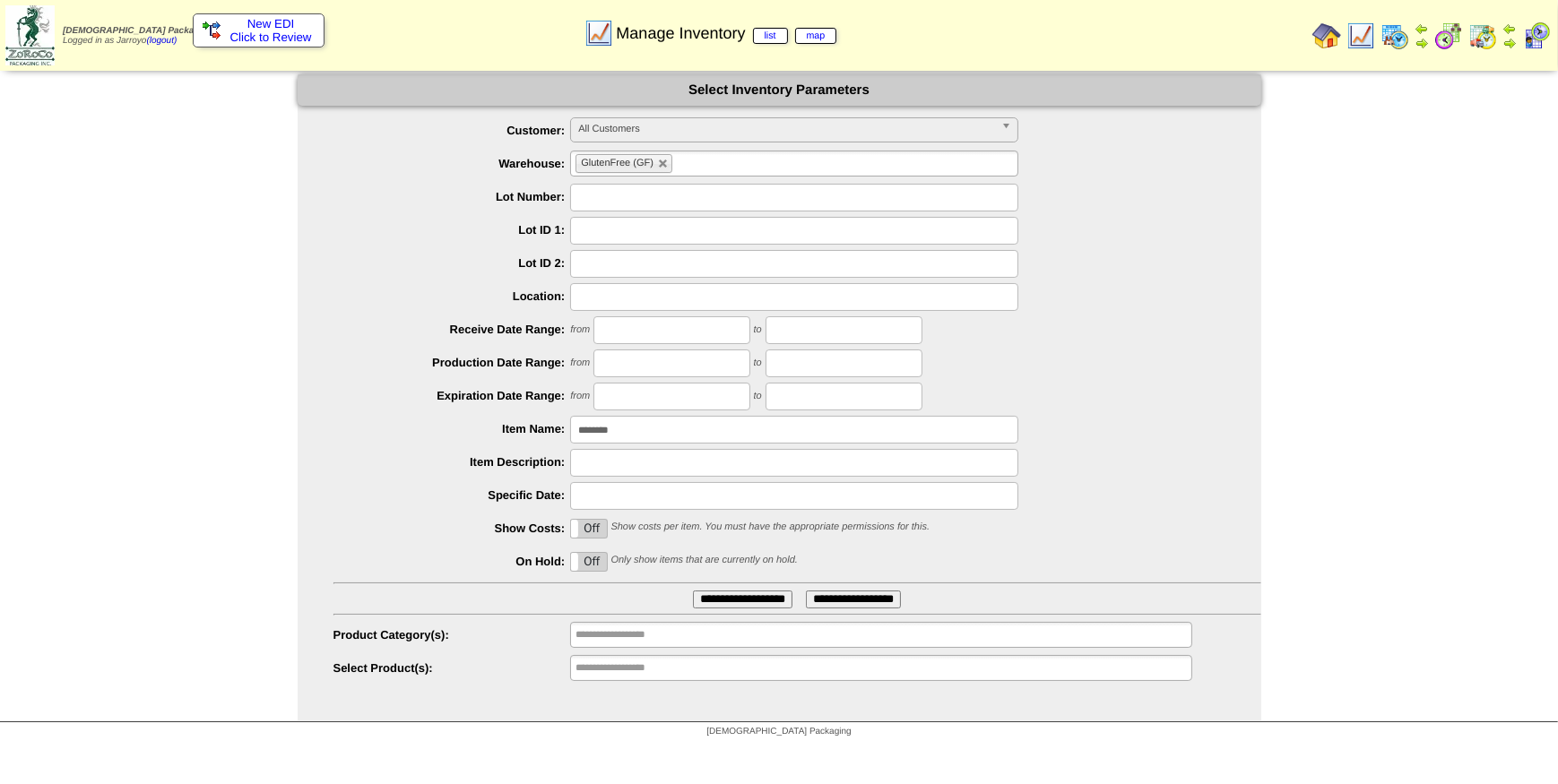 click on "GlutenFree (GF)" at bounding box center (794, 163) 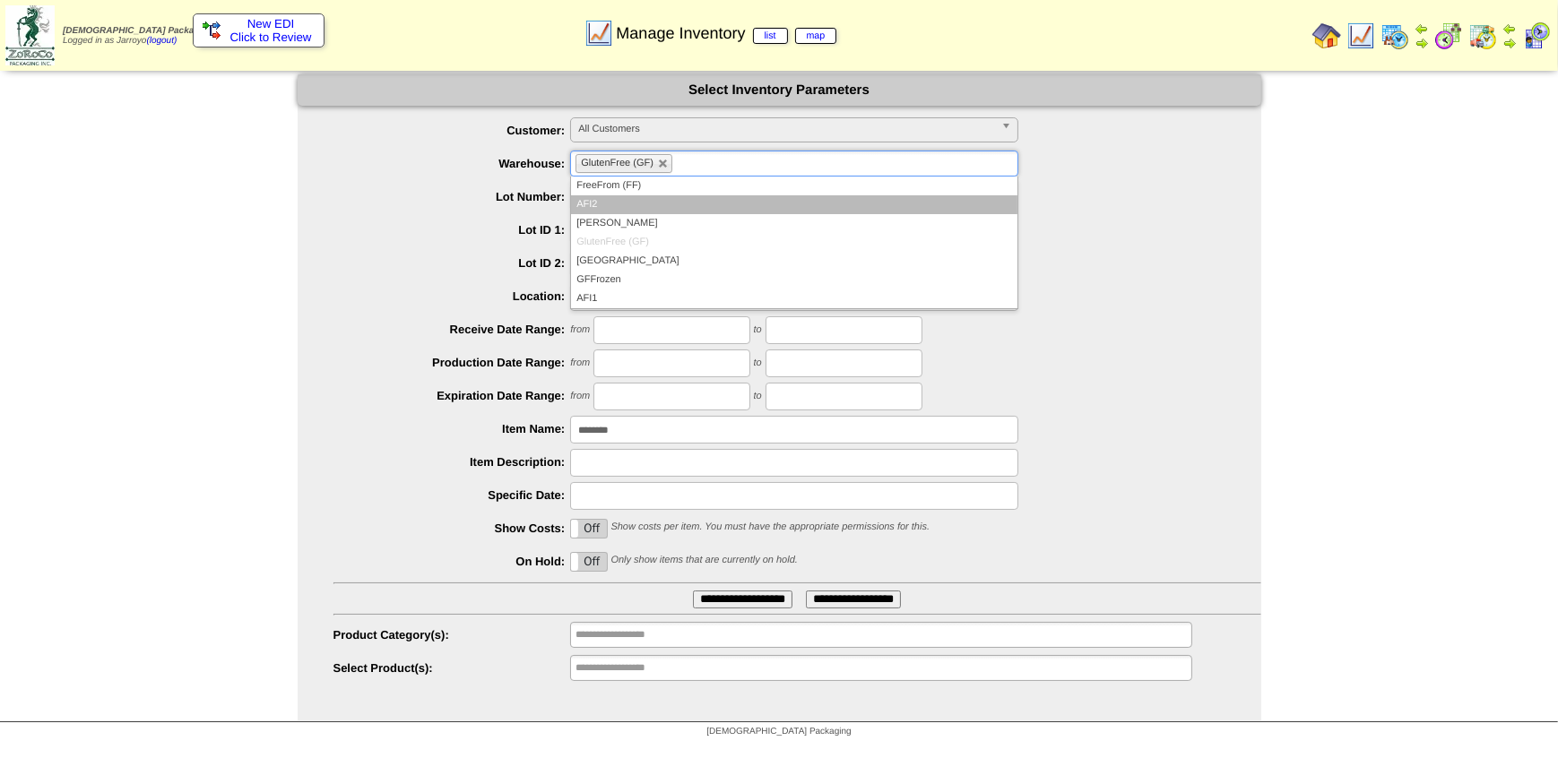 click on "AFI2" at bounding box center (794, 204) 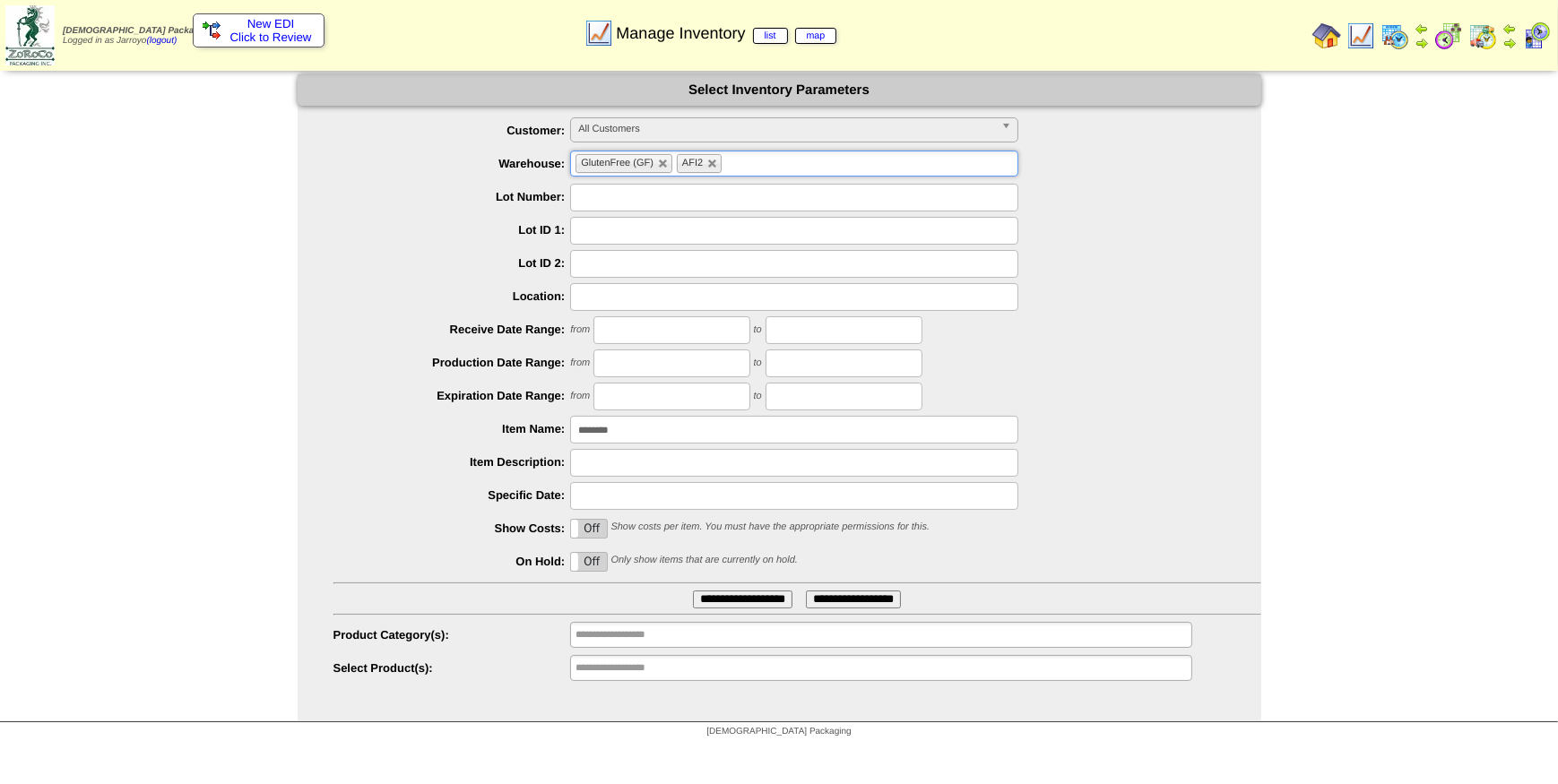 click on "**********" at bounding box center (742, 599) 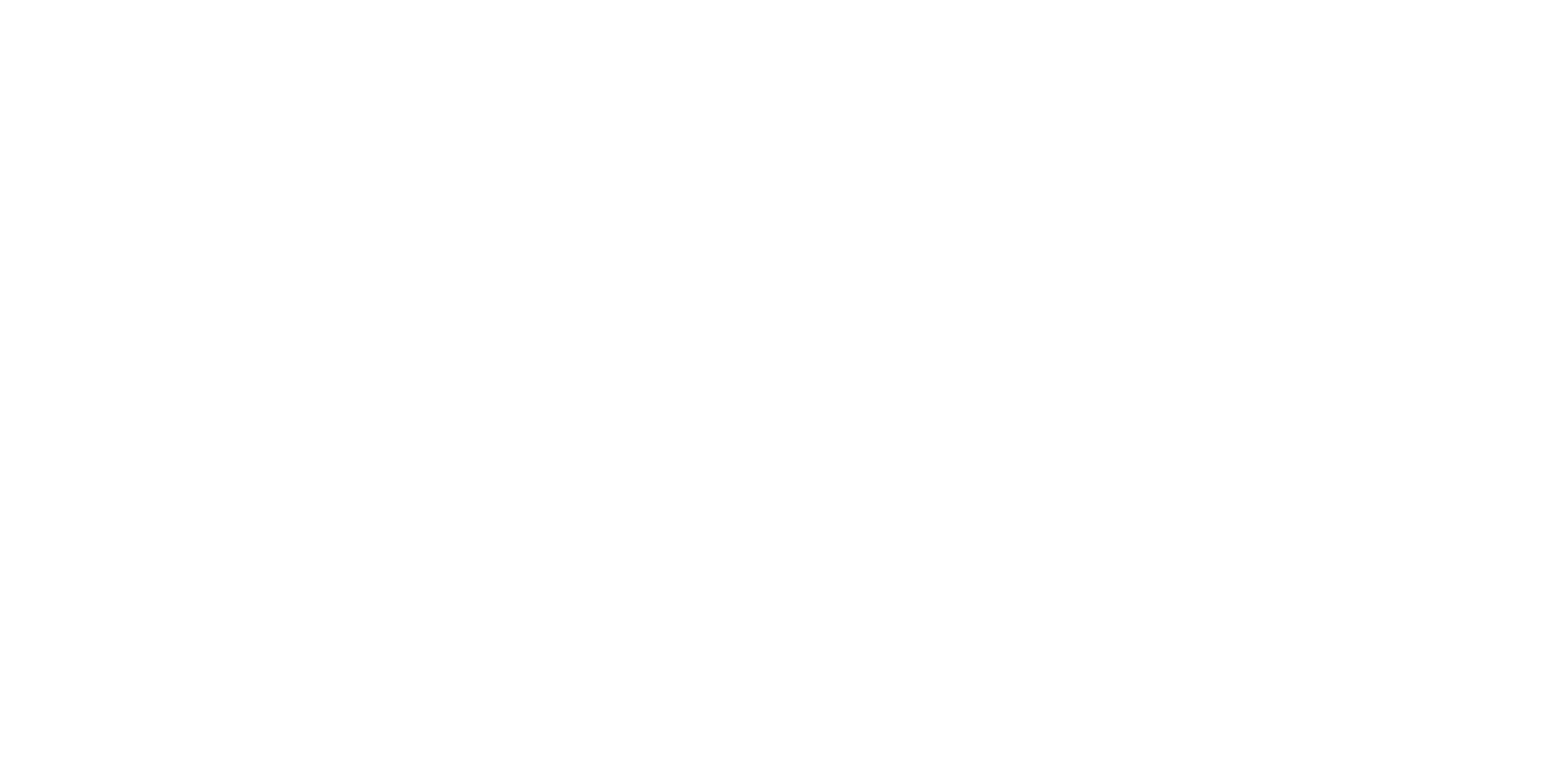 scroll, scrollTop: 0, scrollLeft: 0, axis: both 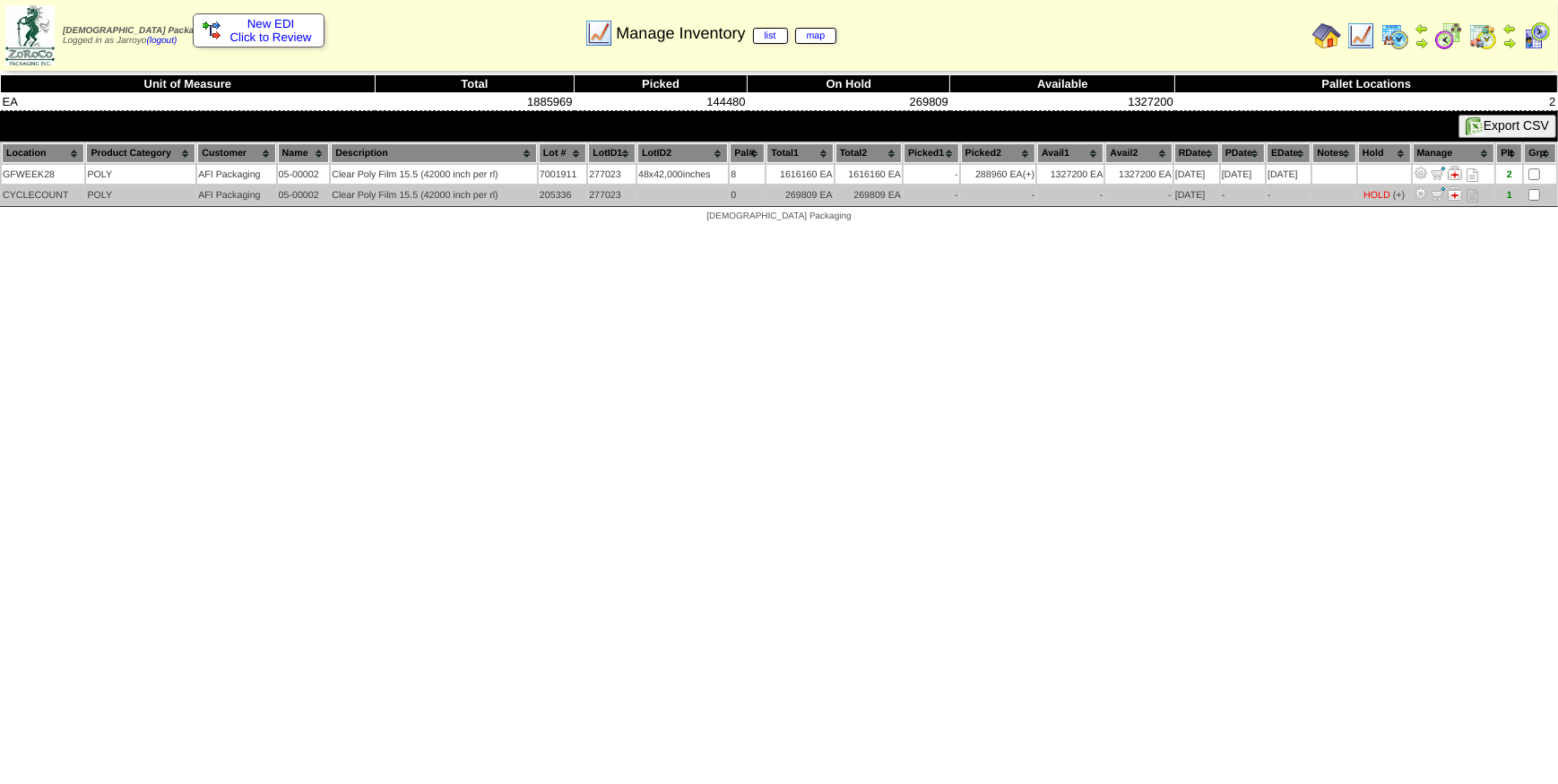 click at bounding box center (1421, 194) 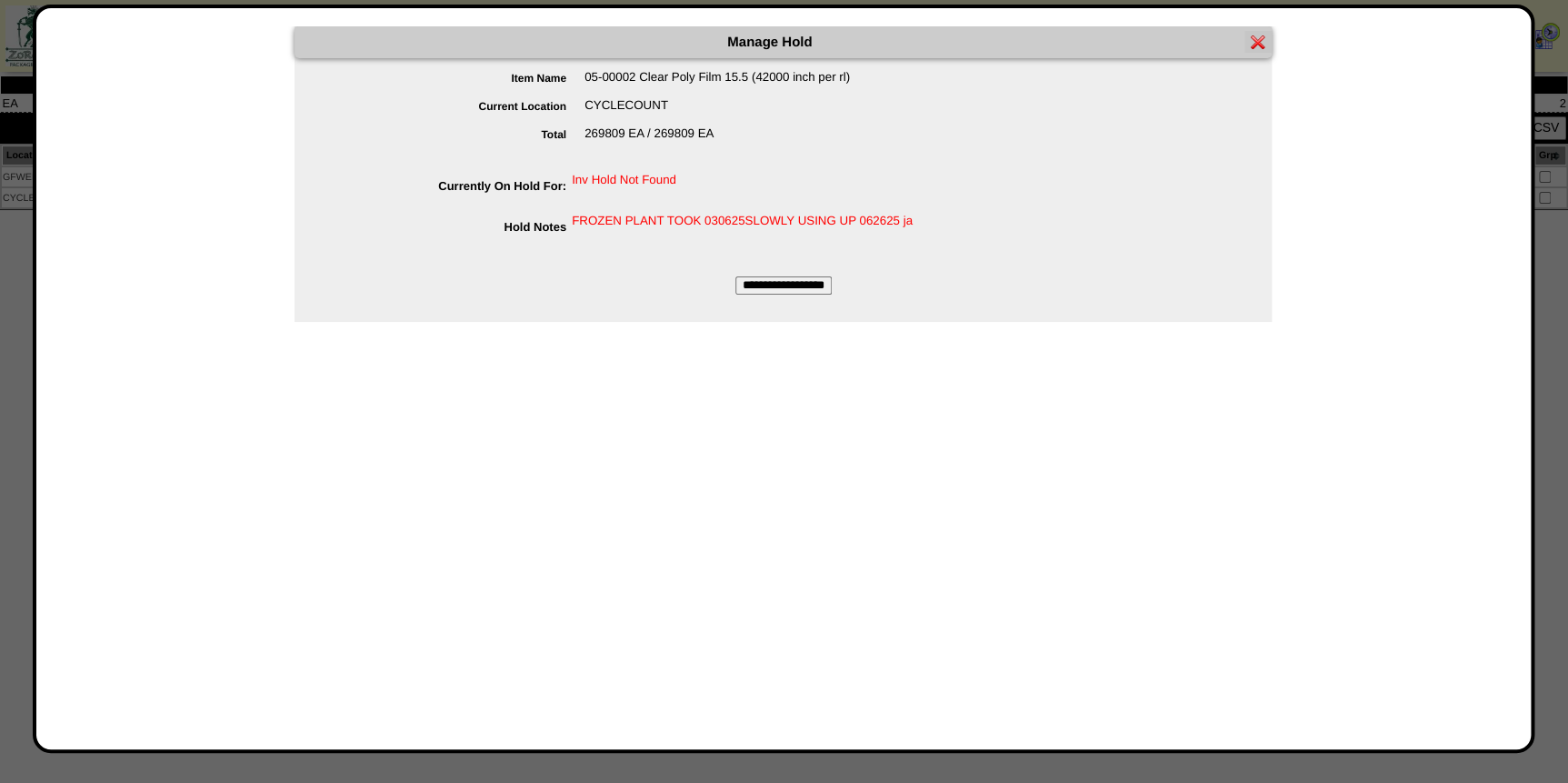drag, startPoint x: 928, startPoint y: 209, endPoint x: 571, endPoint y: 236, distance: 358.01955 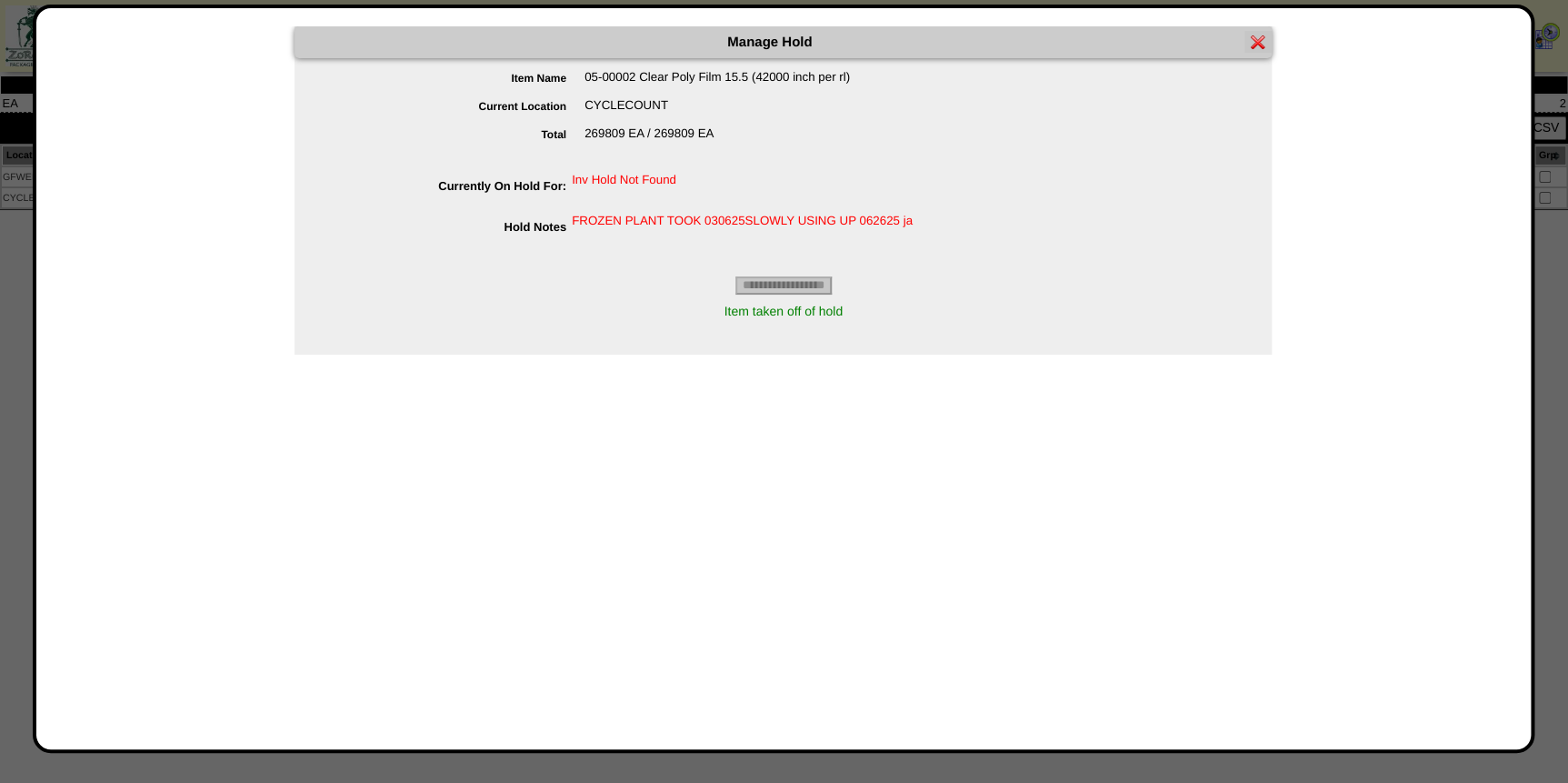 click at bounding box center (1258, 42) 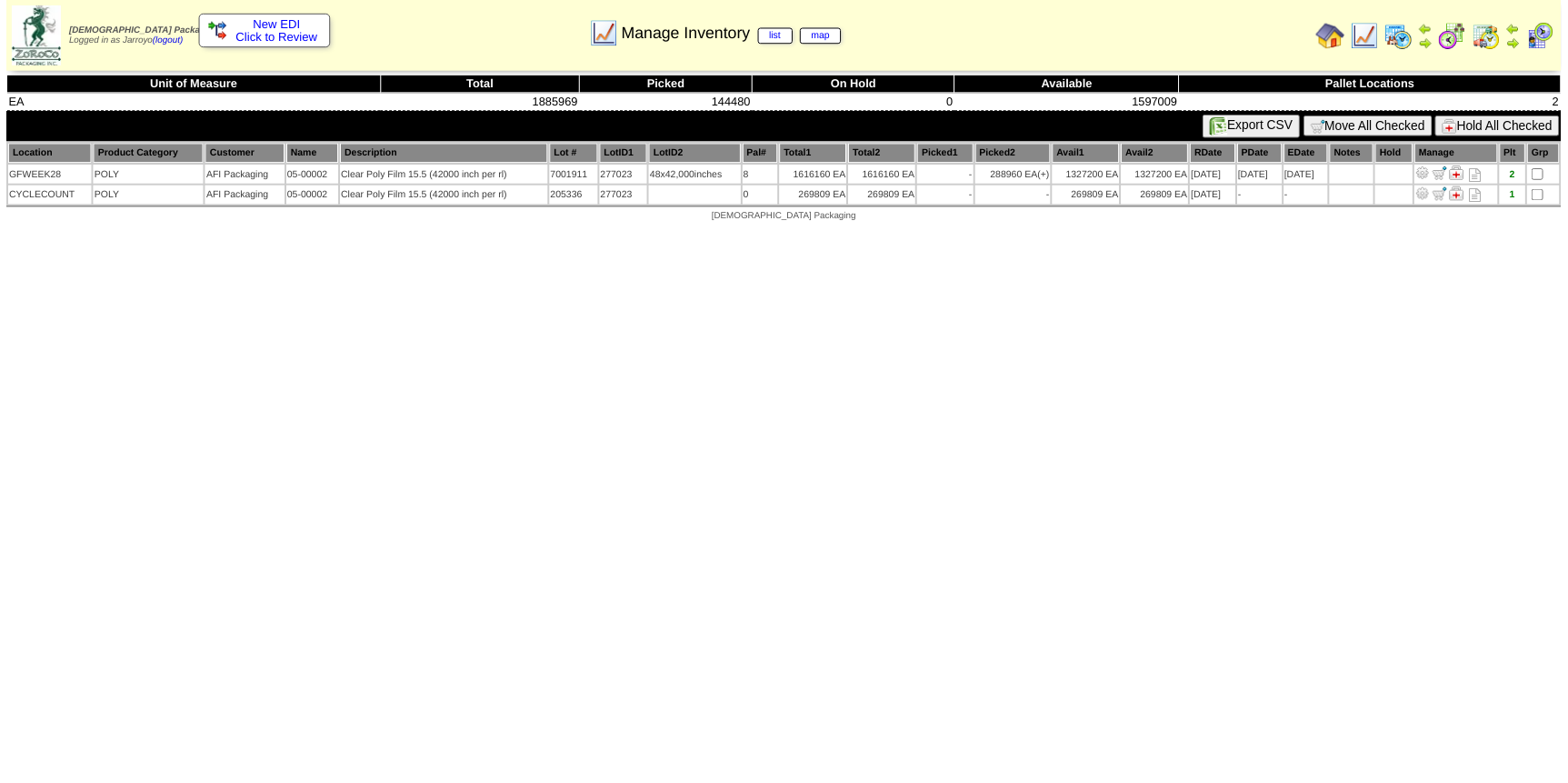 scroll, scrollTop: 0, scrollLeft: 0, axis: both 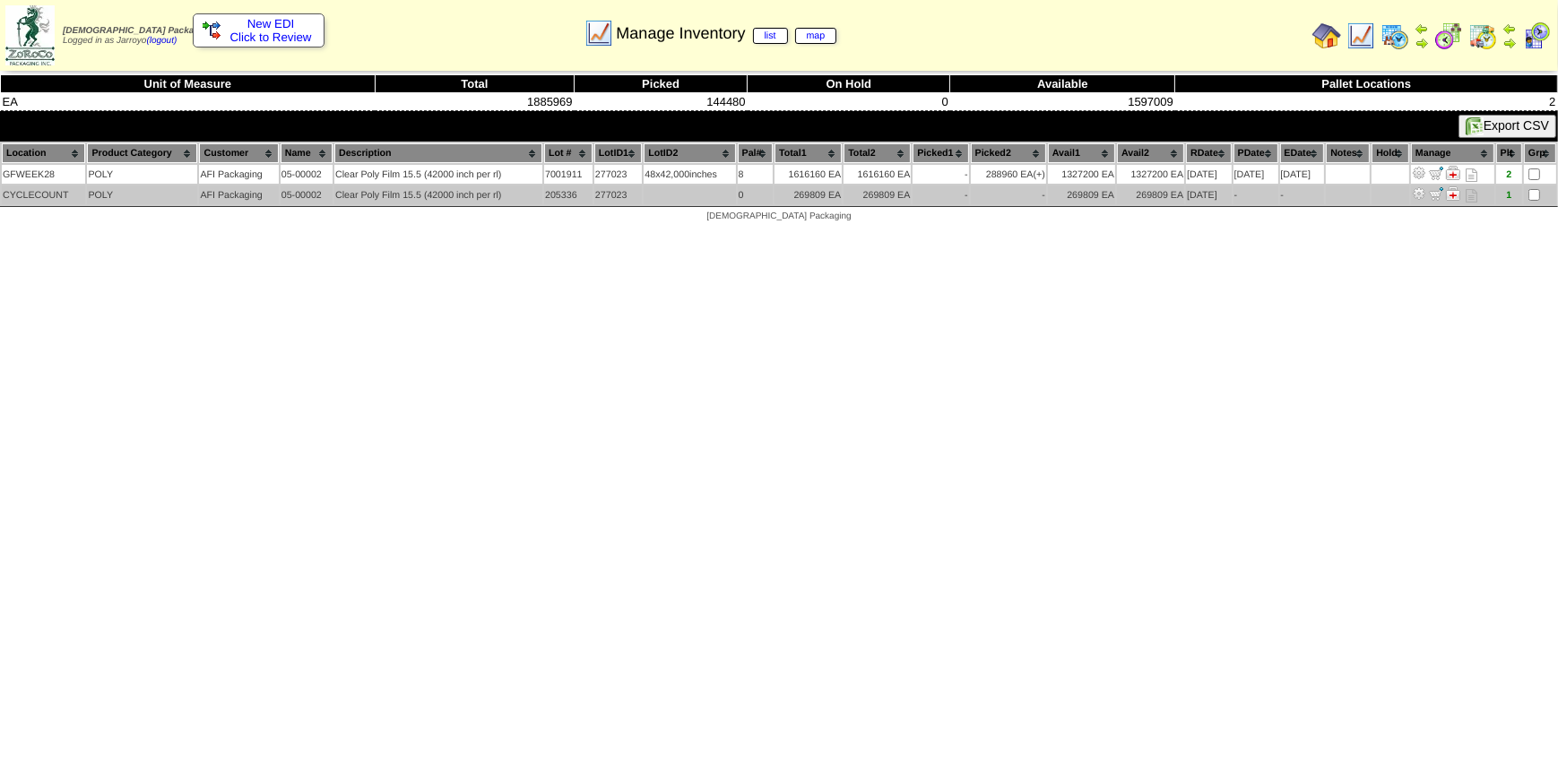 click at bounding box center (1419, 194) 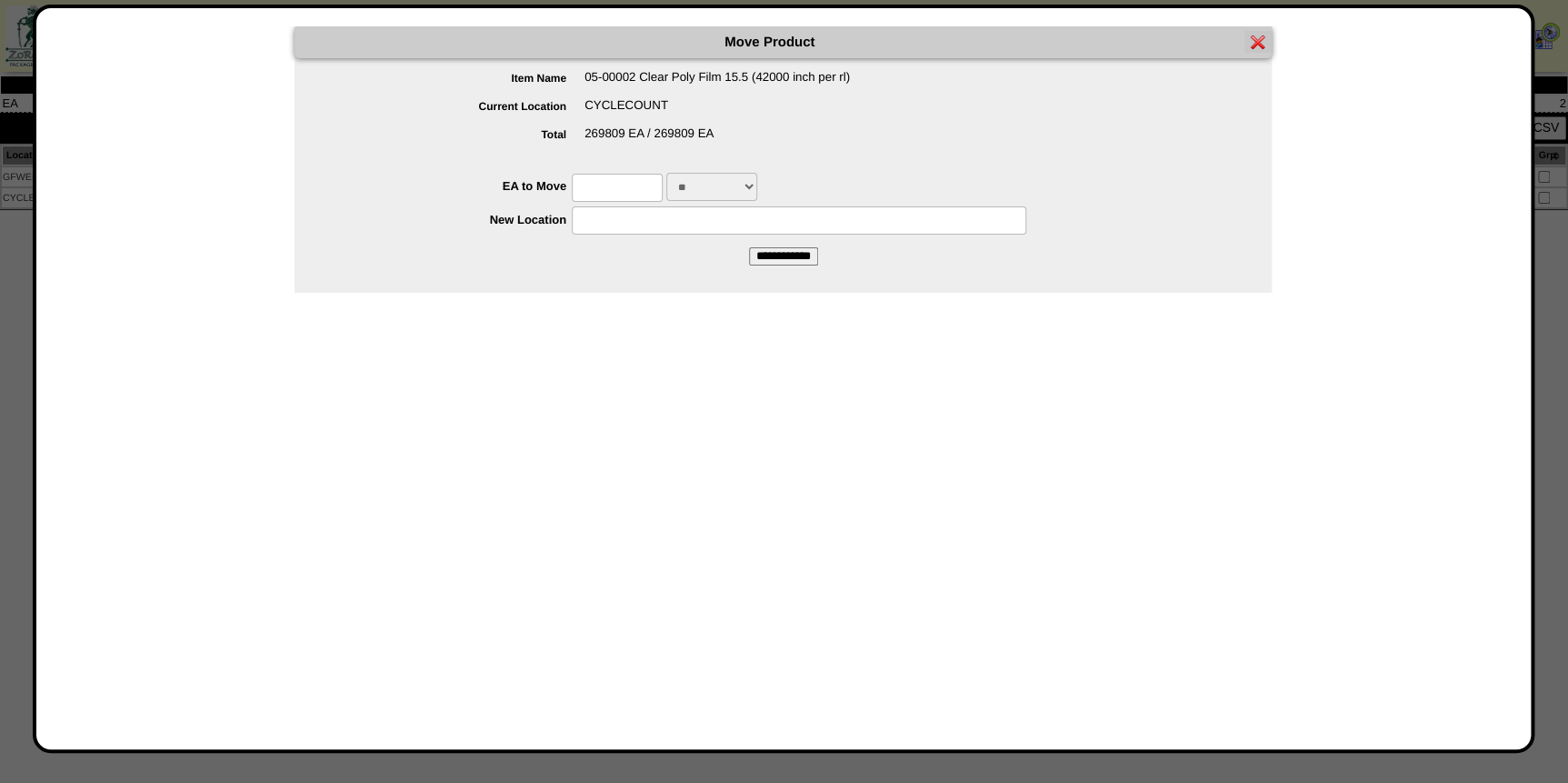 click at bounding box center [617, 187] 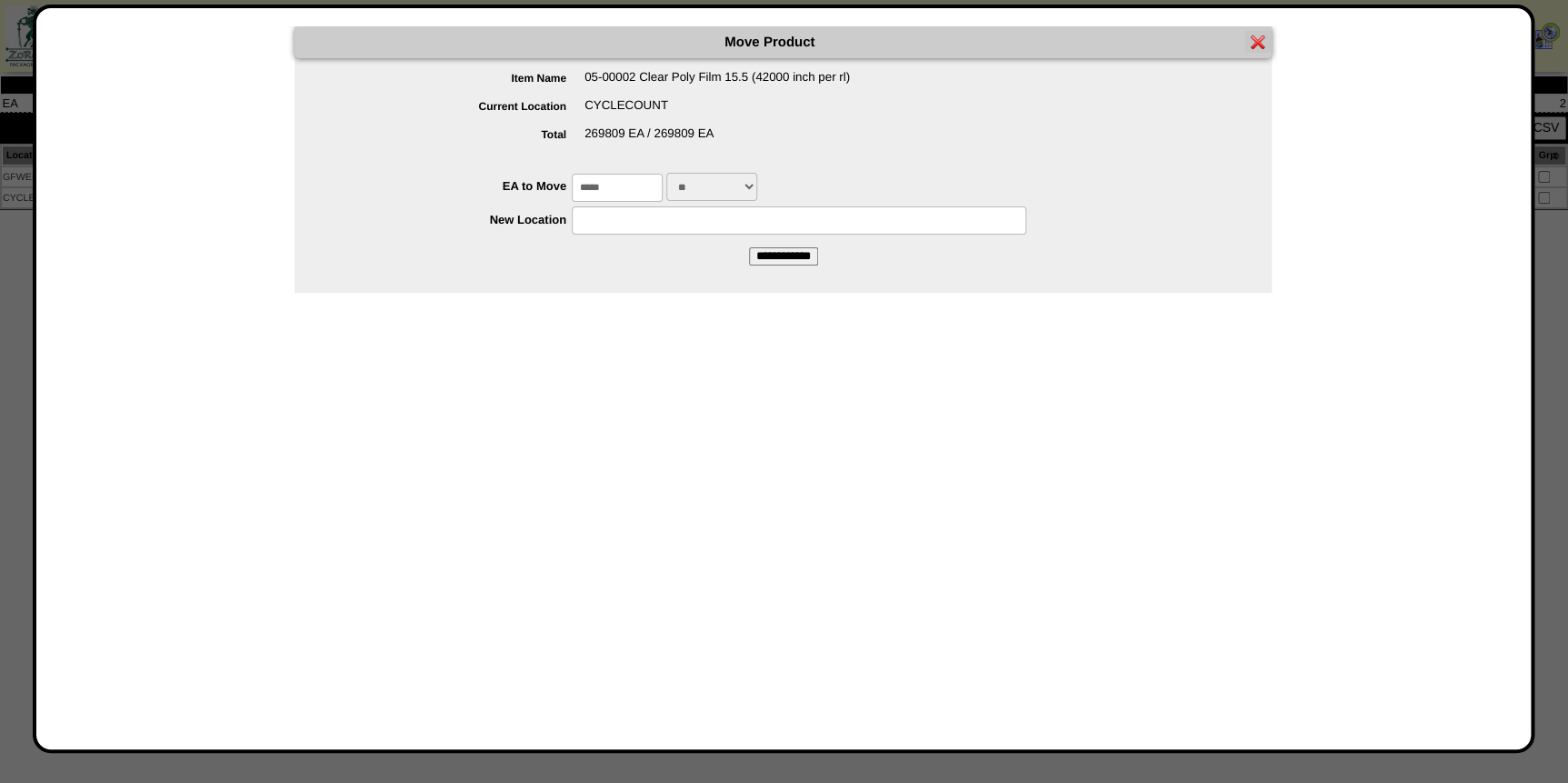 type on "*****" 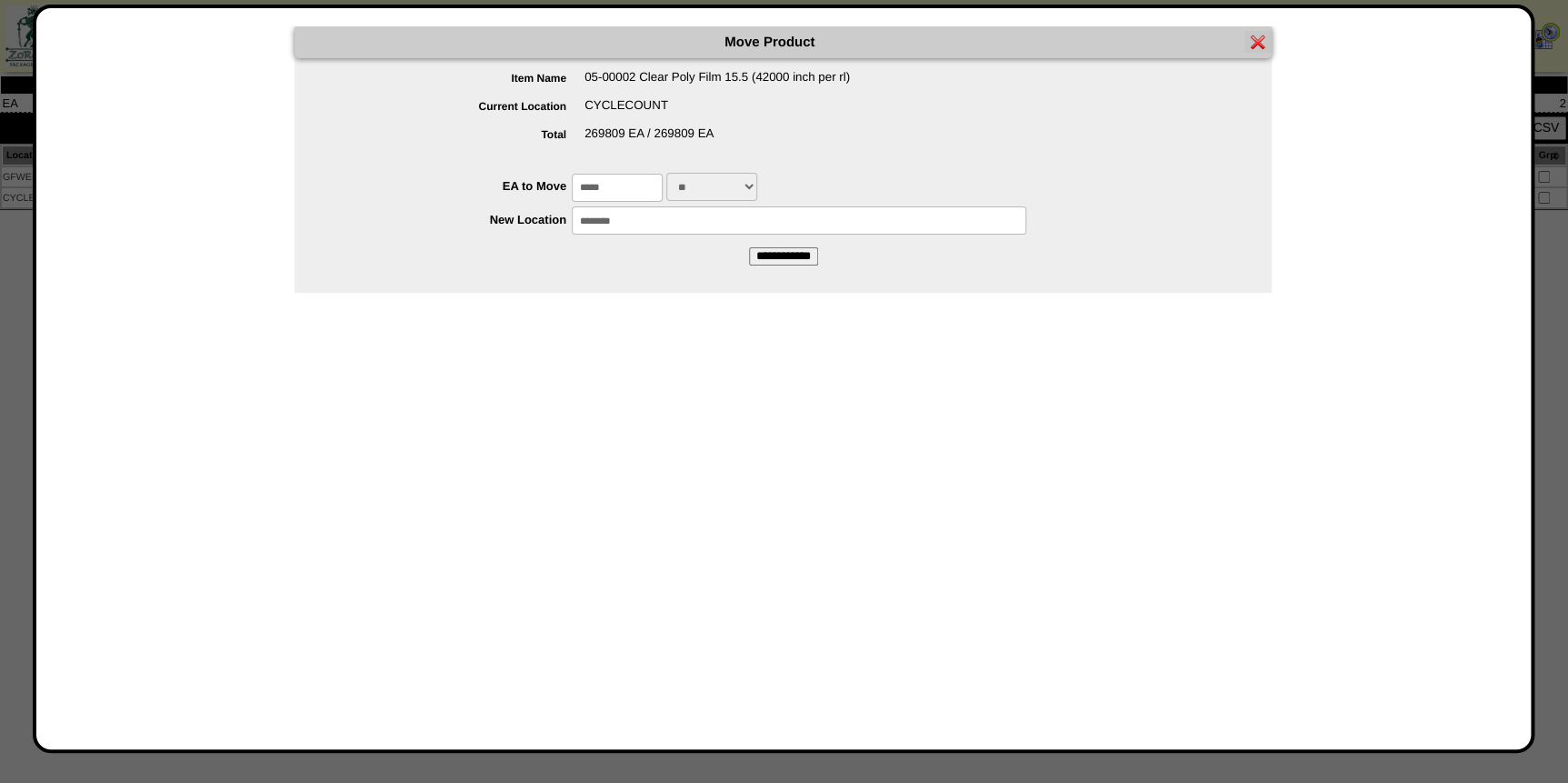 type on "********" 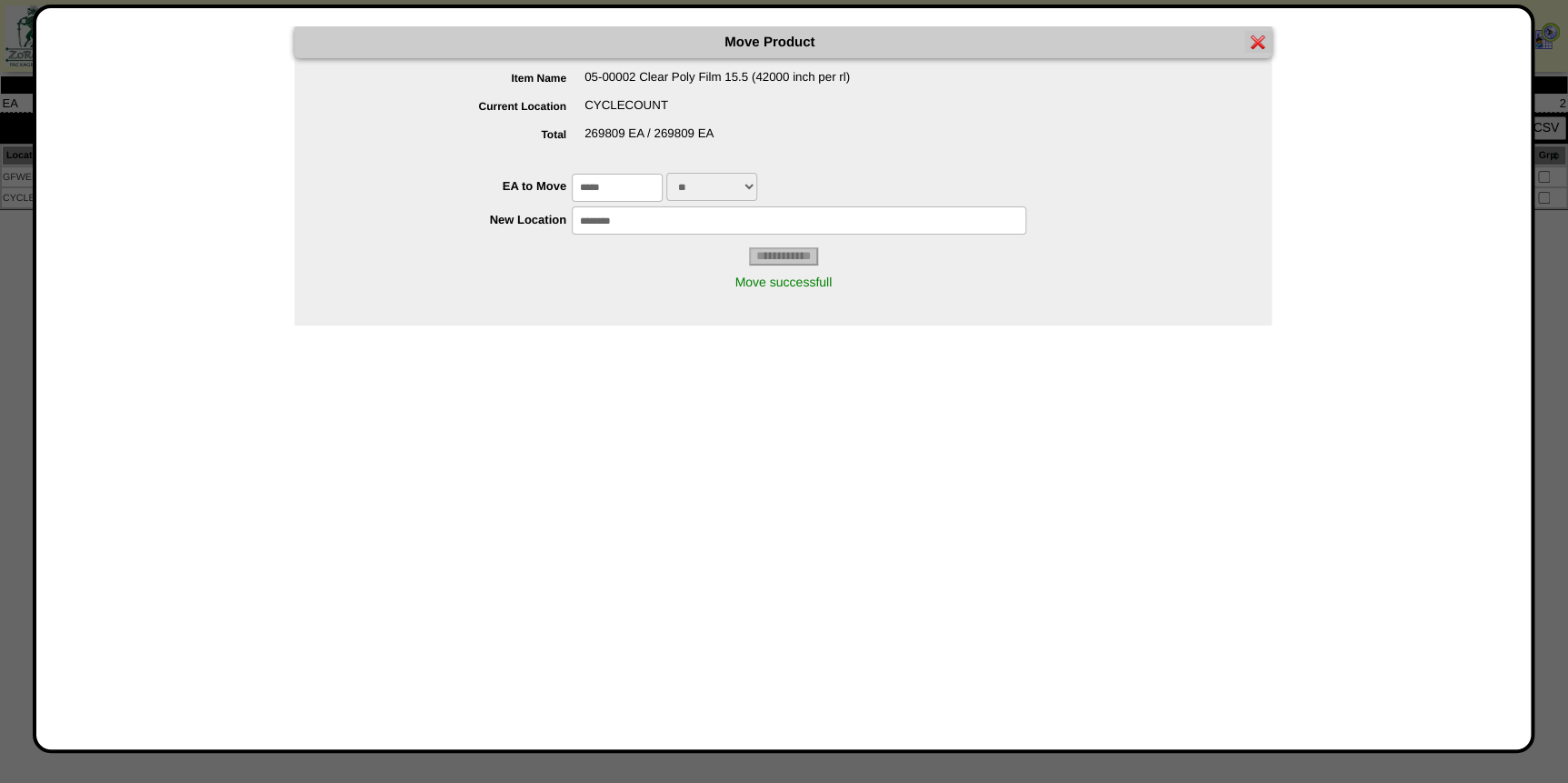 click at bounding box center [1258, 42] 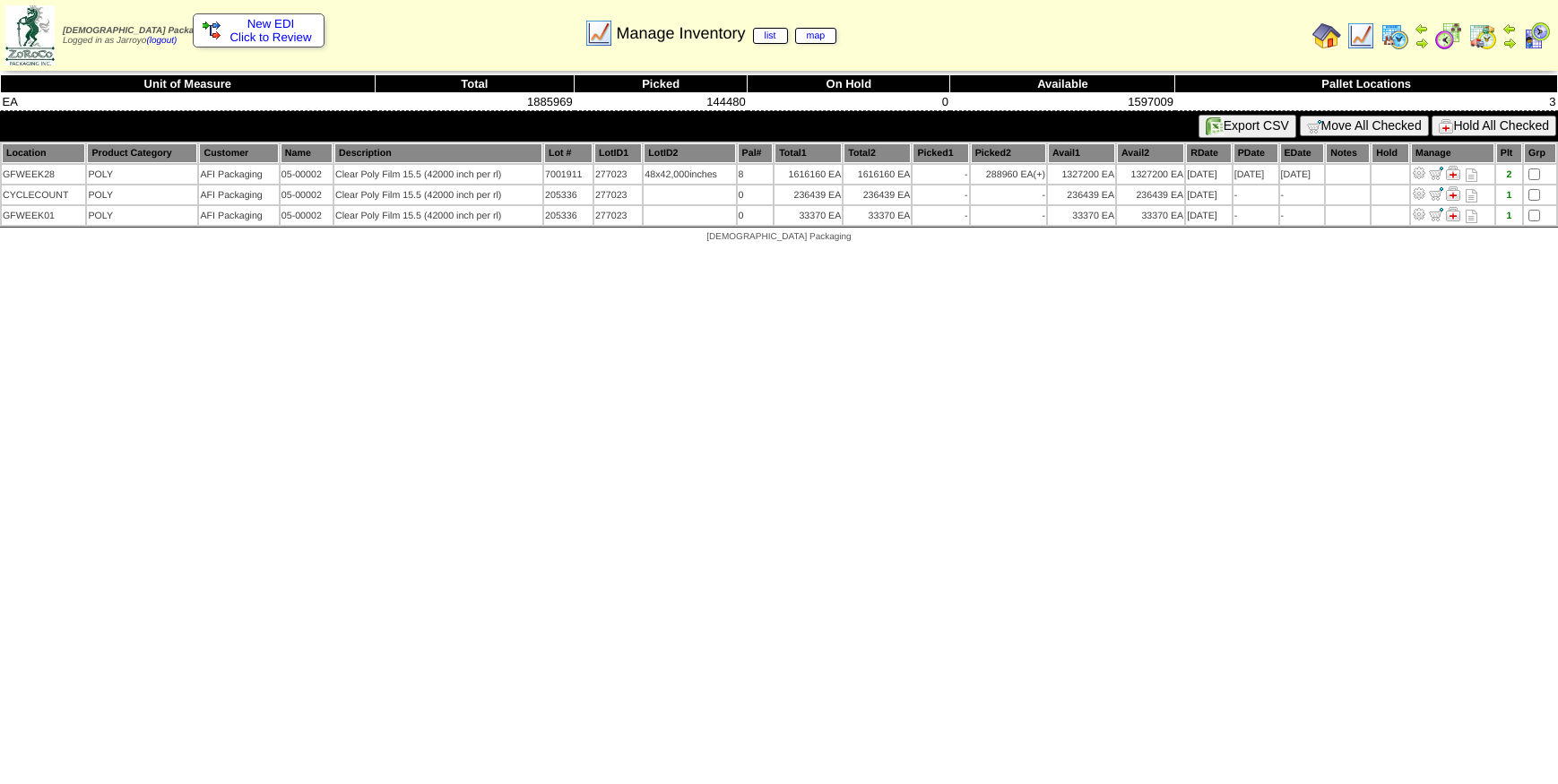 scroll, scrollTop: 0, scrollLeft: 0, axis: both 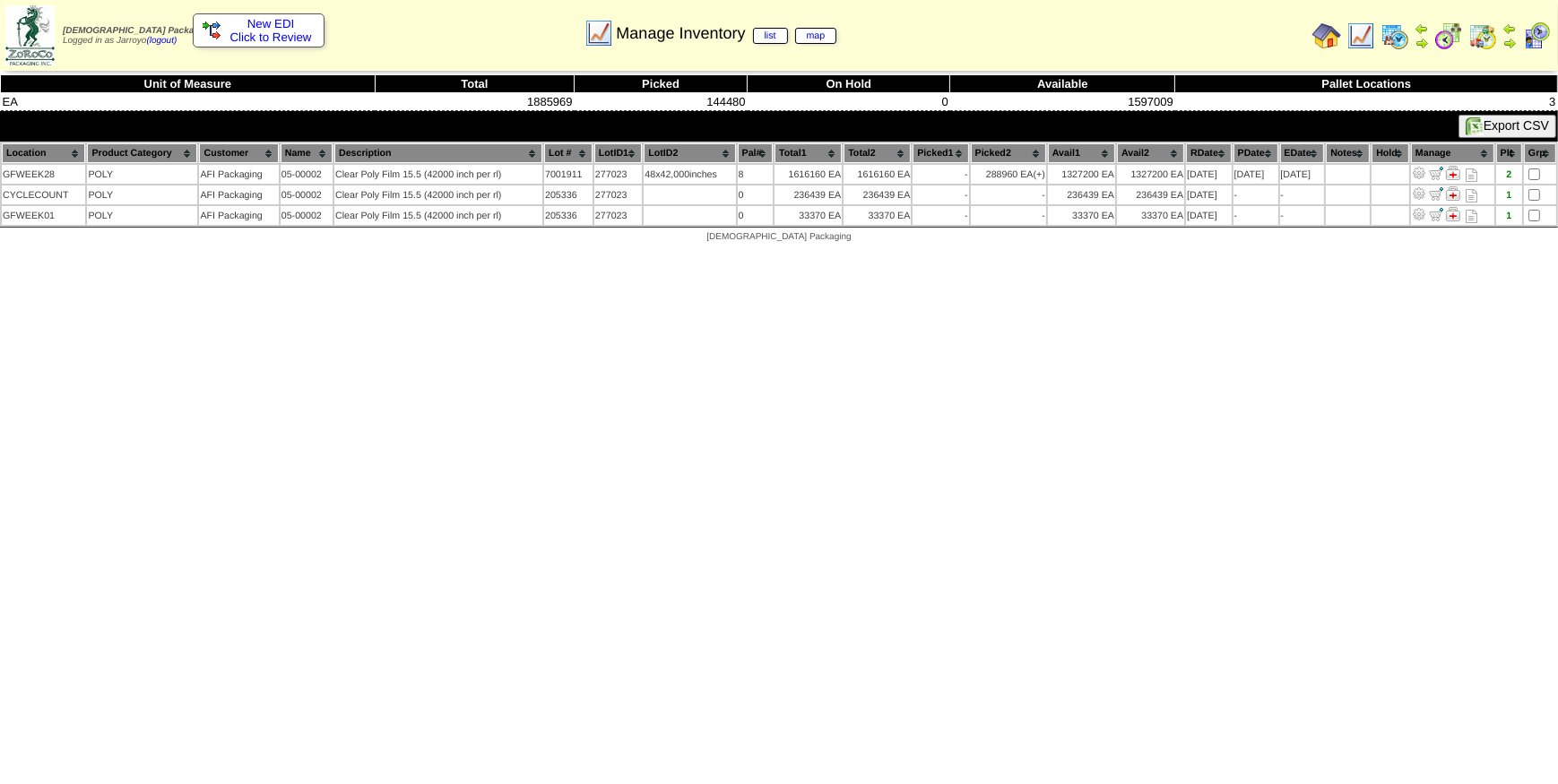 click on "[DEMOGRAPHIC_DATA] Packaging
Logged in as Jarroyo                                 (logout)
Print All" at bounding box center (779, 125) 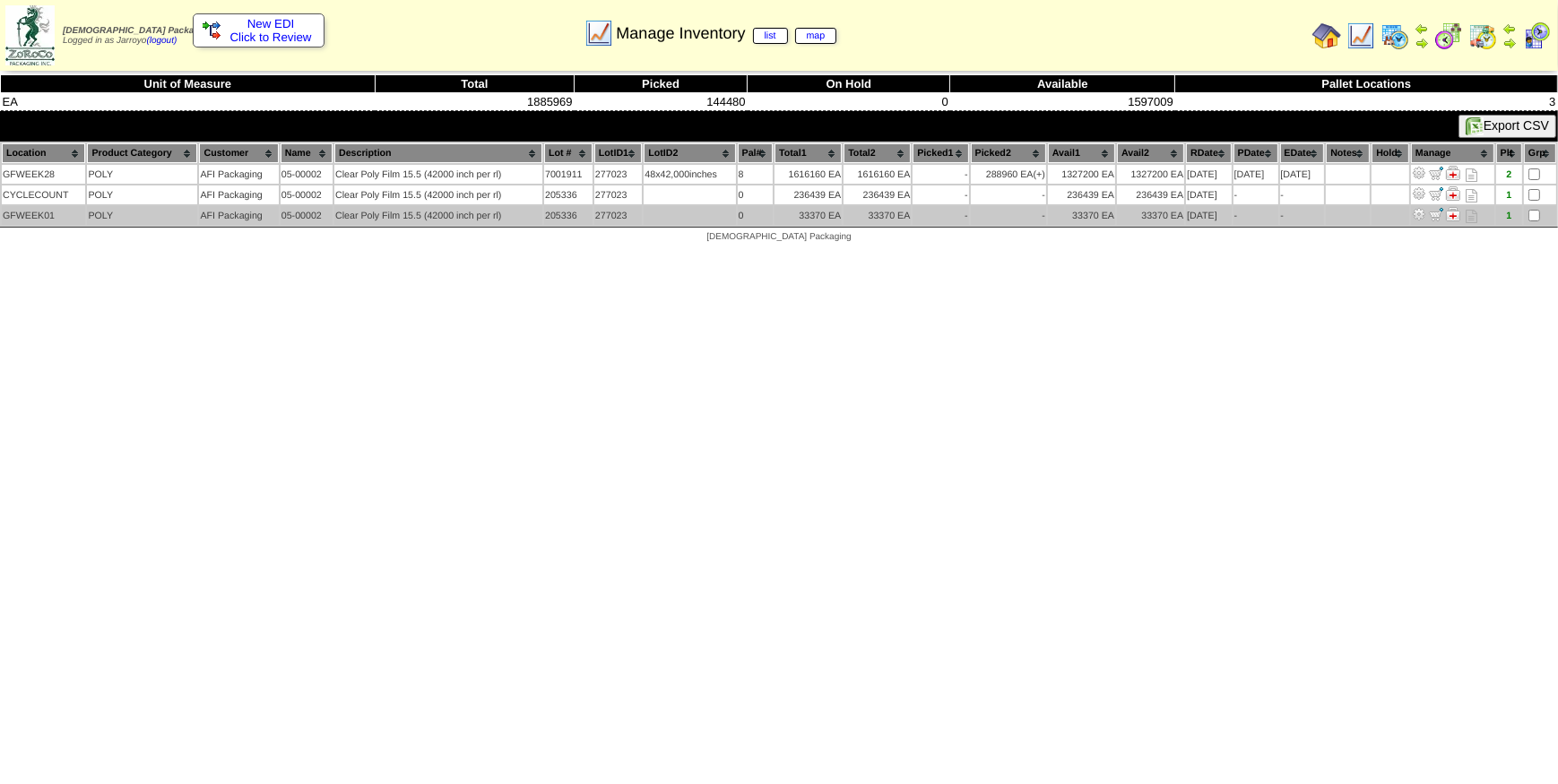 click on "[DEMOGRAPHIC_DATA] Packaging
Logged in as Jarroyo                                 (logout)
Print All" at bounding box center [779, 125] 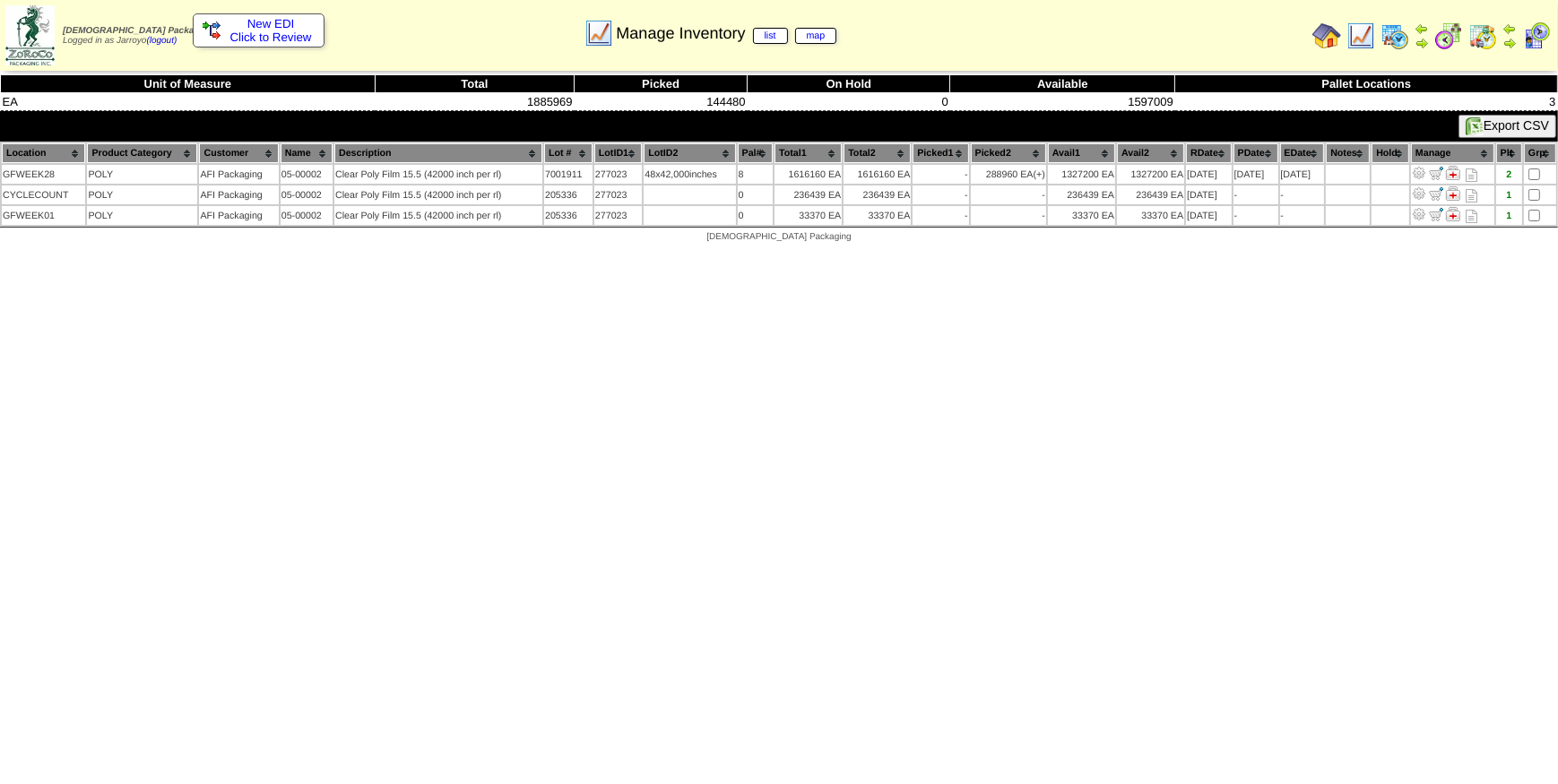 click on "[DEMOGRAPHIC_DATA] Packaging
Logged in as Jarroyo                                 (logout)
Print All" at bounding box center (779, 125) 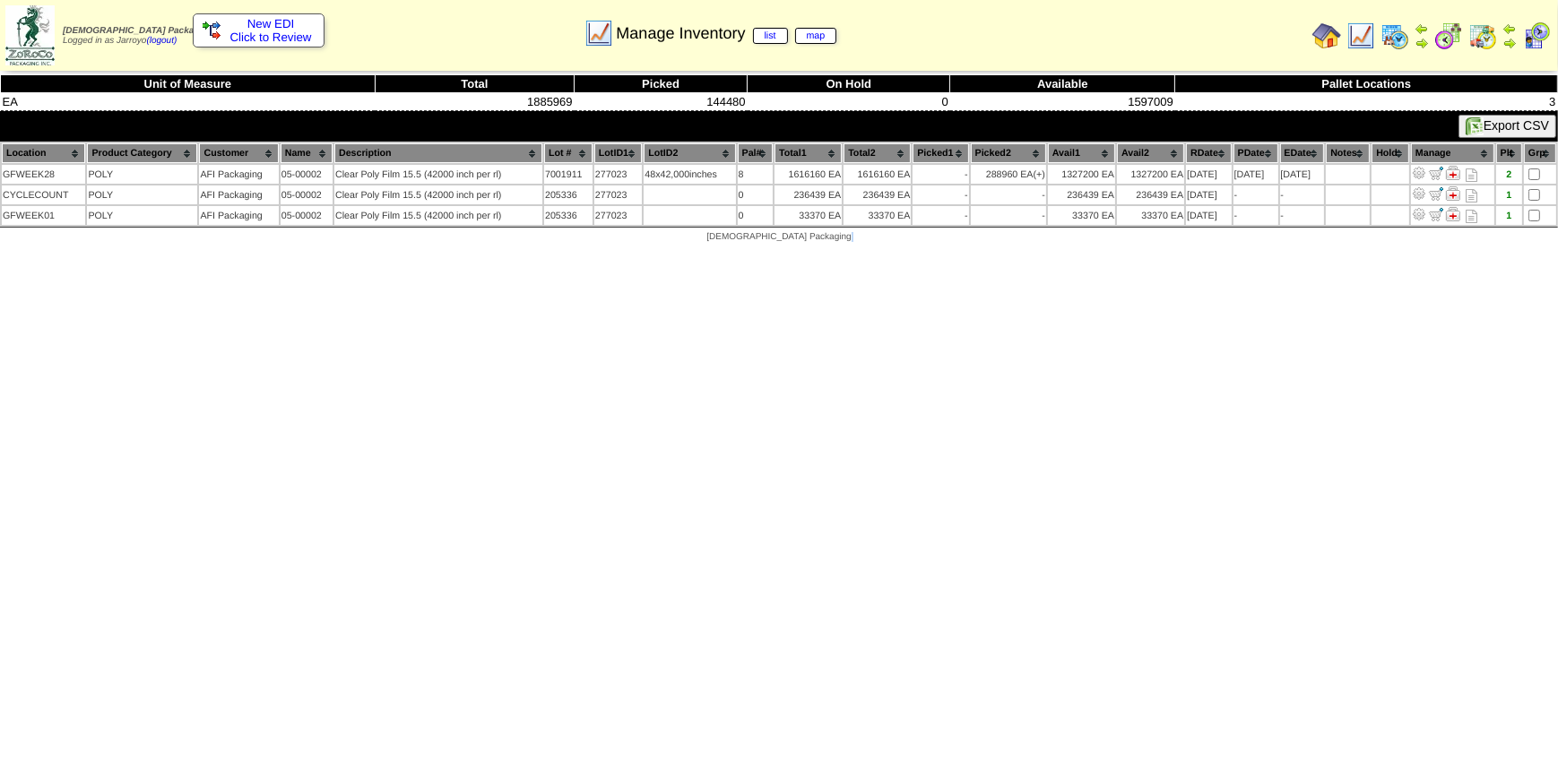 click on "[DEMOGRAPHIC_DATA] Packaging
Logged in as Jarroyo                                 (logout)
Print All" at bounding box center [779, 125] 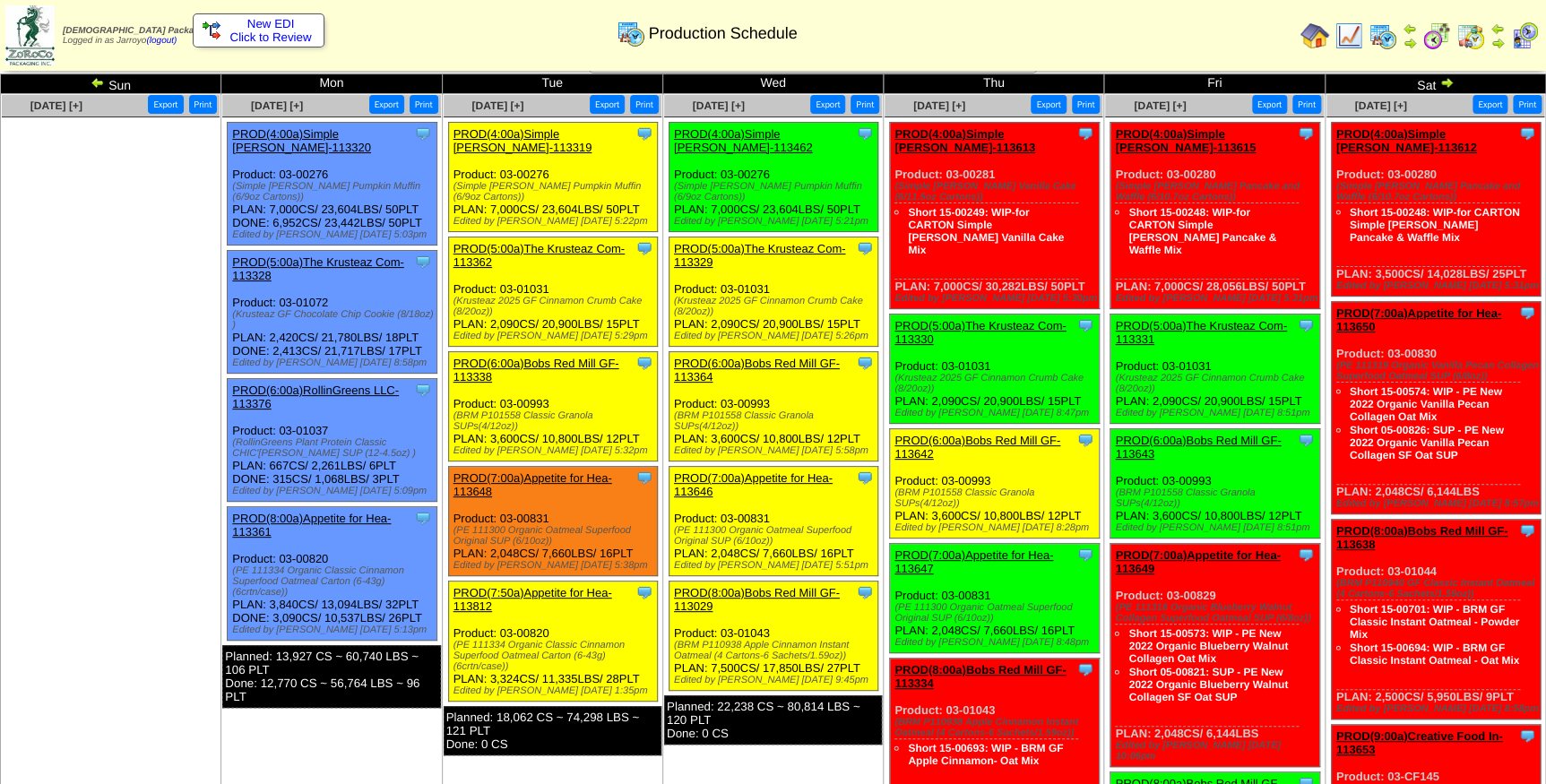 scroll, scrollTop: 0, scrollLeft: 0, axis: both 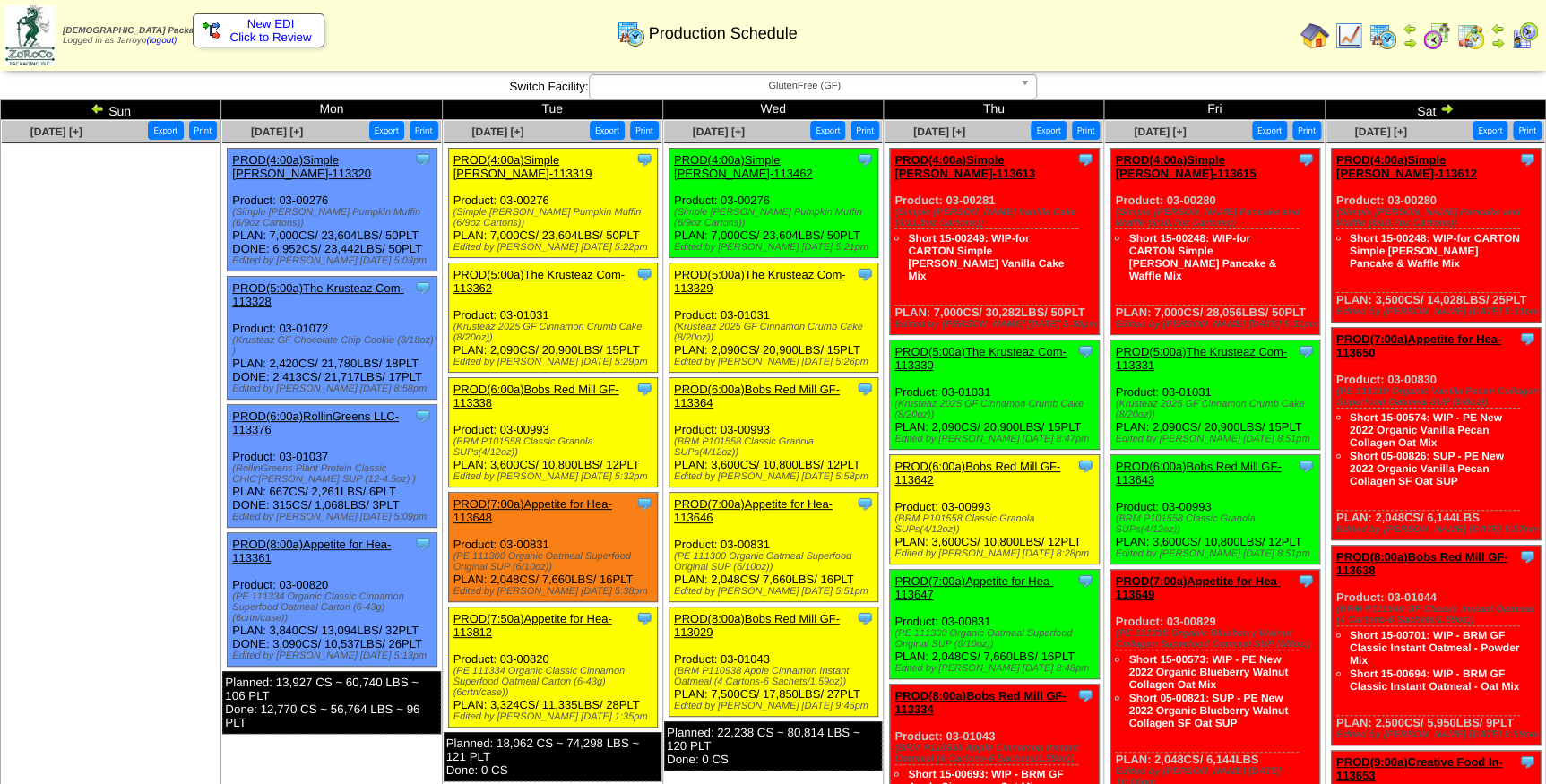 click at bounding box center (1349, 36) 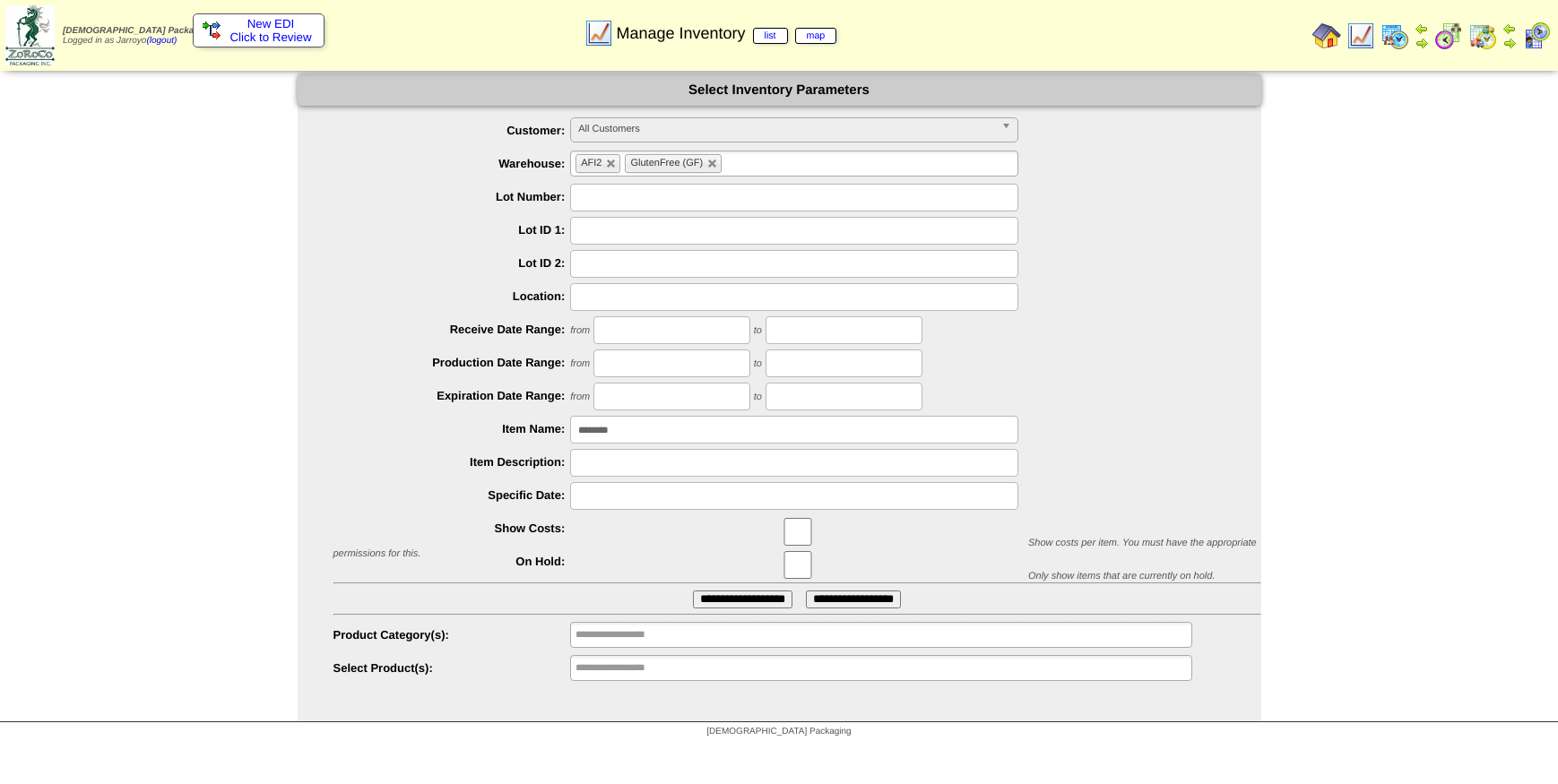 scroll, scrollTop: 0, scrollLeft: 0, axis: both 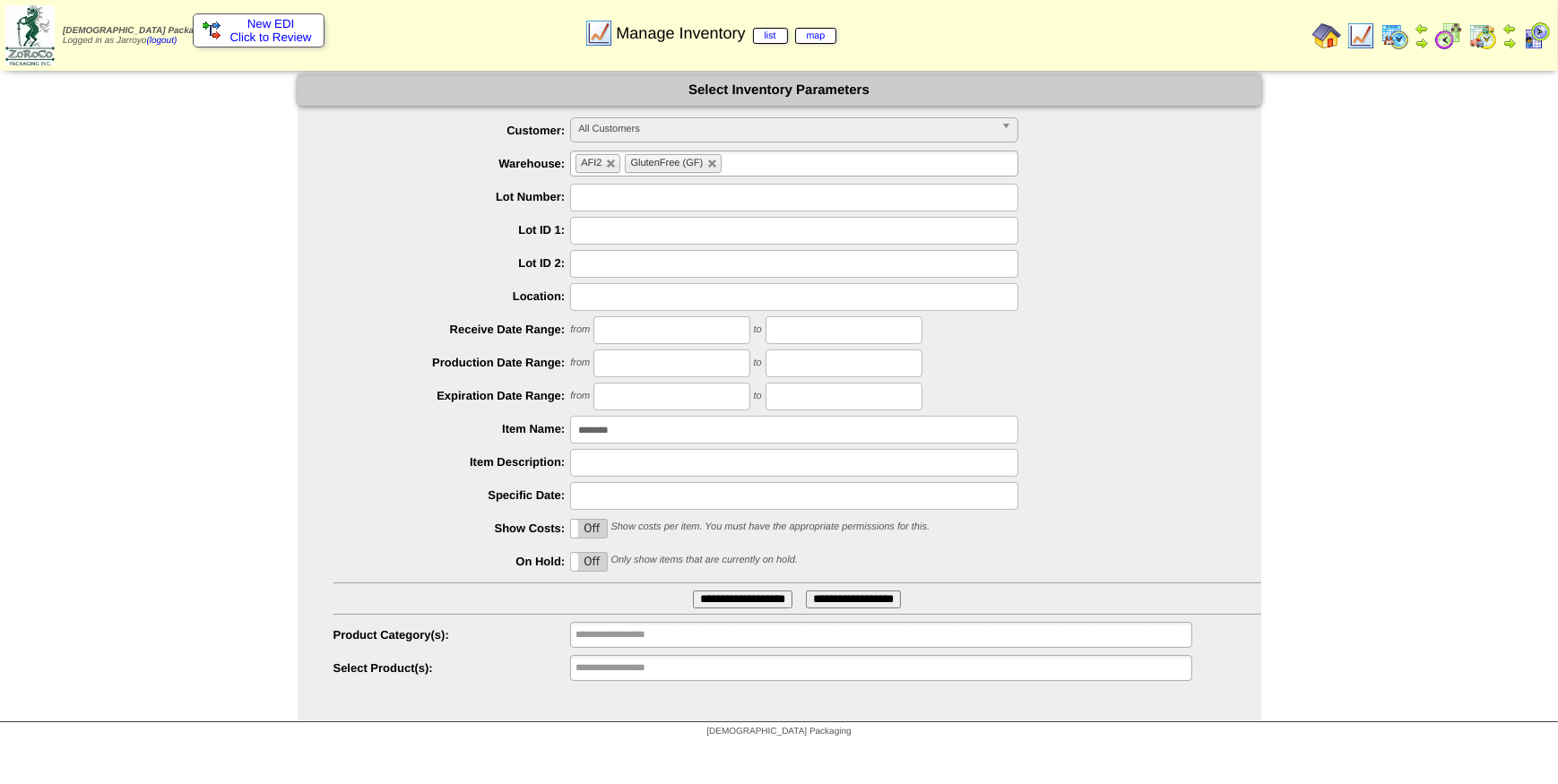 click at bounding box center (1395, 36) 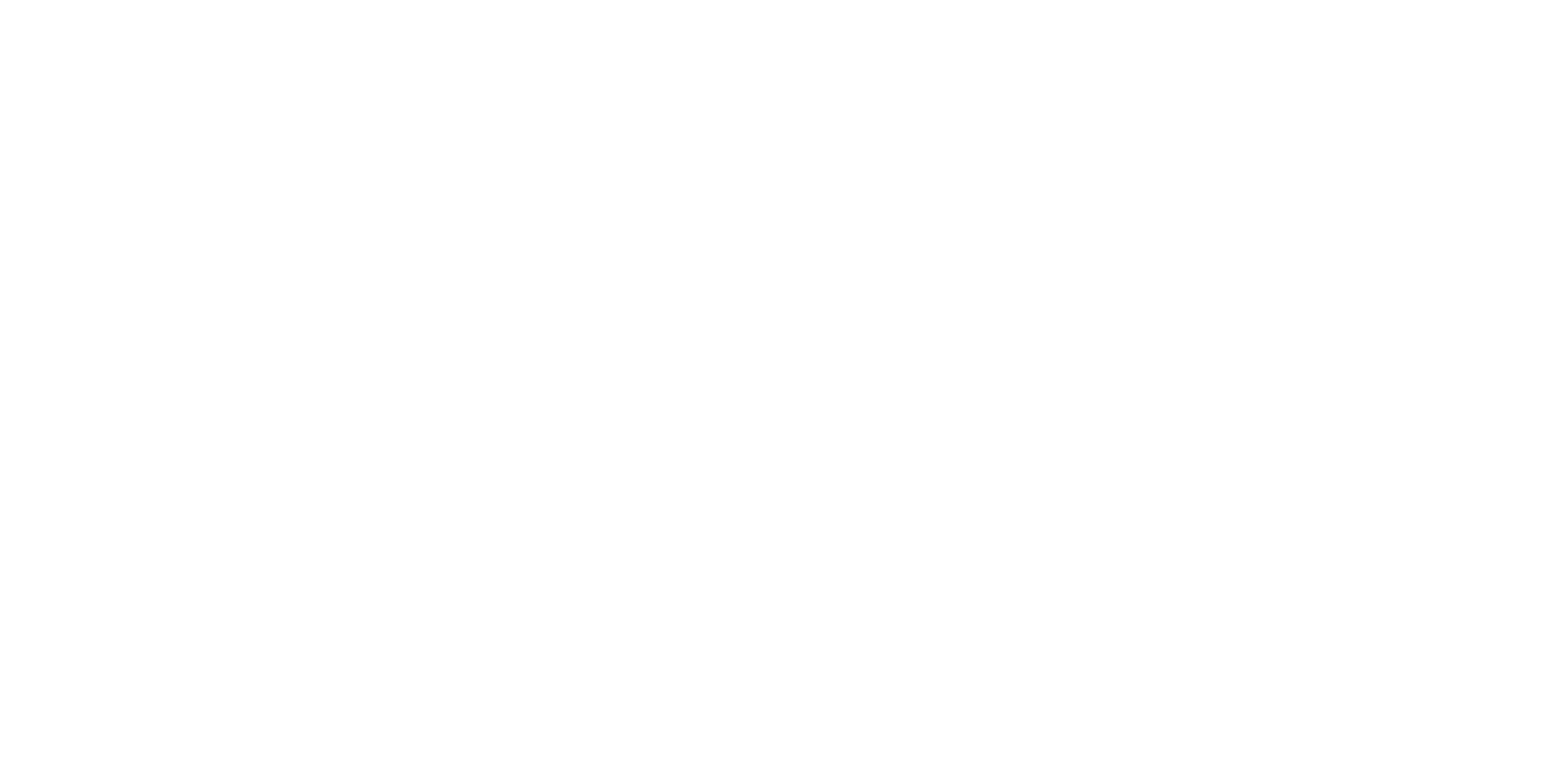scroll, scrollTop: 0, scrollLeft: 0, axis: both 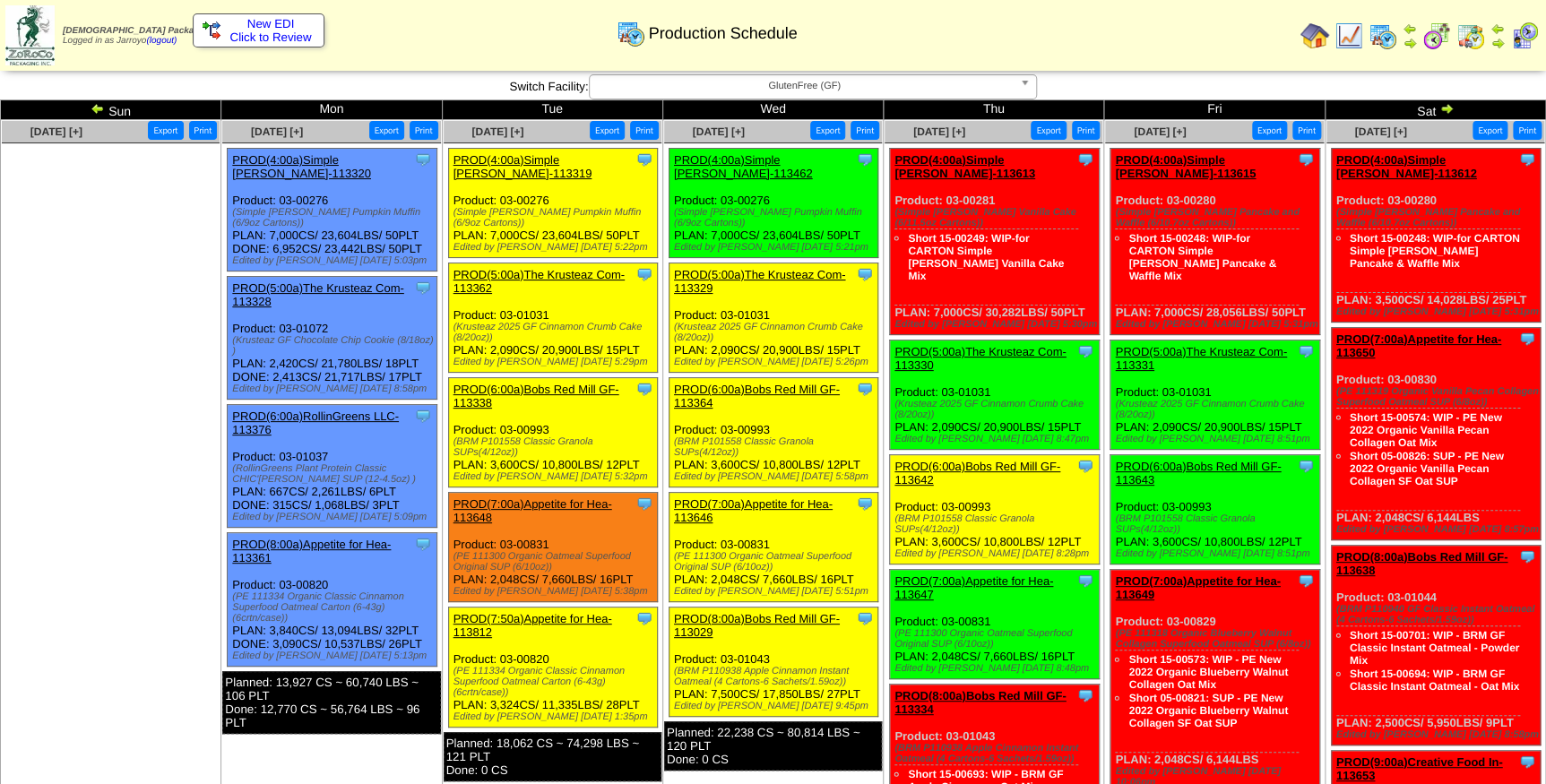 click on "PROD(5:00a)The Krusteaz Com-113329" at bounding box center (759, 281) 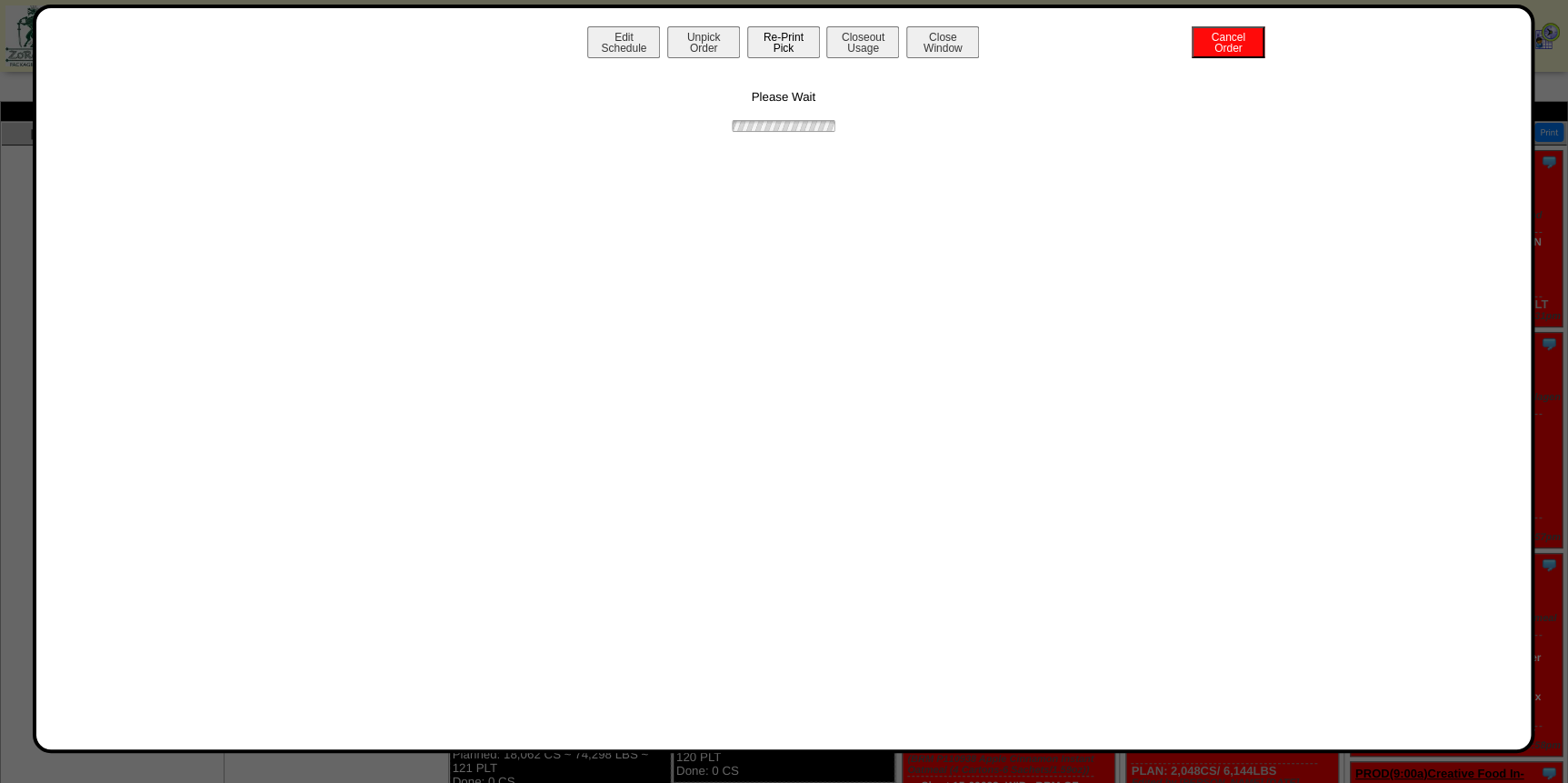 click on "Re-Print Pick" at bounding box center [784, 42] 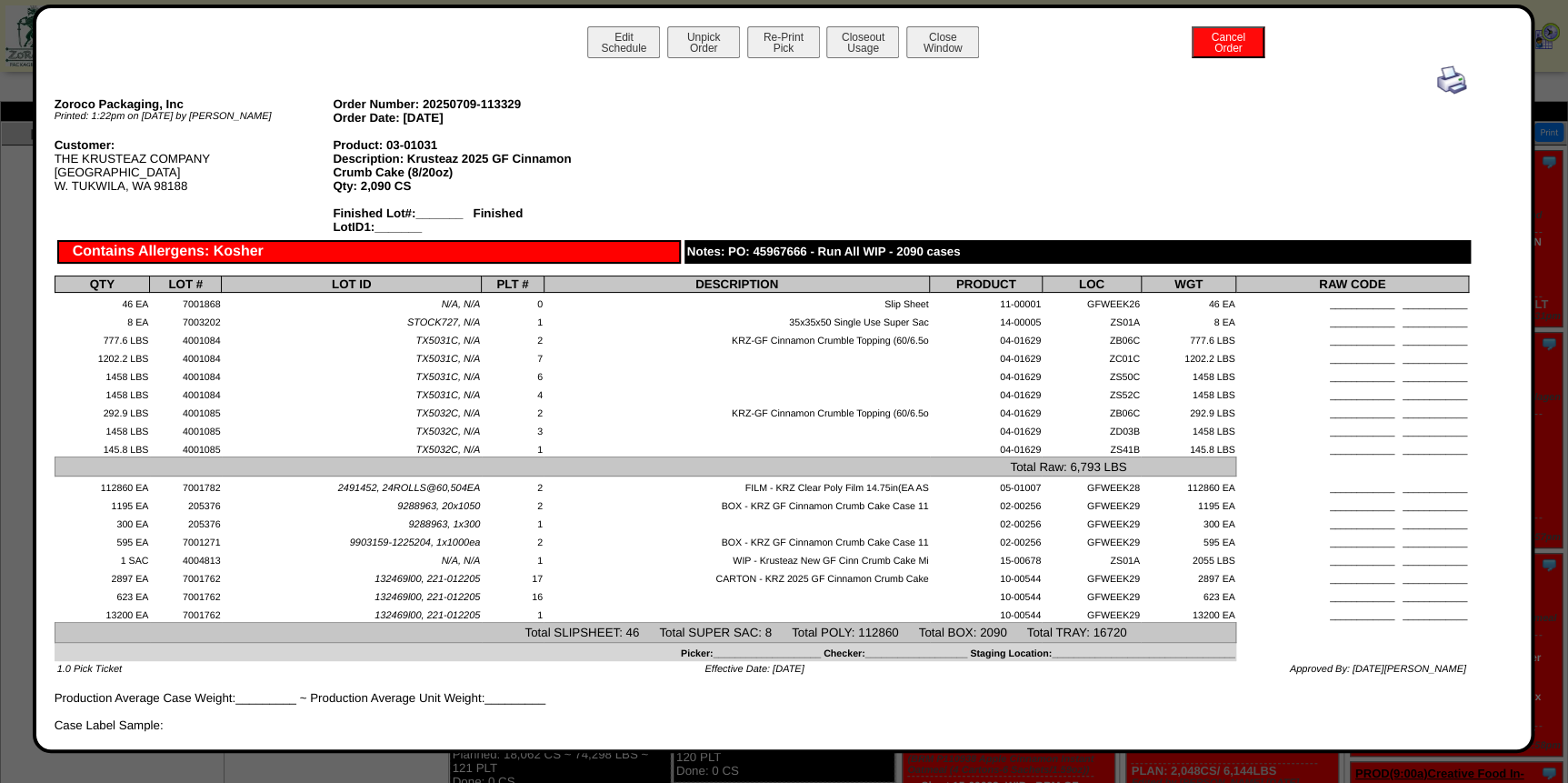 click at bounding box center (1452, 80) 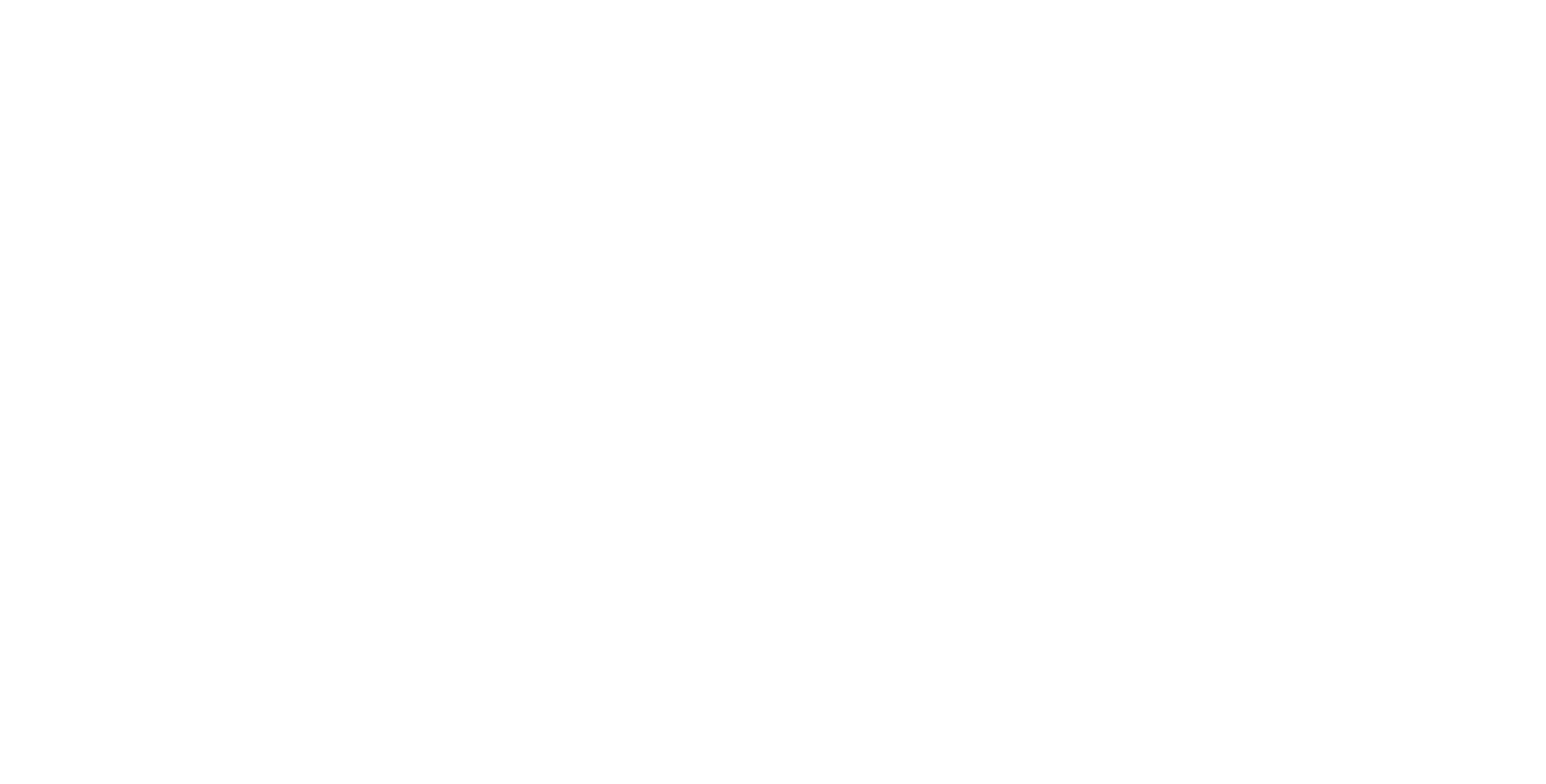 scroll, scrollTop: 0, scrollLeft: 0, axis: both 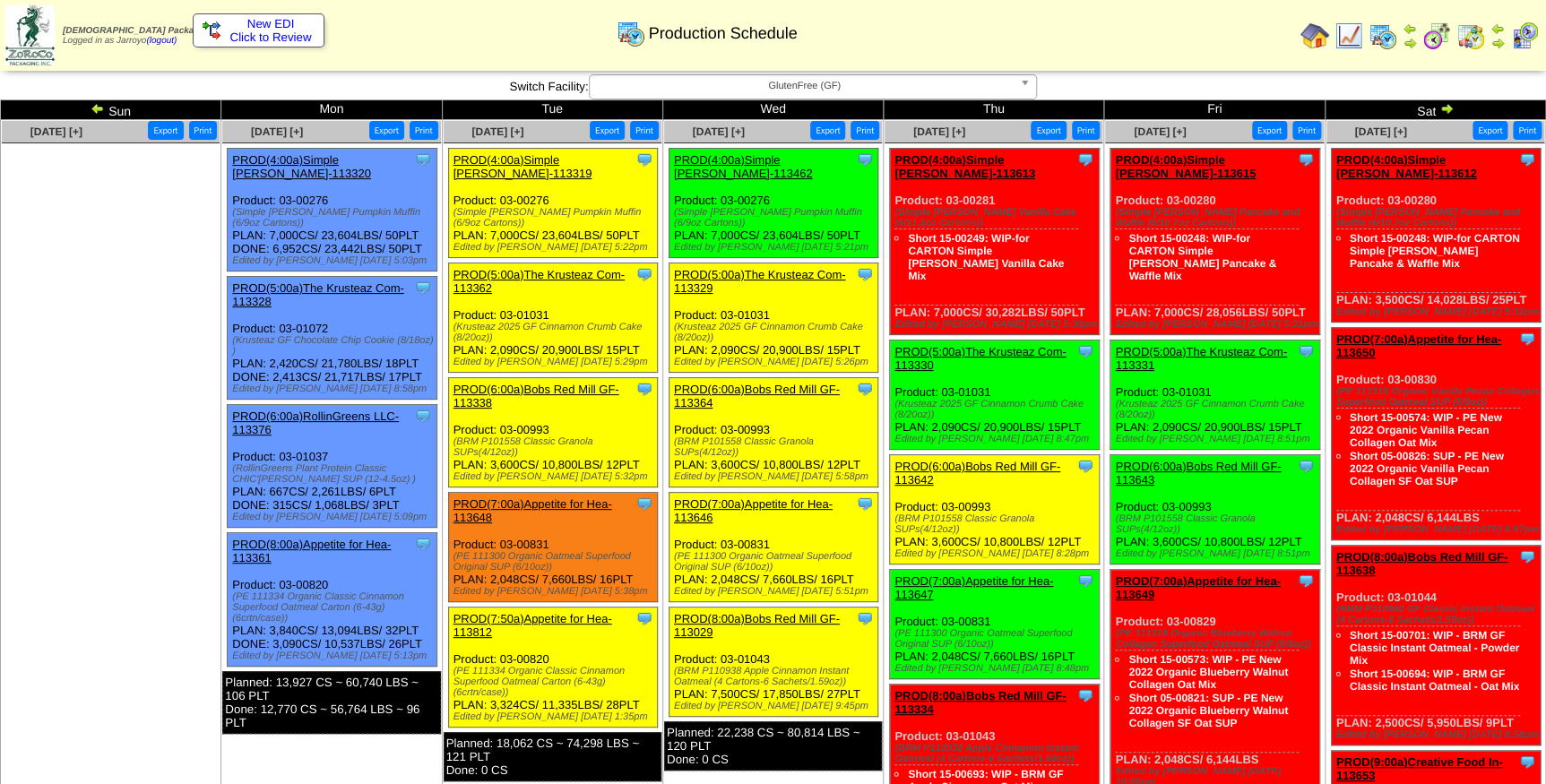 click at bounding box center [110, 278] 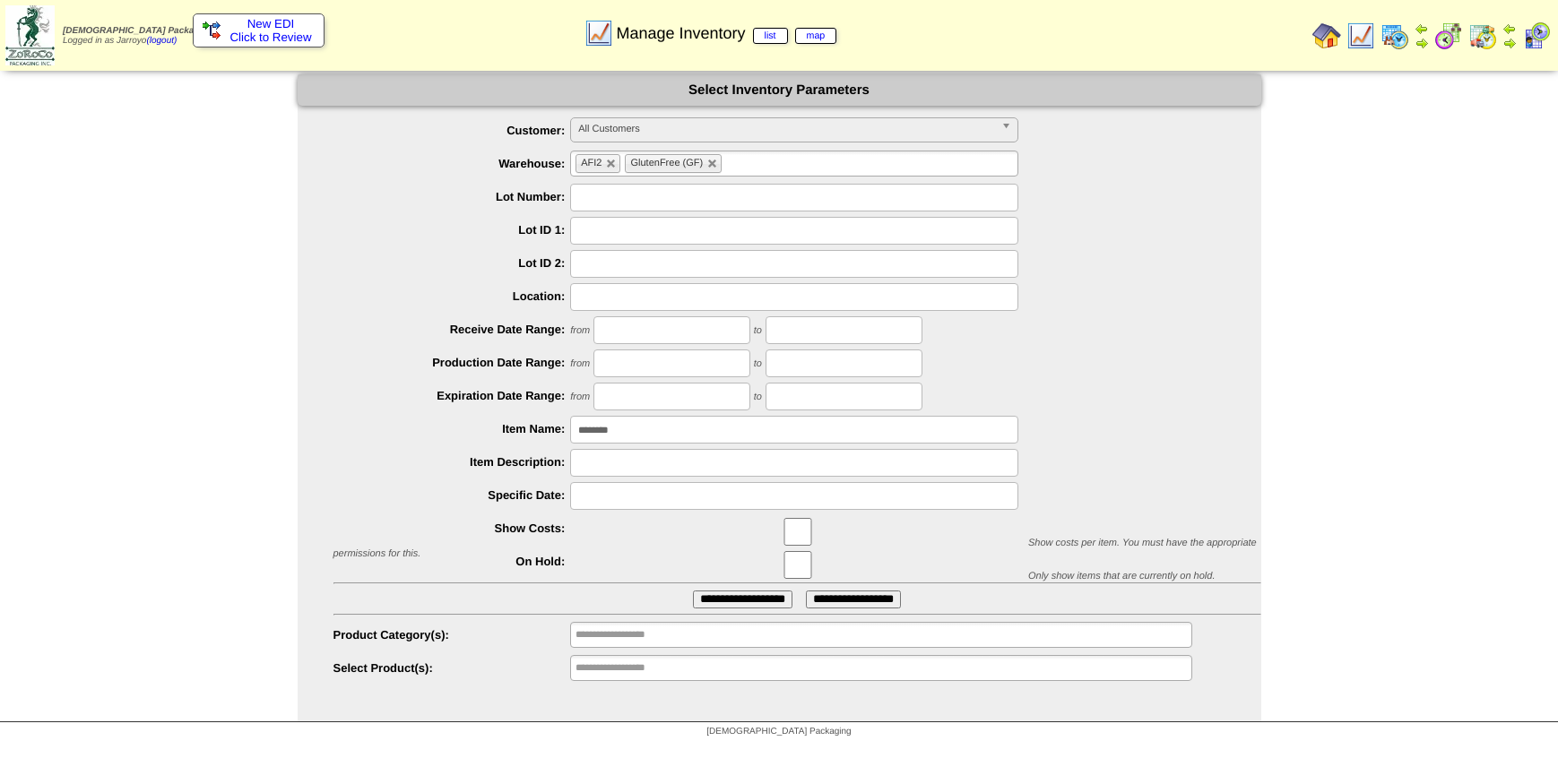 scroll, scrollTop: 0, scrollLeft: 0, axis: both 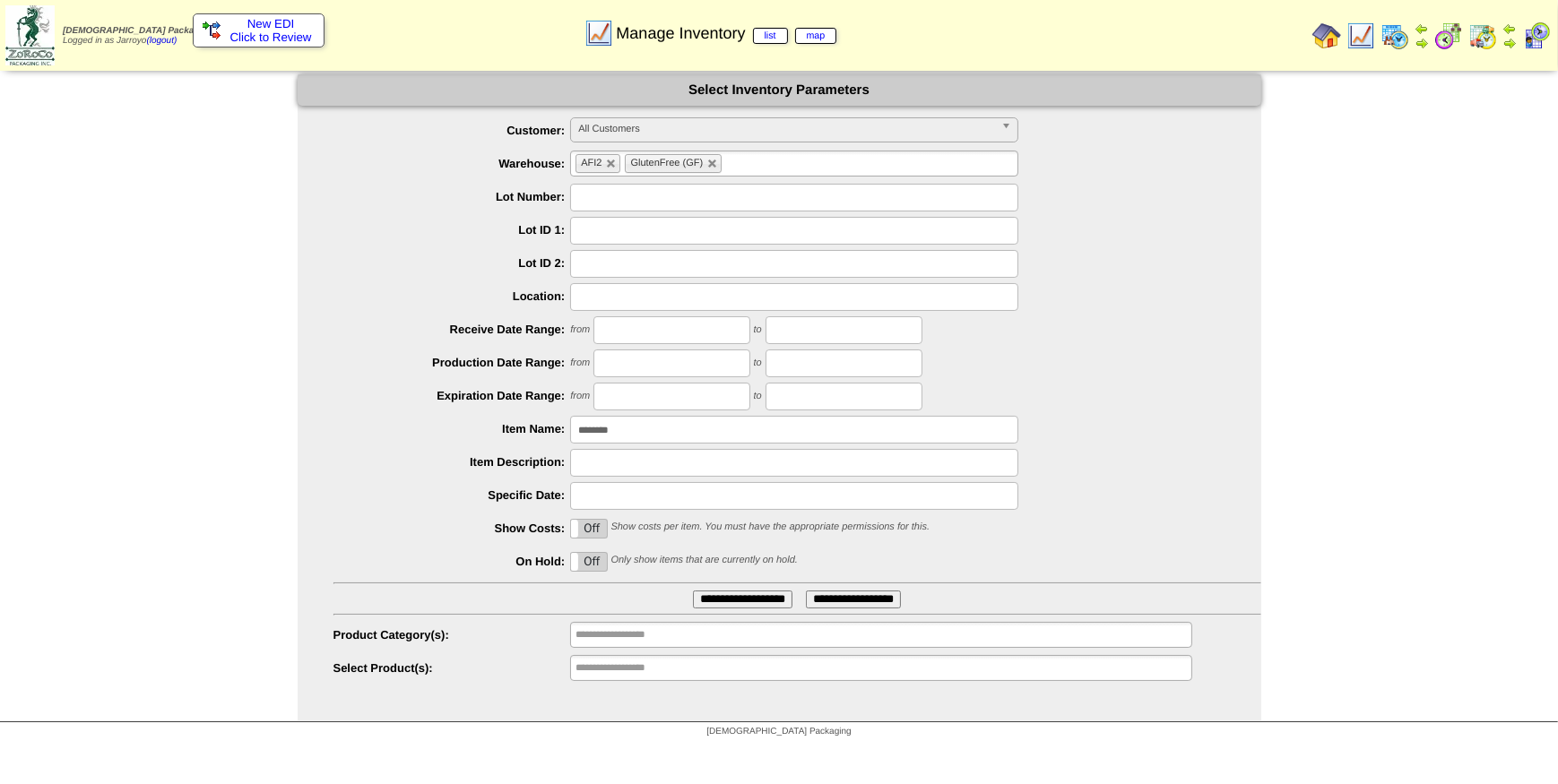 drag, startPoint x: 645, startPoint y: 438, endPoint x: 510, endPoint y: 436, distance: 135.01481 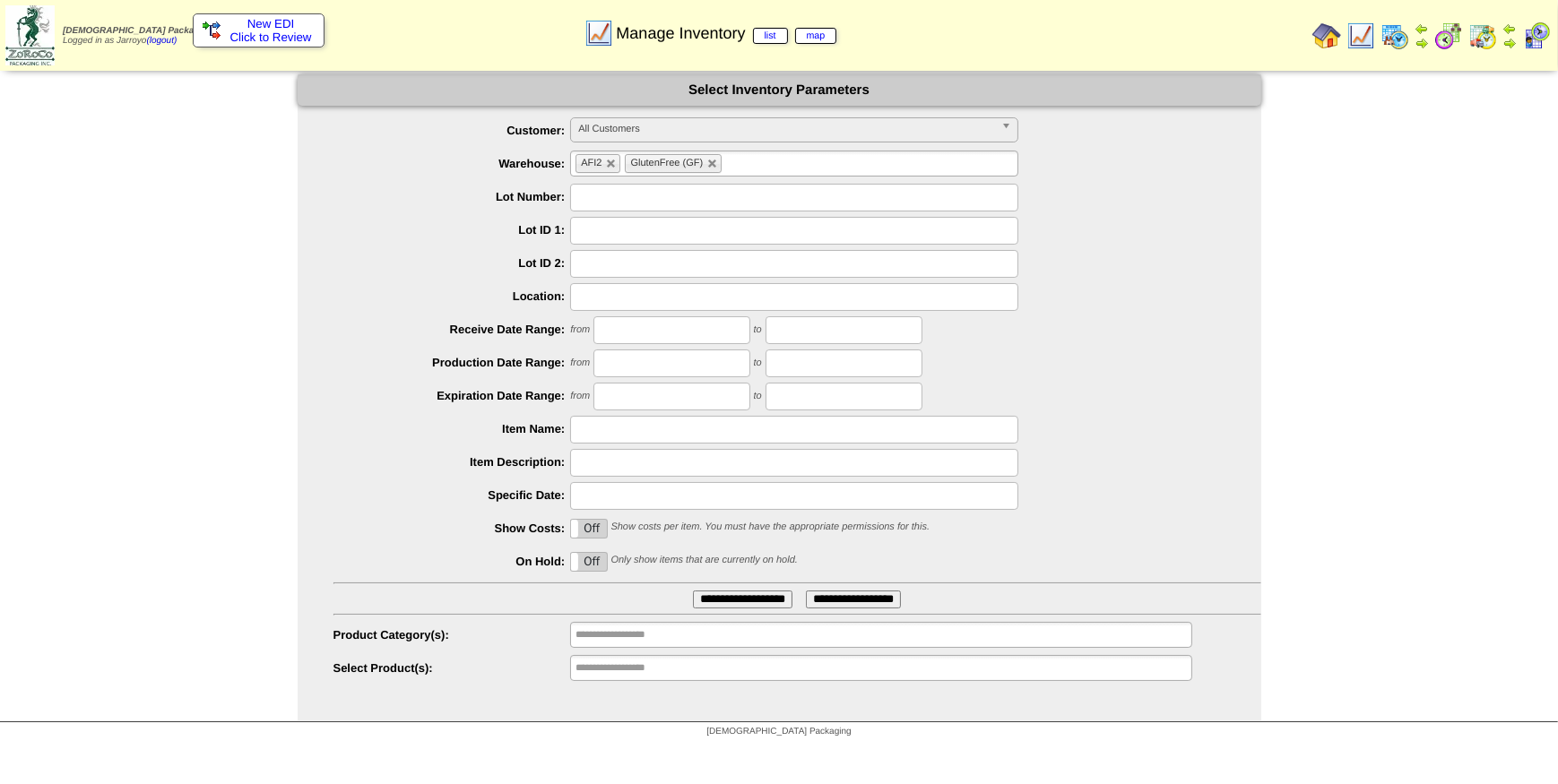 type 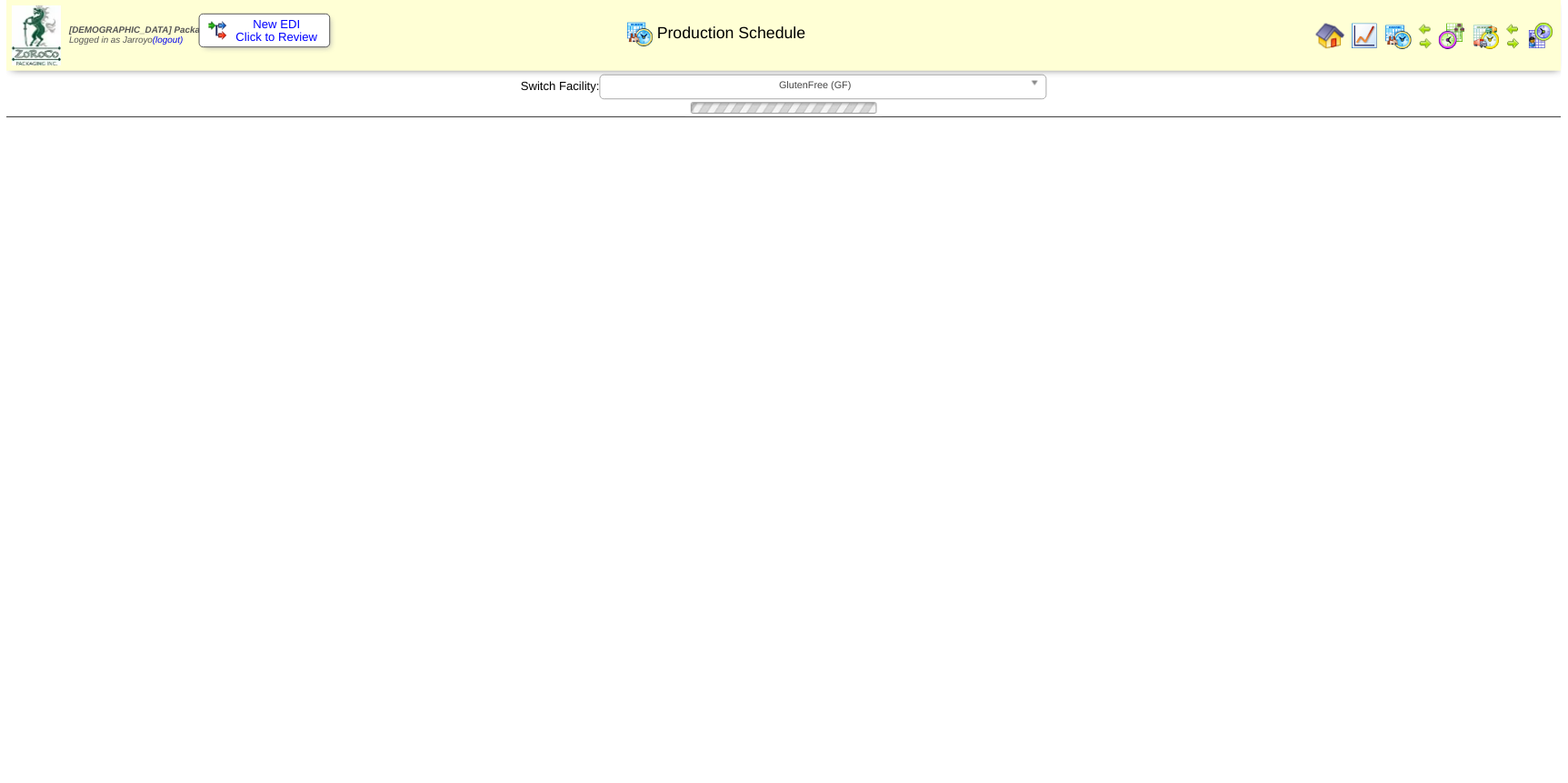 scroll, scrollTop: 0, scrollLeft: 0, axis: both 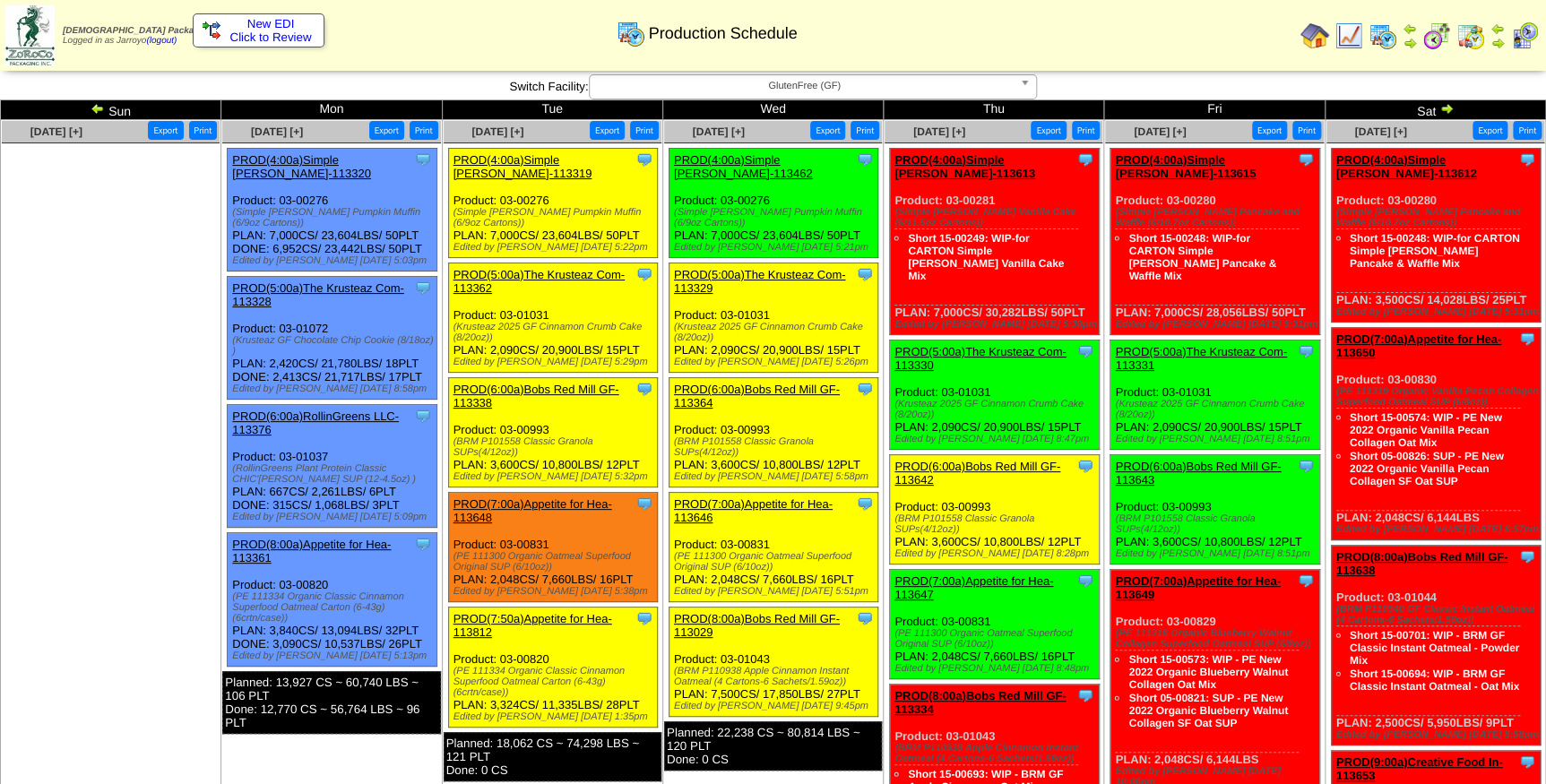 click on "PROD(5:00a)The Krusteaz Com-113329" at bounding box center (759, 281) 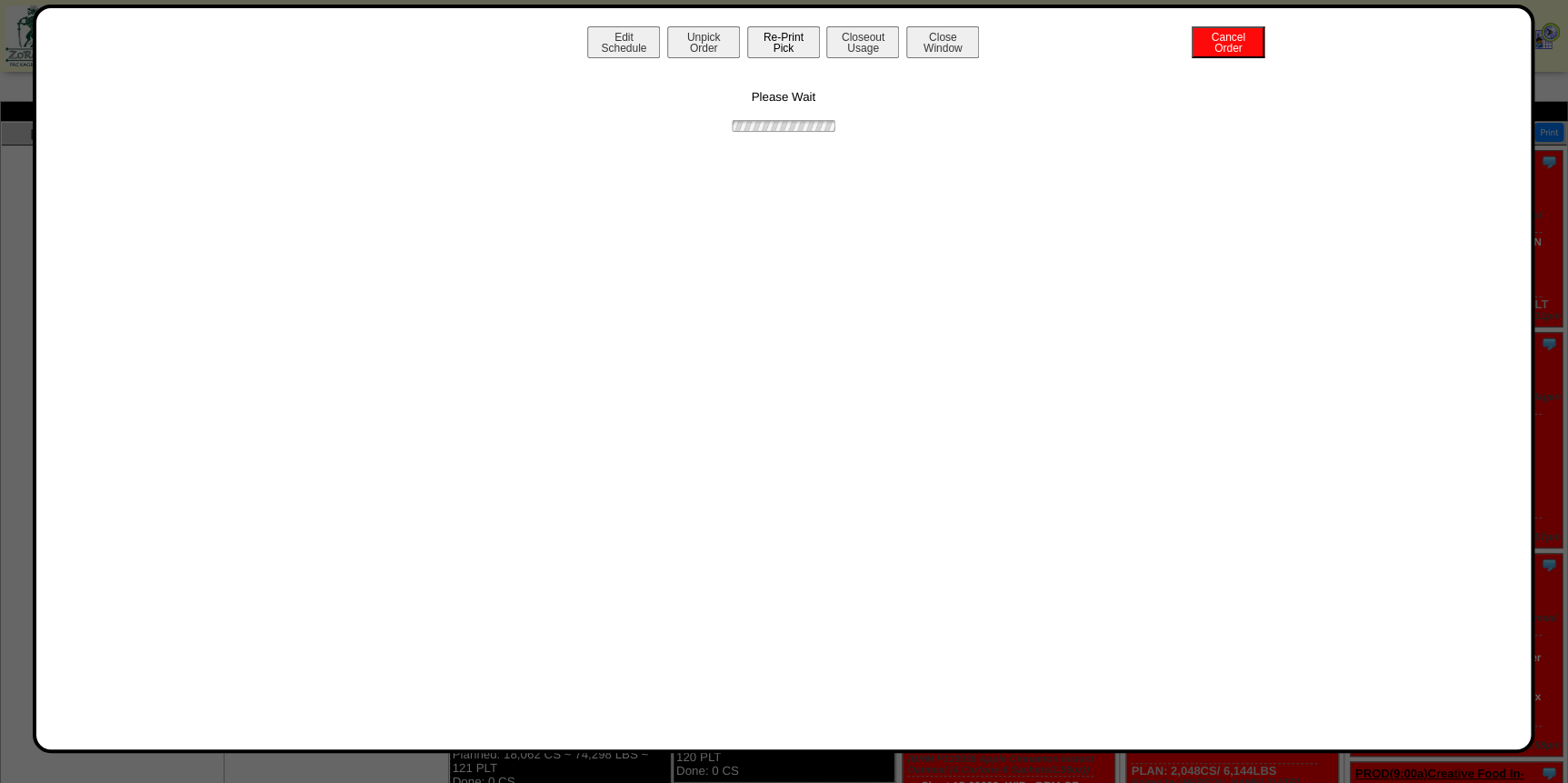 click on "Re-Print Pick" at bounding box center (784, 42) 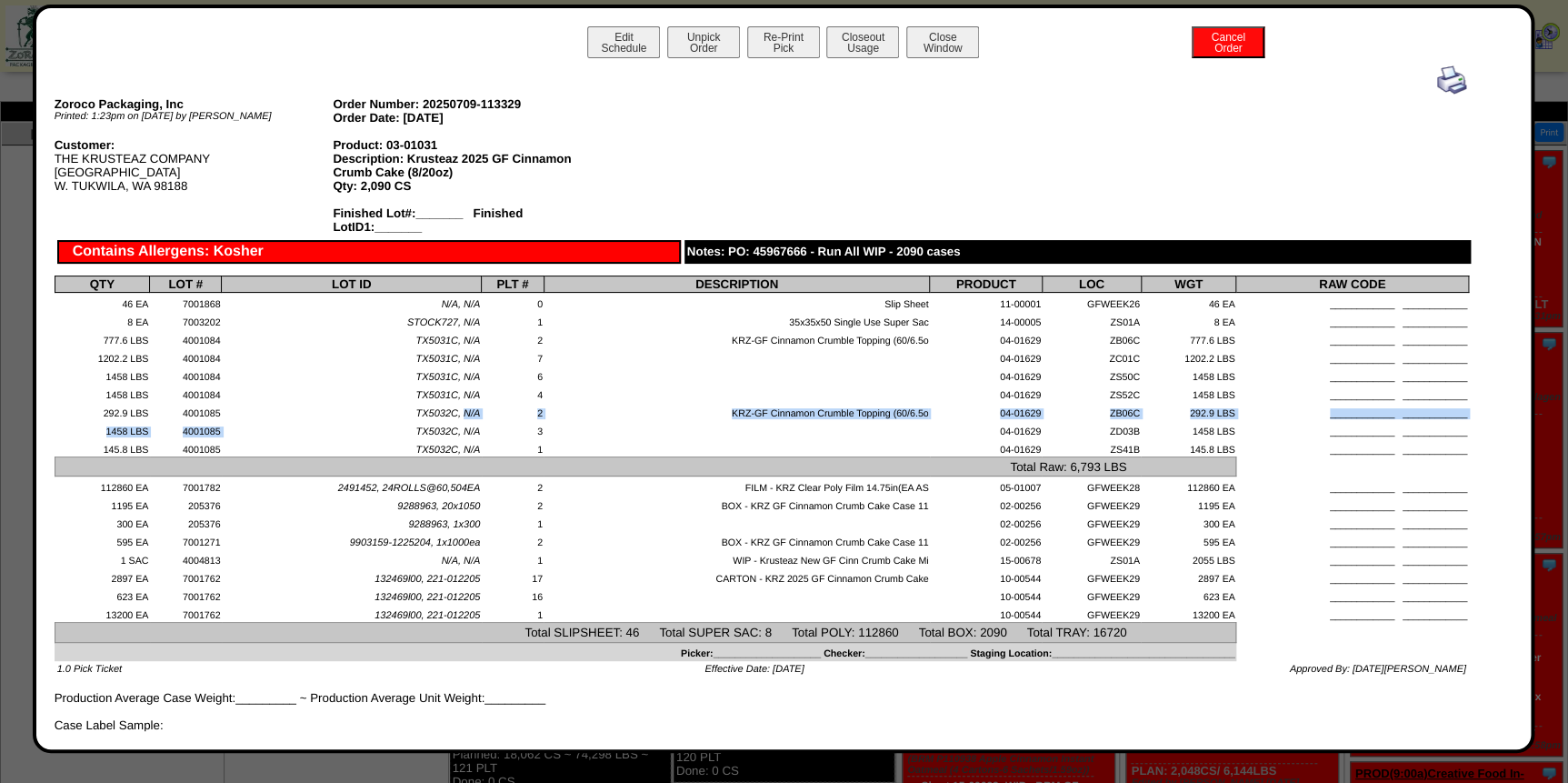 click on "QTY
LOT #
LOT ID
PLT #
DESCRIPTION
PRODUCT
LOC
WGT
RAW CODE
46 EA
7001868
N/A,
N/A
0
Slip Sheet
11-00001
GFWEEK26
46 EA
____________   ____________
8 EA
7003202
STOCK727,
N/A
1
35x35x50 Single Use Super Sac" at bounding box center [761, 468] 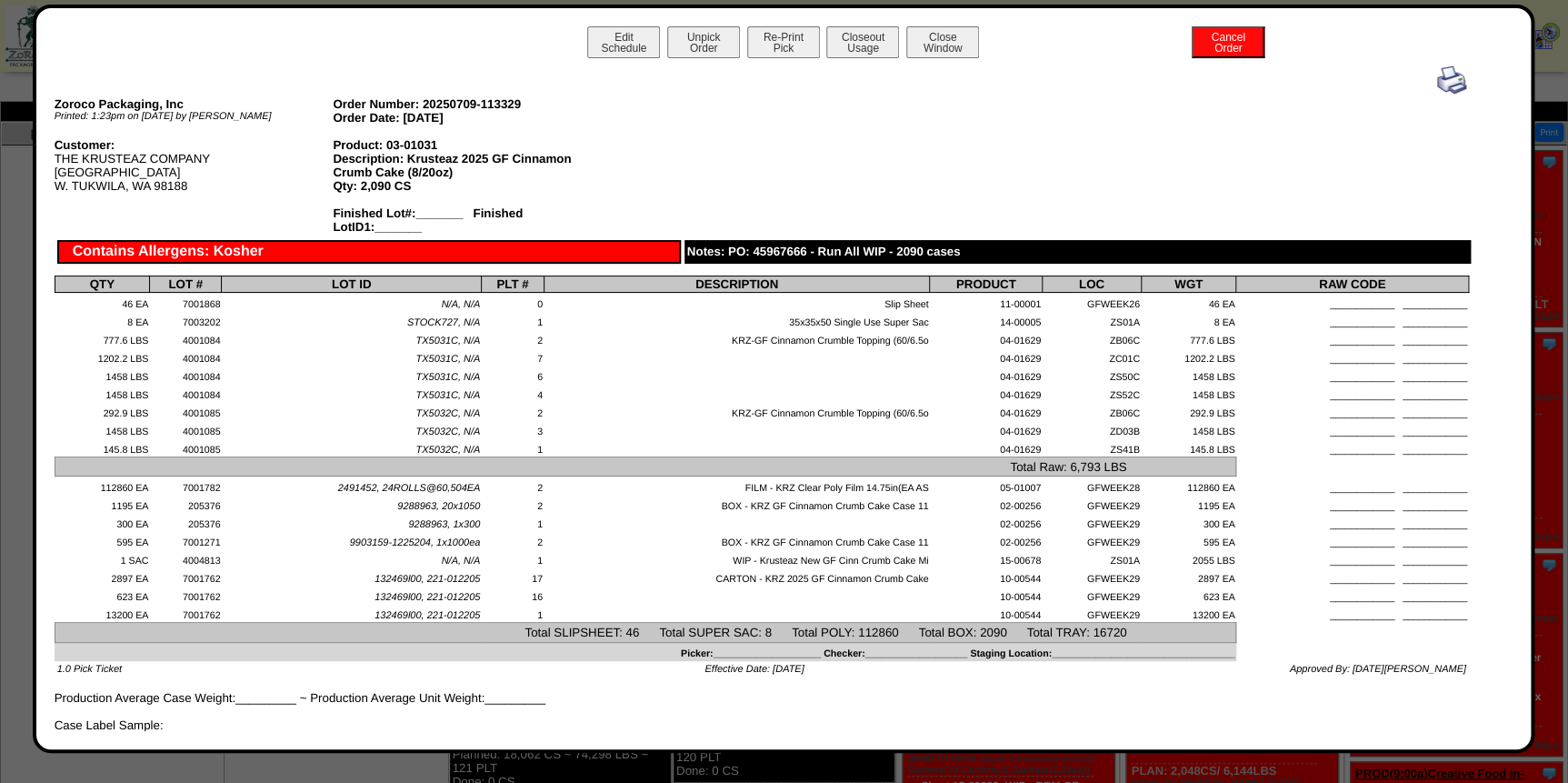 drag, startPoint x: 233, startPoint y: 417, endPoint x: 241, endPoint y: 437, distance: 21.540659 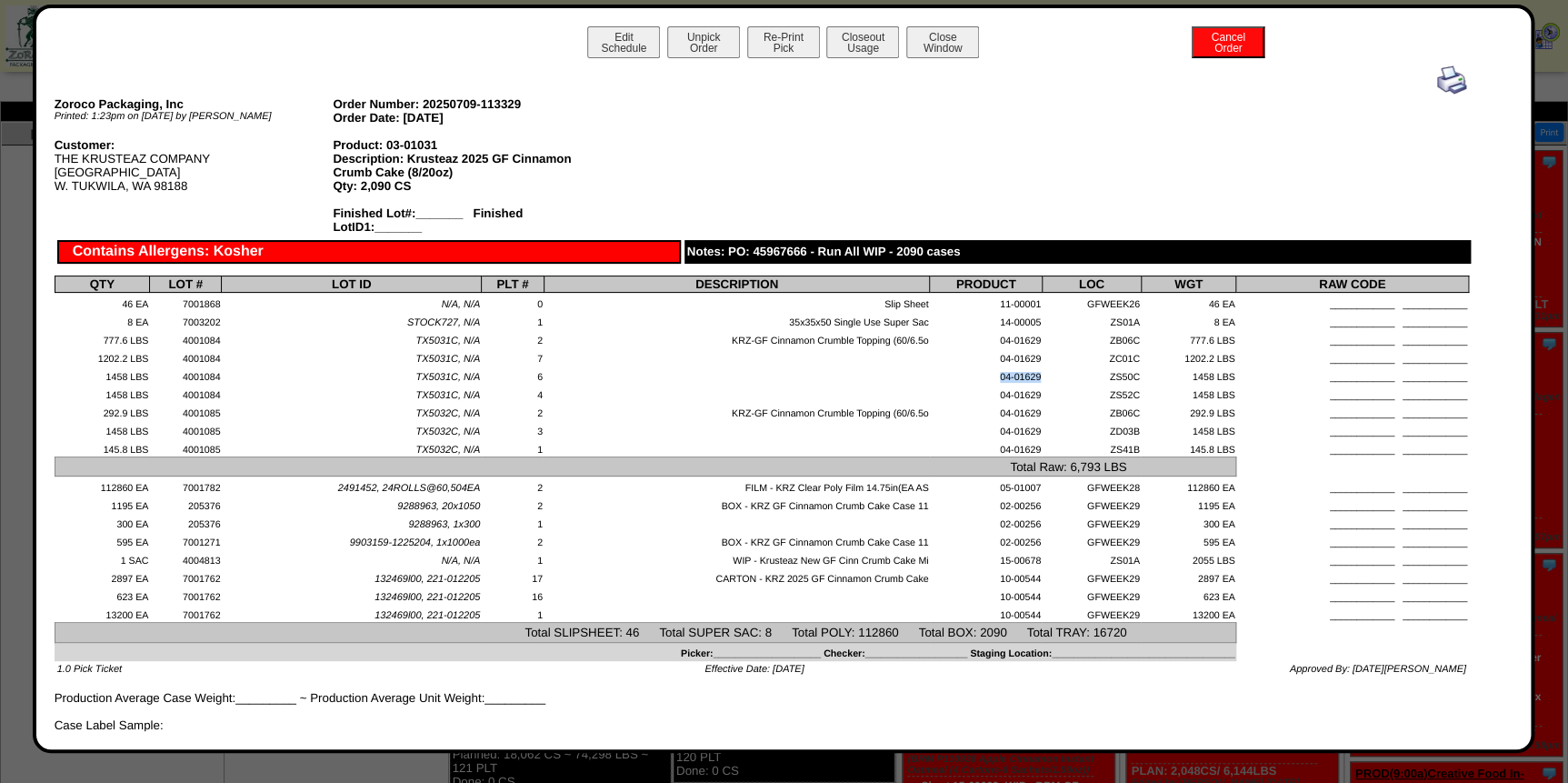 drag, startPoint x: 994, startPoint y: 375, endPoint x: 1034, endPoint y: 379, distance: 40.1995 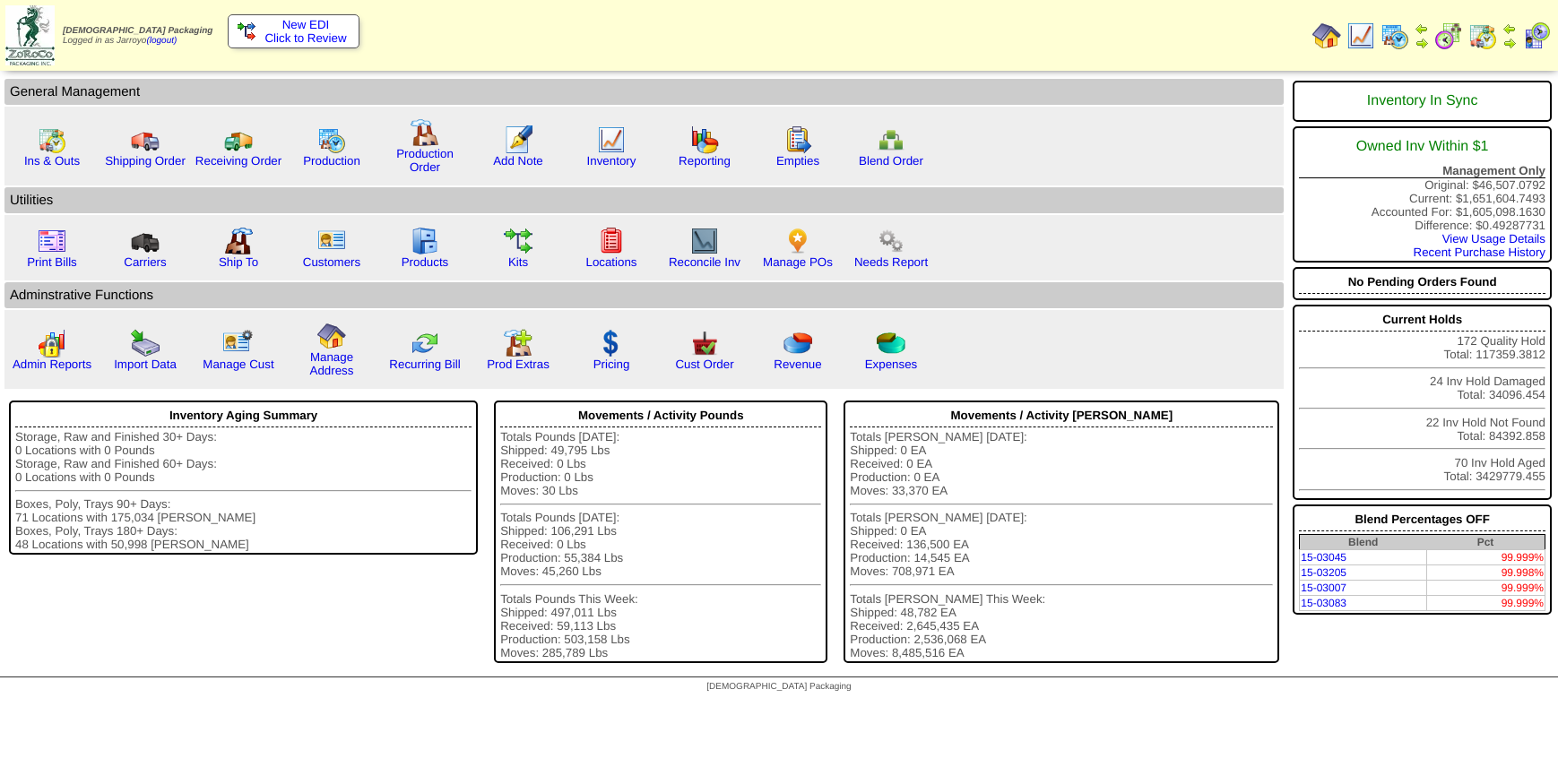 scroll, scrollTop: 0, scrollLeft: 0, axis: both 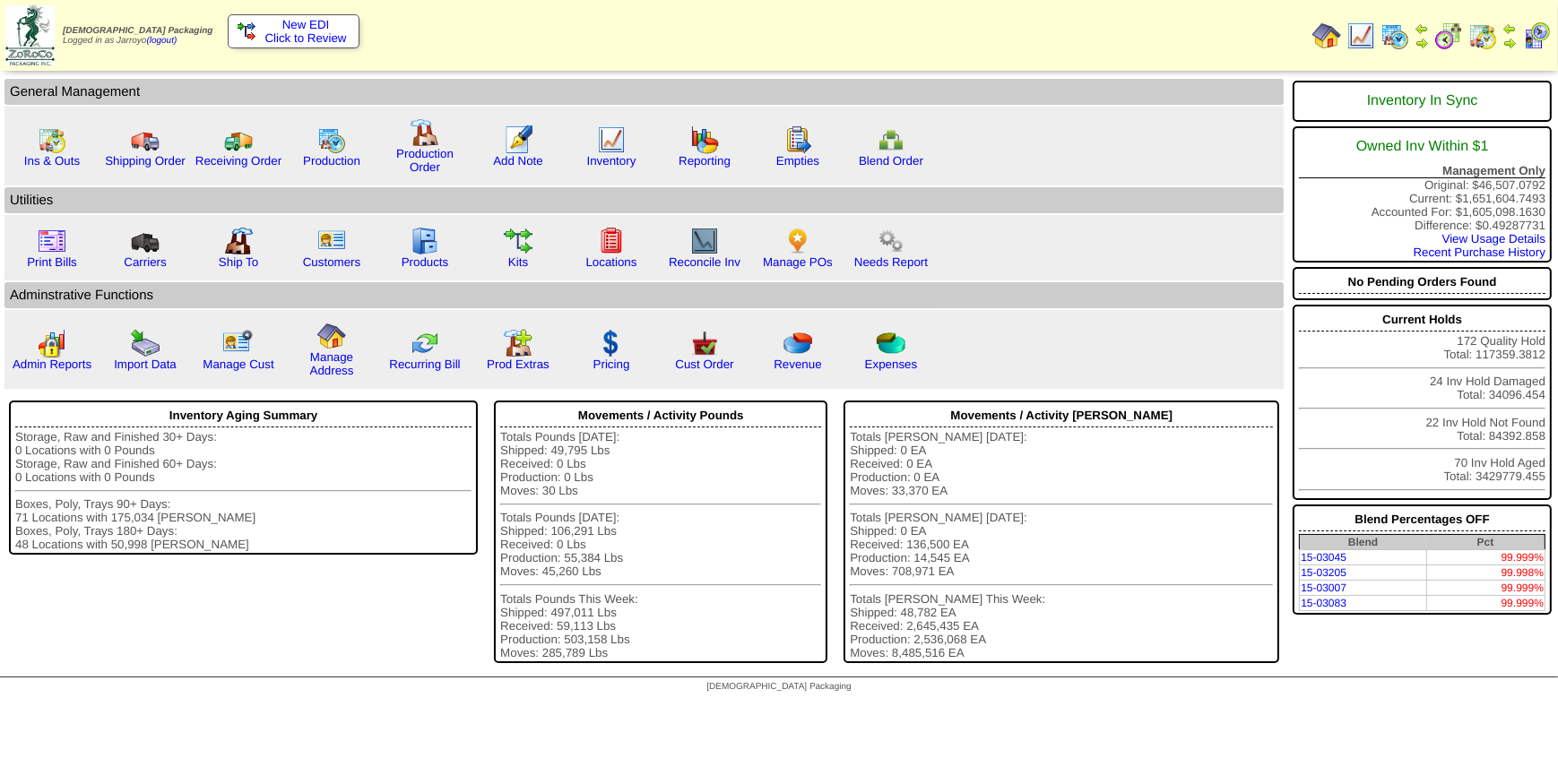 click at bounding box center [1361, 36] 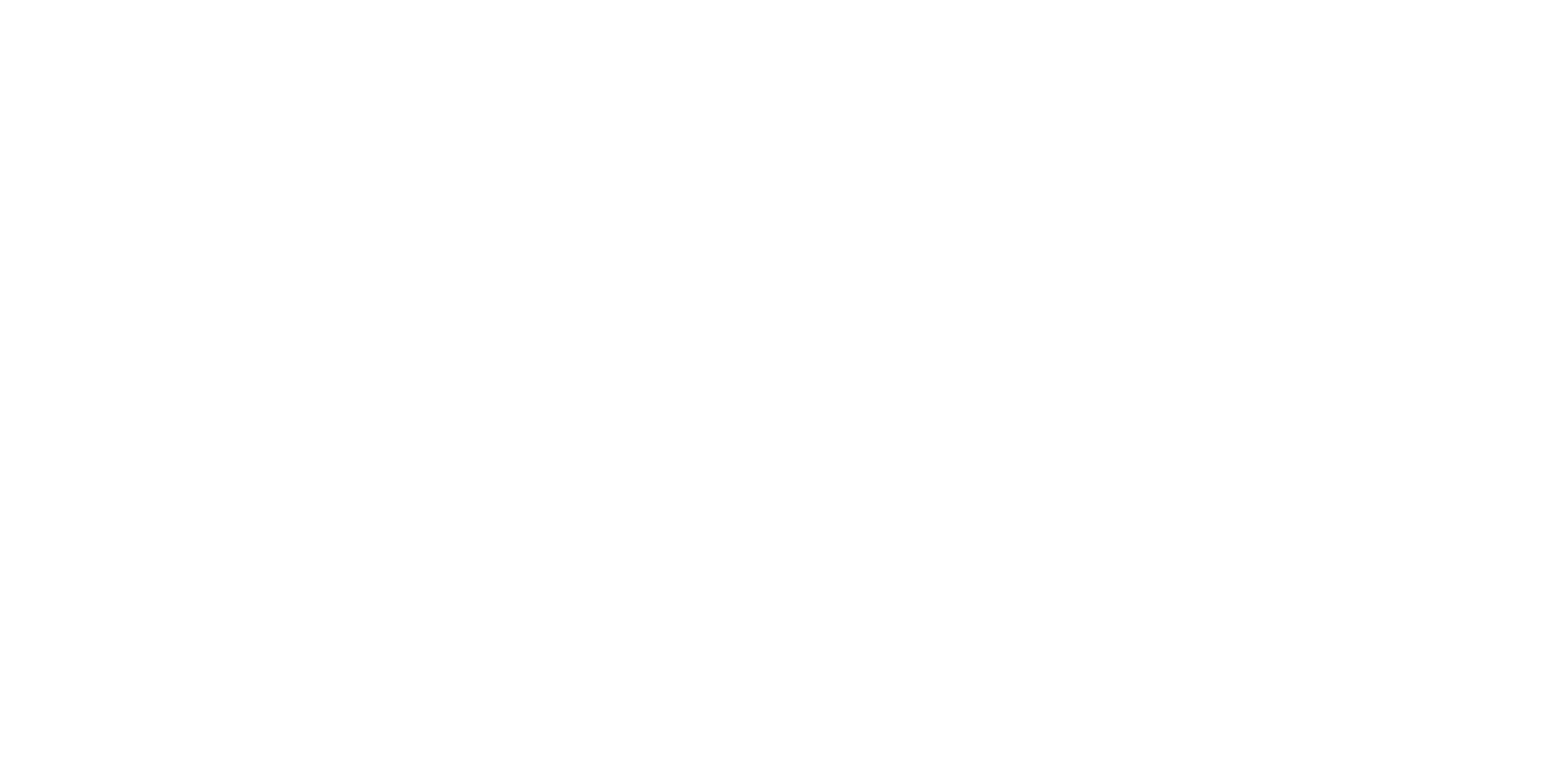 scroll, scrollTop: 0, scrollLeft: 0, axis: both 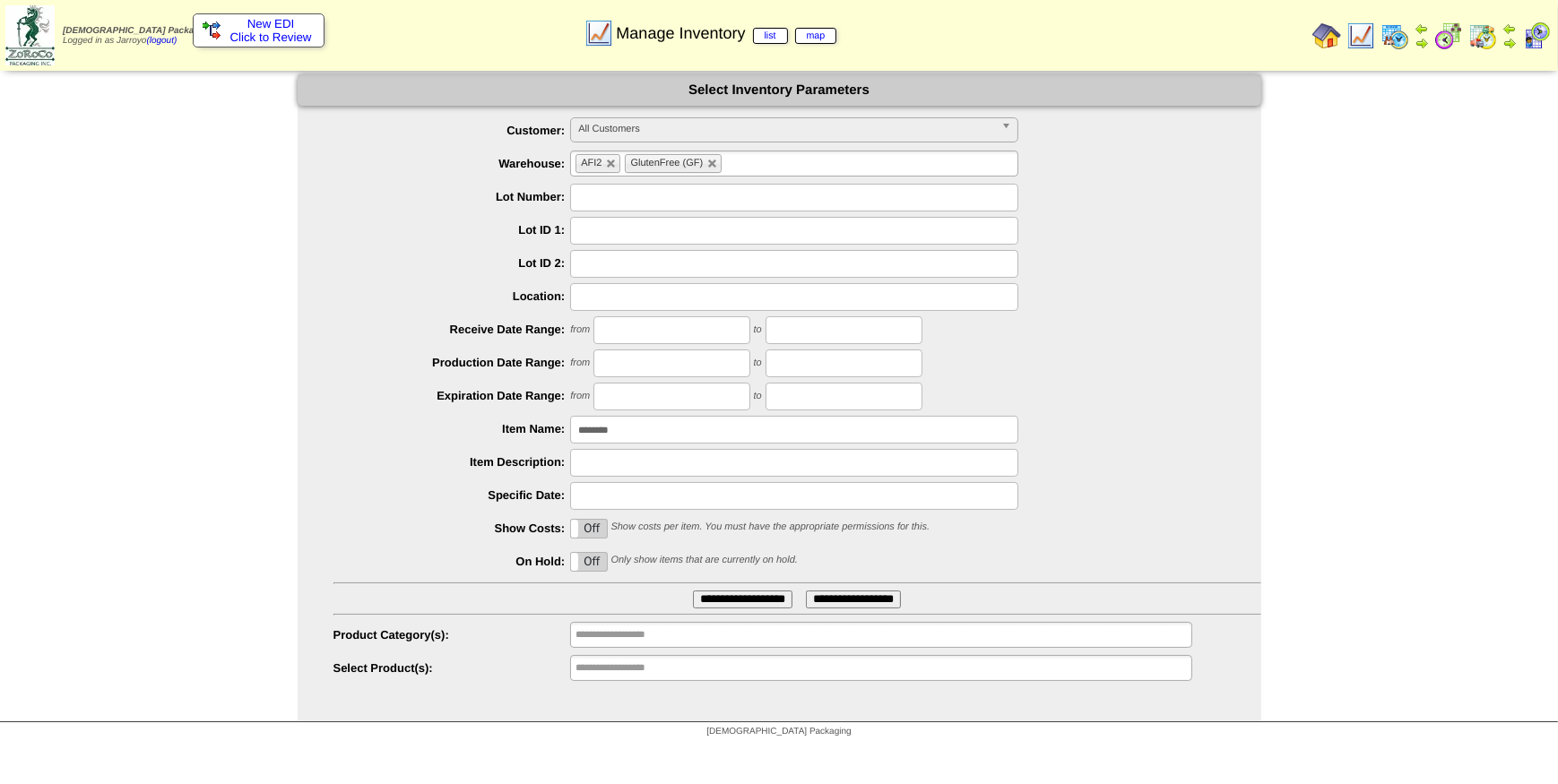drag, startPoint x: 645, startPoint y: 426, endPoint x: 406, endPoint y: 439, distance: 239.3533 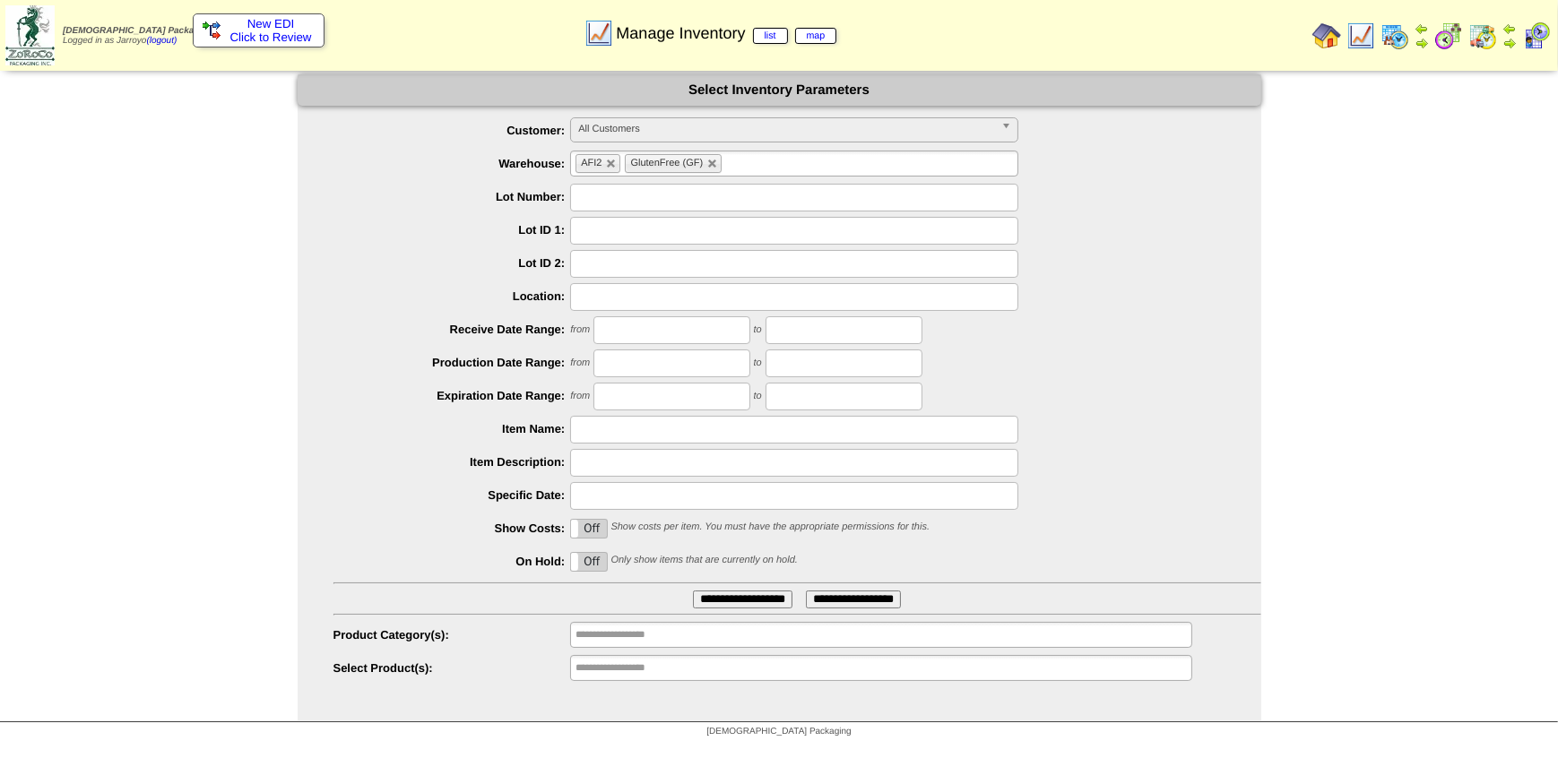 paste on "********" 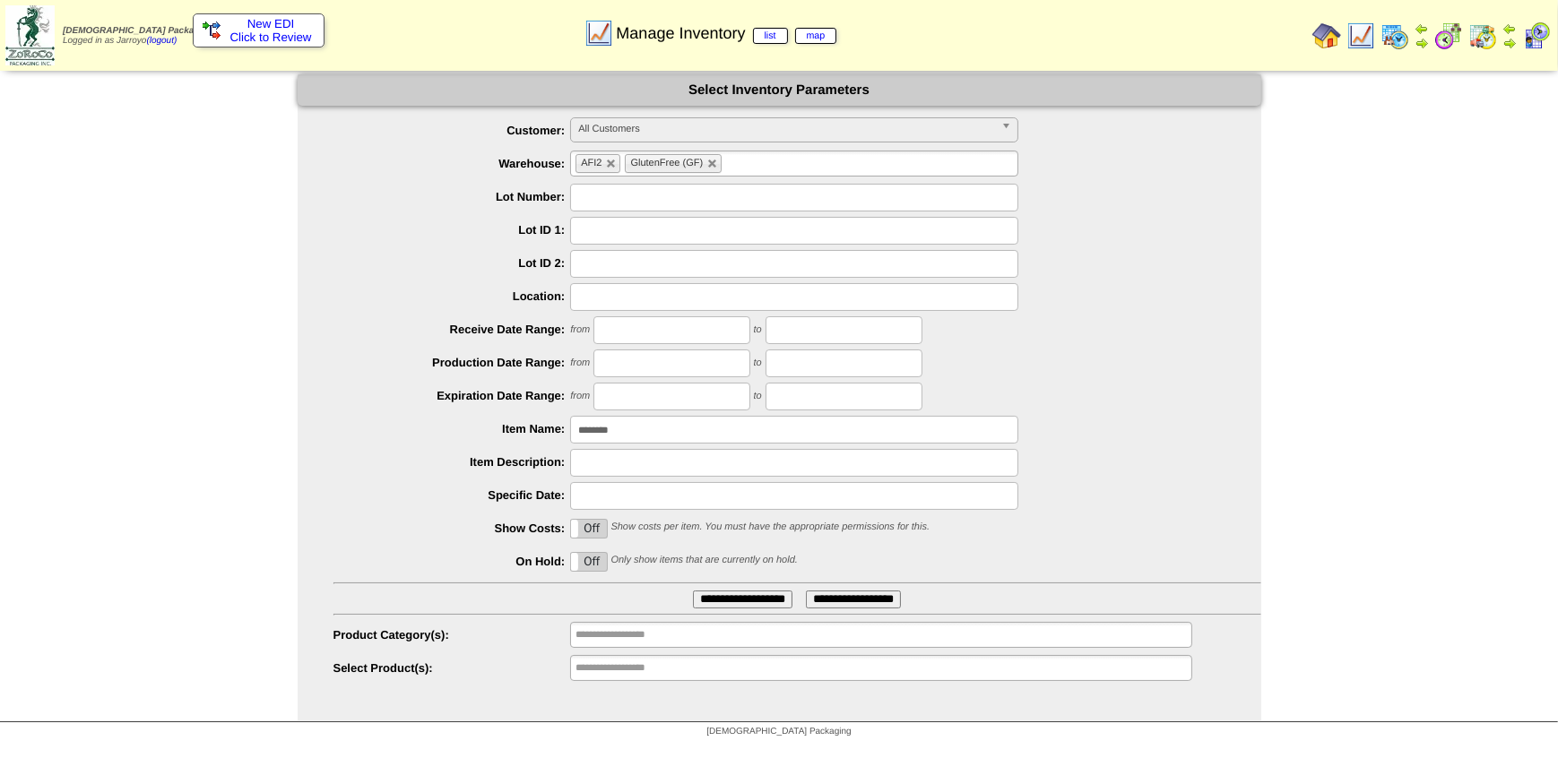 type on "********" 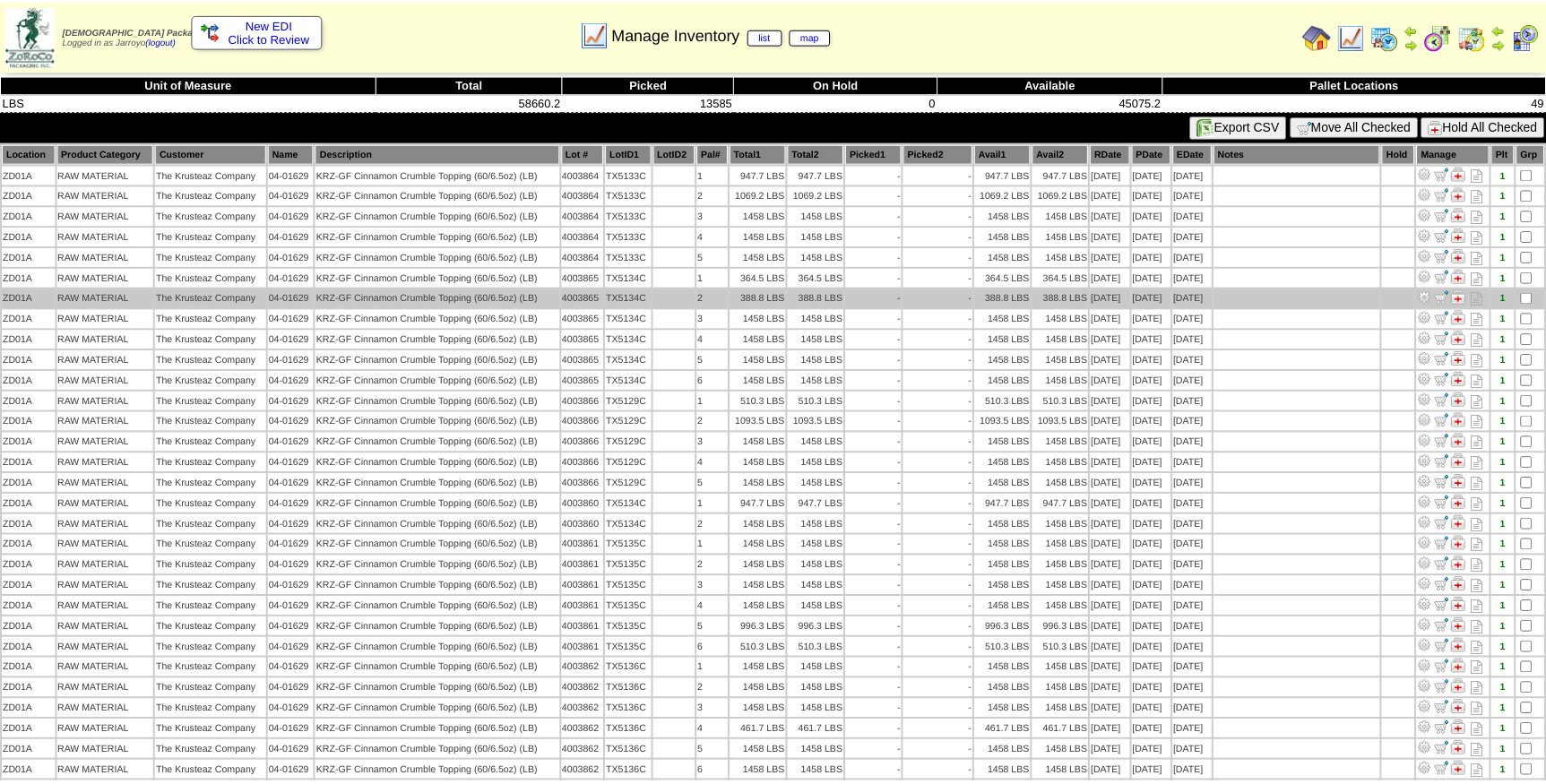 scroll, scrollTop: 0, scrollLeft: 0, axis: both 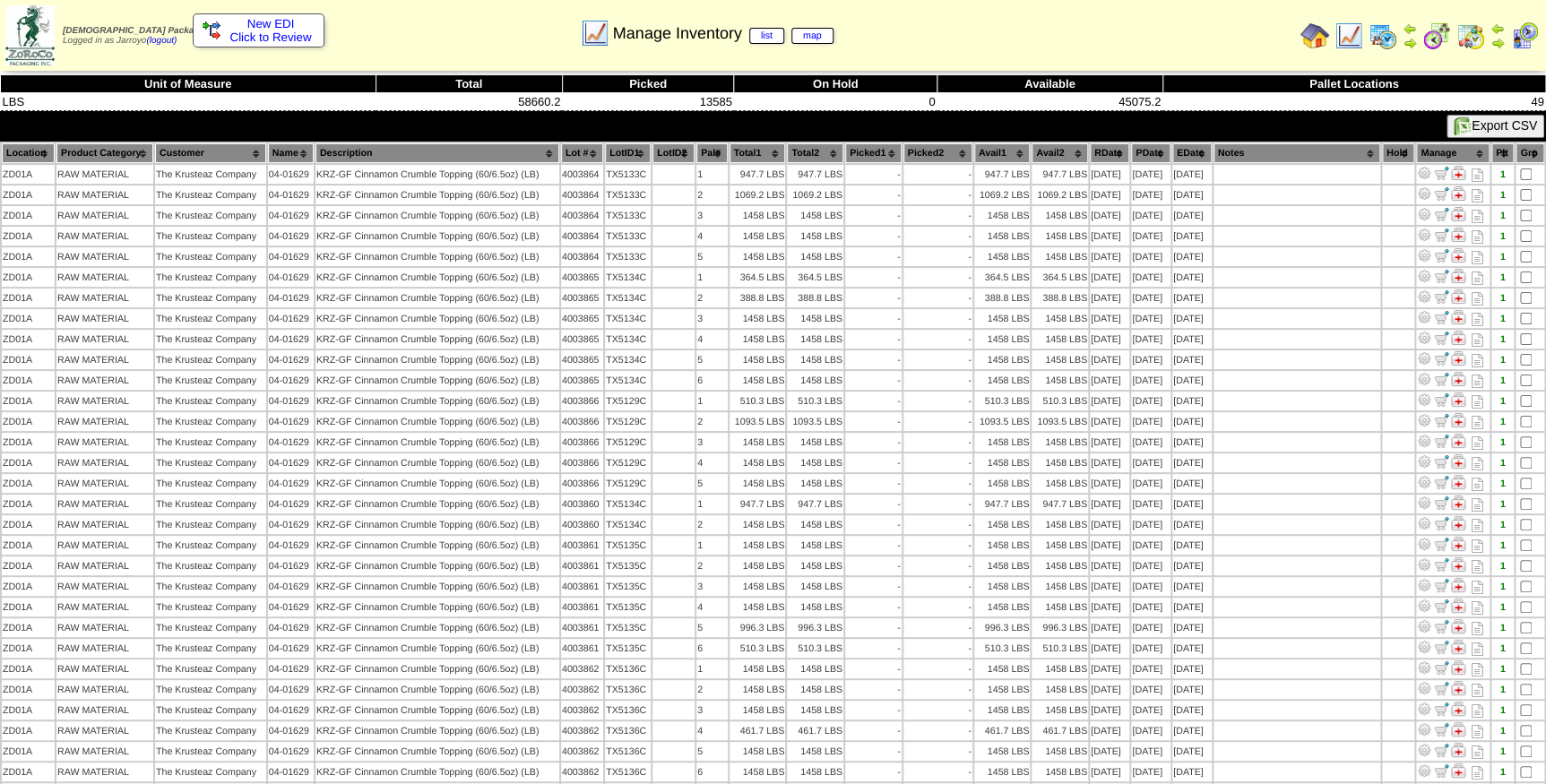 click on "Lot #" at bounding box center [582, 153] 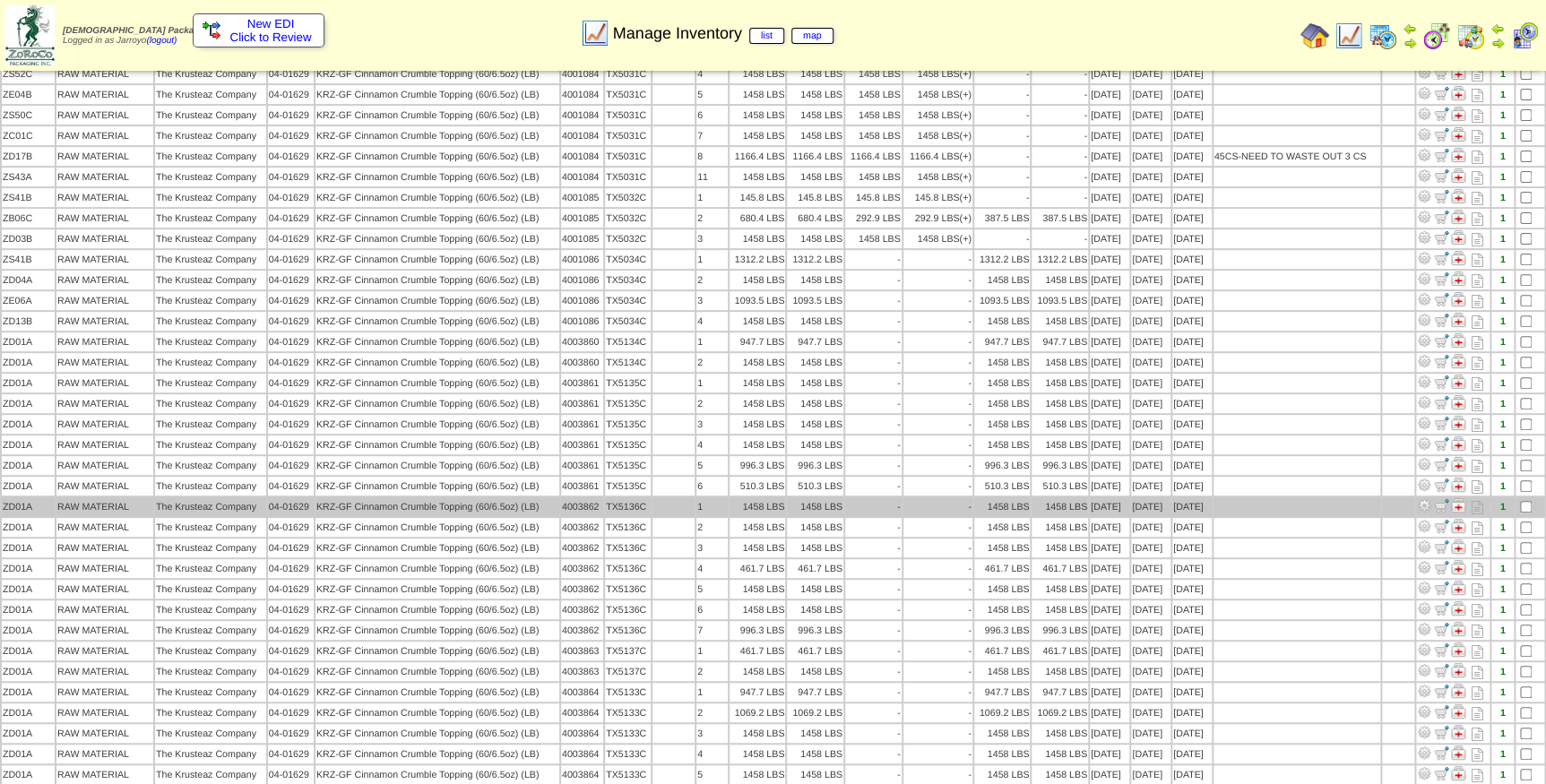 scroll, scrollTop: 257, scrollLeft: 0, axis: vertical 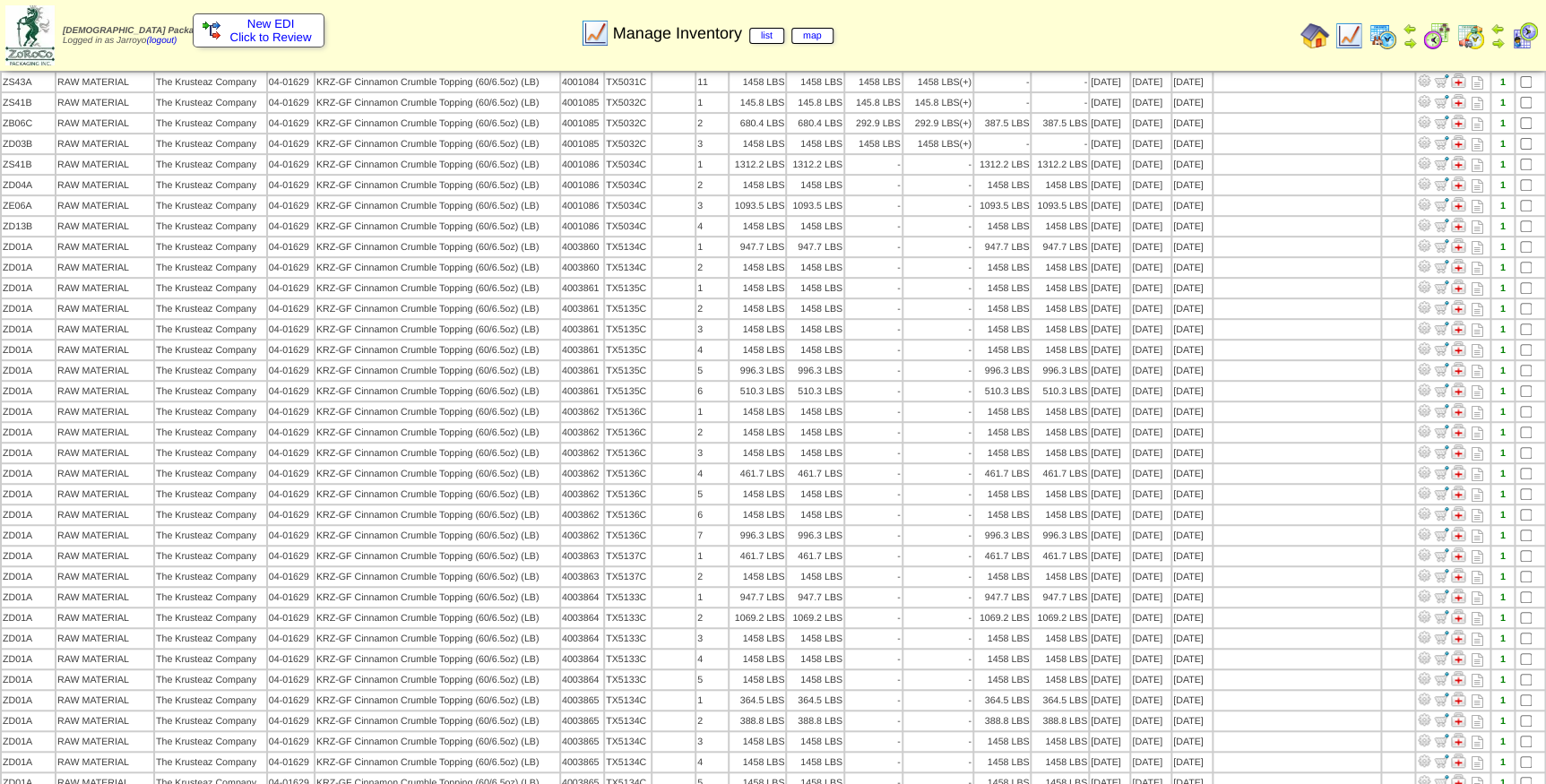click on "[DEMOGRAPHIC_DATA] Packaging
Logged in as Jarroyo                                 (logout)
Print All" at bounding box center (773, 342) 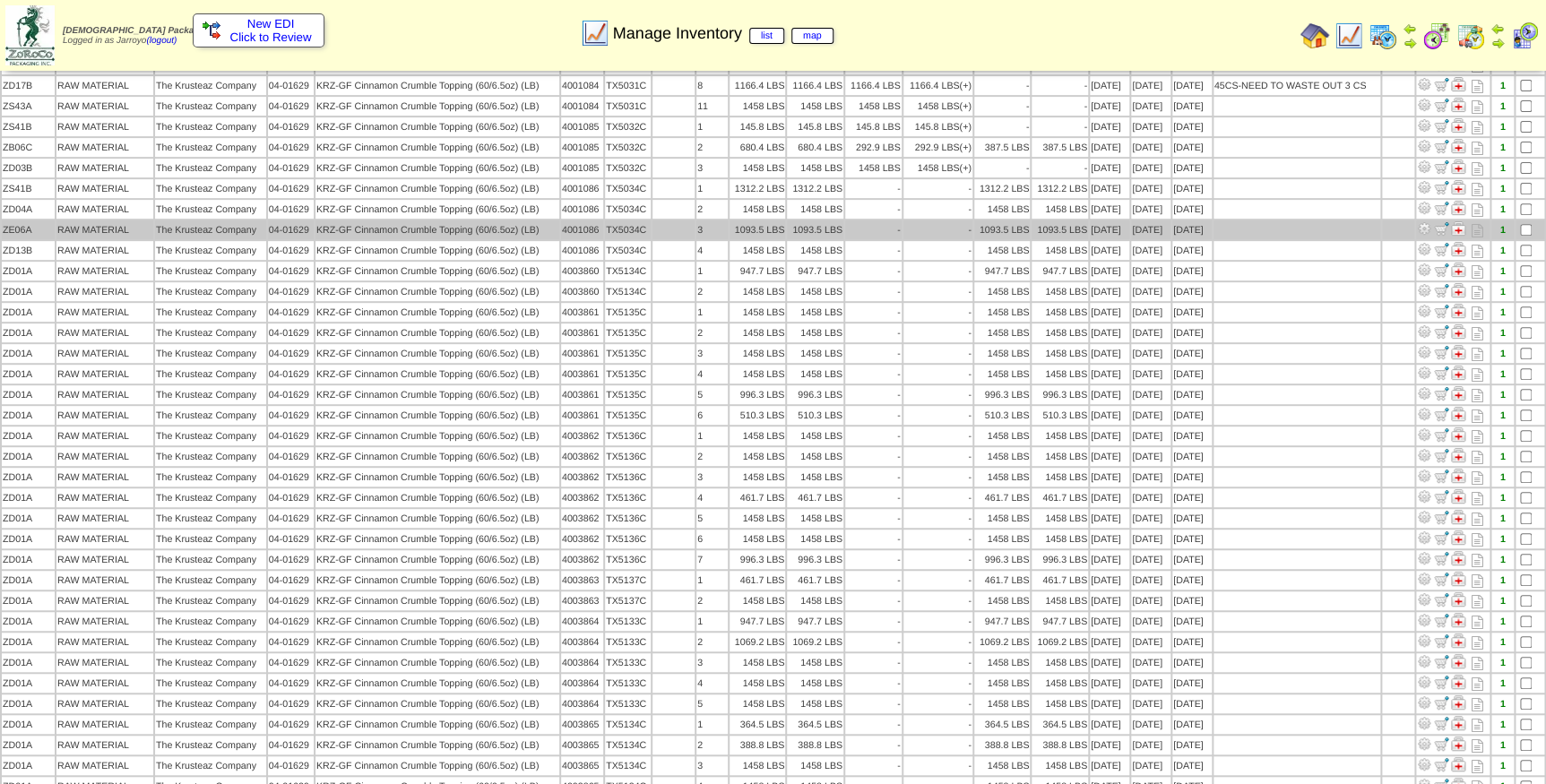 scroll, scrollTop: 0, scrollLeft: 0, axis: both 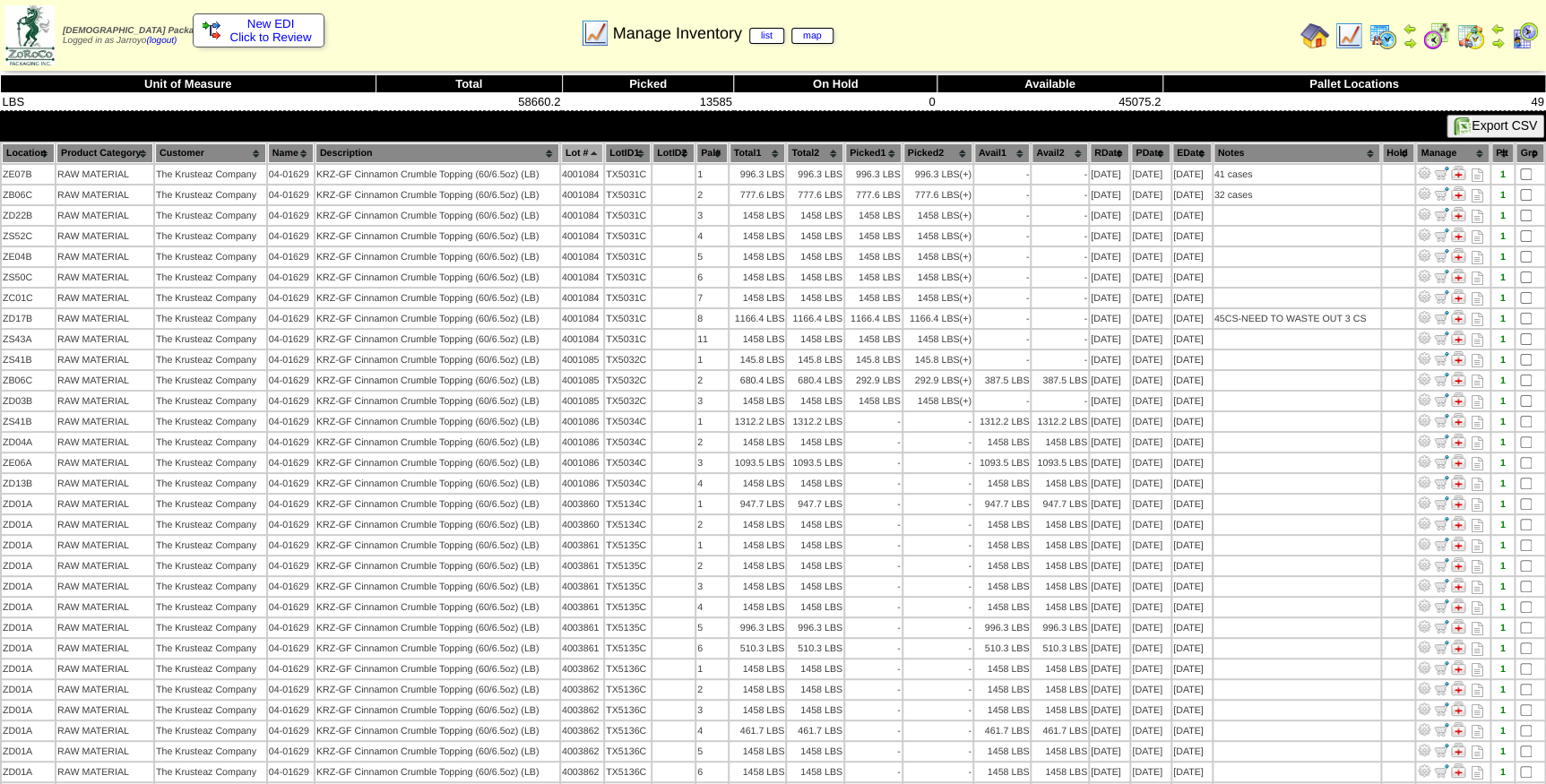 click at bounding box center (1349, 36) 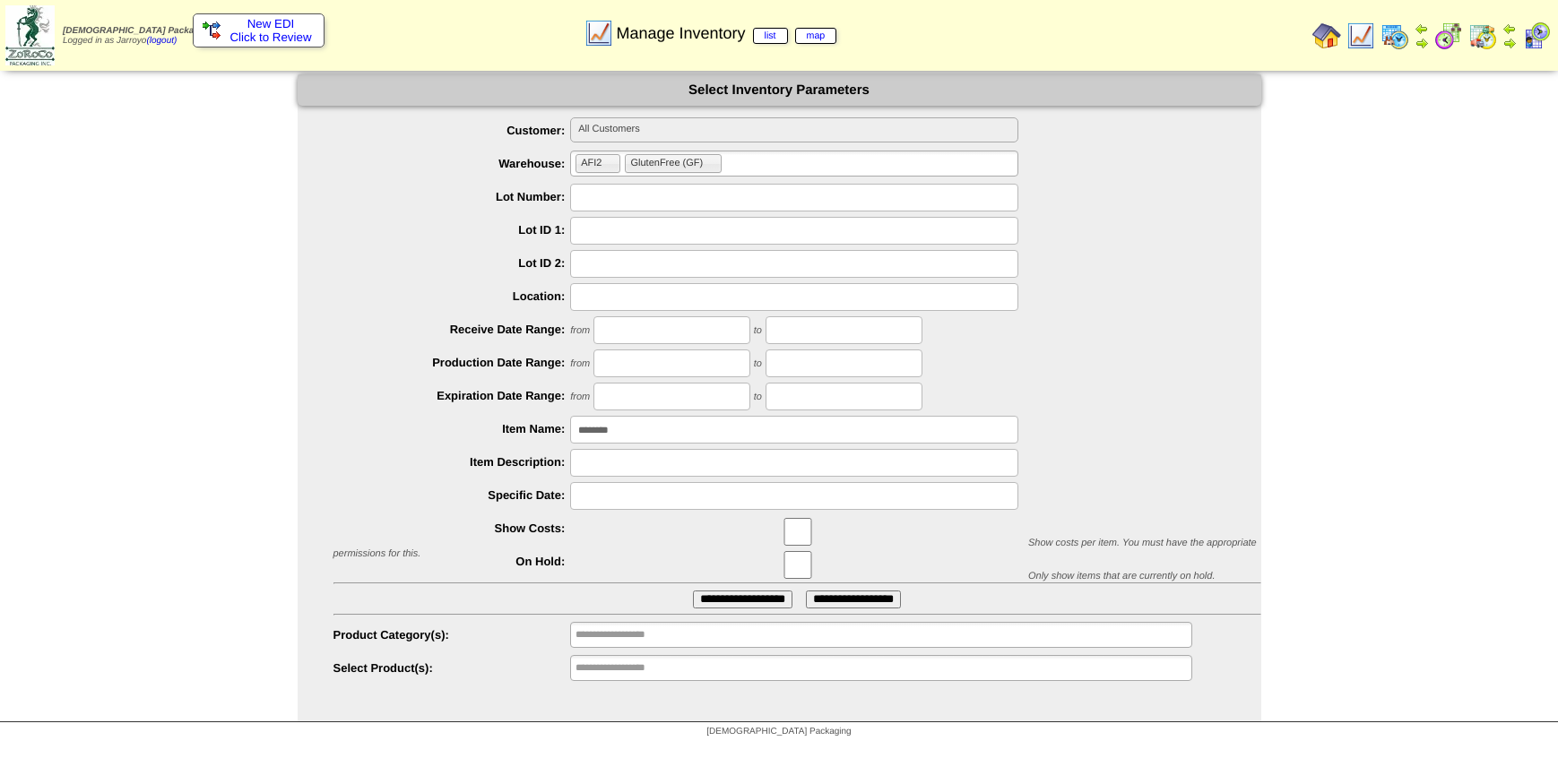 scroll, scrollTop: 0, scrollLeft: 0, axis: both 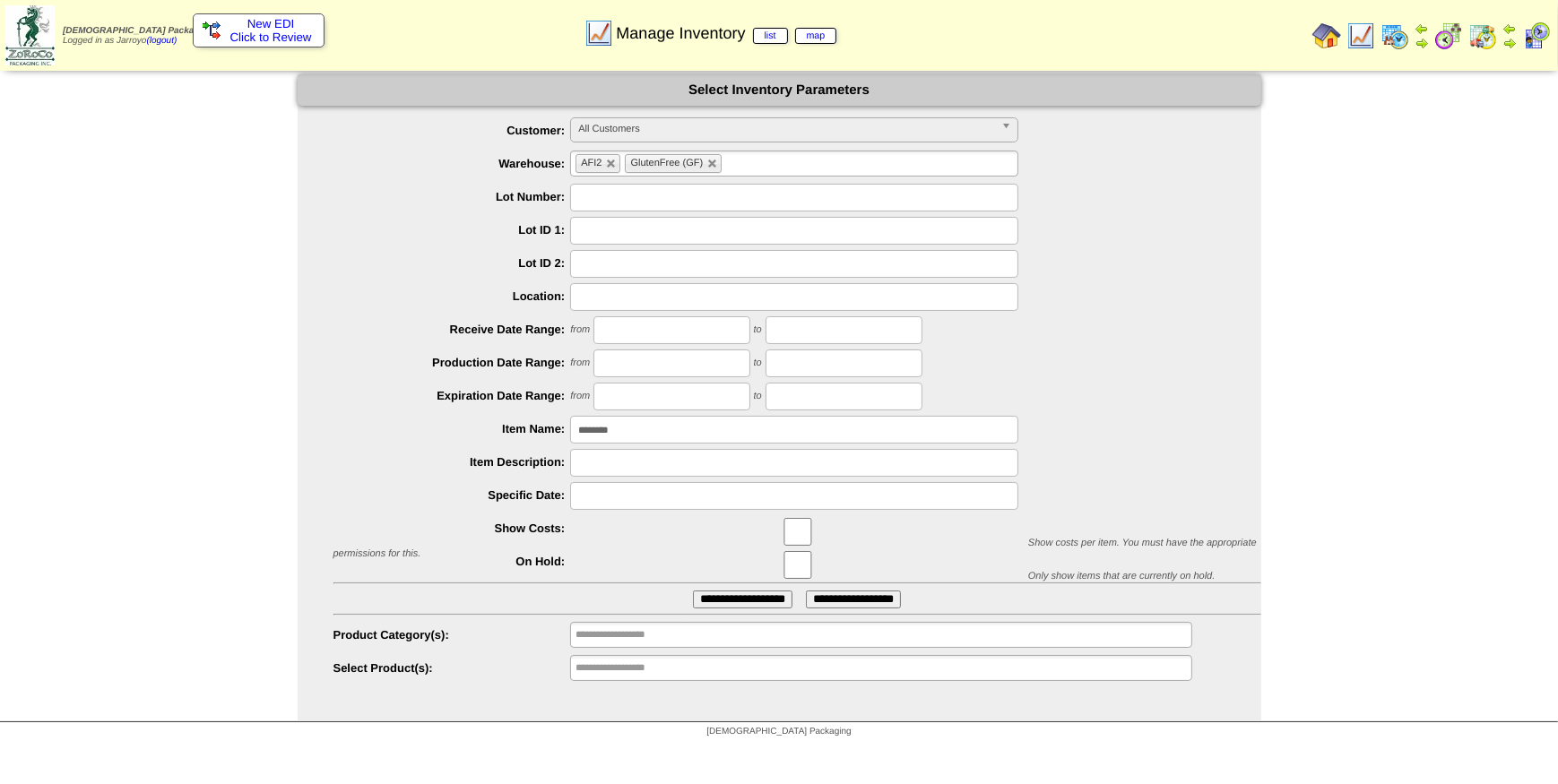 click on "Item Name:
********" at bounding box center [797, 429] 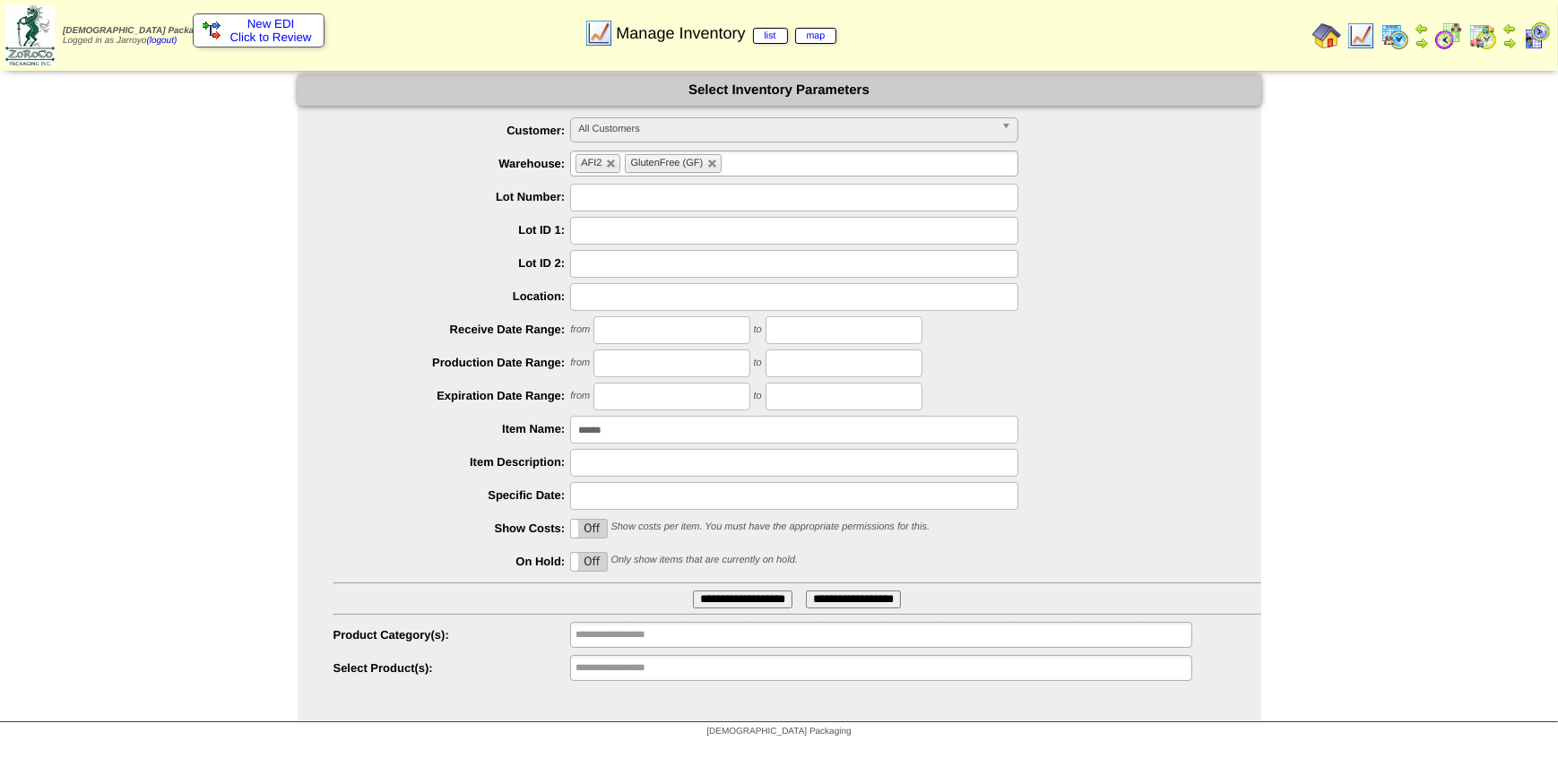 type on "********" 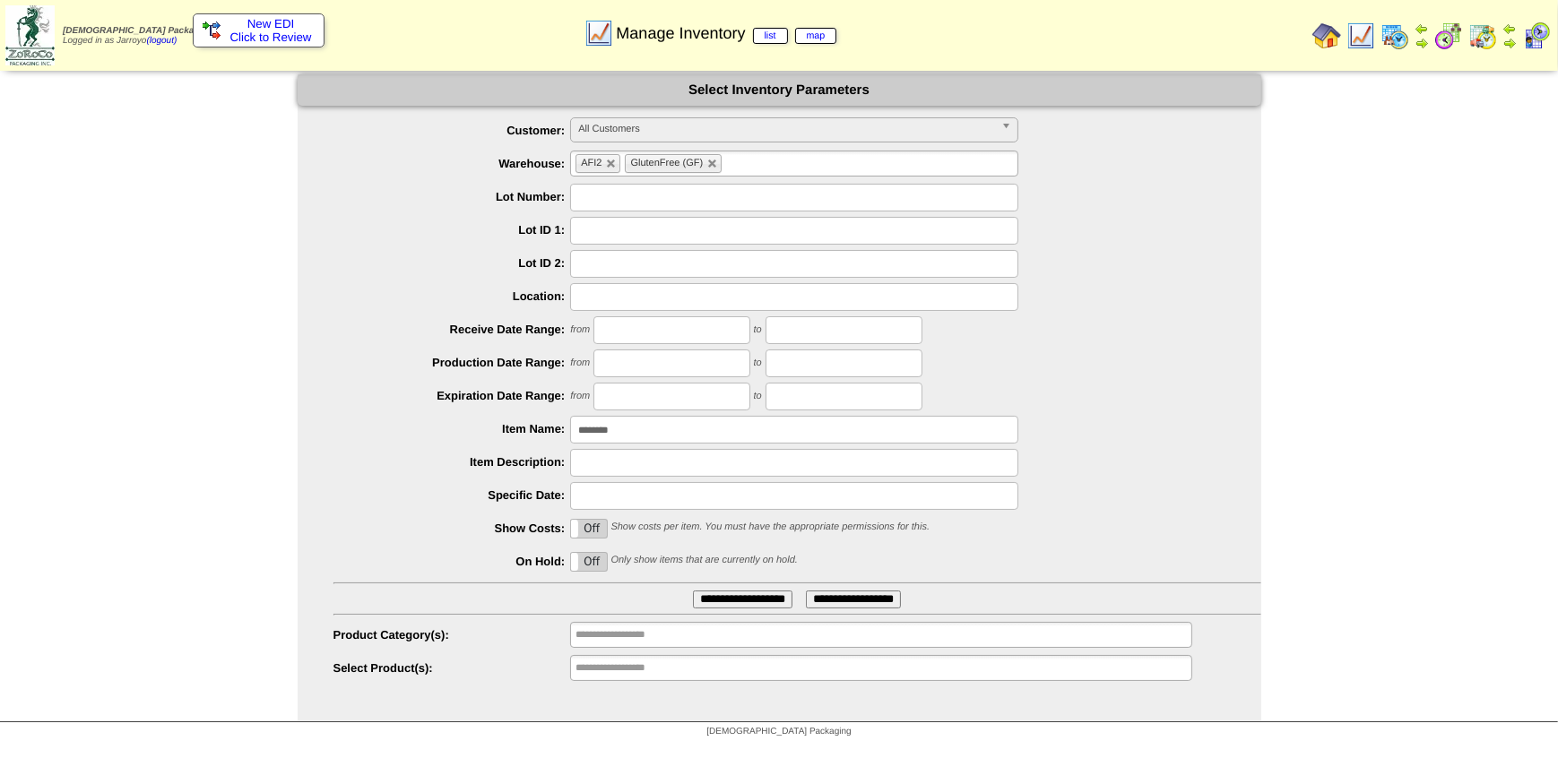 click on "**********" at bounding box center (742, 599) 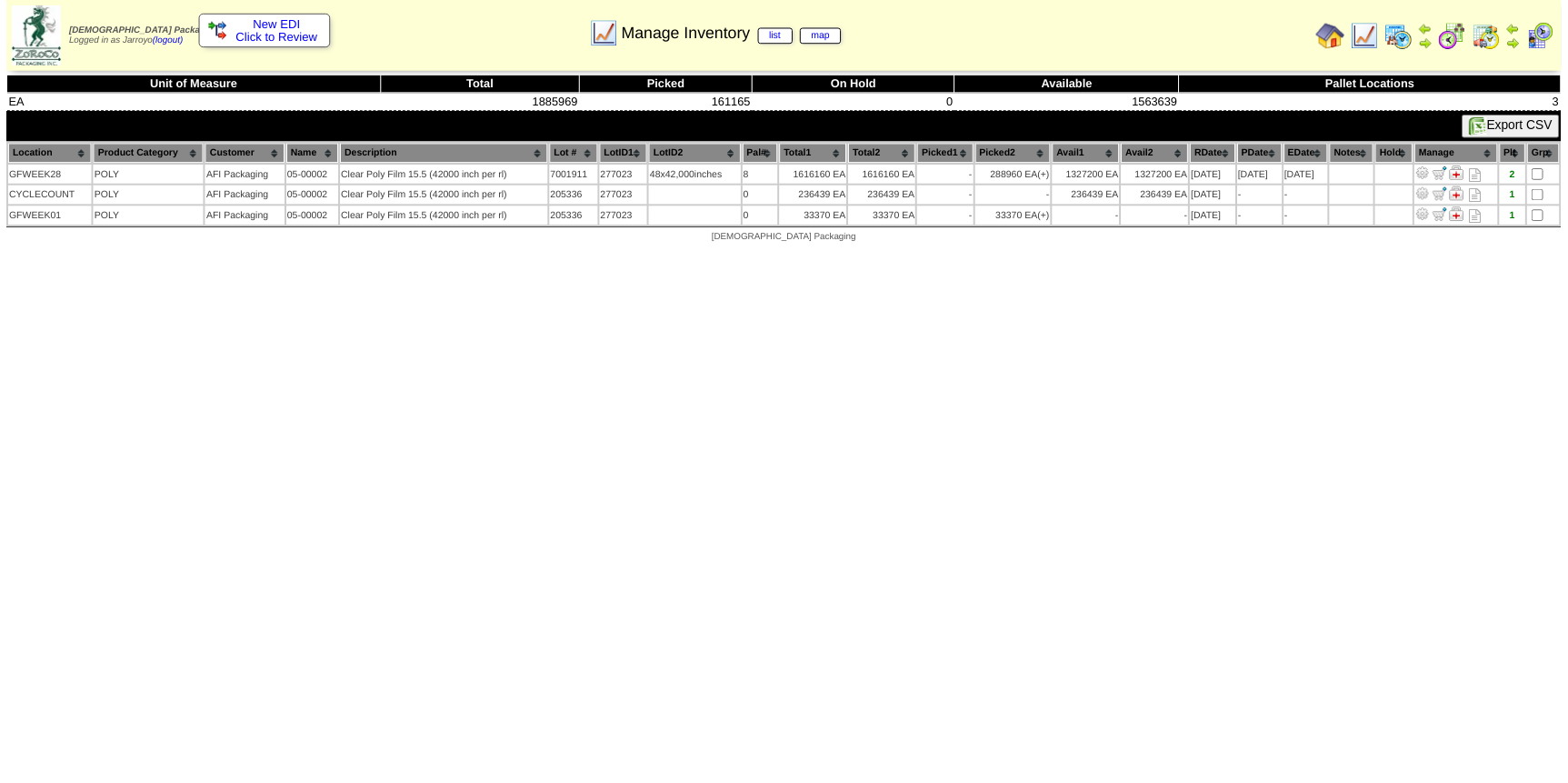 scroll, scrollTop: 0, scrollLeft: 0, axis: both 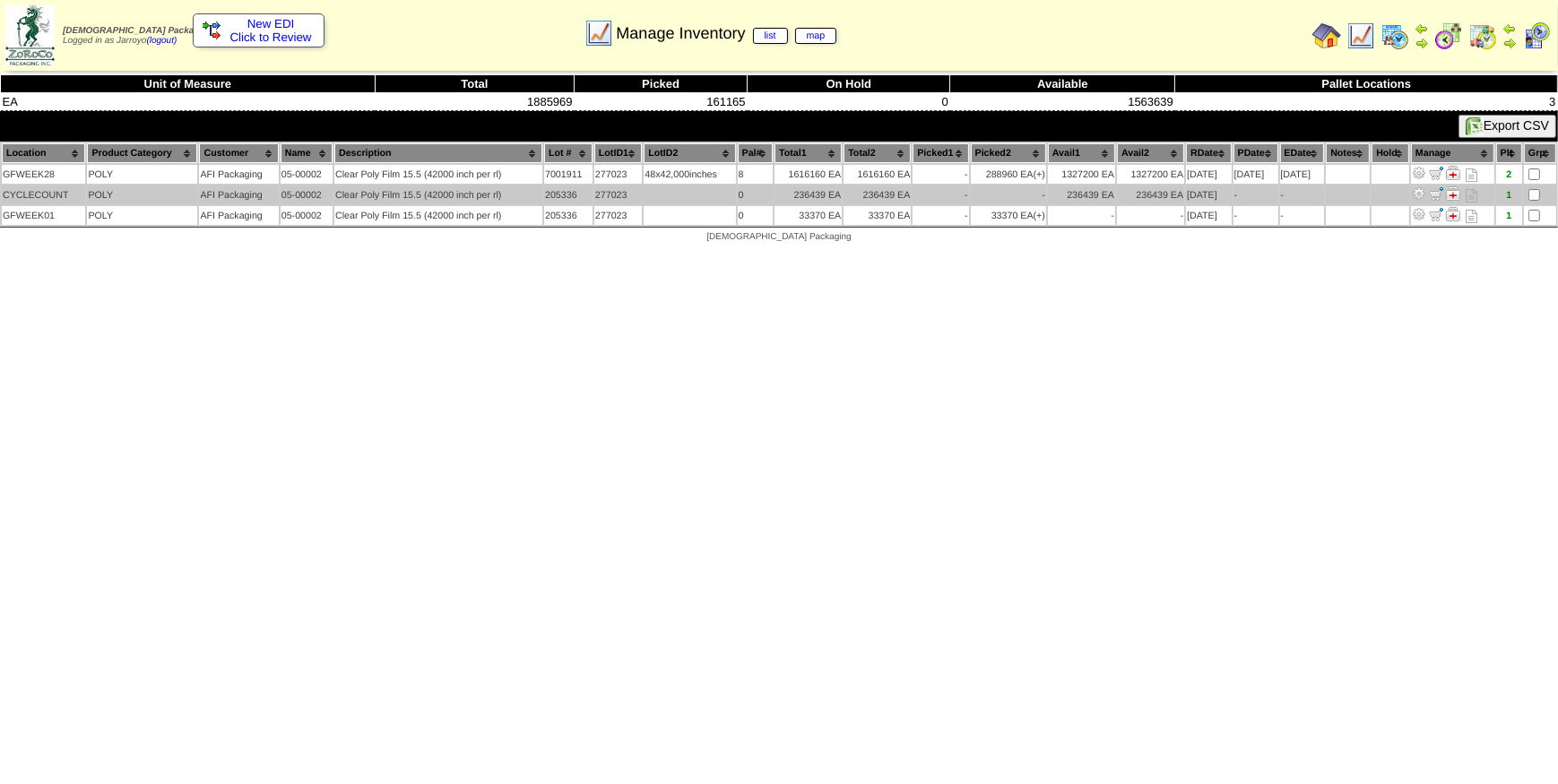click at bounding box center [1419, 194] 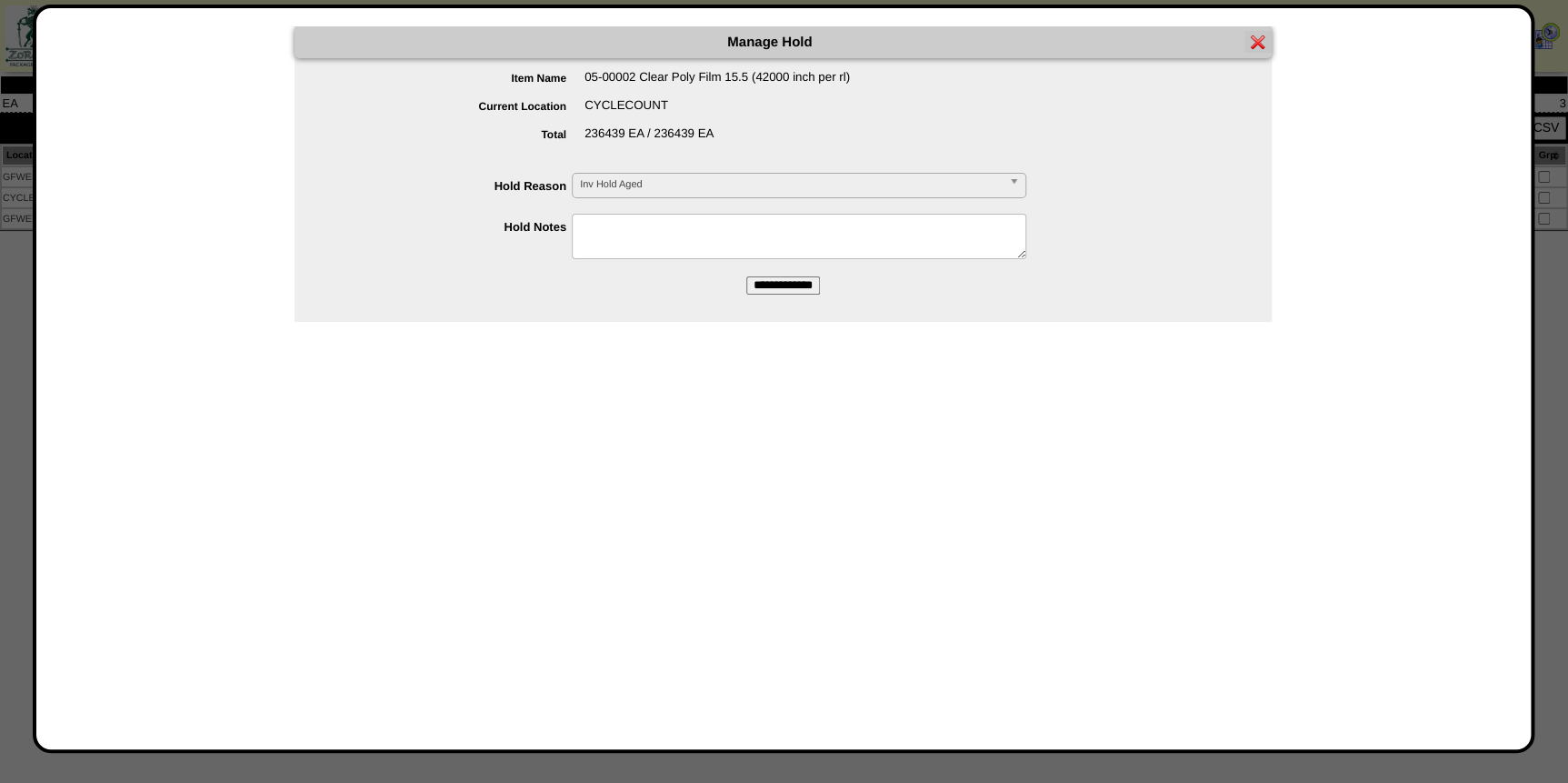 click on "Inv Hold Aged" at bounding box center [791, 185] 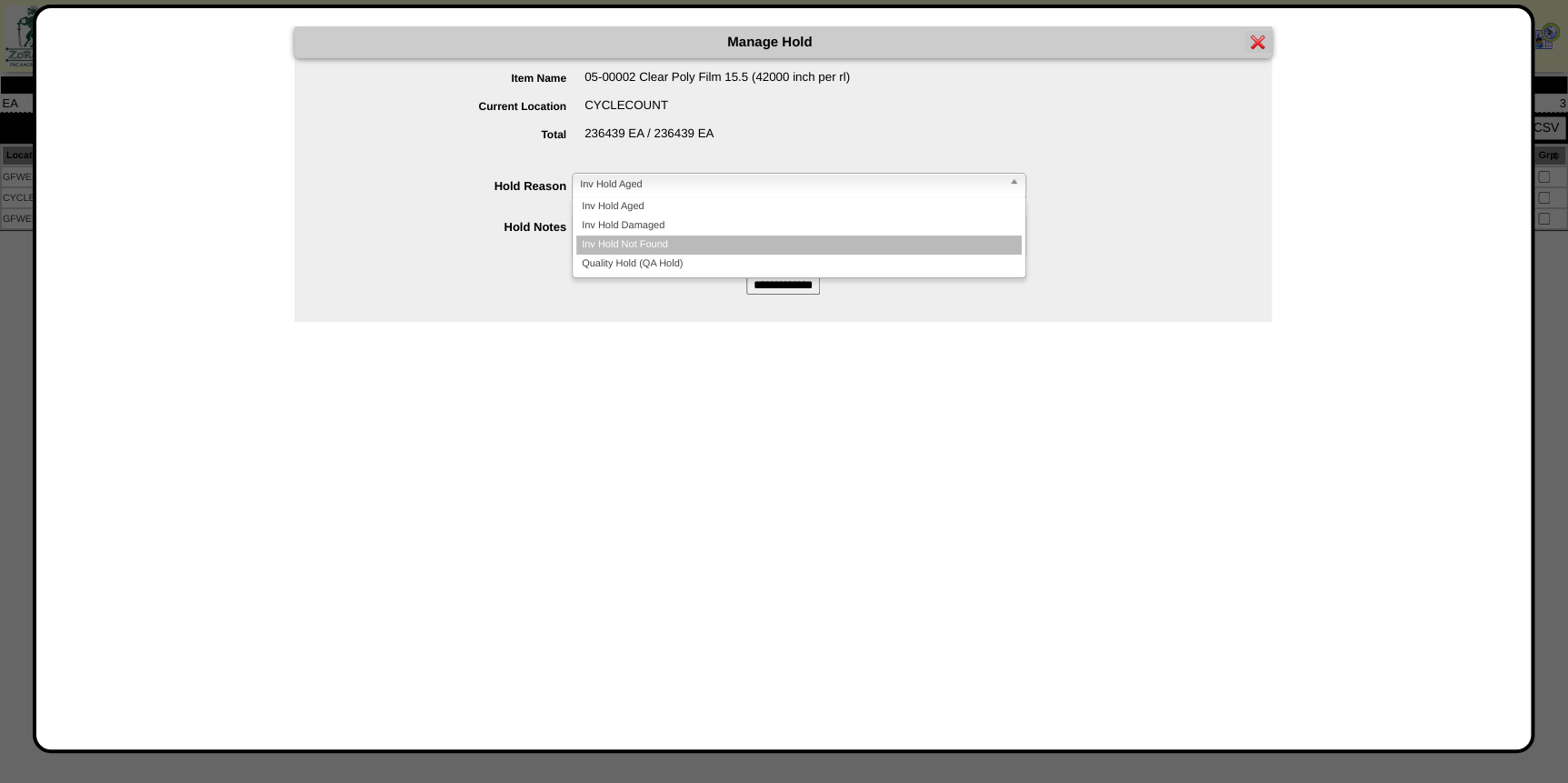 click on "Inv Hold Not Found" at bounding box center [799, 245] 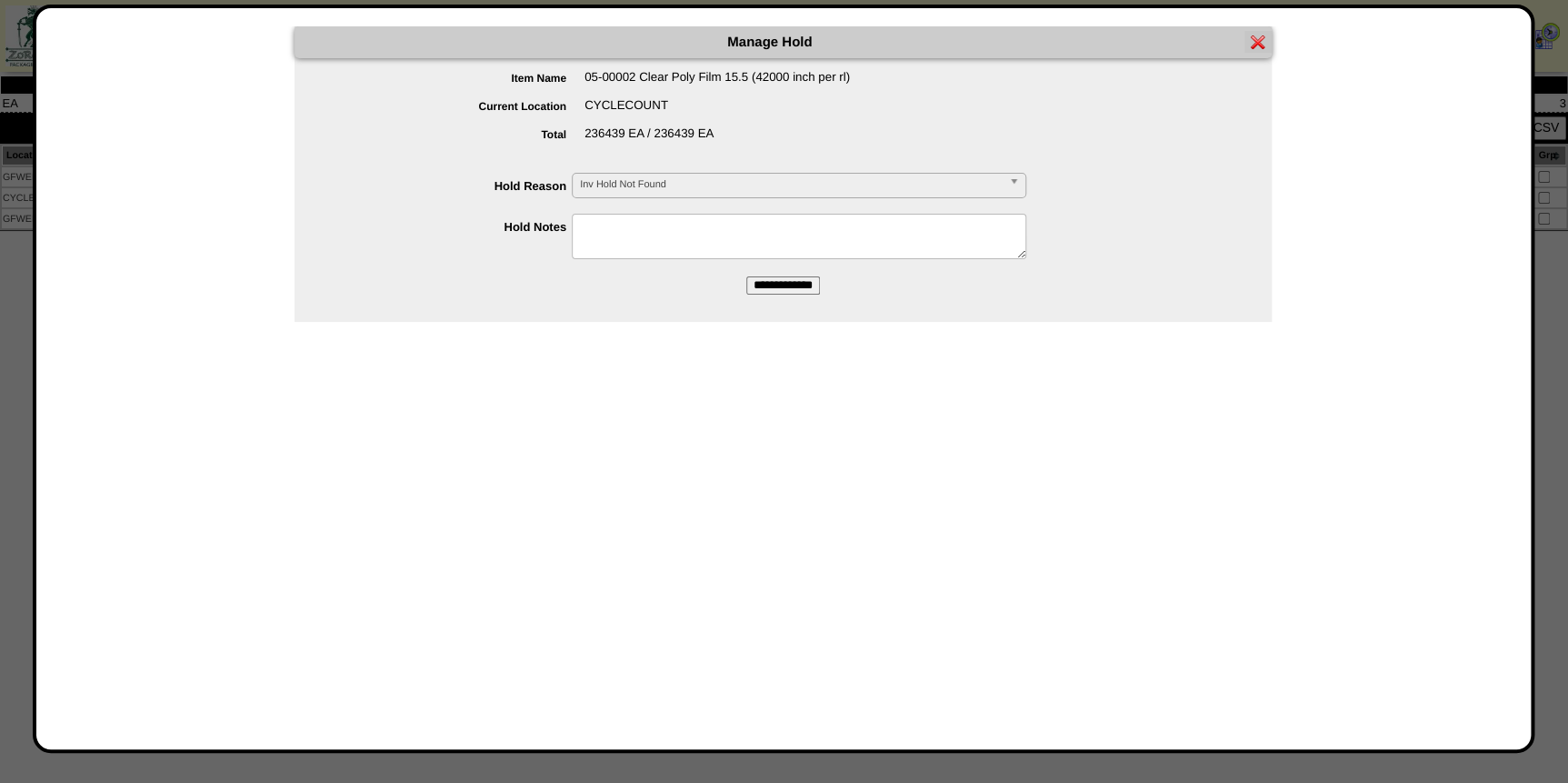 paste on "********" 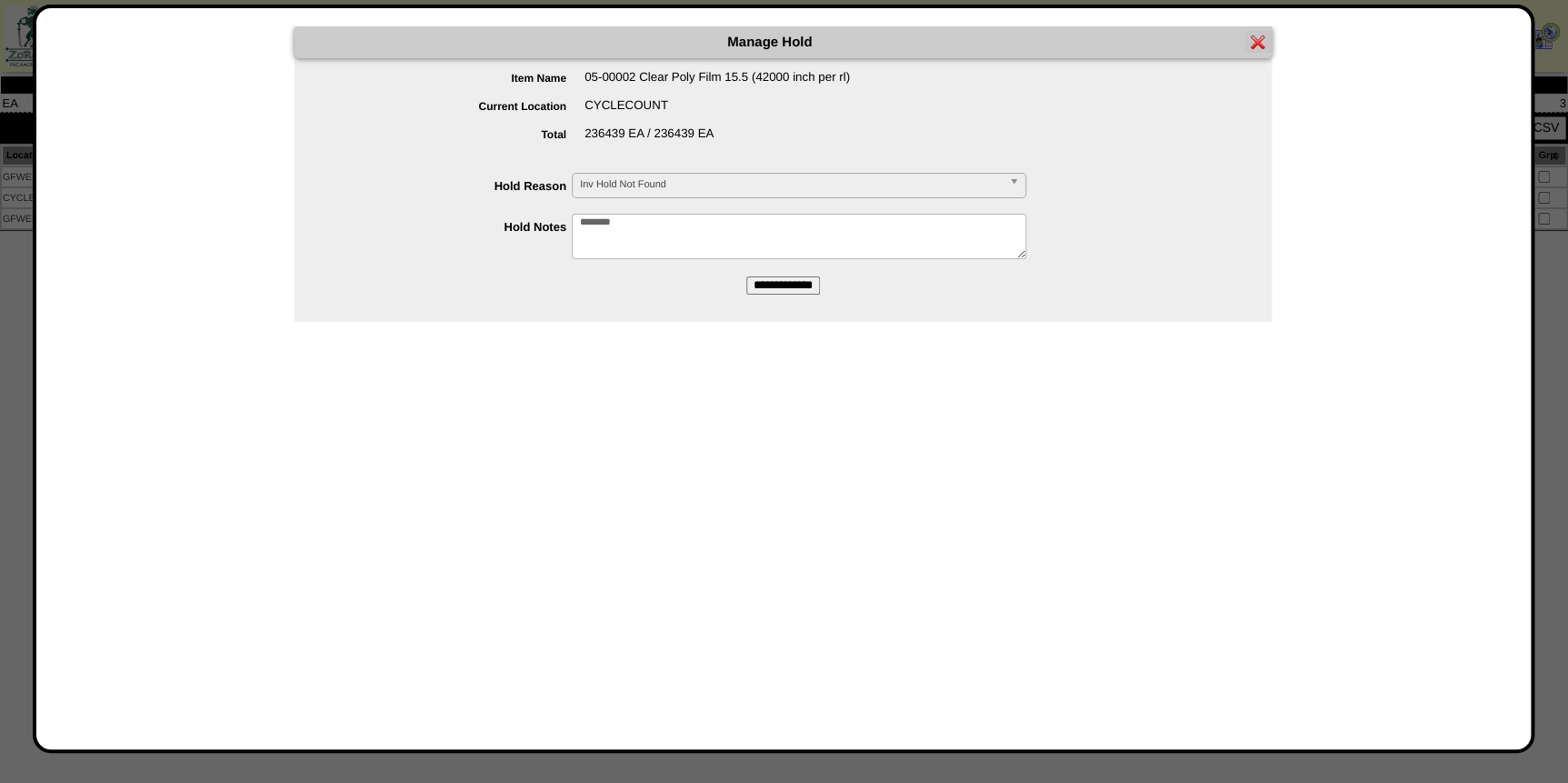 drag, startPoint x: 594, startPoint y: 229, endPoint x: 530, endPoint y: 226, distance: 64.070274 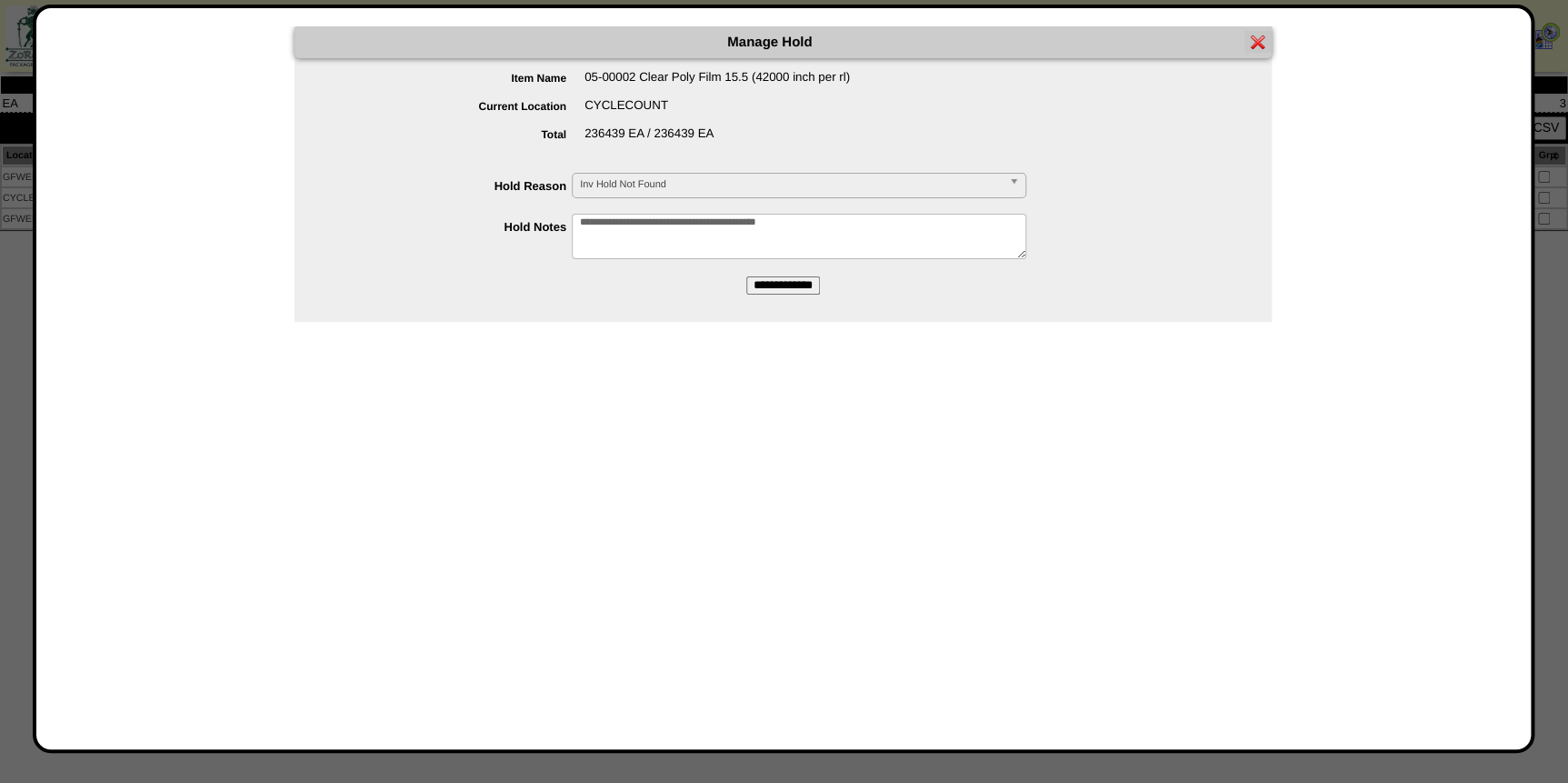 type on "**********" 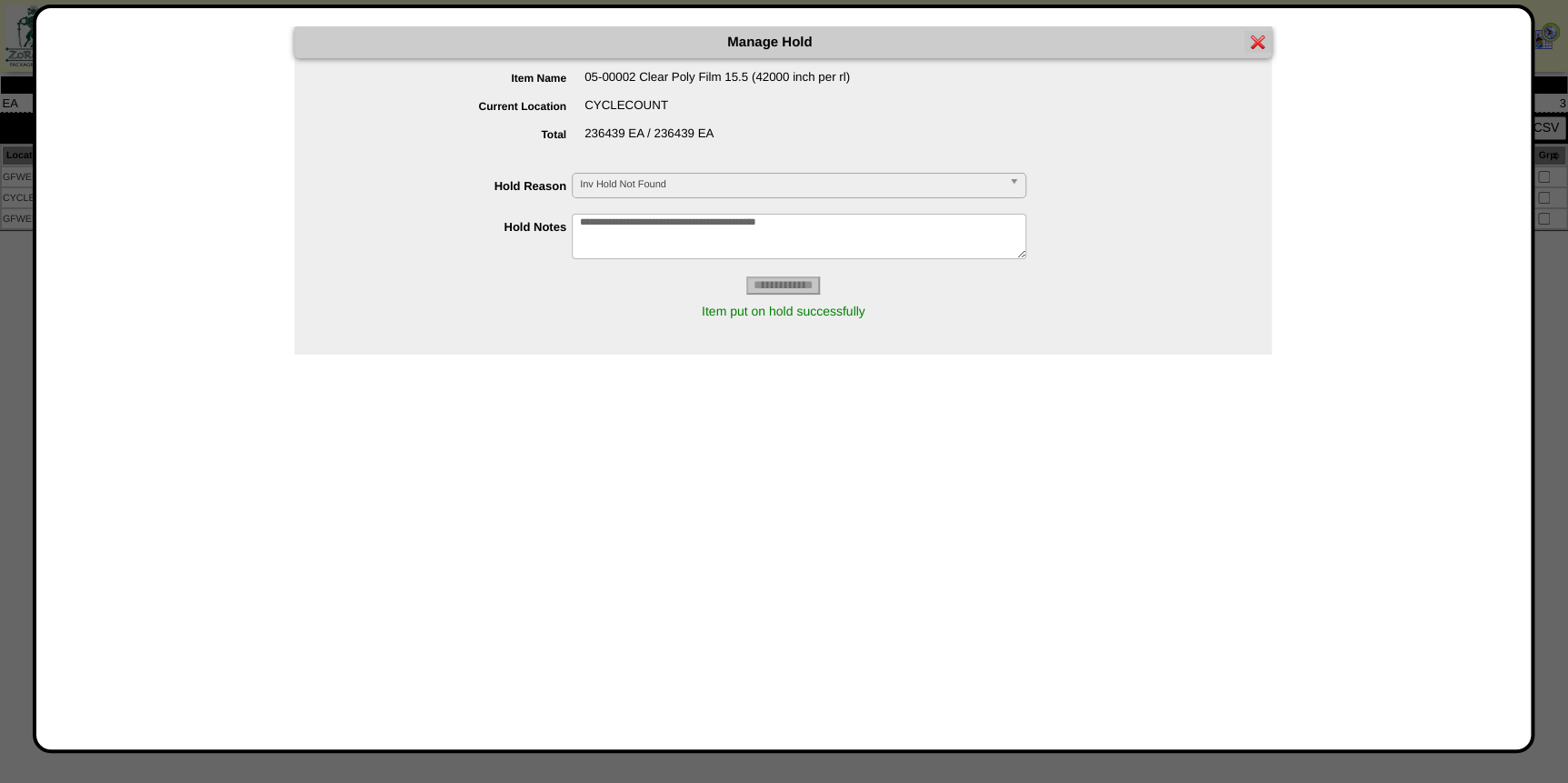 click at bounding box center (1258, 42) 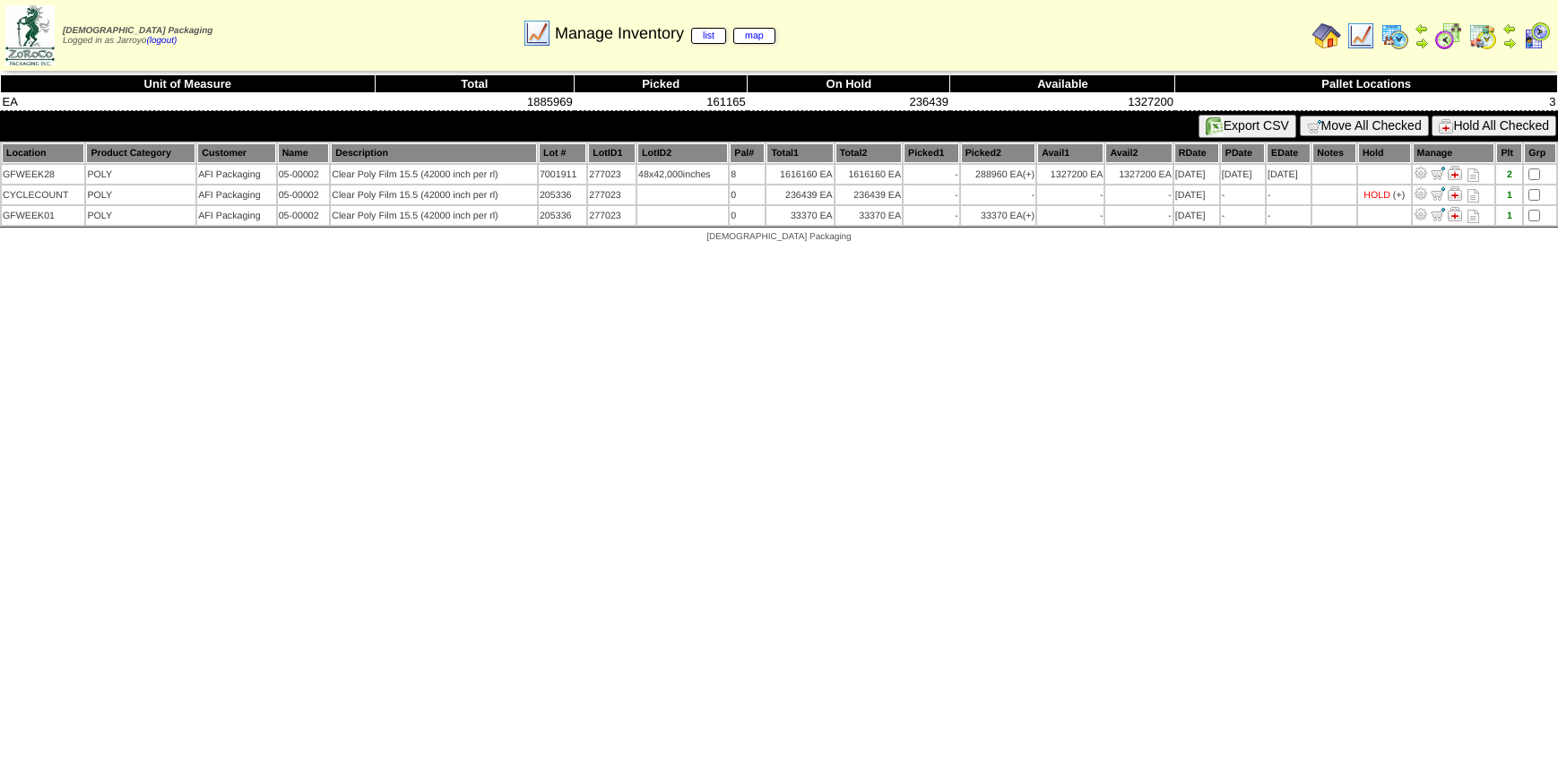 scroll, scrollTop: 0, scrollLeft: 0, axis: both 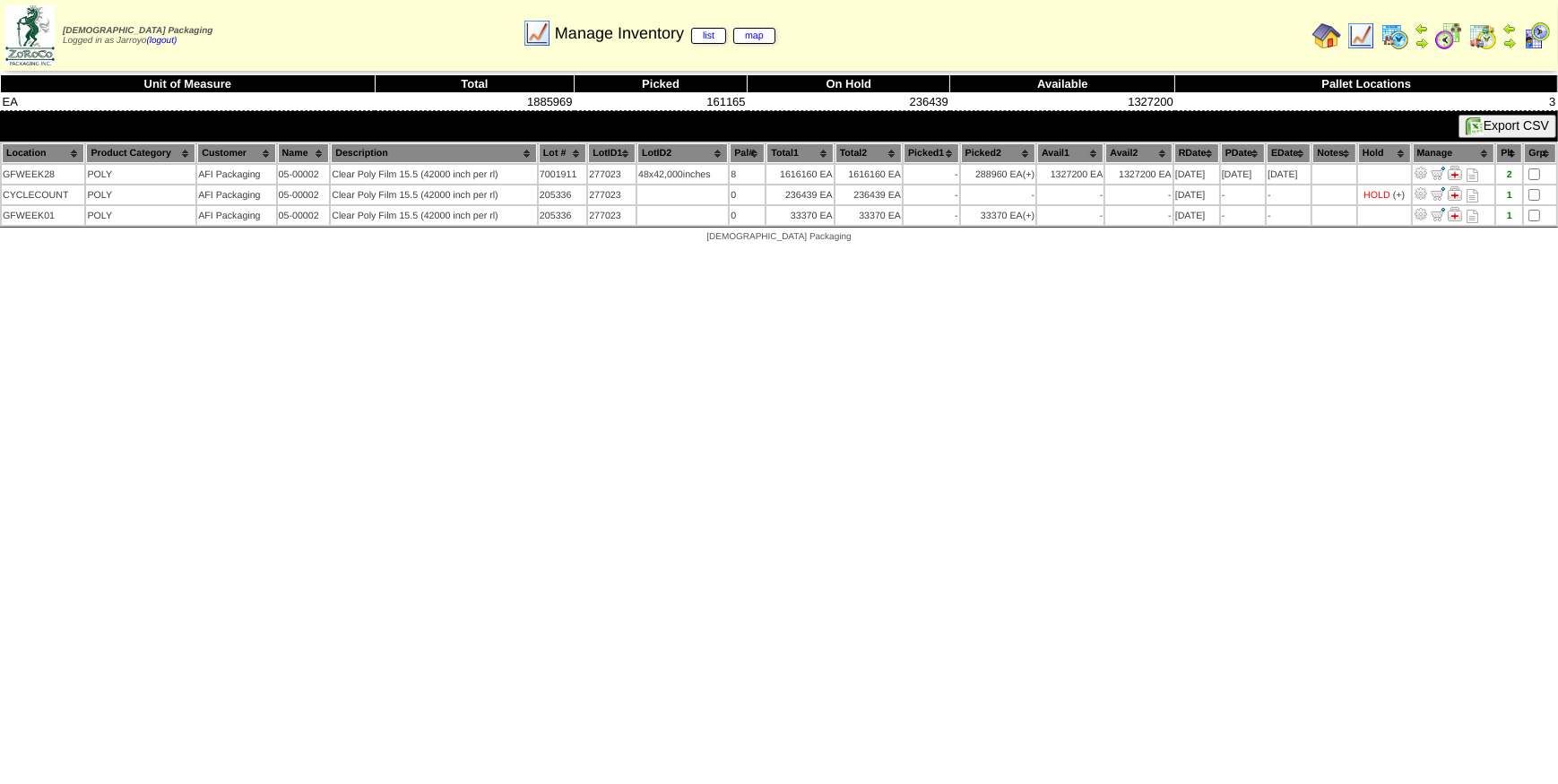 click at bounding box center [1361, 36] 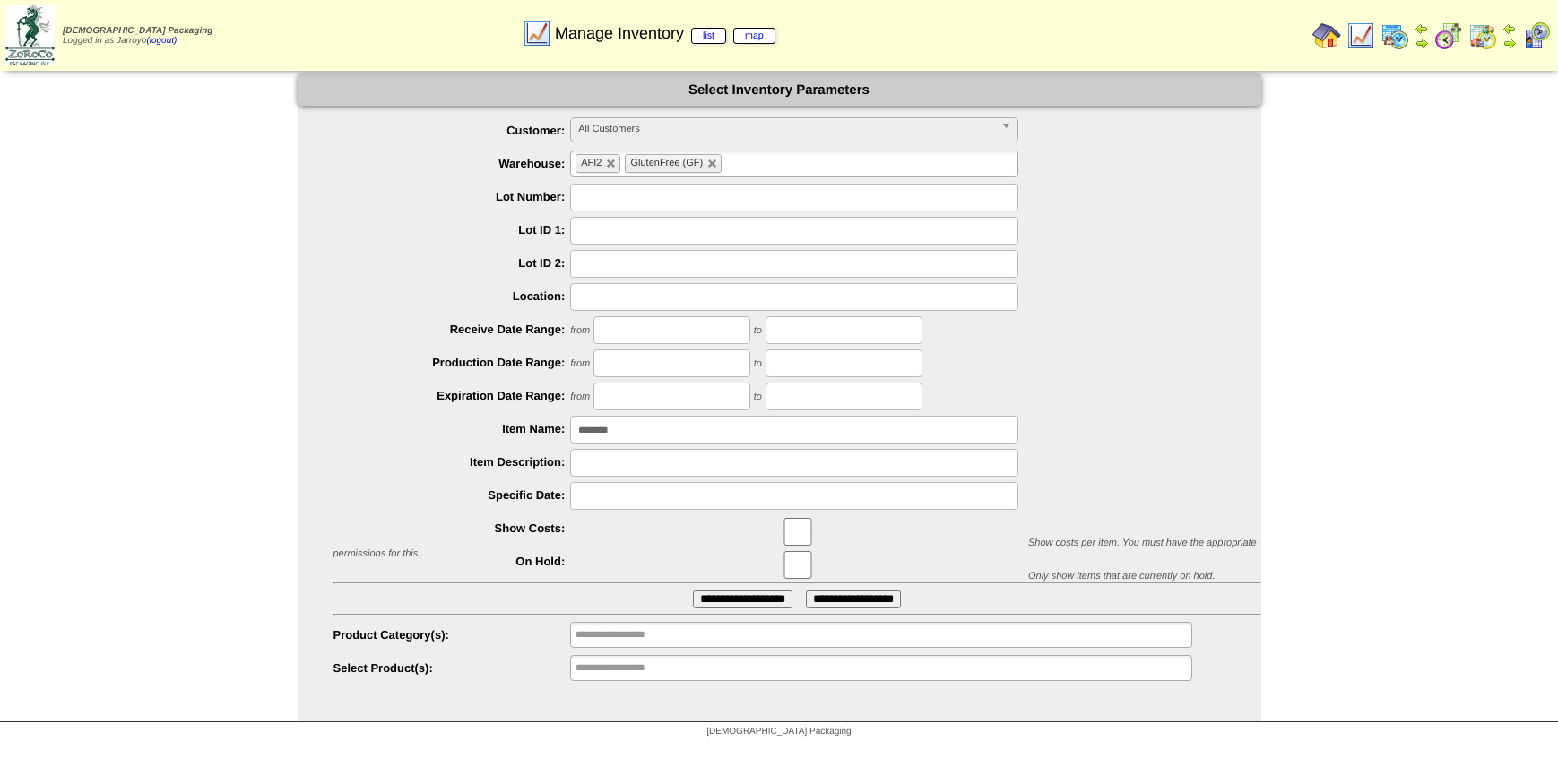 scroll, scrollTop: 0, scrollLeft: 0, axis: both 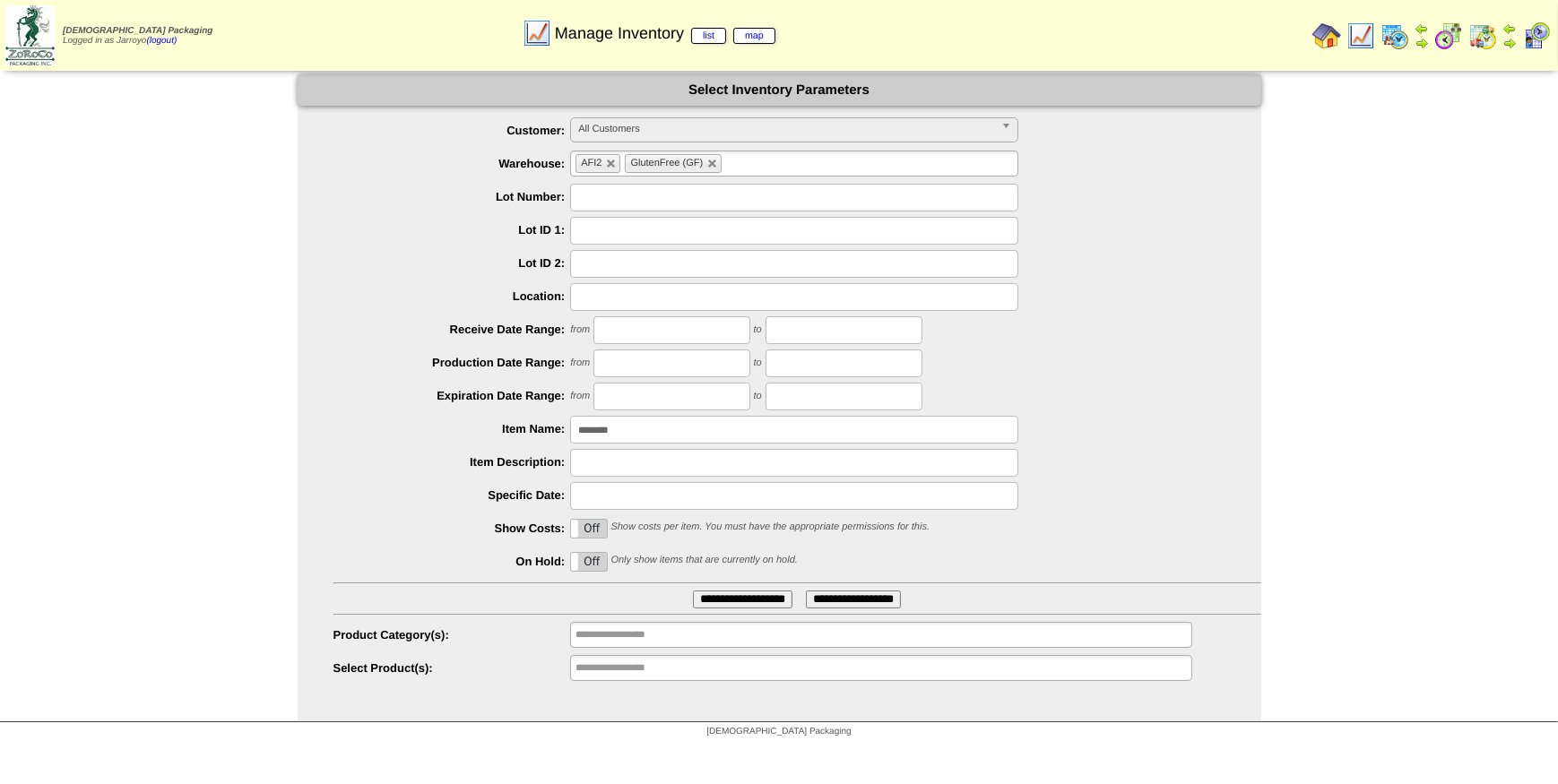 click on "********" at bounding box center [797, 429] 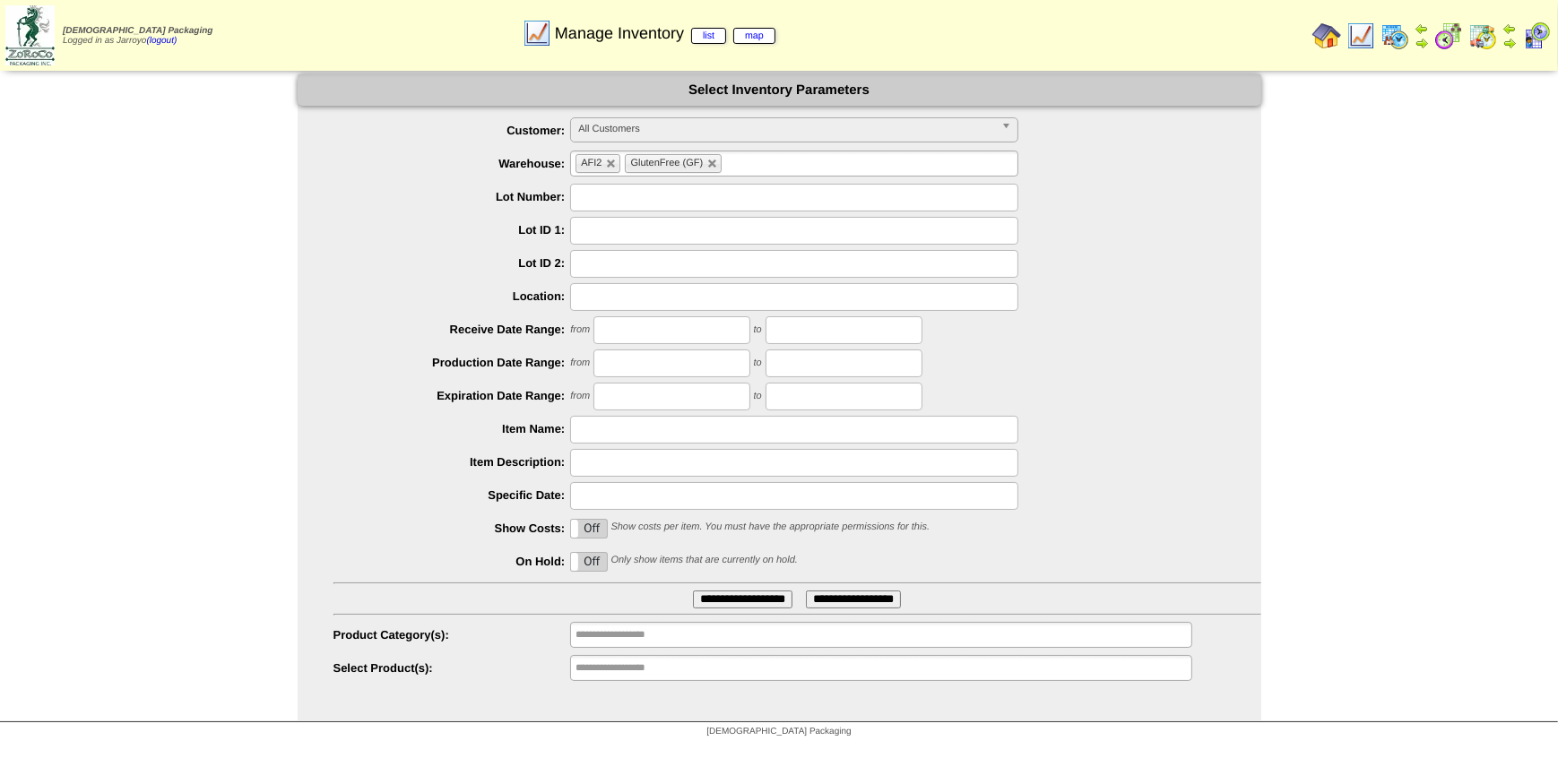 click at bounding box center (794, 429) 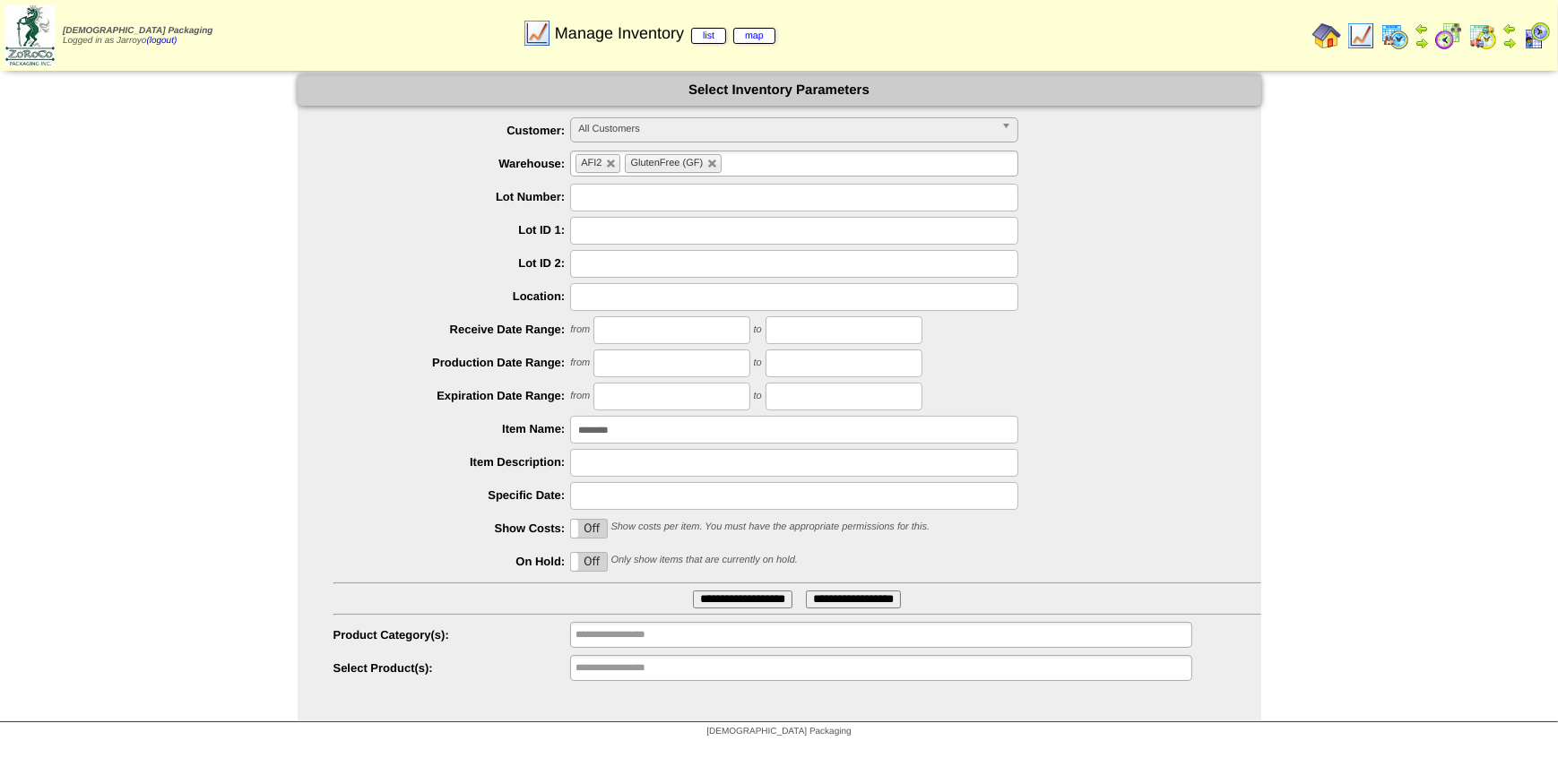 type on "********" 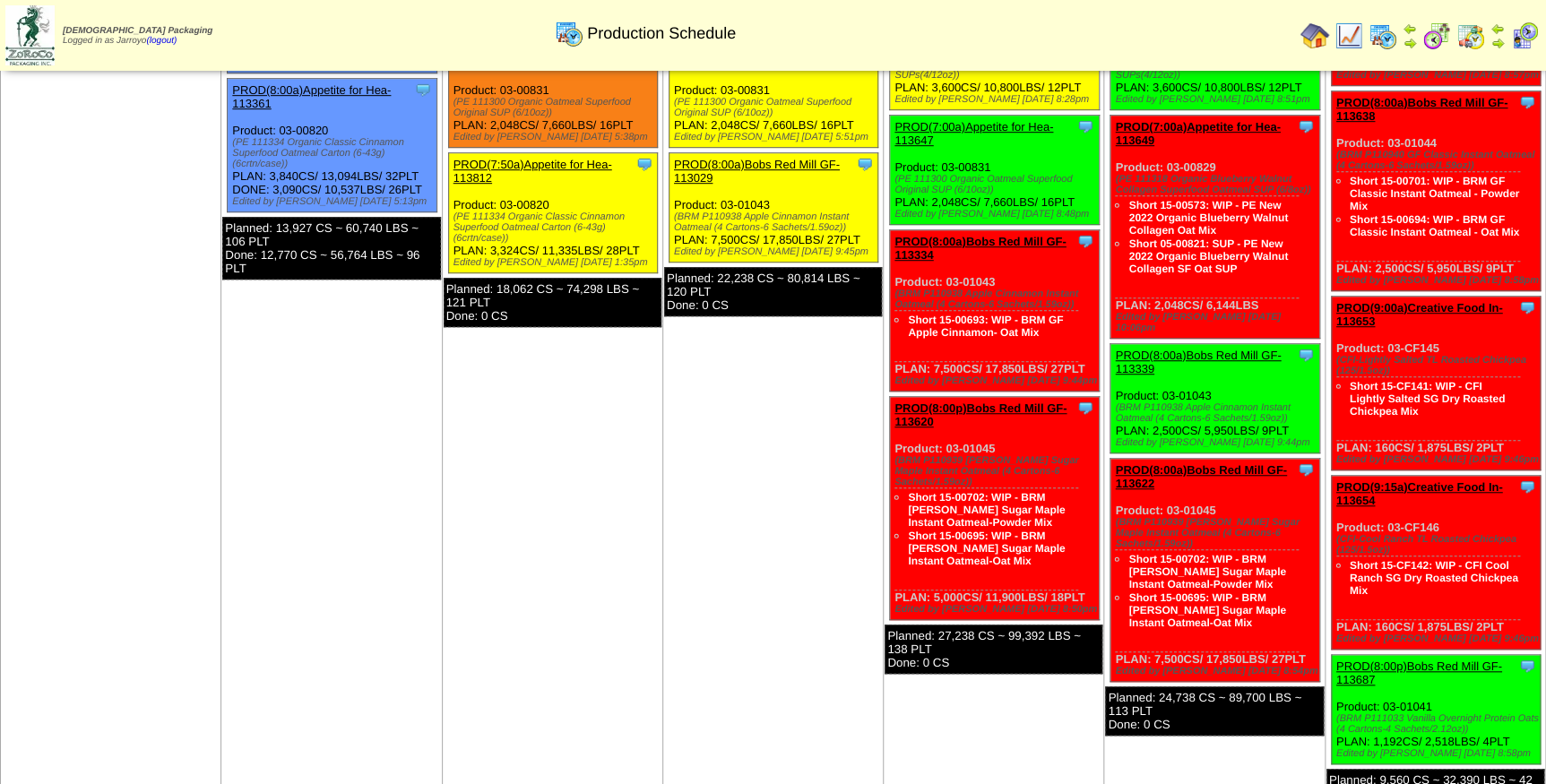 scroll, scrollTop: 685, scrollLeft: 0, axis: vertical 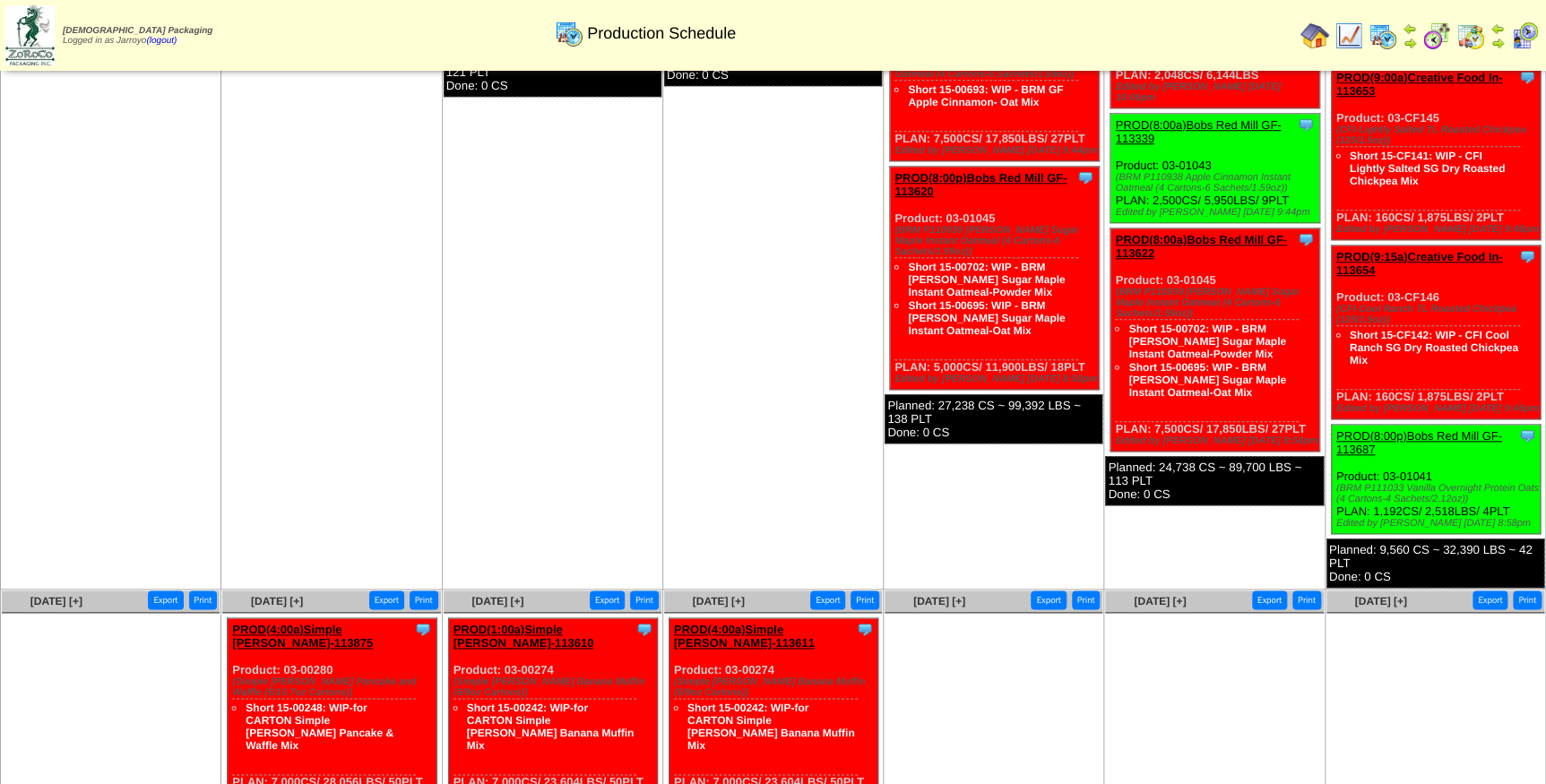 click at bounding box center (1383, 36) 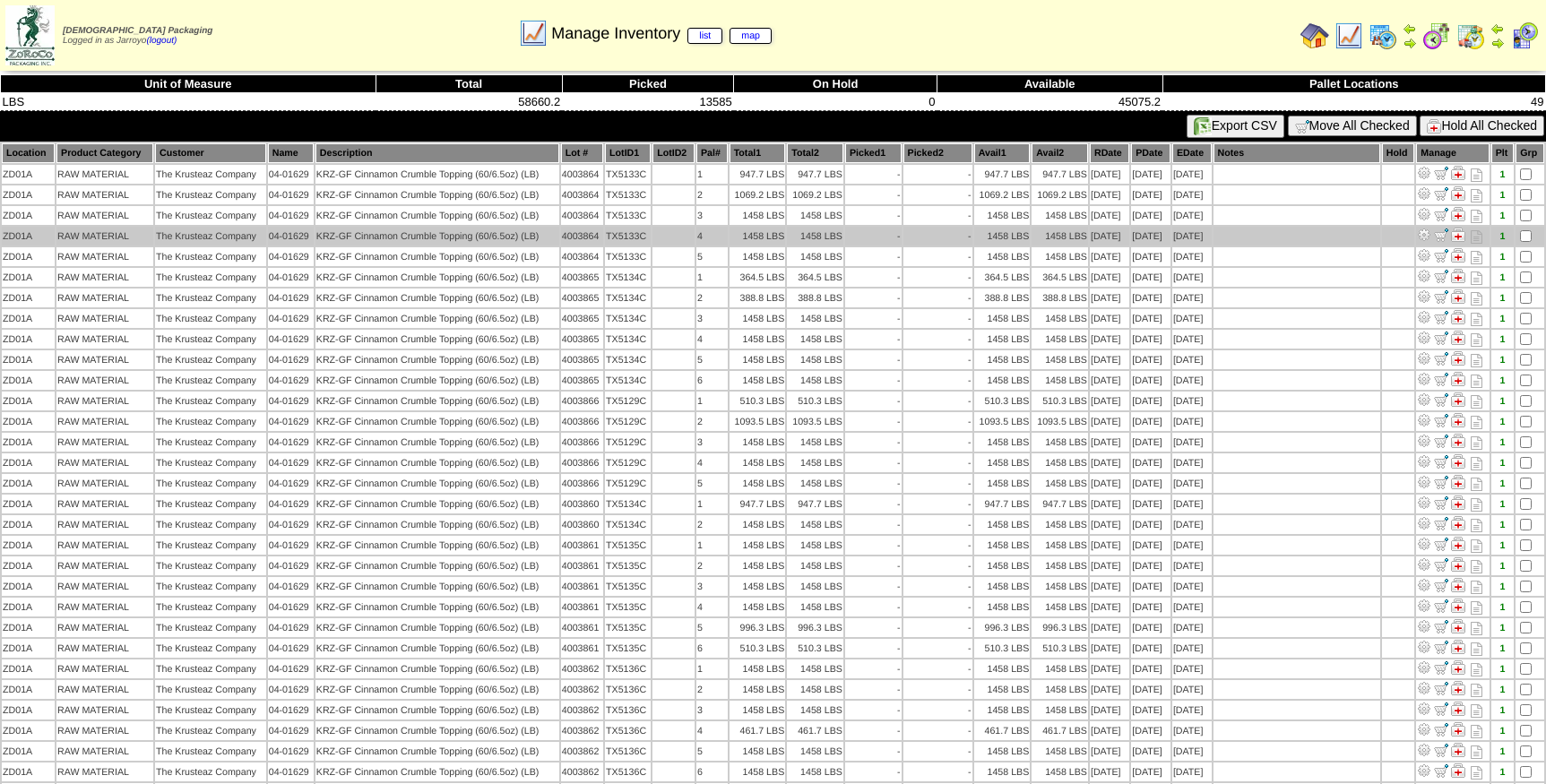 scroll, scrollTop: 0, scrollLeft: 0, axis: both 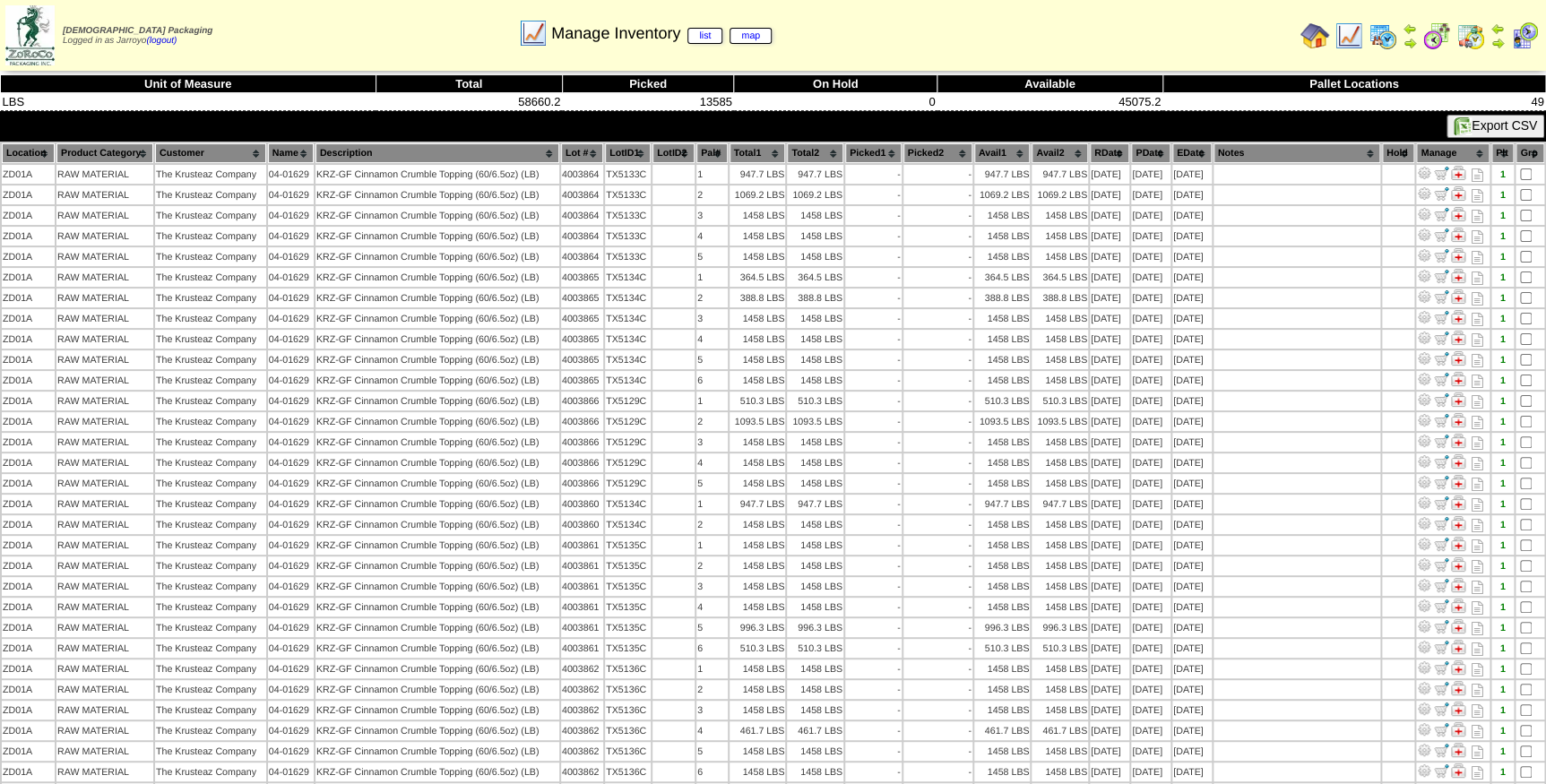 click on "Lot #" at bounding box center [582, 153] 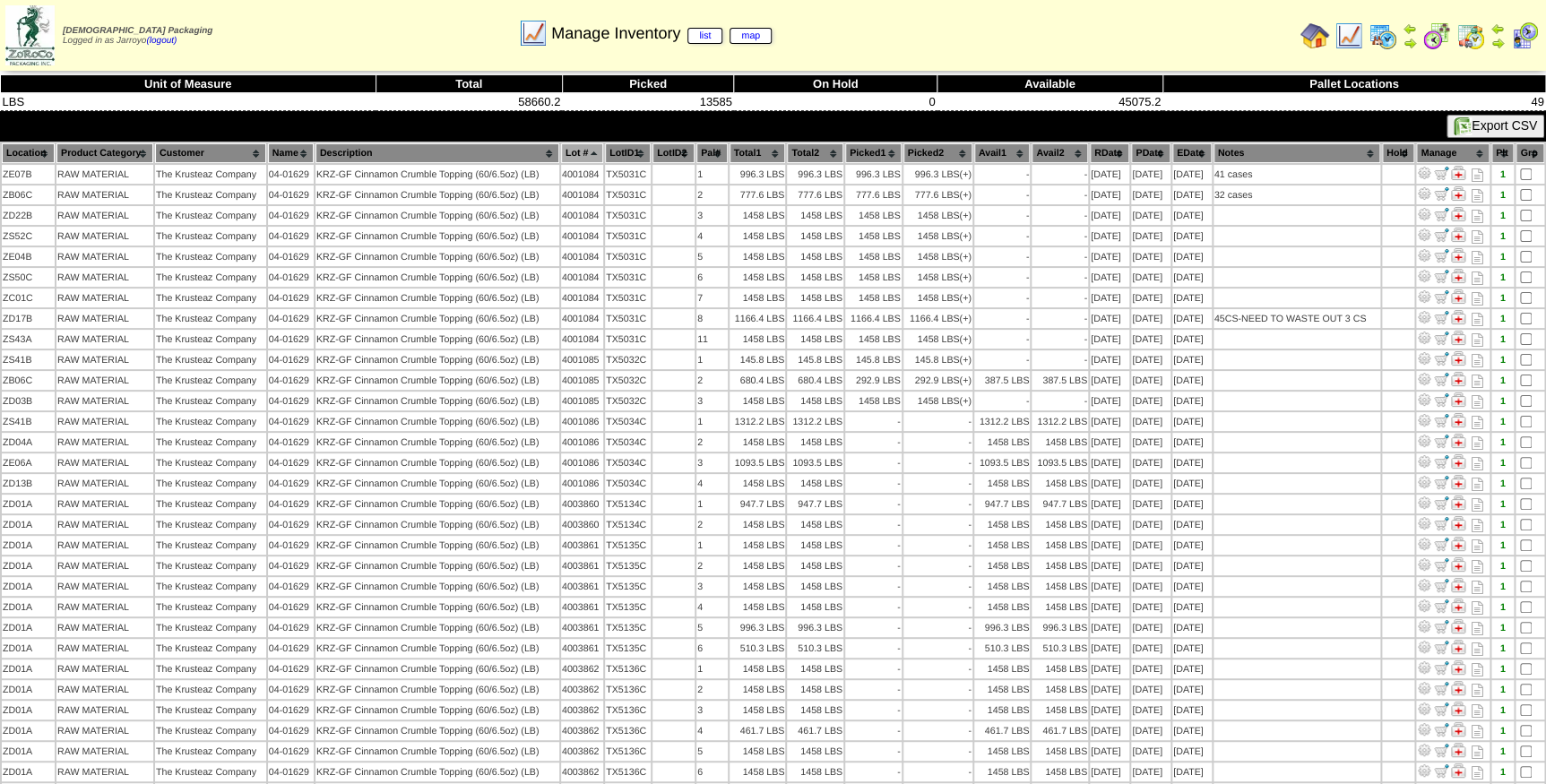 click at bounding box center (1349, 36) 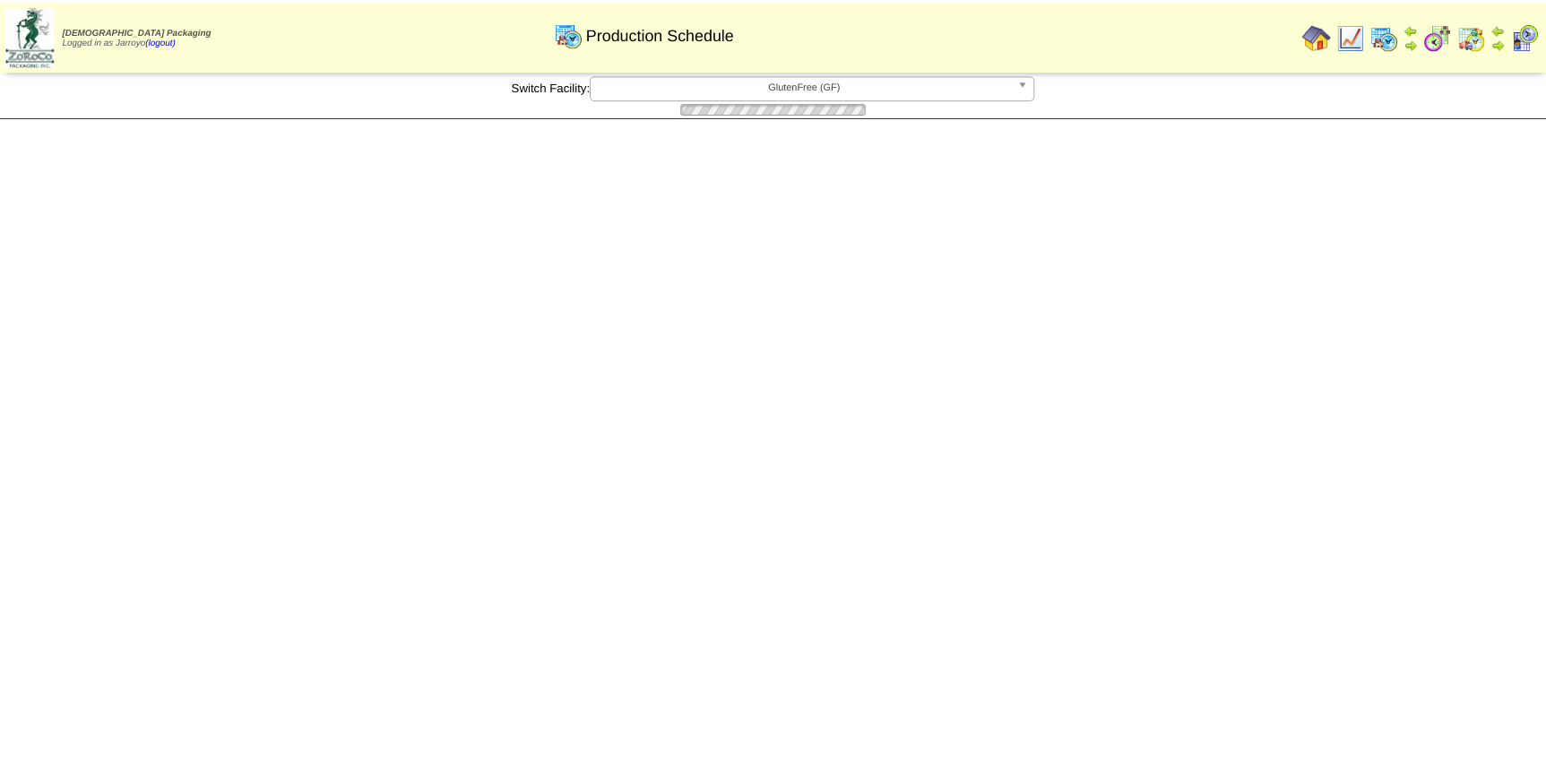 scroll, scrollTop: 0, scrollLeft: 0, axis: both 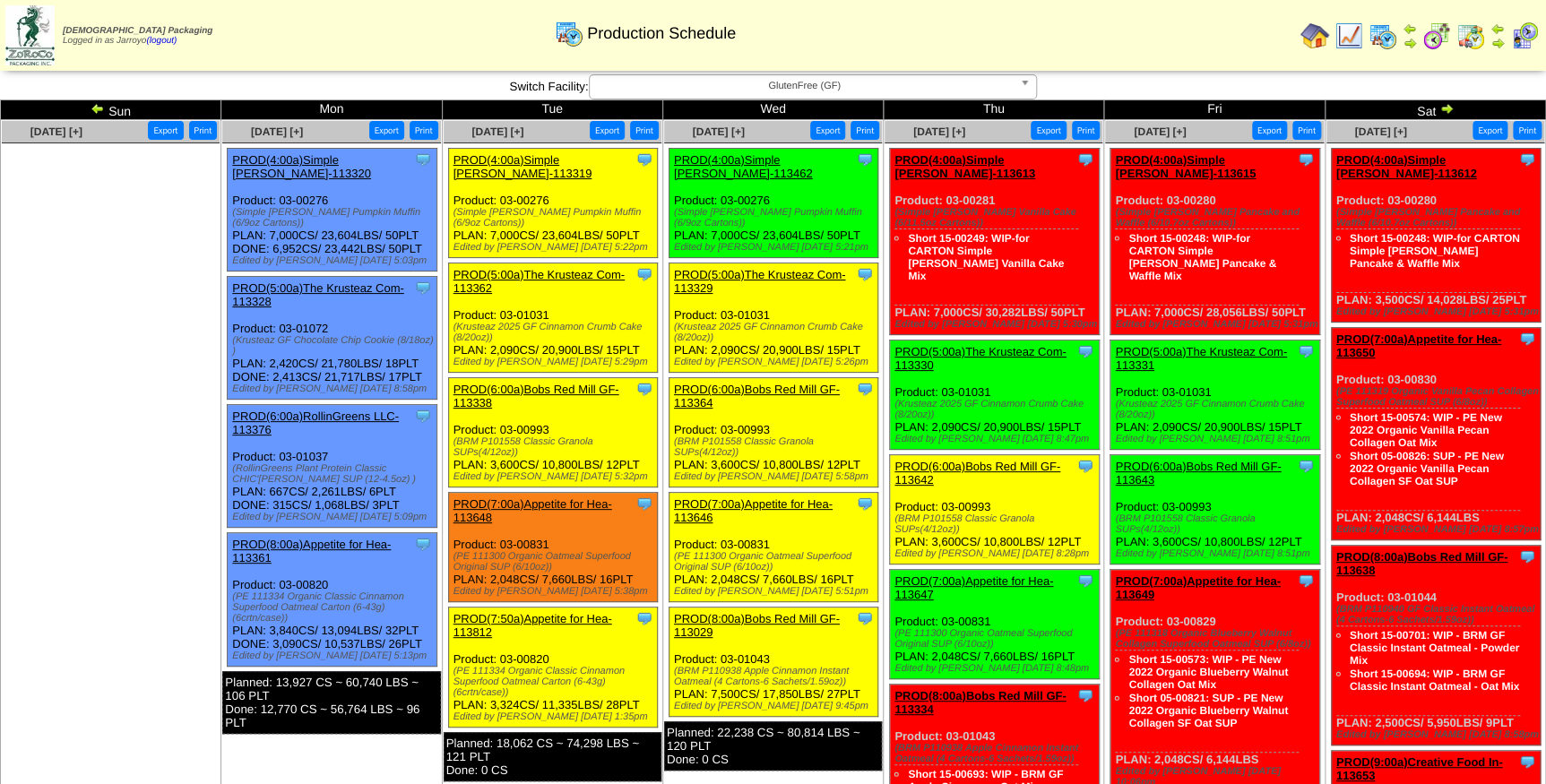 click on "(Krusteaz 2025 GF Cinnamon Crumb Cake (8/20oz))" at bounding box center (556, 332) 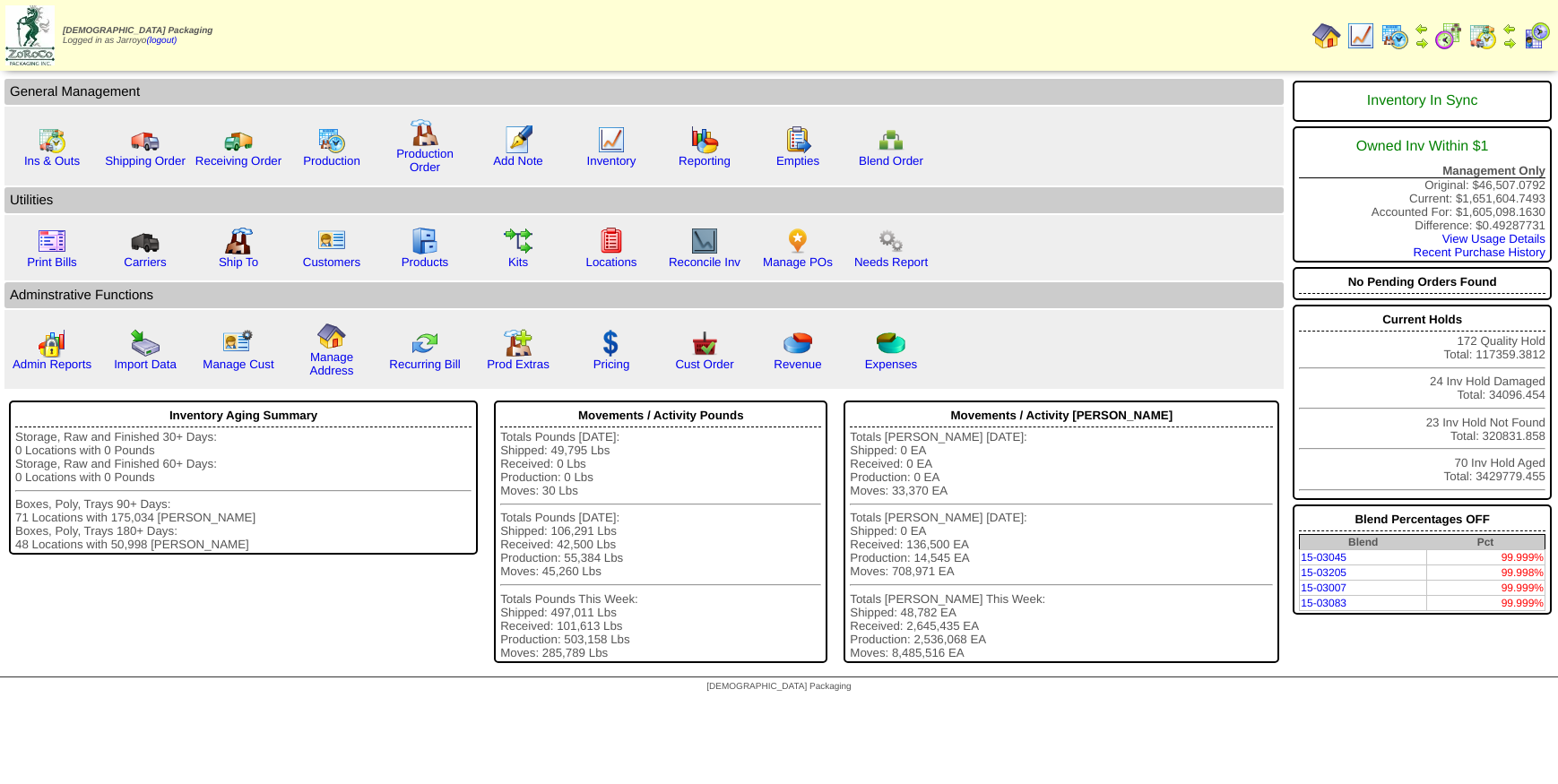 scroll, scrollTop: 0, scrollLeft: 0, axis: both 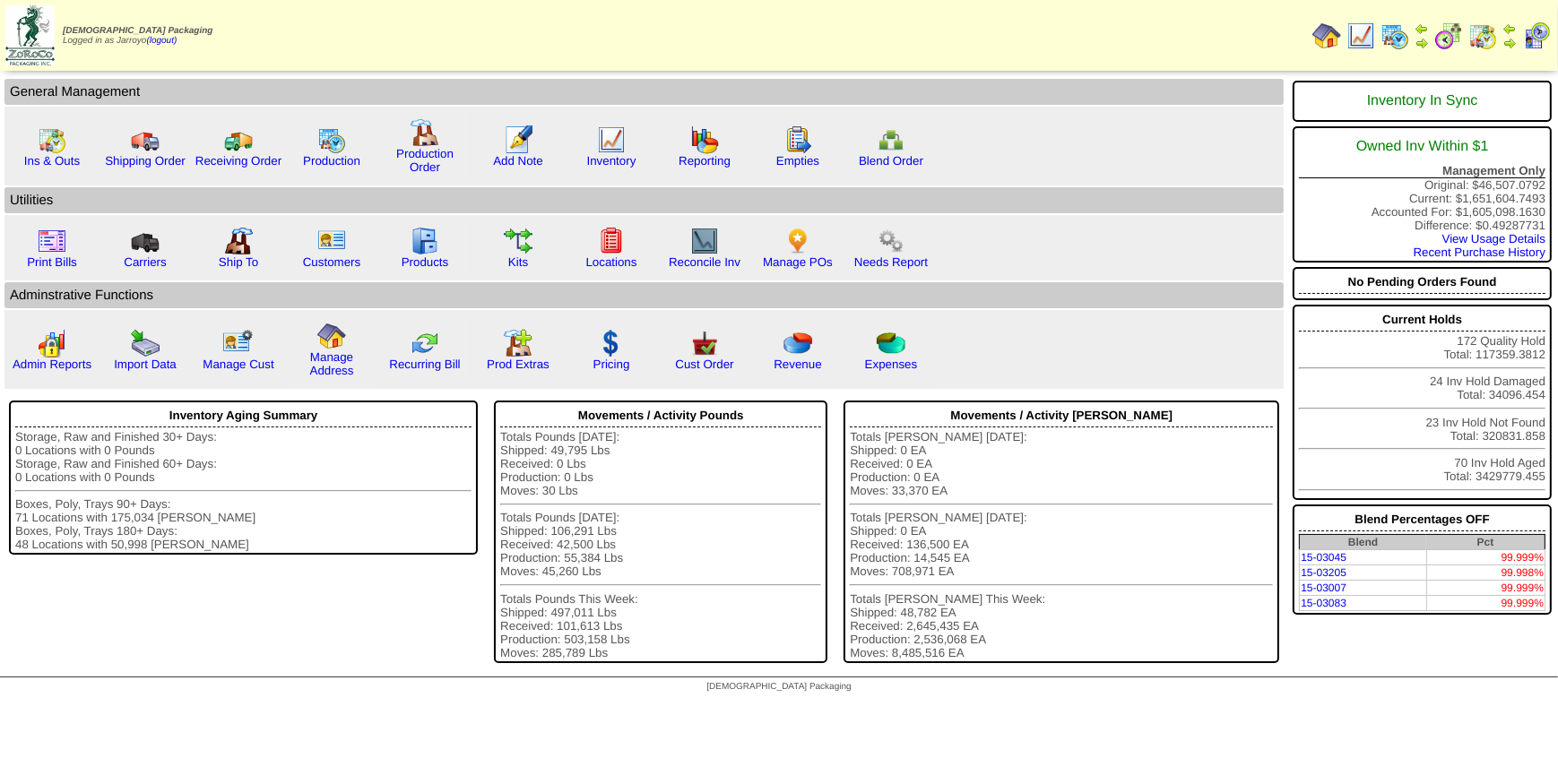 click at bounding box center [1395, 36] 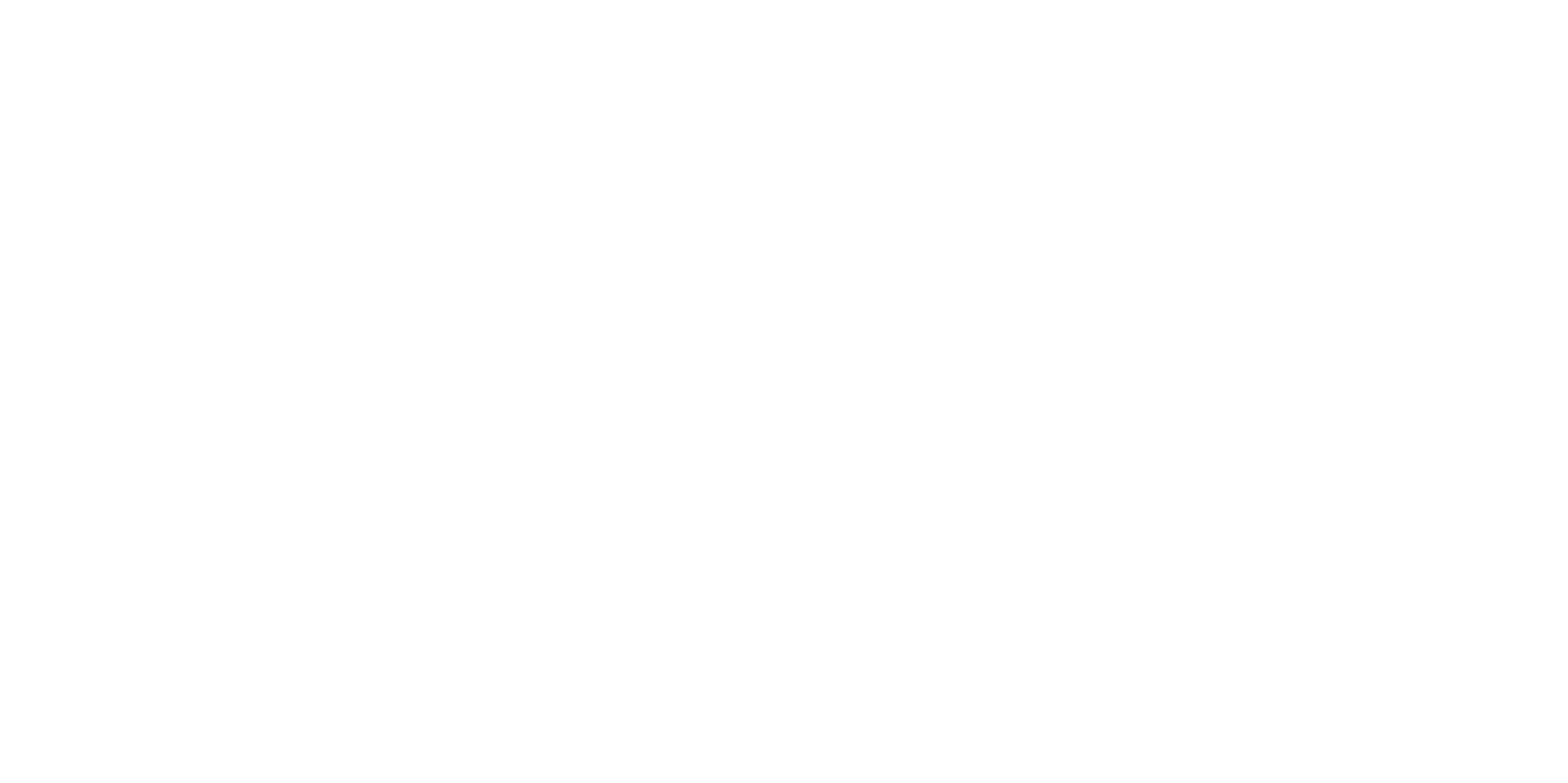 scroll, scrollTop: 0, scrollLeft: 0, axis: both 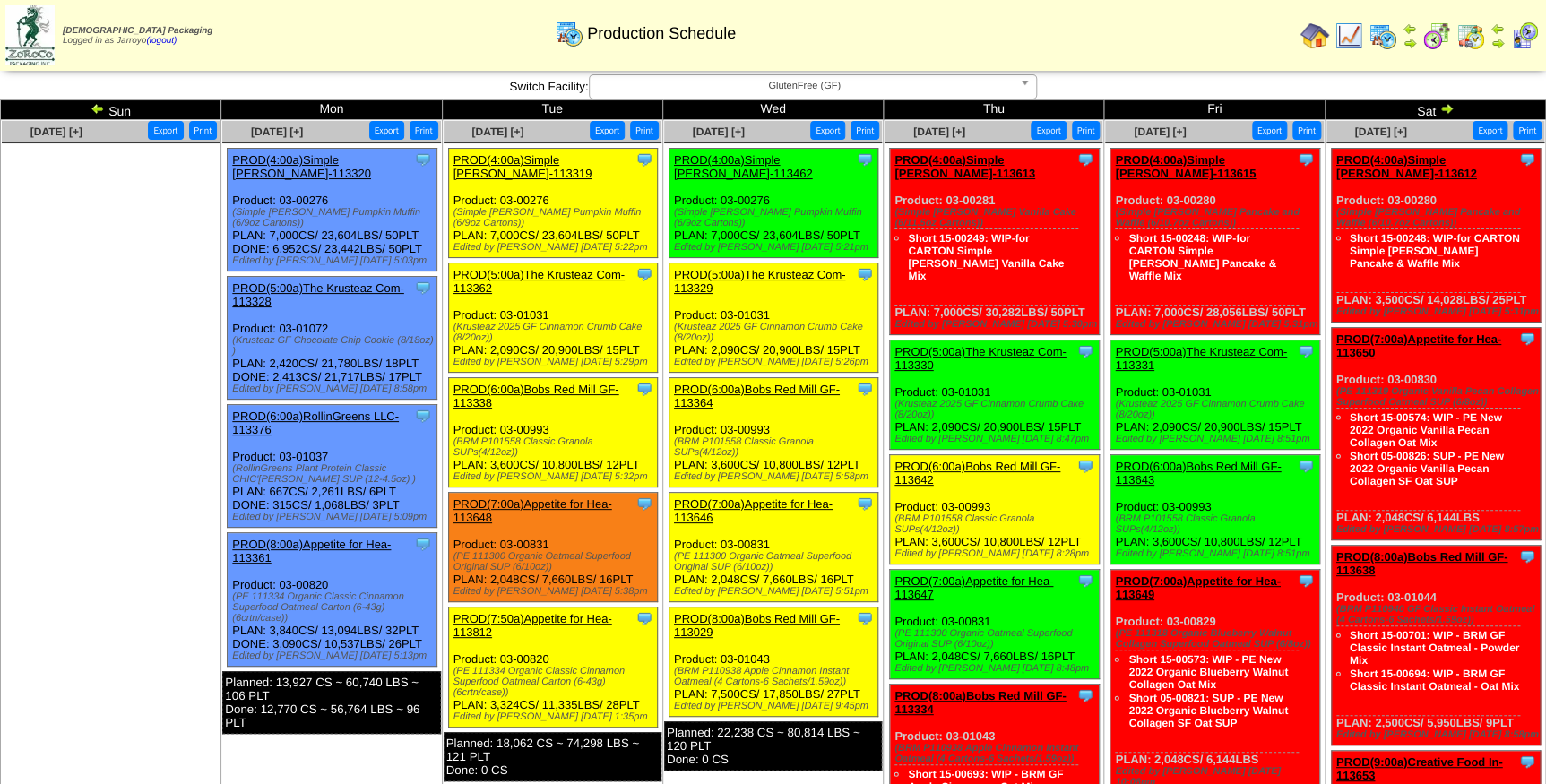 click on "PROD(4:00a)Simple [PERSON_NAME]-113319" at bounding box center (523, 167) 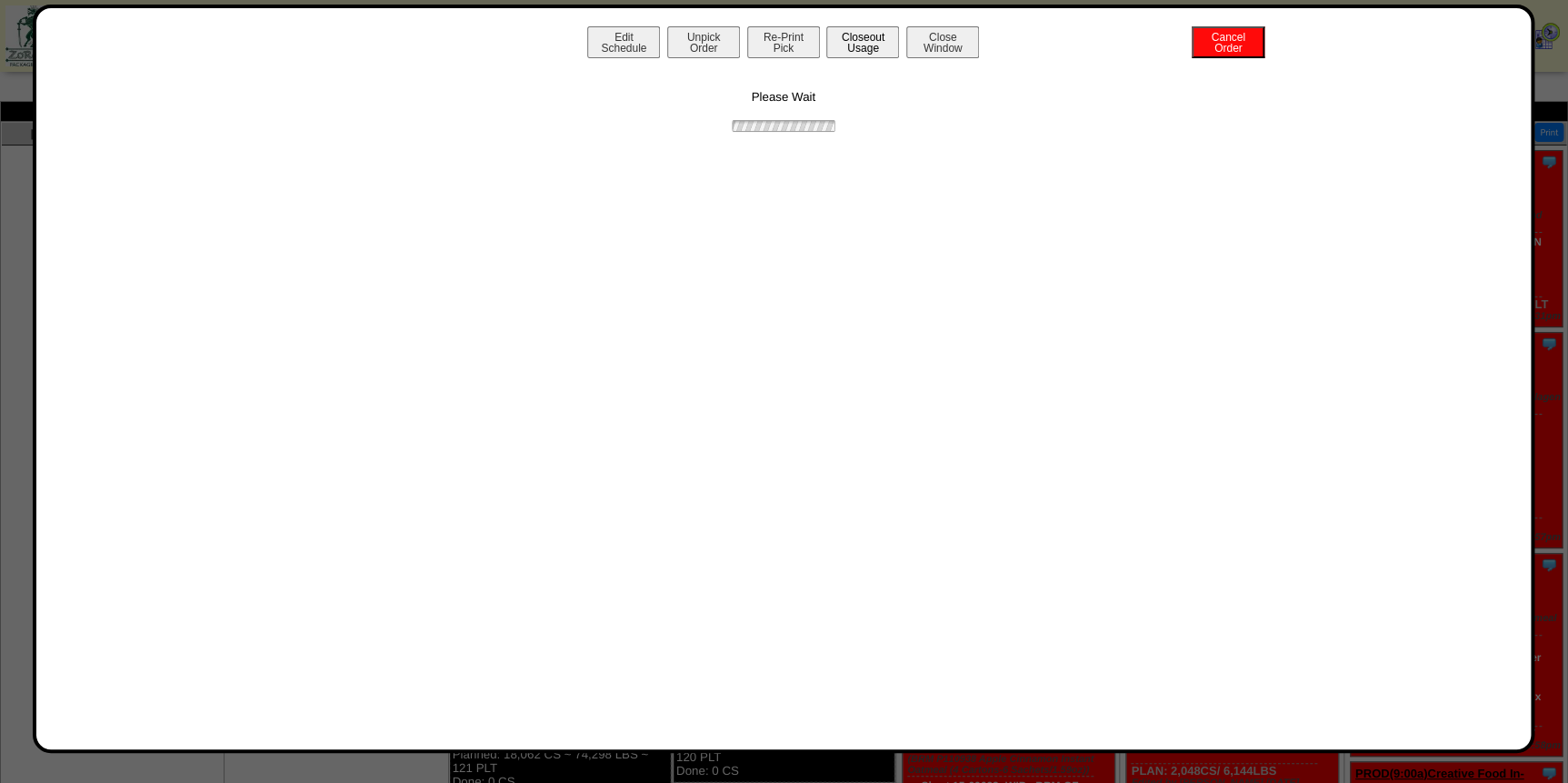 click on "Closeout Usage" at bounding box center [863, 42] 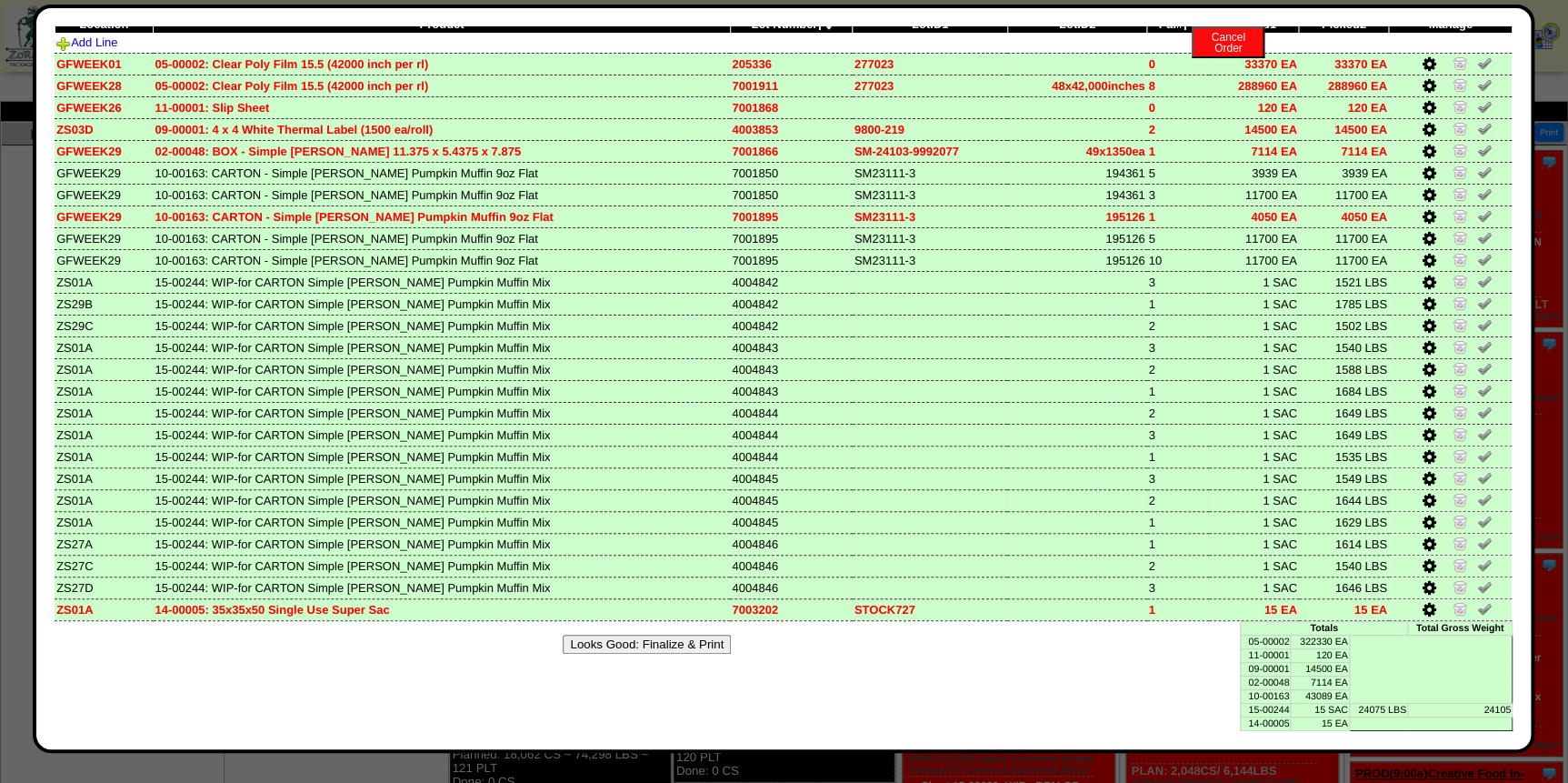 scroll, scrollTop: 84, scrollLeft: 0, axis: vertical 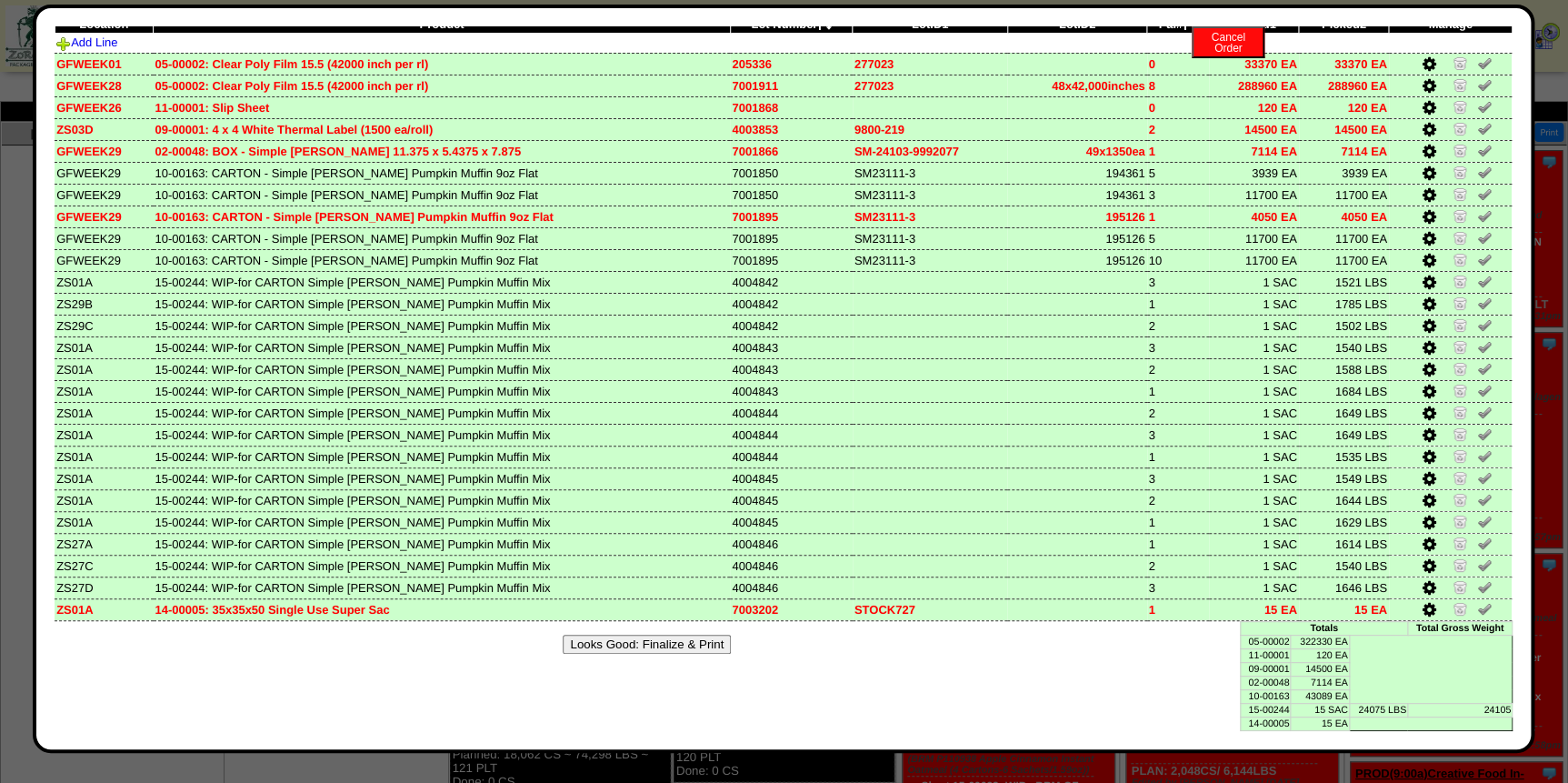 click on "Looks Good: Finalize & Print" at bounding box center (646, 644) 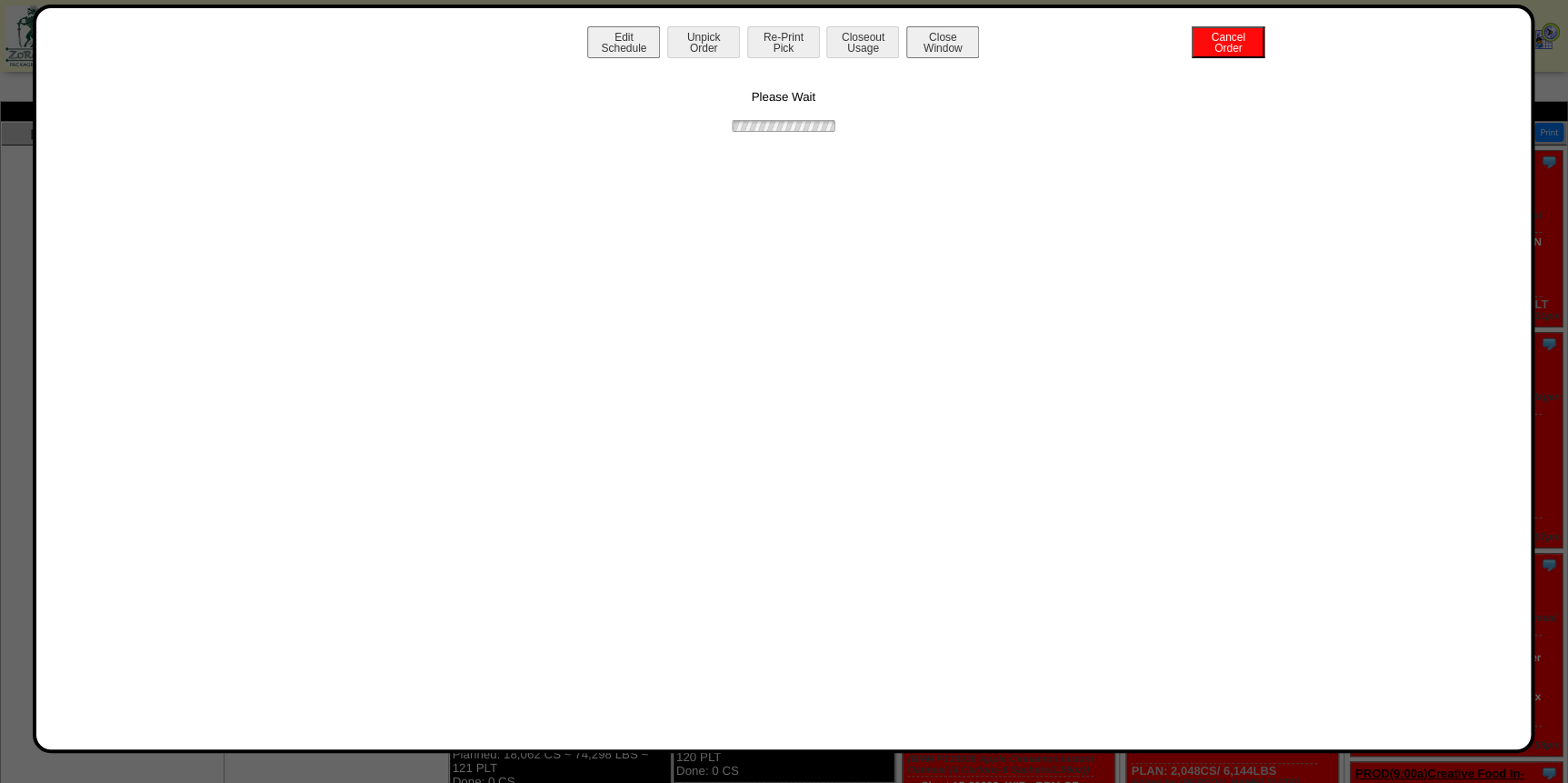 scroll, scrollTop: 0, scrollLeft: 0, axis: both 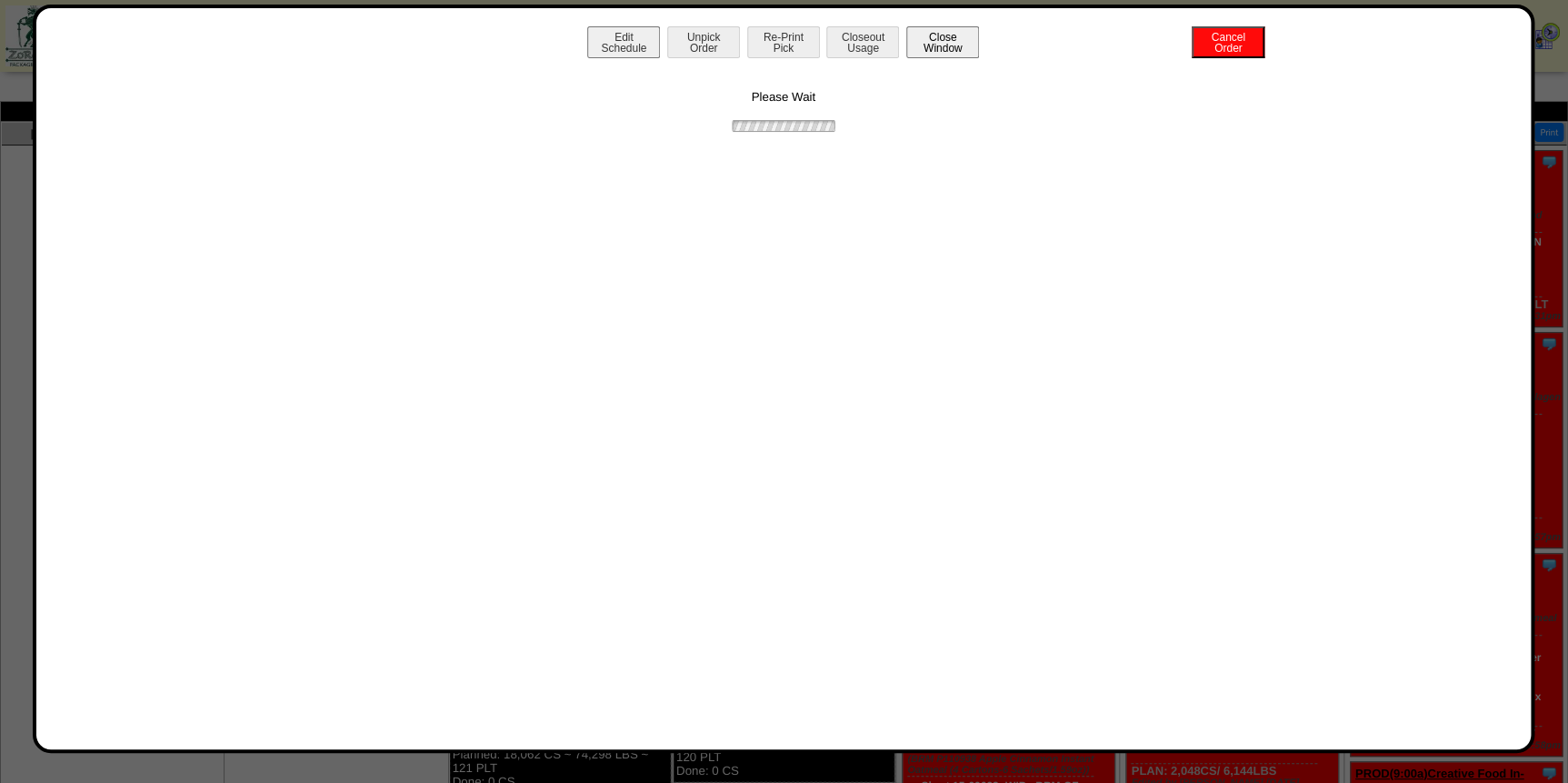 click on "Close Window" at bounding box center (943, 42) 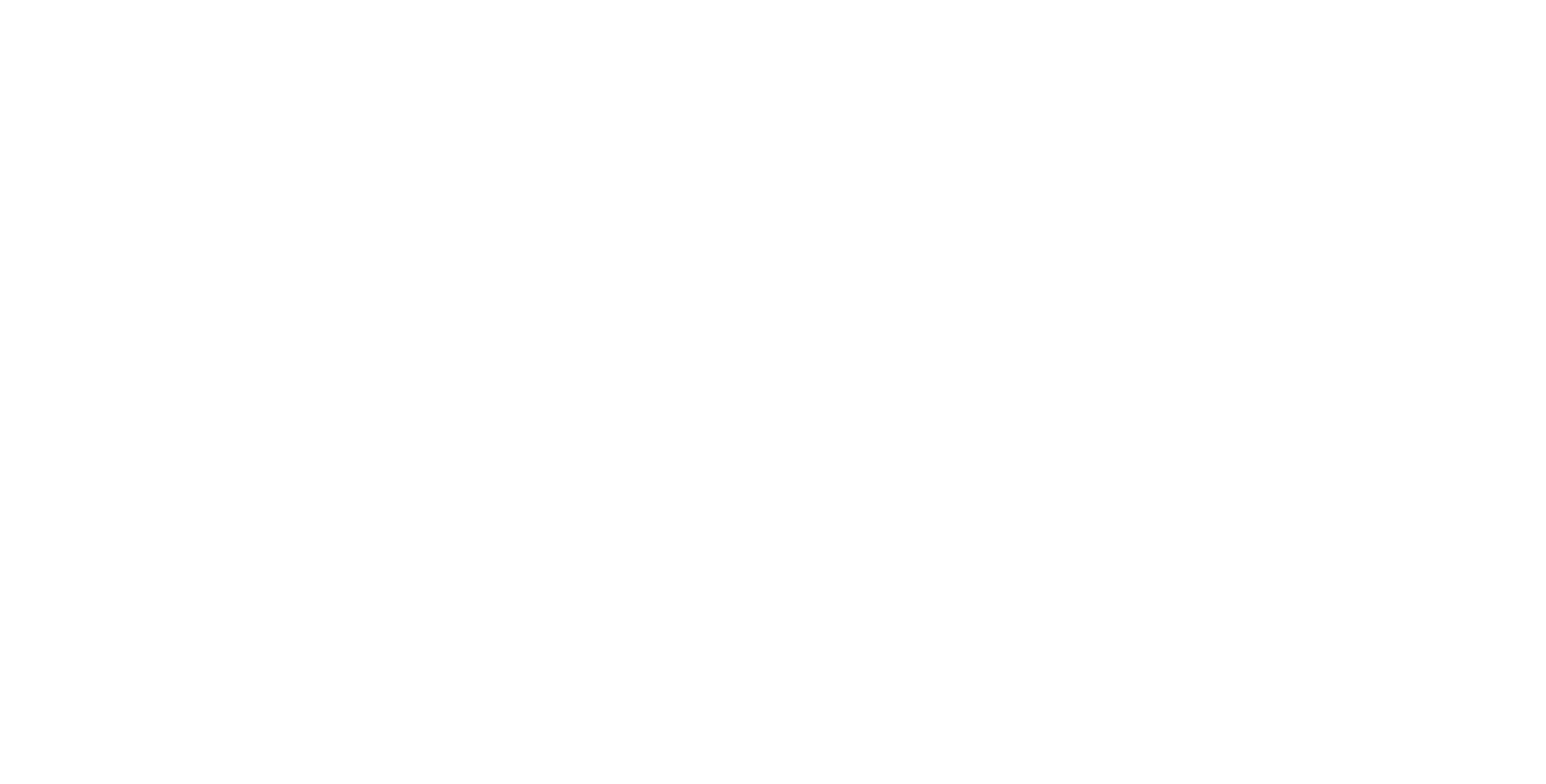 scroll, scrollTop: 0, scrollLeft: 0, axis: both 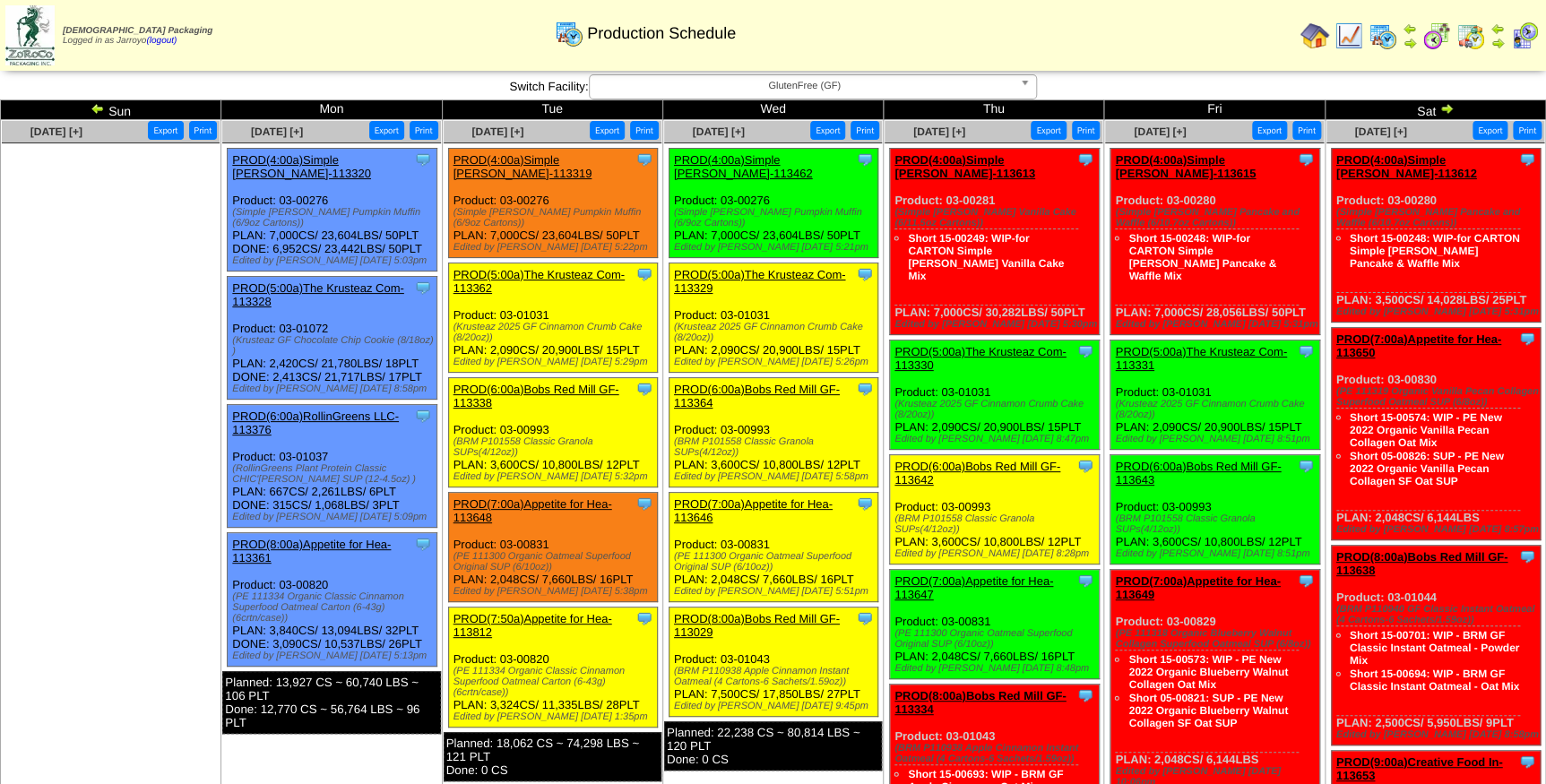 click on "PROD(4:00a)Simple [PERSON_NAME]-113462" at bounding box center (743, 167) 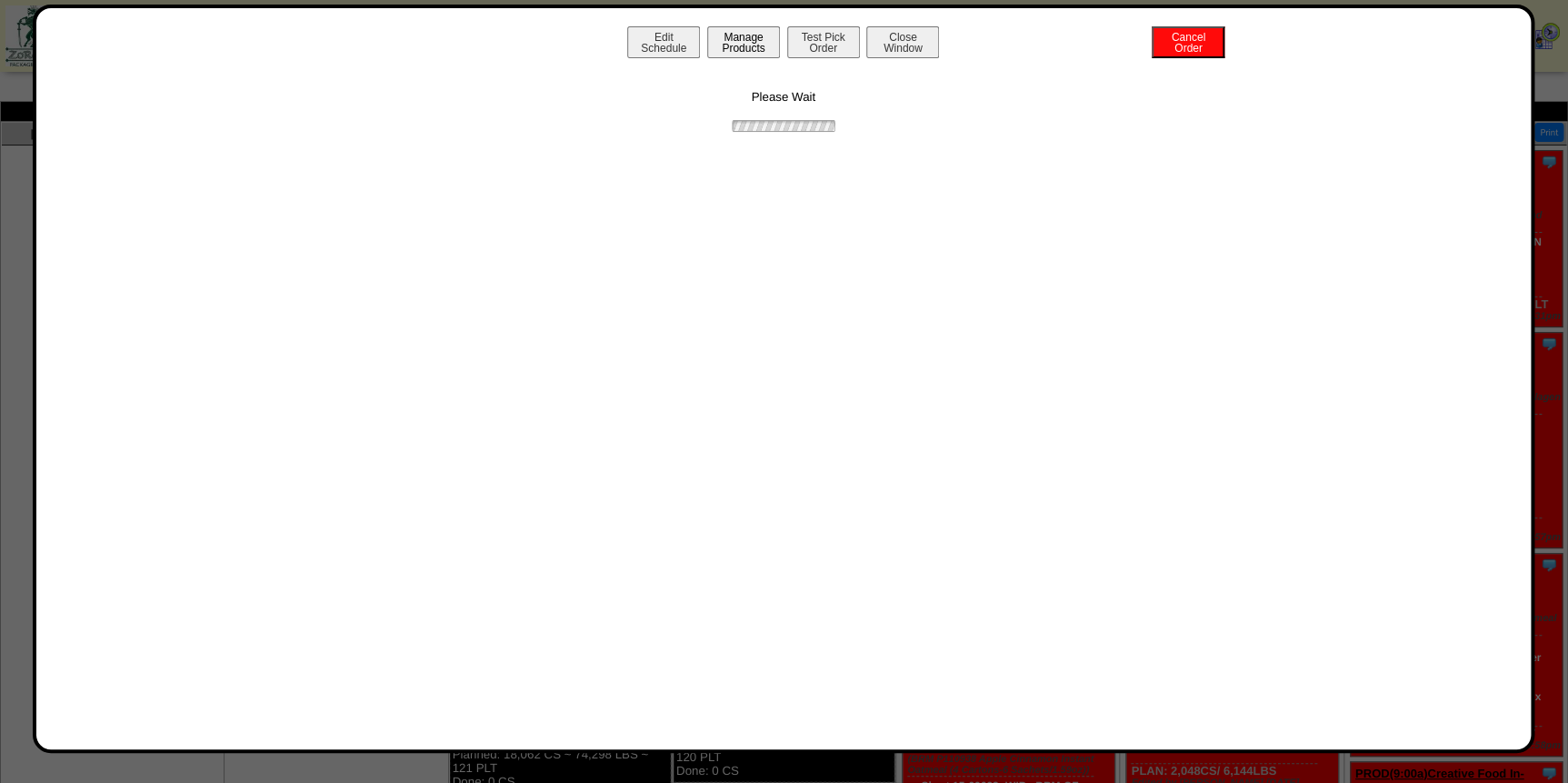 click on "Manage Products" at bounding box center (744, 42) 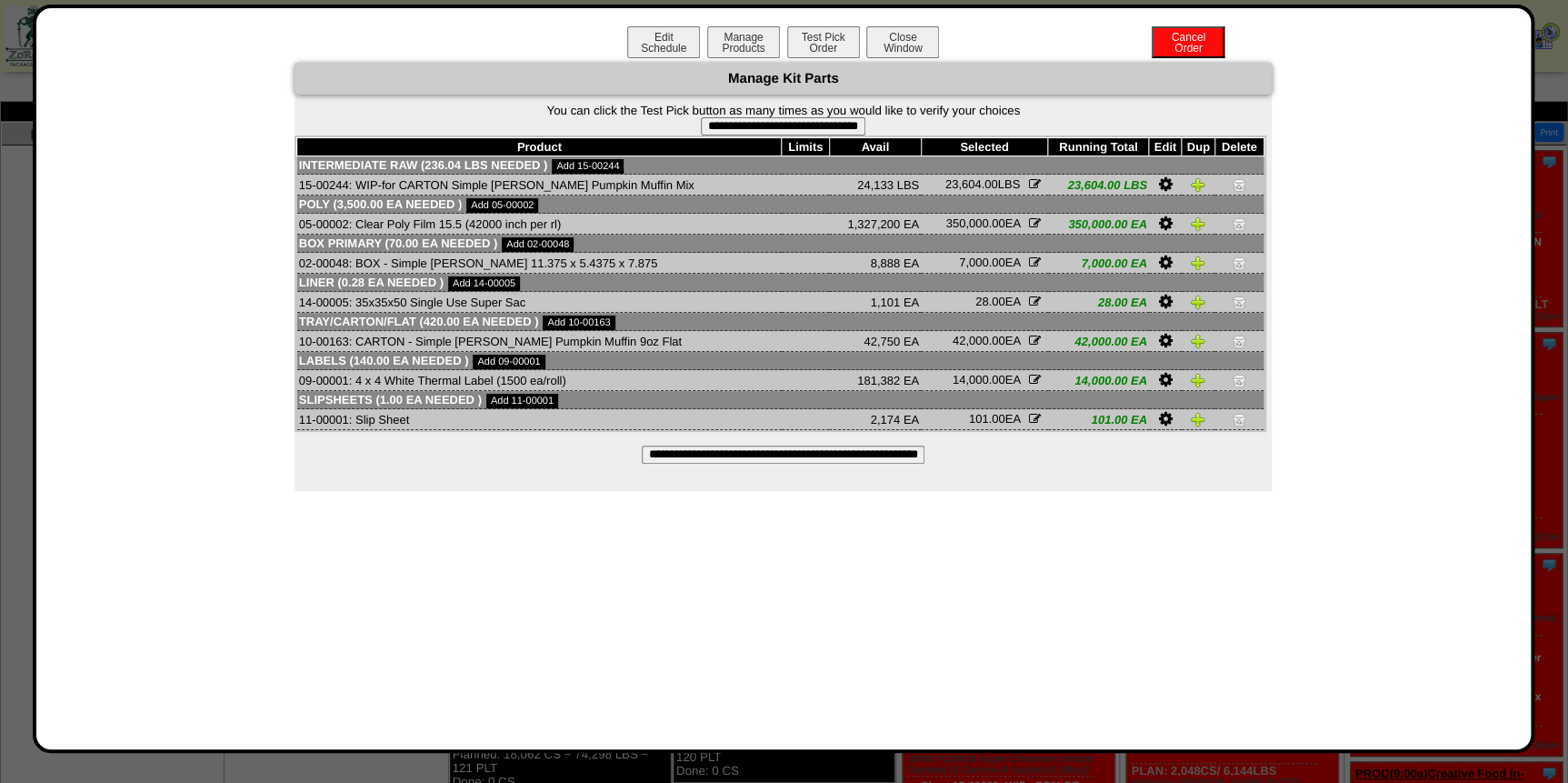 click on "**********" at bounding box center [783, 276] 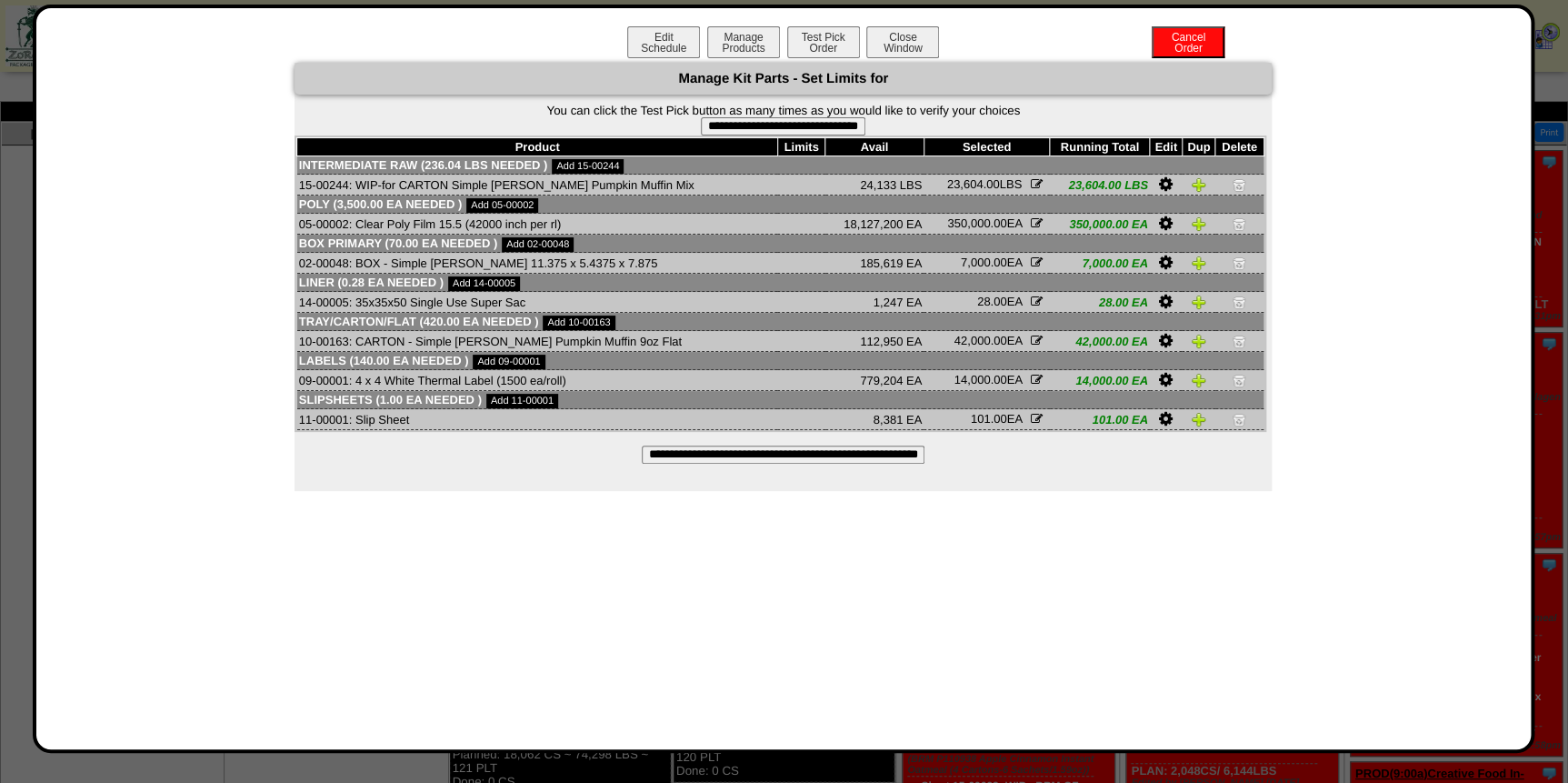 click on "**********" at bounding box center [783, 126] 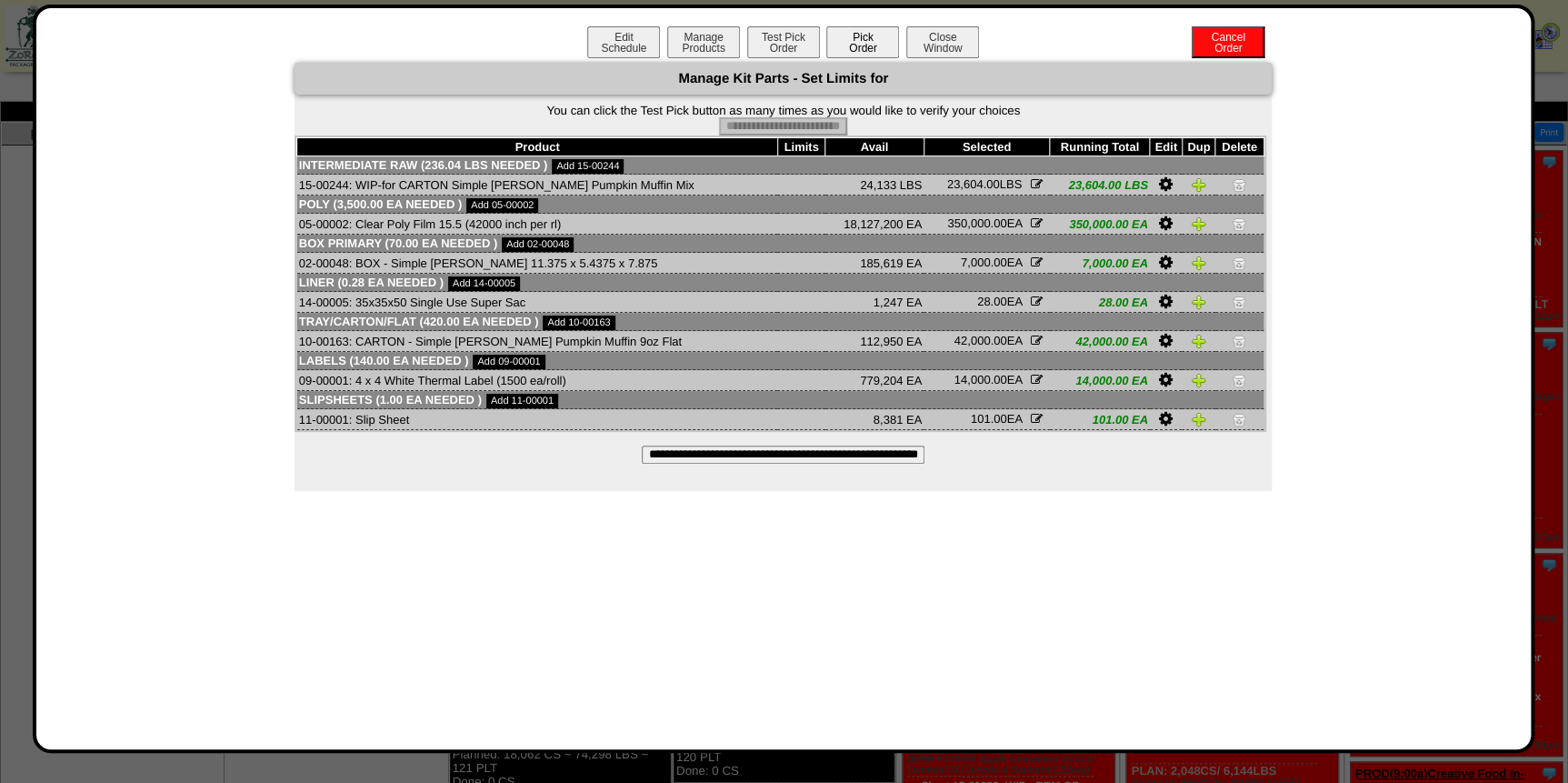 click on "Pick Order" at bounding box center [863, 42] 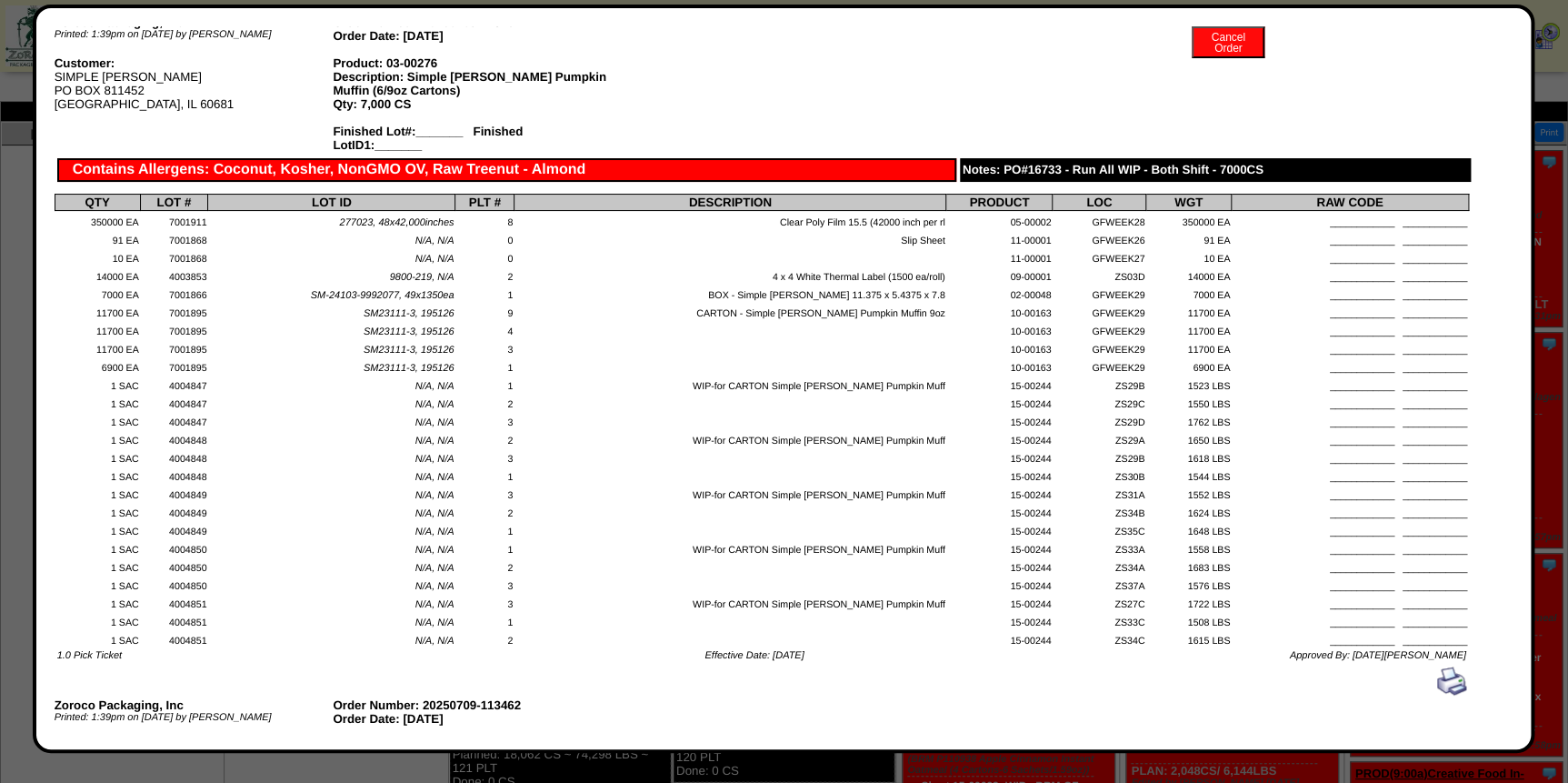 scroll, scrollTop: 0, scrollLeft: 0, axis: both 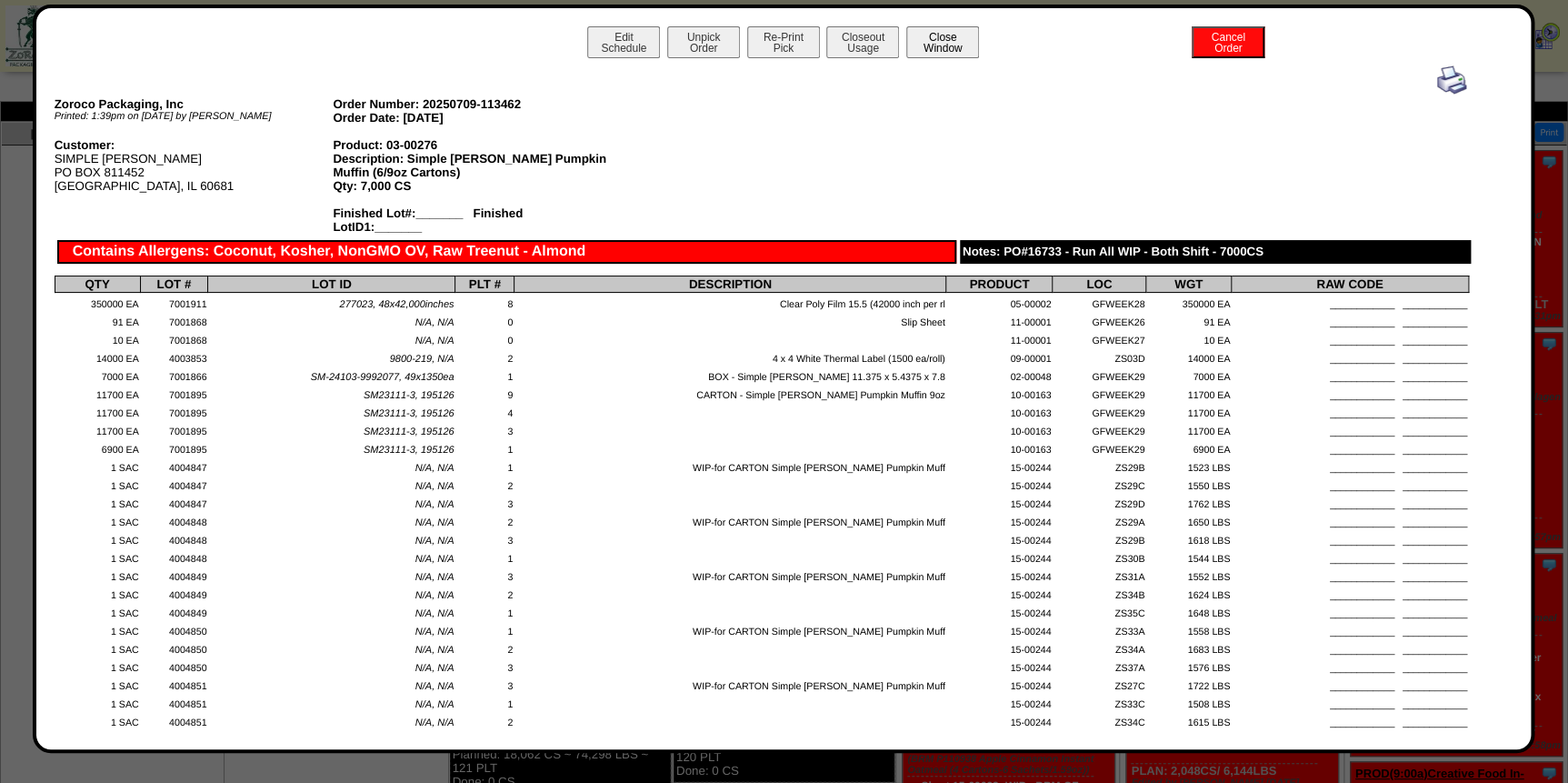 click on "Close Window" at bounding box center [943, 42] 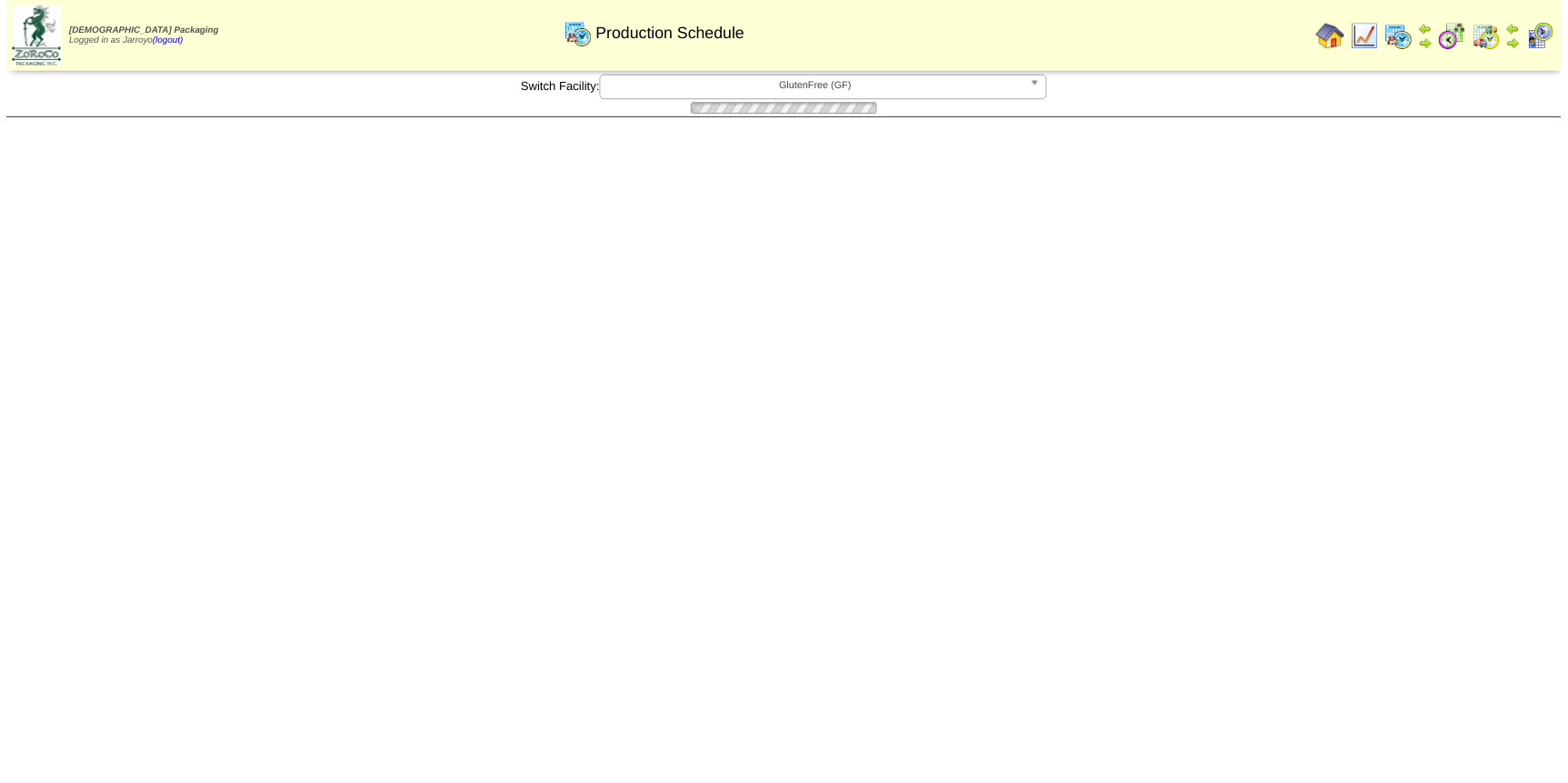 scroll, scrollTop: 0, scrollLeft: 0, axis: both 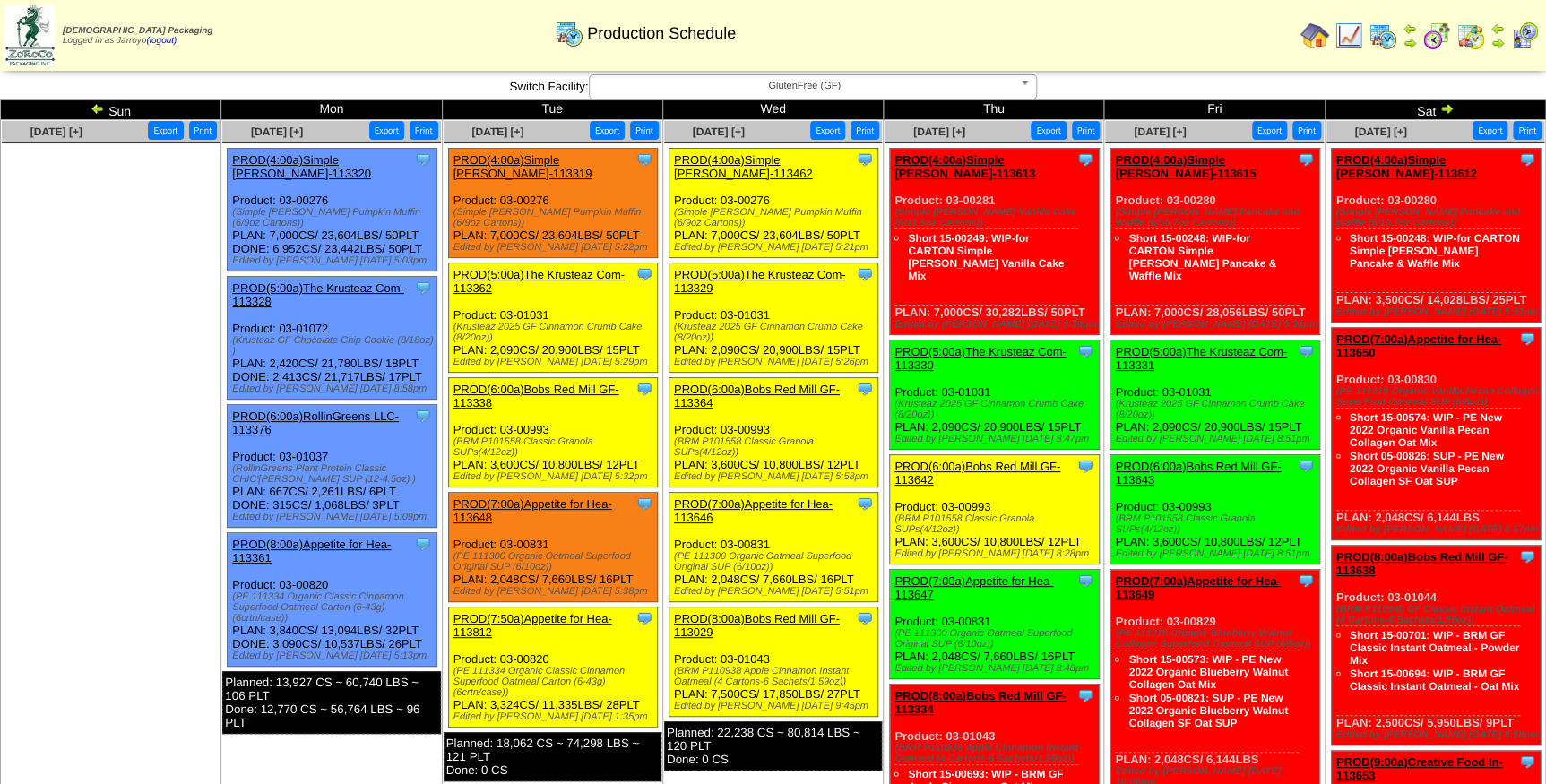 click on "Jul 06                        [+]
Print
Export" at bounding box center [111, 697] 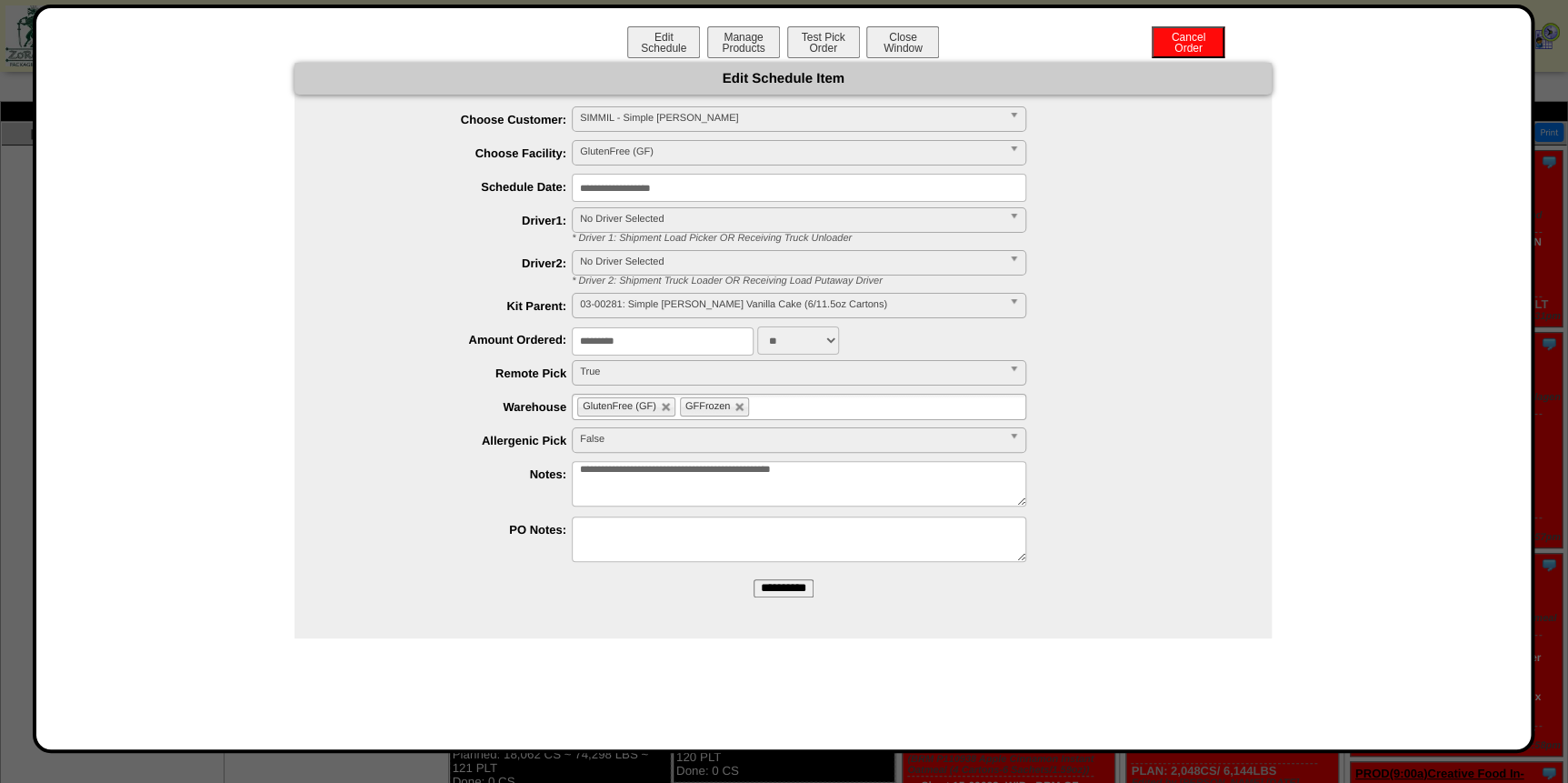 drag, startPoint x: 733, startPoint y: 43, endPoint x: 736, endPoint y: 425, distance: 382.01178 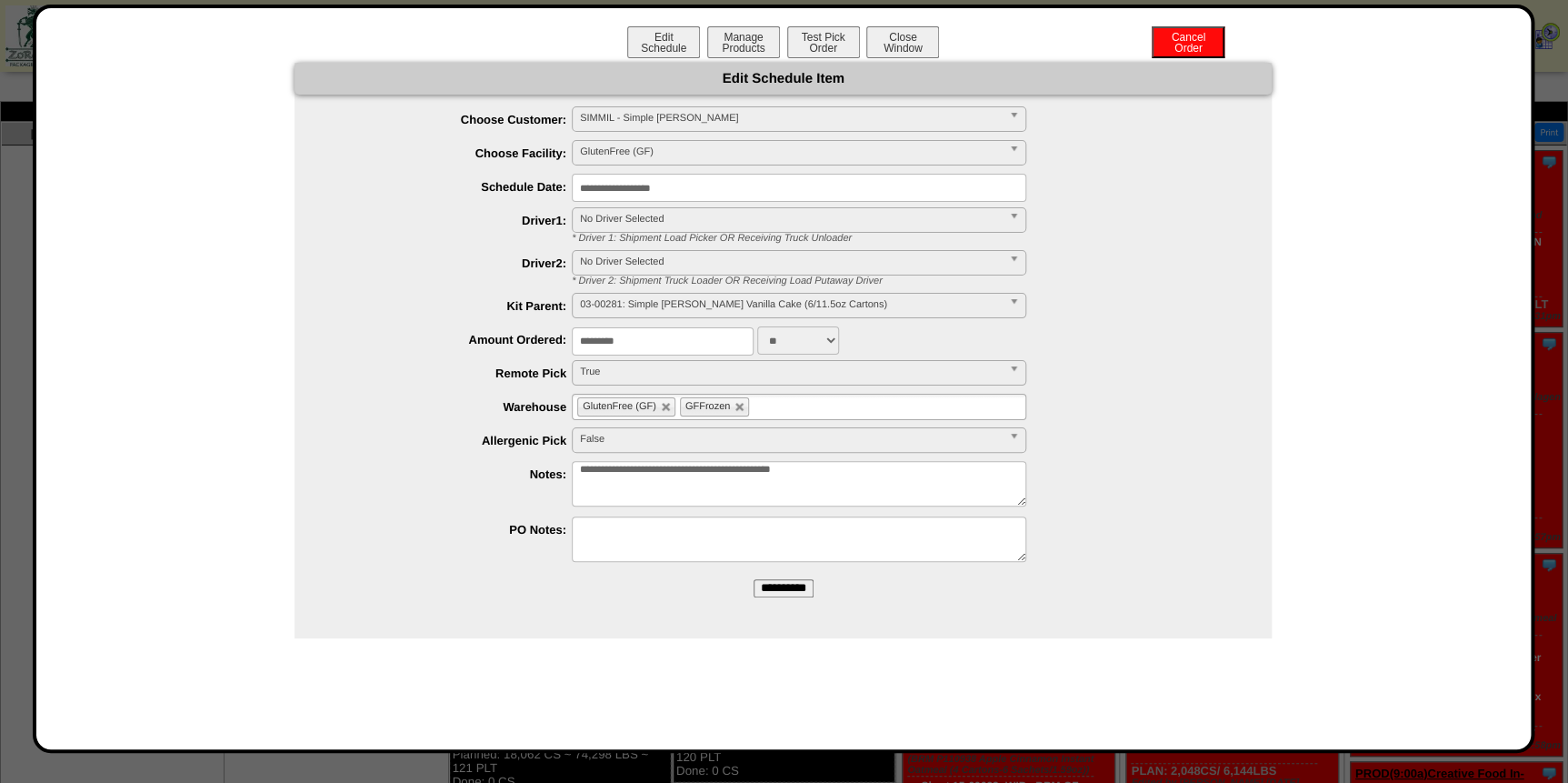 click on "**********" at bounding box center [784, 378] 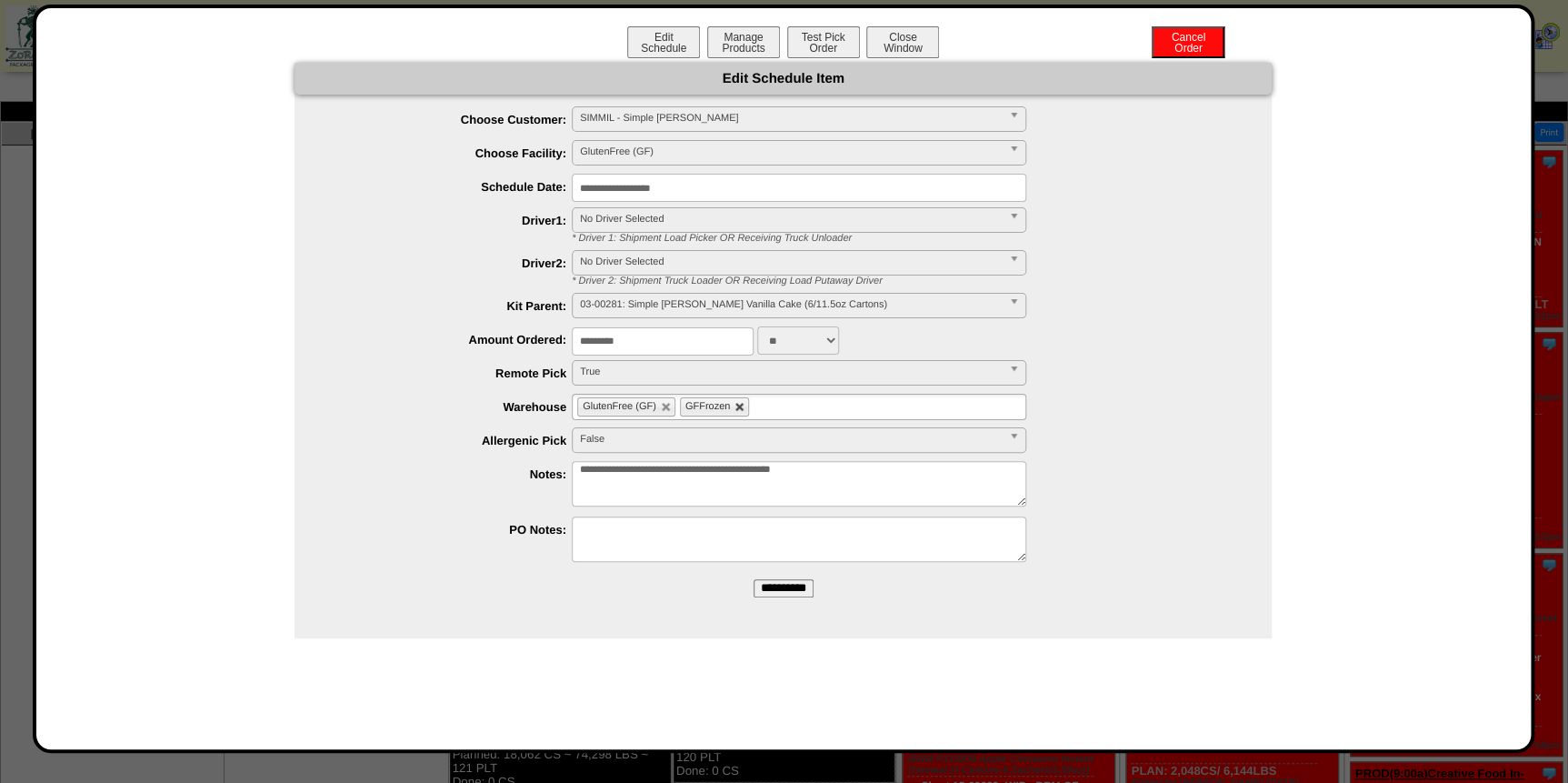 click at bounding box center (740, 407) 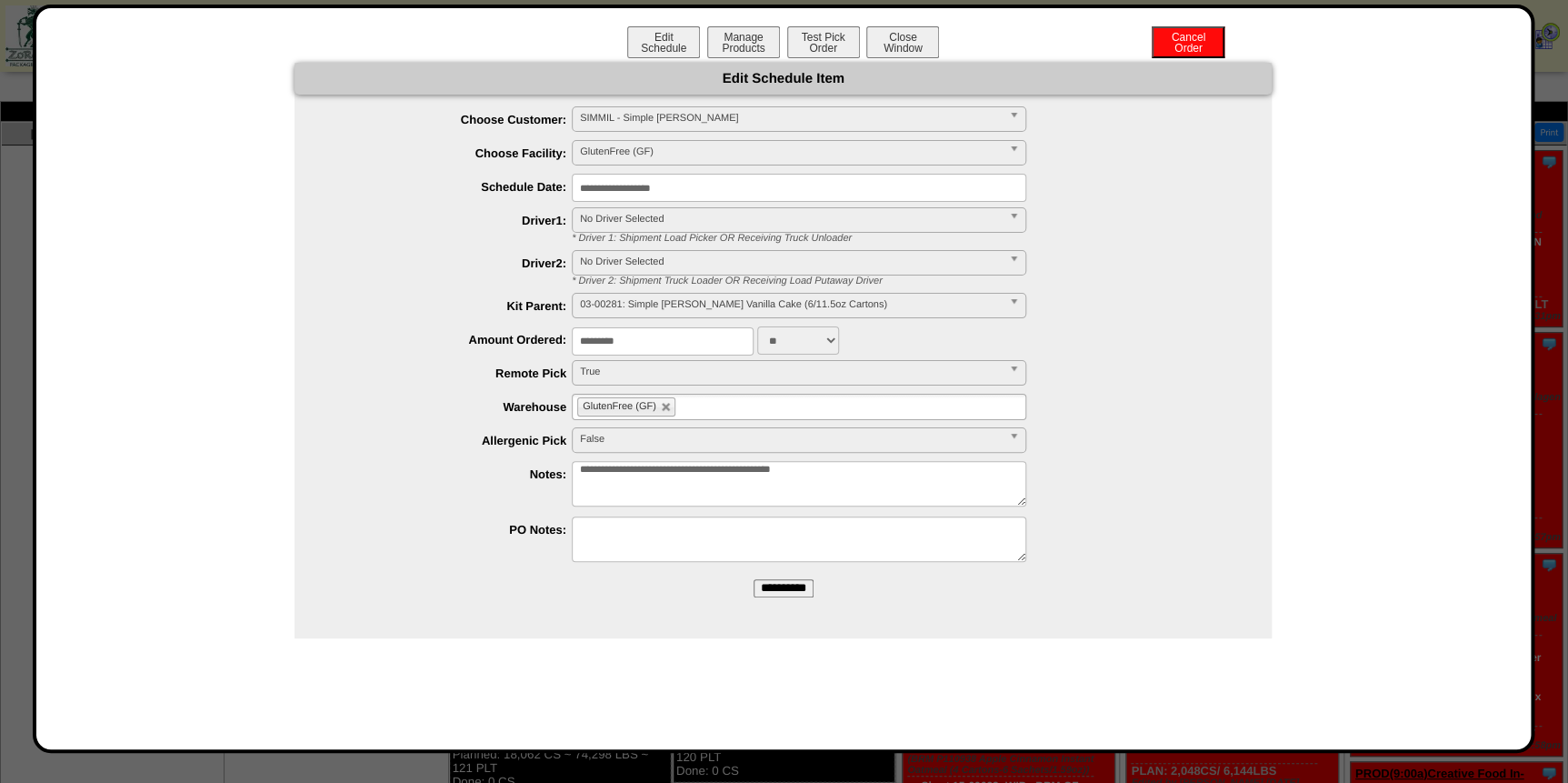 click on "GlutenFree (GF)" at bounding box center (799, 407) 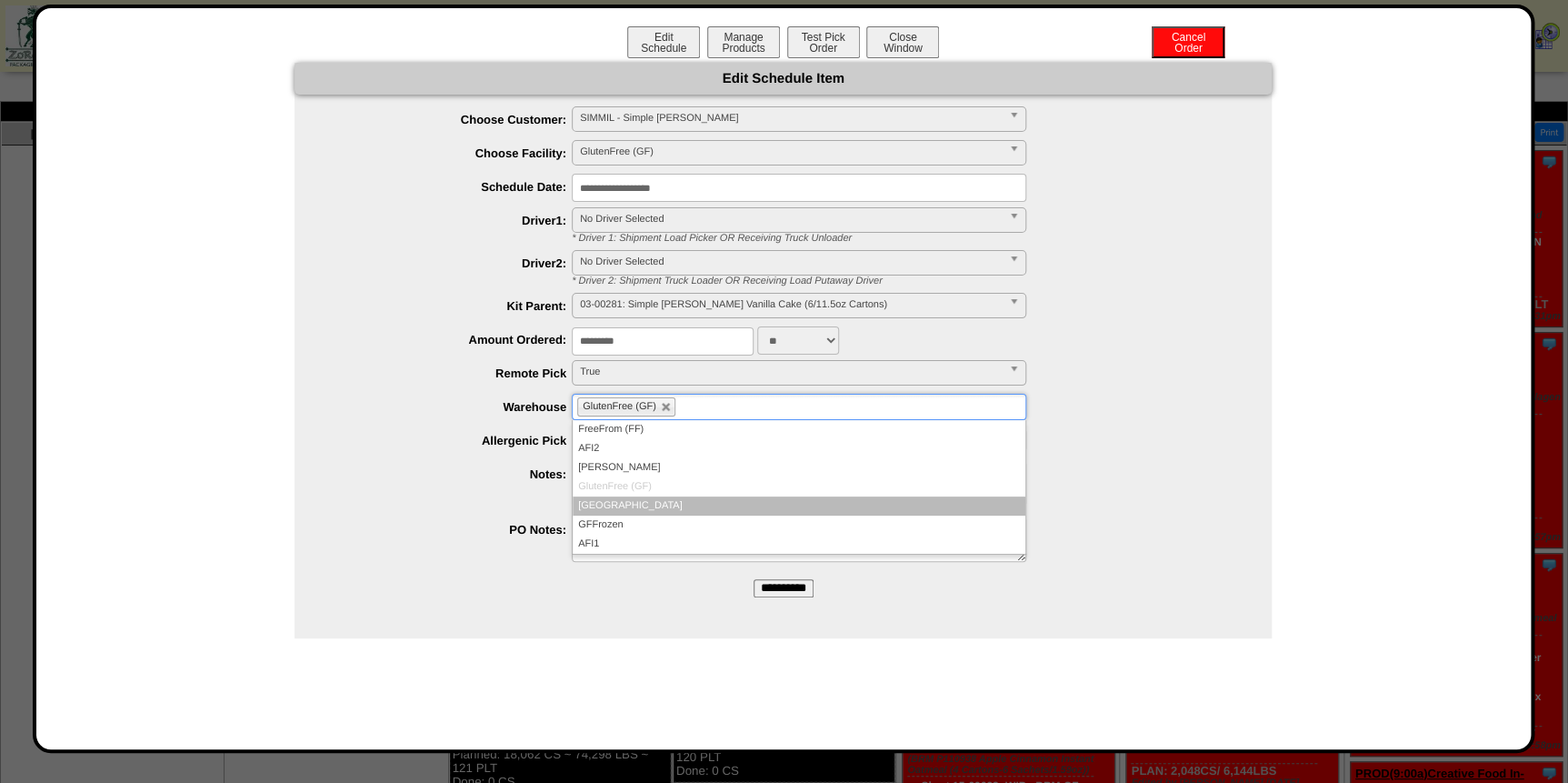 click on "[GEOGRAPHIC_DATA]" at bounding box center [799, 506] 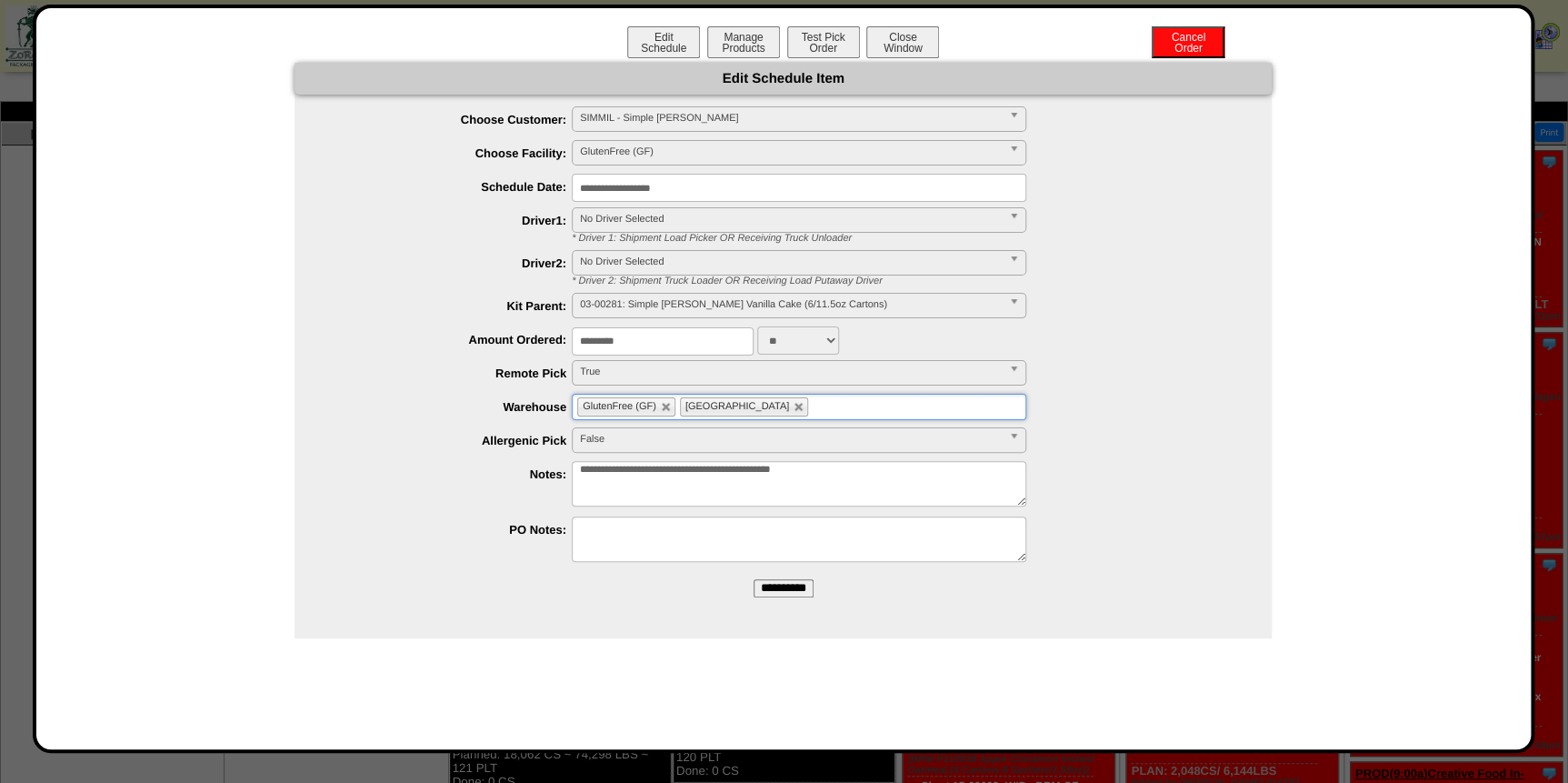 click on "**********" at bounding box center (784, 588) 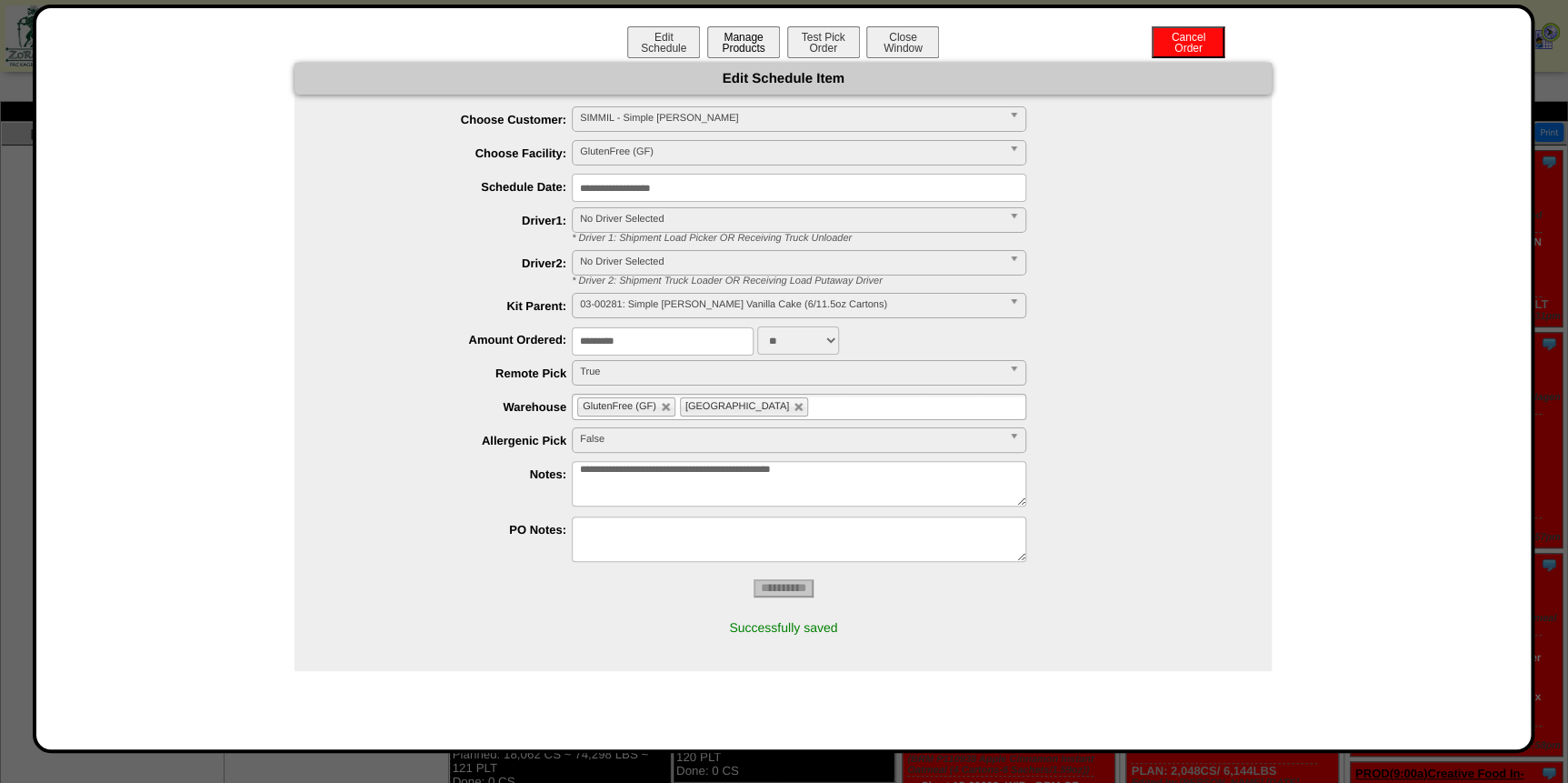 click on "Manage Products" at bounding box center [744, 42] 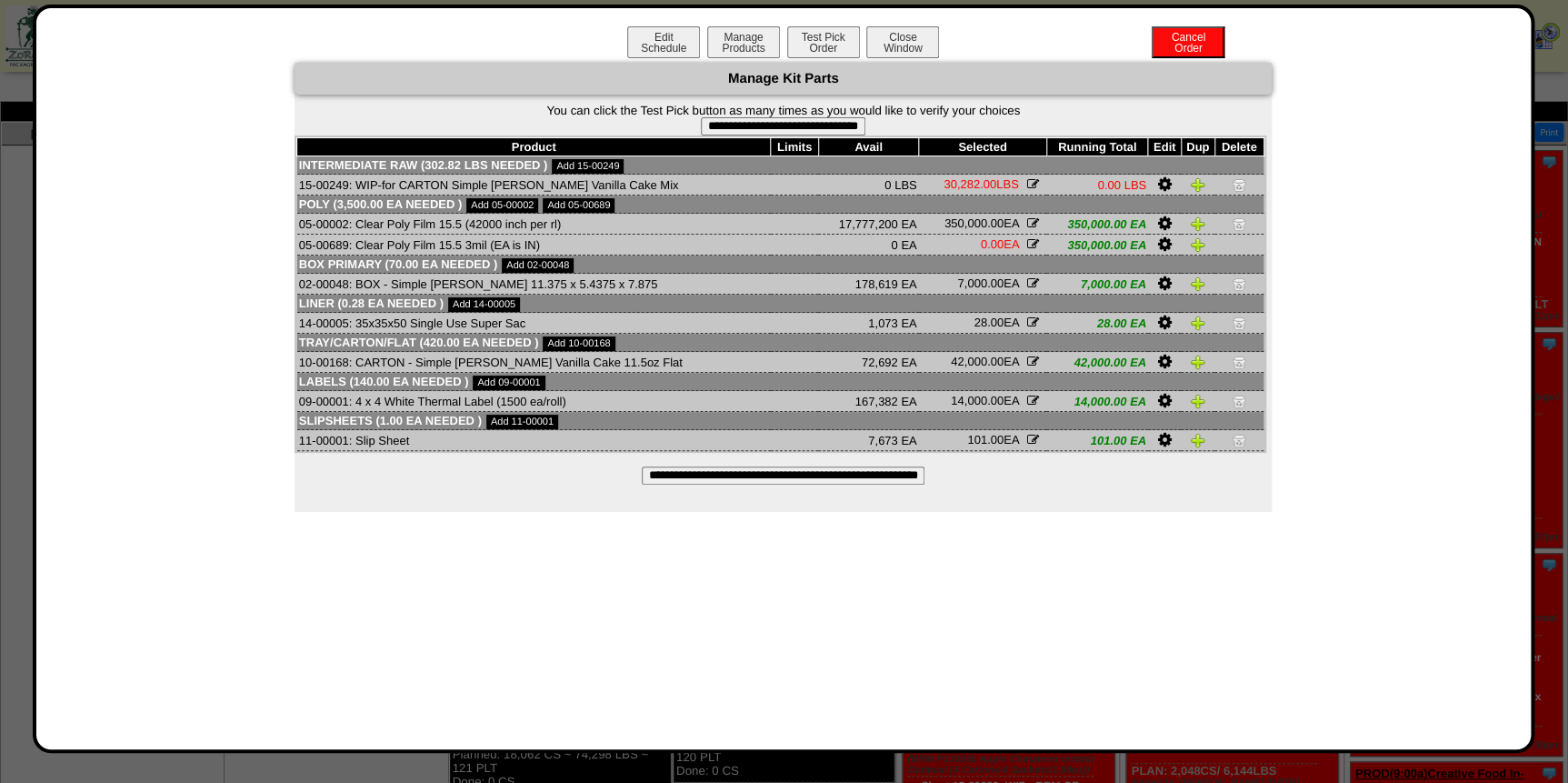 click on "**********" at bounding box center (783, 476) 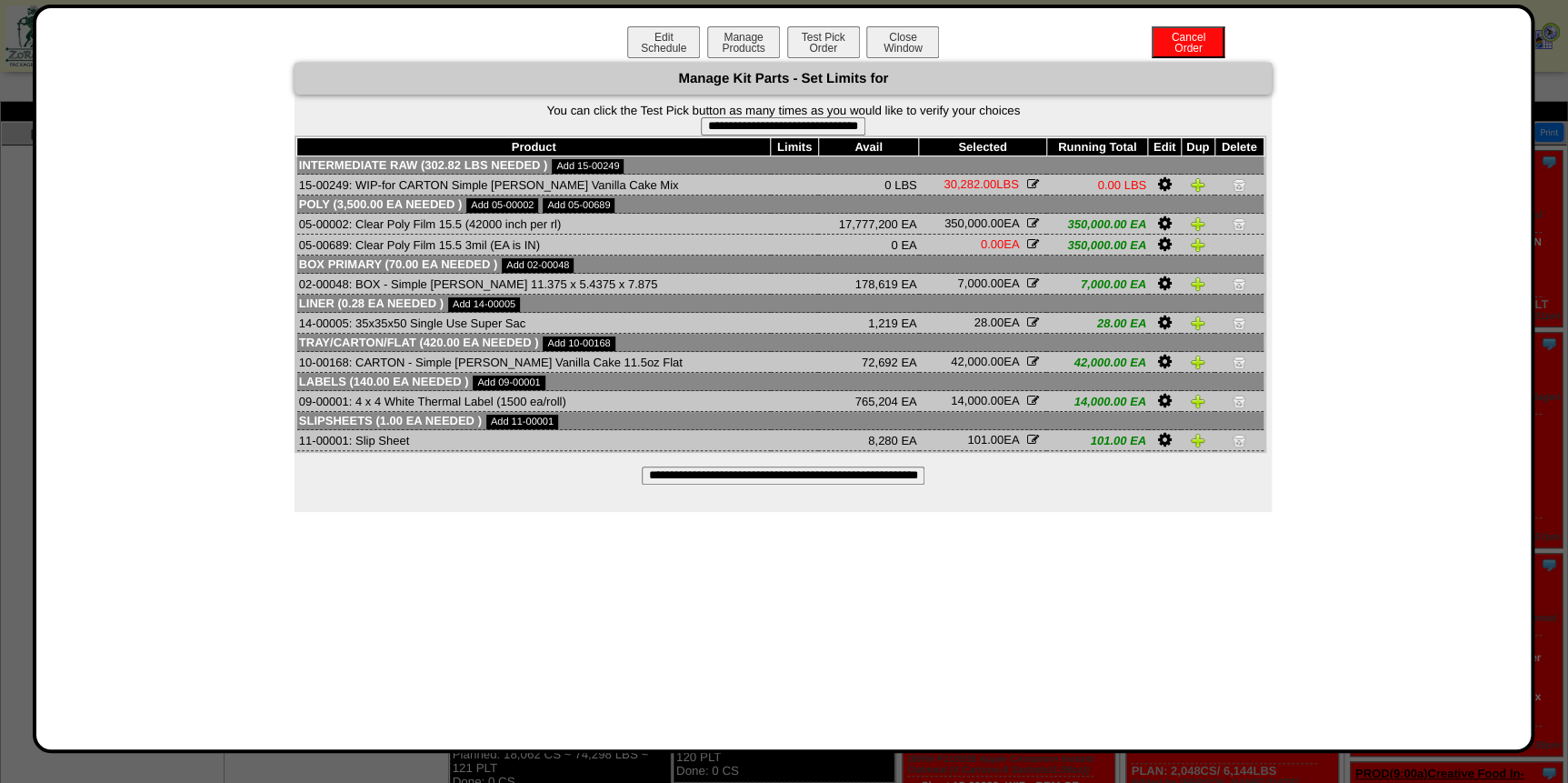 click on "**********" at bounding box center (783, 126) 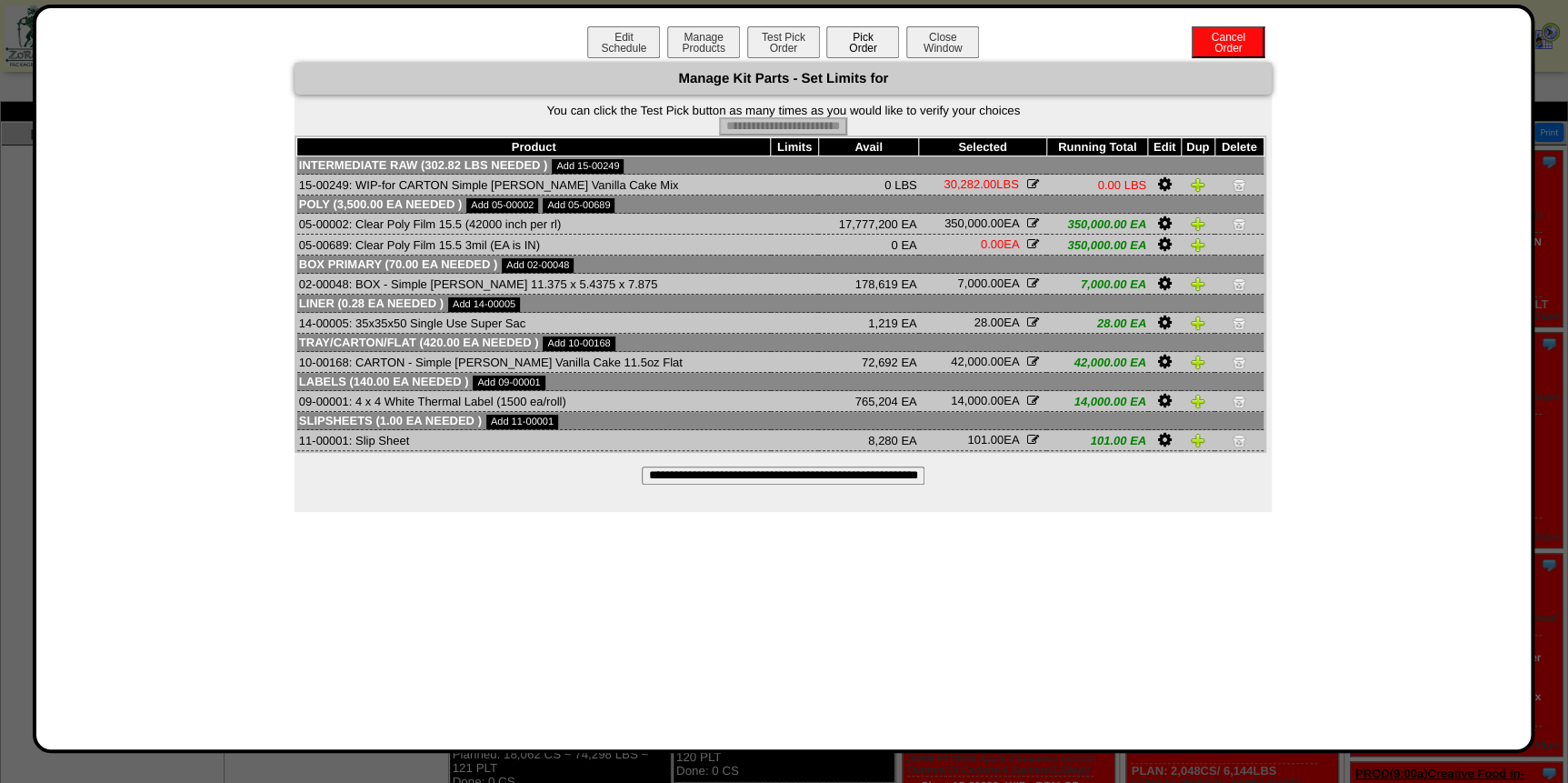 click on "Pick Order" at bounding box center (863, 42) 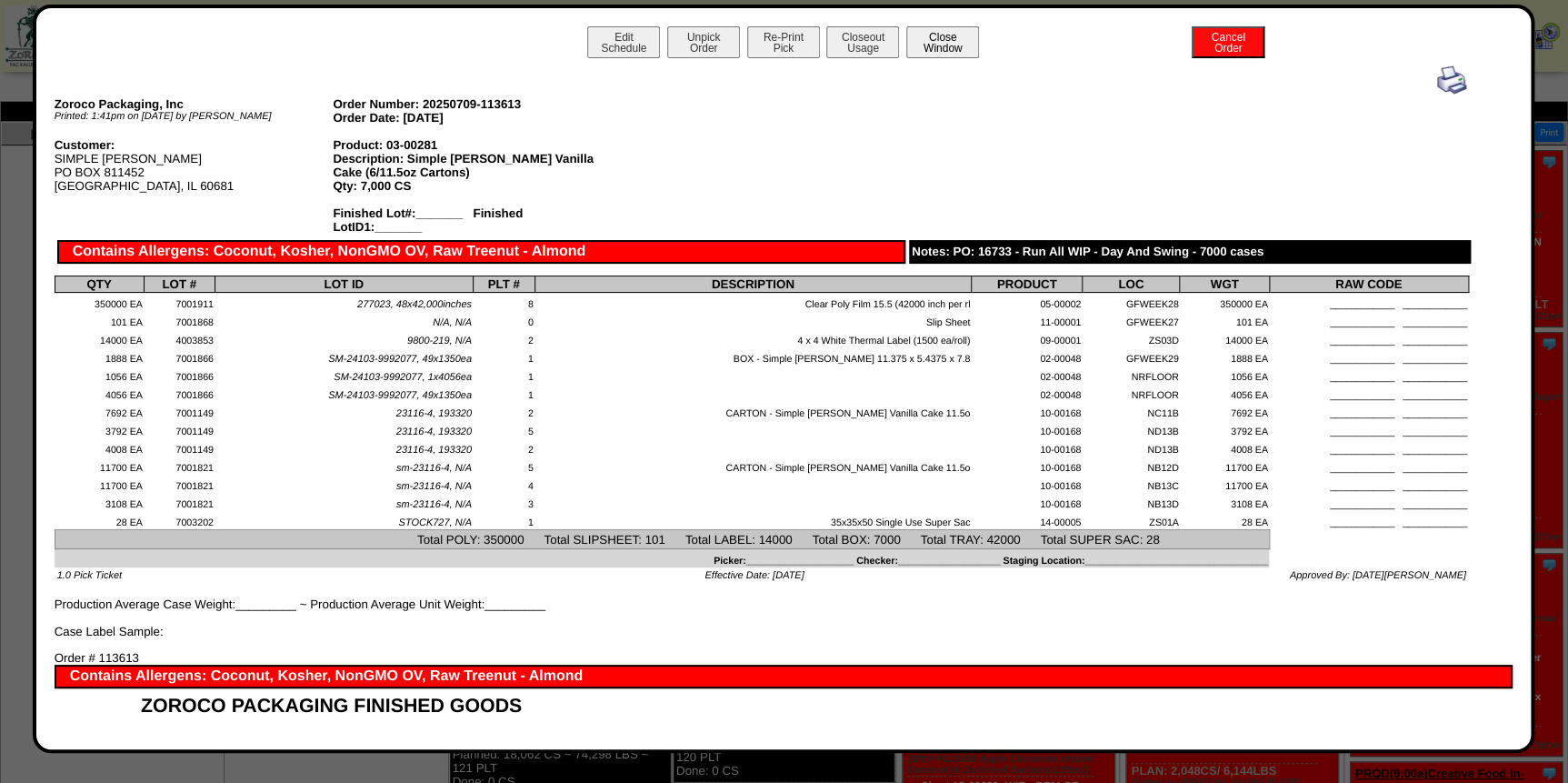 click on "Close Window" at bounding box center (943, 42) 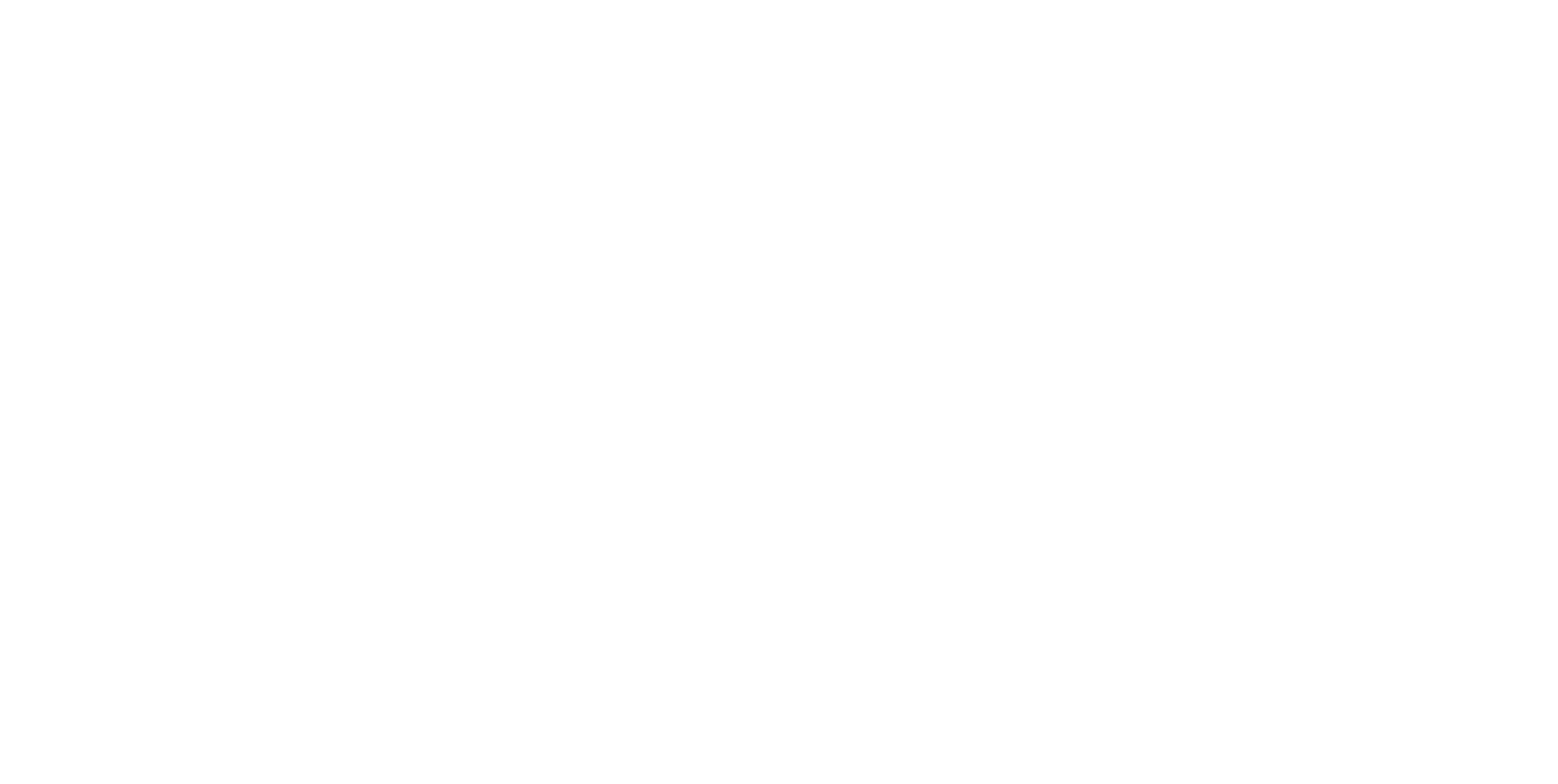 scroll, scrollTop: 0, scrollLeft: 0, axis: both 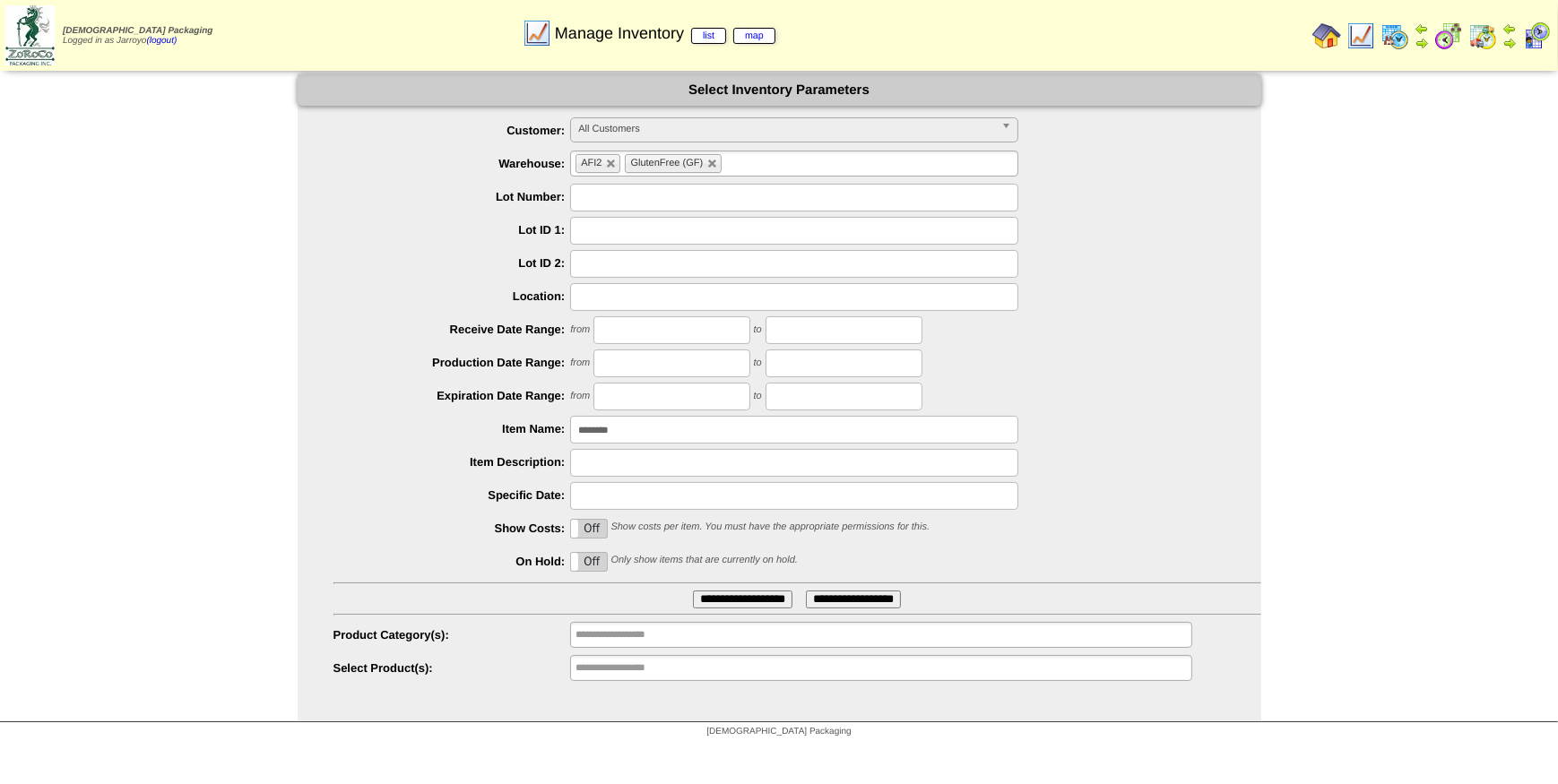 click on "**********" at bounding box center [742, 599] 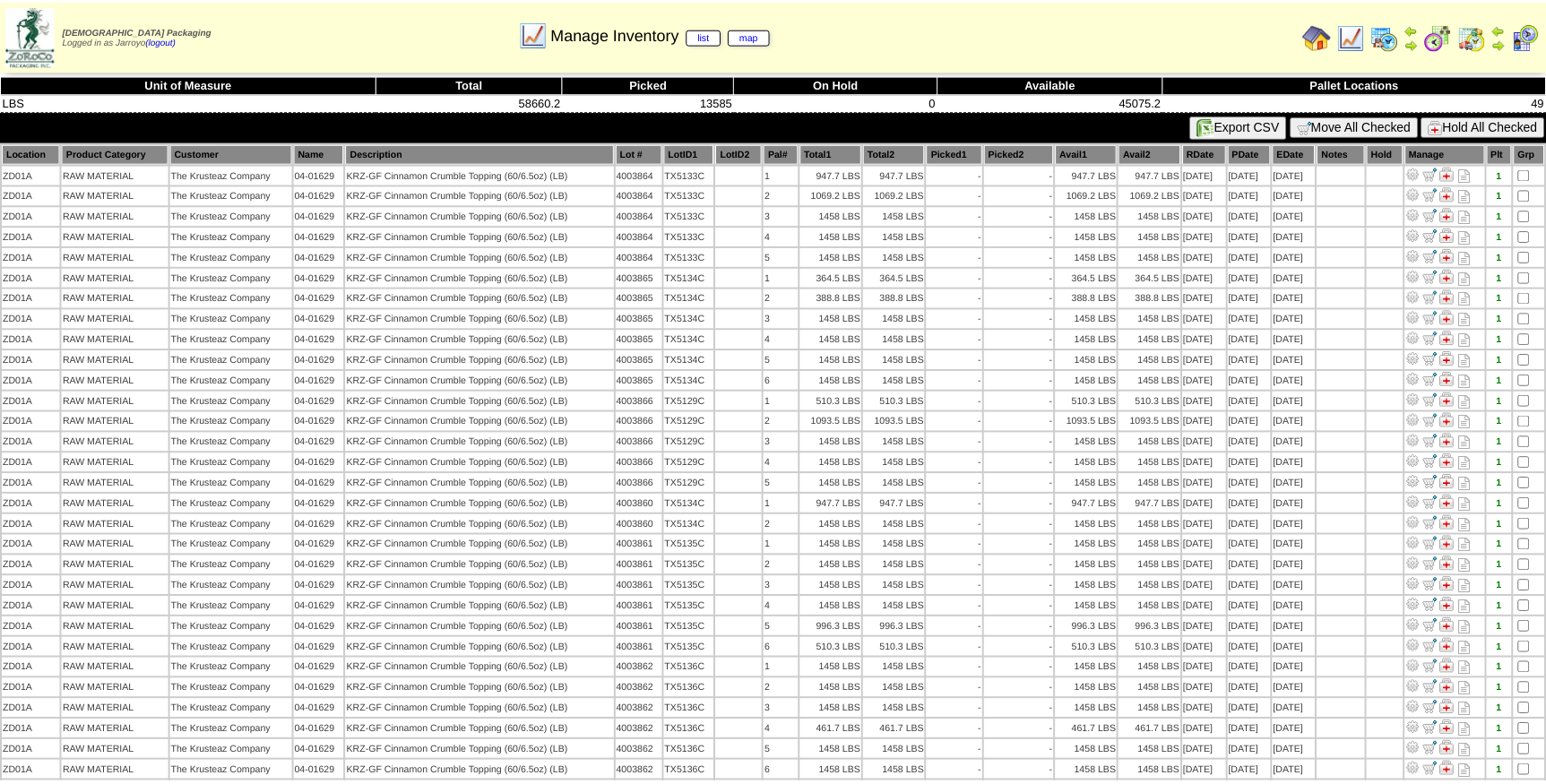 scroll, scrollTop: 0, scrollLeft: 0, axis: both 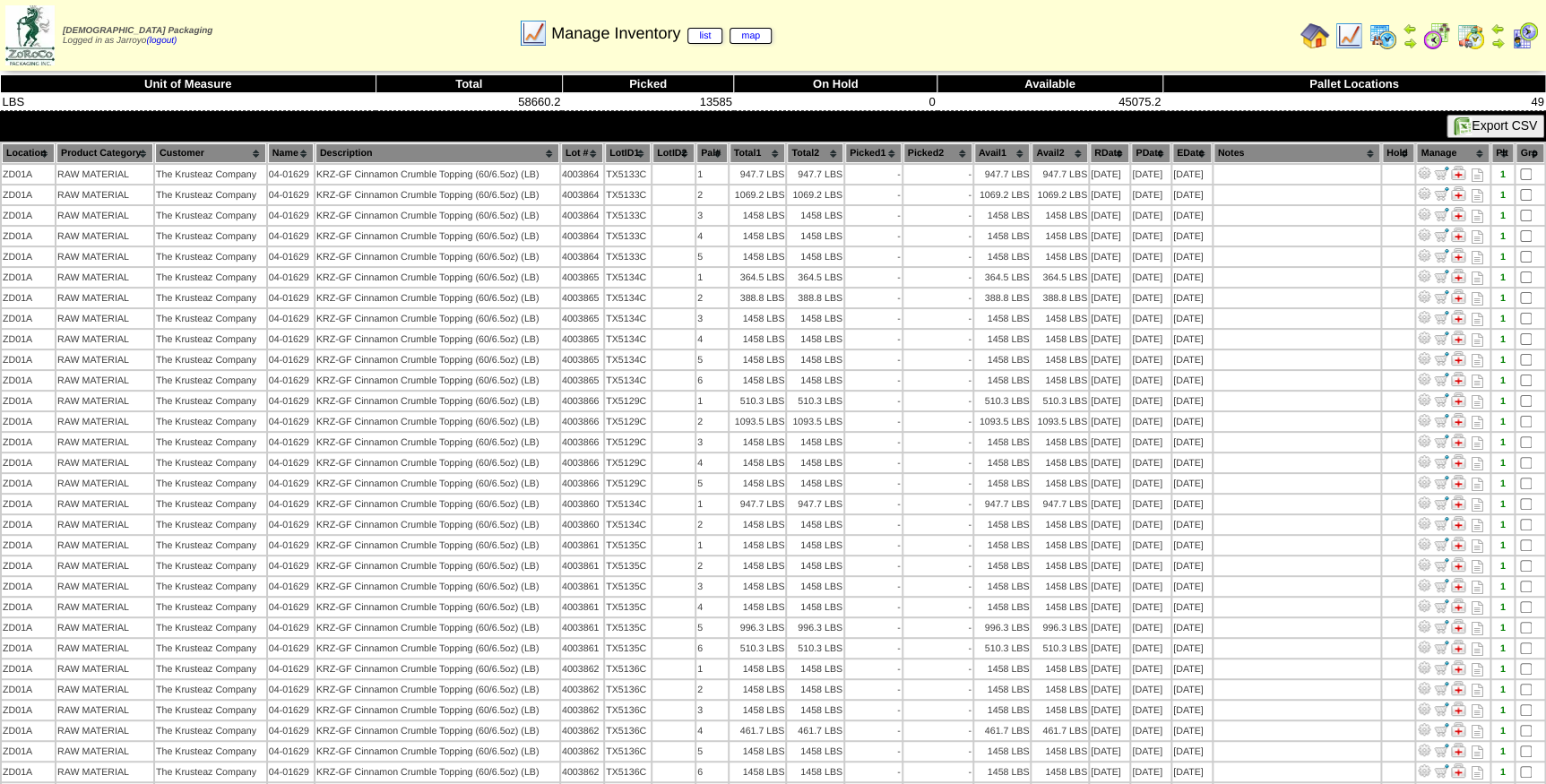 click on "Lot #" at bounding box center [582, 153] 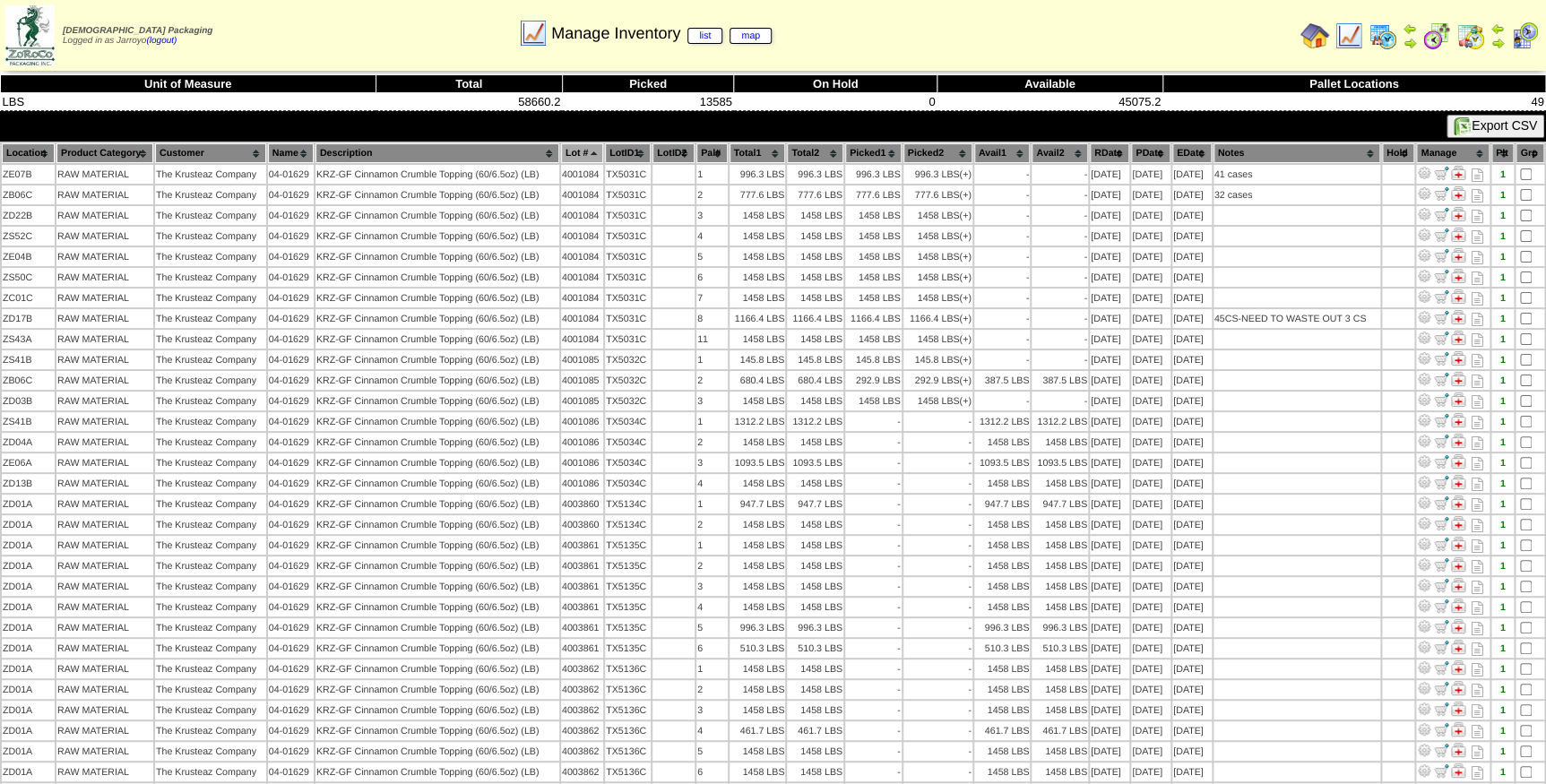click on "Lot #" at bounding box center [582, 153] 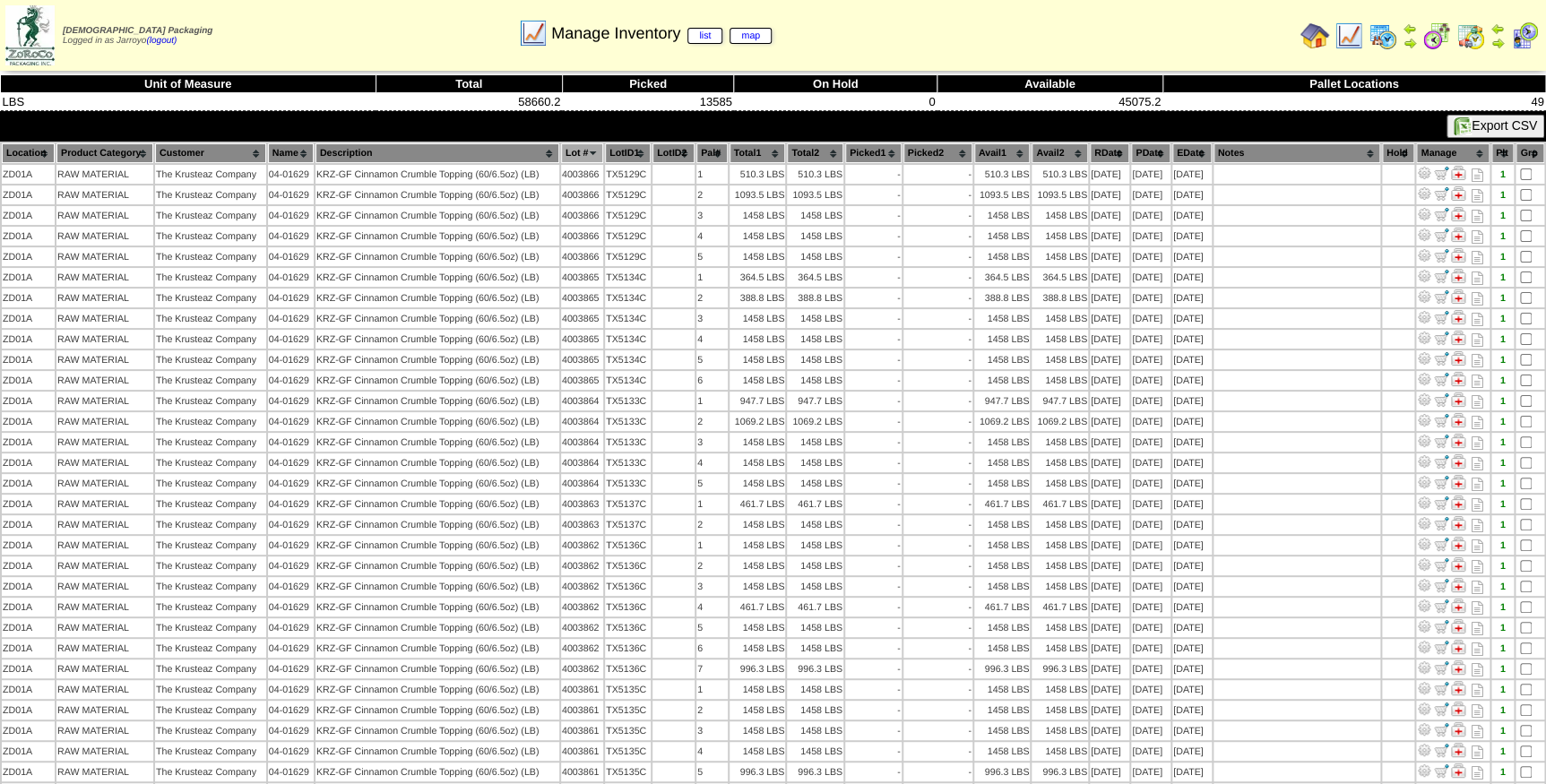 click on "Lot #" at bounding box center (582, 153) 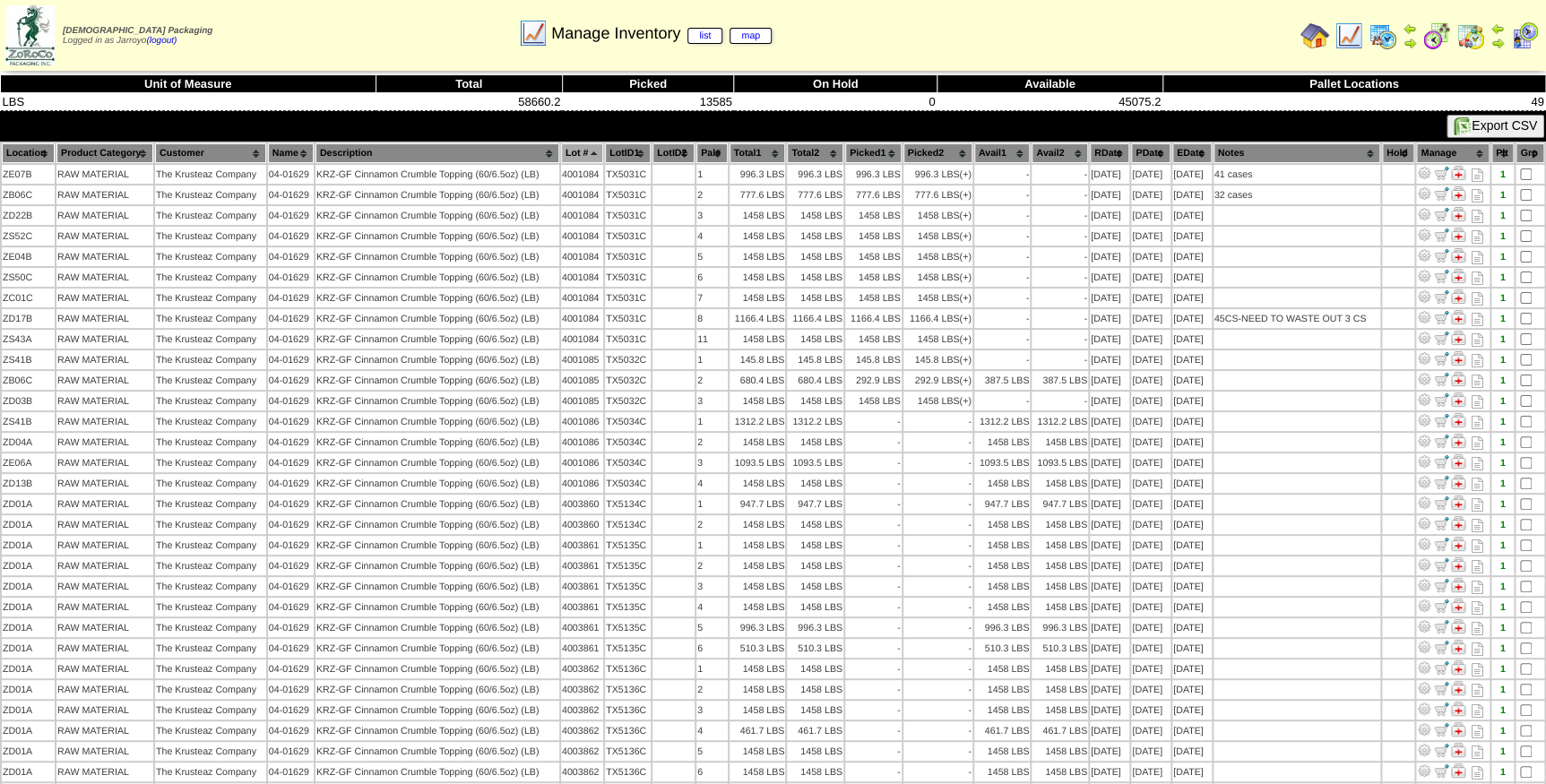 click on "Print All" at bounding box center (844, 35) 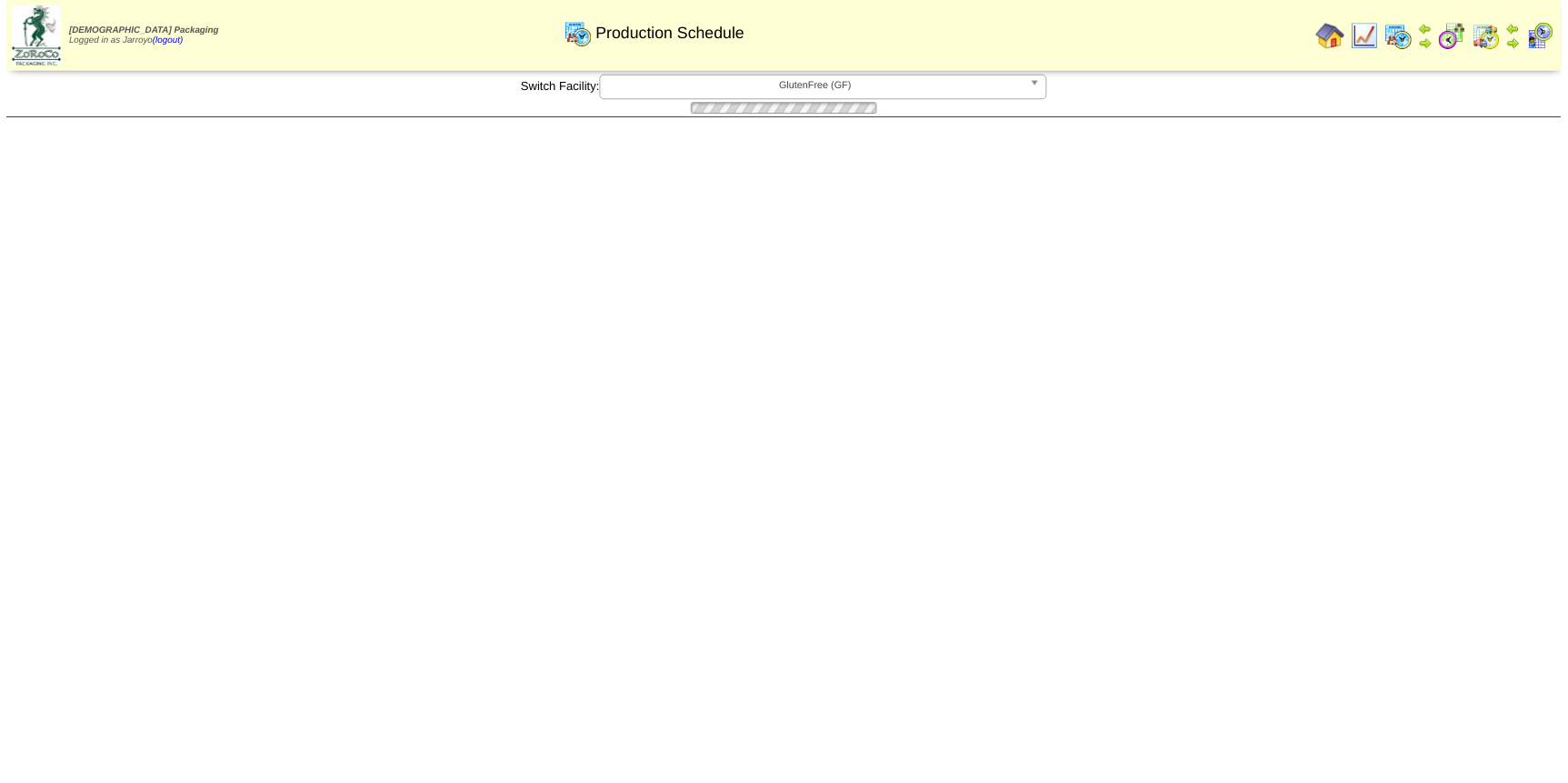 scroll, scrollTop: 0, scrollLeft: 0, axis: both 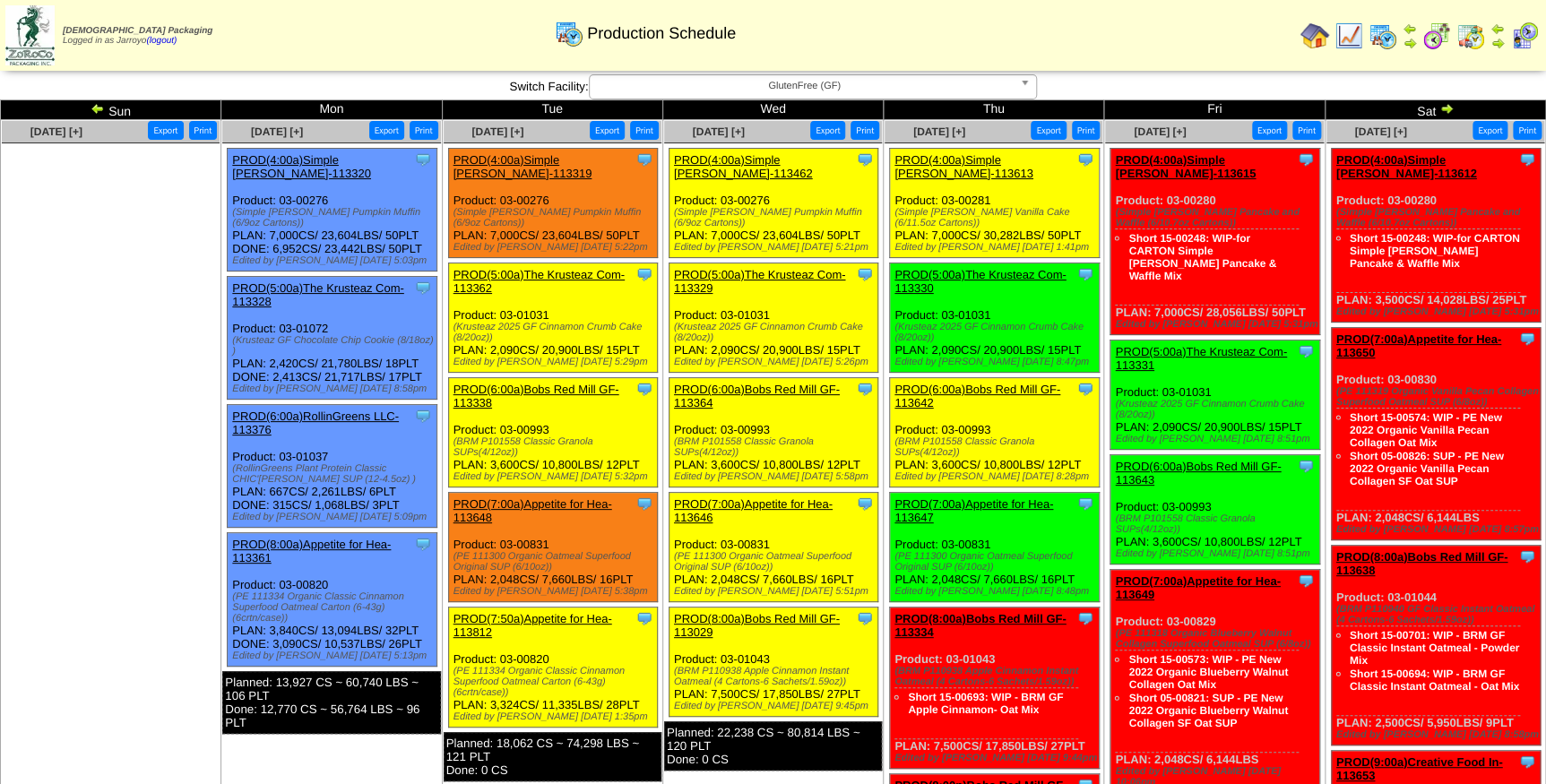 click on "PROD(4:00a)Simple [PERSON_NAME]-113613" at bounding box center [963, 167] 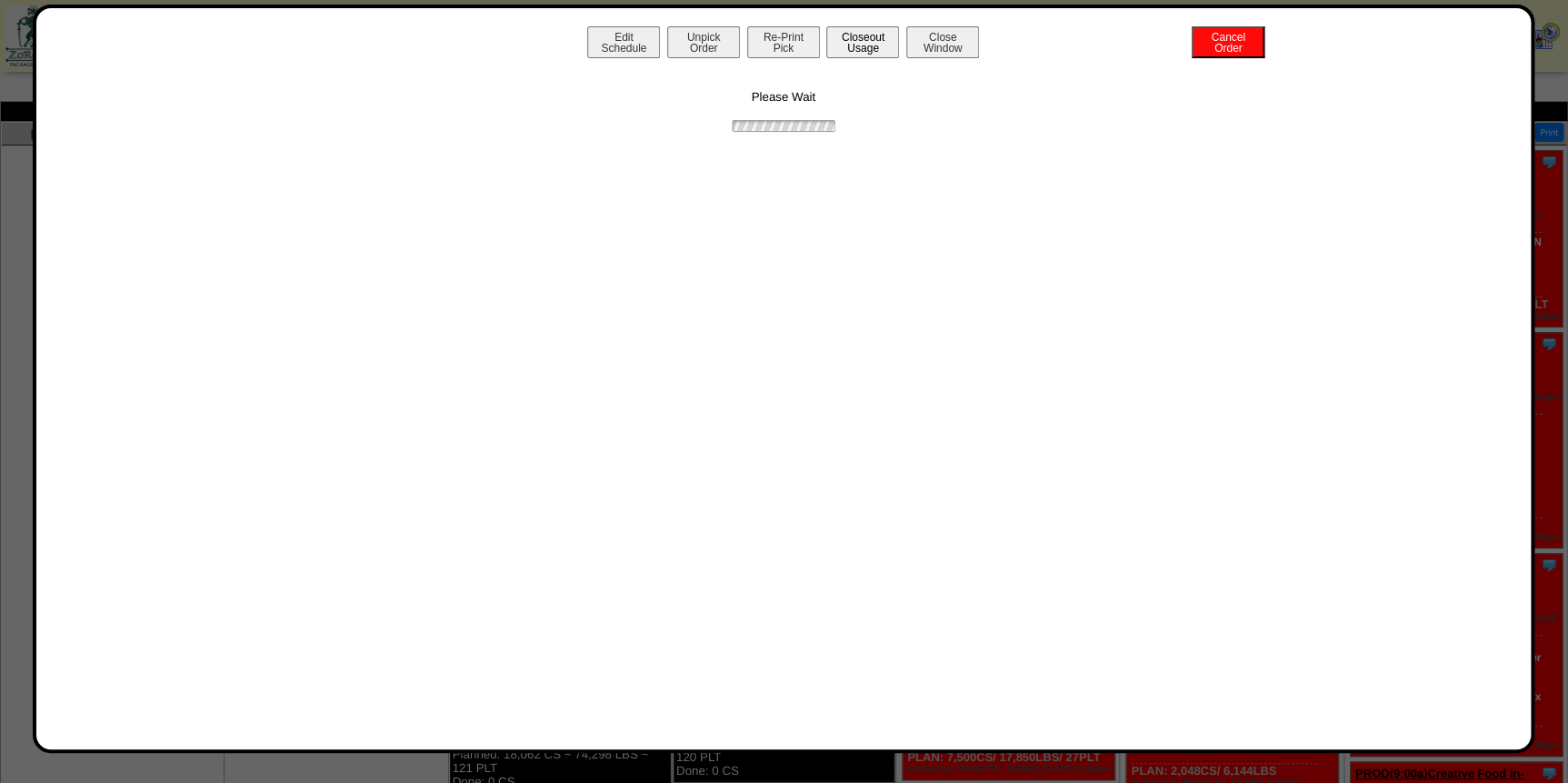click on "Closeout Usage" at bounding box center [863, 42] 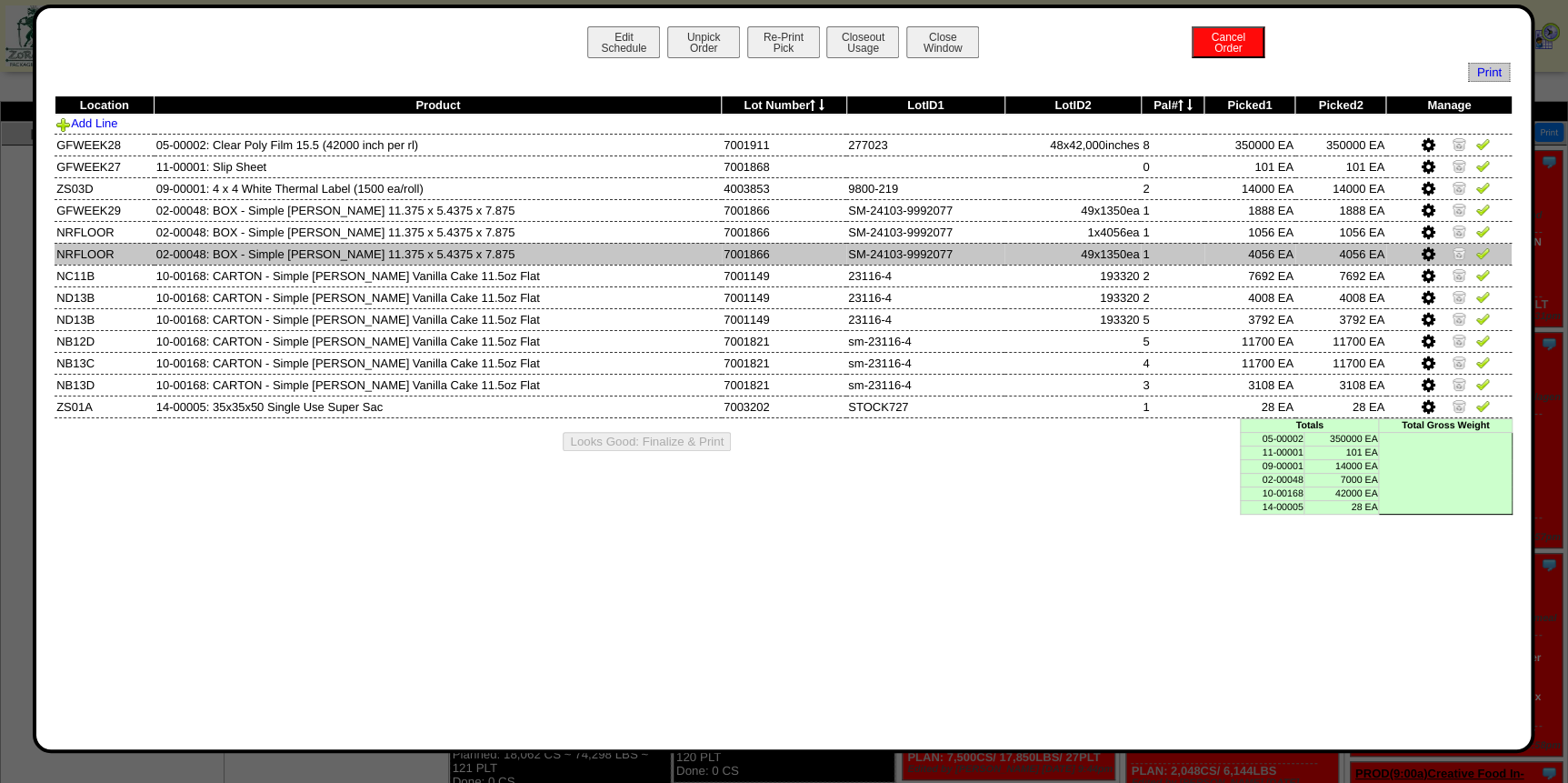click at bounding box center (1427, 255) 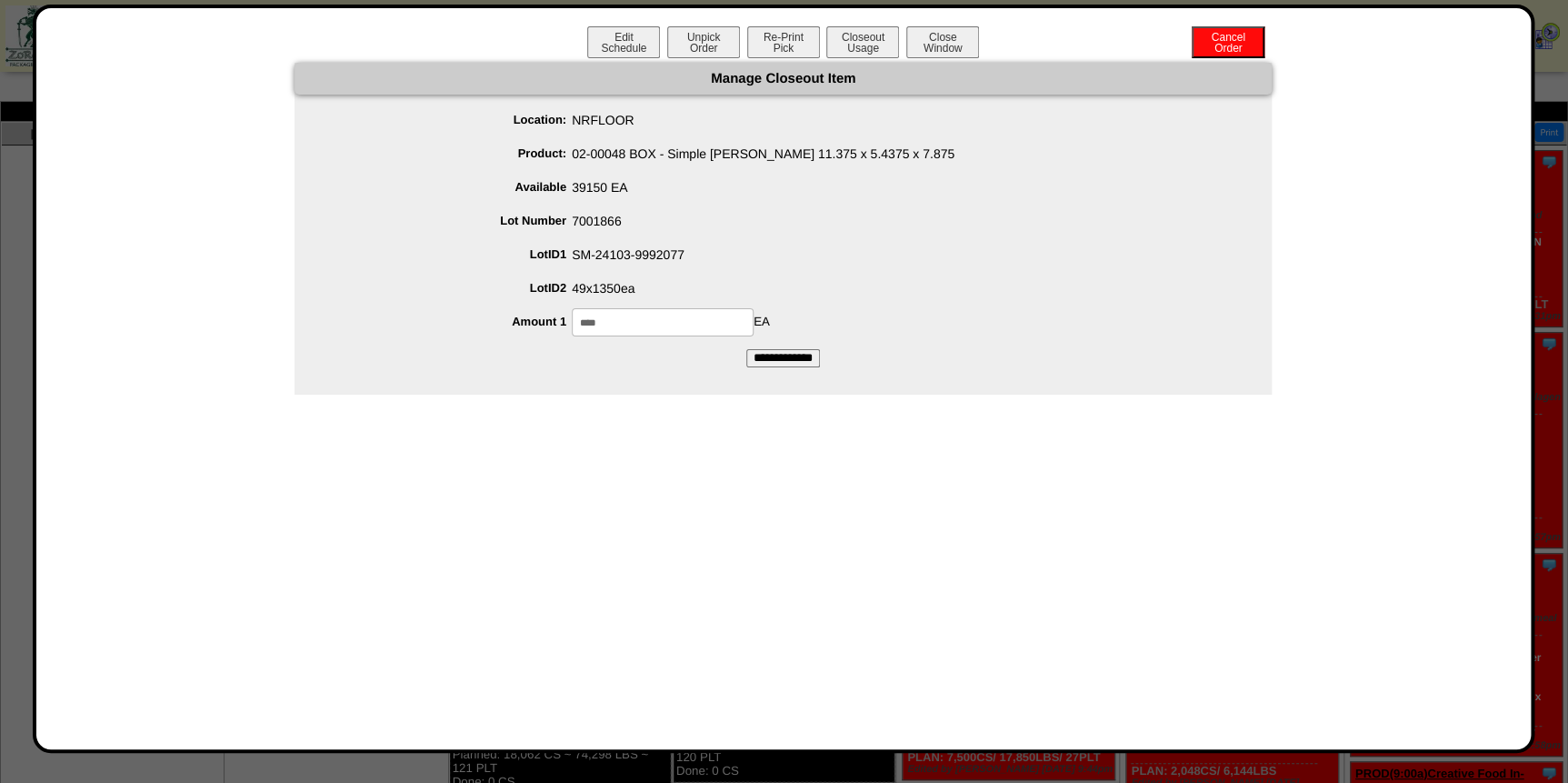 drag, startPoint x: 635, startPoint y: 312, endPoint x: 437, endPoint y: 387, distance: 211.7286 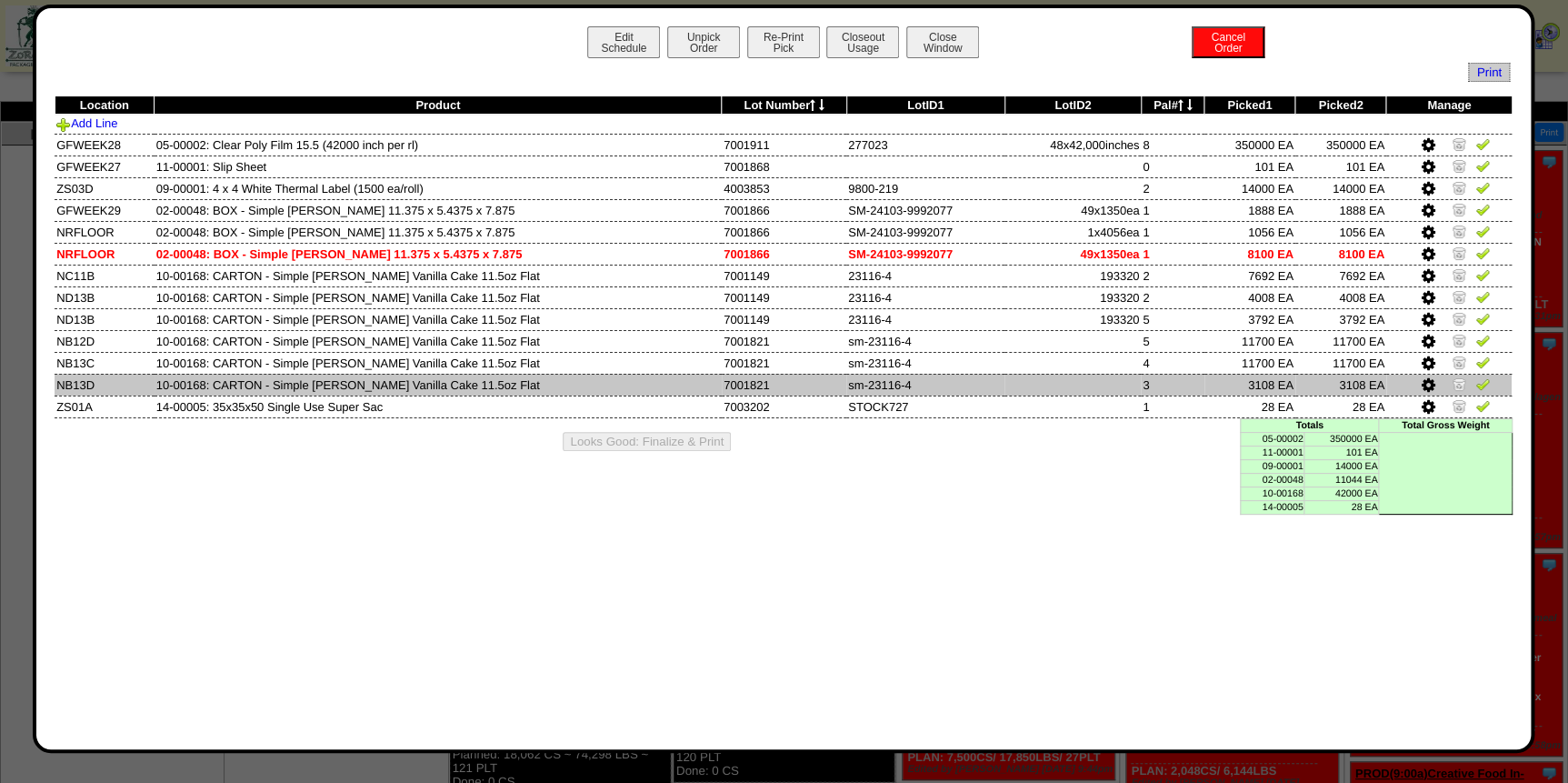 click at bounding box center [1427, 386] 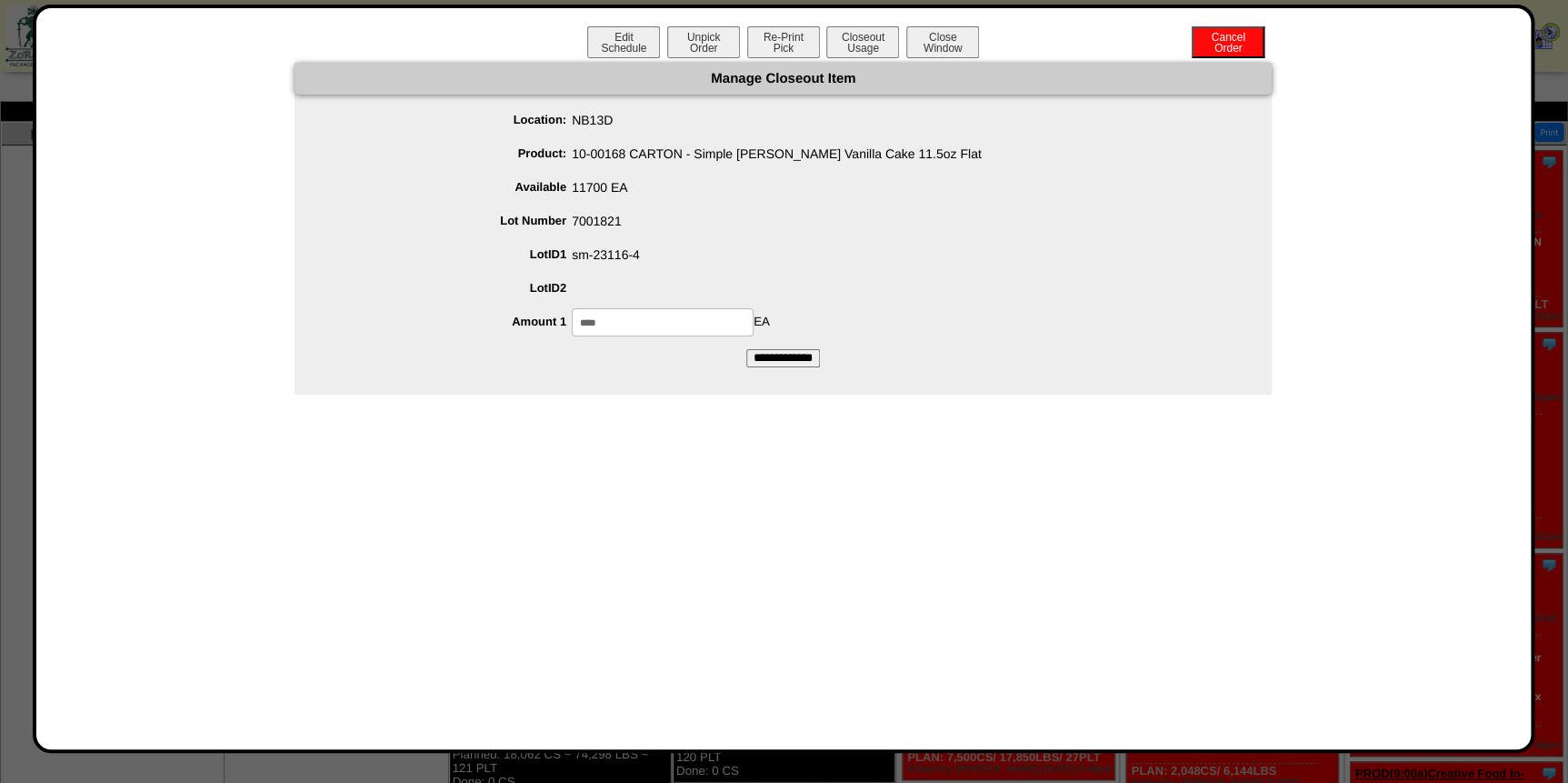 drag, startPoint x: 608, startPoint y: 328, endPoint x: 534, endPoint y: 316, distance: 74.96666 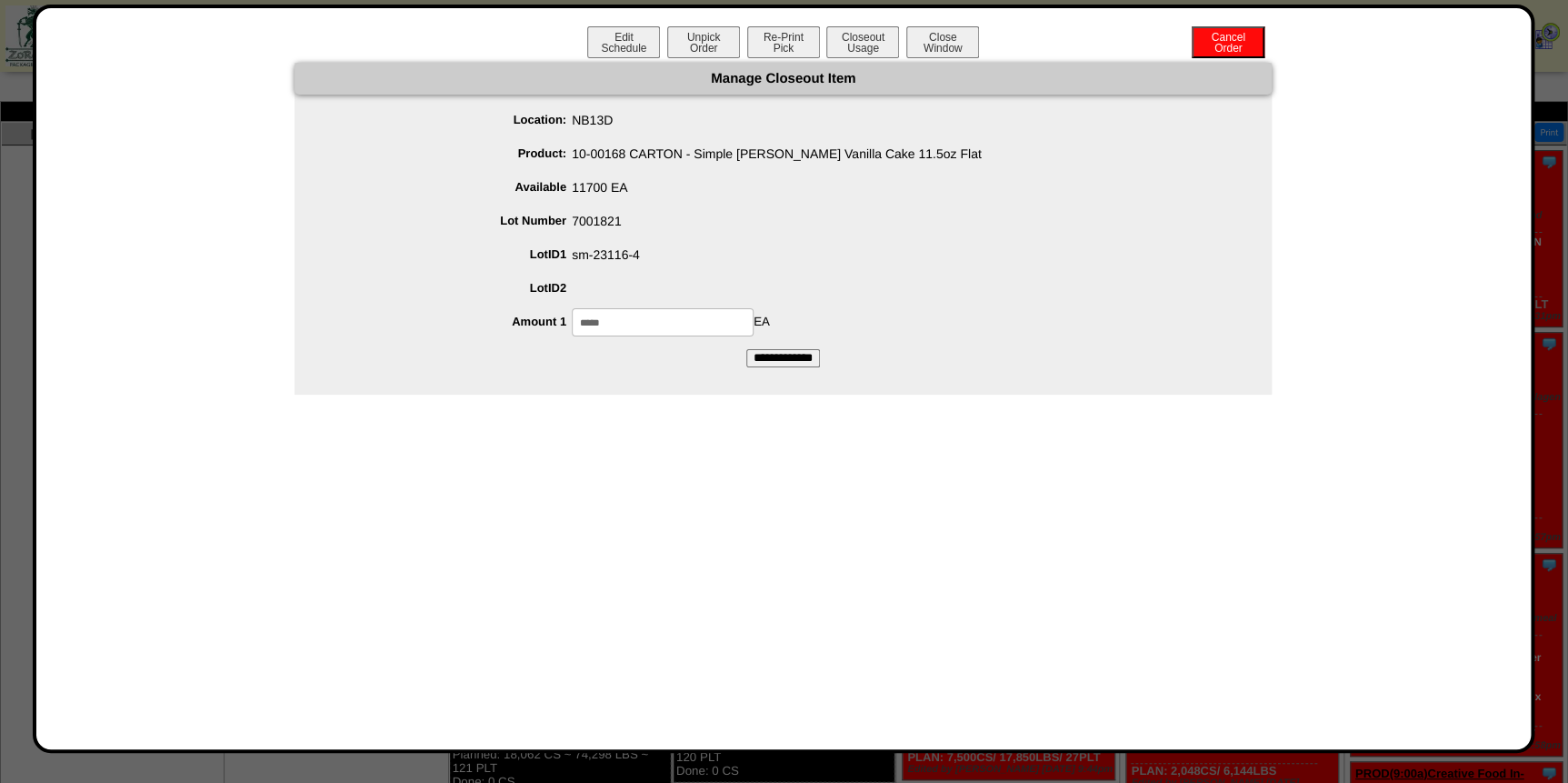 type on "*****" 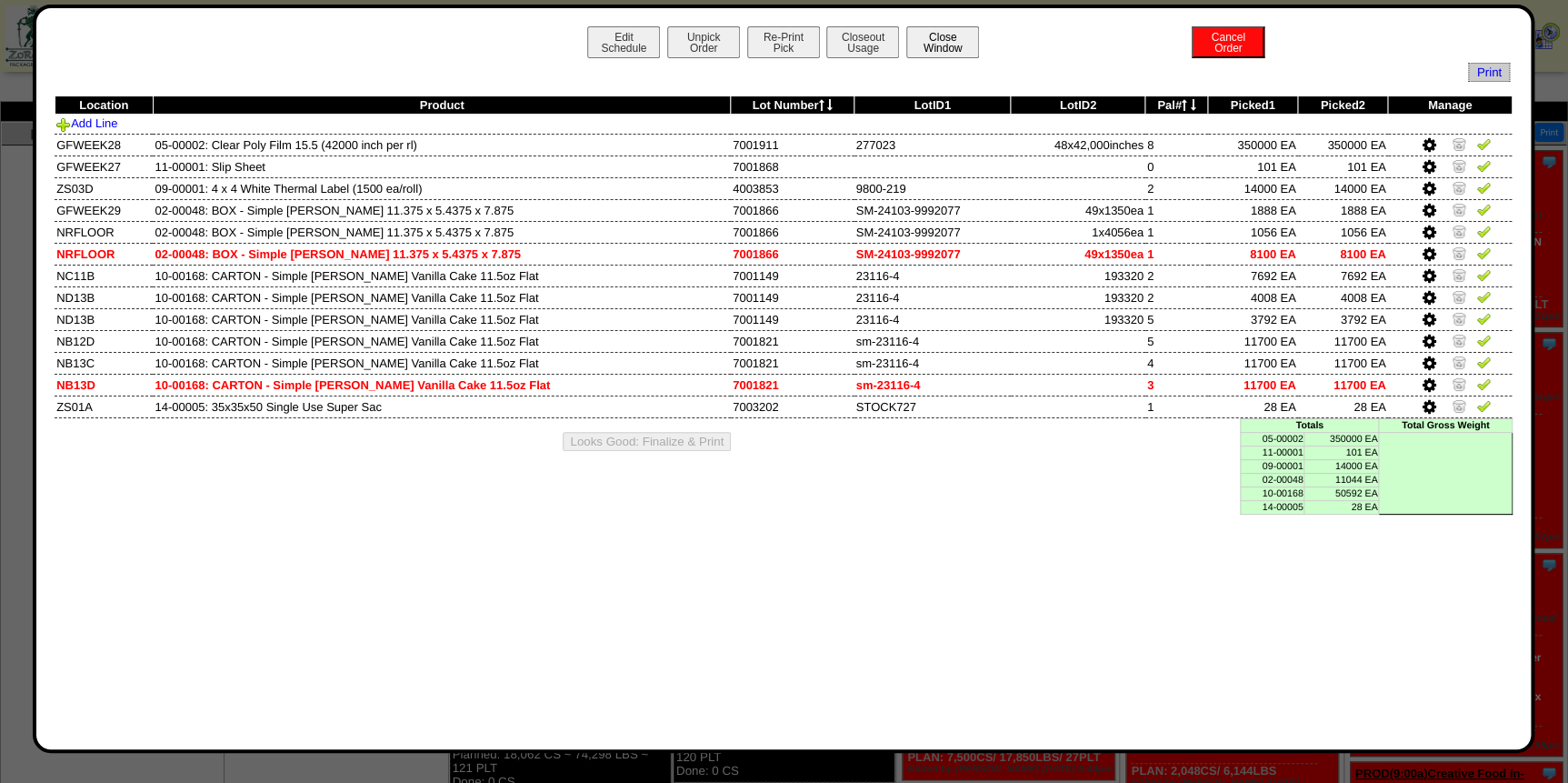 click on "Close Window" at bounding box center (943, 42) 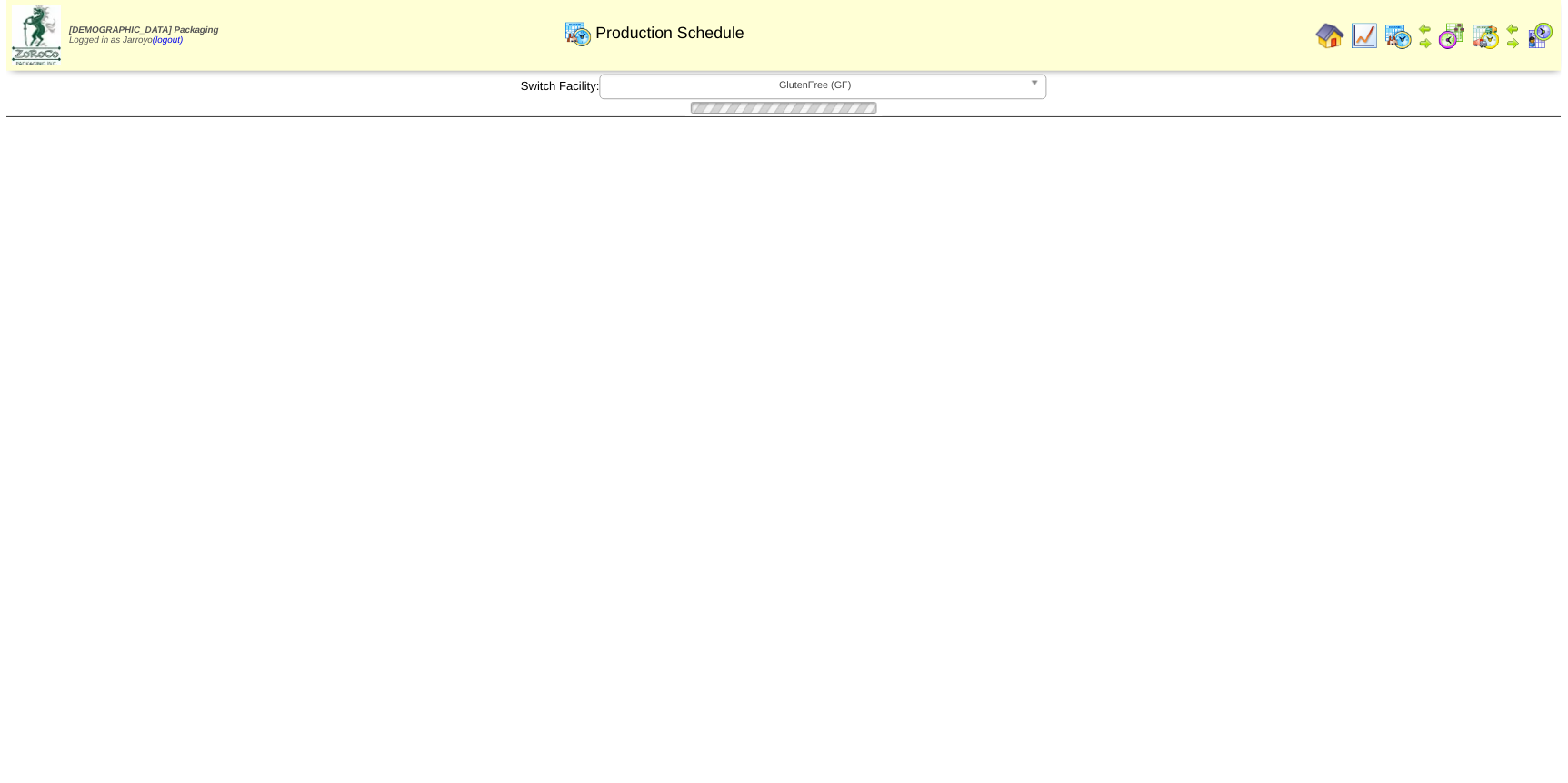 scroll, scrollTop: 0, scrollLeft: 0, axis: both 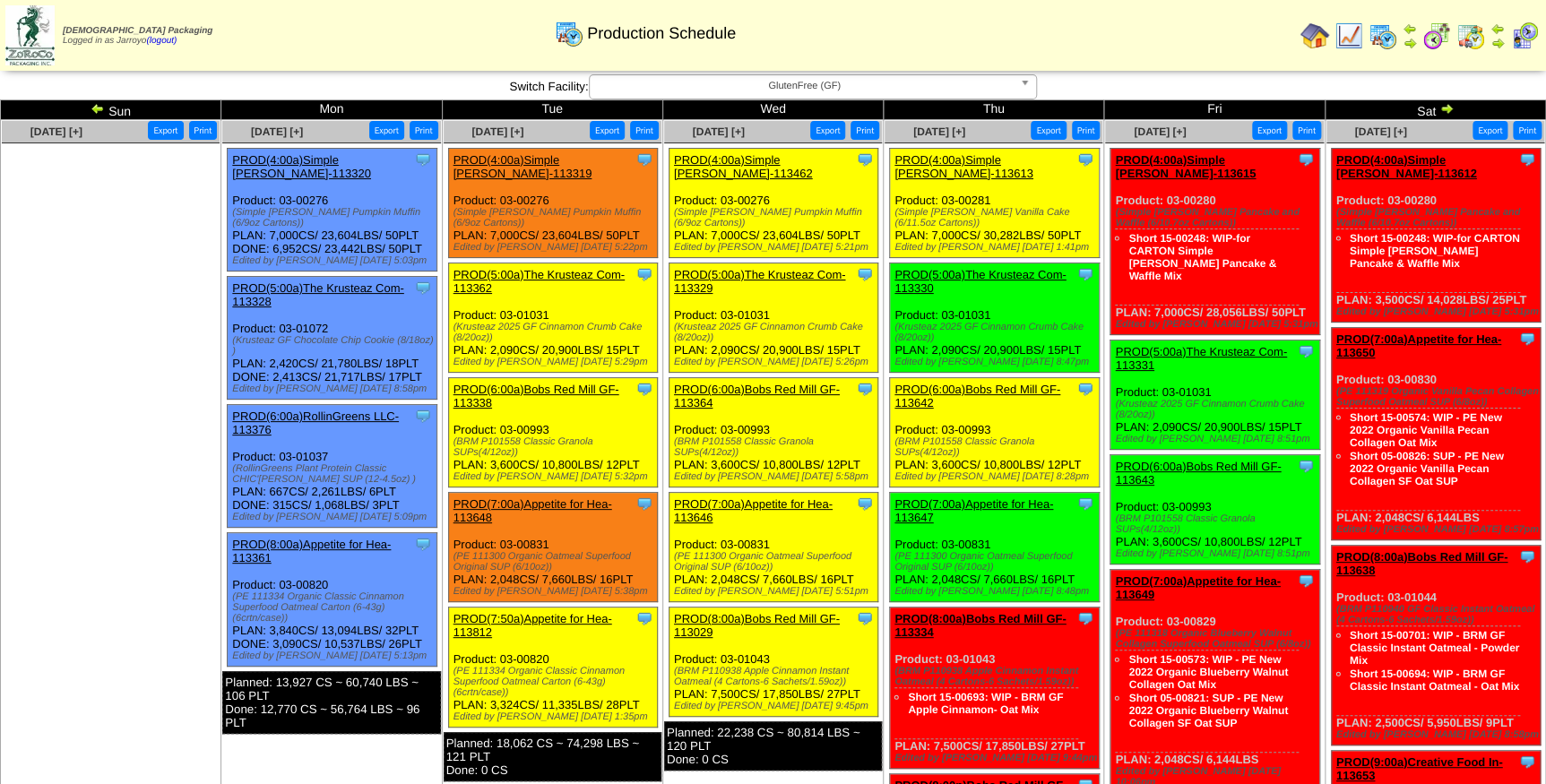 click on "PROD(7:00a)Appetite for Hea-113647" at bounding box center [973, 511] 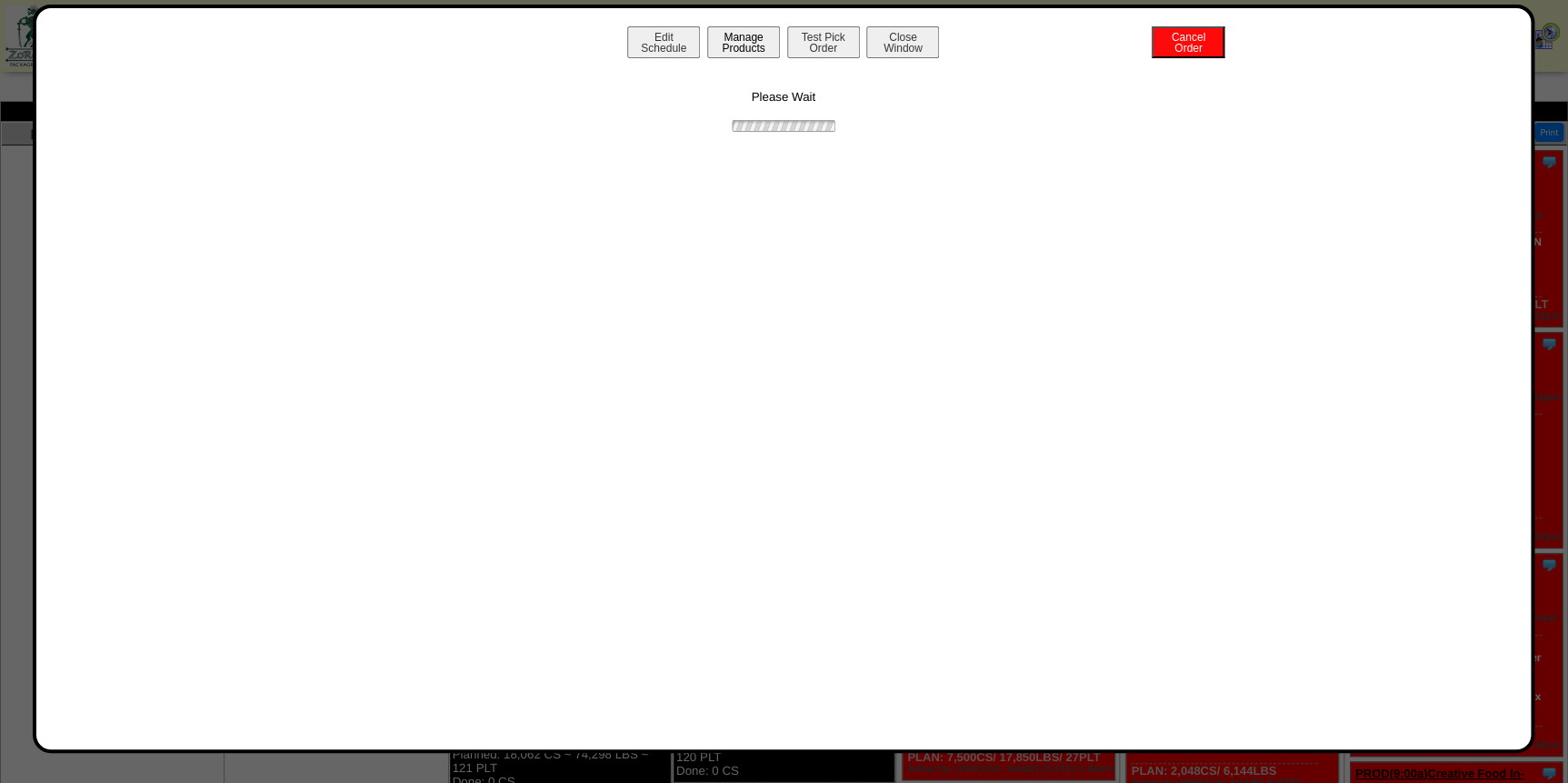 click on "Manage Products" at bounding box center (744, 42) 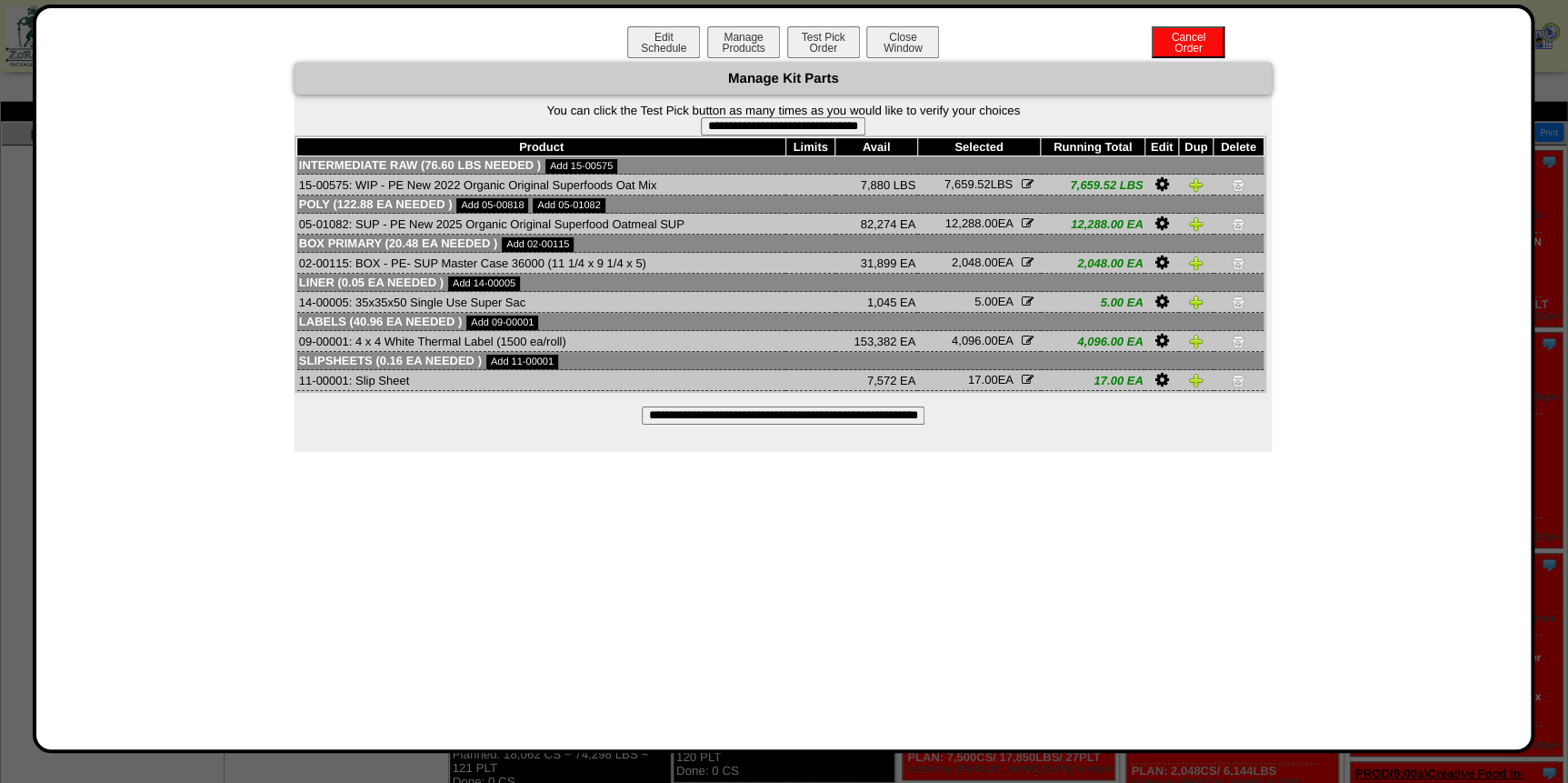 click at bounding box center (1238, 185) 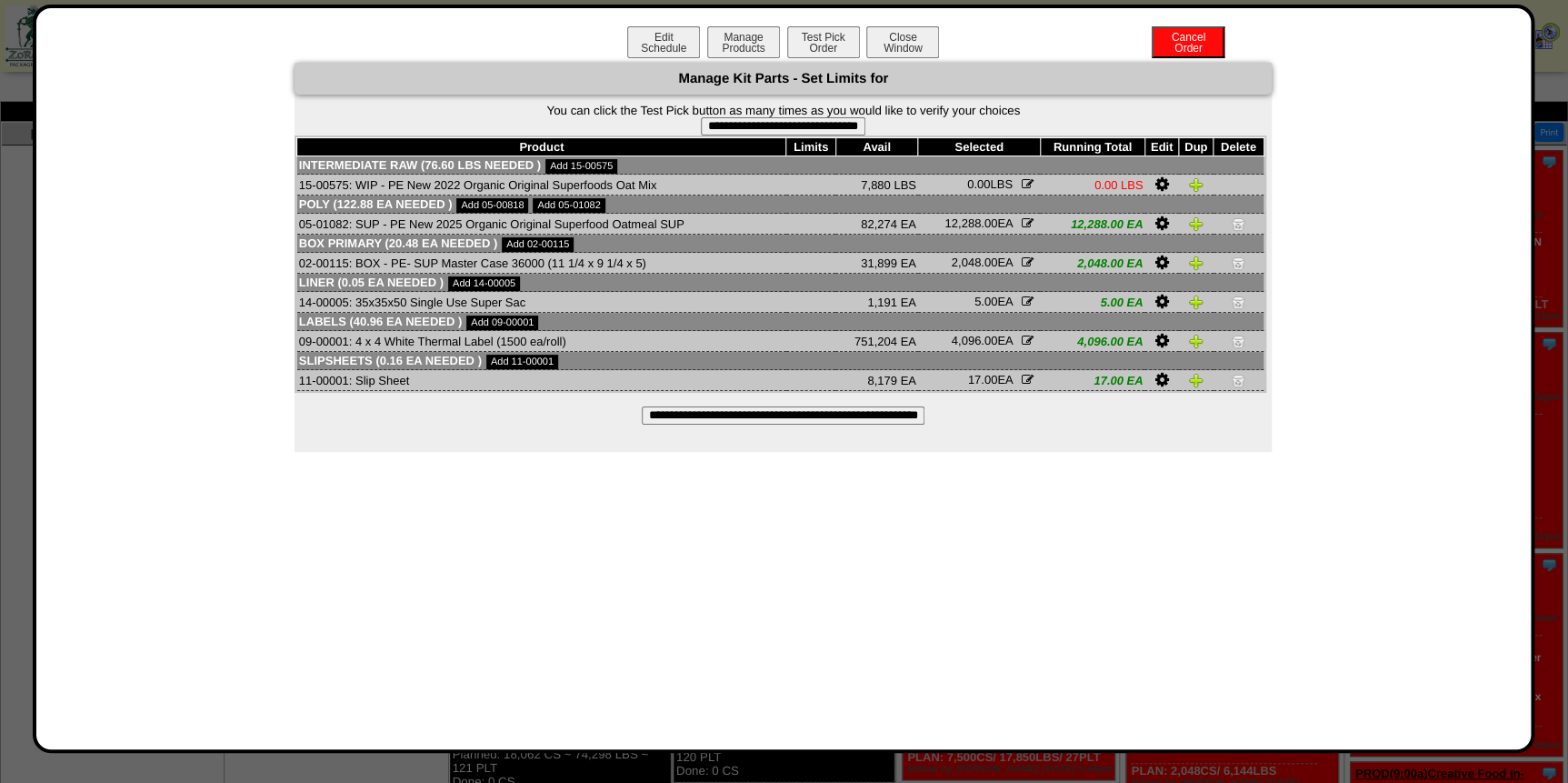 click on "**********" at bounding box center [783, 126] 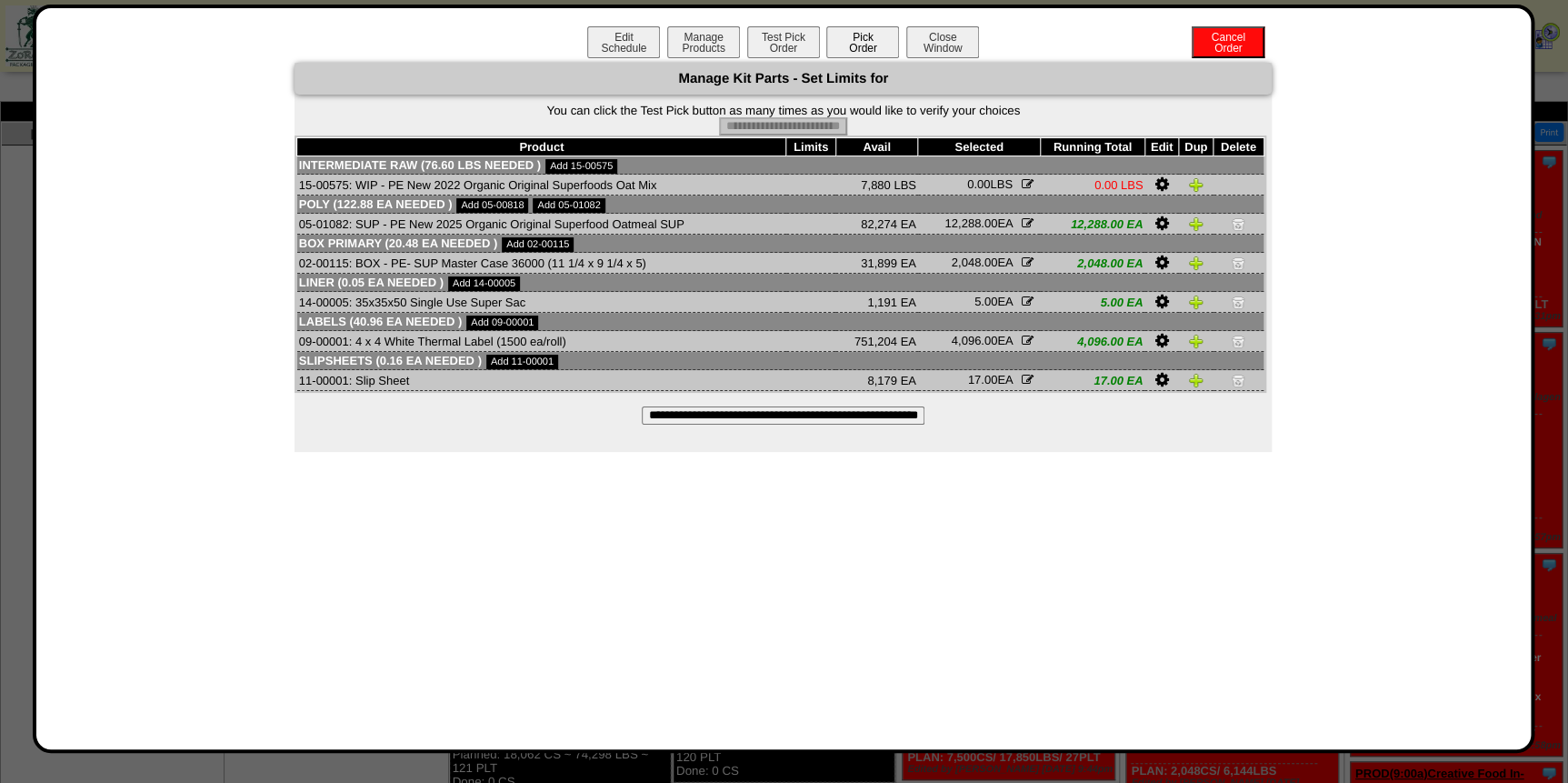 click on "Pick Order" at bounding box center [863, 42] 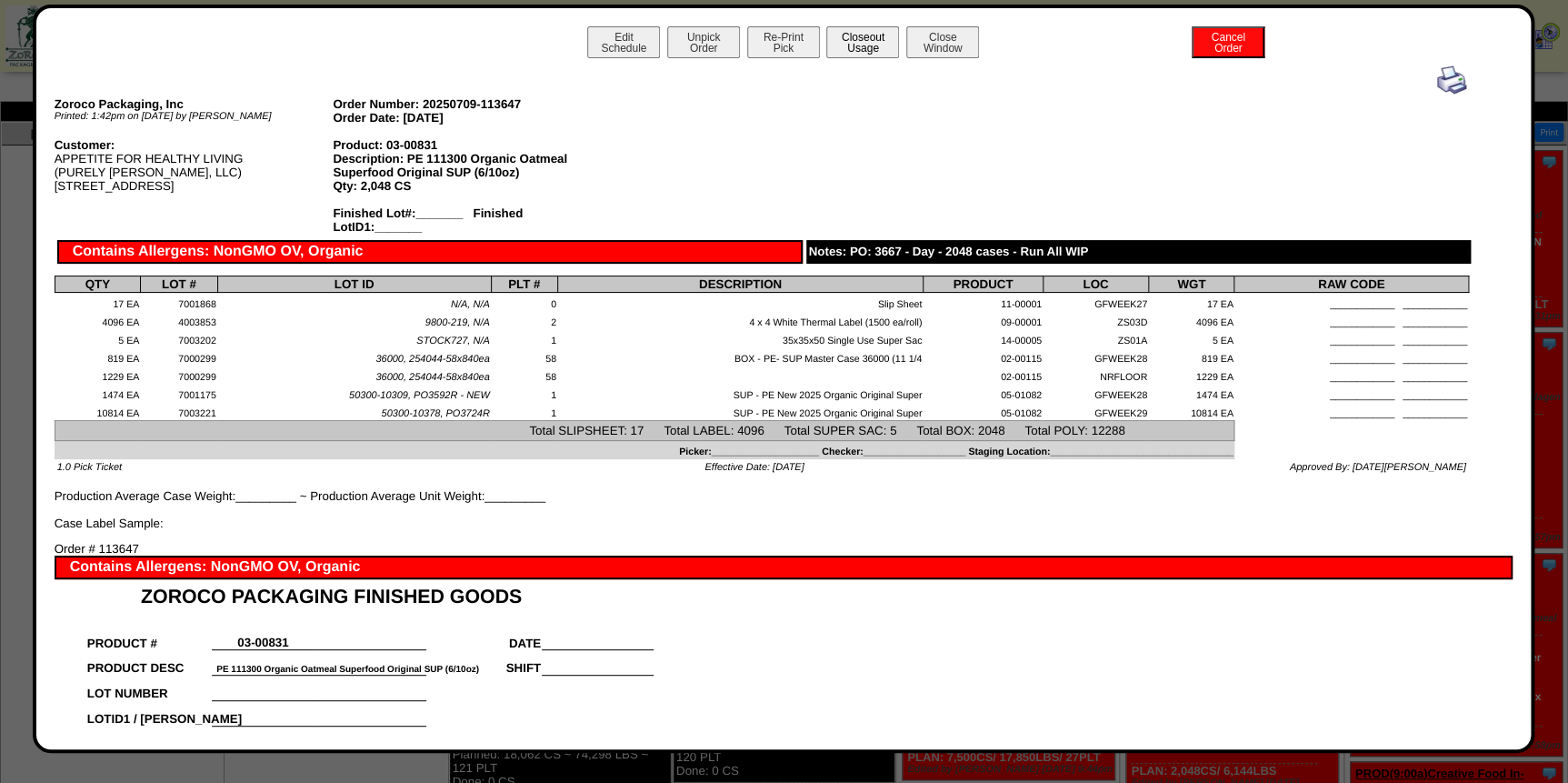click on "Closeout Usage" at bounding box center (863, 42) 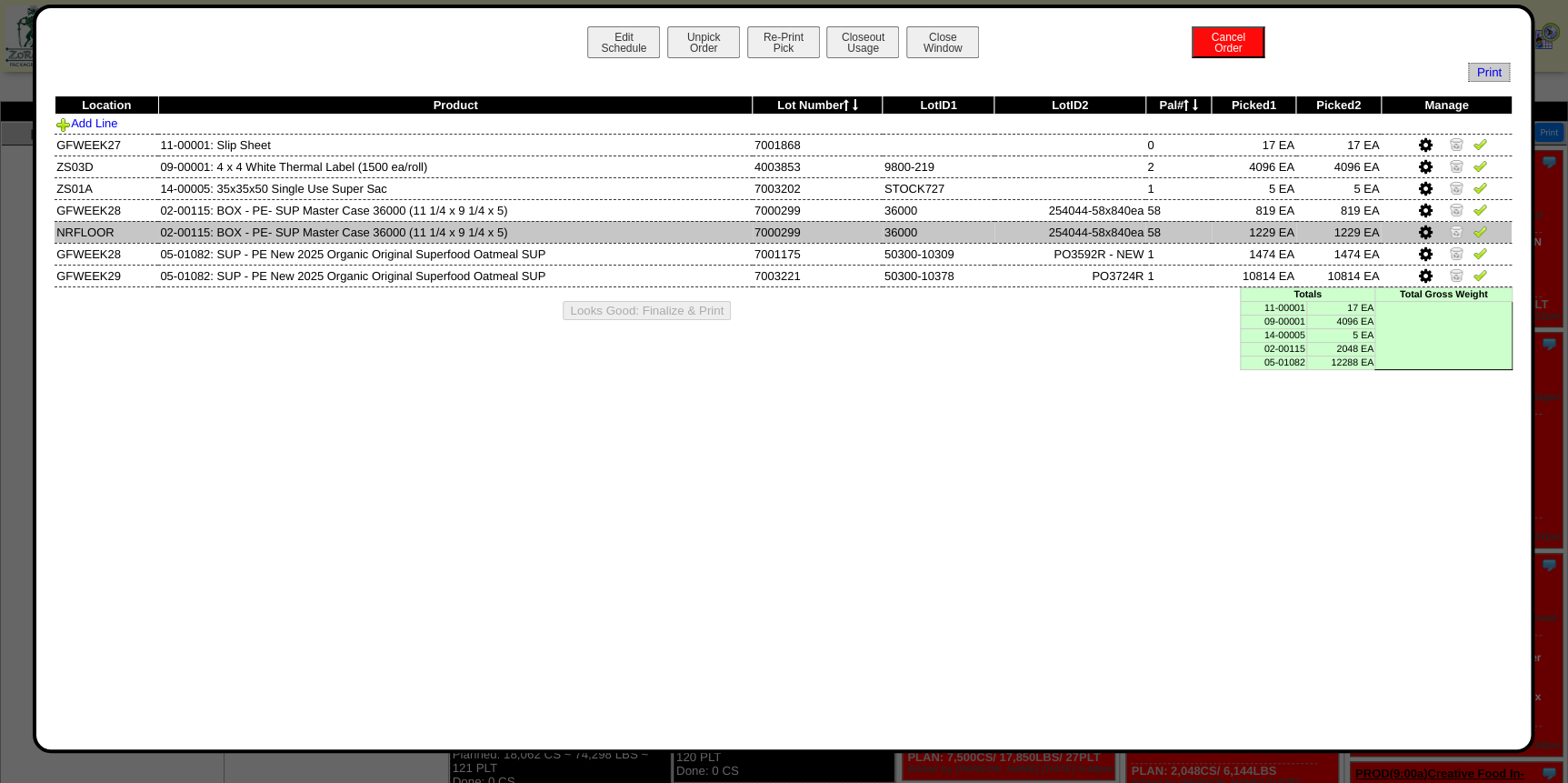click at bounding box center [1425, 233] 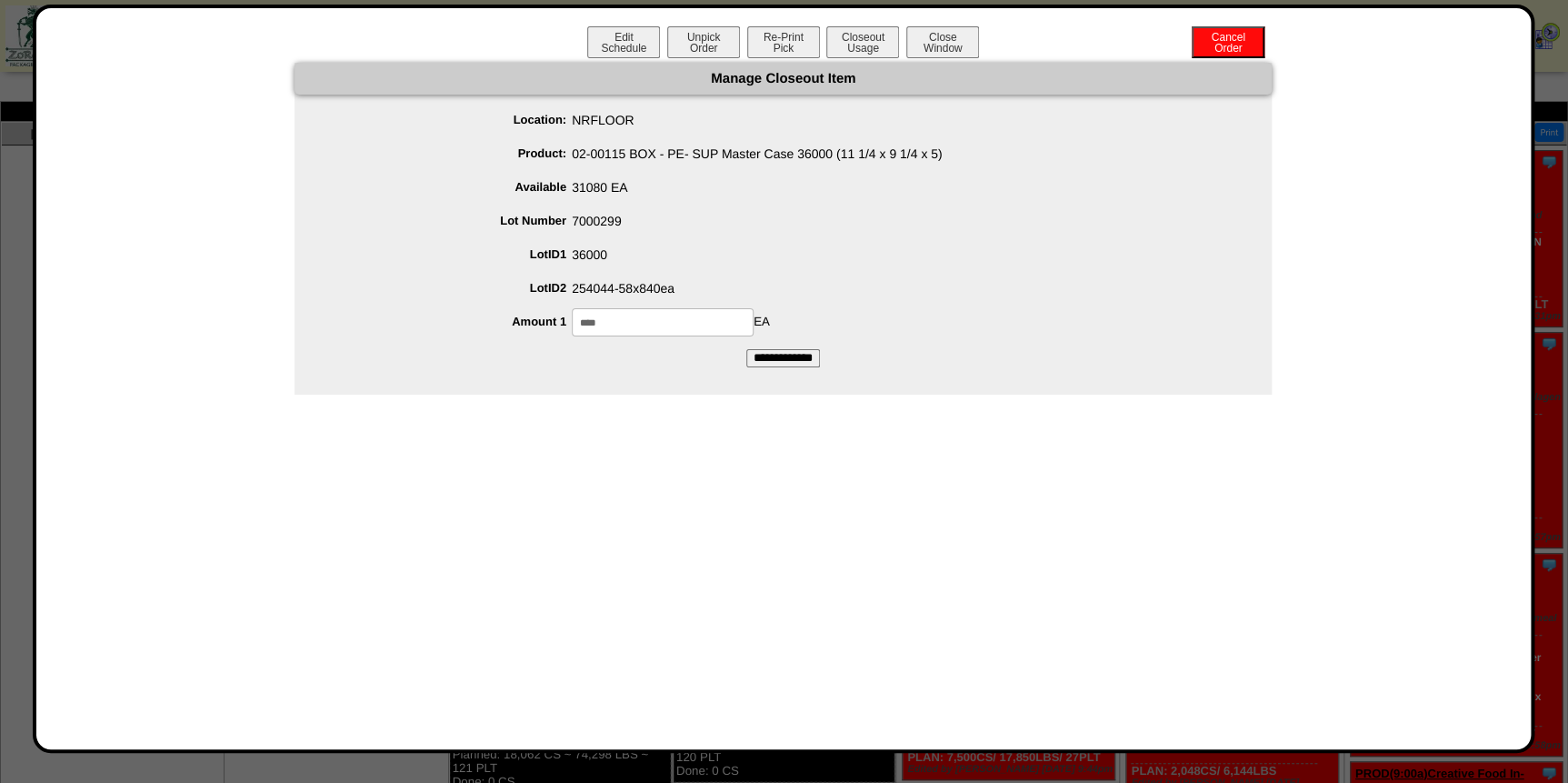 drag, startPoint x: 621, startPoint y: 316, endPoint x: 458, endPoint y: 336, distance: 164.22241 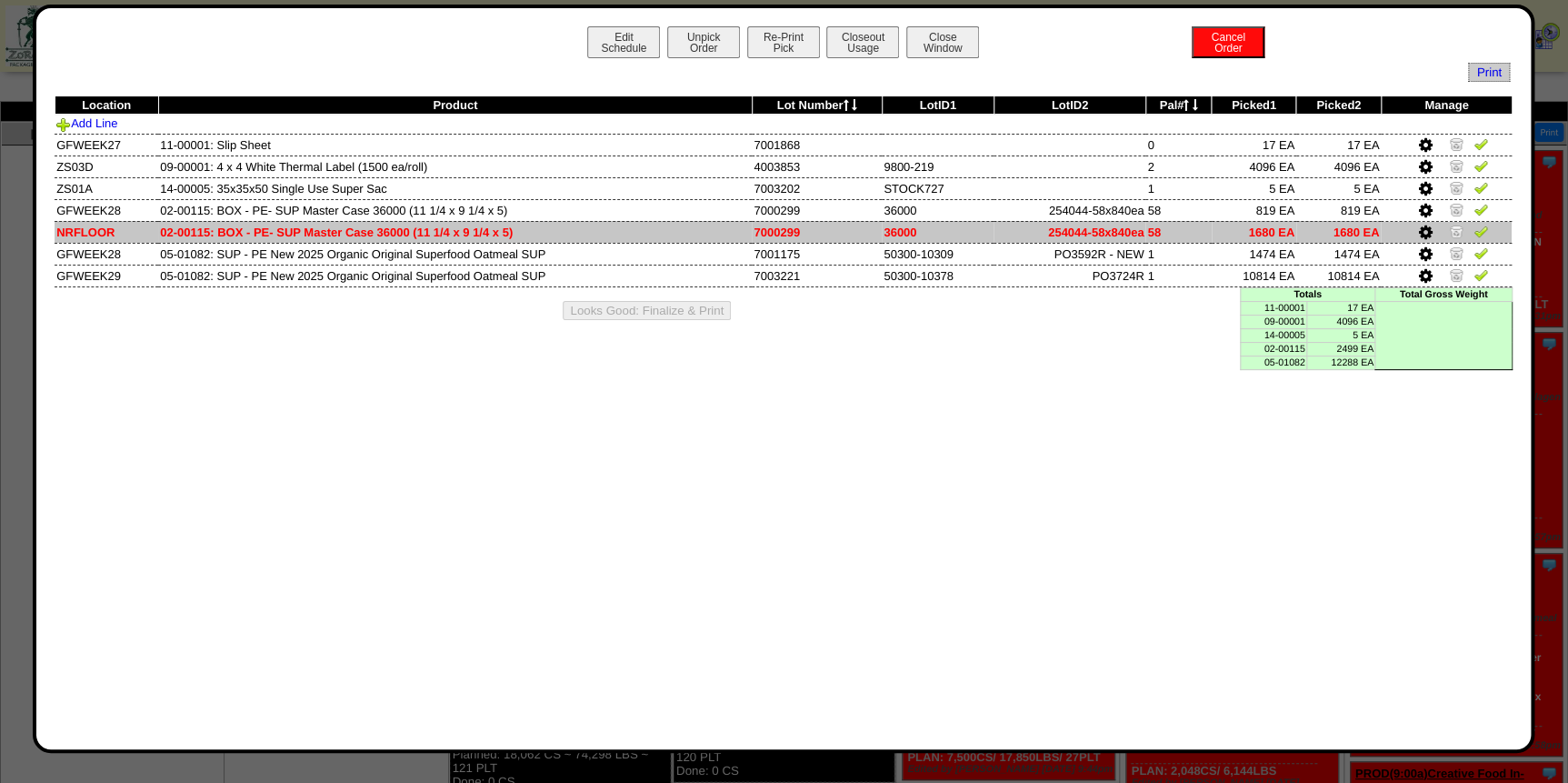 click at bounding box center (1481, 231) 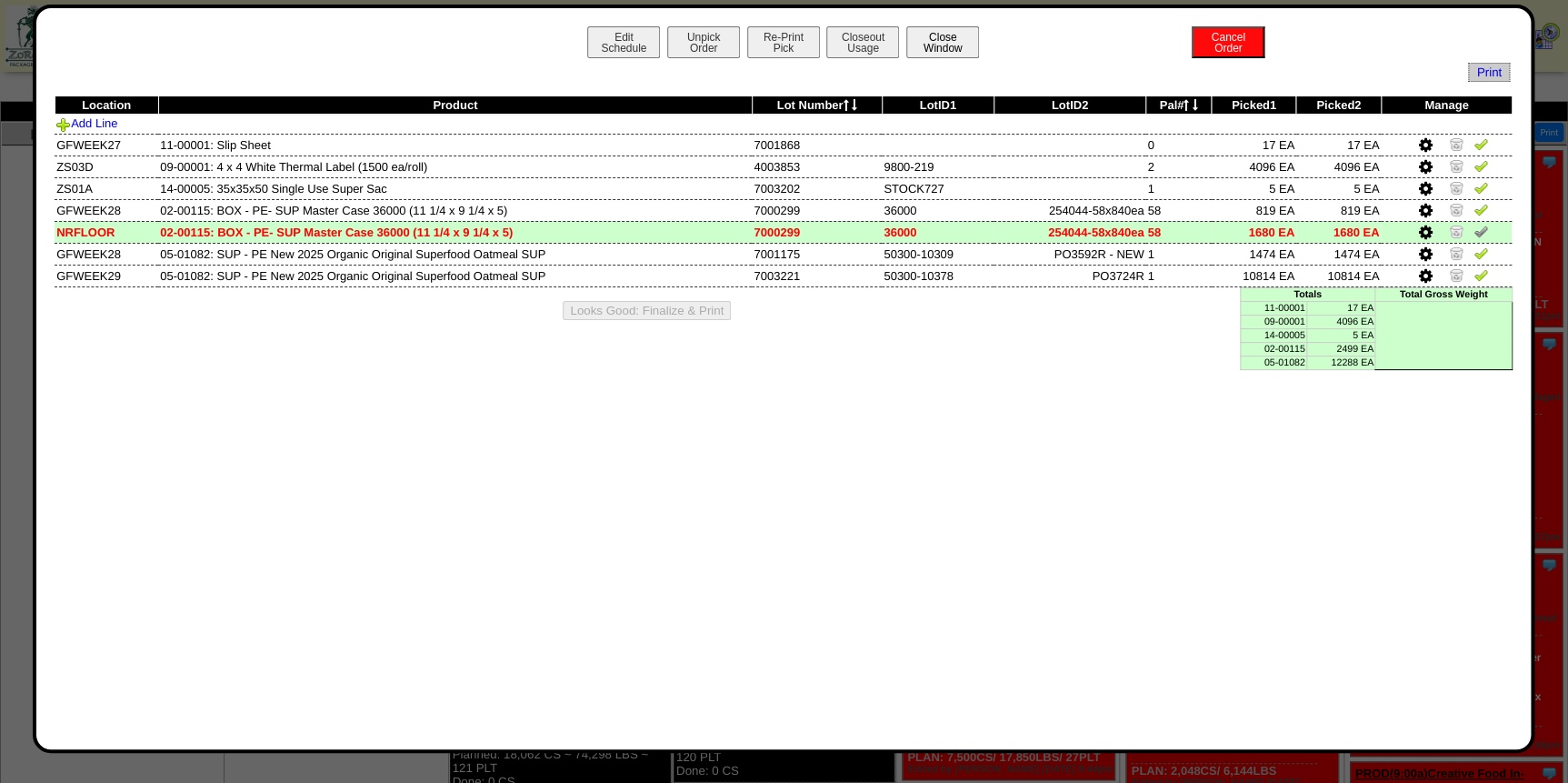 click on "Close Window" at bounding box center [943, 42] 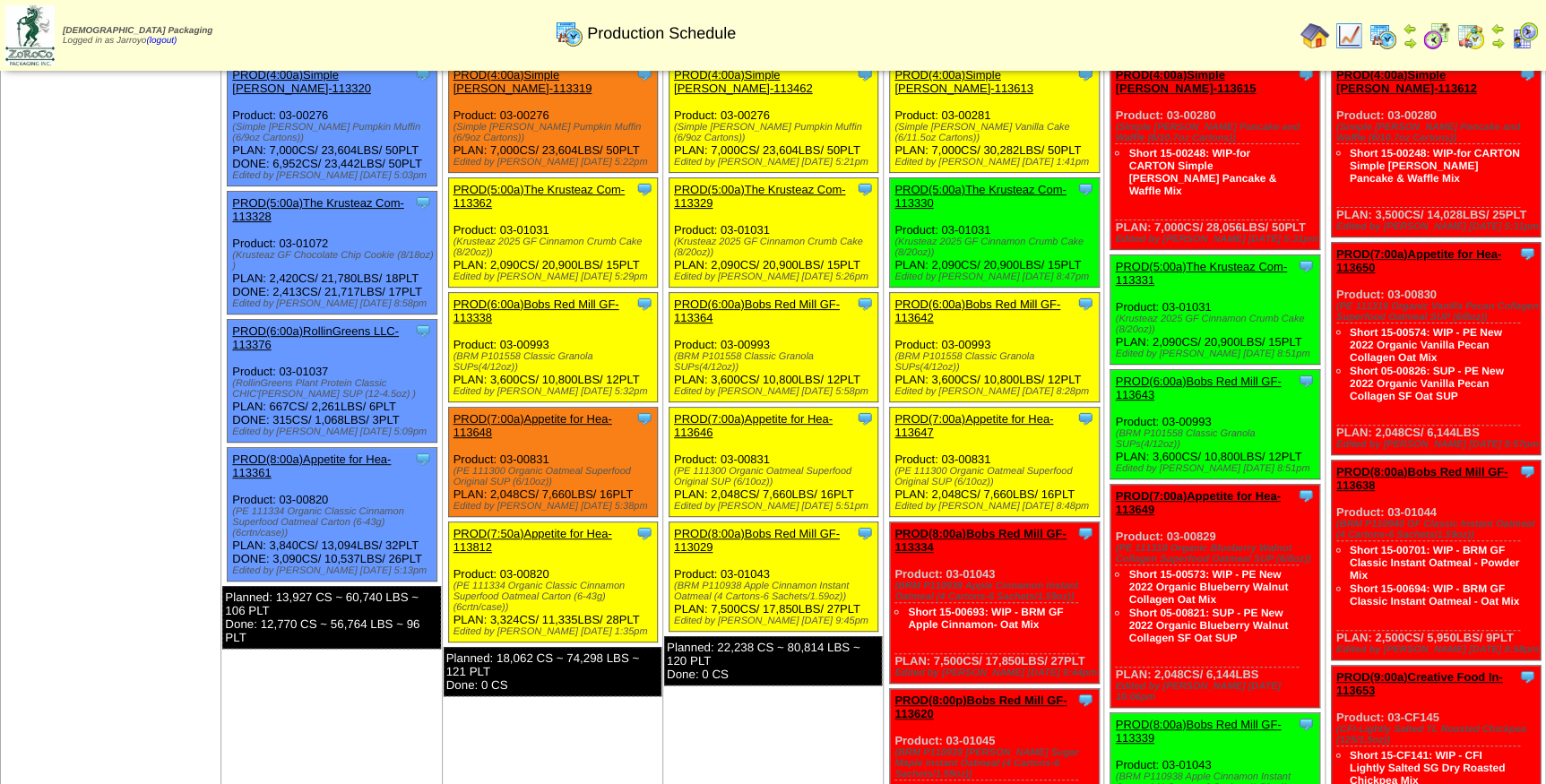scroll, scrollTop: 244, scrollLeft: 0, axis: vertical 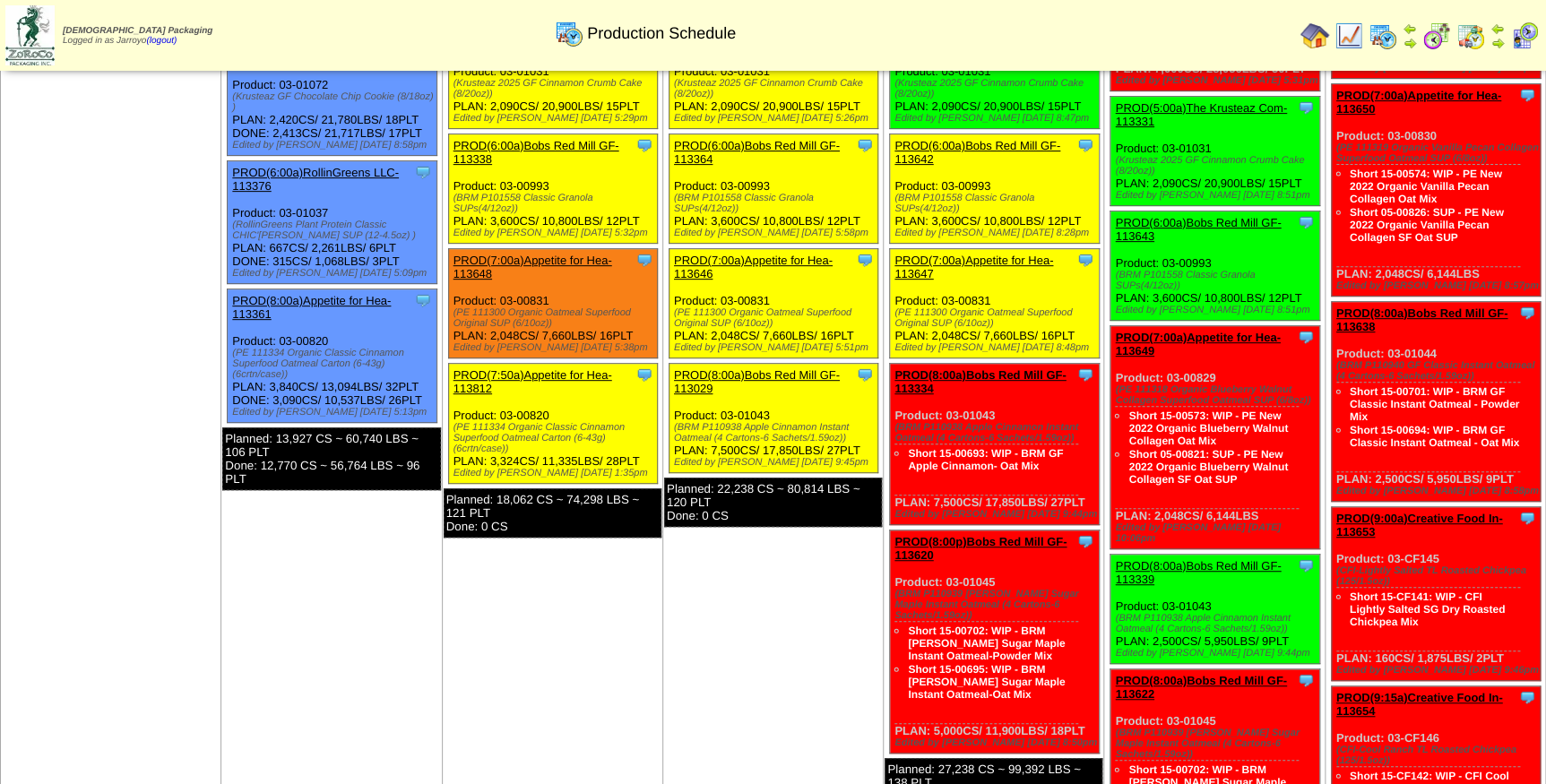 click on "PROD(8:00a)Bobs Red Mill GF-113334" at bounding box center [980, 382] 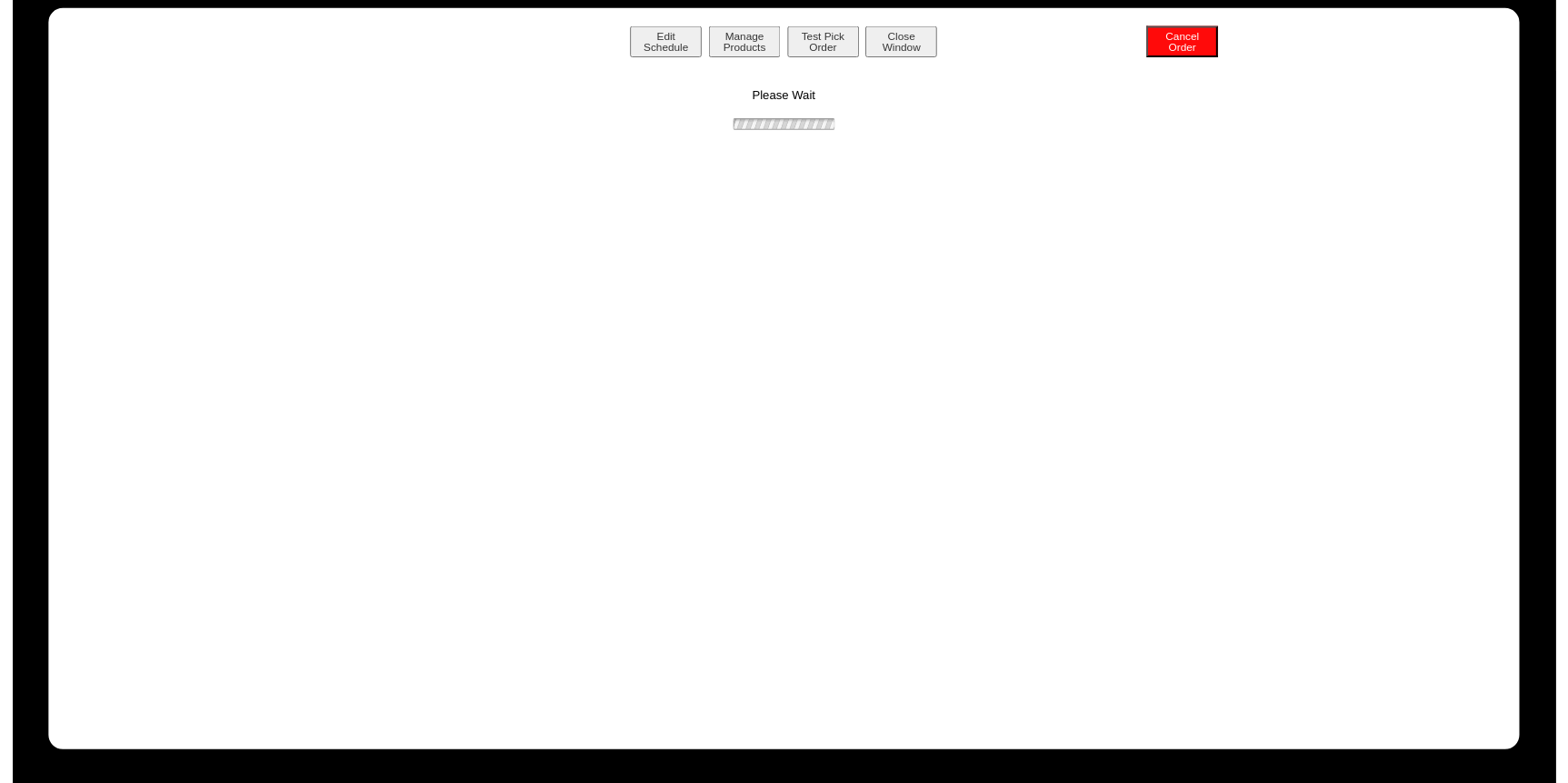 scroll, scrollTop: 413, scrollLeft: 0, axis: vertical 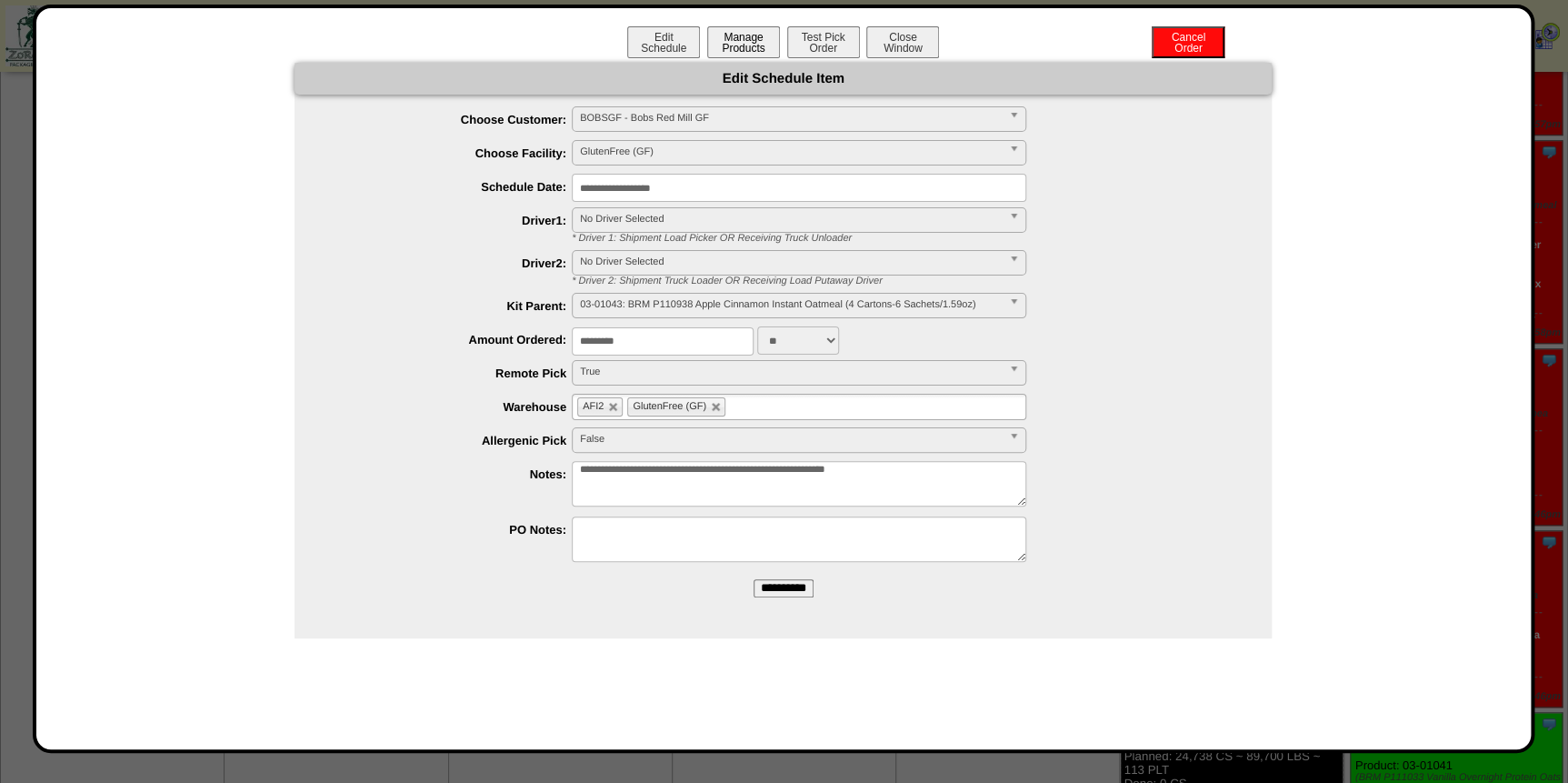 click on "Manage Products" at bounding box center (744, 42) 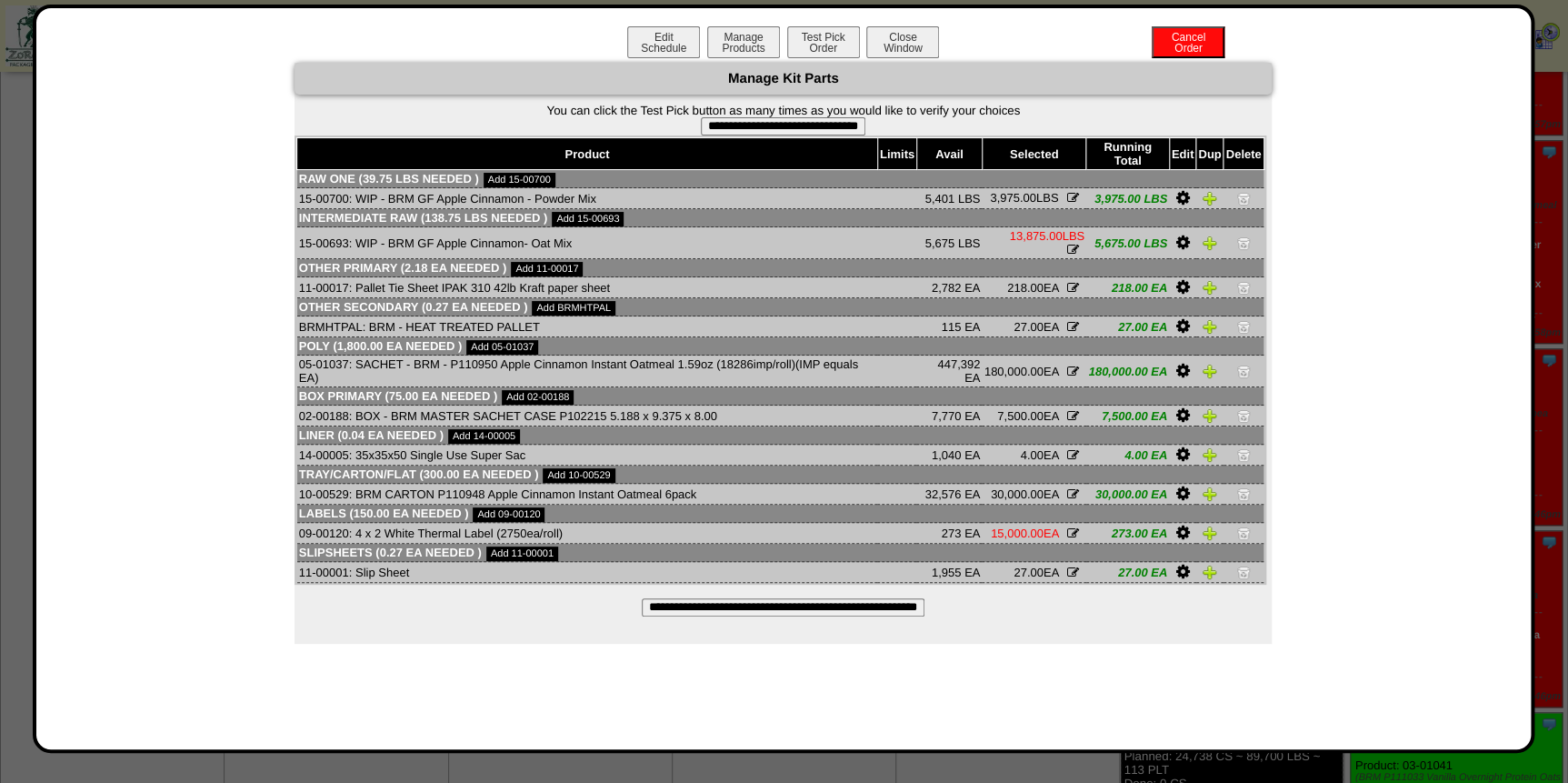 click at bounding box center (1243, 198) 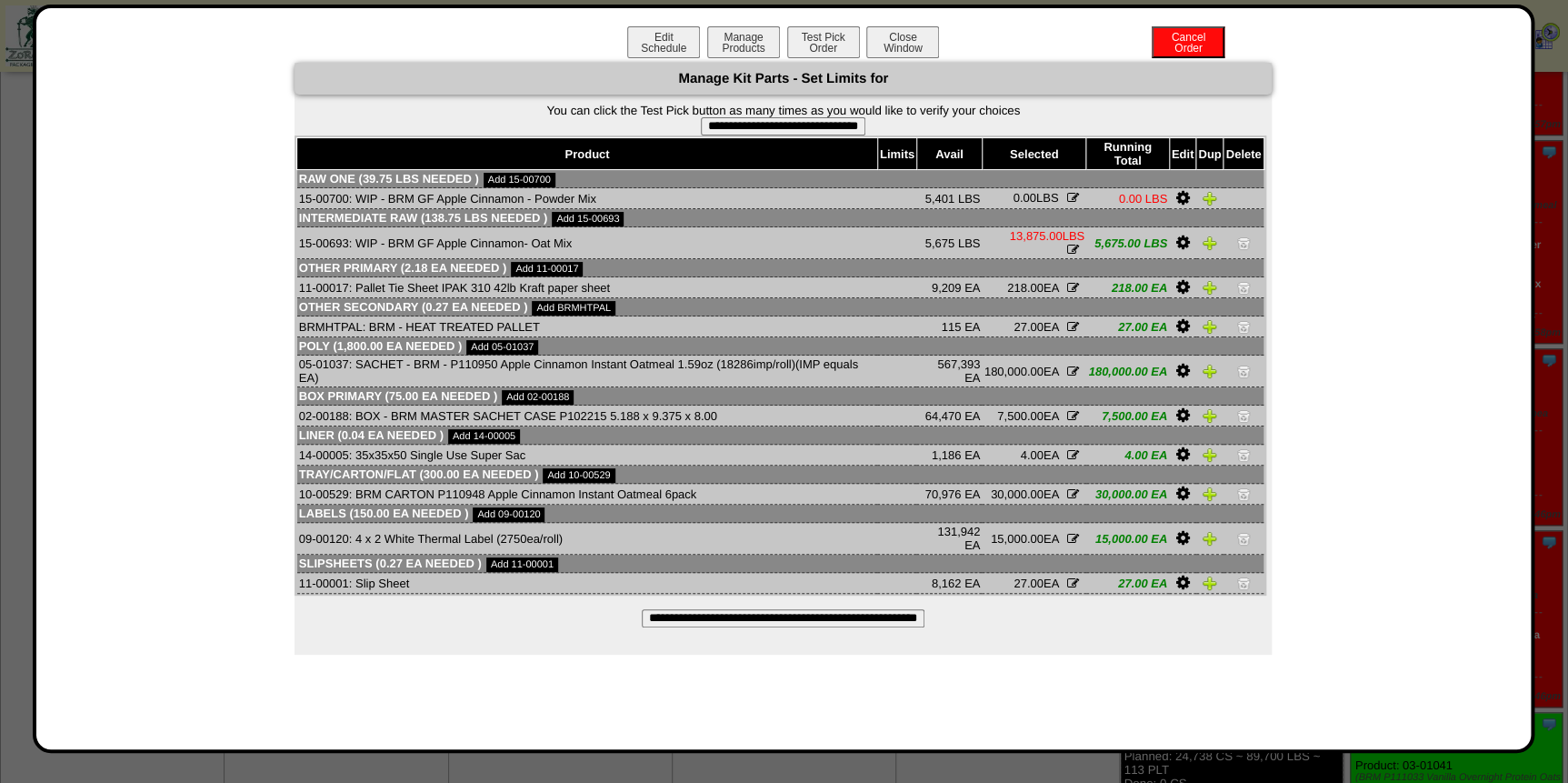 click at bounding box center [1243, 243] 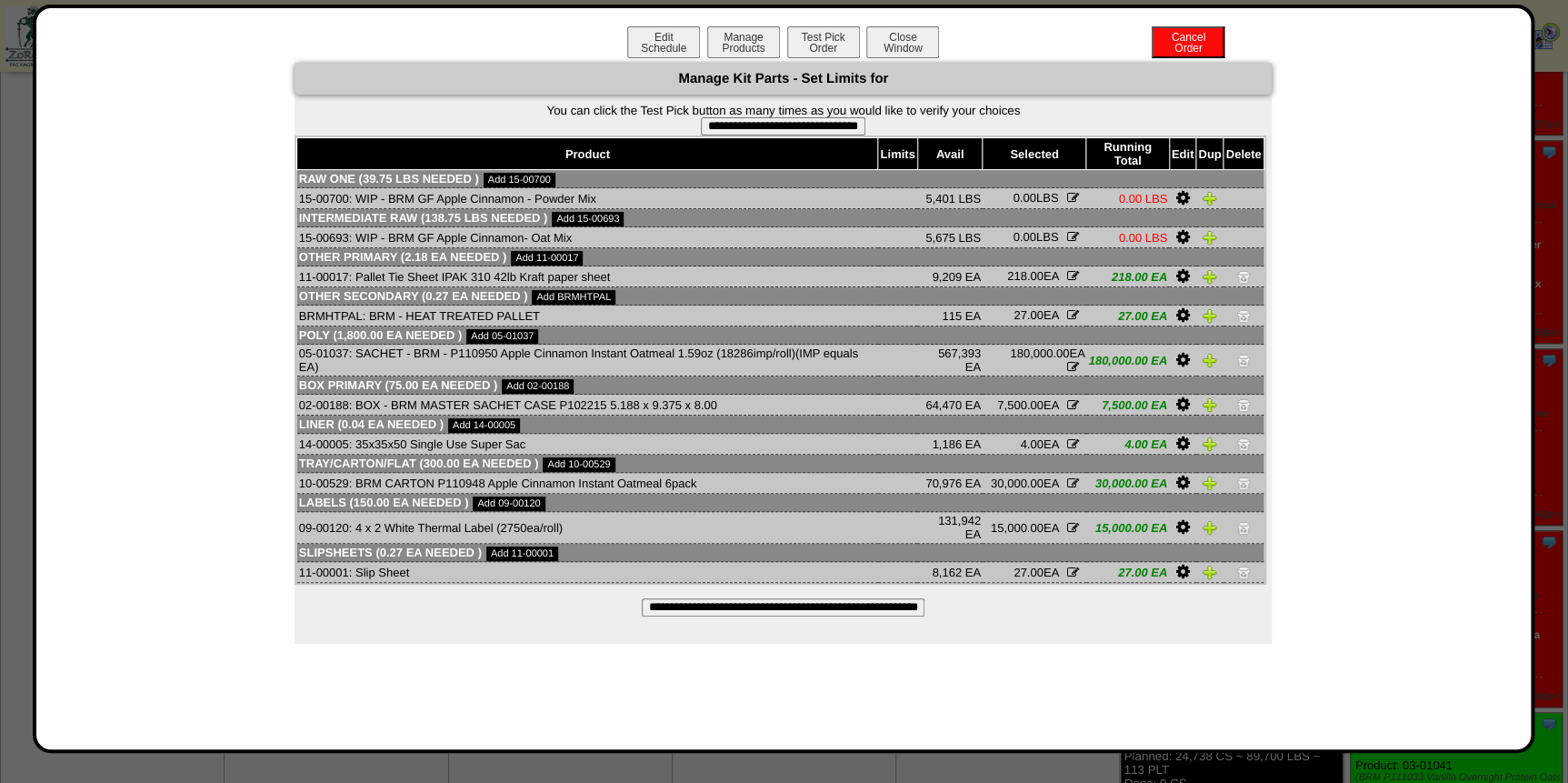 click on "**********" at bounding box center (783, 126) 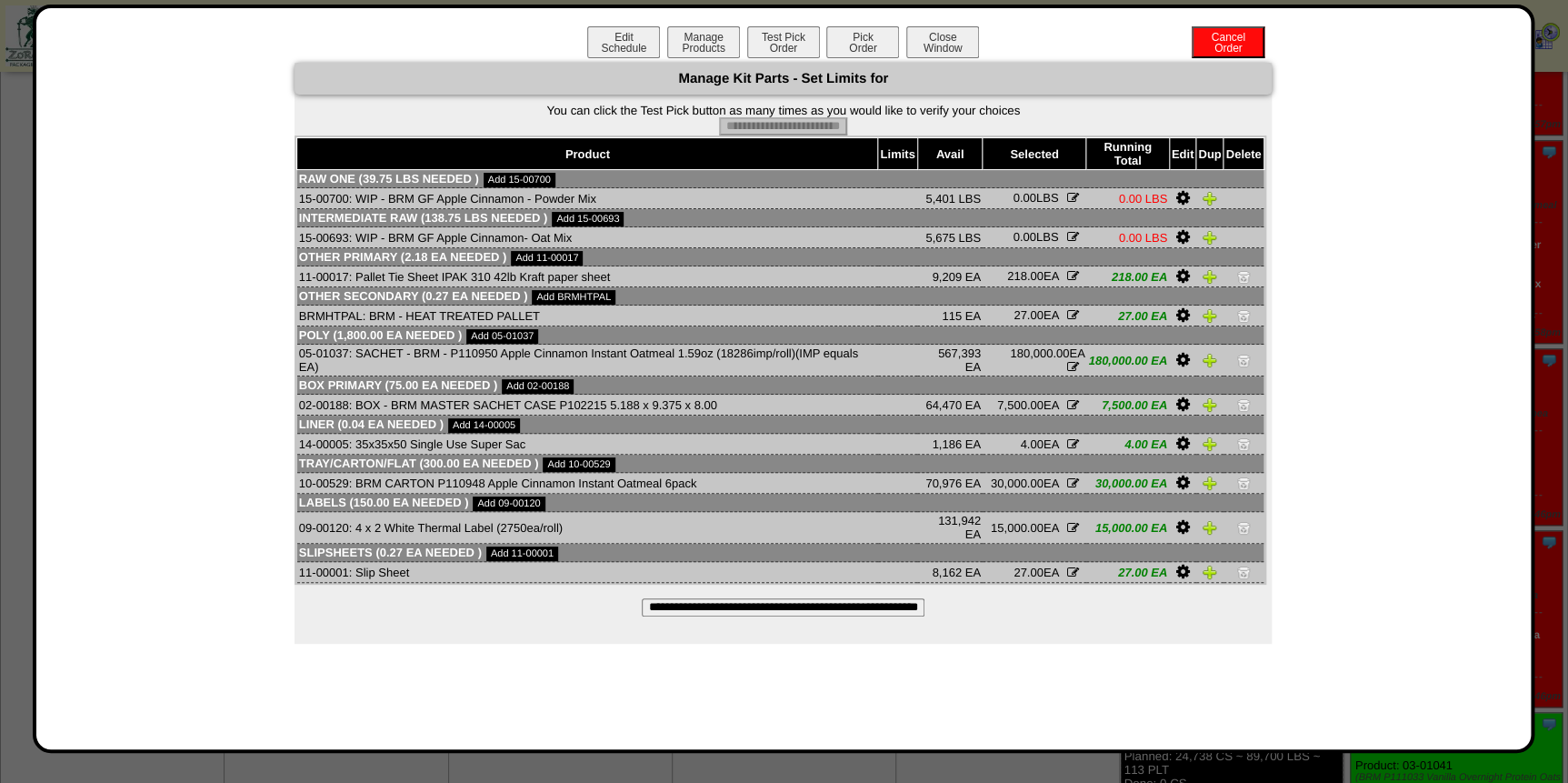 click on "Pick Order" at bounding box center [863, 42] 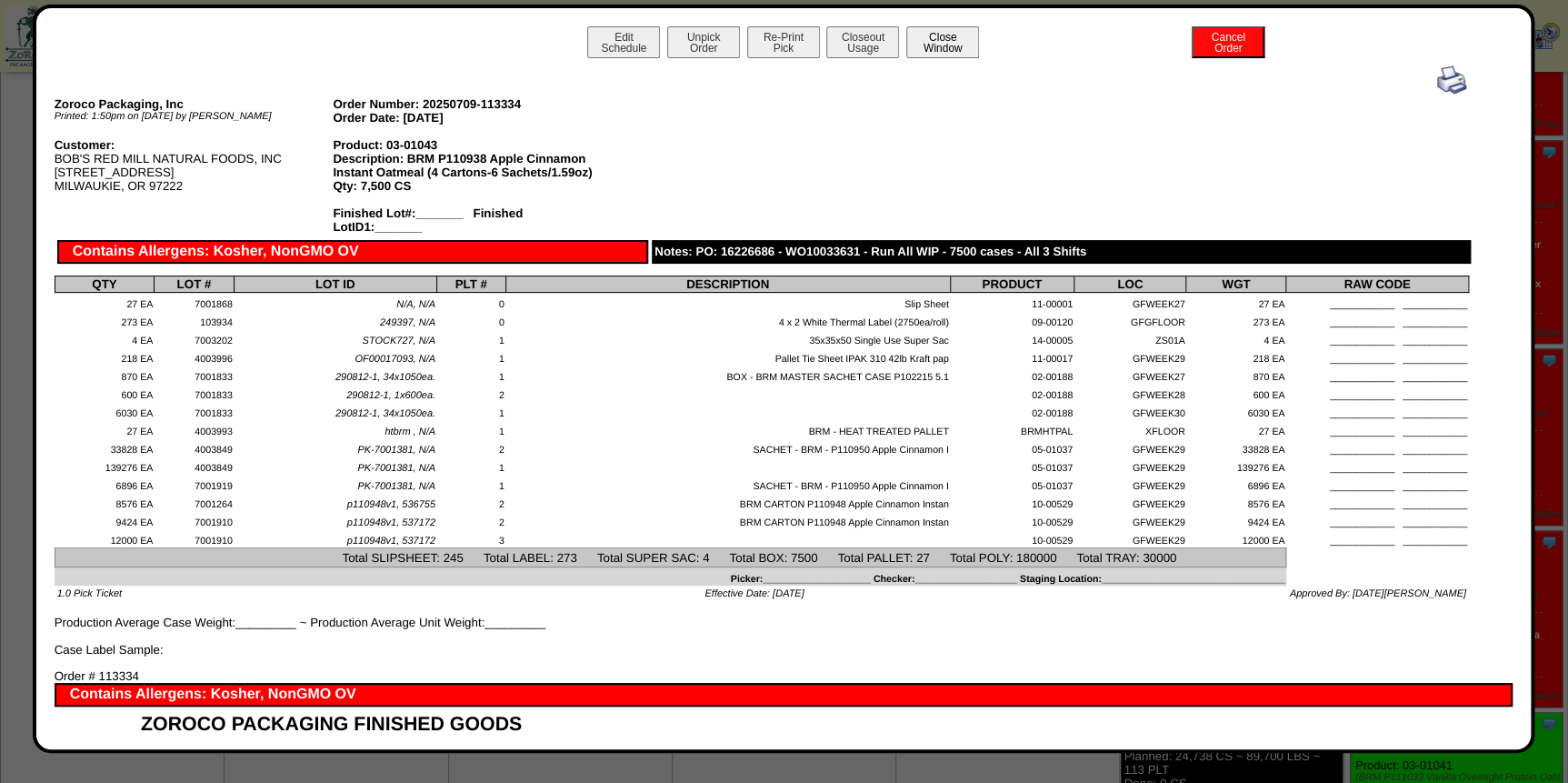 click on "Close Window" at bounding box center (943, 42) 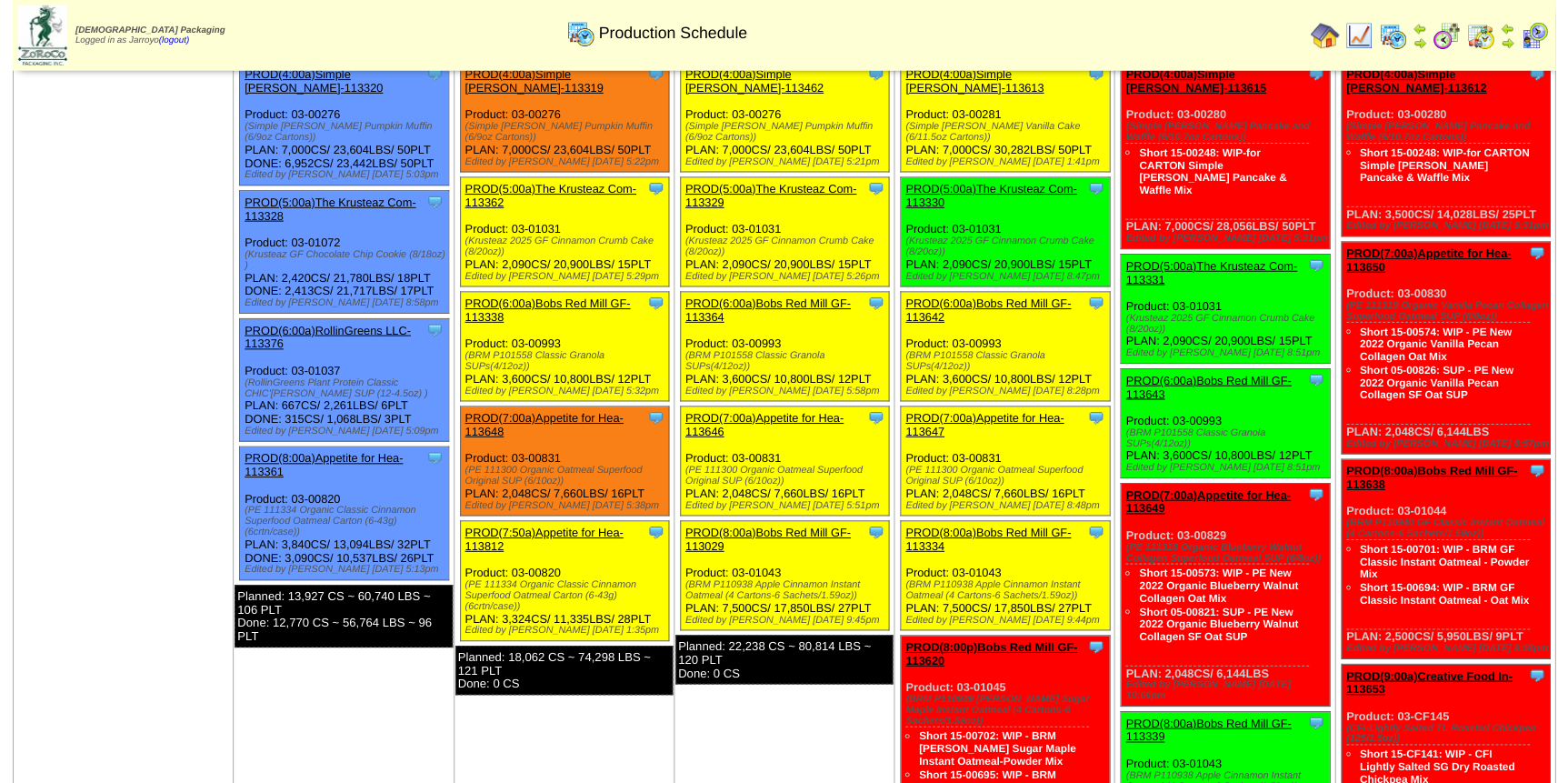 scroll, scrollTop: 82, scrollLeft: 0, axis: vertical 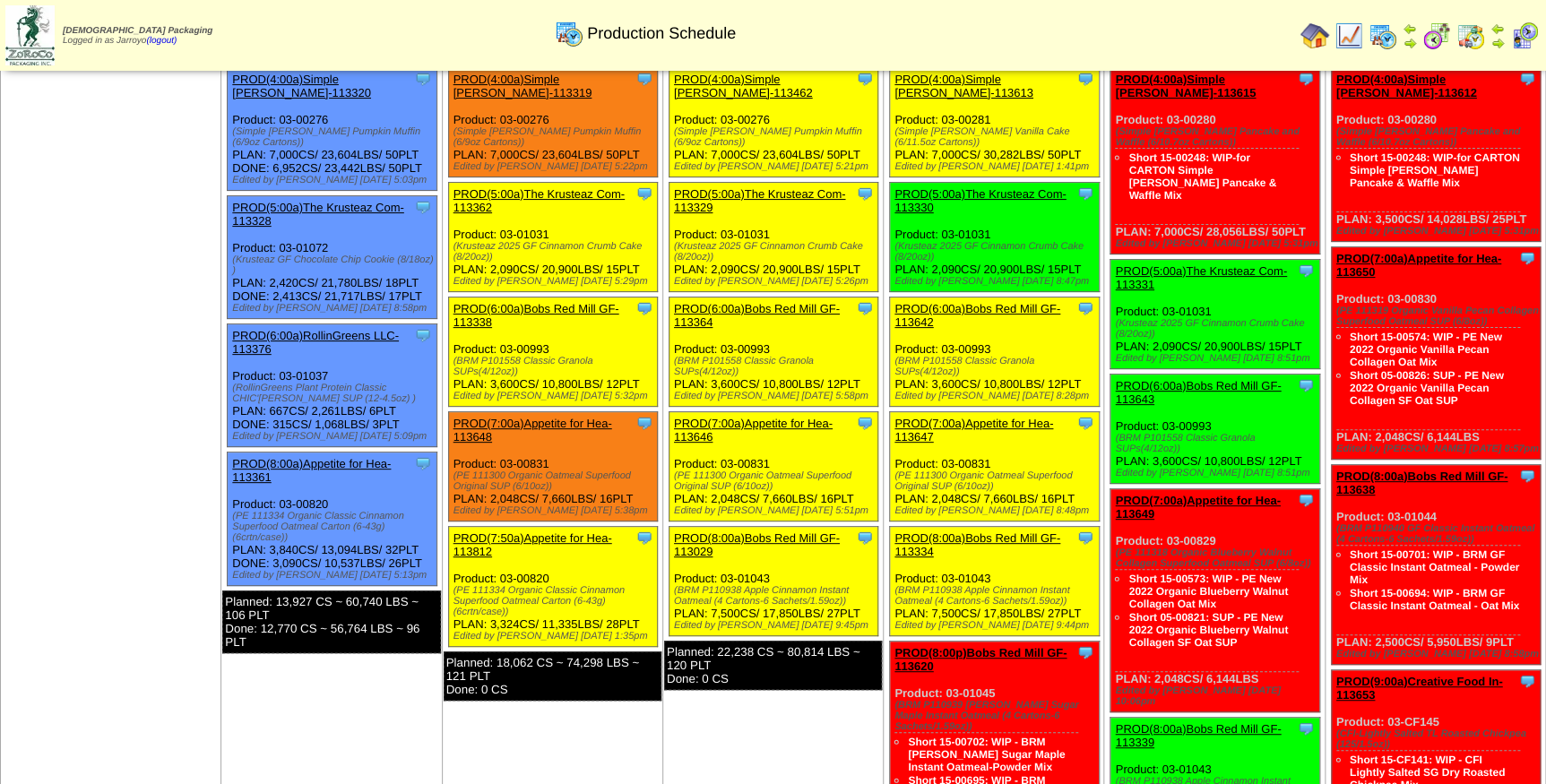 click on "PROD(8:00p)Bobs Red Mill GF-113620" at bounding box center (980, 659) 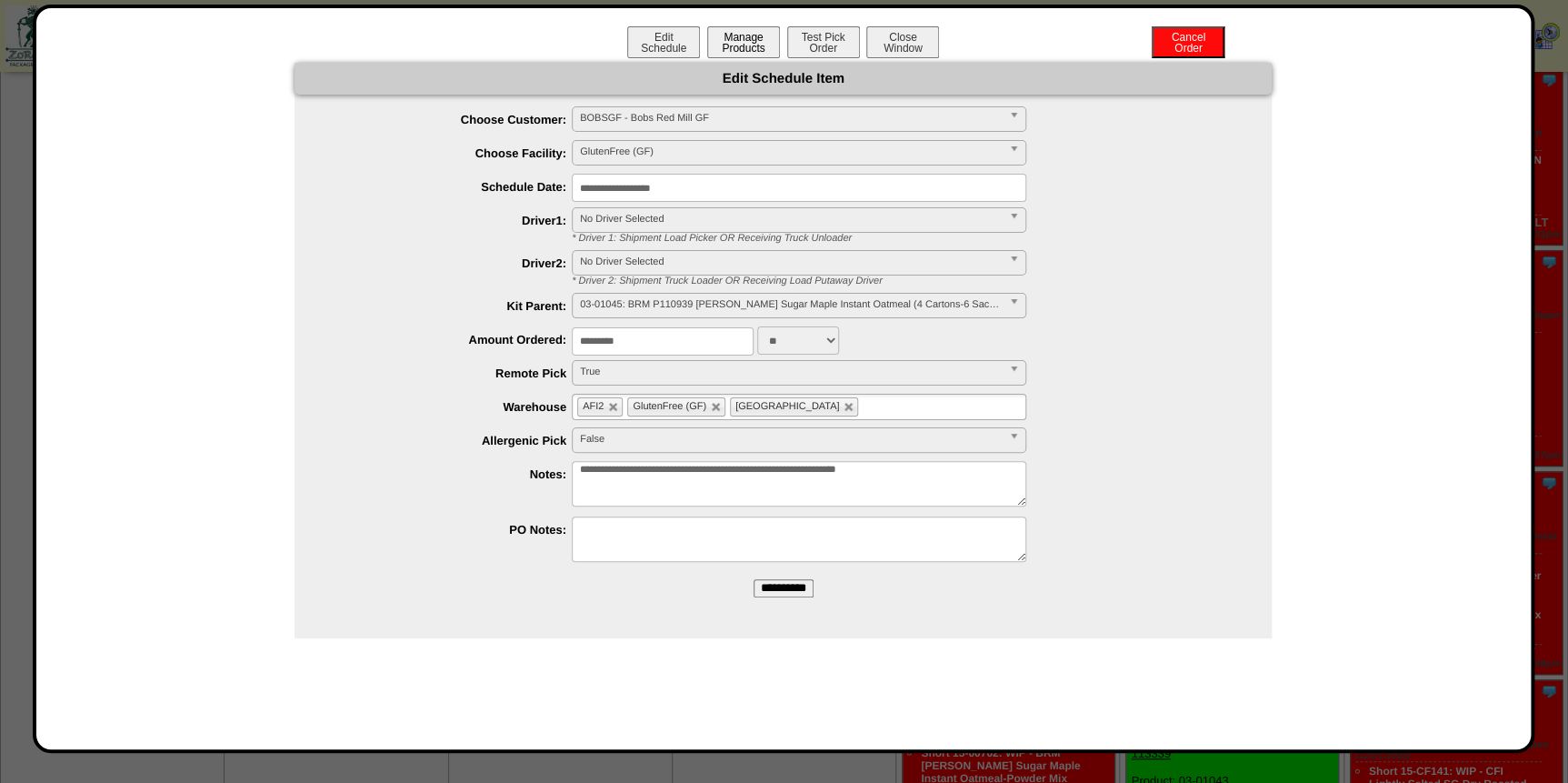 click on "Manage Products" at bounding box center (744, 42) 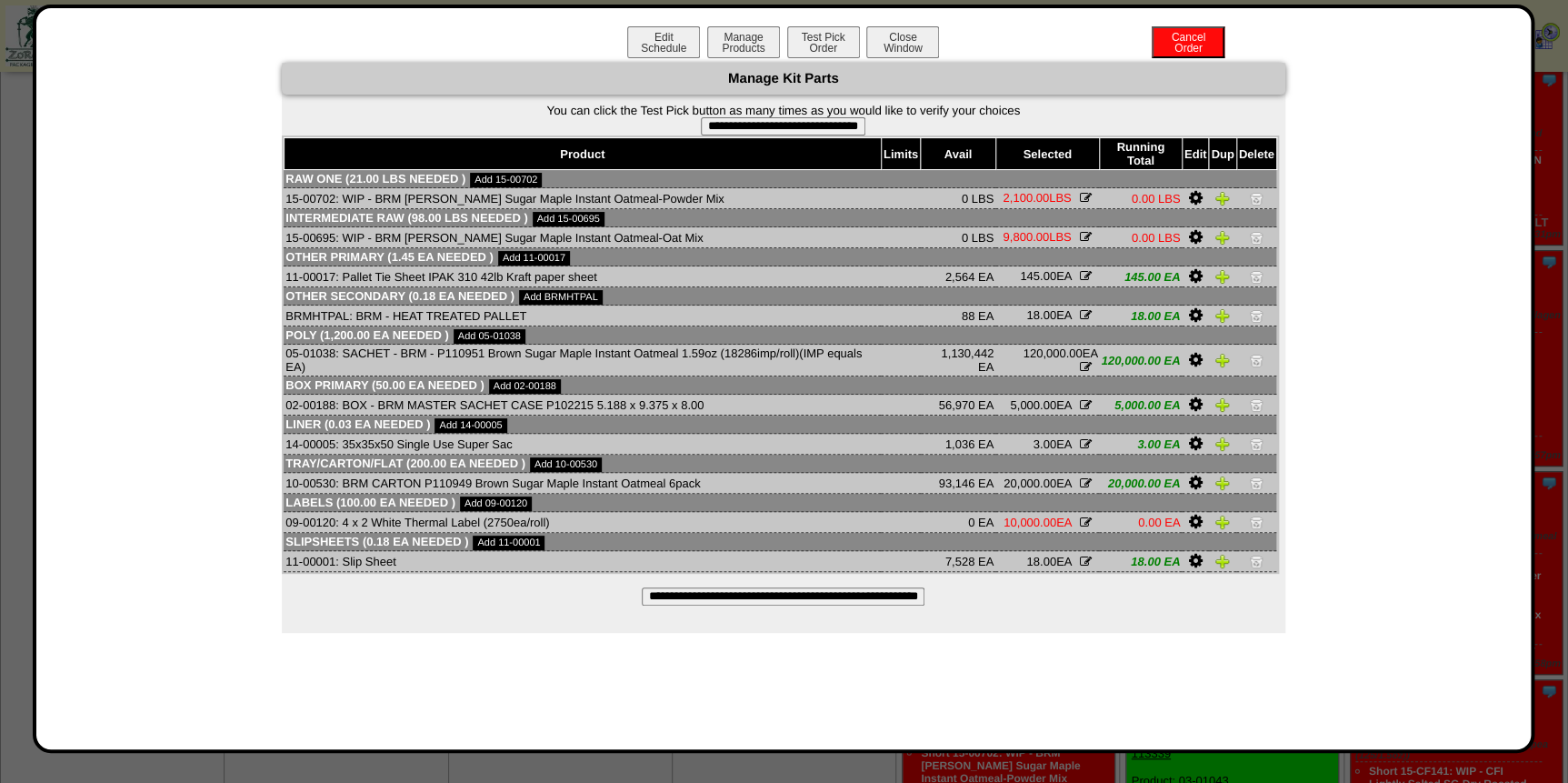 click on "**********" at bounding box center [783, 597] 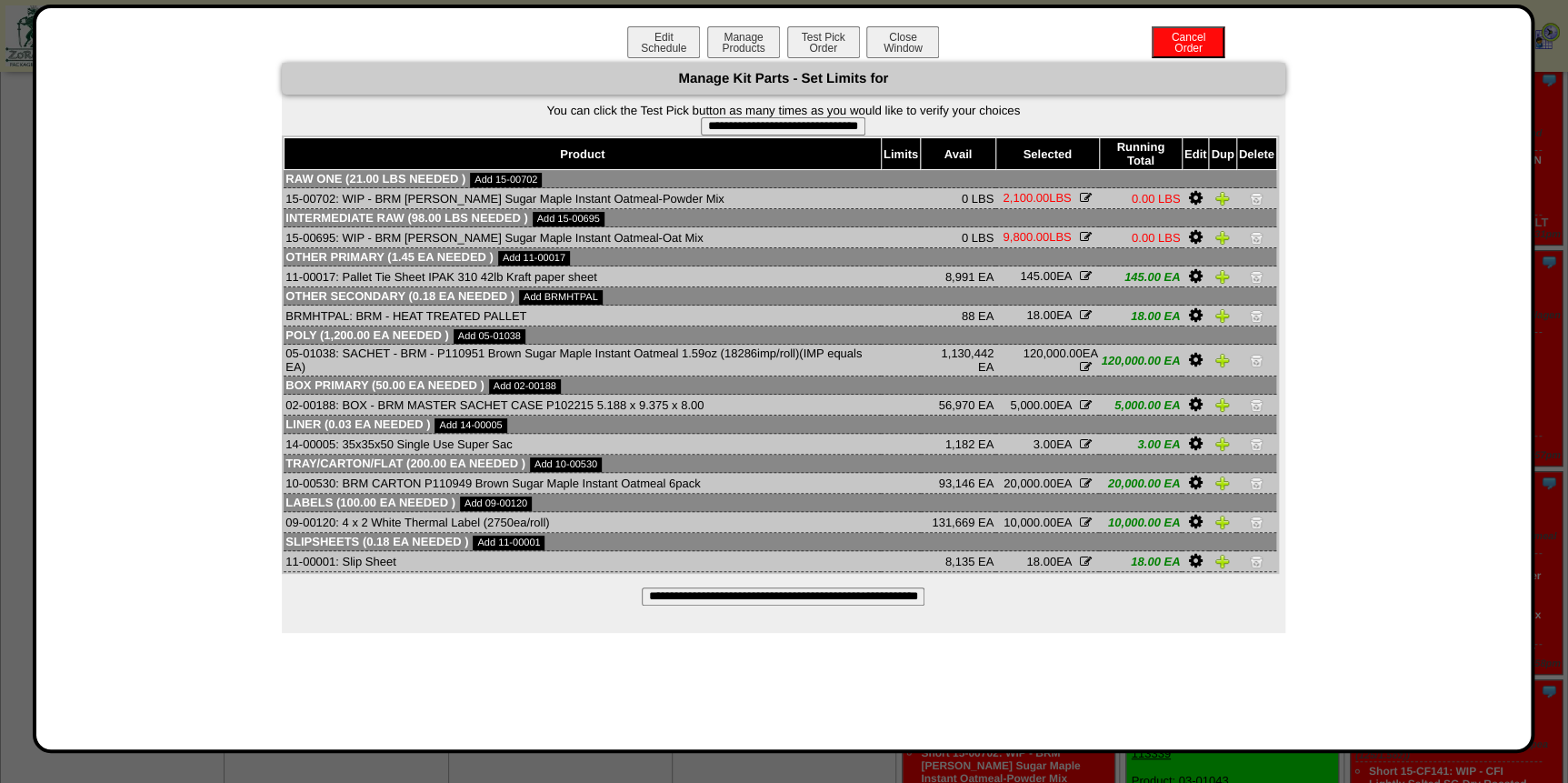 click on "**********" at bounding box center (783, 126) 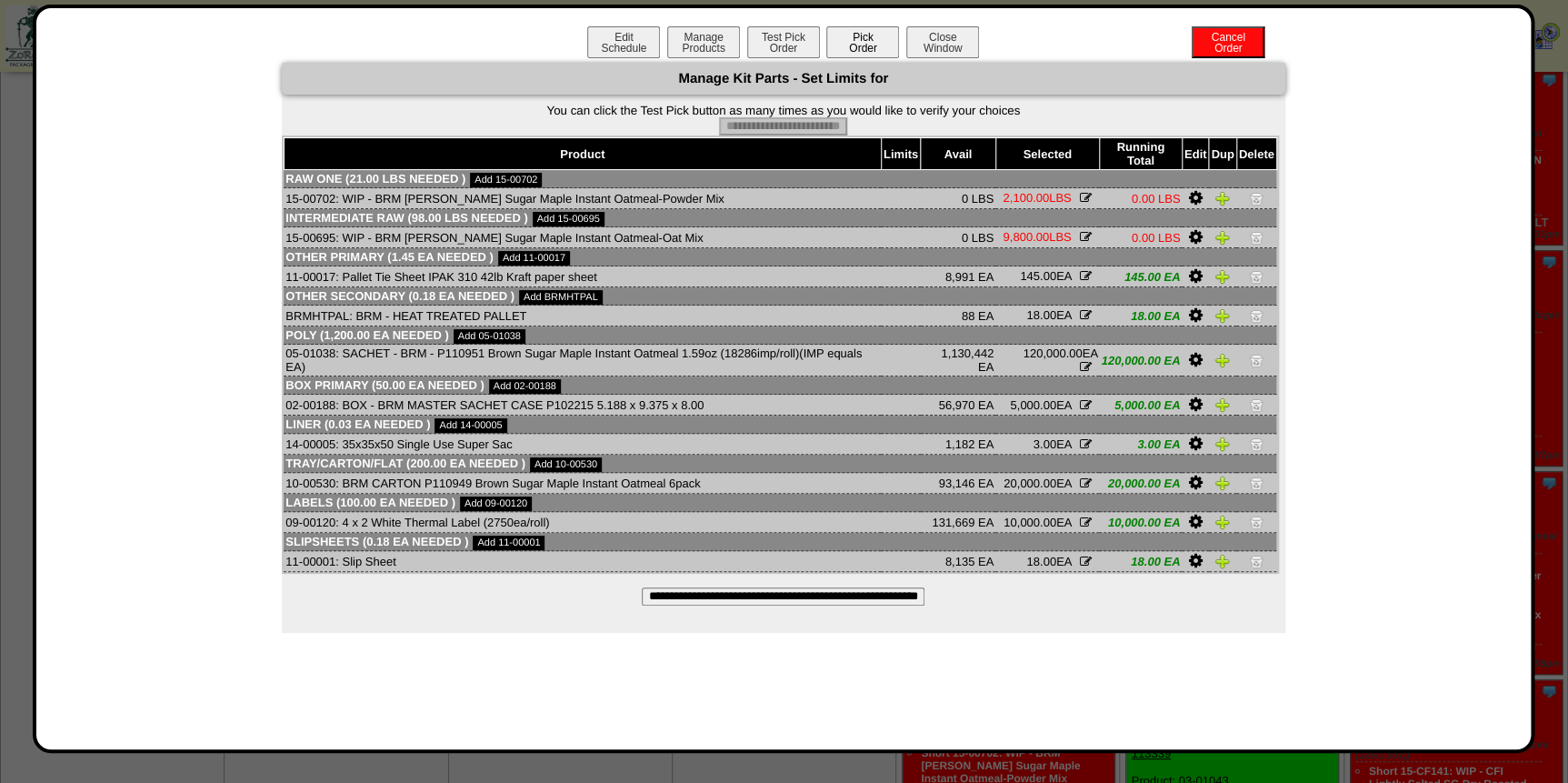 click on "Pick Order" at bounding box center [863, 42] 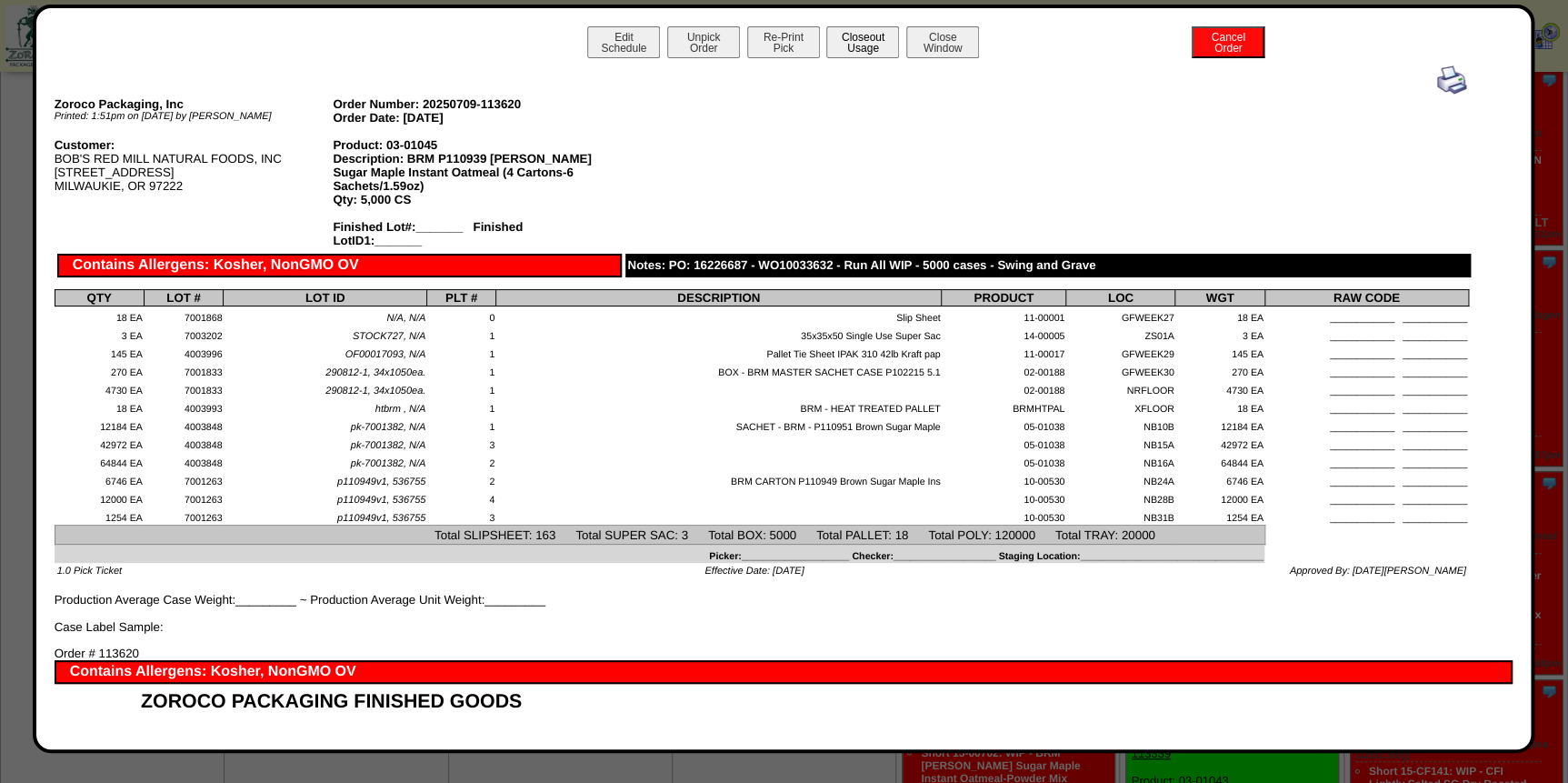 click on "Closeout Usage" at bounding box center (863, 42) 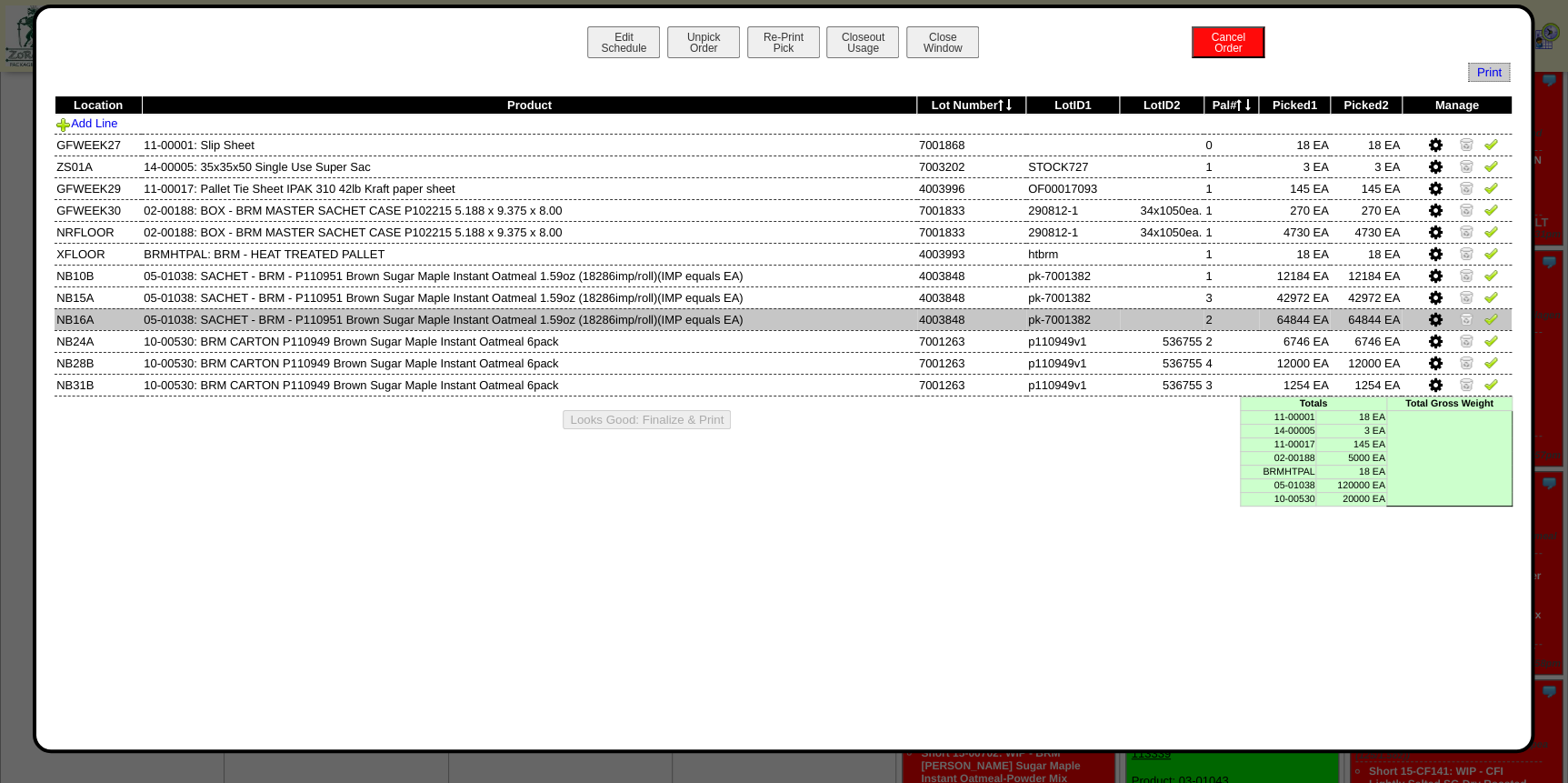click at bounding box center [1435, 320] 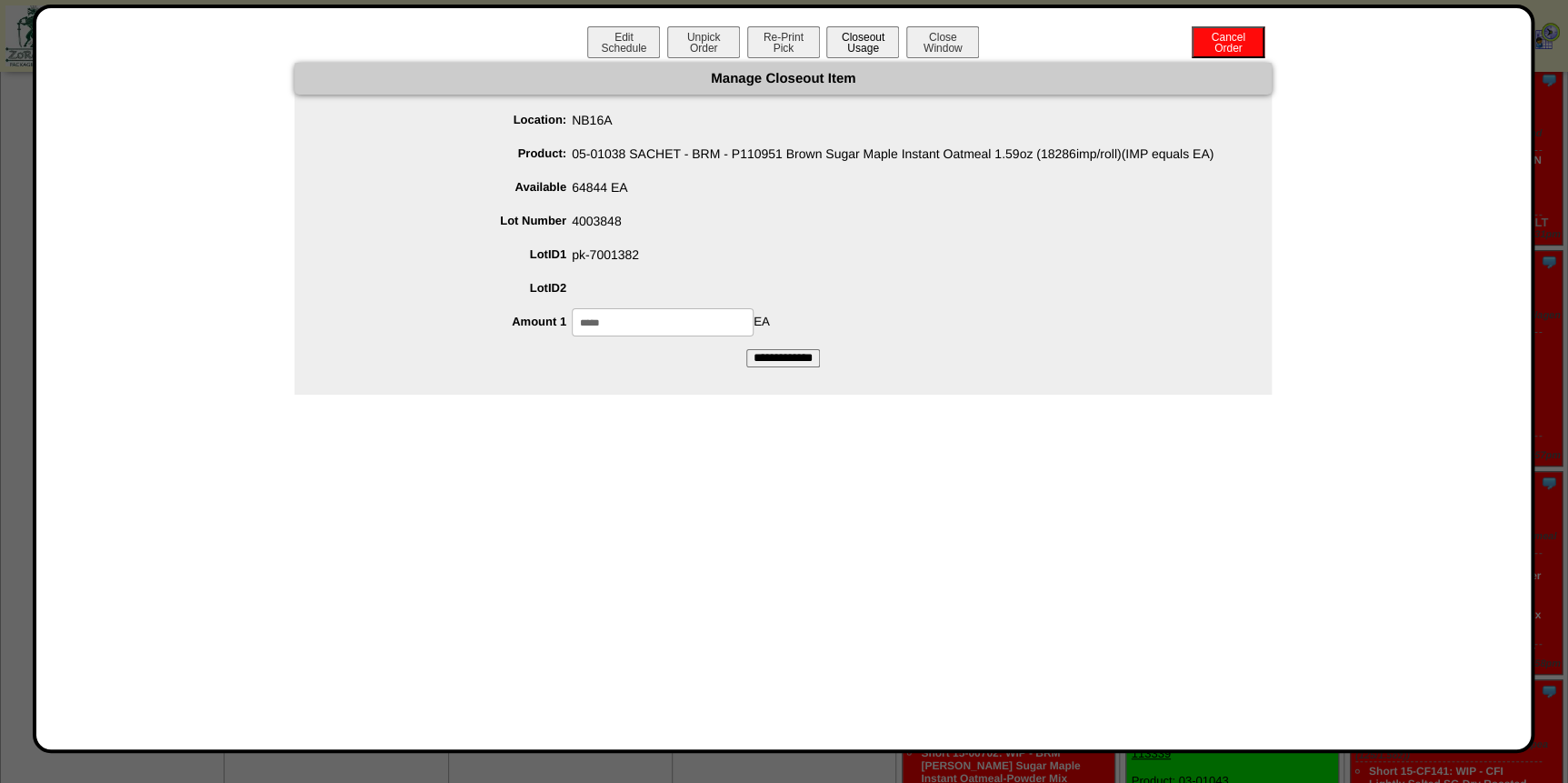 click on "Closeout Usage" at bounding box center [863, 42] 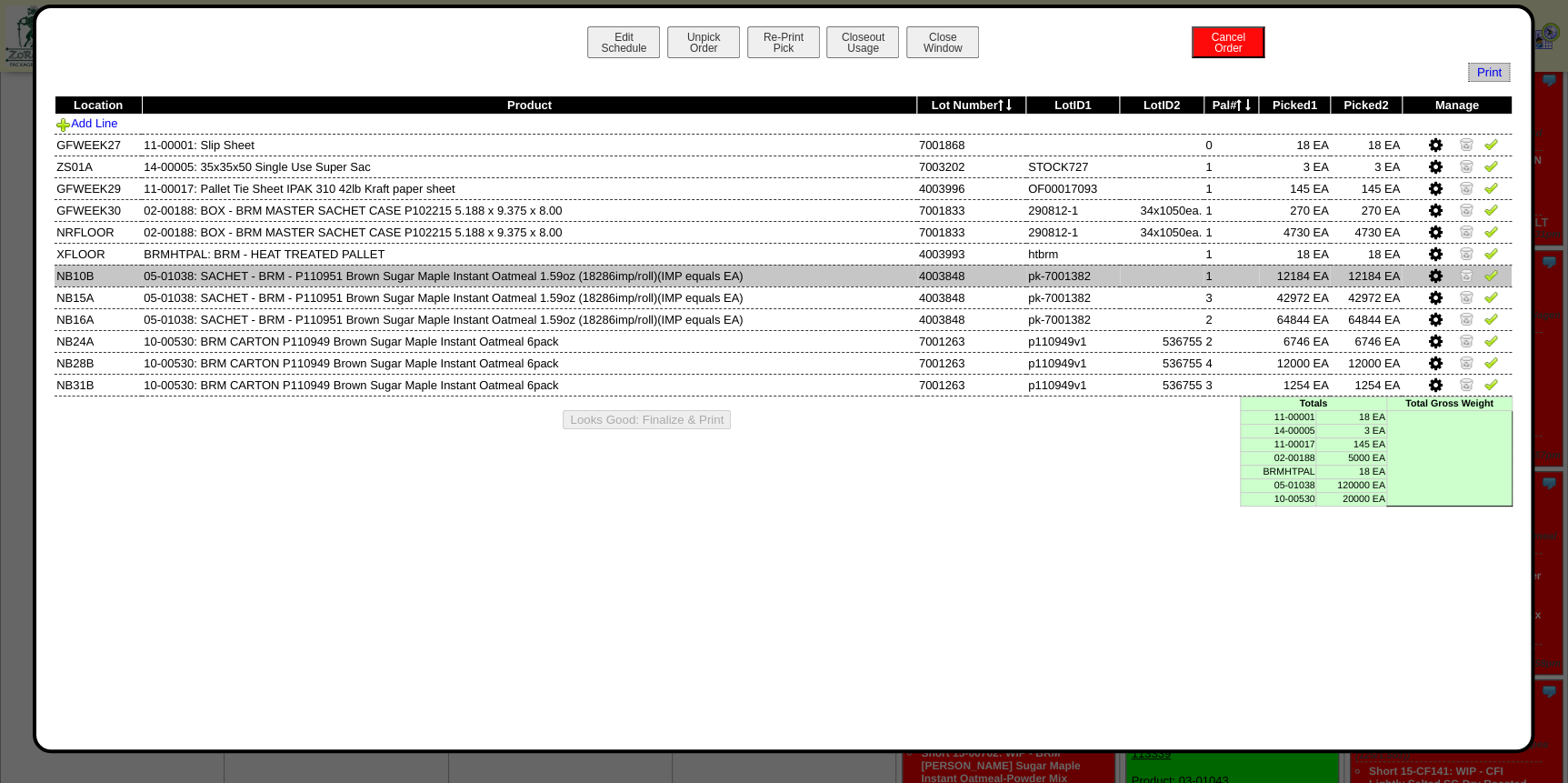 click at bounding box center [1435, 276] 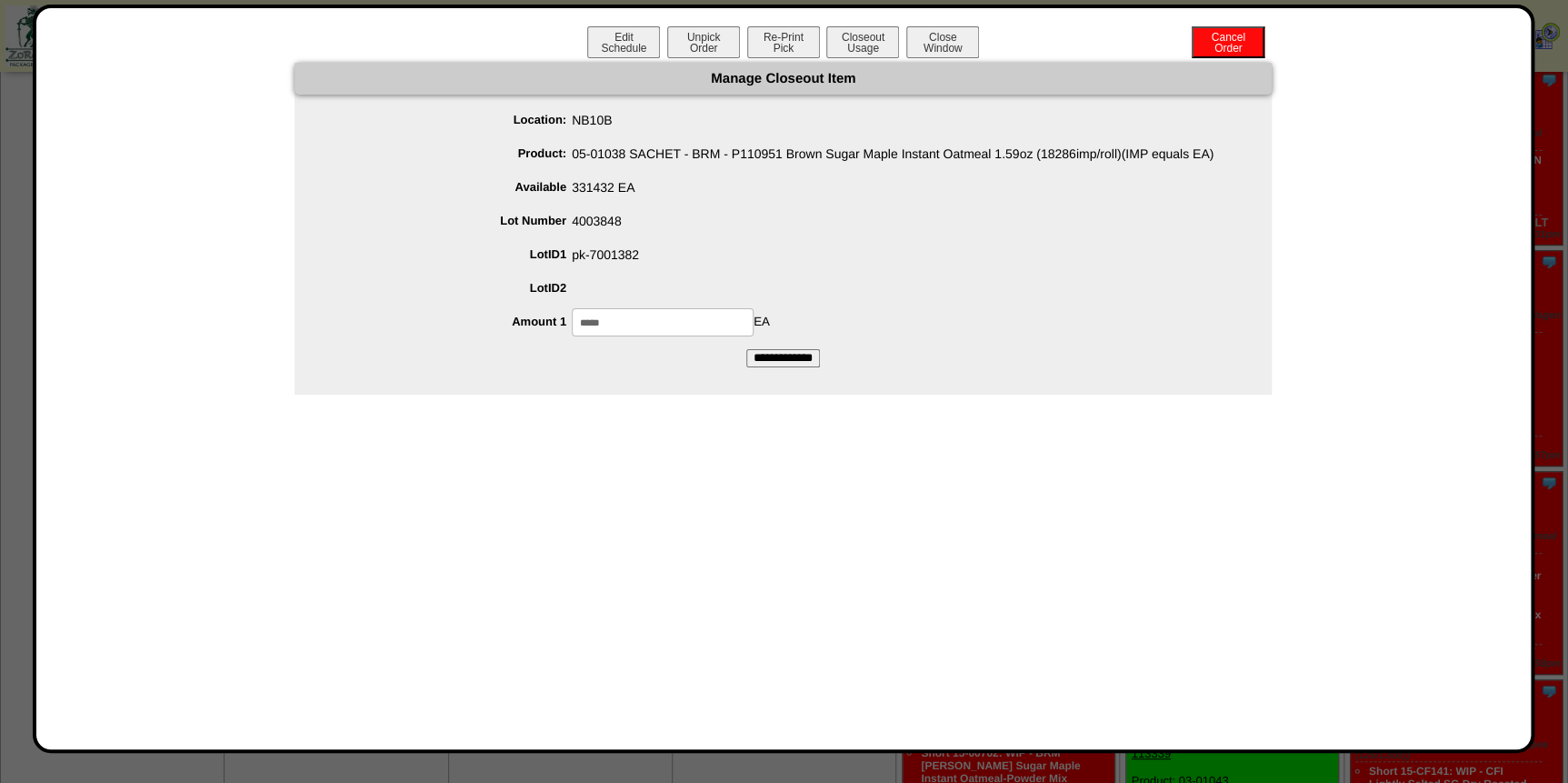 drag, startPoint x: 645, startPoint y: 323, endPoint x: 368, endPoint y: 397, distance: 286.71414 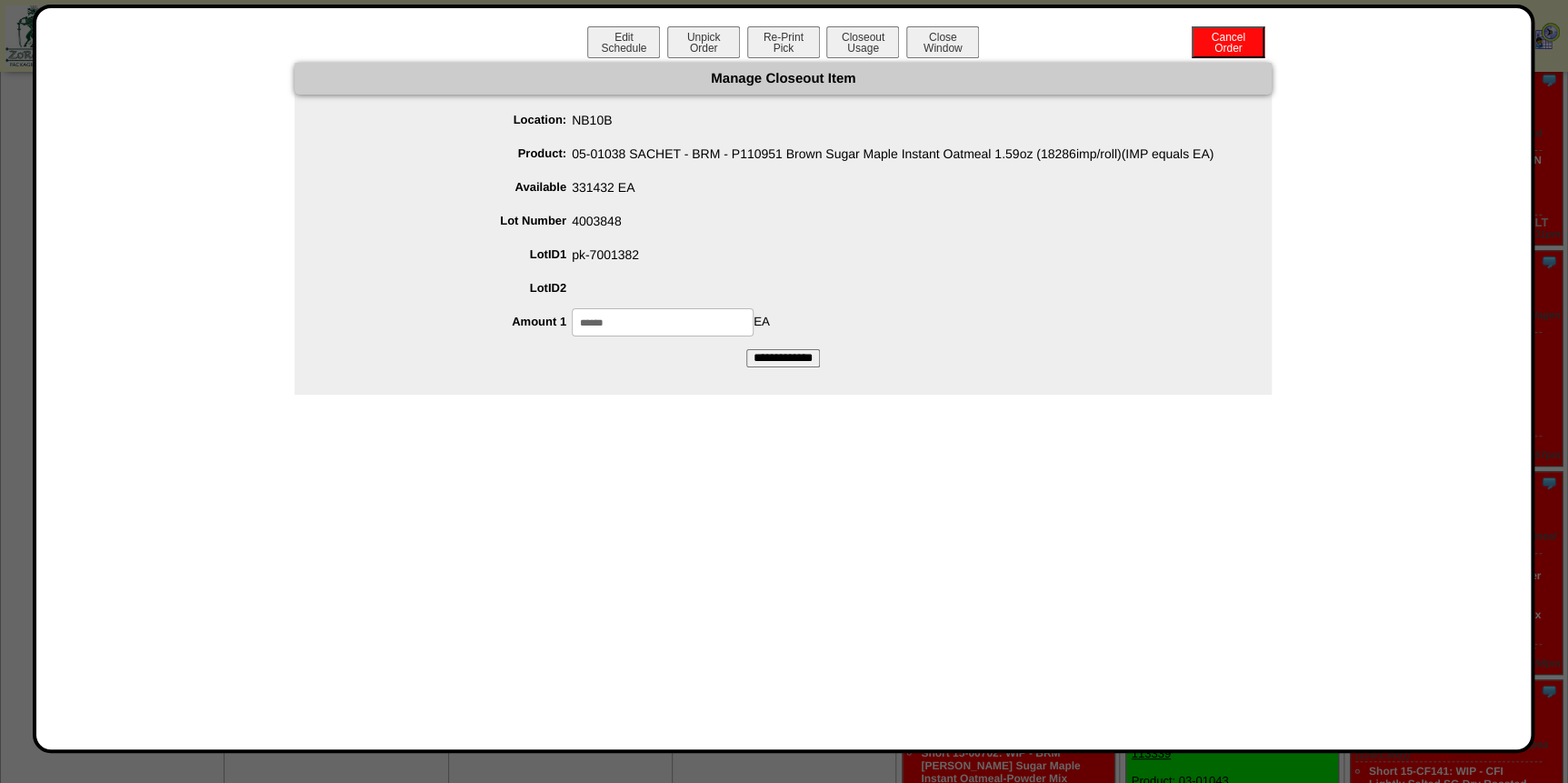 type on "******" 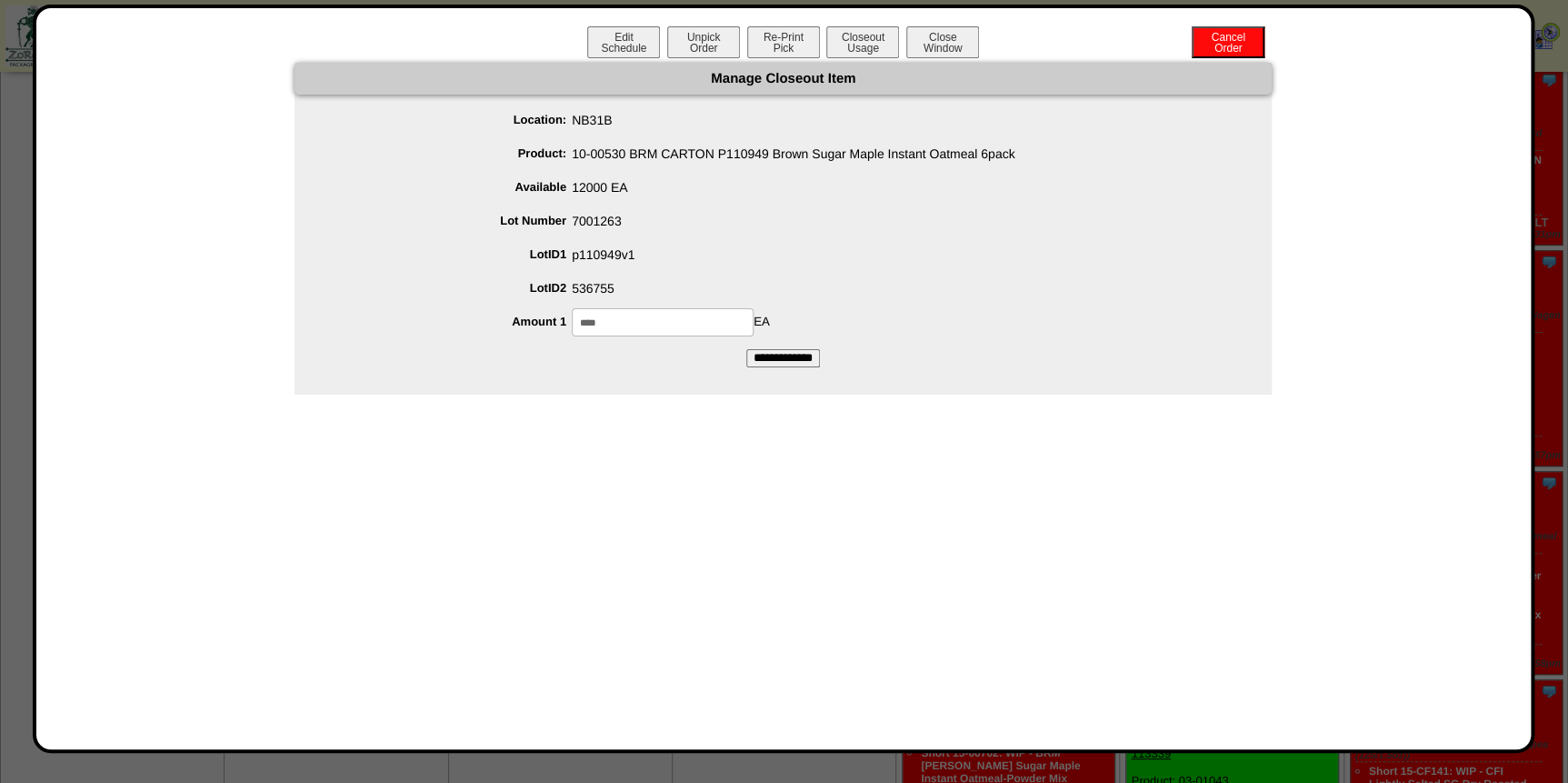 drag, startPoint x: 615, startPoint y: 313, endPoint x: 456, endPoint y: 337, distance: 160.8011 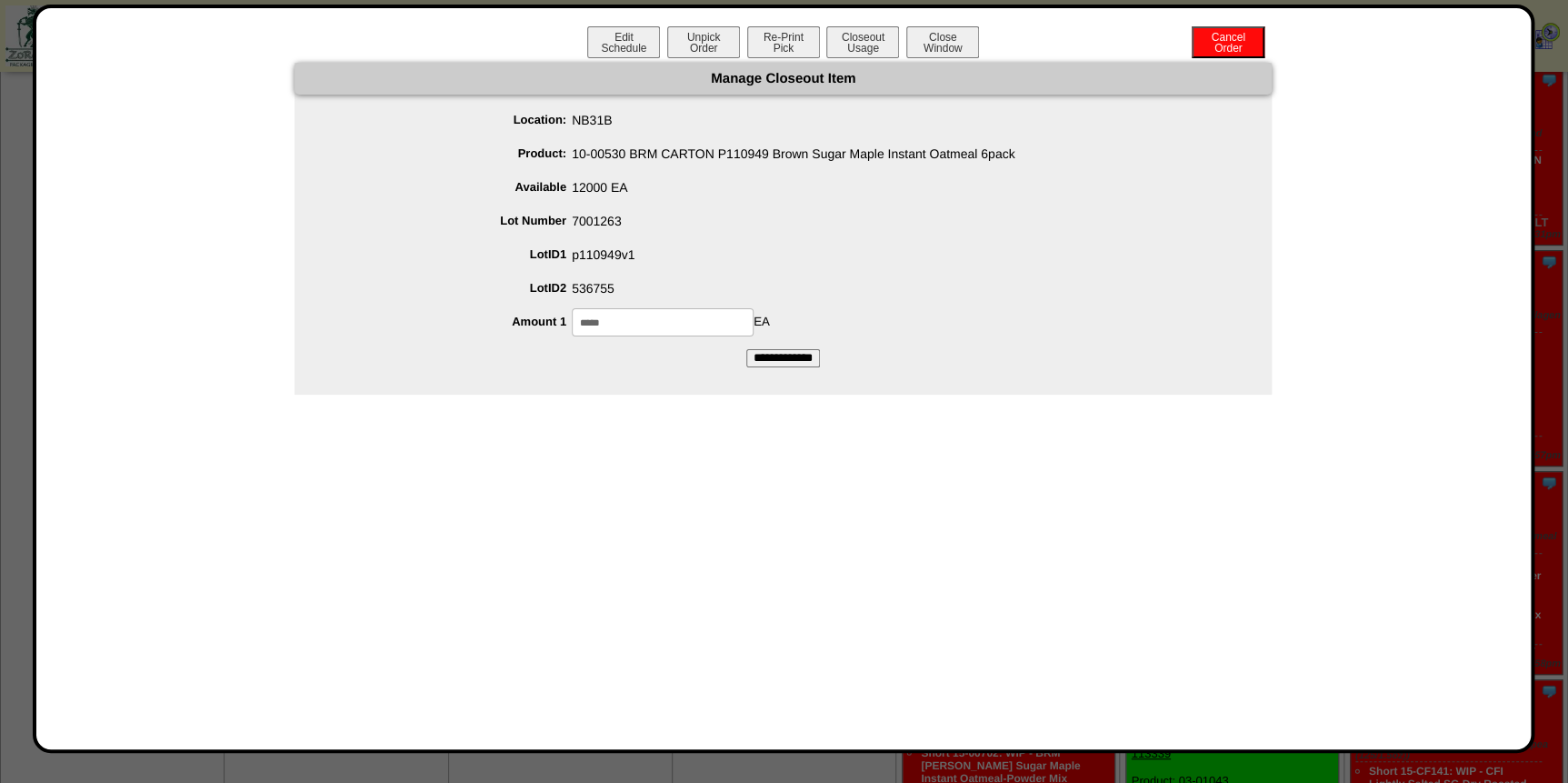 type on "*****" 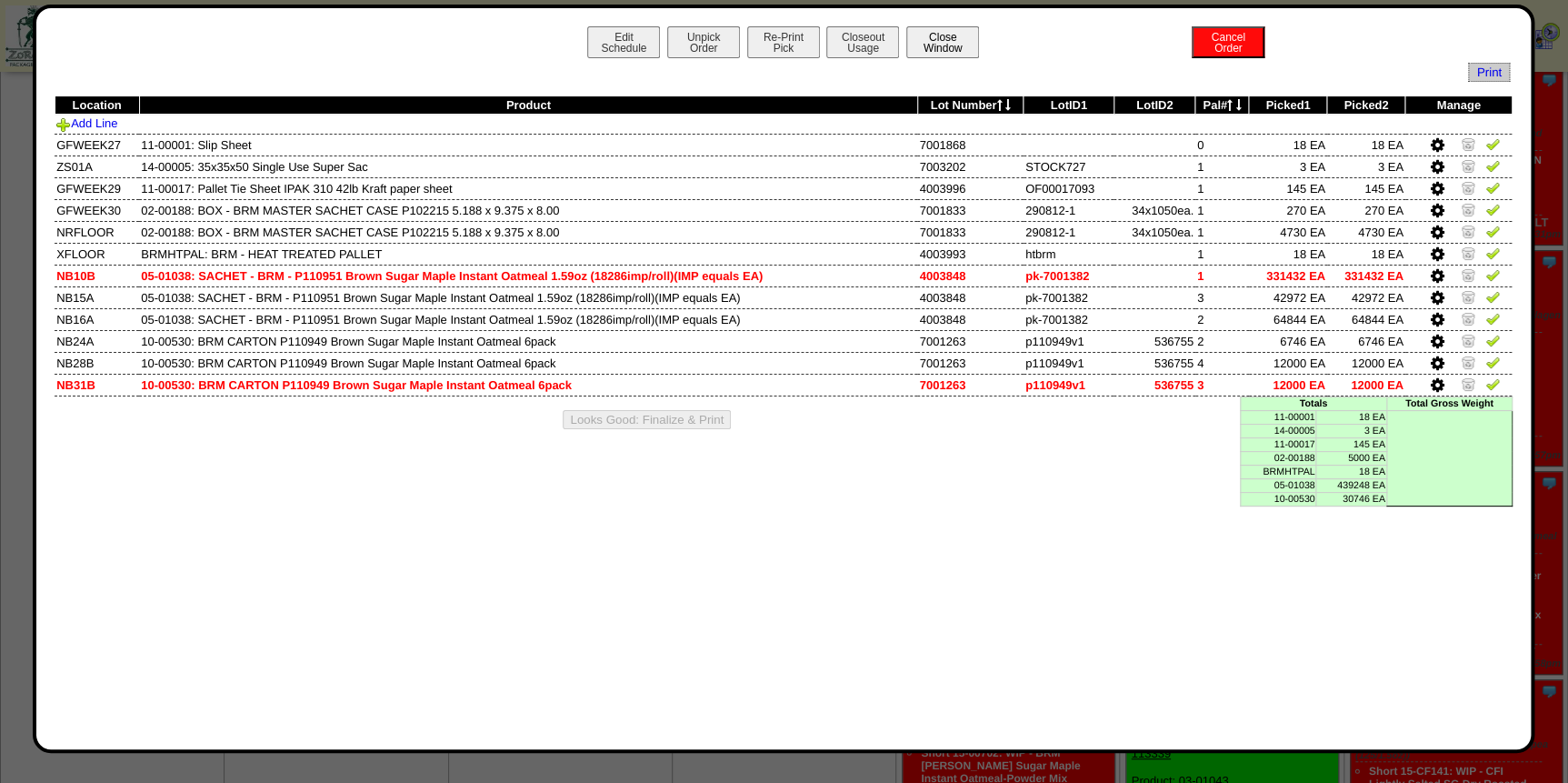 click on "Close Window" at bounding box center (943, 42) 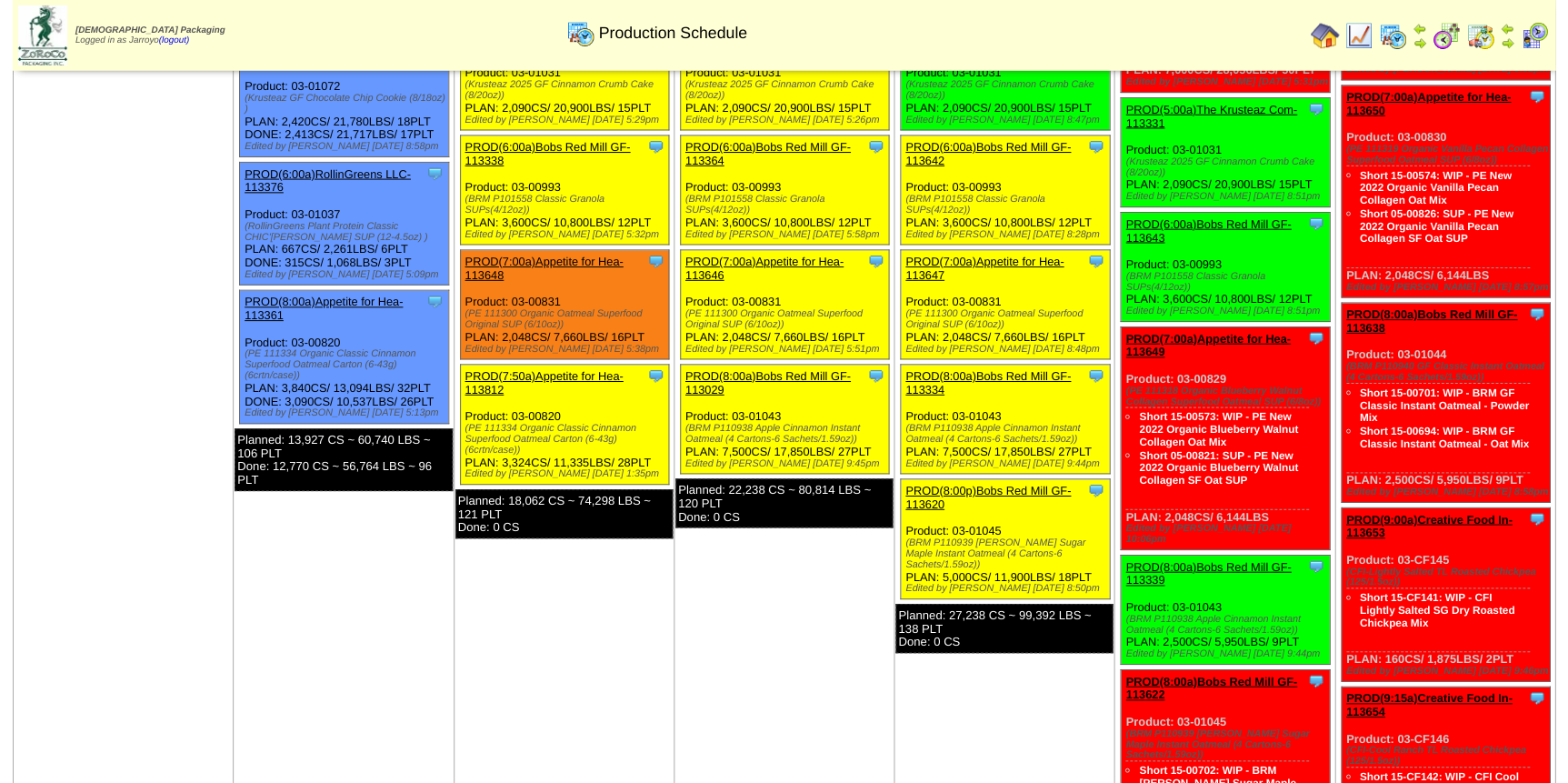scroll, scrollTop: 82, scrollLeft: 0, axis: vertical 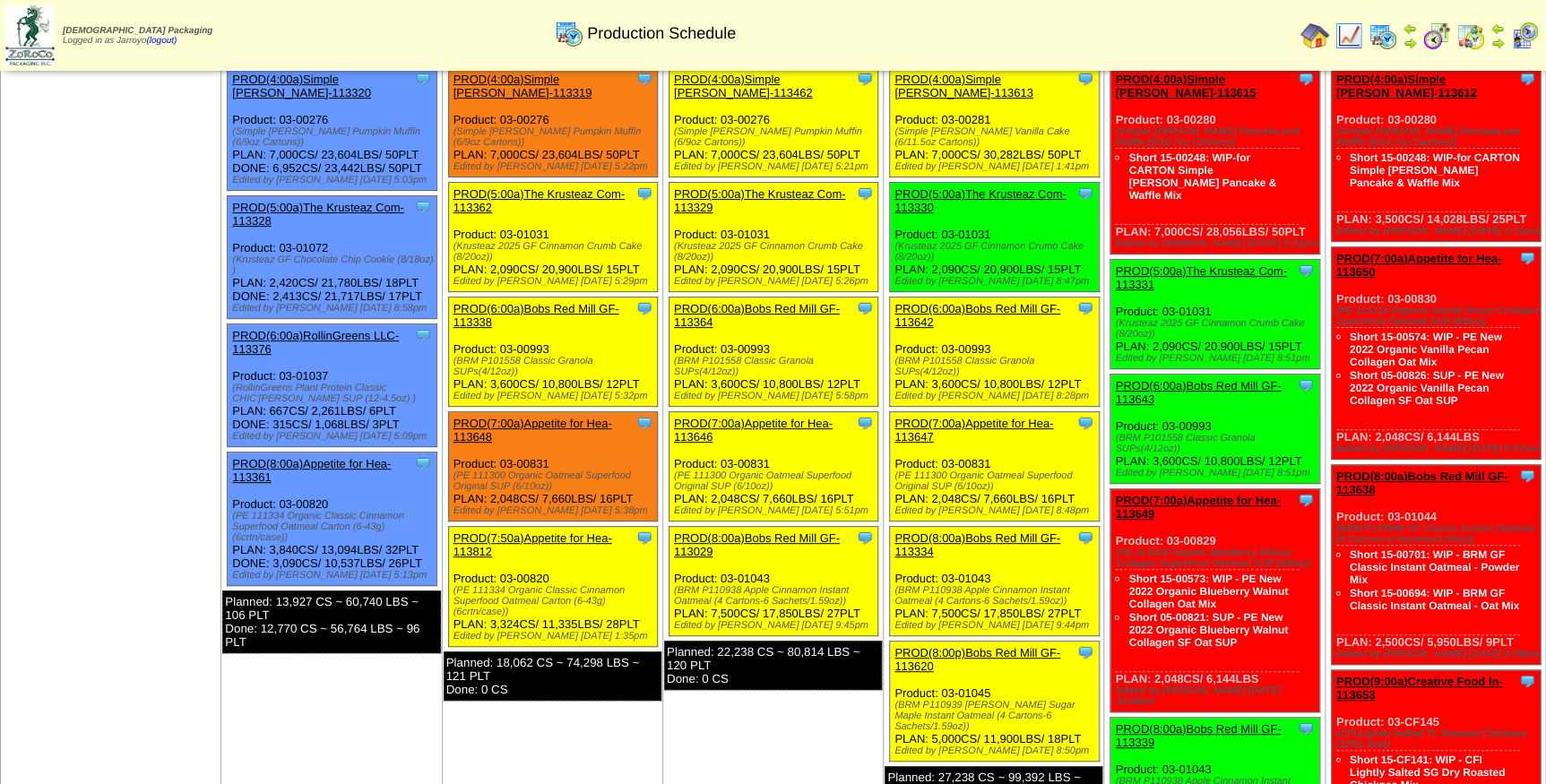 click on "PROD(6:00a)Bobs Red Mill GF-113642" at bounding box center [977, 315] 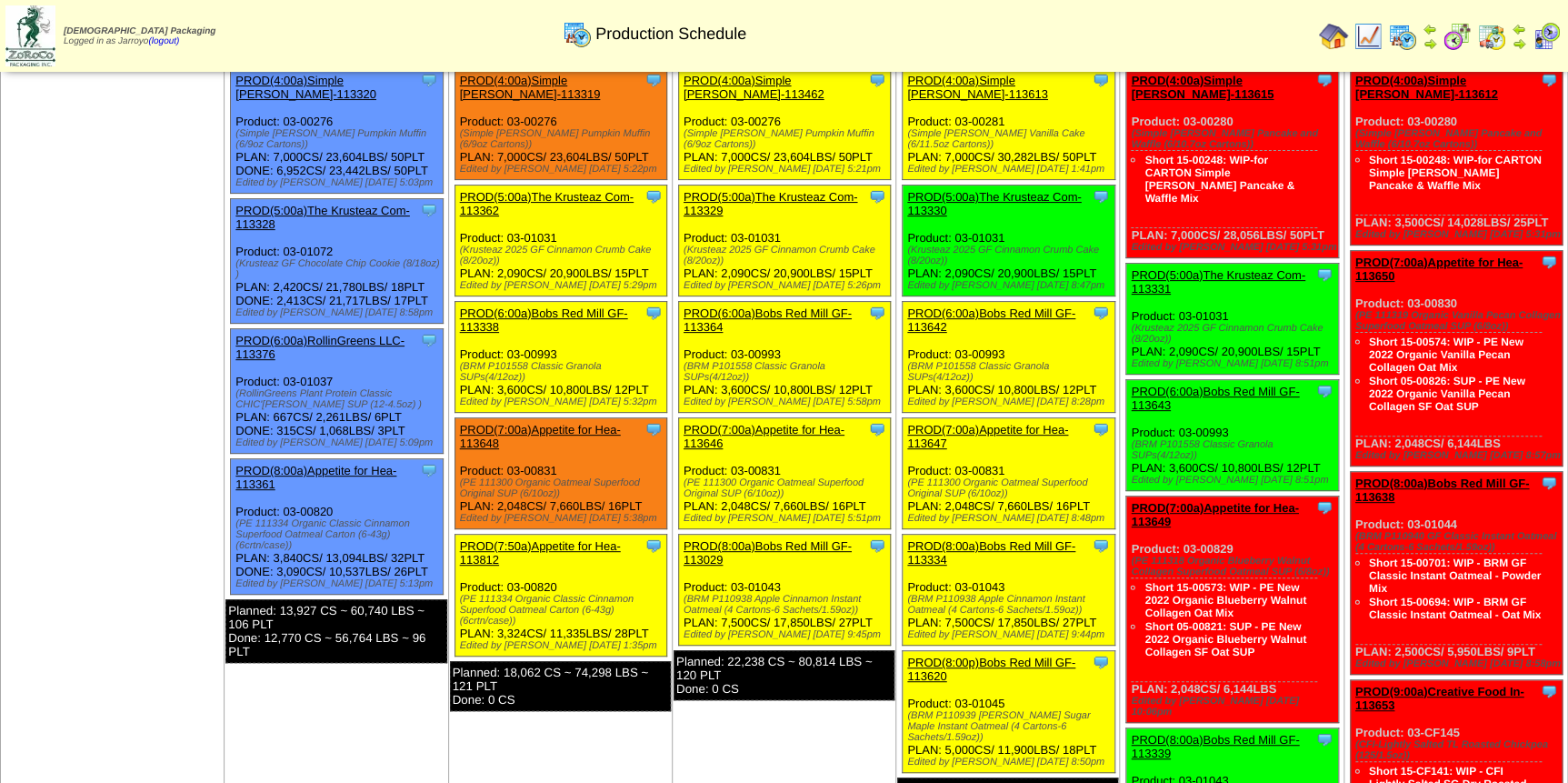 click at bounding box center [0, 0] 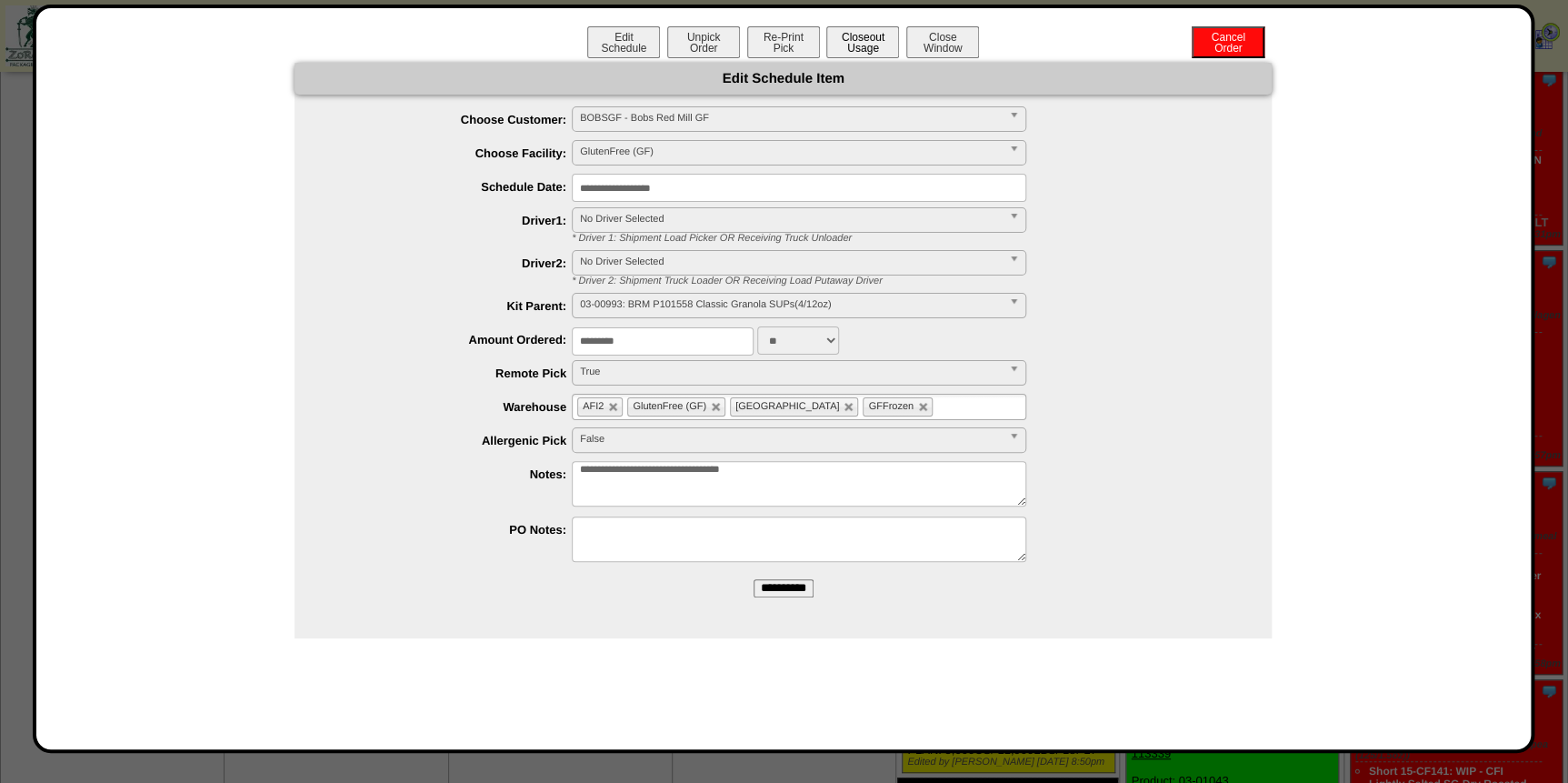 click on "Closeout Usage" at bounding box center (863, 42) 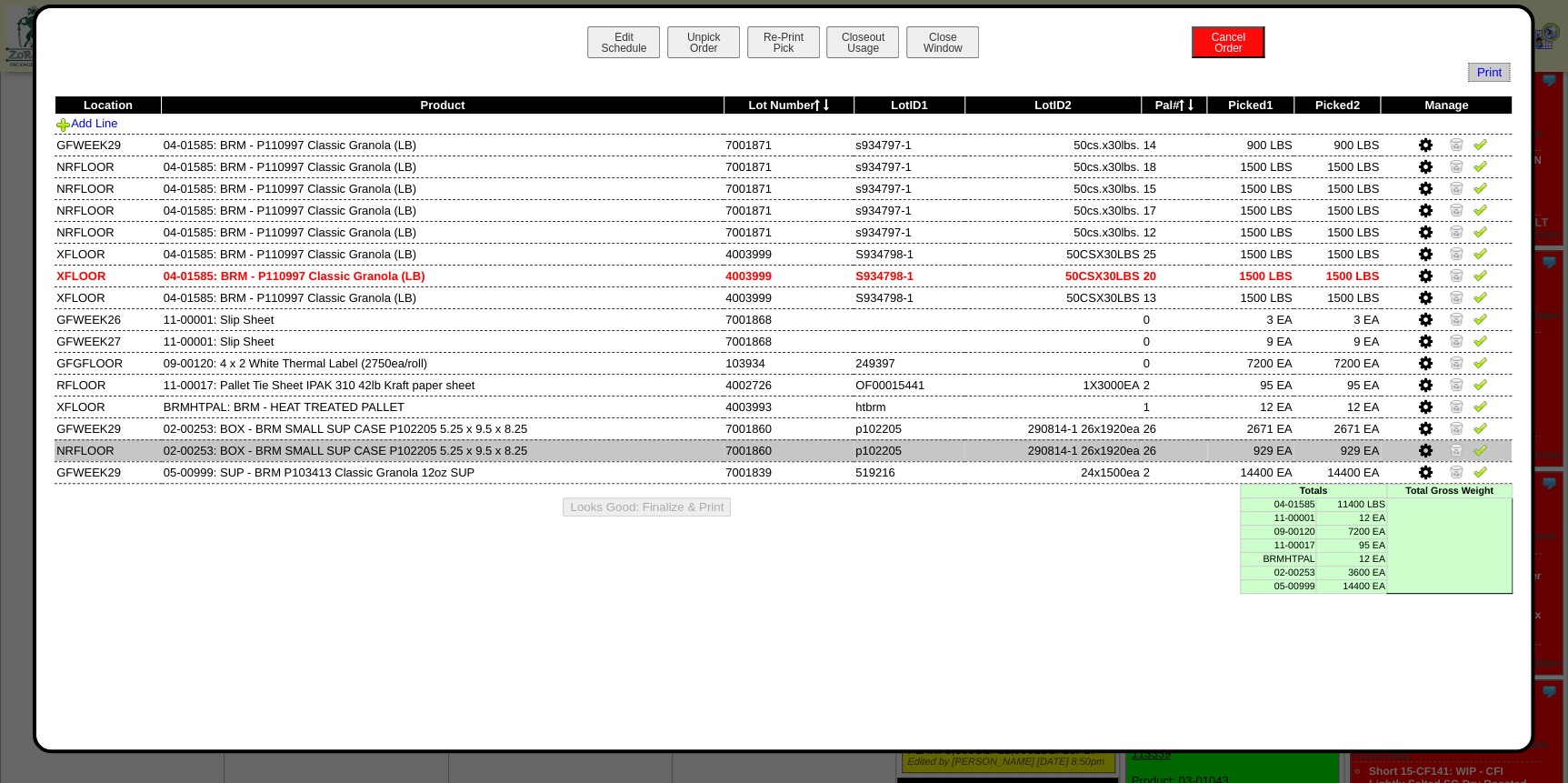 click at bounding box center (1424, 451) 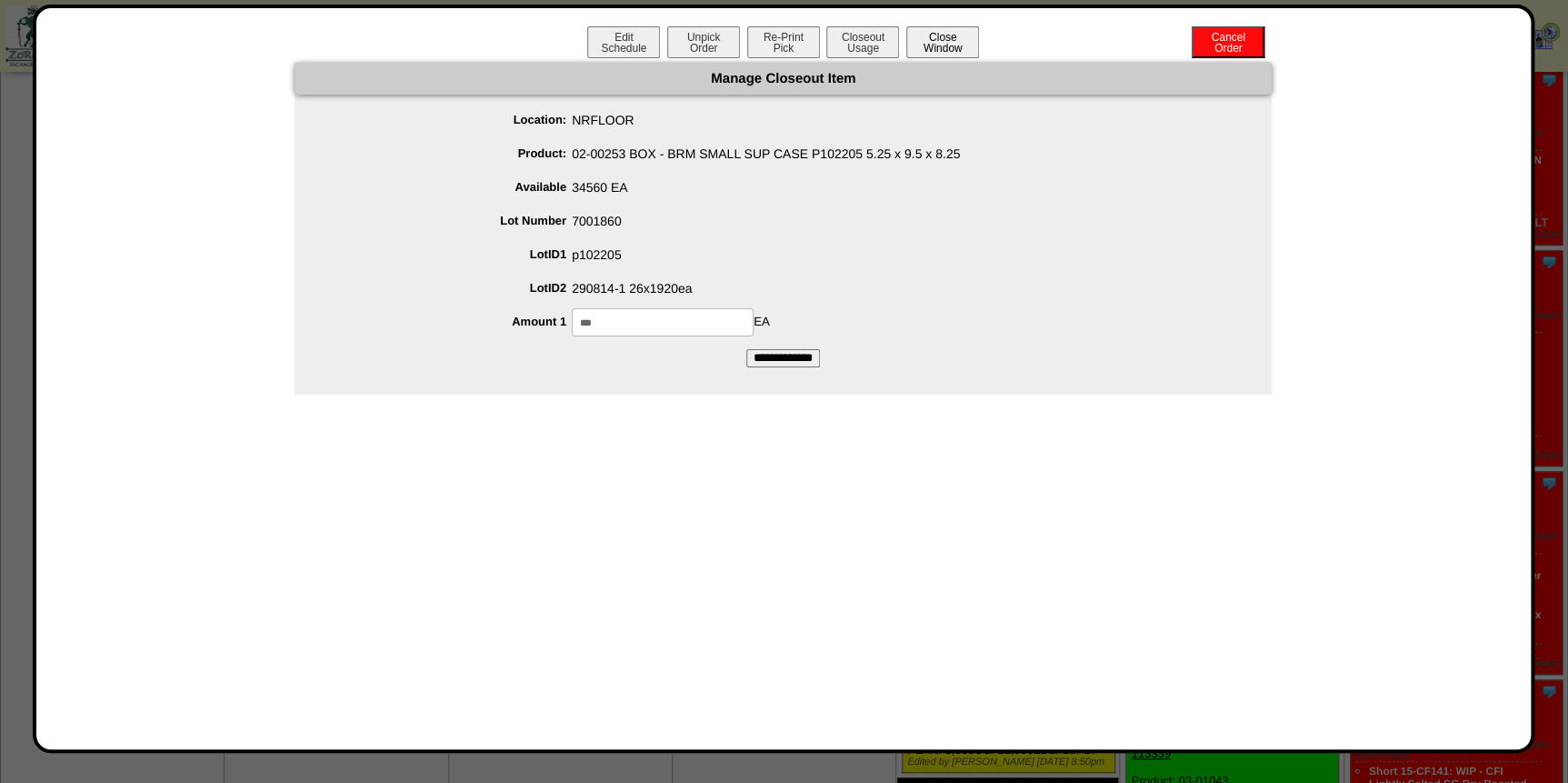 click on "Close Window" at bounding box center [943, 42] 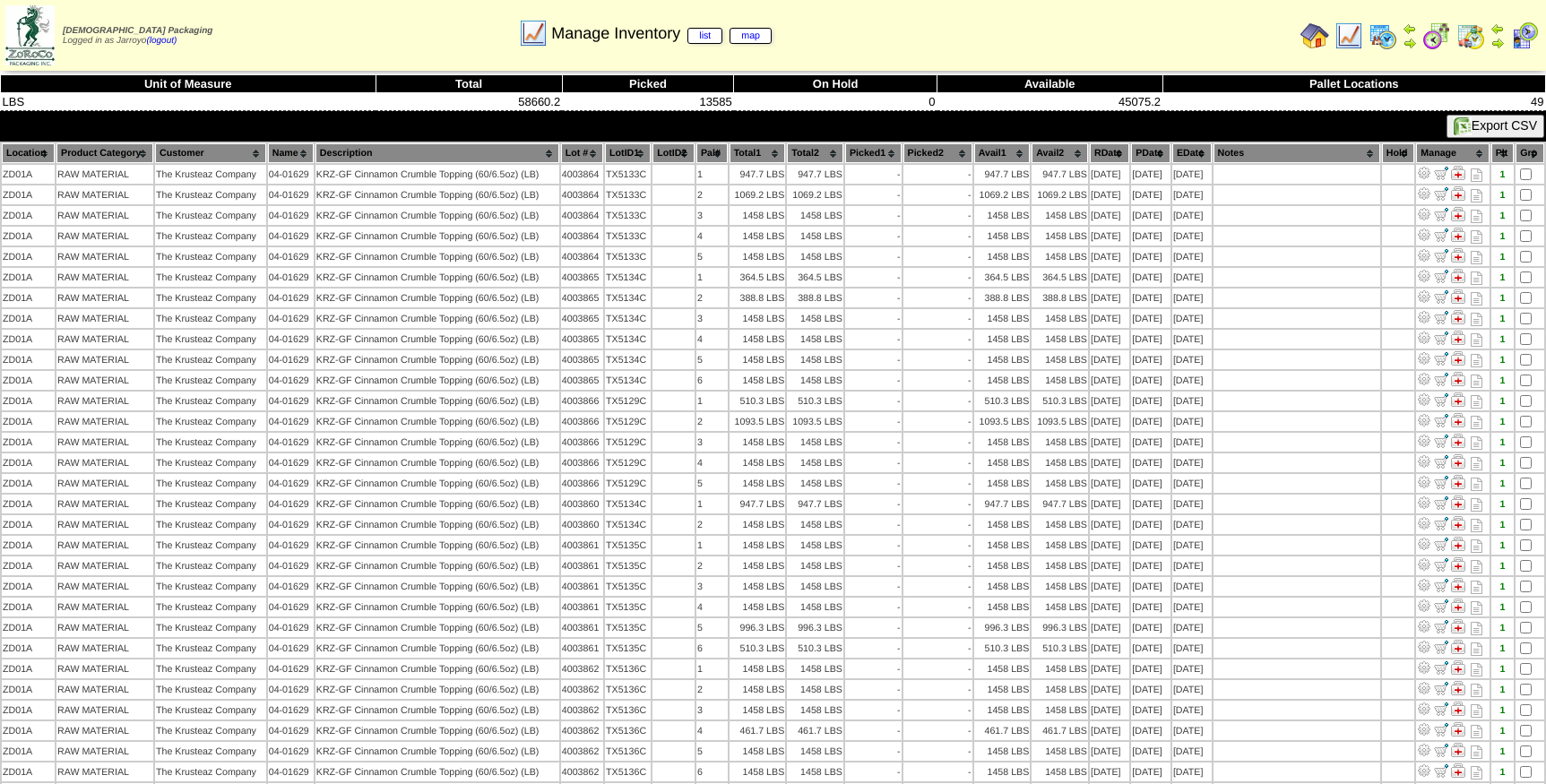 scroll, scrollTop: 0, scrollLeft: 0, axis: both 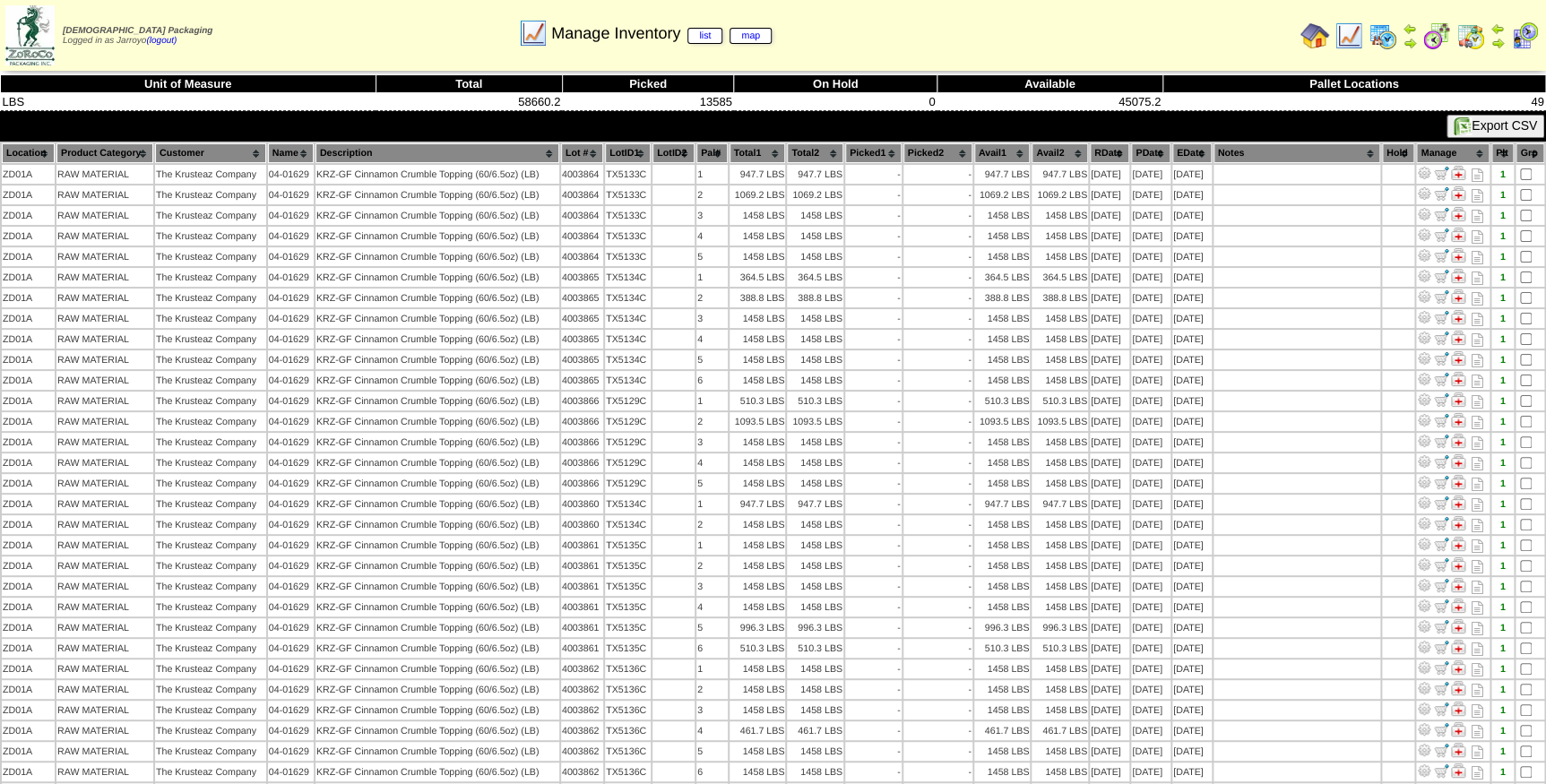 click on "Lot #" at bounding box center [582, 153] 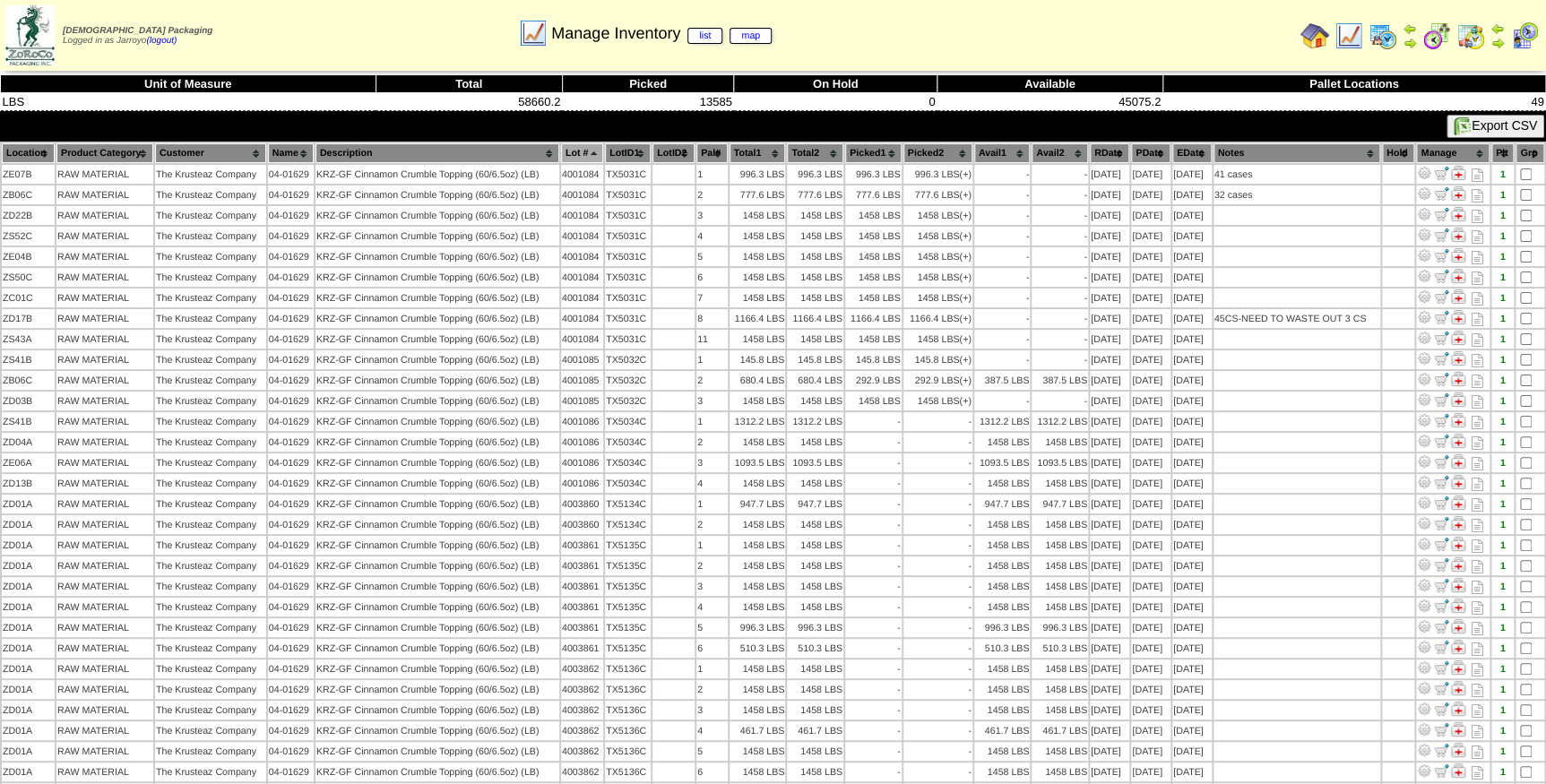 click on "Lot #" at bounding box center (582, 153) 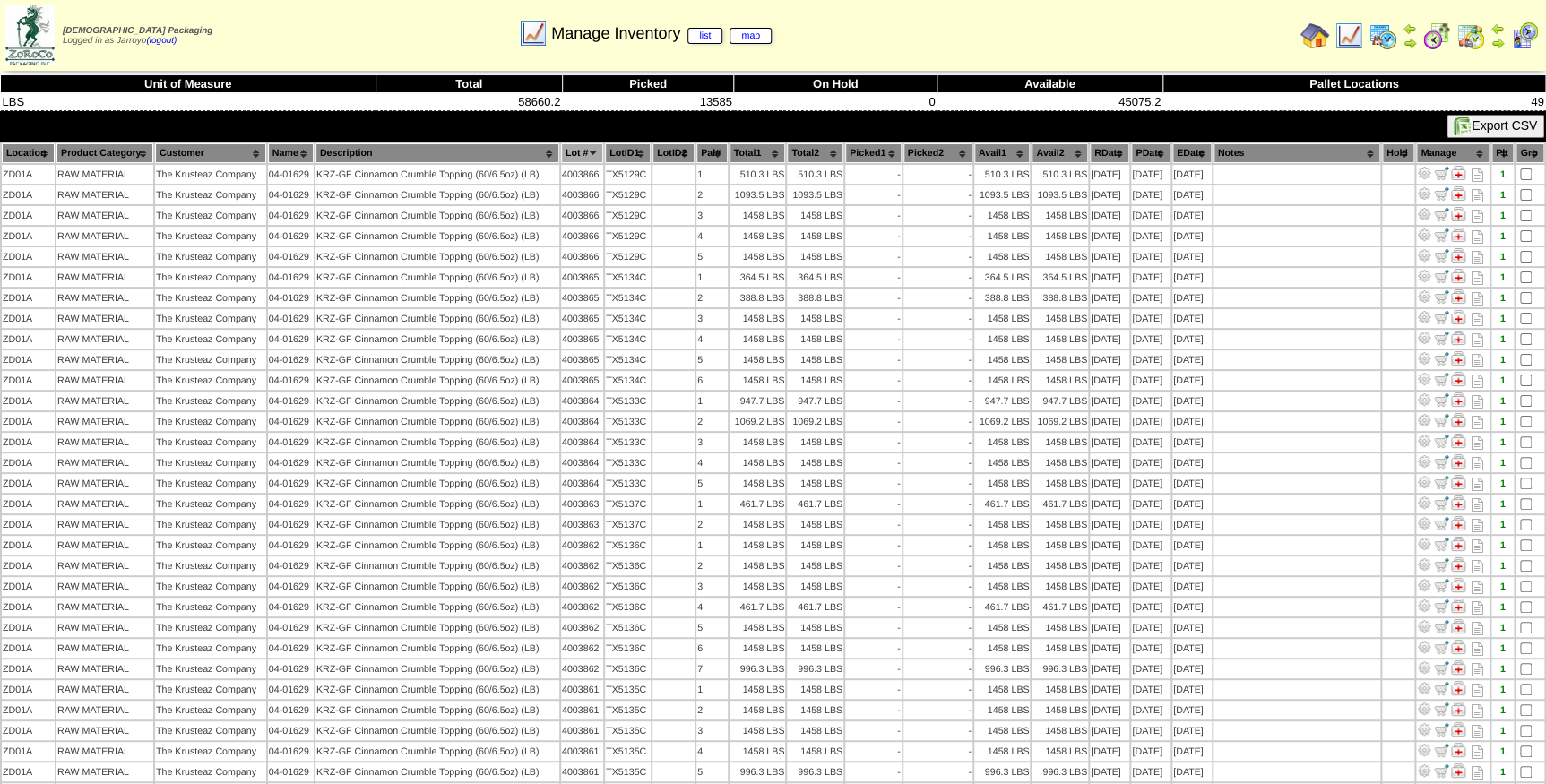 click on "Lot #" at bounding box center (582, 153) 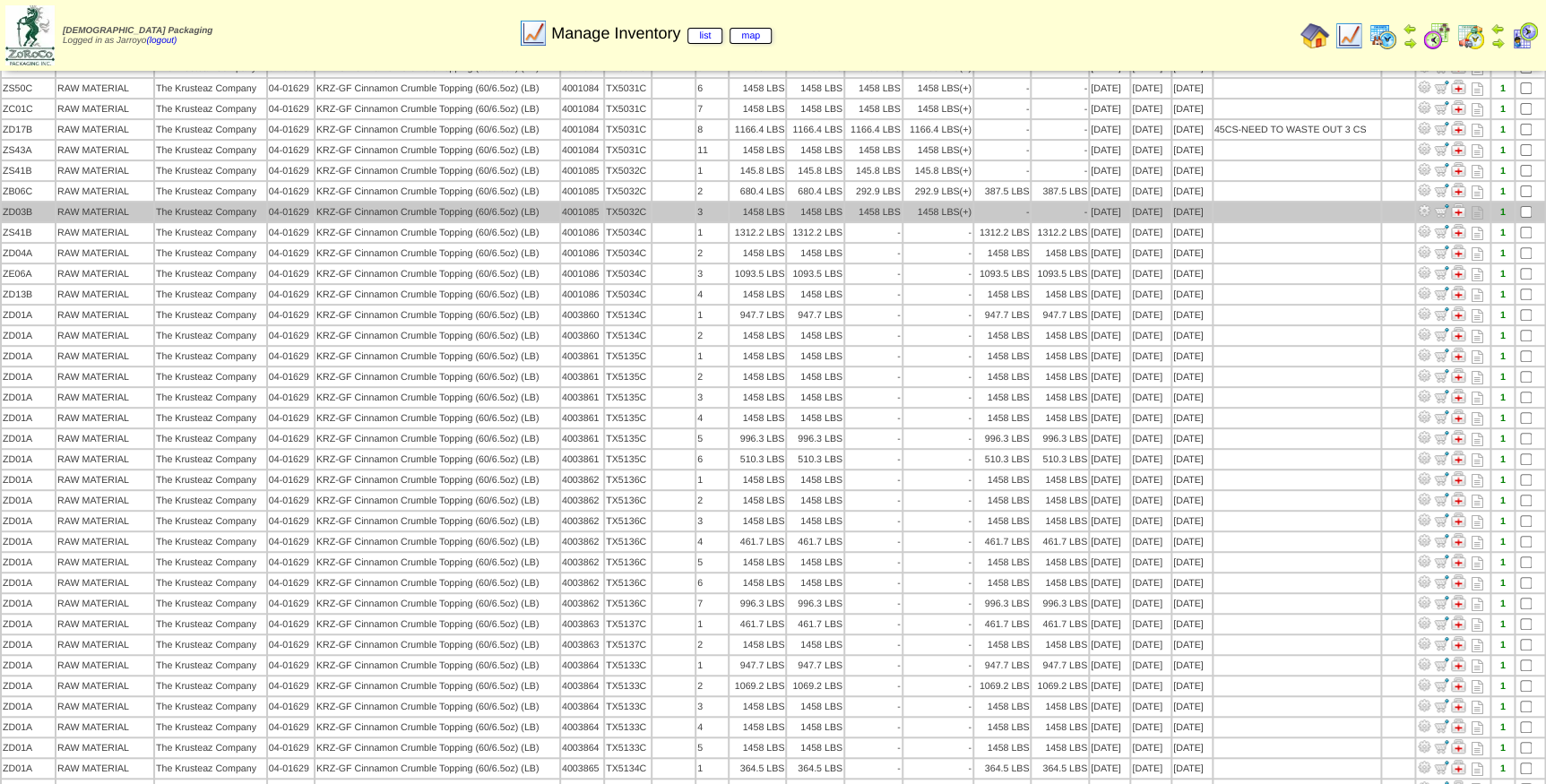 scroll, scrollTop: 160, scrollLeft: 0, axis: vertical 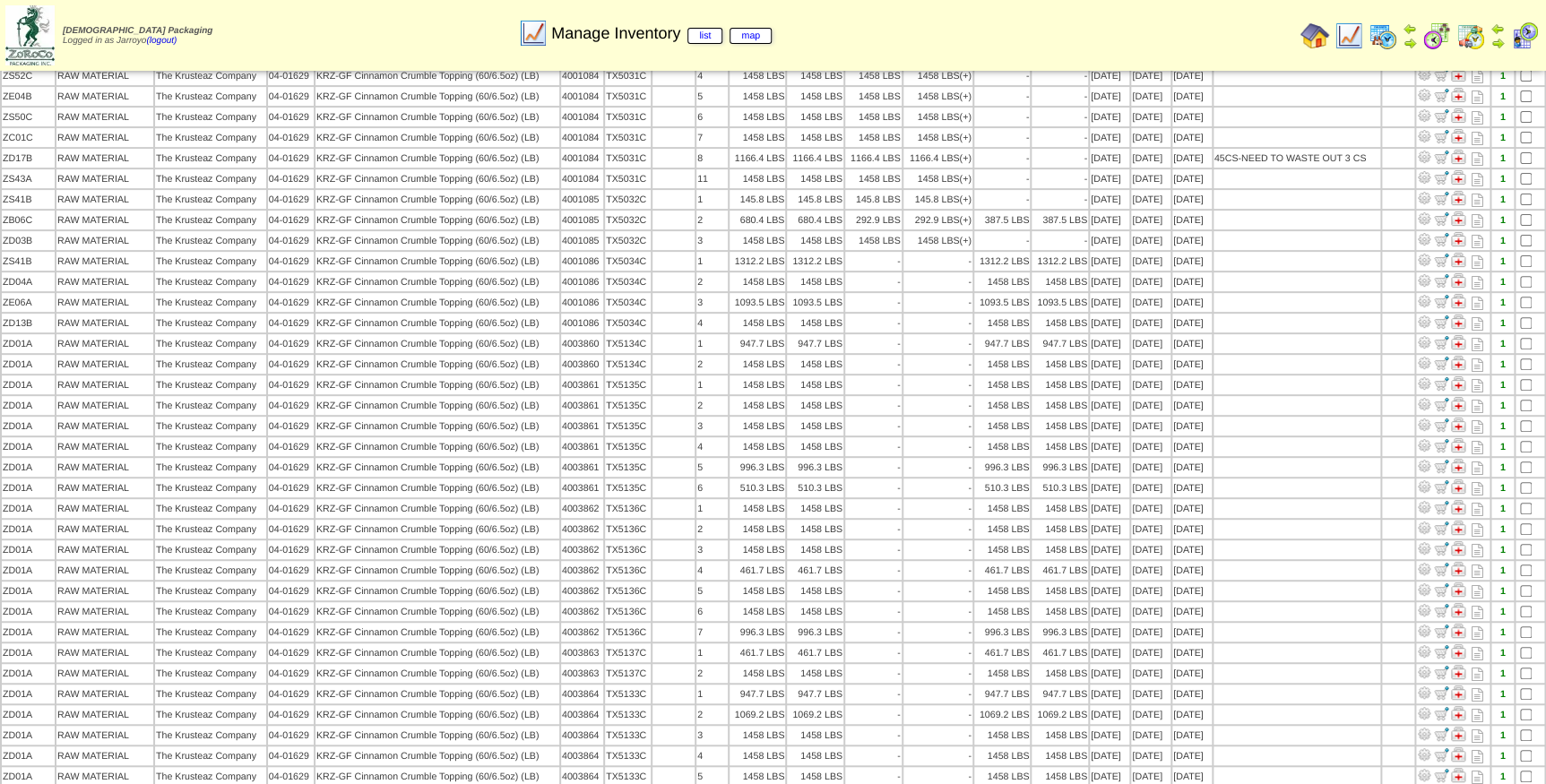 click on "Print All" at bounding box center (844, 35) 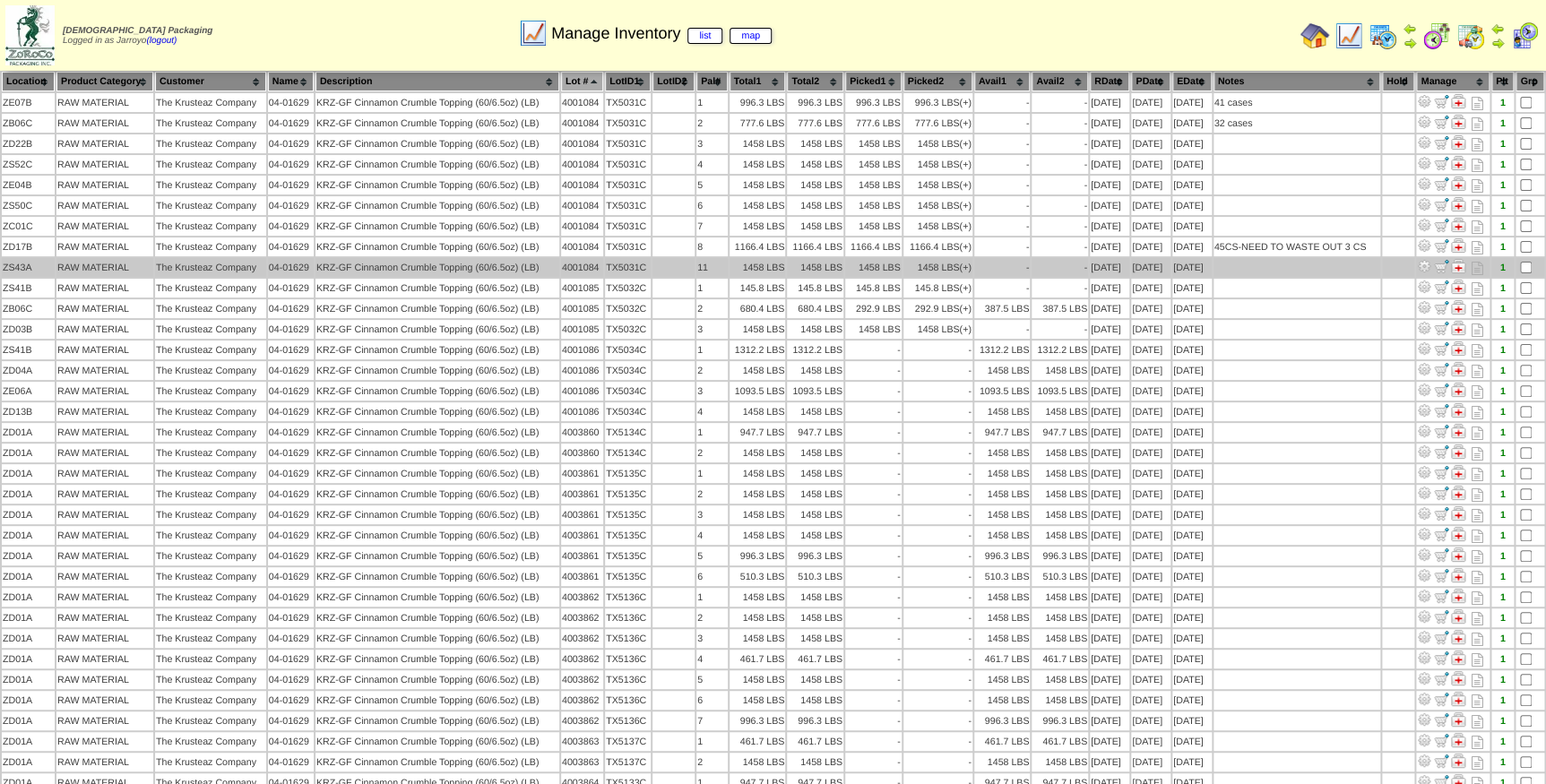 scroll, scrollTop: 0, scrollLeft: 0, axis: both 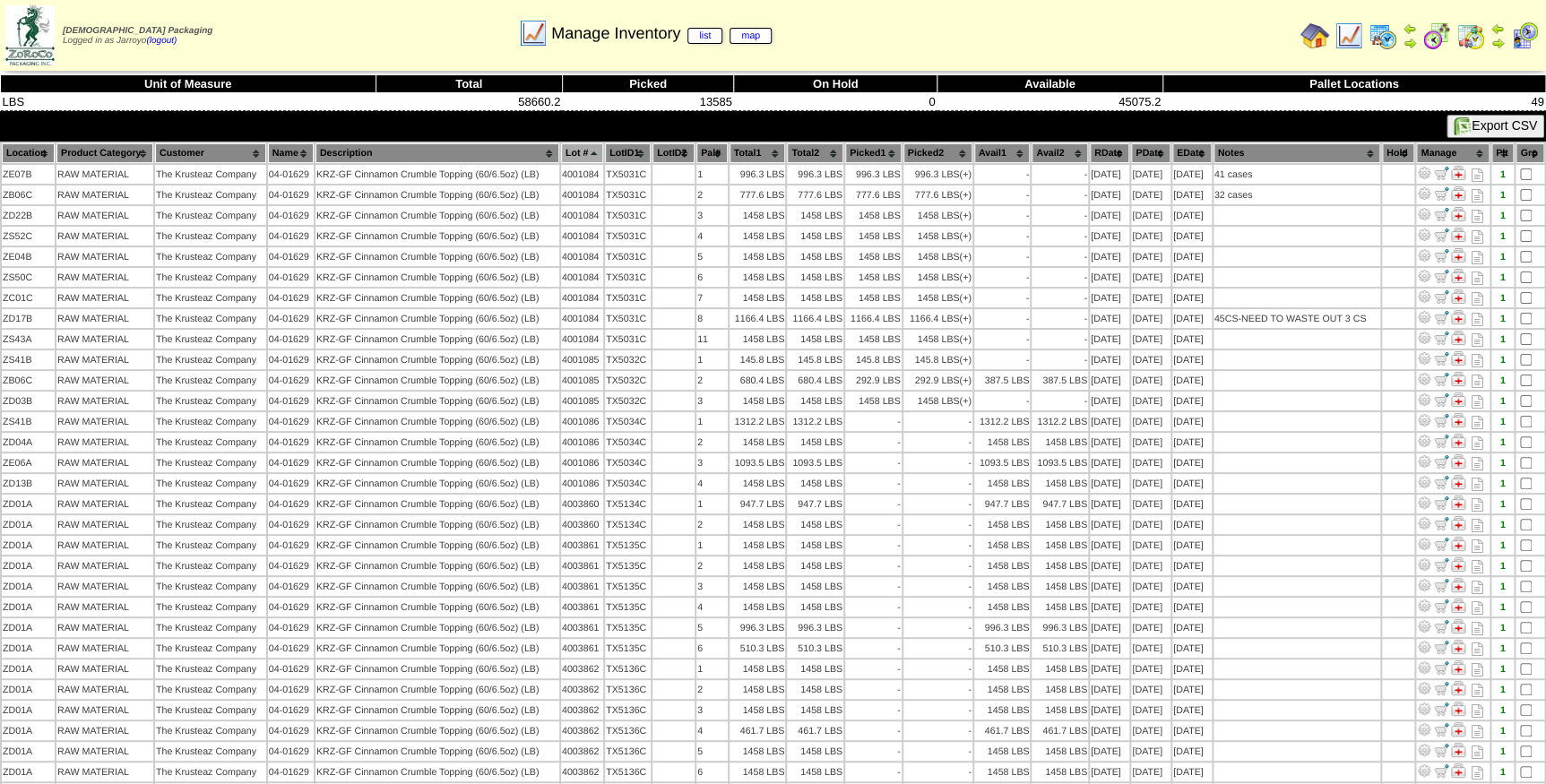 click at bounding box center [1471, 36] 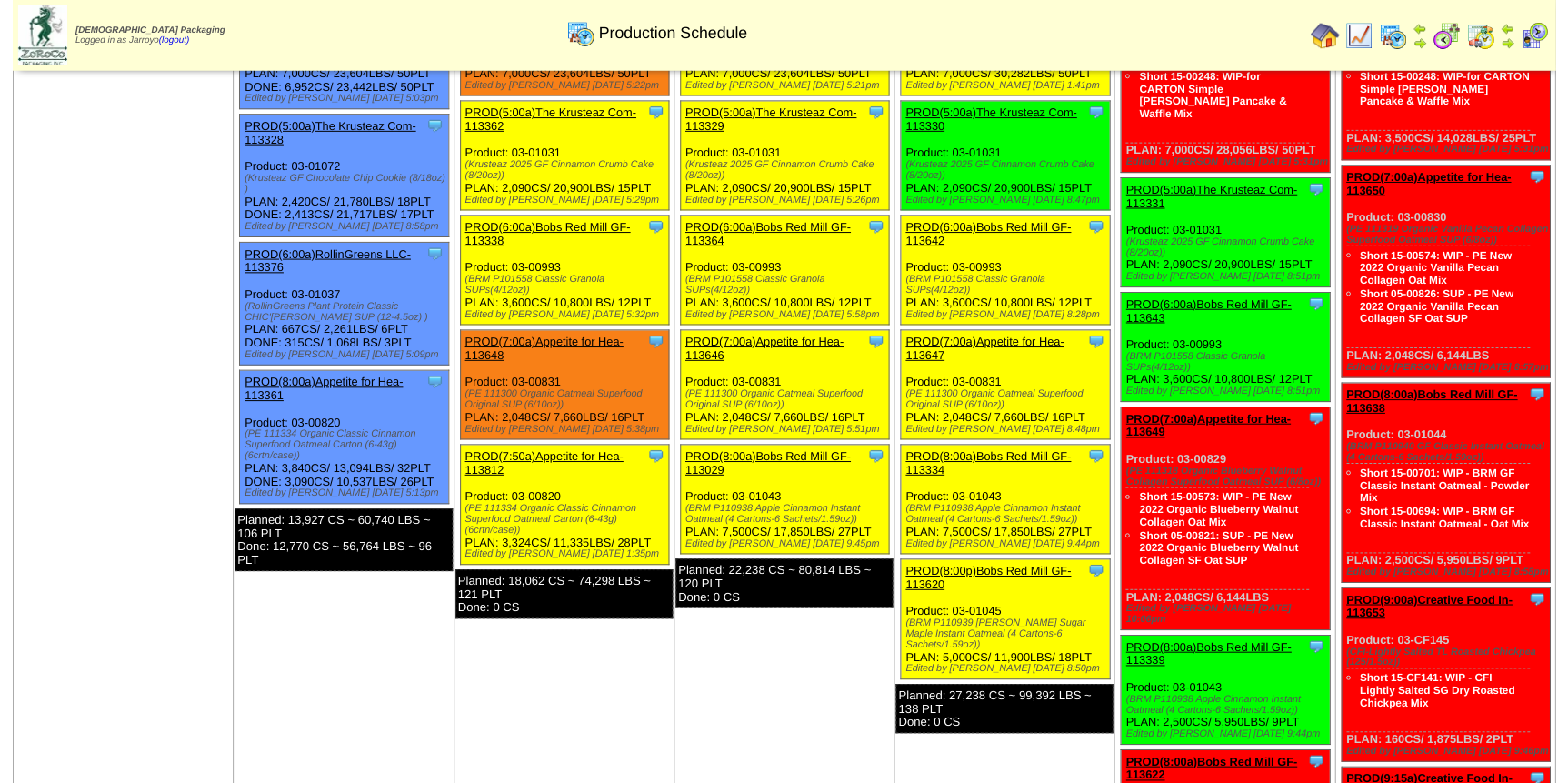 scroll, scrollTop: 0, scrollLeft: 0, axis: both 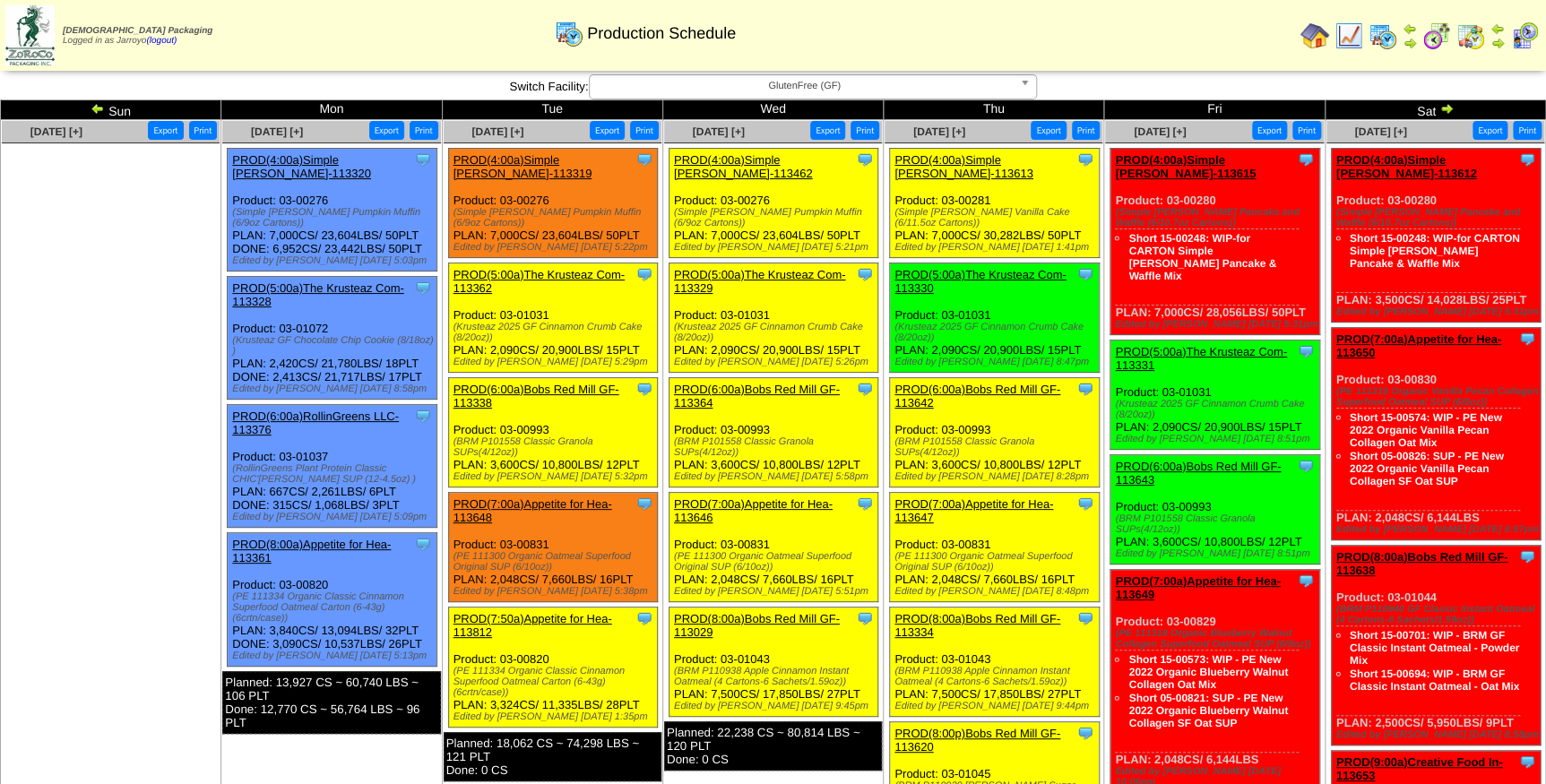 click on "PROD(5:00a)The Krusteaz Com-113328" at bounding box center [317, 295] 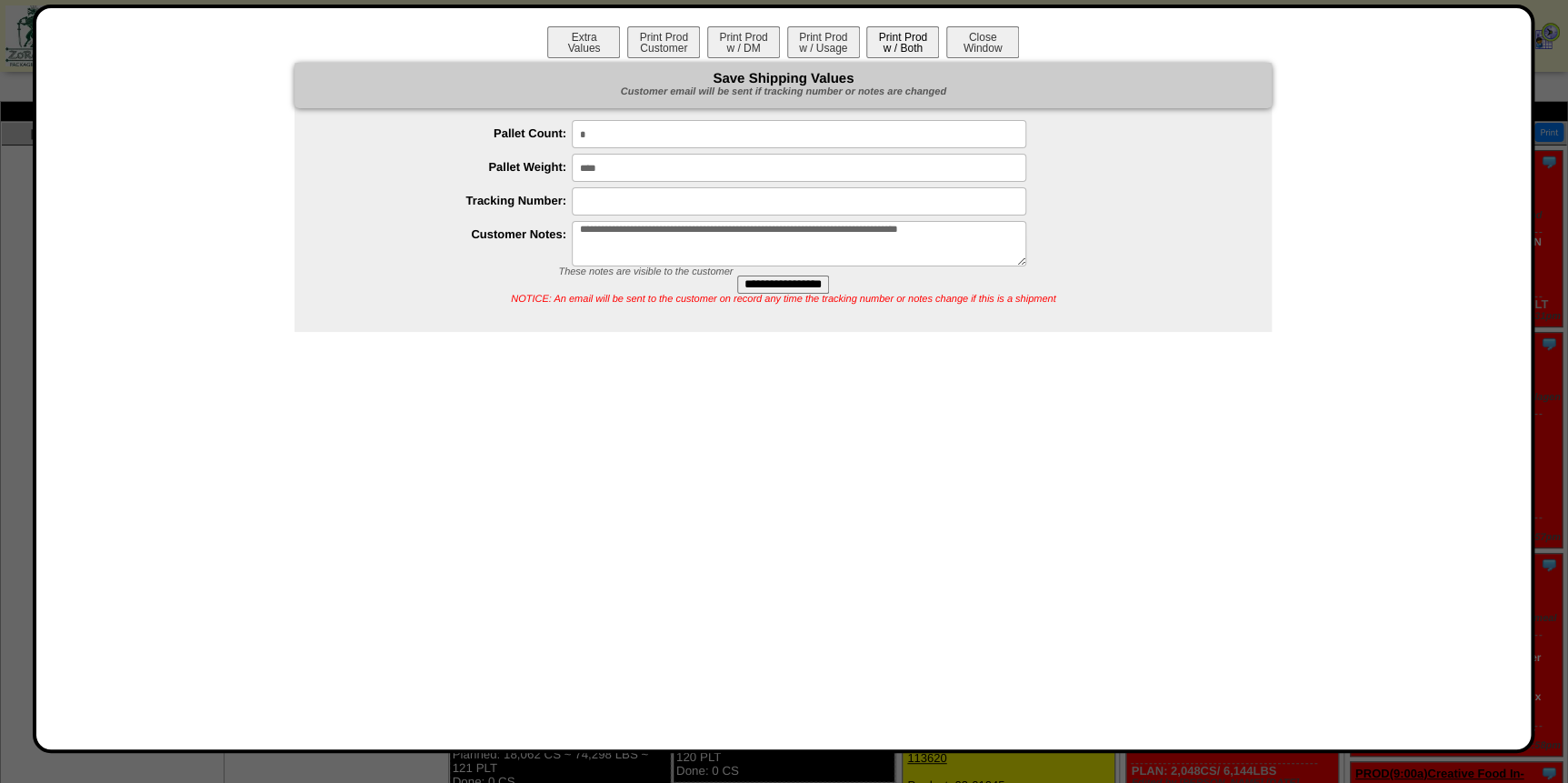 click on "Print Prod w / Both" at bounding box center (903, 42) 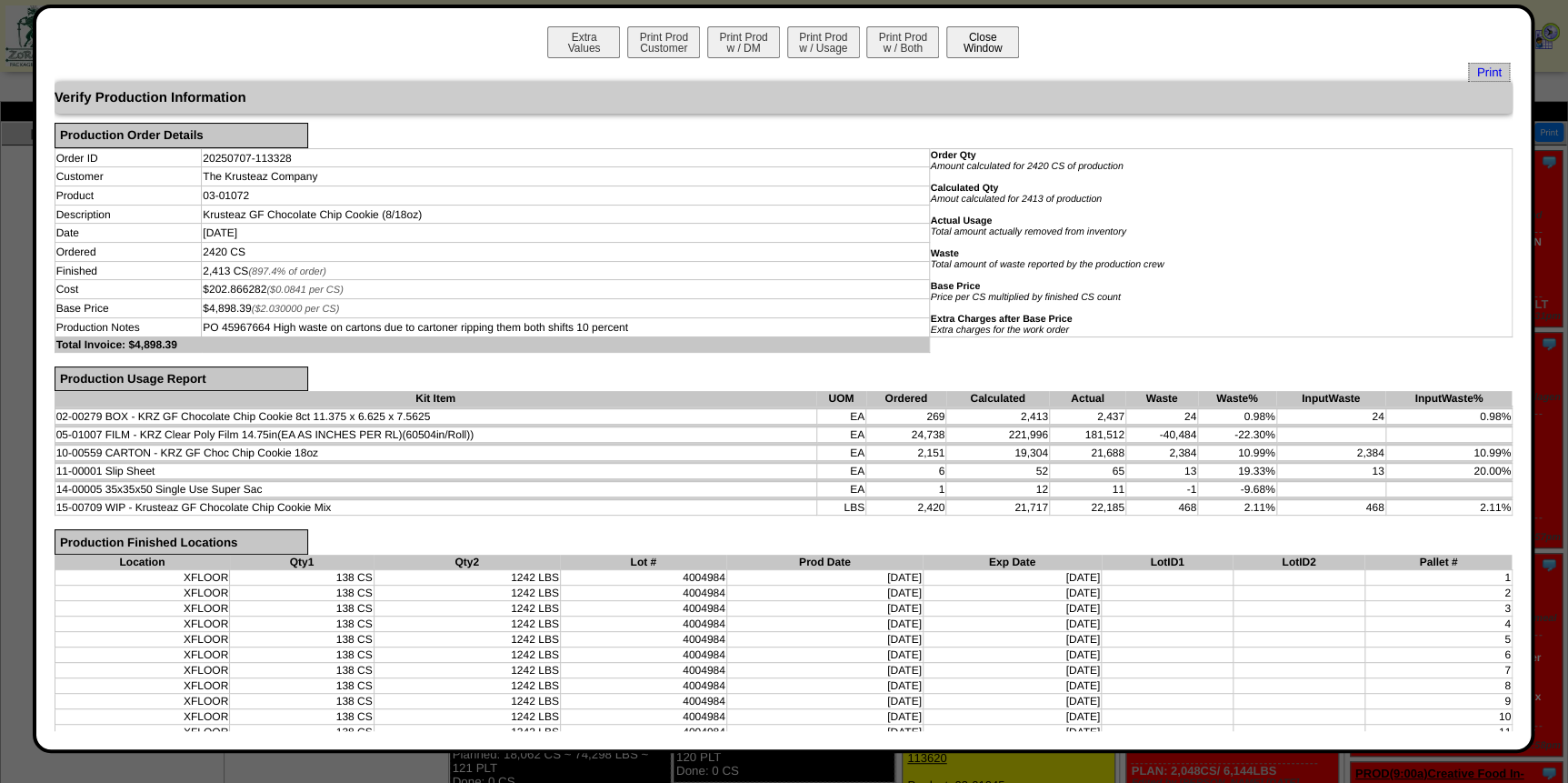 click on "Close Window" at bounding box center [983, 42] 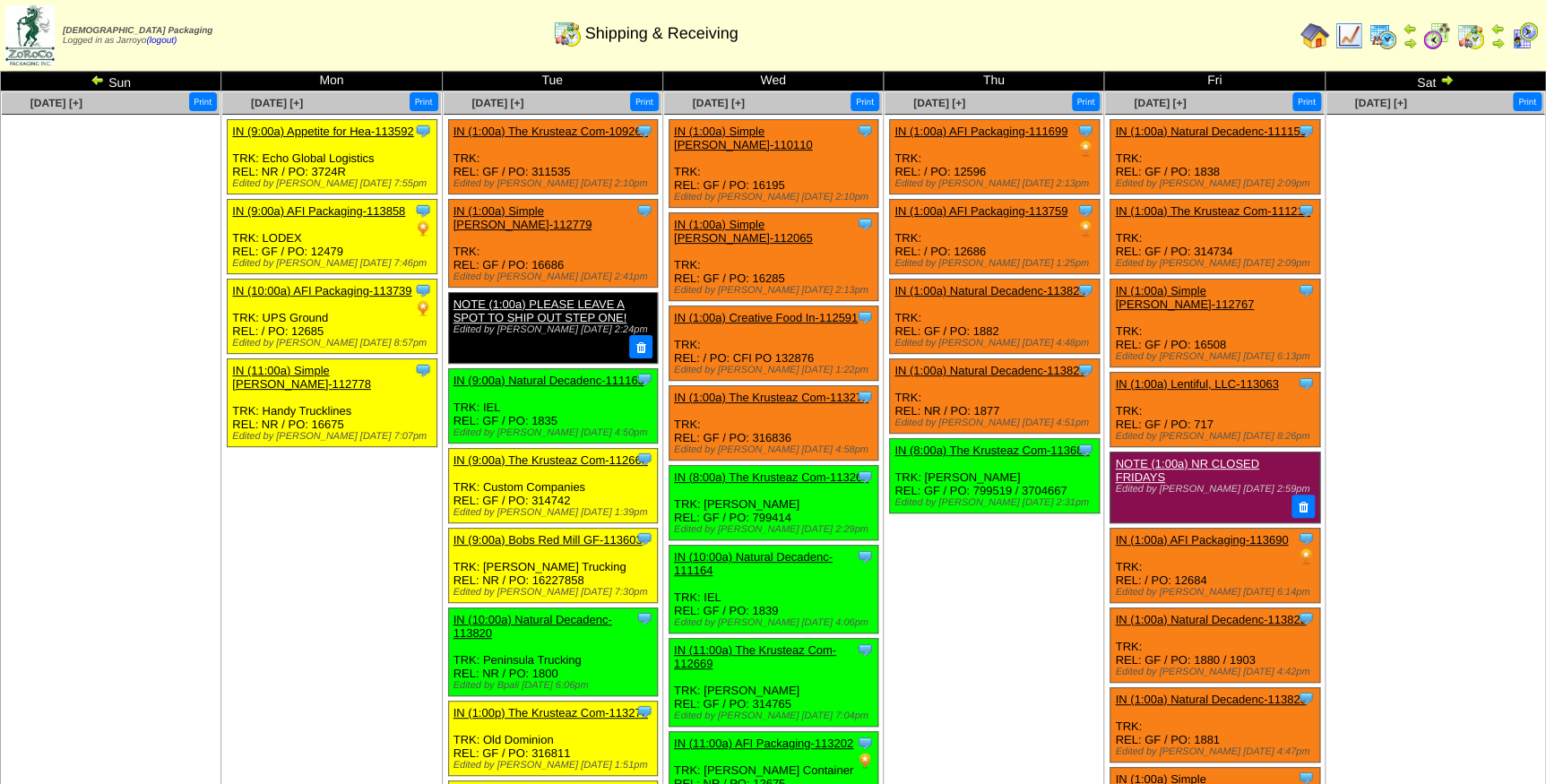 scroll, scrollTop: 0, scrollLeft: 0, axis: both 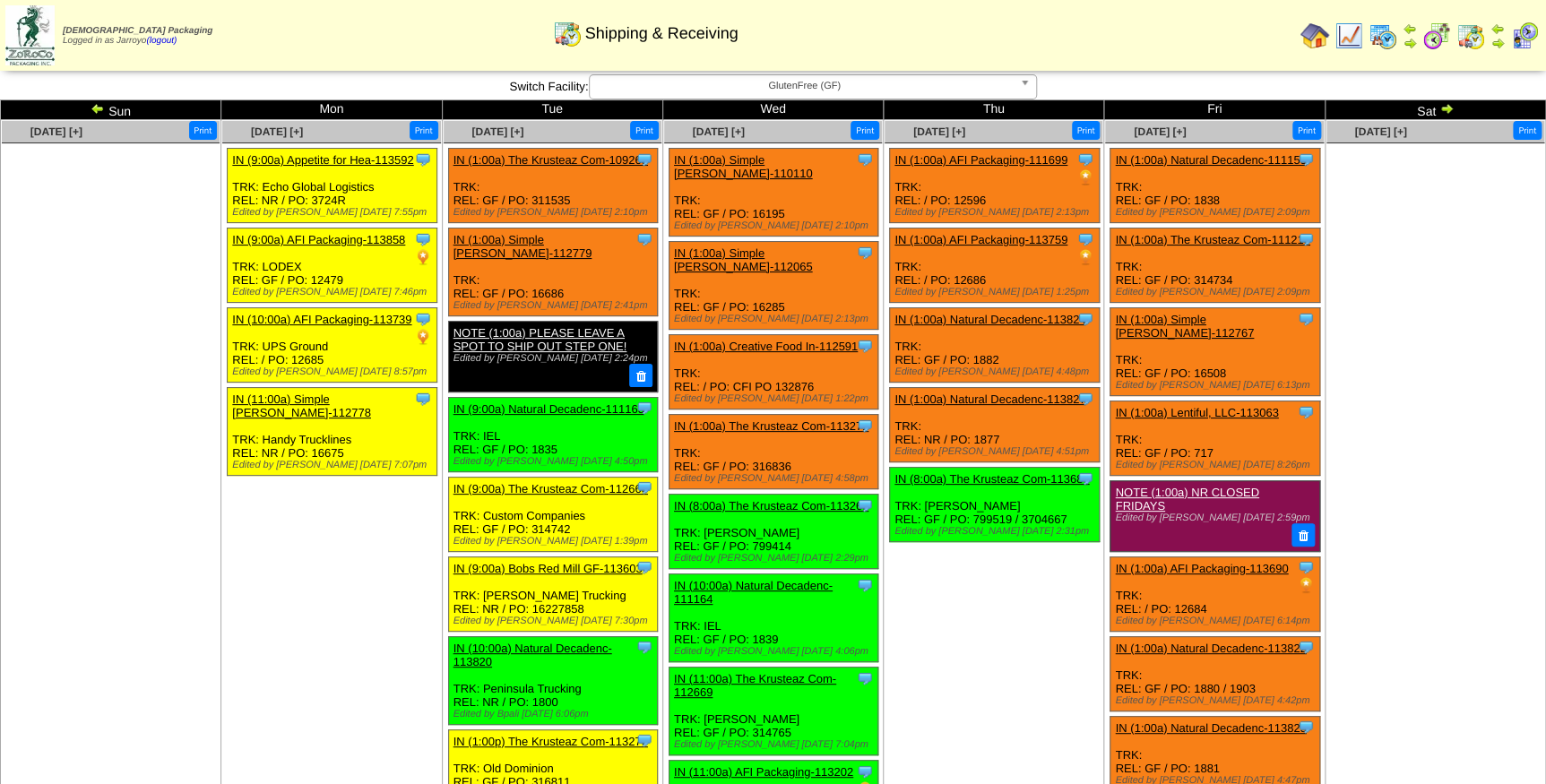 click at bounding box center [1524, 36] 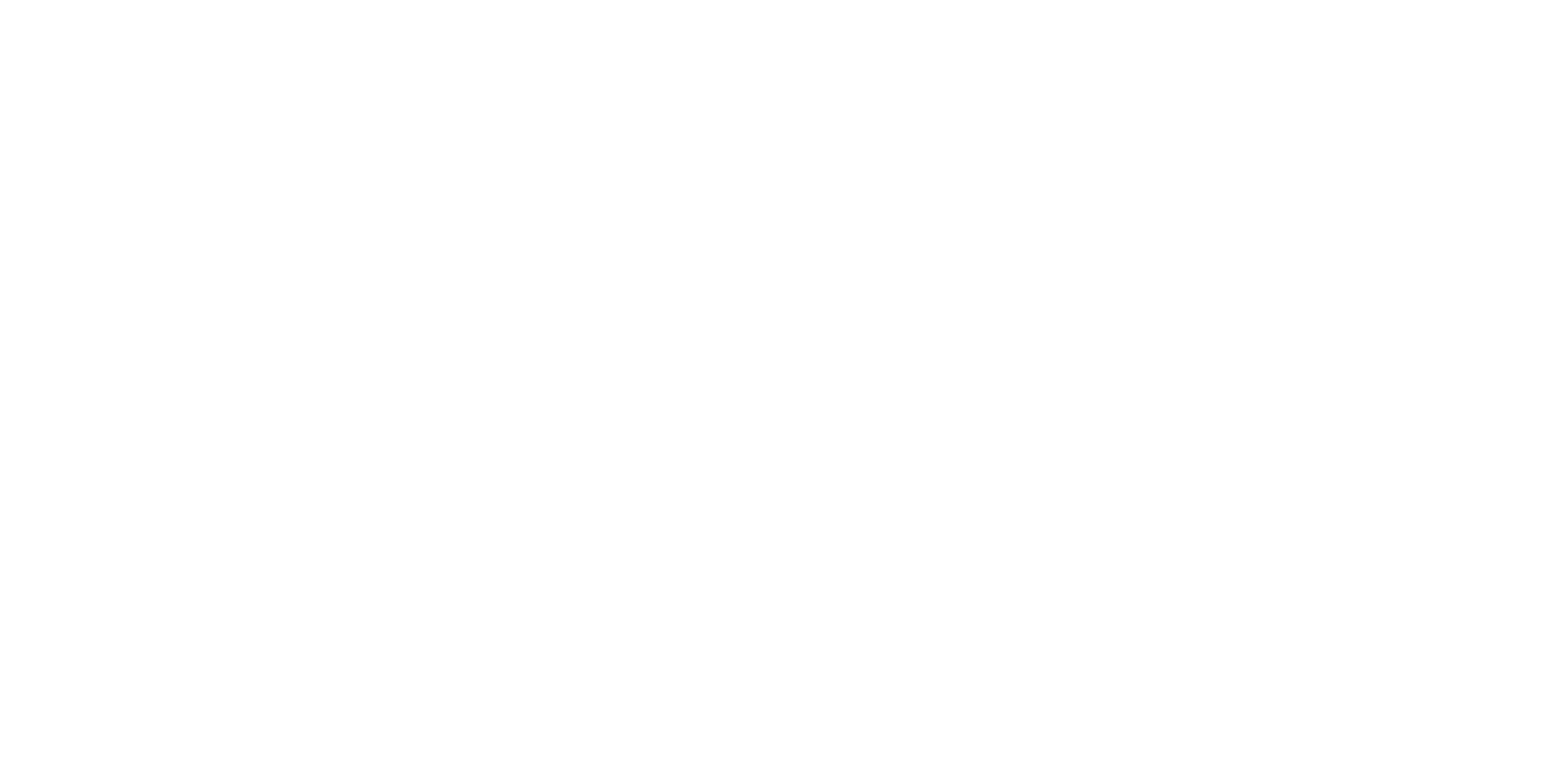scroll, scrollTop: 0, scrollLeft: 0, axis: both 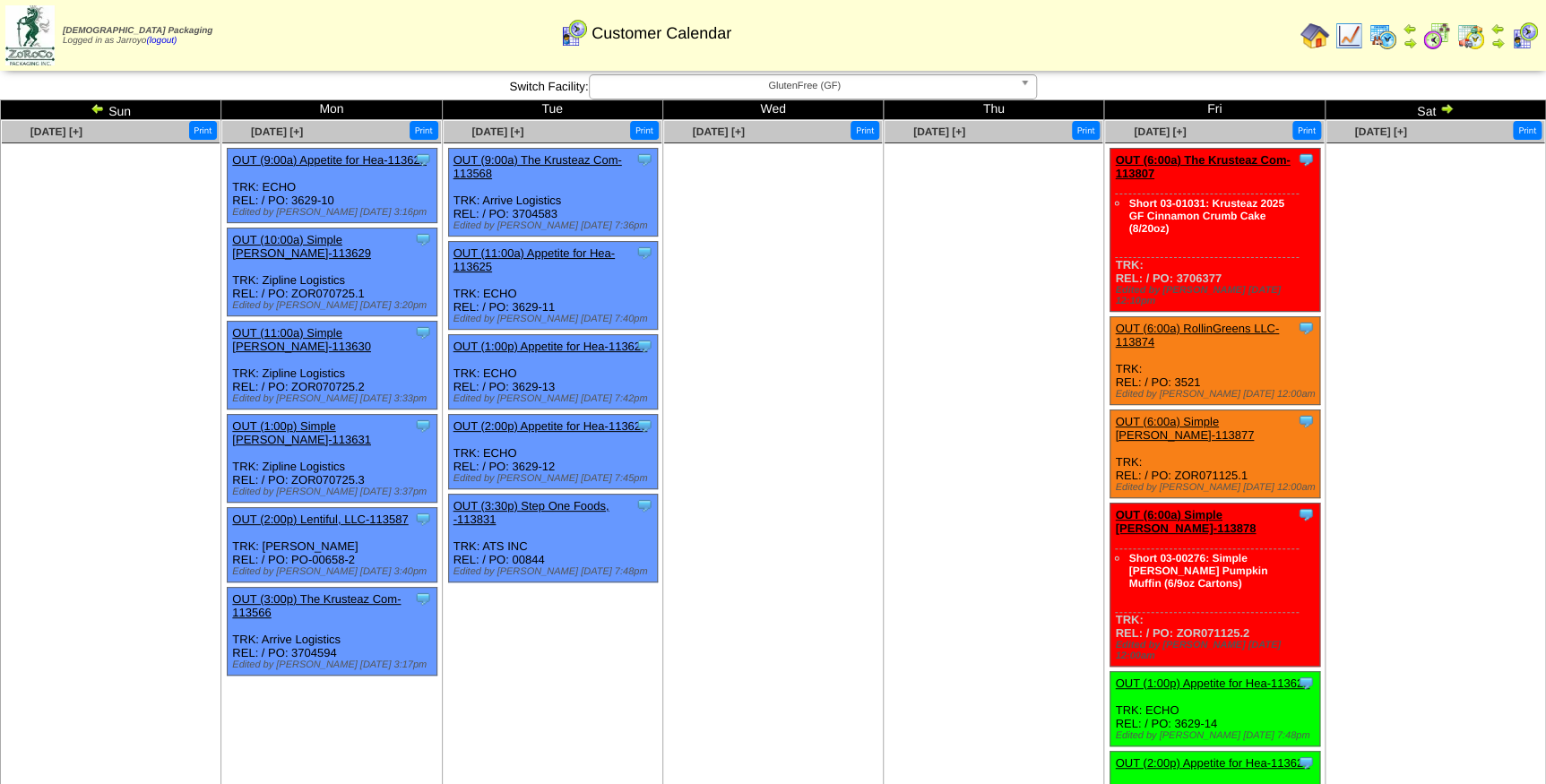 click at bounding box center (1349, 36) 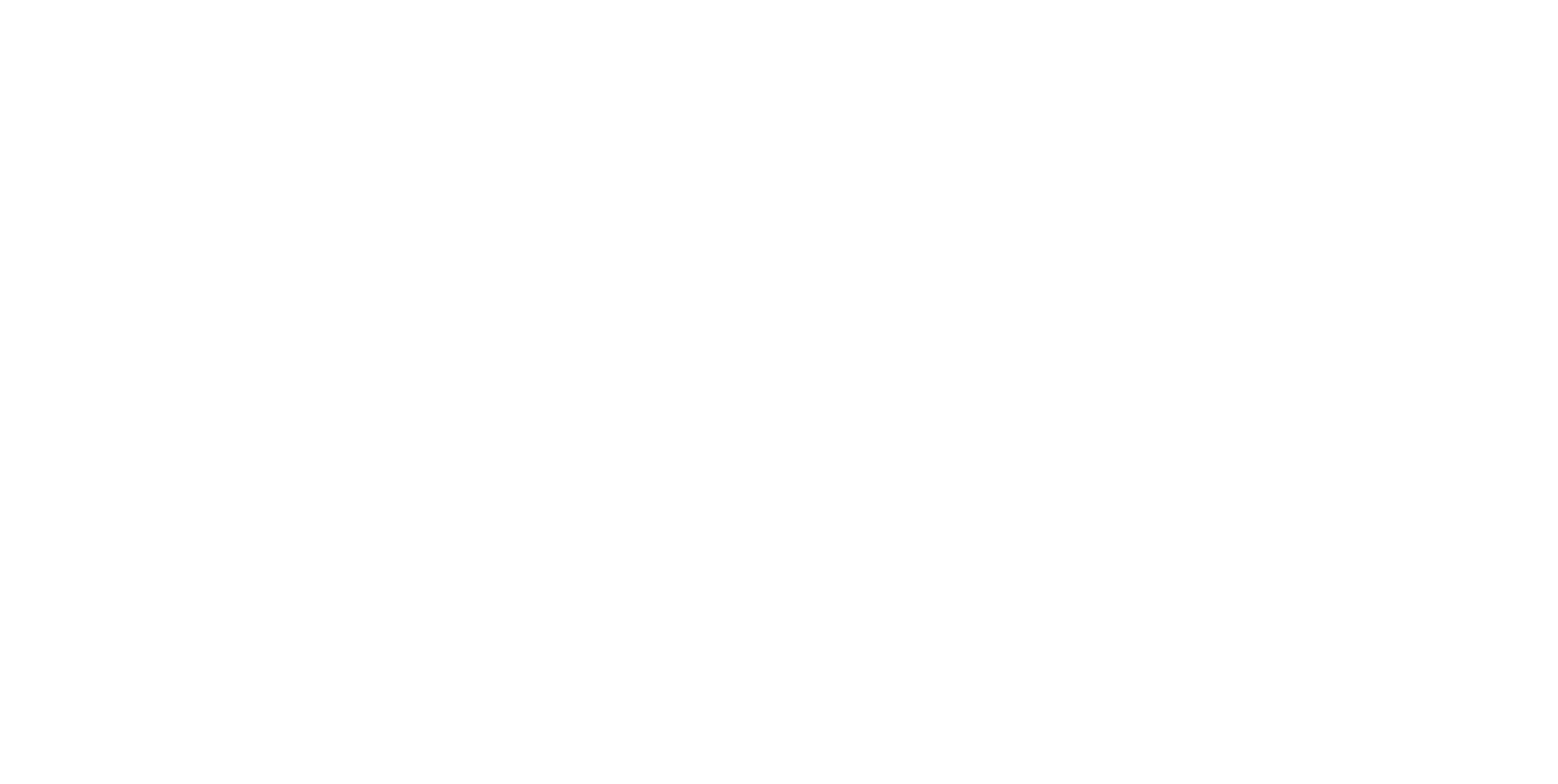scroll, scrollTop: 0, scrollLeft: 0, axis: both 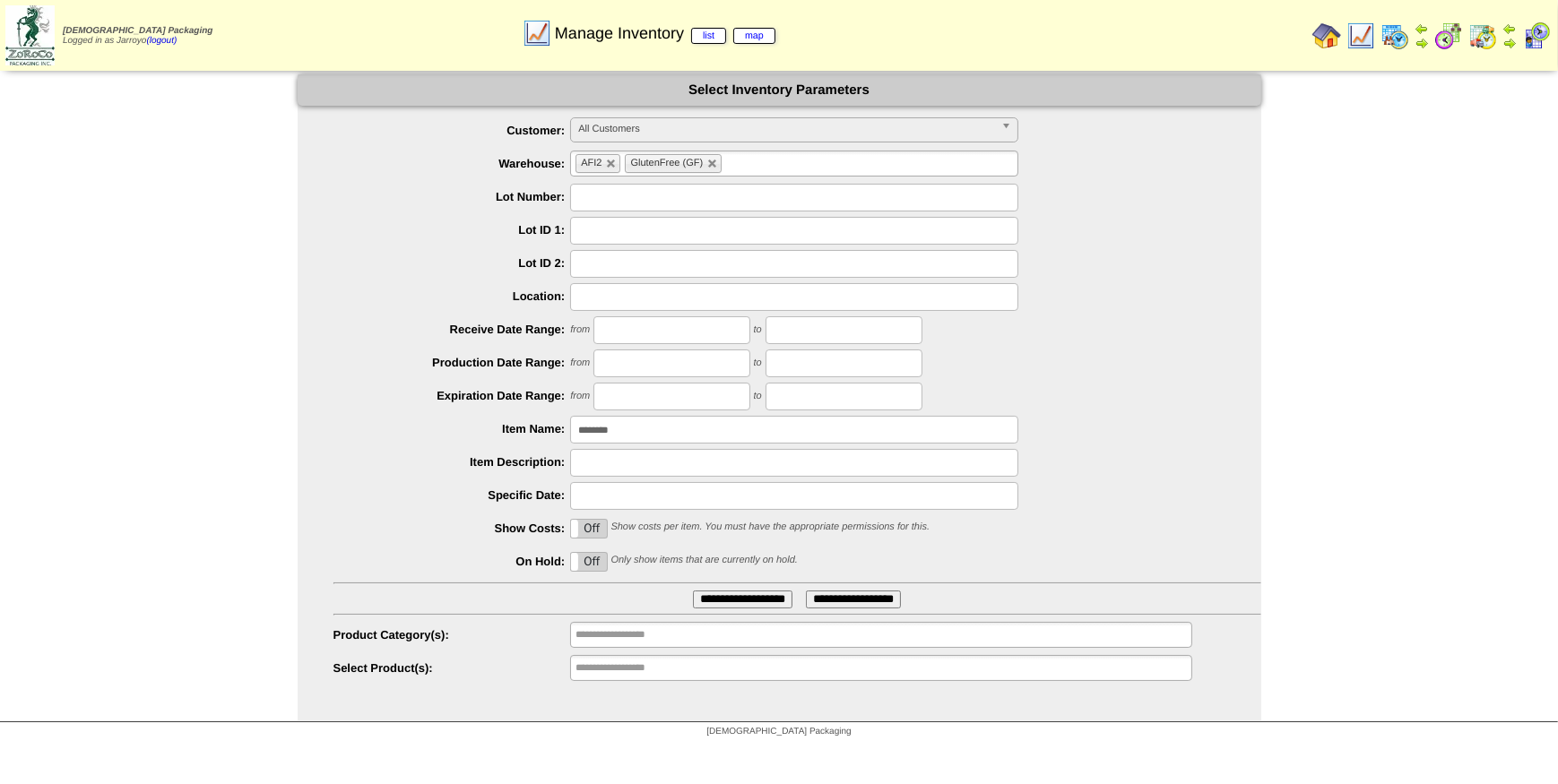 drag, startPoint x: 640, startPoint y: 429, endPoint x: 367, endPoint y: 484, distance: 278.4852 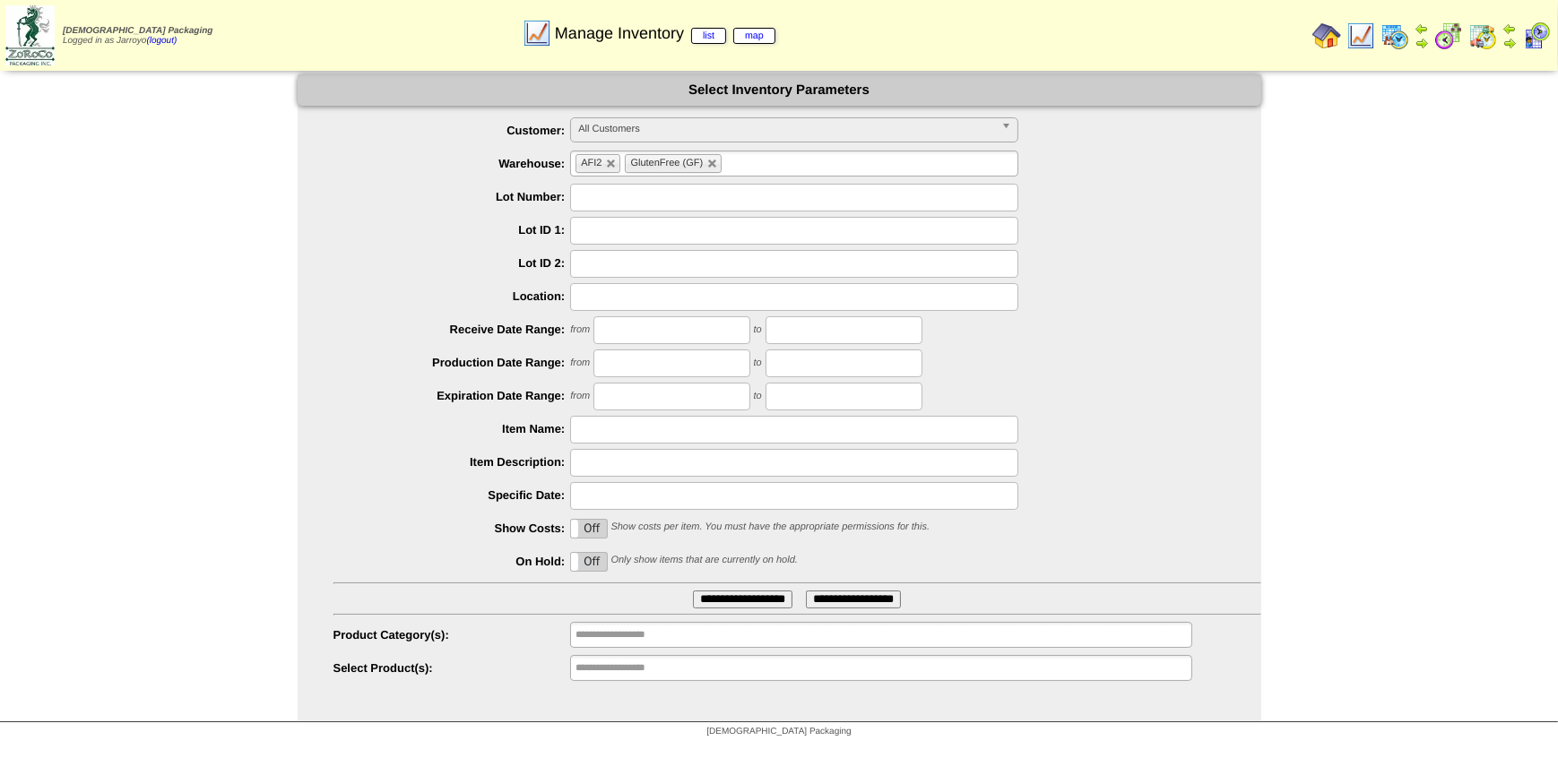 type 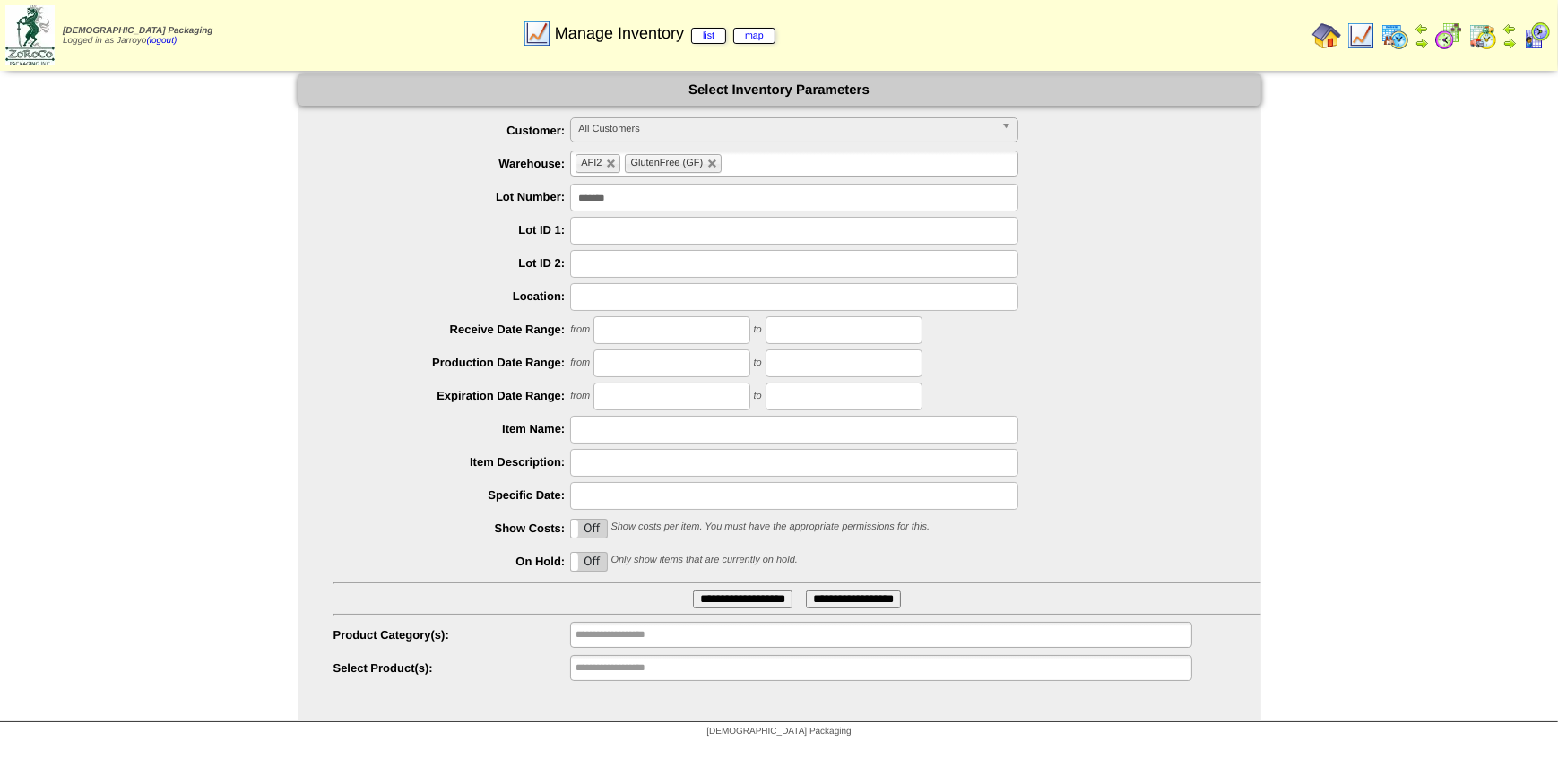 type on "*******" 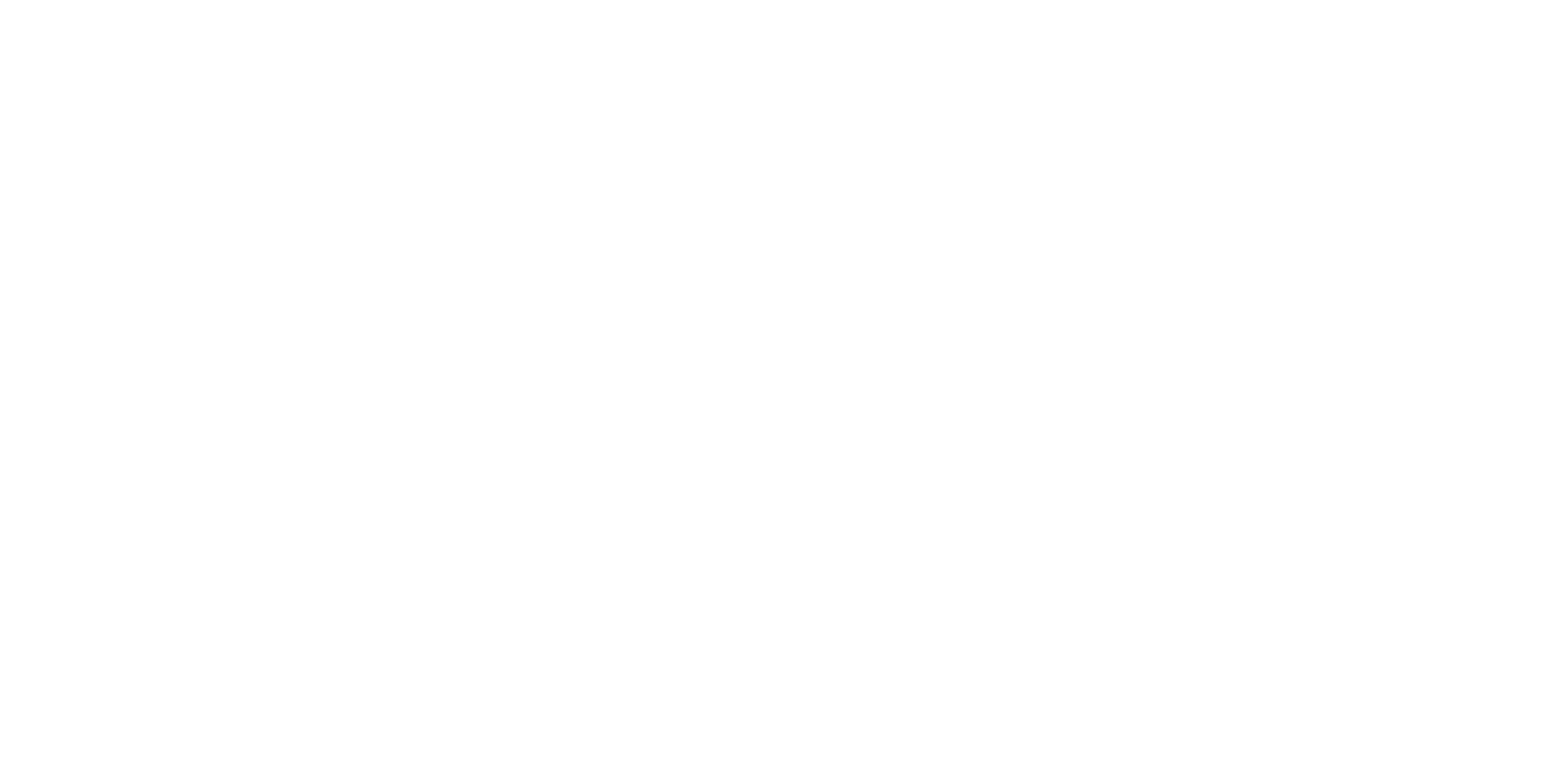 scroll, scrollTop: 0, scrollLeft: 0, axis: both 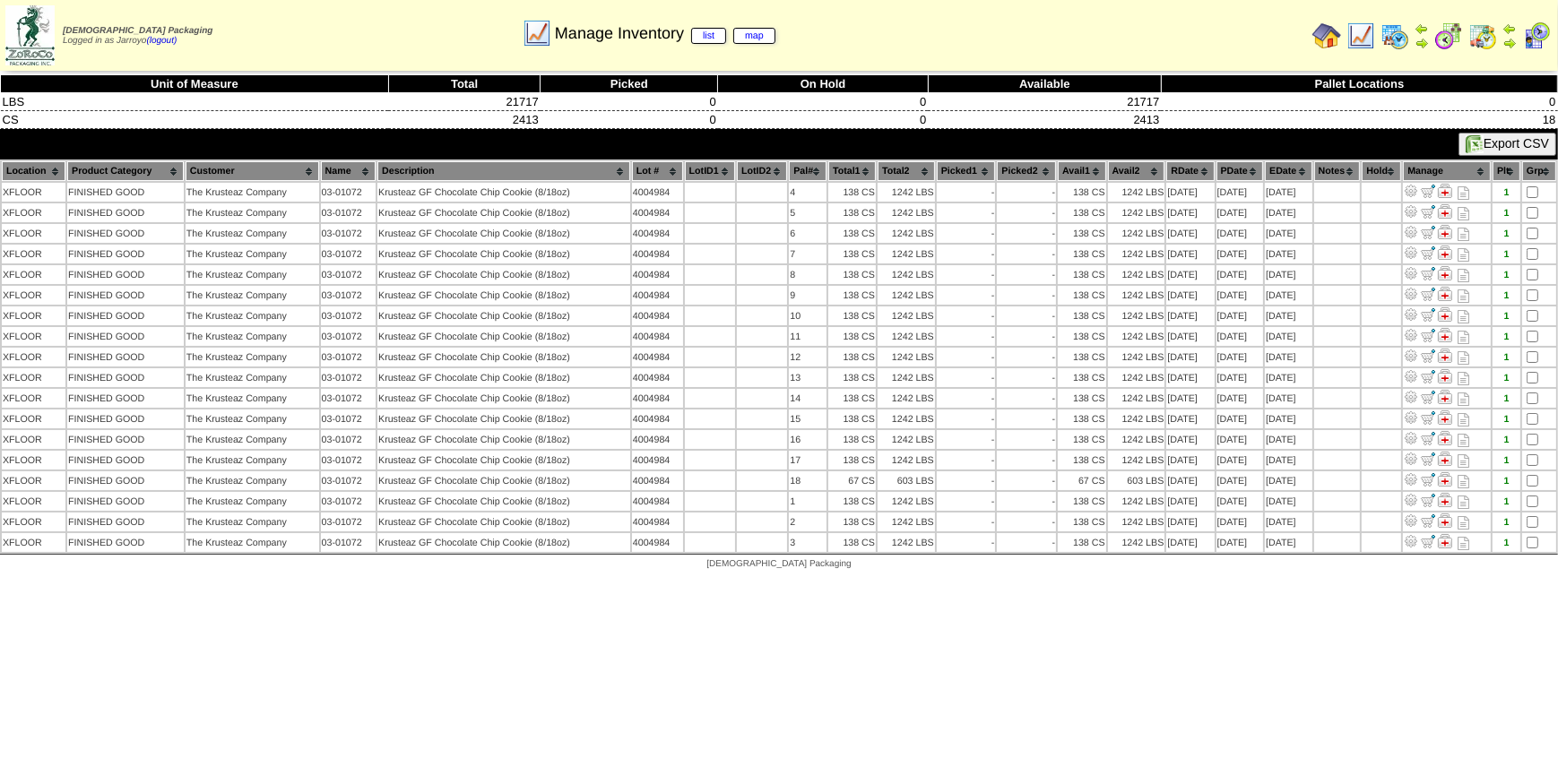 click at bounding box center [1361, 36] 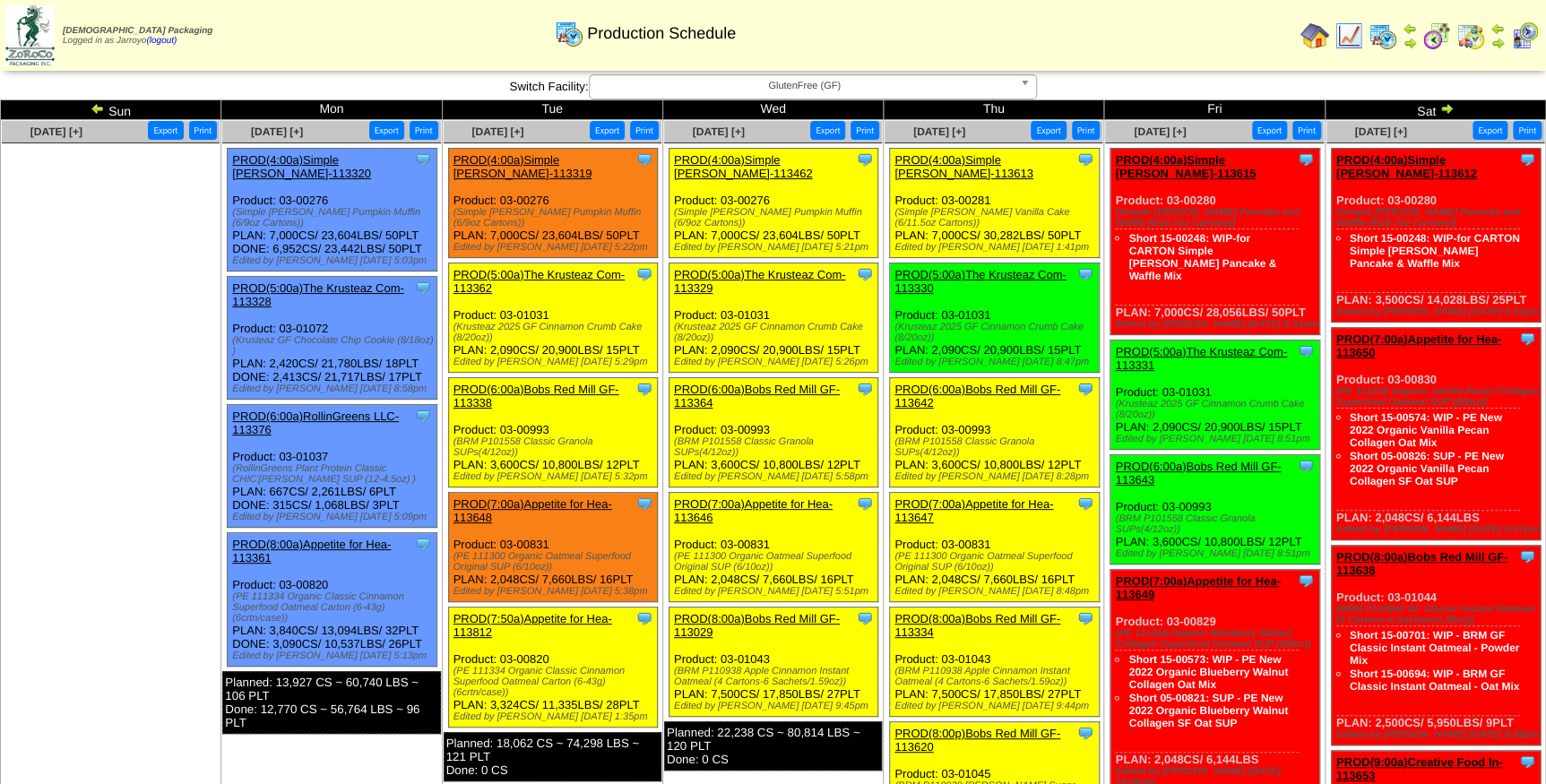 scroll, scrollTop: 162, scrollLeft: 0, axis: vertical 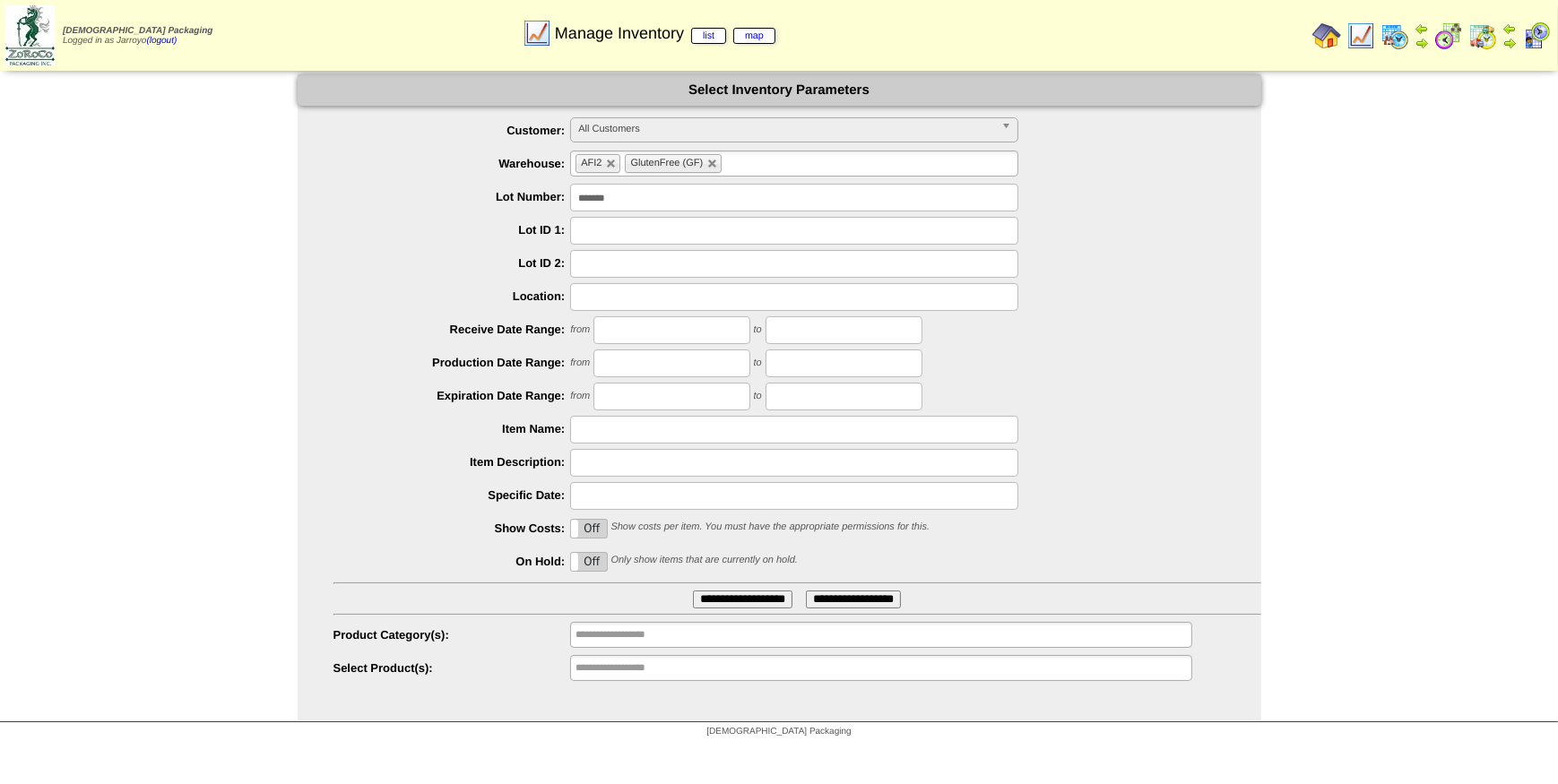 drag, startPoint x: 663, startPoint y: 198, endPoint x: 544, endPoint y: 179, distance: 120.50726 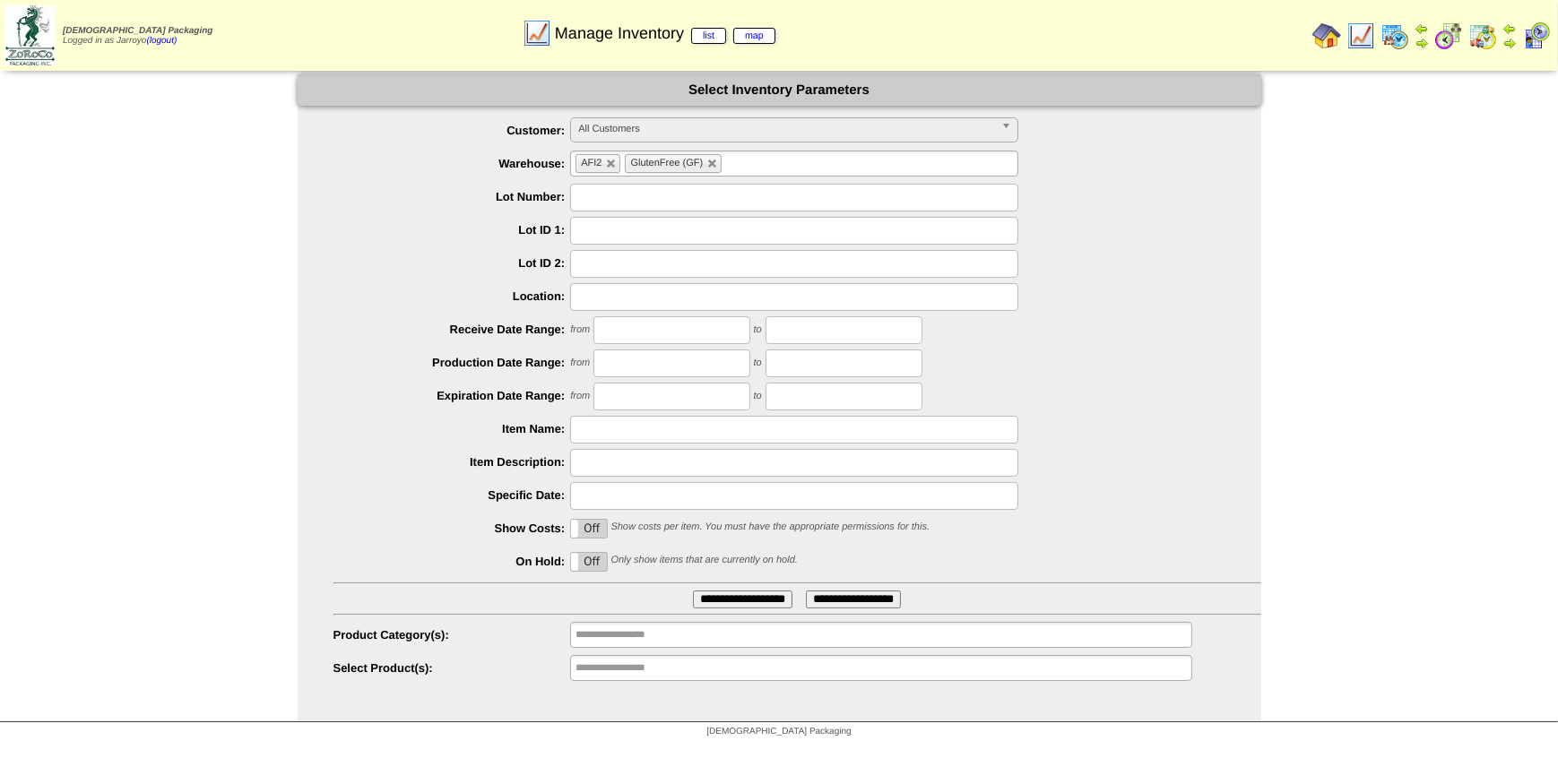 type 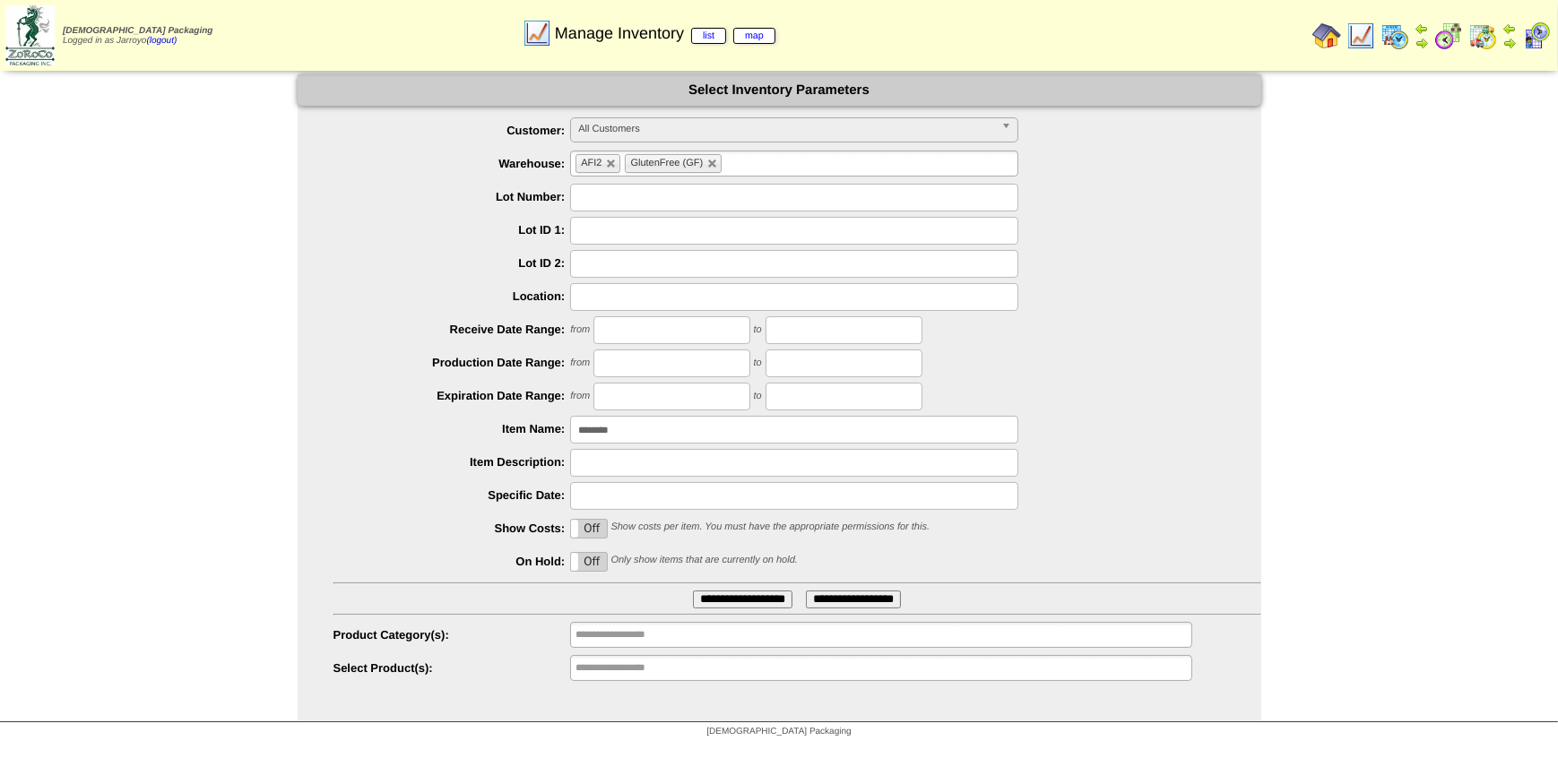 type on "********" 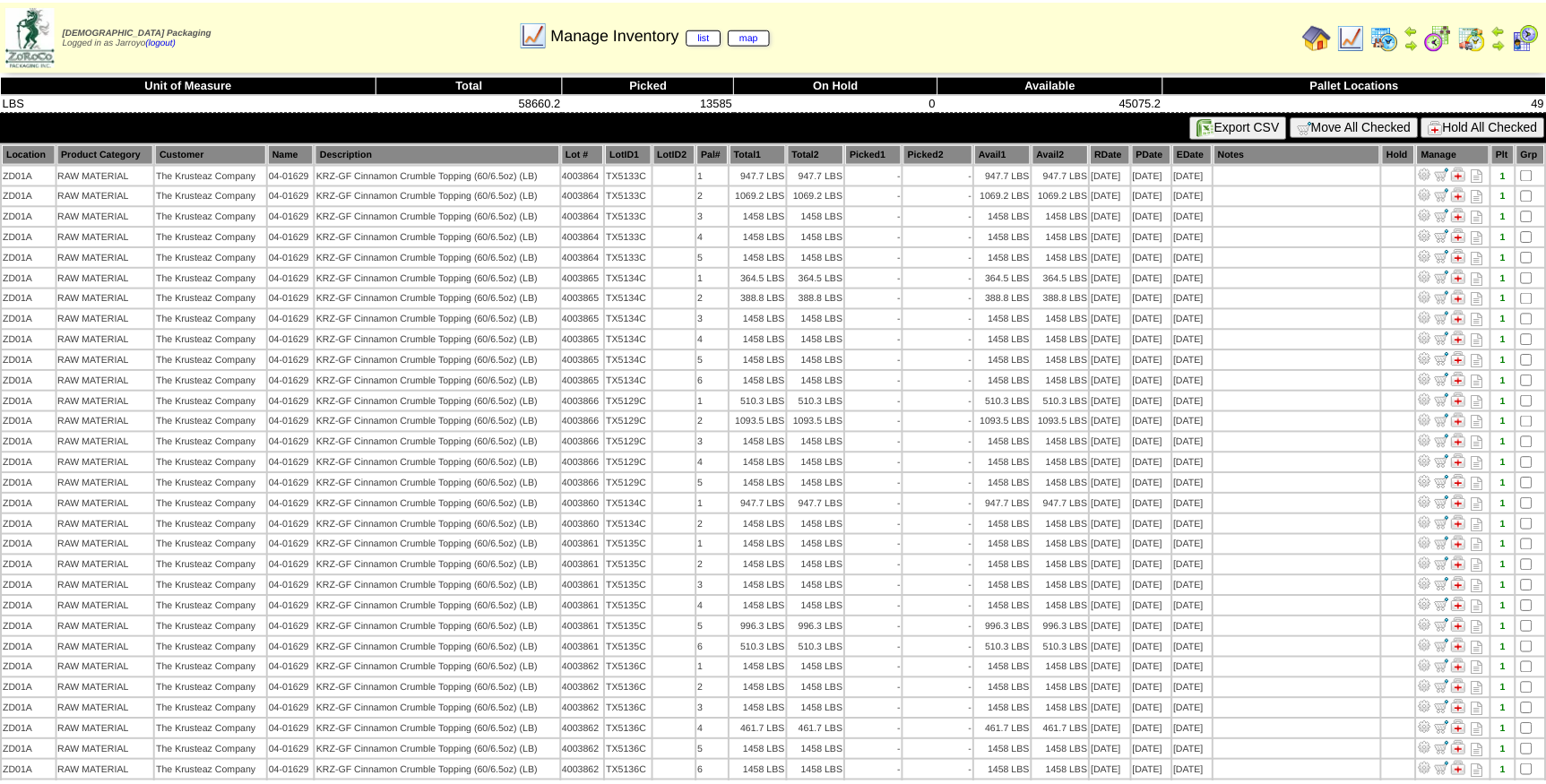 scroll, scrollTop: 0, scrollLeft: 0, axis: both 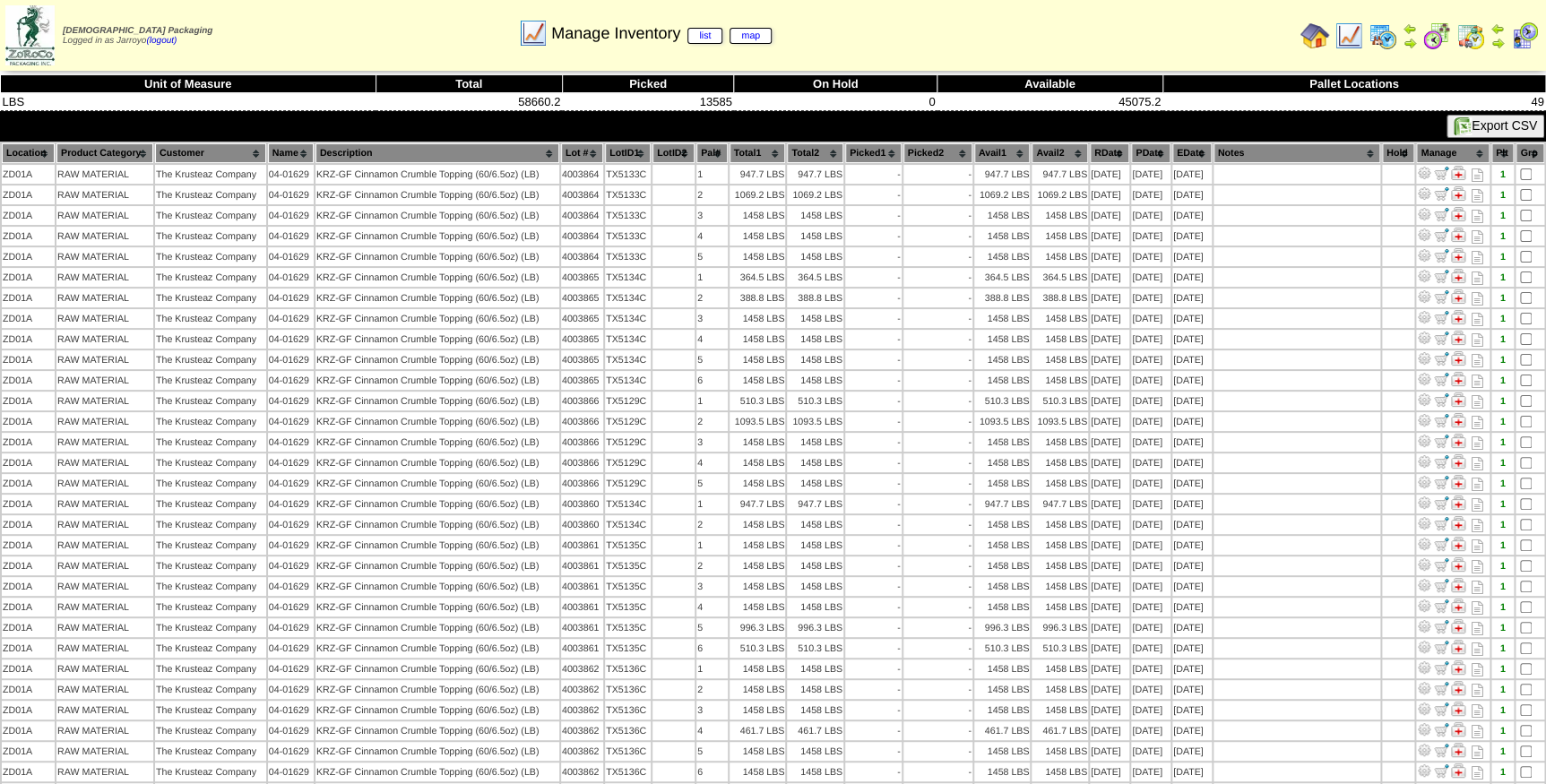 click on "Manage Inventory list map" at bounding box center (645, 27) 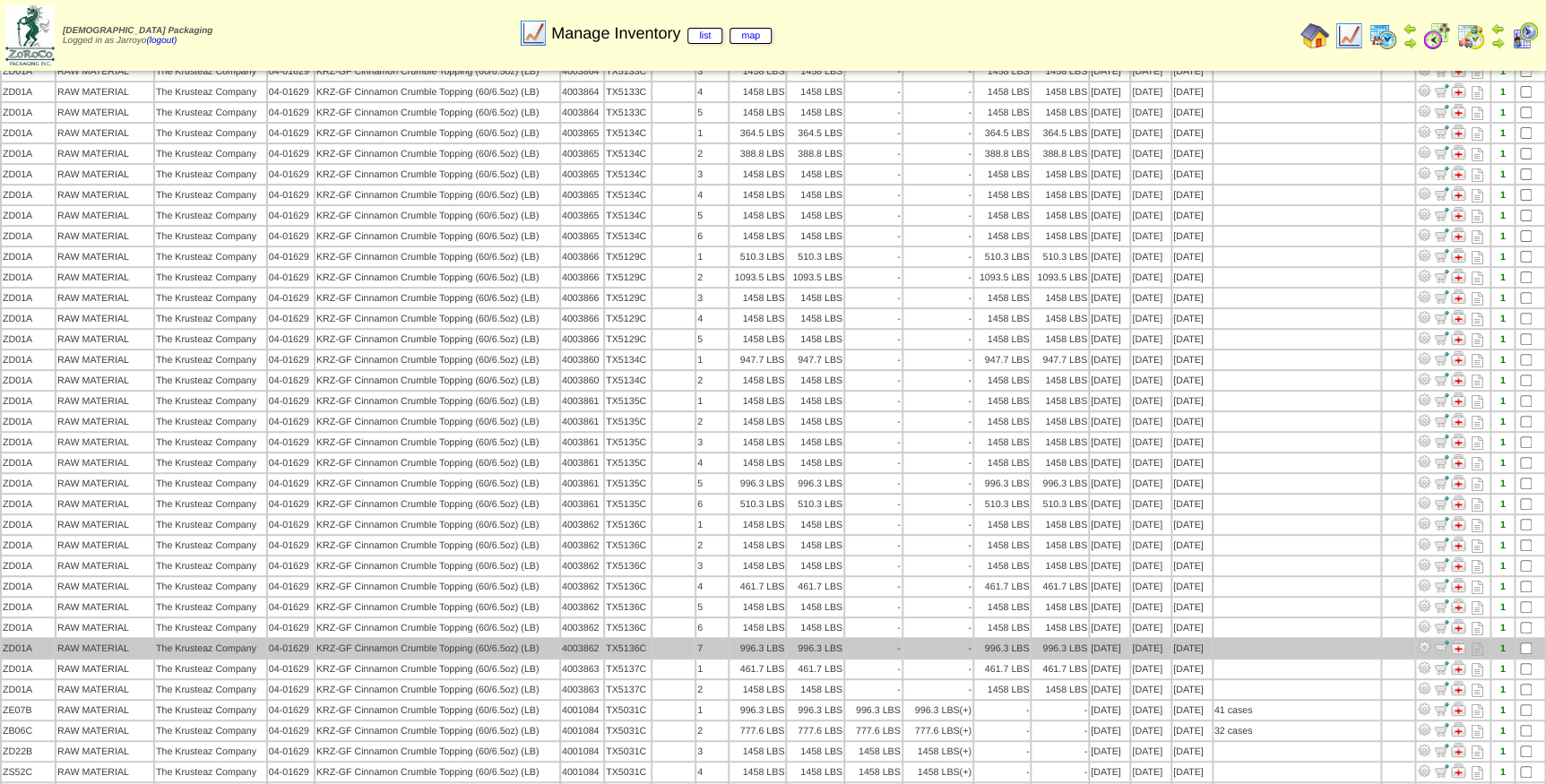 scroll, scrollTop: 0, scrollLeft: 0, axis: both 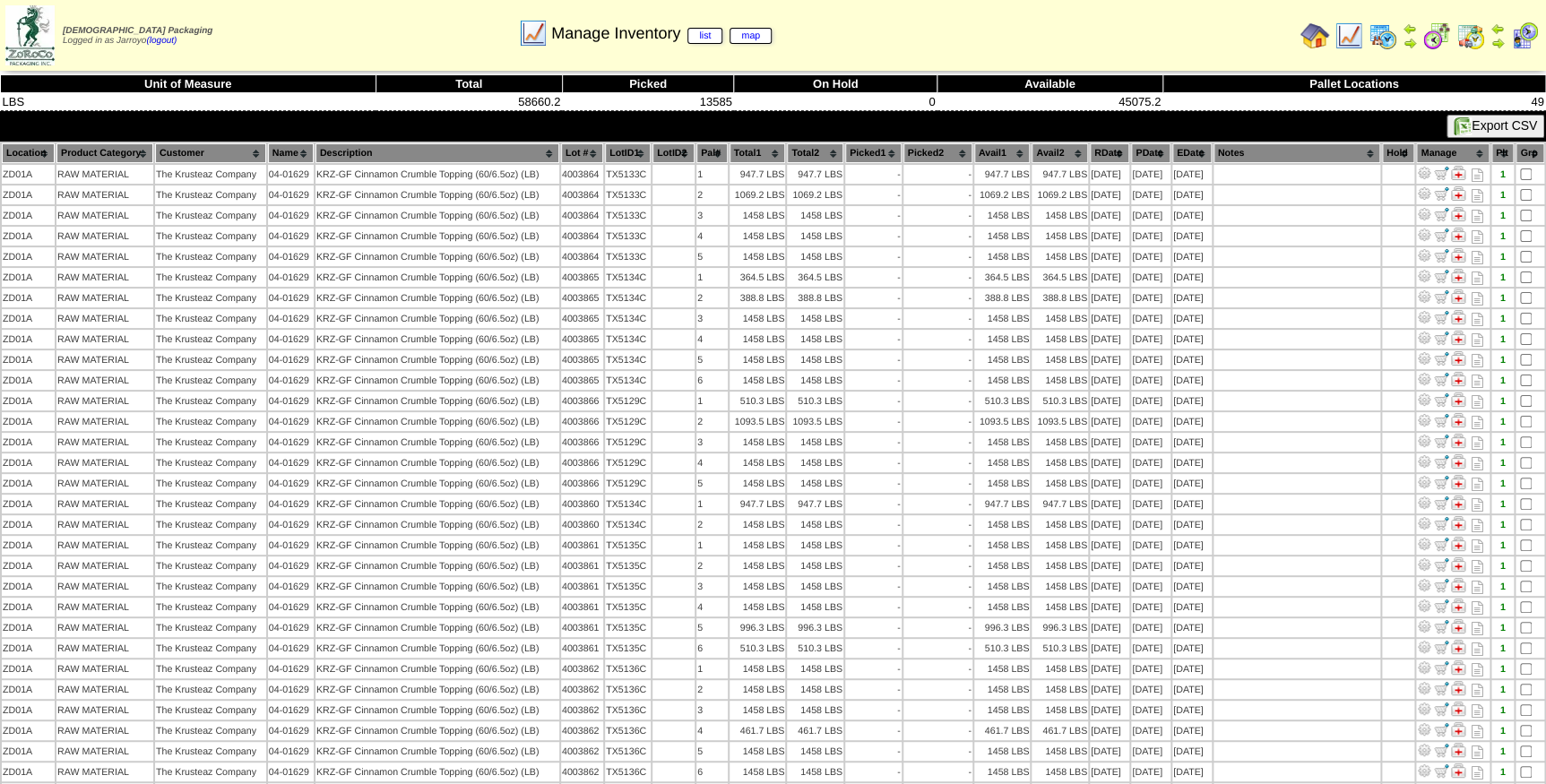 click on "Manage Inventory list map" at bounding box center [645, 27] 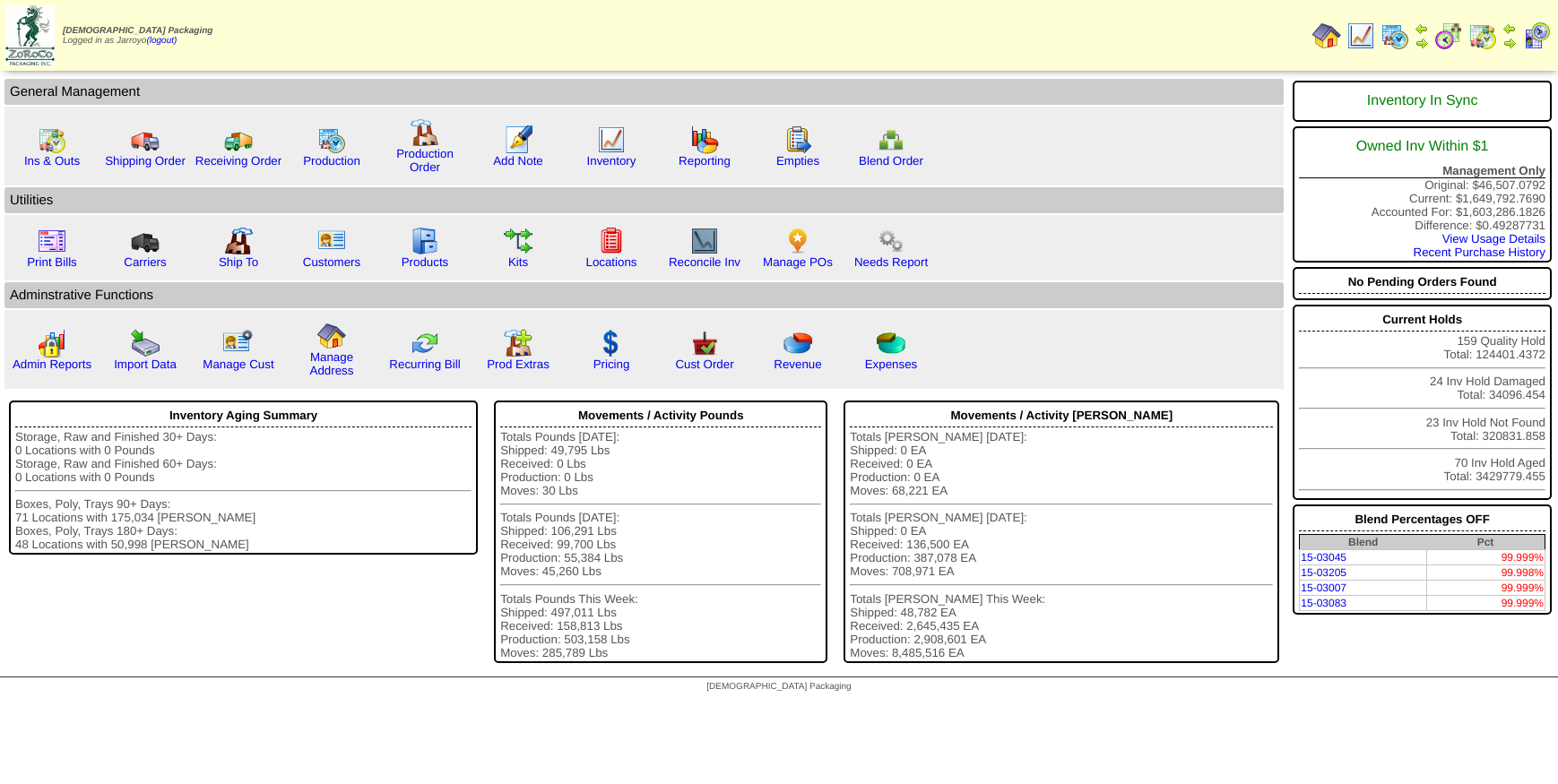 scroll, scrollTop: 0, scrollLeft: 0, axis: both 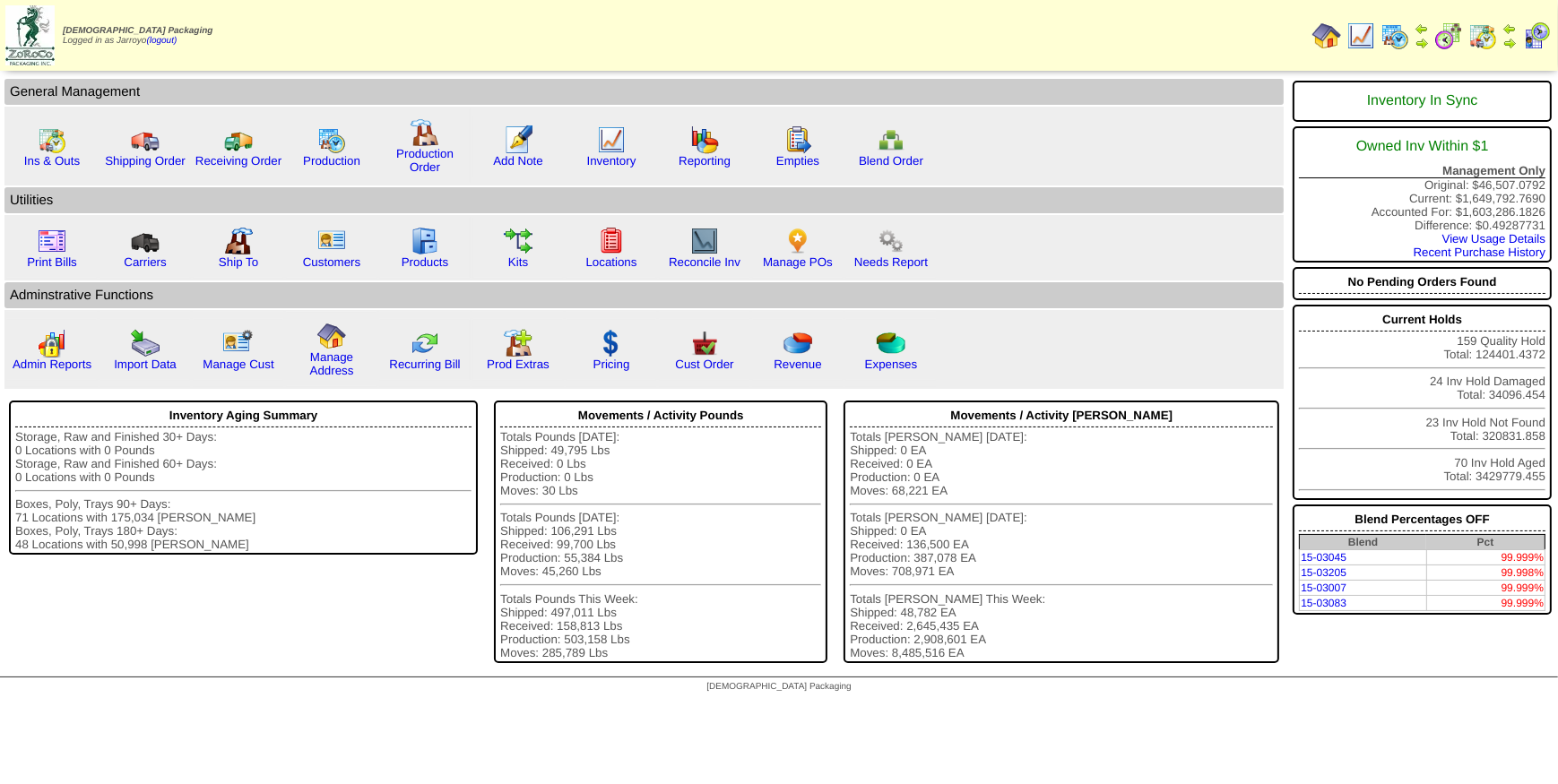 click on "Inventory Aging Summary" at bounding box center [243, 416] 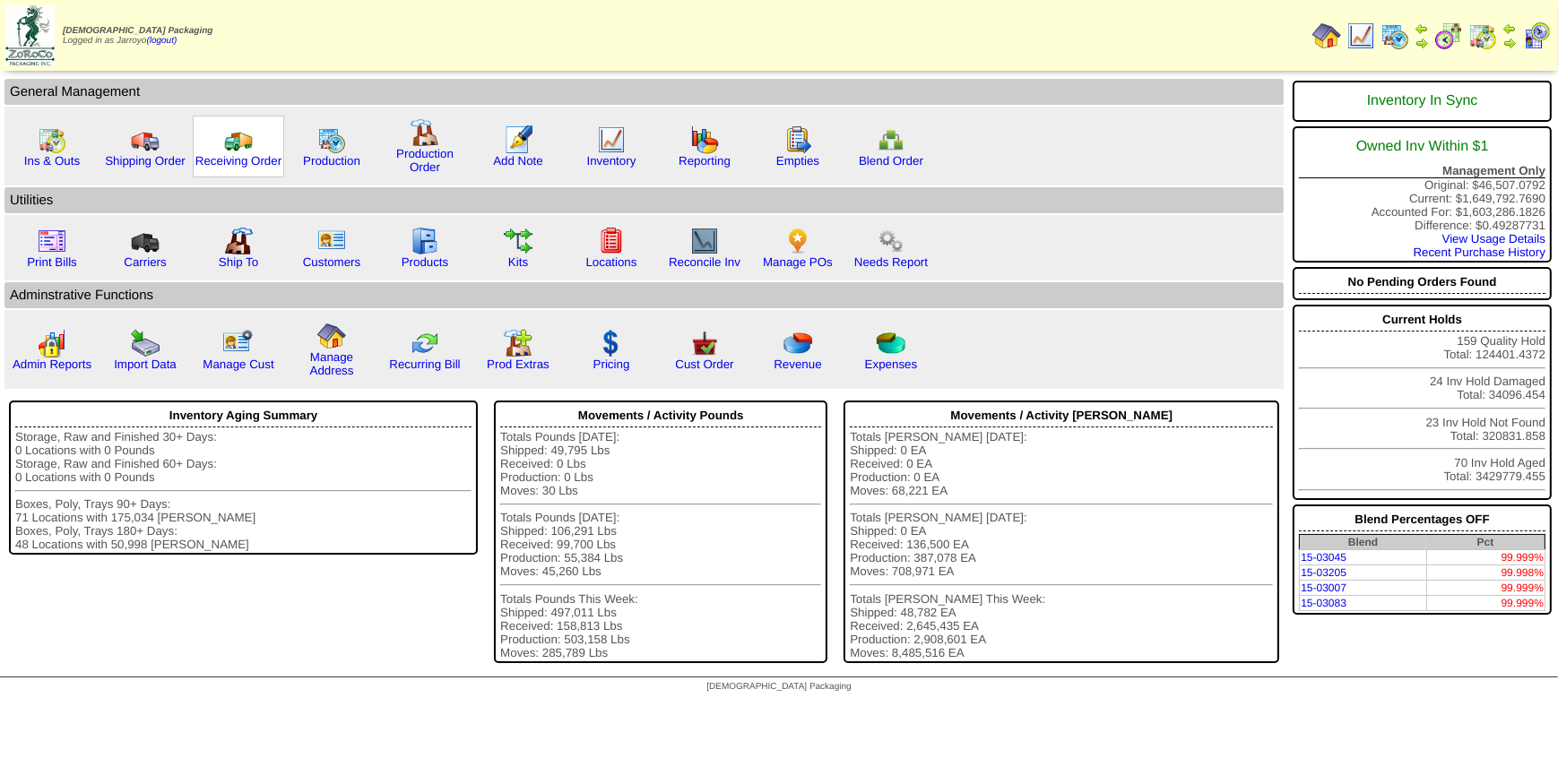 click on "Receiving Order" at bounding box center (238, 146) 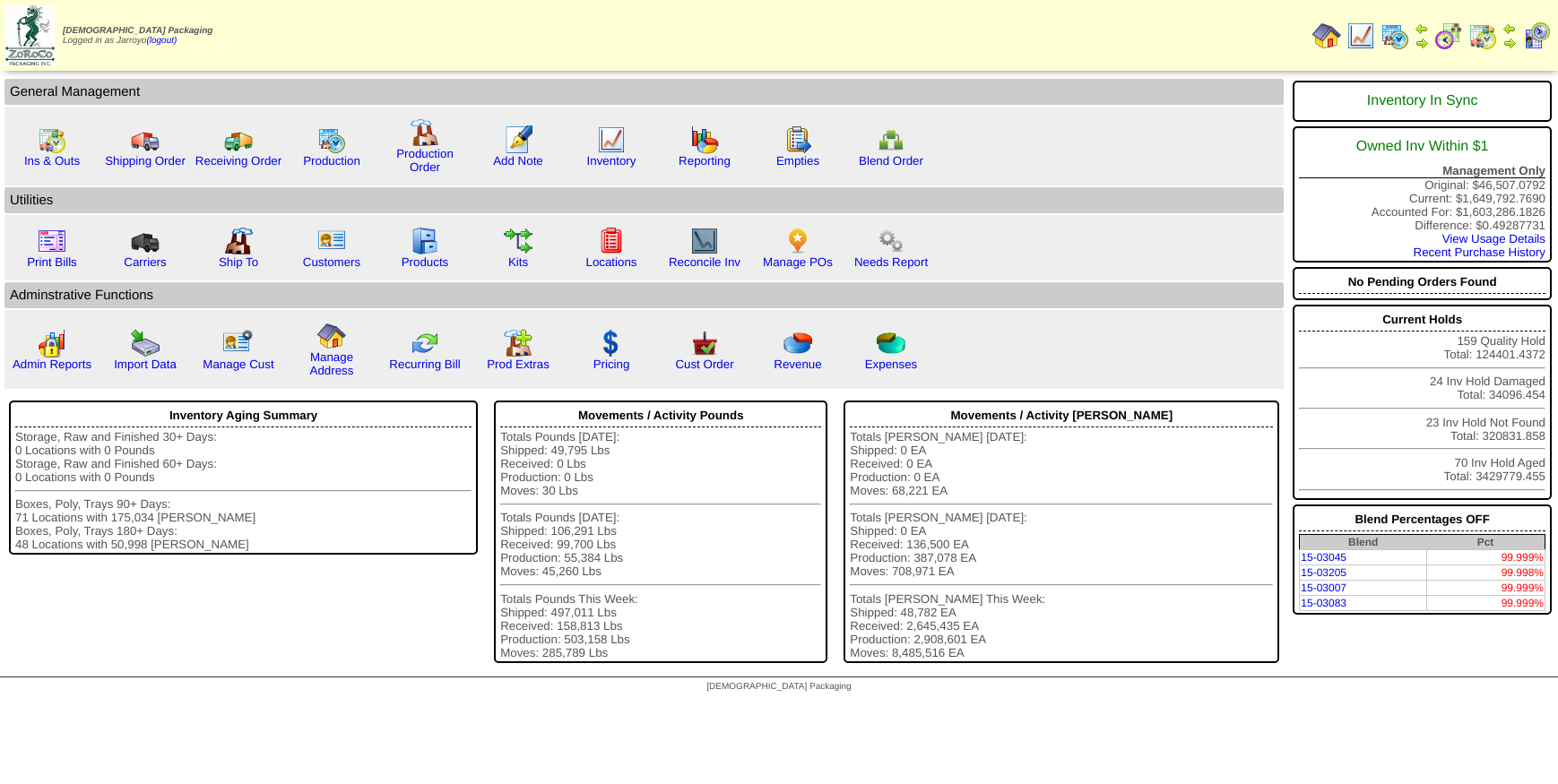 scroll, scrollTop: 0, scrollLeft: 0, axis: both 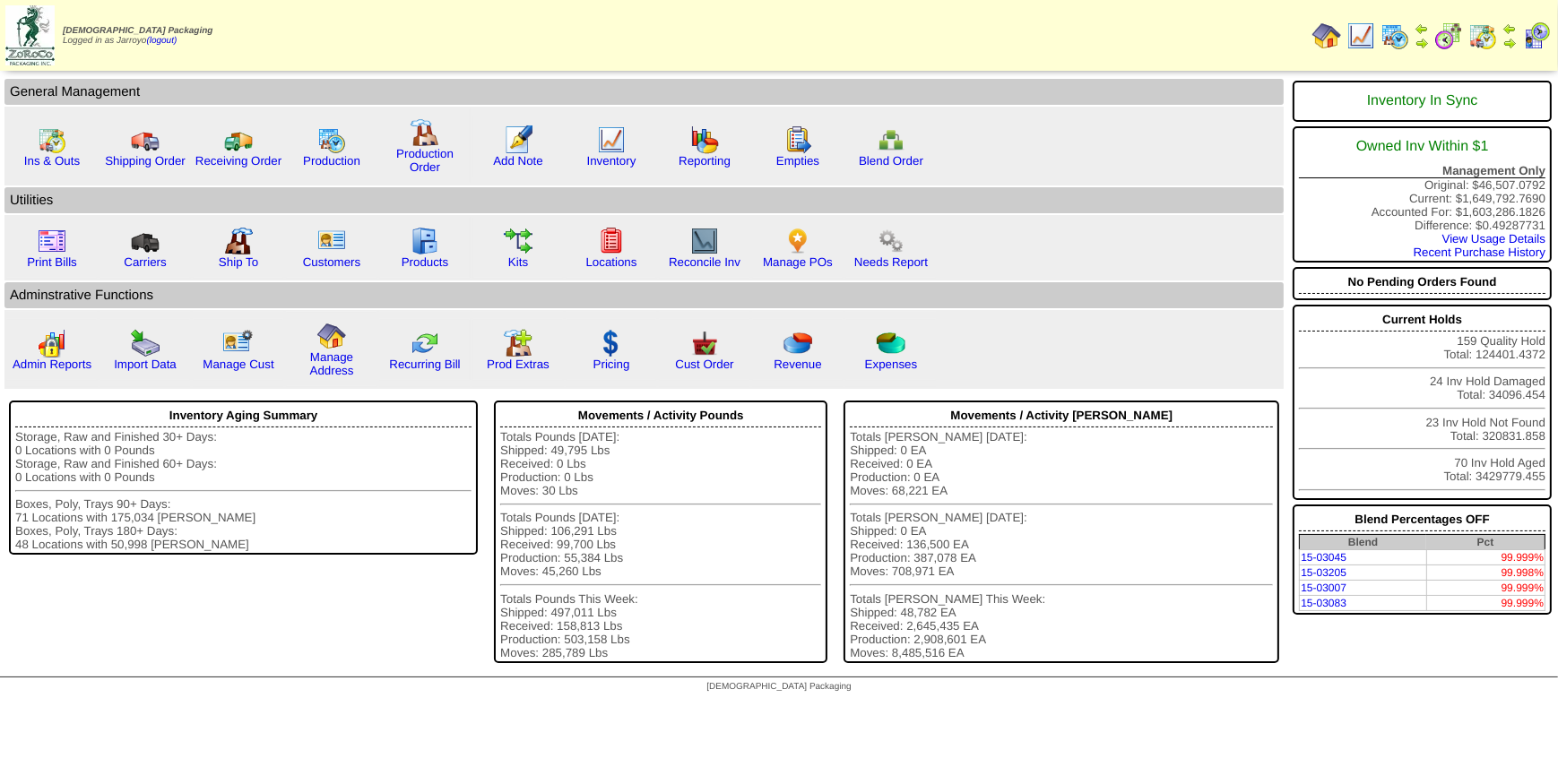 click on "Zoroco Packaging
Logged in as Jarroyo                                 (logout)" at bounding box center [144, 35] 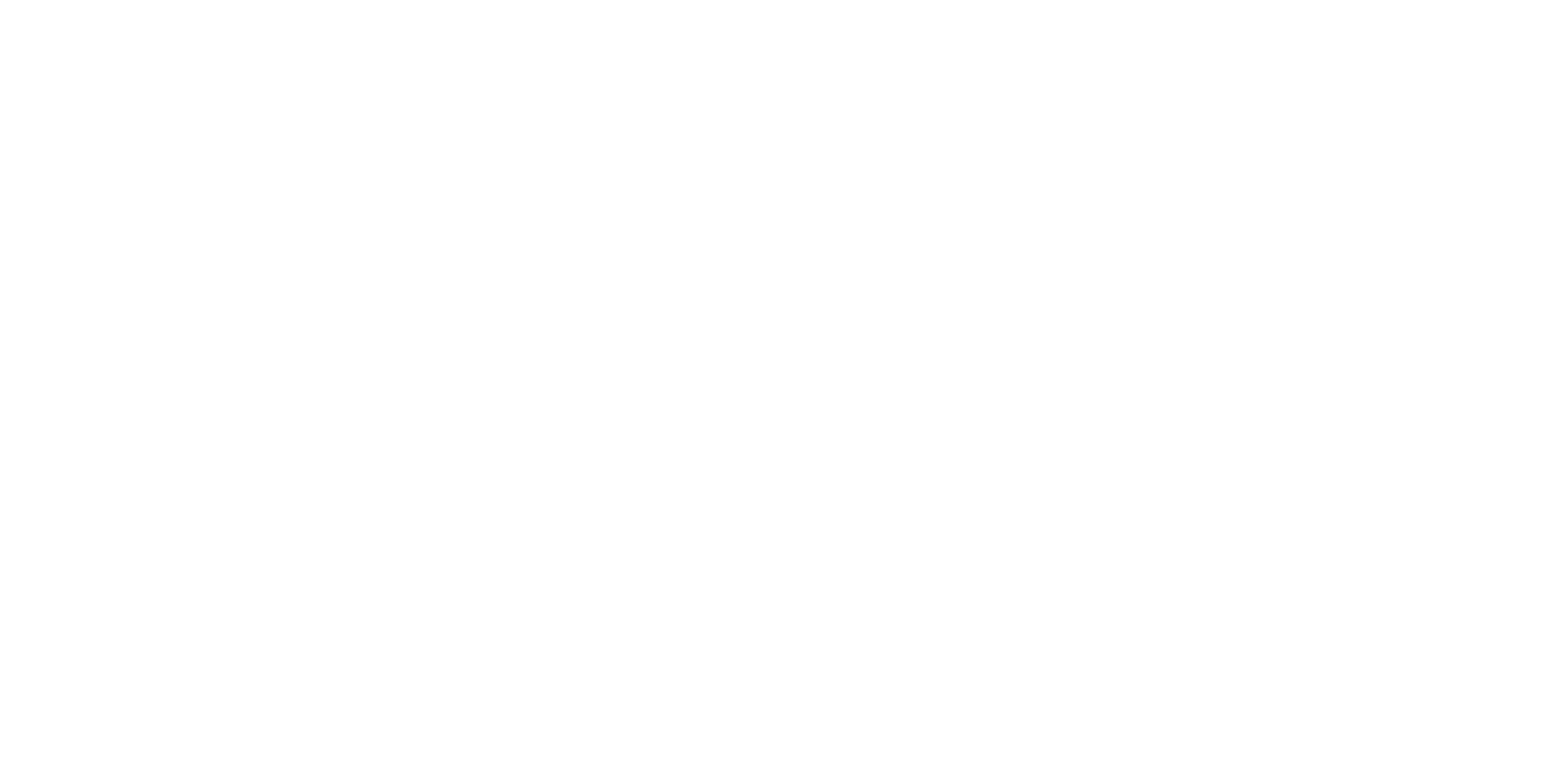 scroll, scrollTop: 0, scrollLeft: 0, axis: both 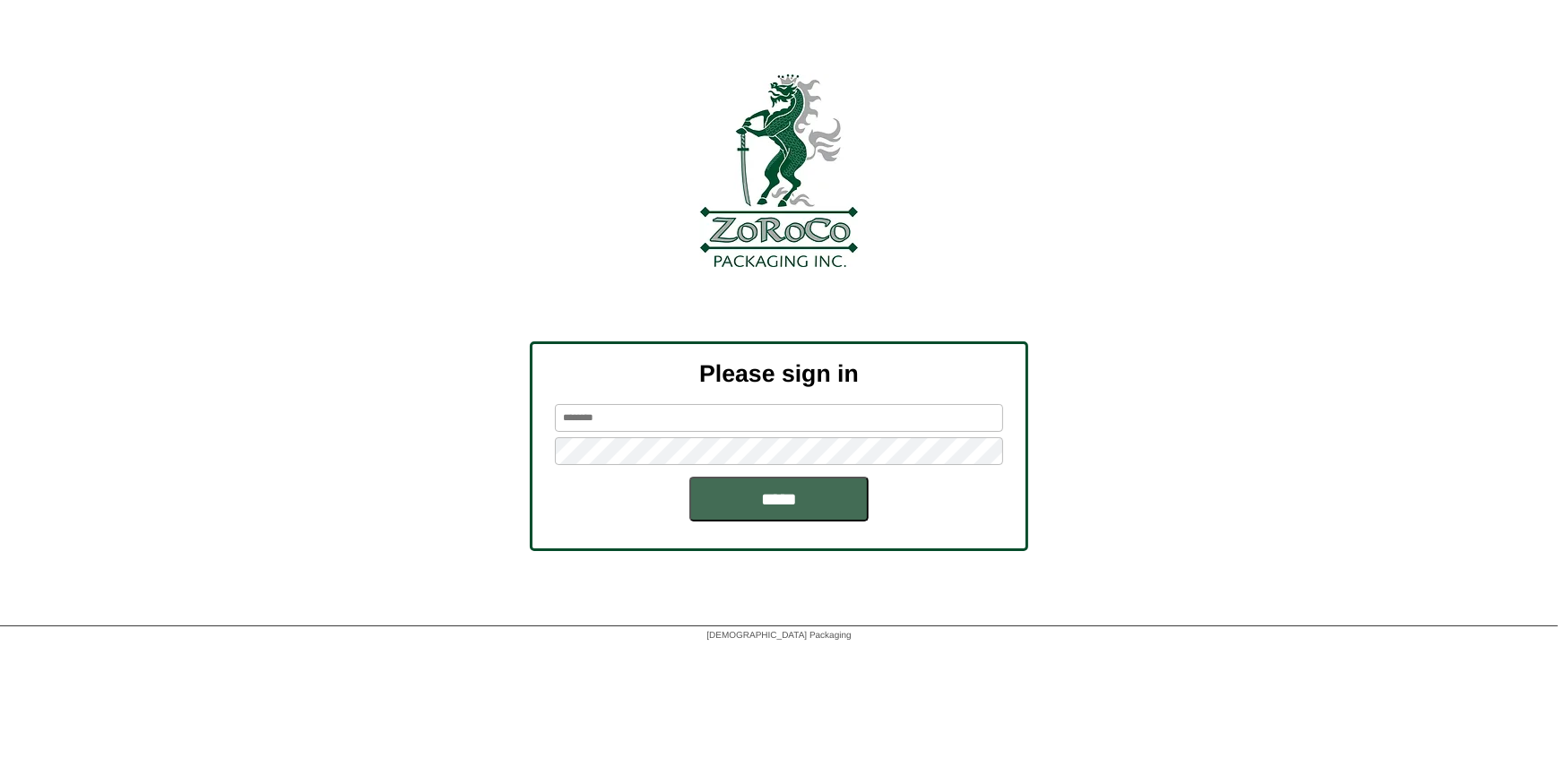 type on "*******" 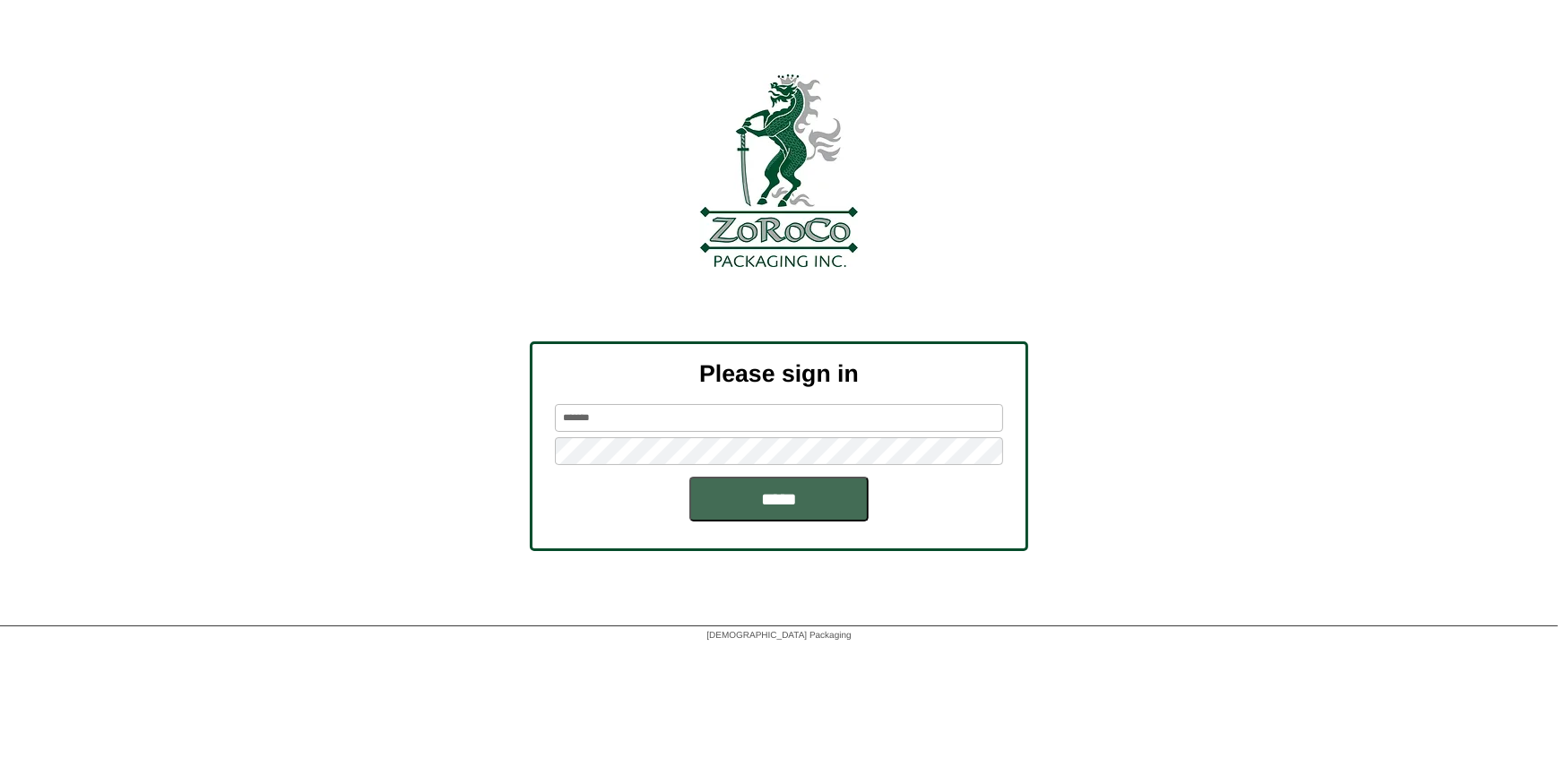 click on "*****" at bounding box center [779, 499] 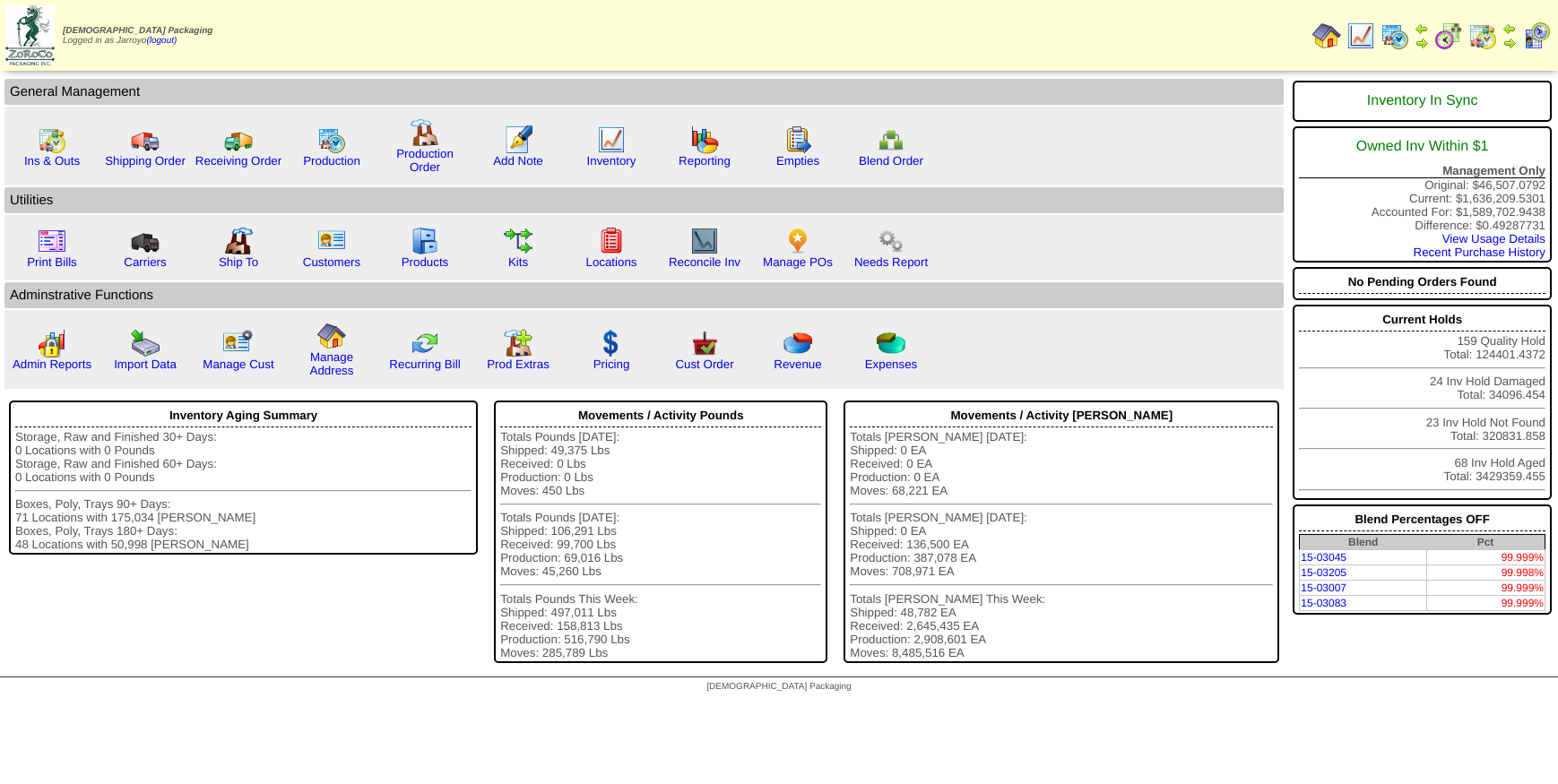 scroll, scrollTop: 0, scrollLeft: 0, axis: both 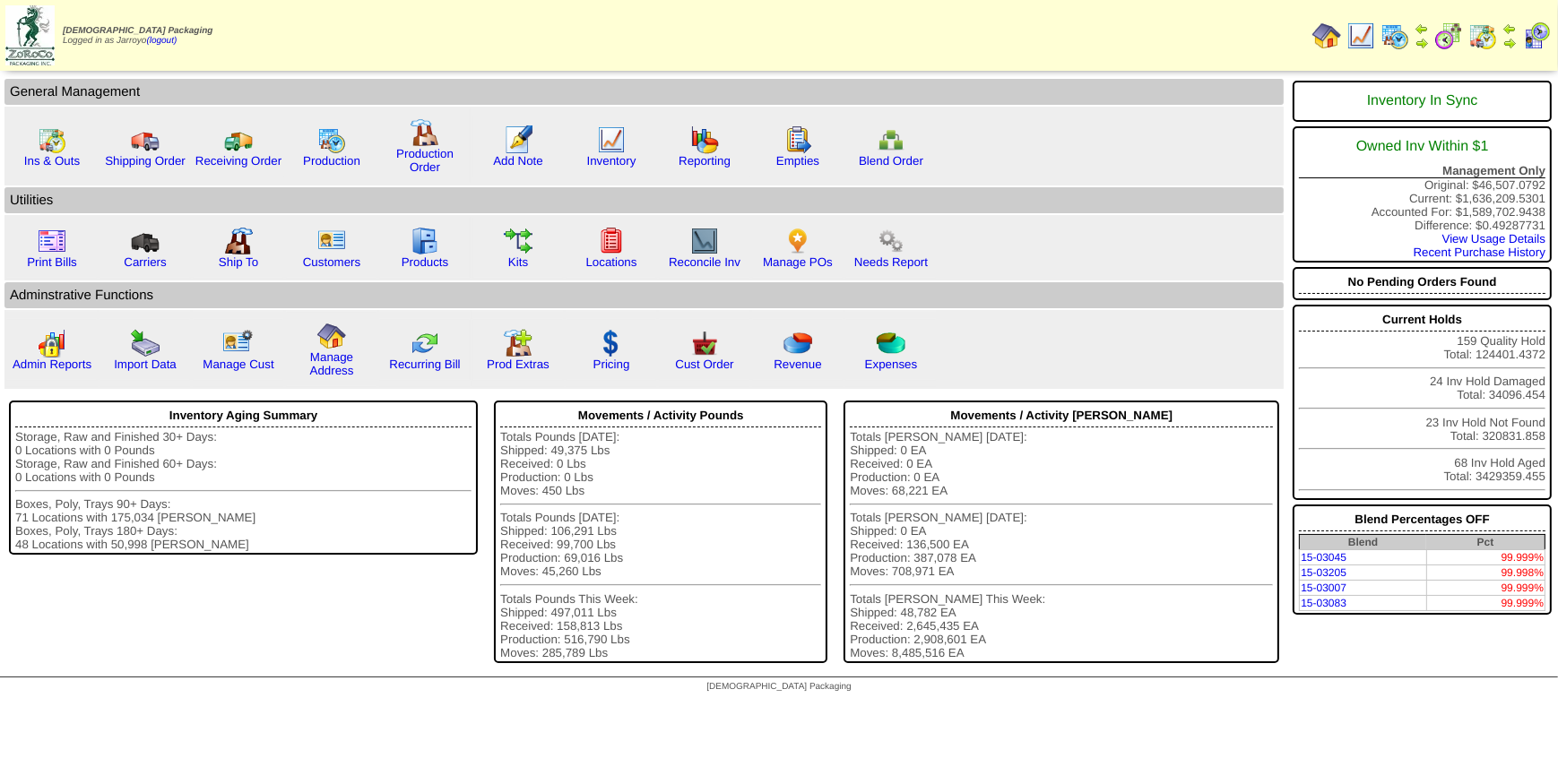 click at bounding box center [1395, 36] 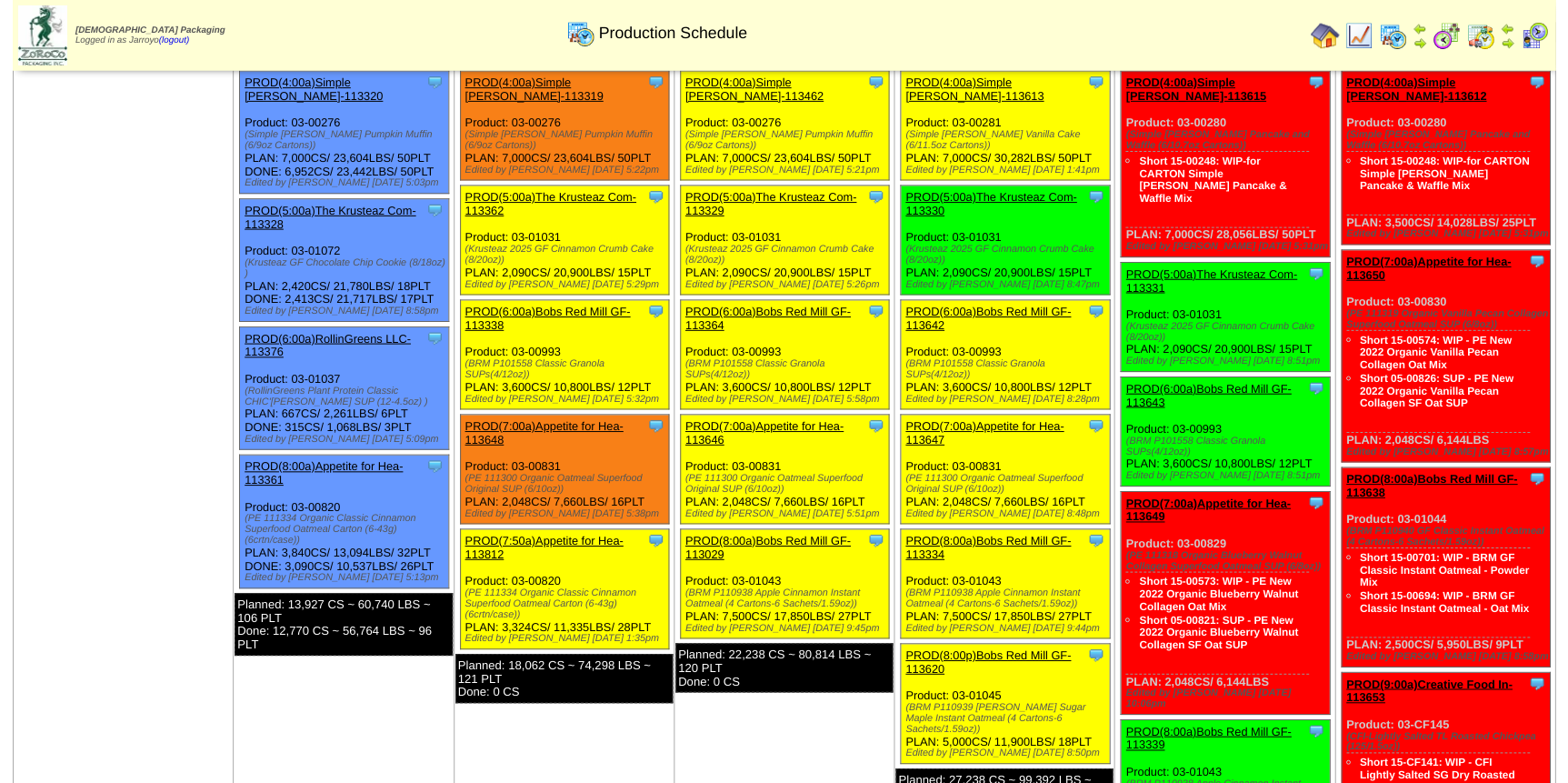 scroll, scrollTop: 0, scrollLeft: 0, axis: both 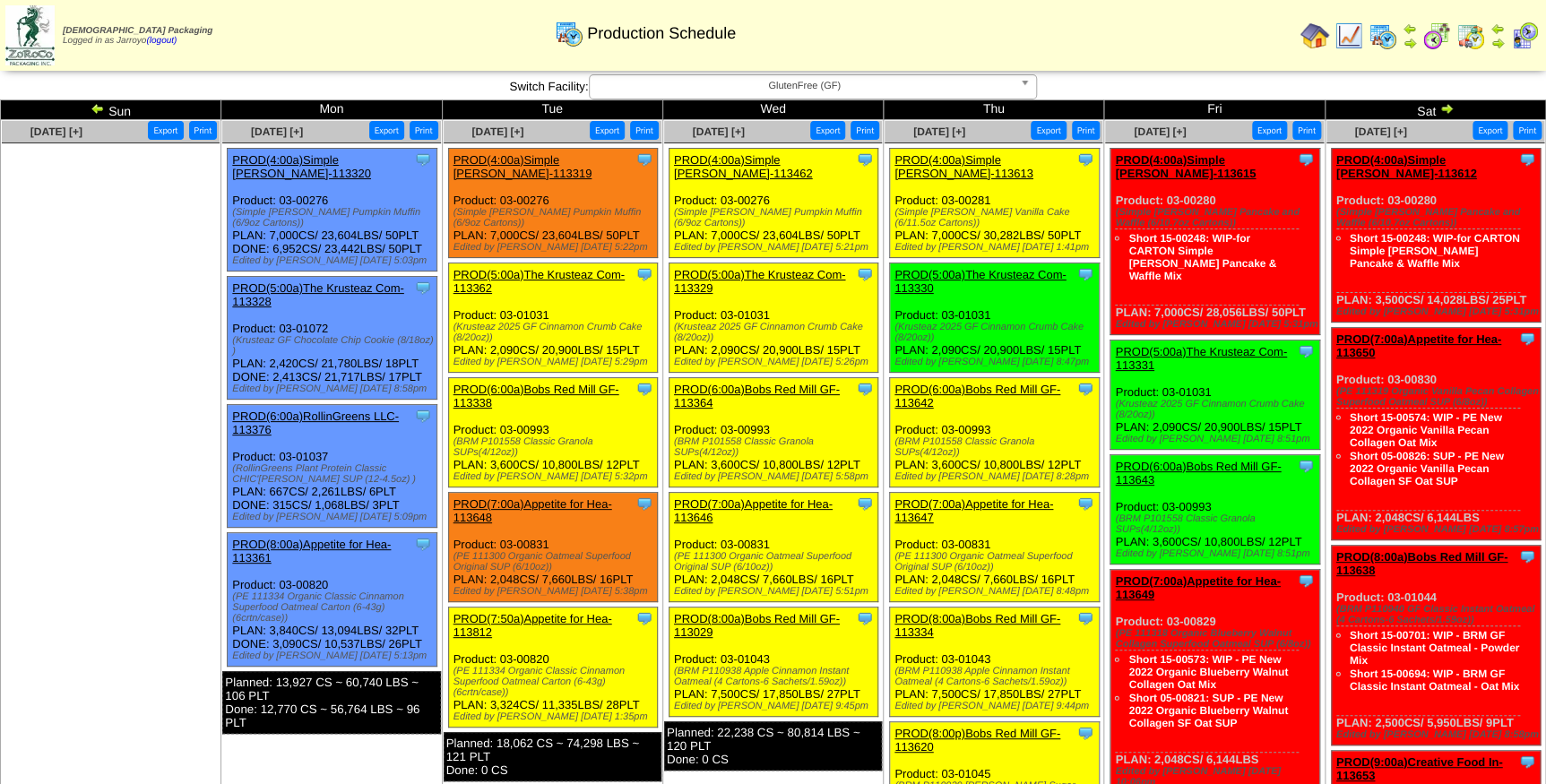 click on "PROD(5:00a)The Krusteaz Com-113330" at bounding box center (980, 281) 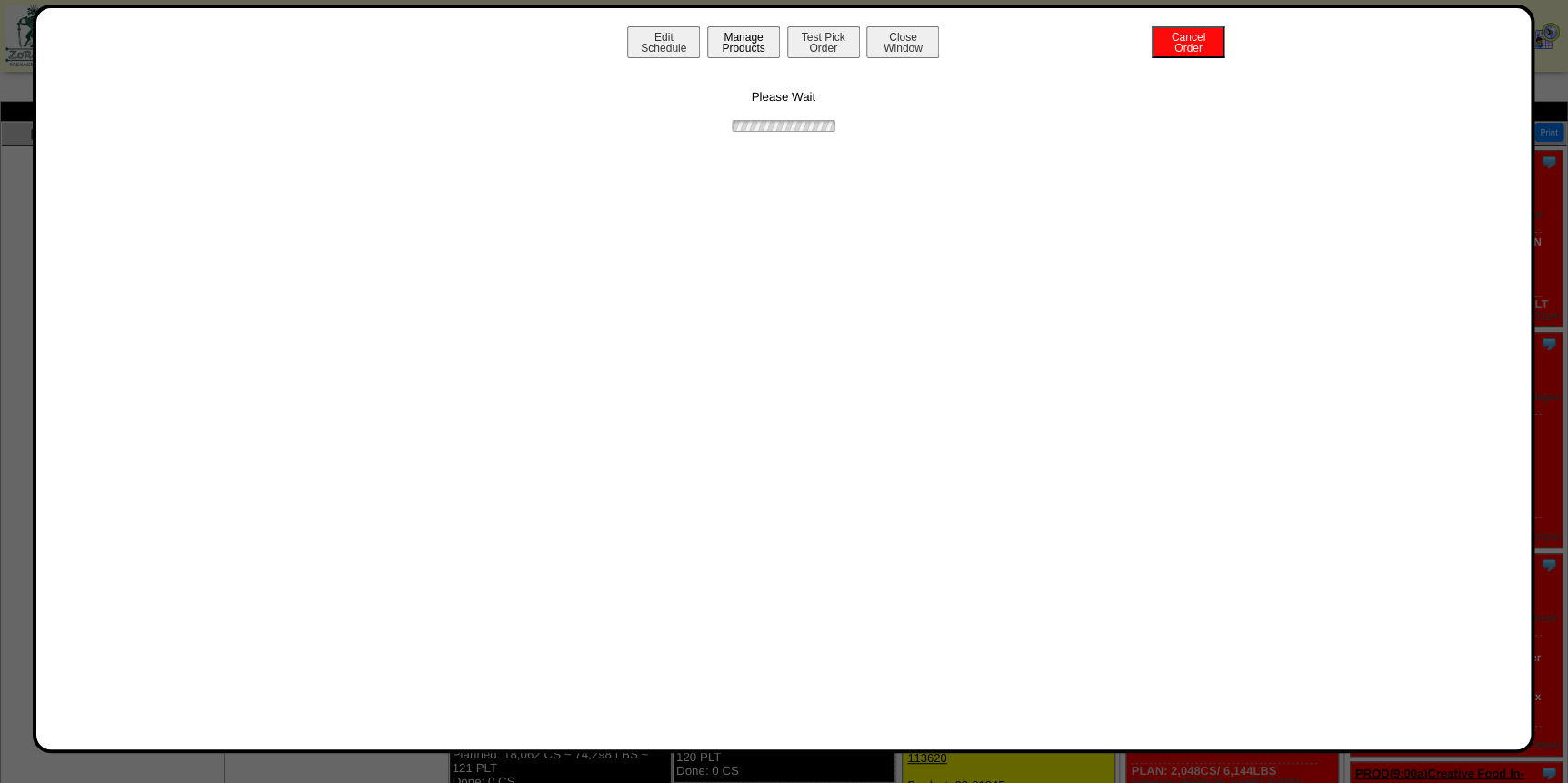 click on "Manage Products" at bounding box center [744, 42] 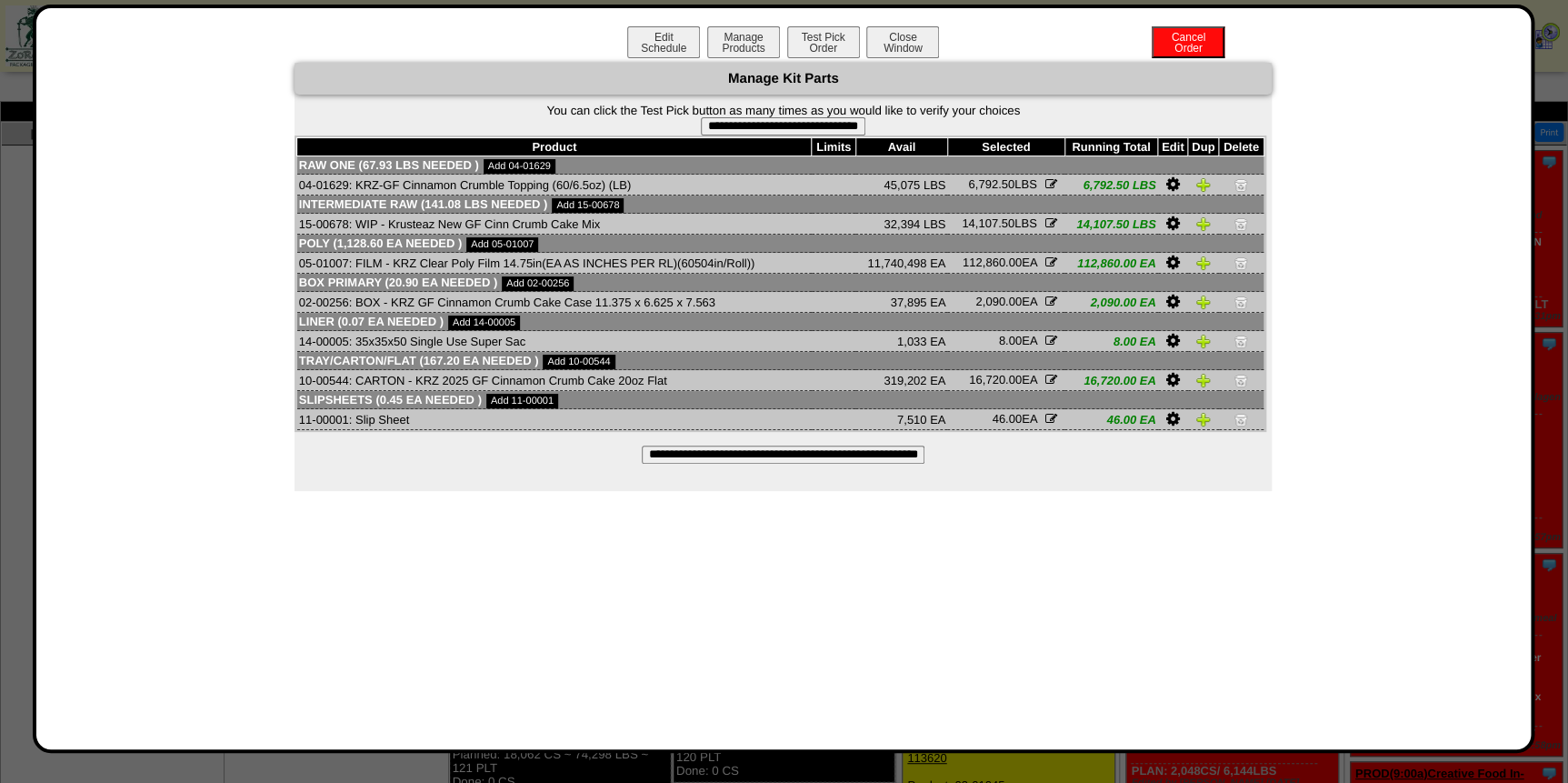 click on "**********" at bounding box center (783, 455) 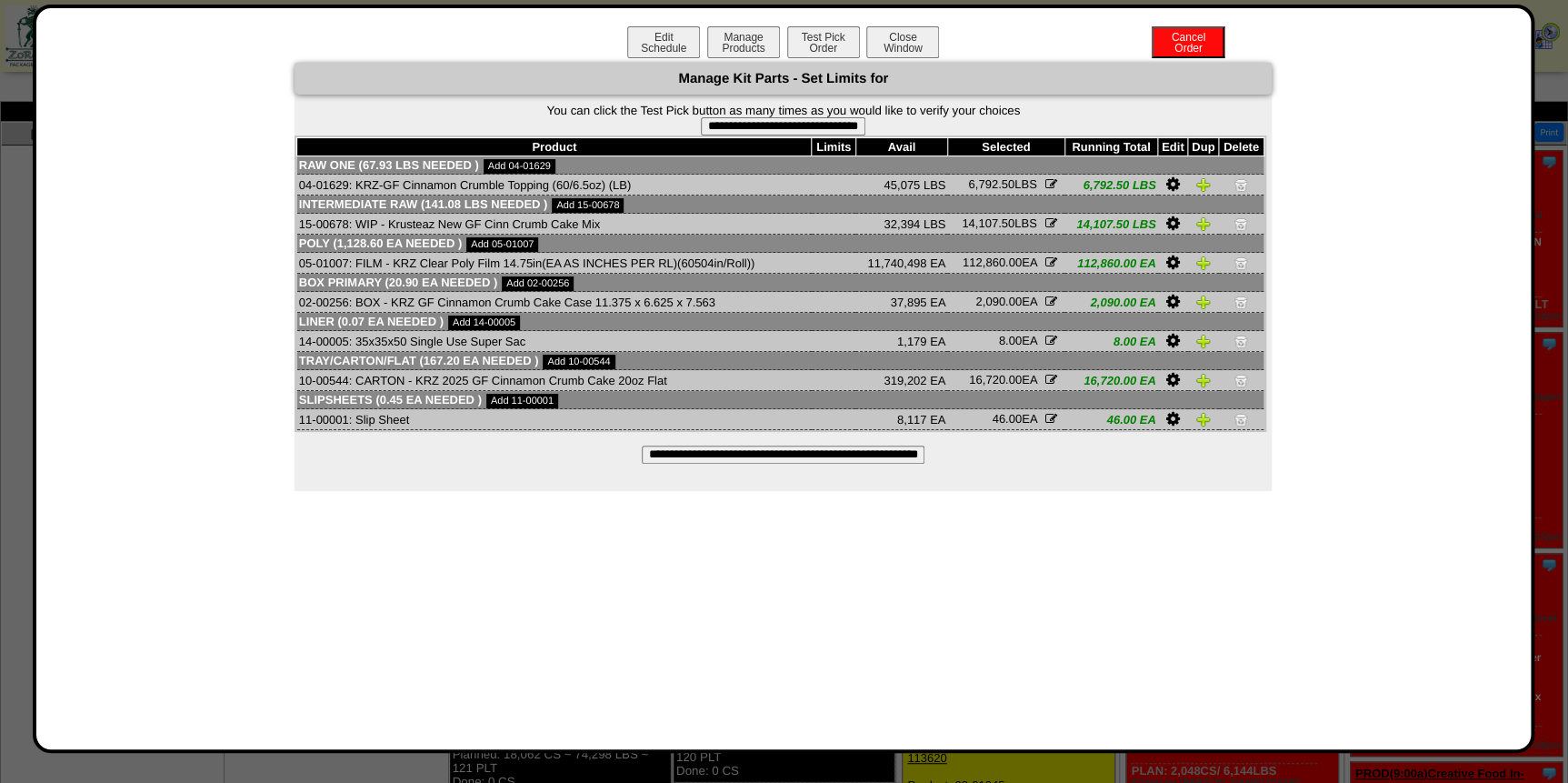 click at bounding box center [1241, 185] 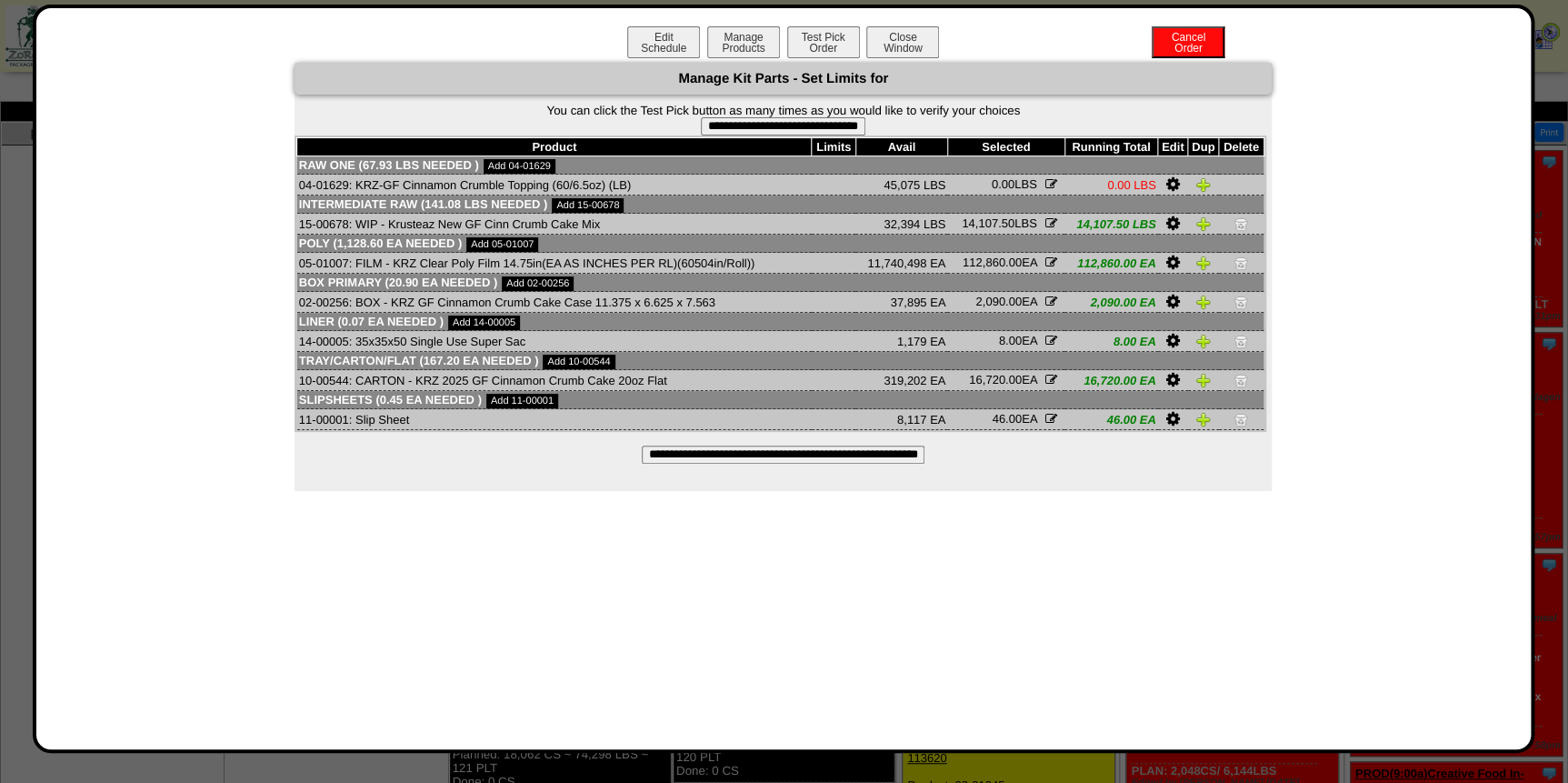 click on "**********" at bounding box center [783, 126] 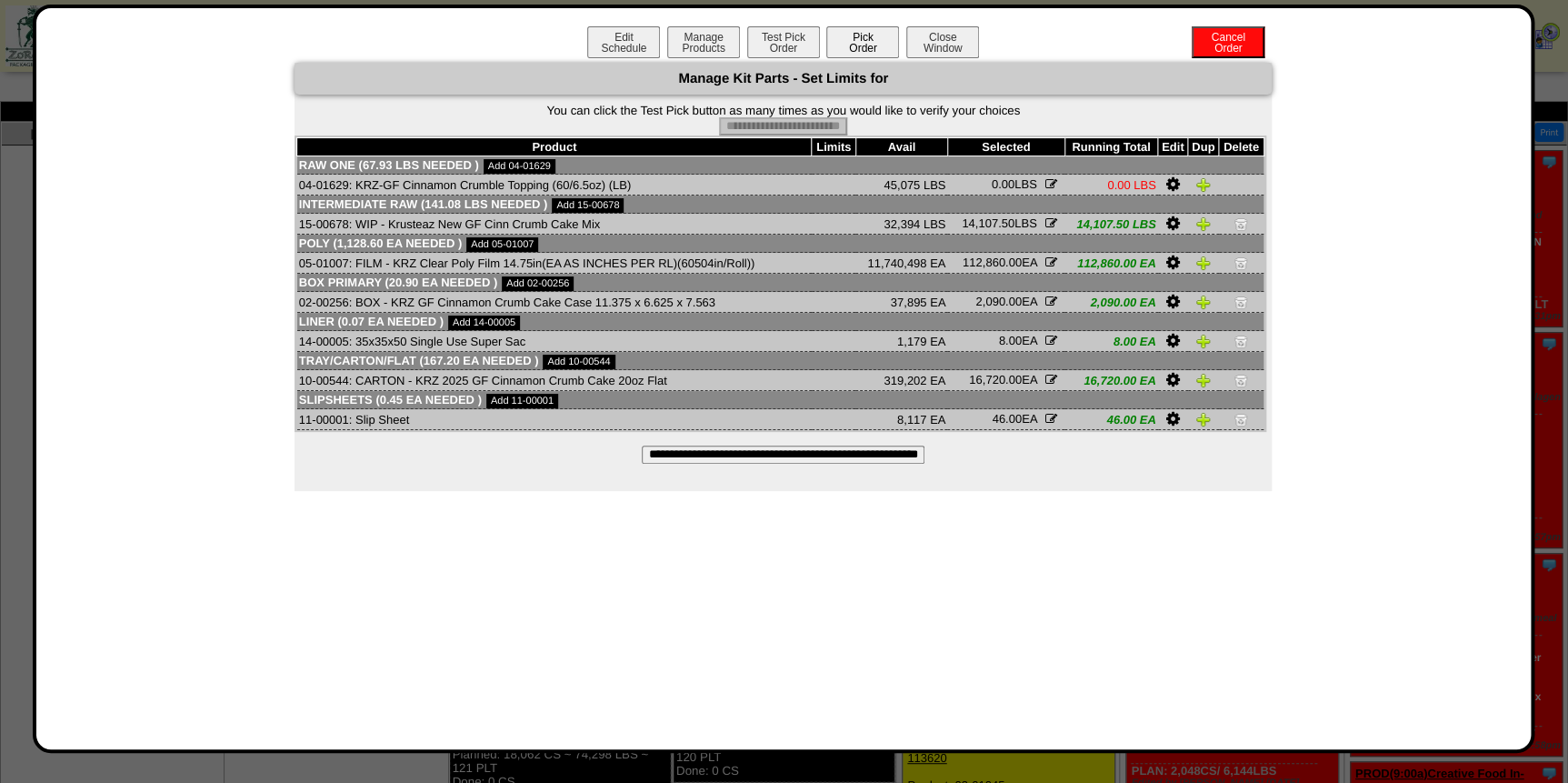 click on "Pick Order" at bounding box center [863, 42] 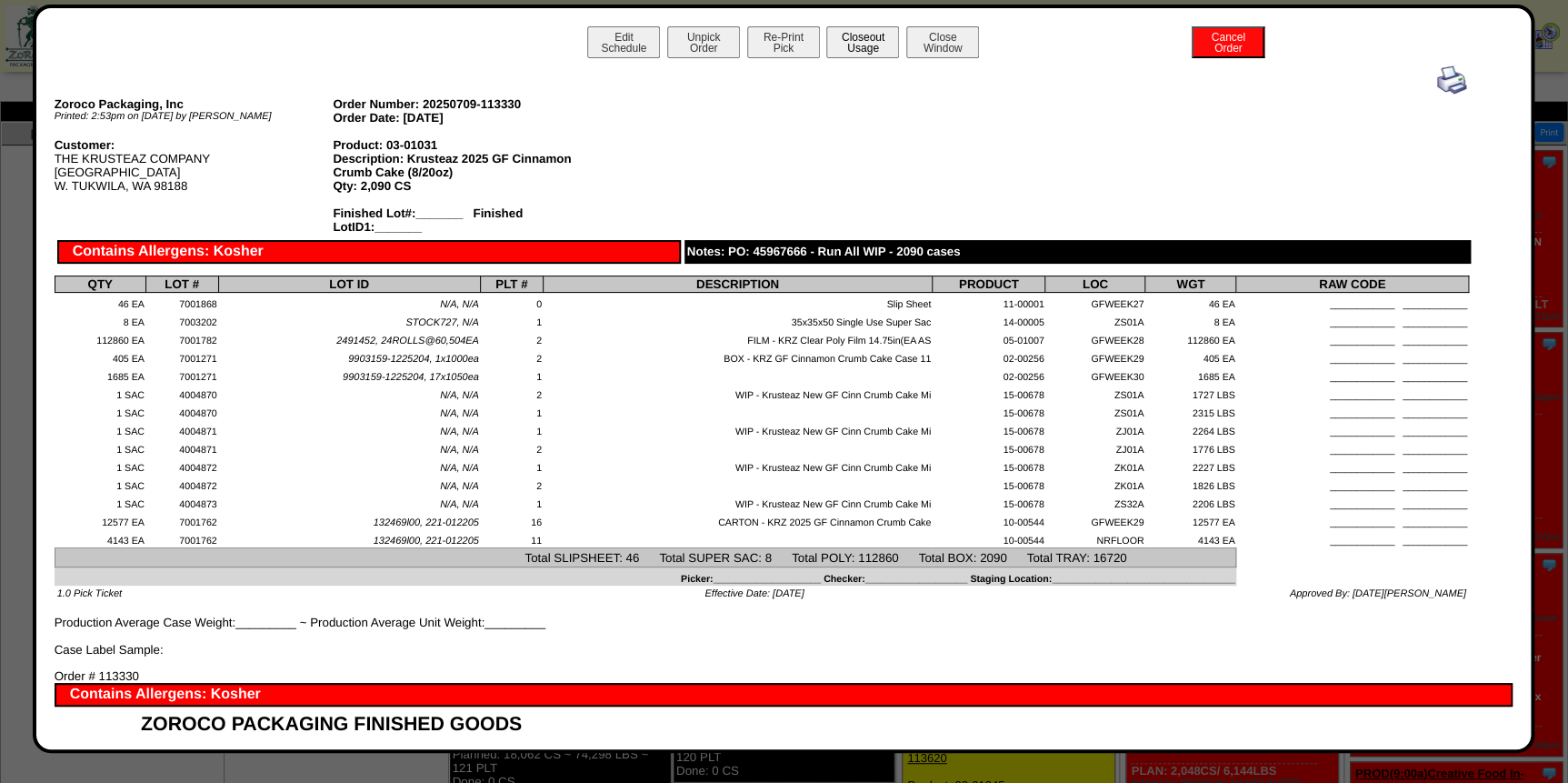click on "Closeout Usage" at bounding box center (863, 42) 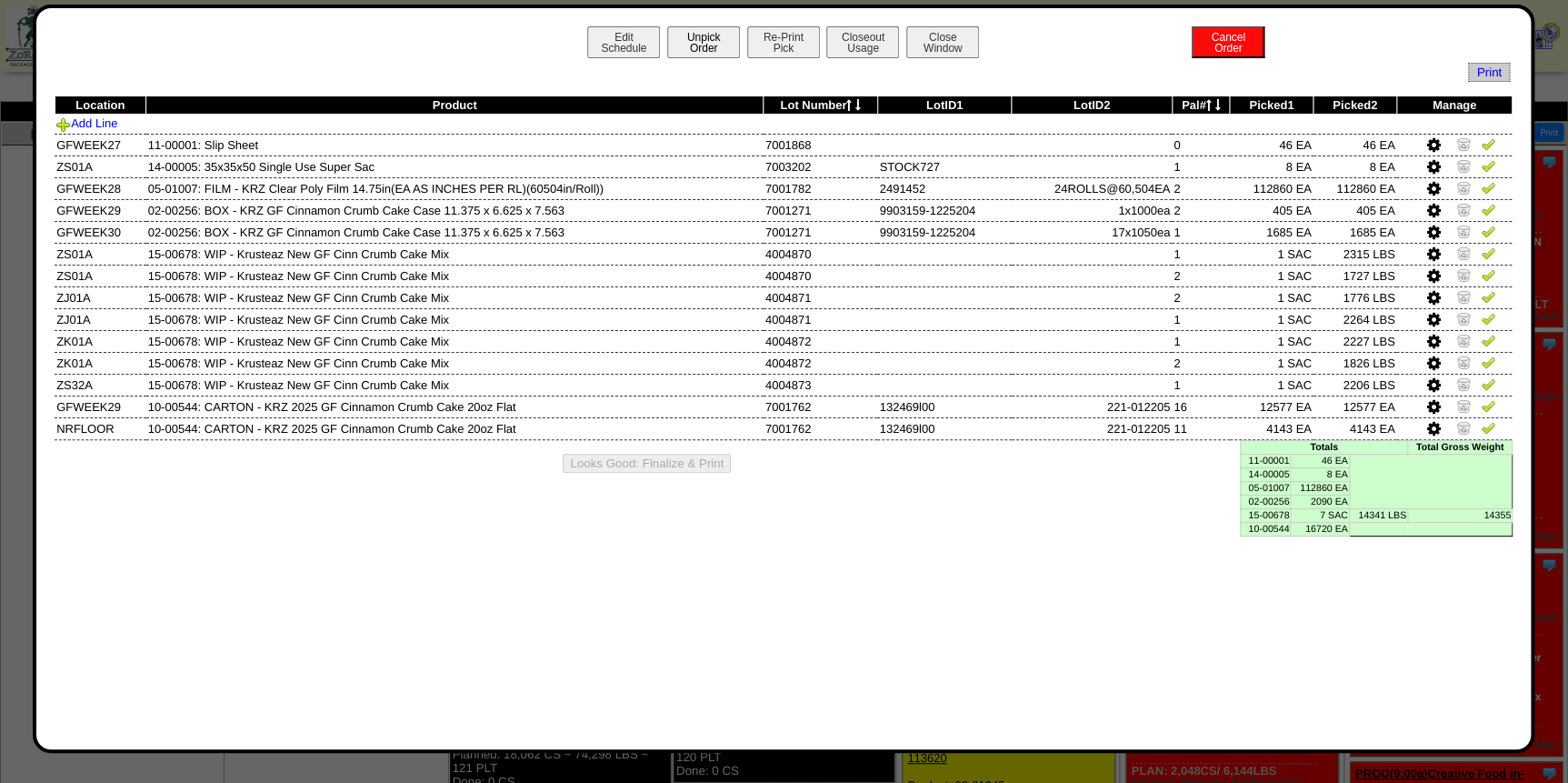 click on "Unpick Order" at bounding box center [704, 42] 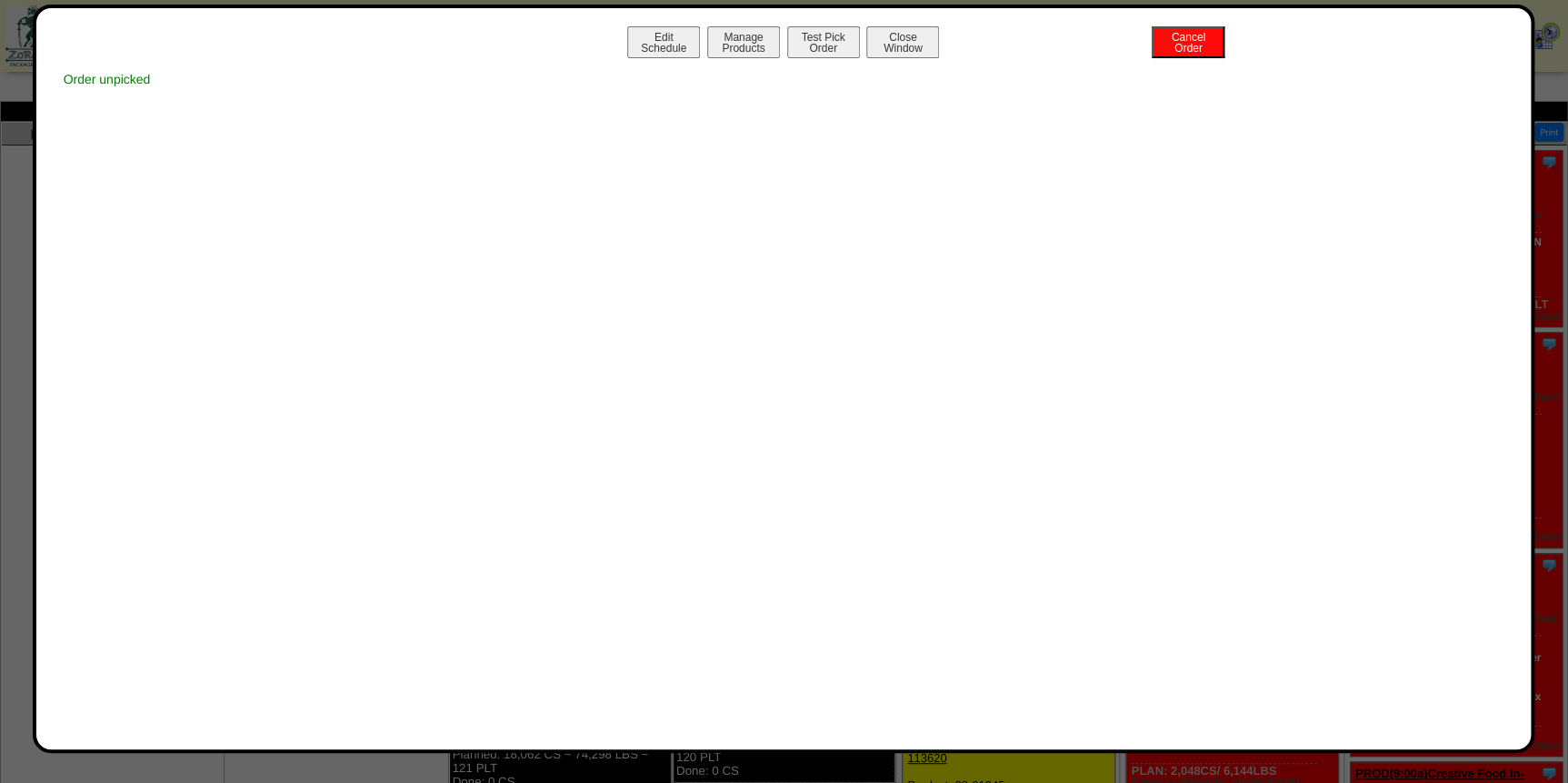 click on "Manage Products" at bounding box center (744, 42) 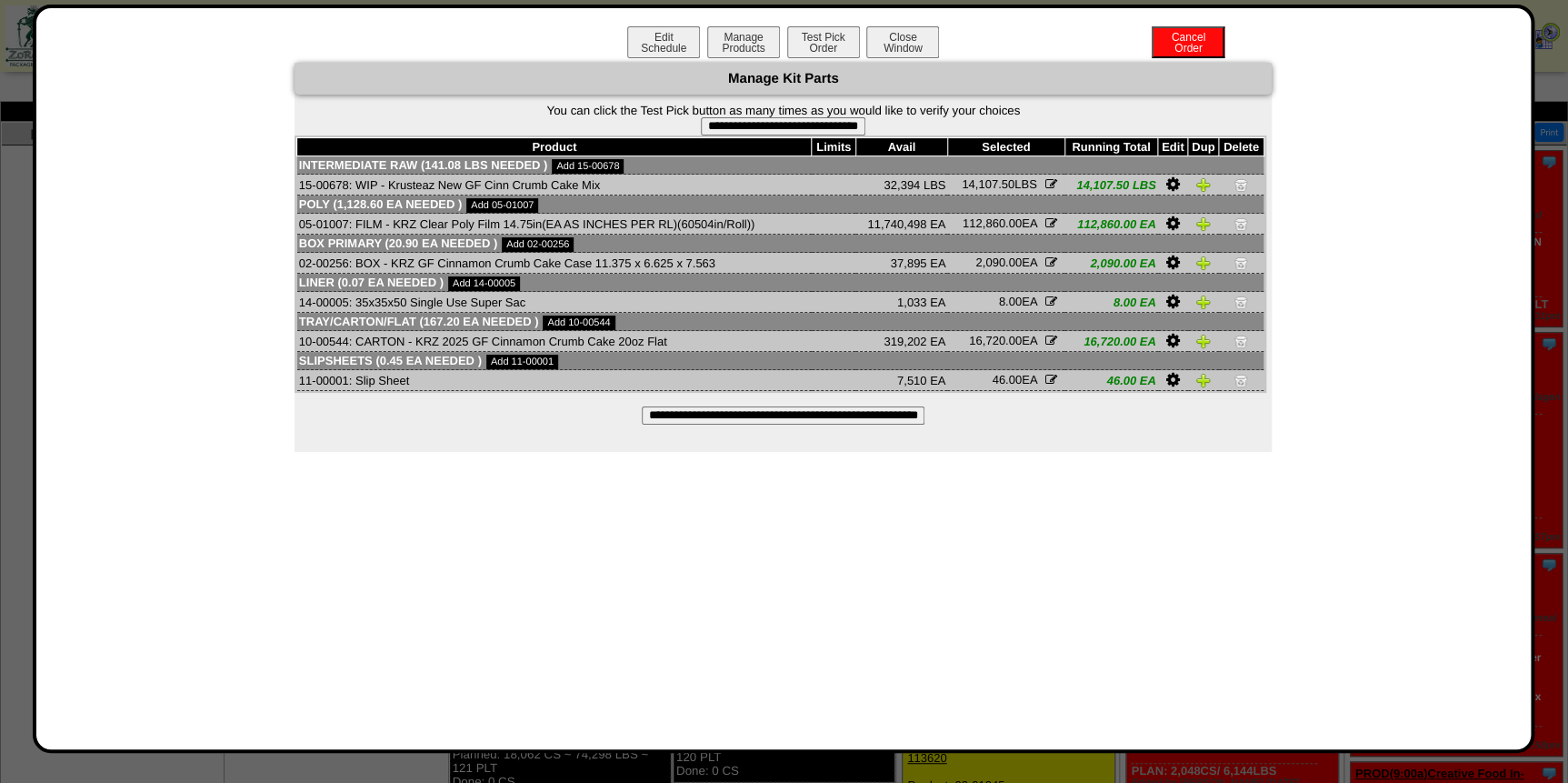 click at bounding box center (1241, 185) 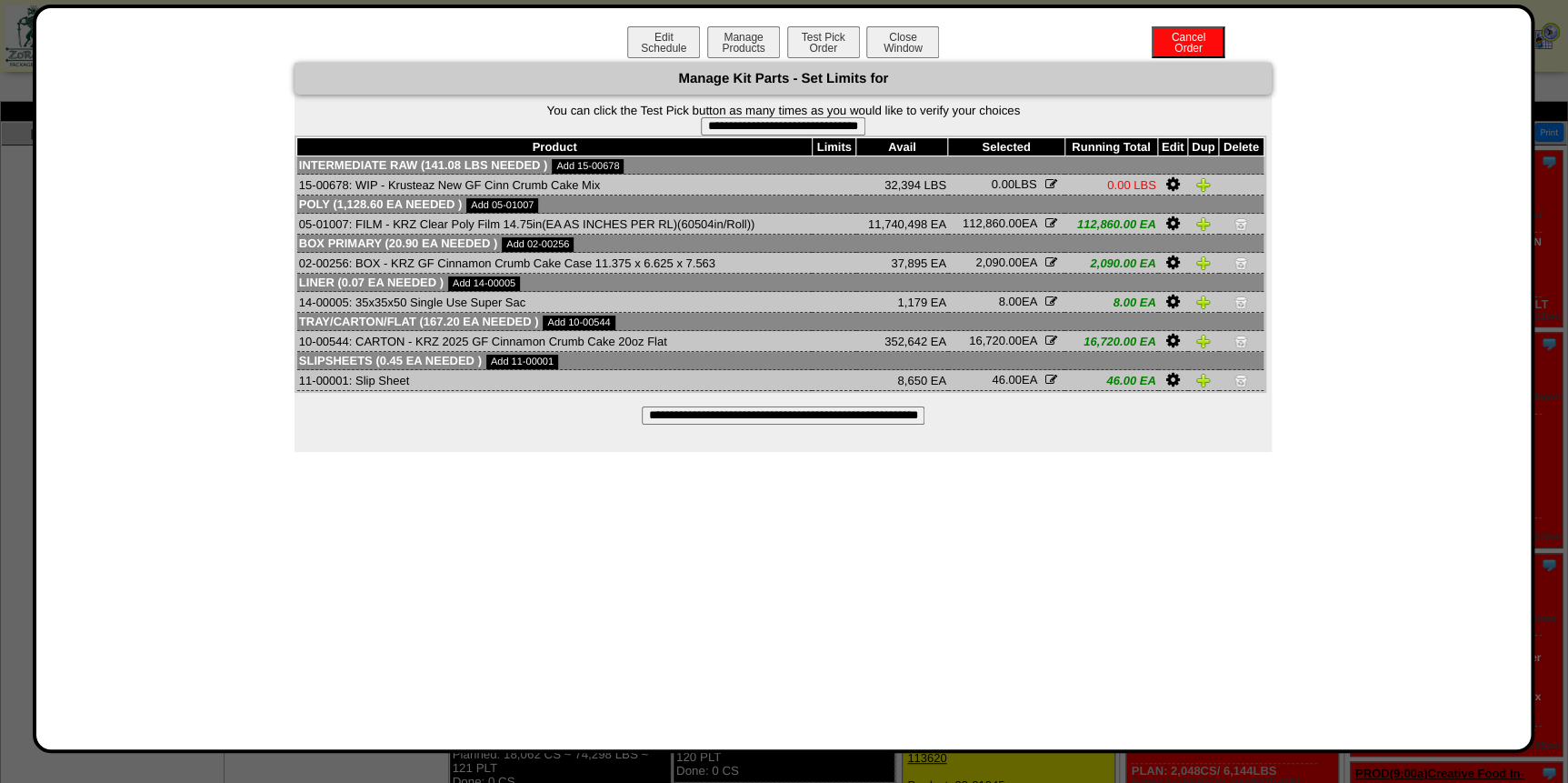 click on "**********" at bounding box center (783, 126) 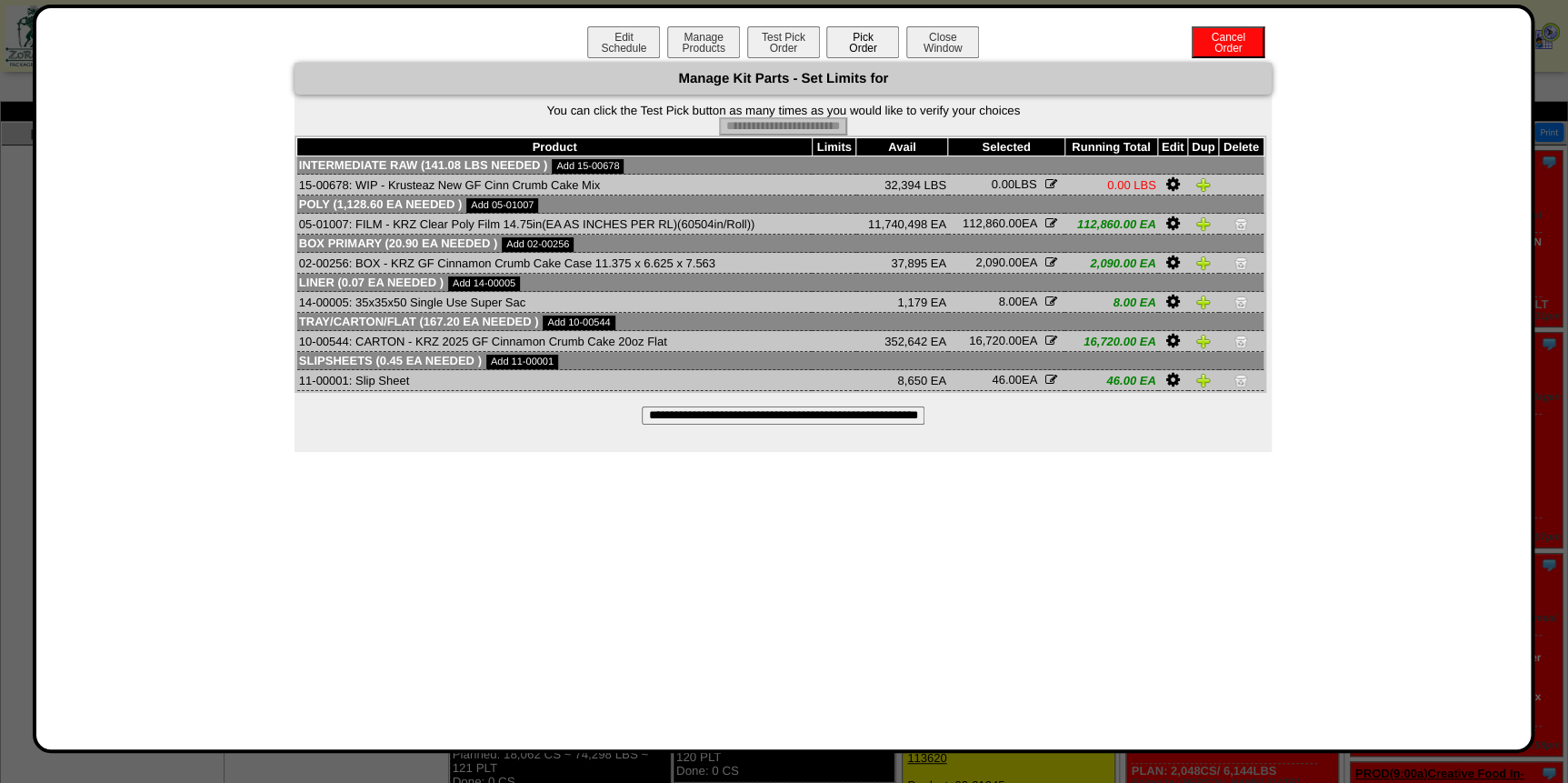 click on "Pick Order" at bounding box center [863, 42] 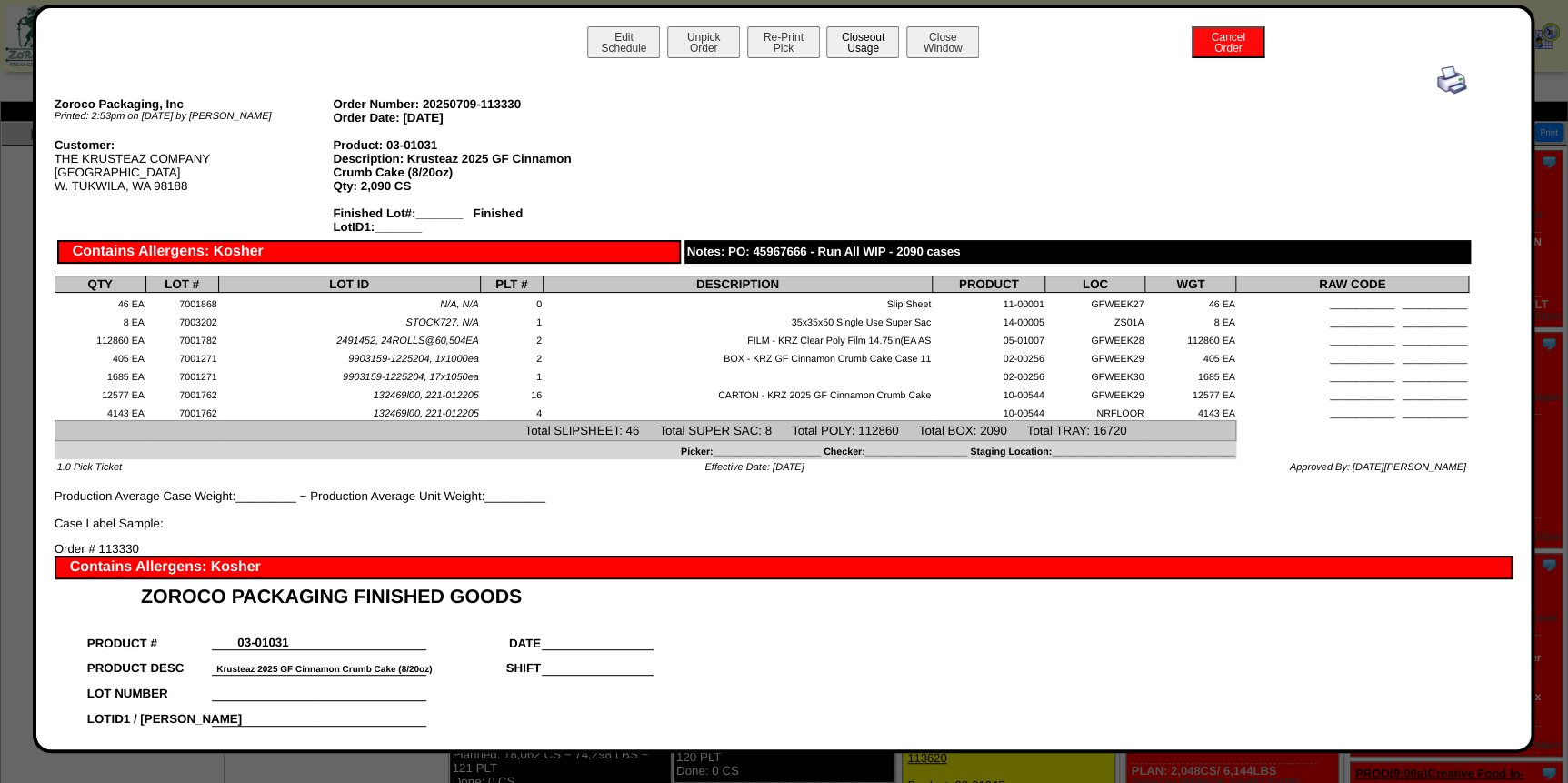 click on "Closeout Usage" at bounding box center (863, 42) 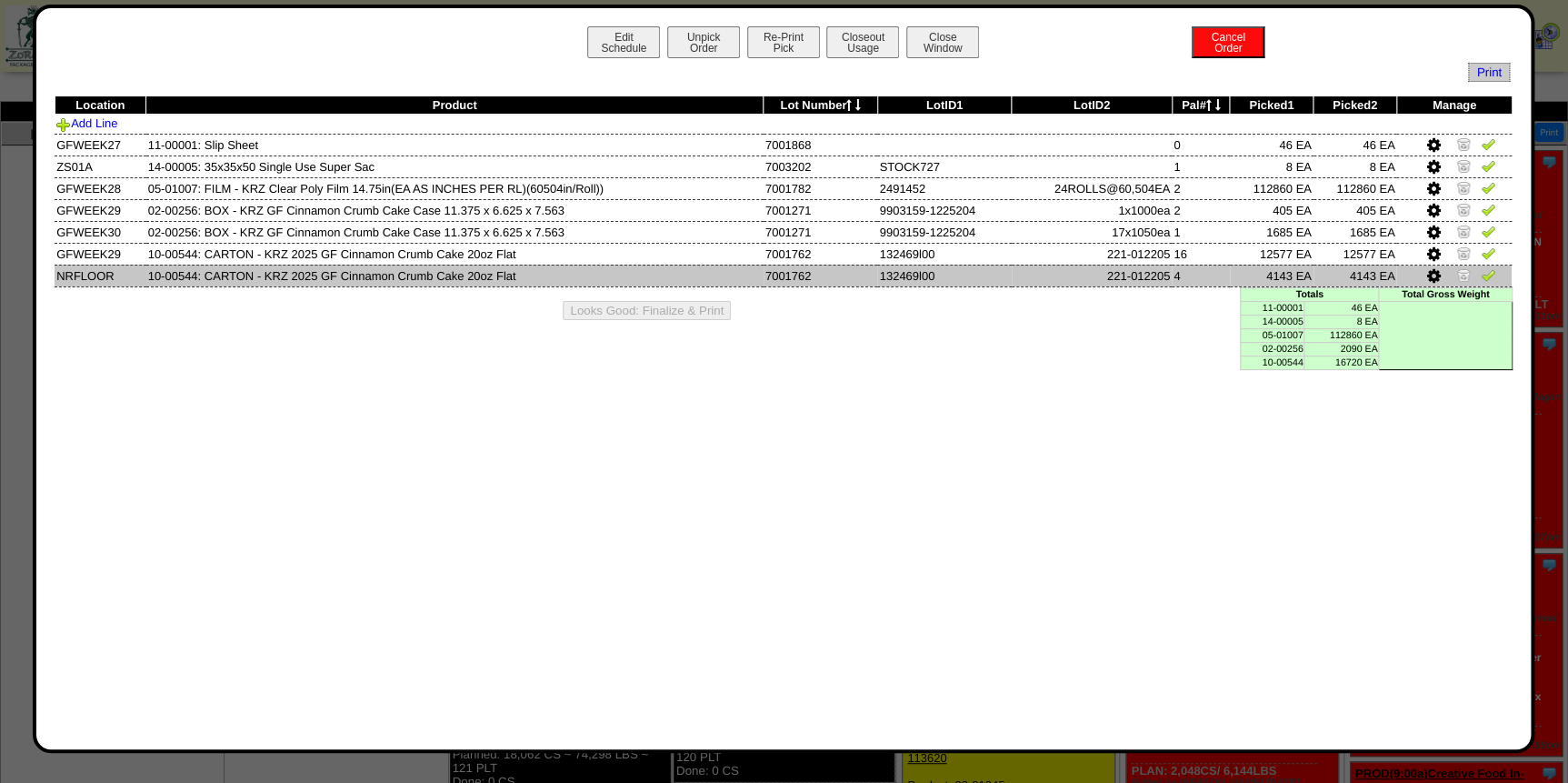 click at bounding box center [1433, 276] 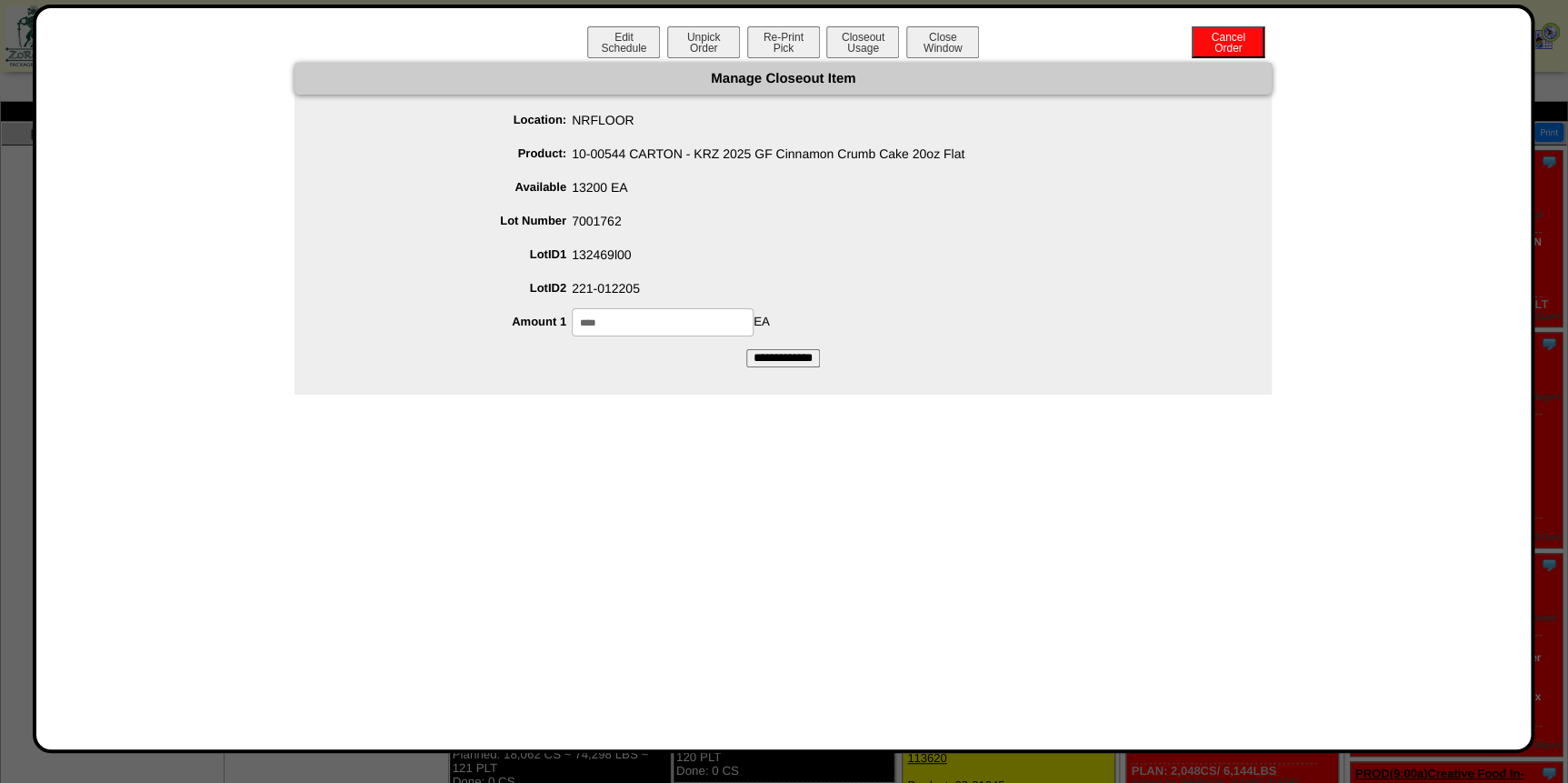 drag, startPoint x: 655, startPoint y: 318, endPoint x: 558, endPoint y: 338, distance: 99.0404 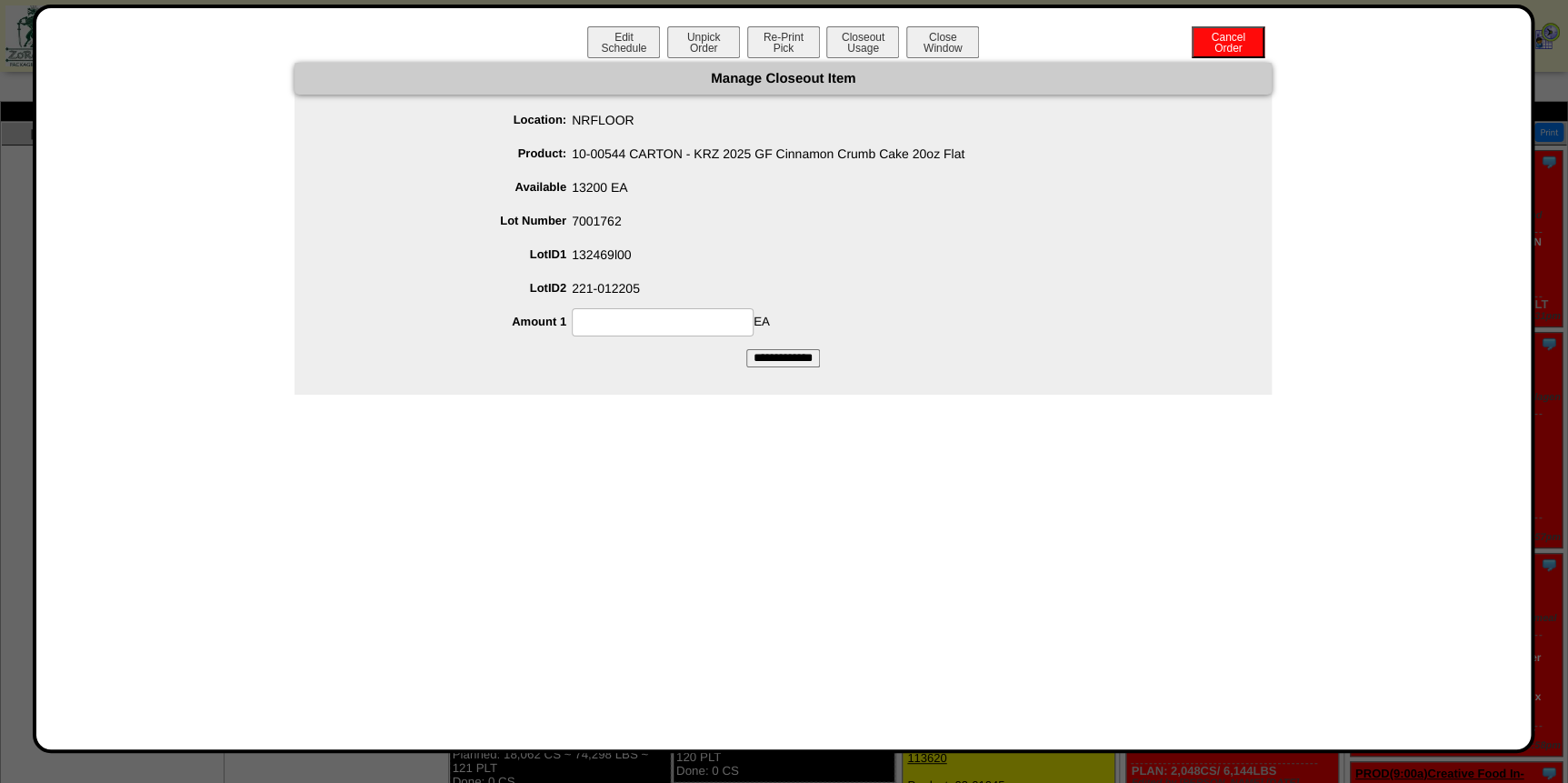 click on "Edit Schedule
Unpick Order
Re-Print Pick
Closeout Usage
Cancel Order
Close Window
Manage Closeout Item
Location:
NRFLOOR
Product:
10-00544 CARTON - KRZ 2025 GF Cinnamon Crumb Cake 20oz Flat
Available
13200 EA" at bounding box center [784, 378] 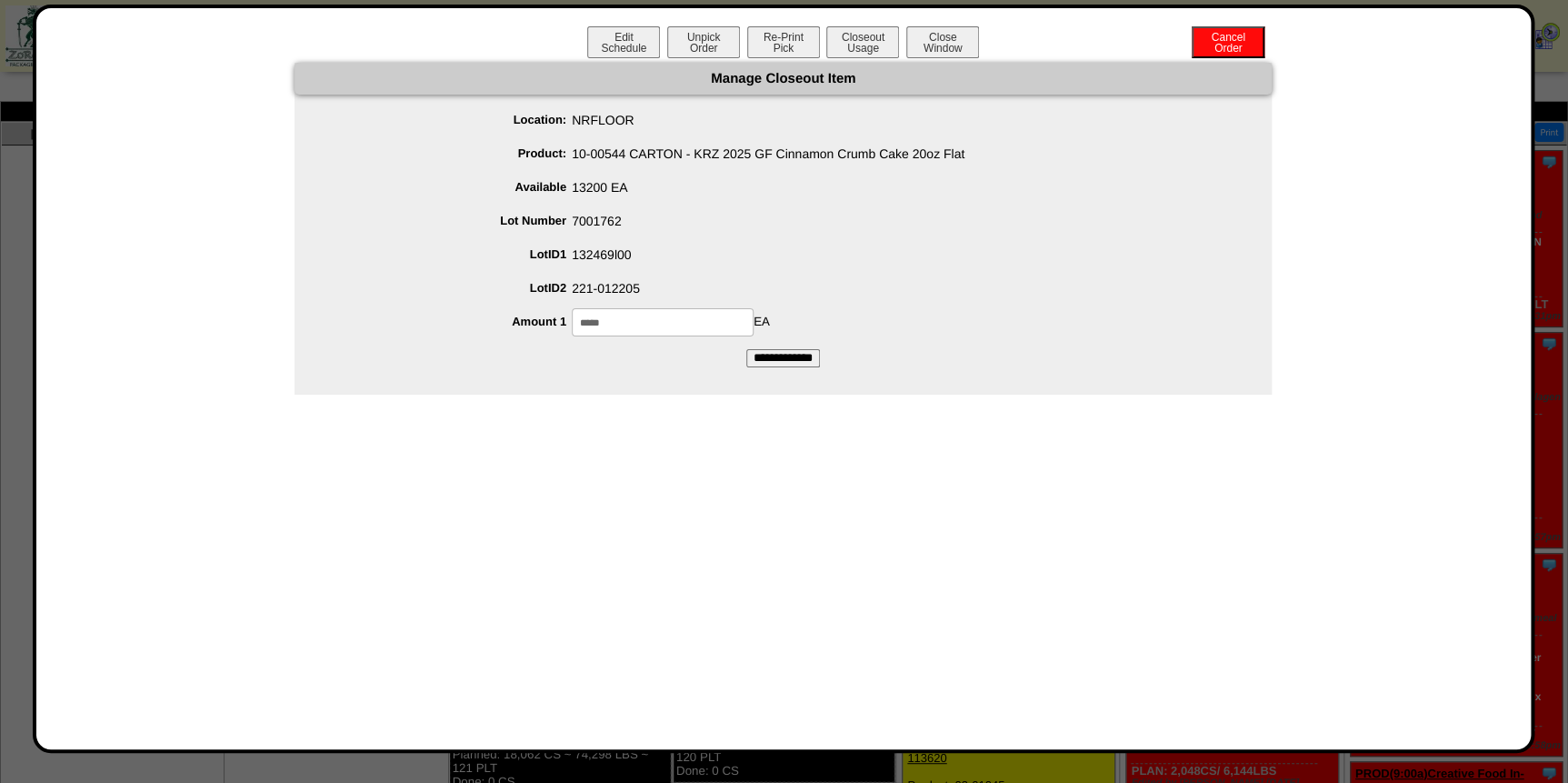 type on "*****" 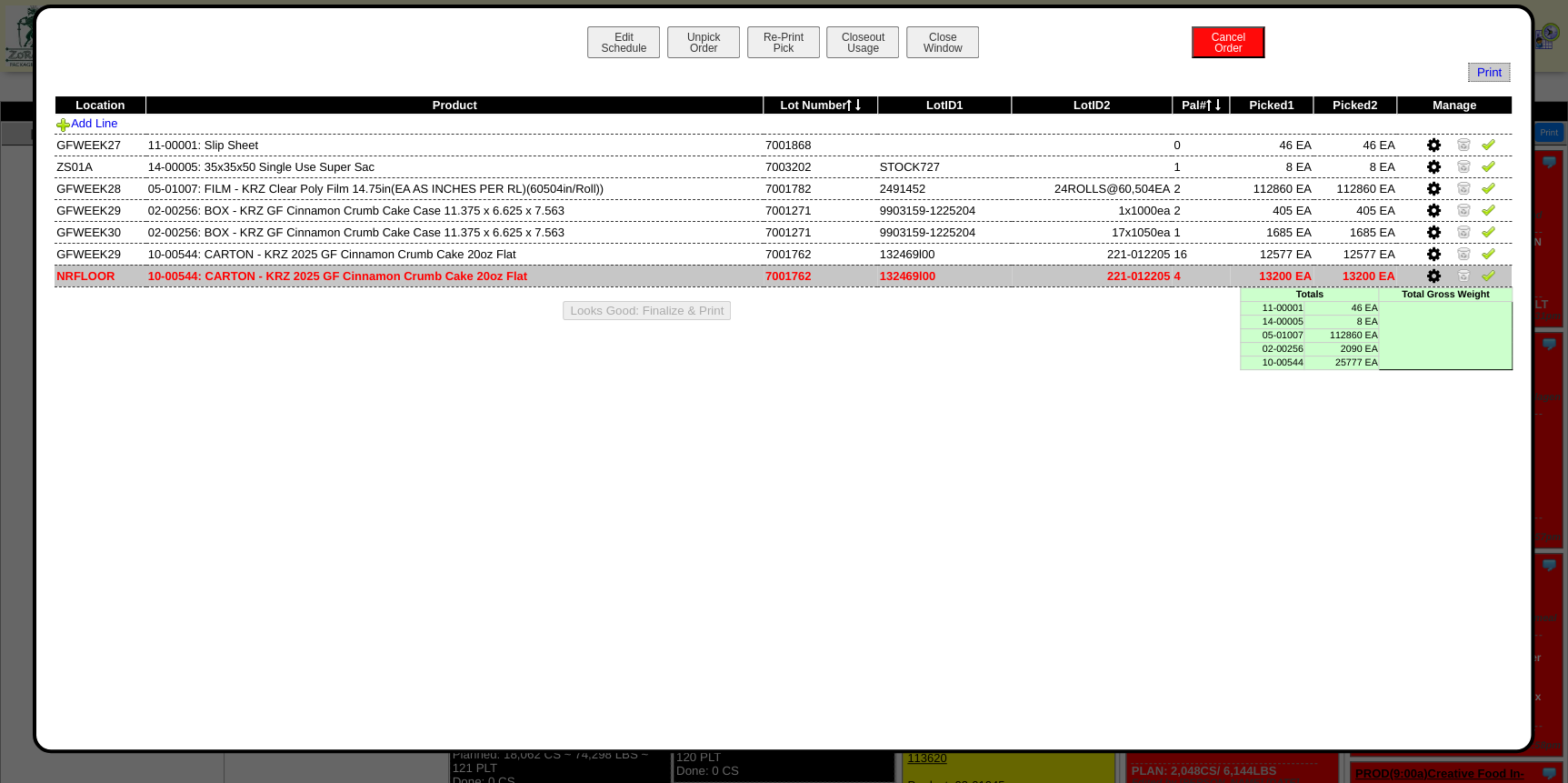 click at bounding box center [1488, 275] 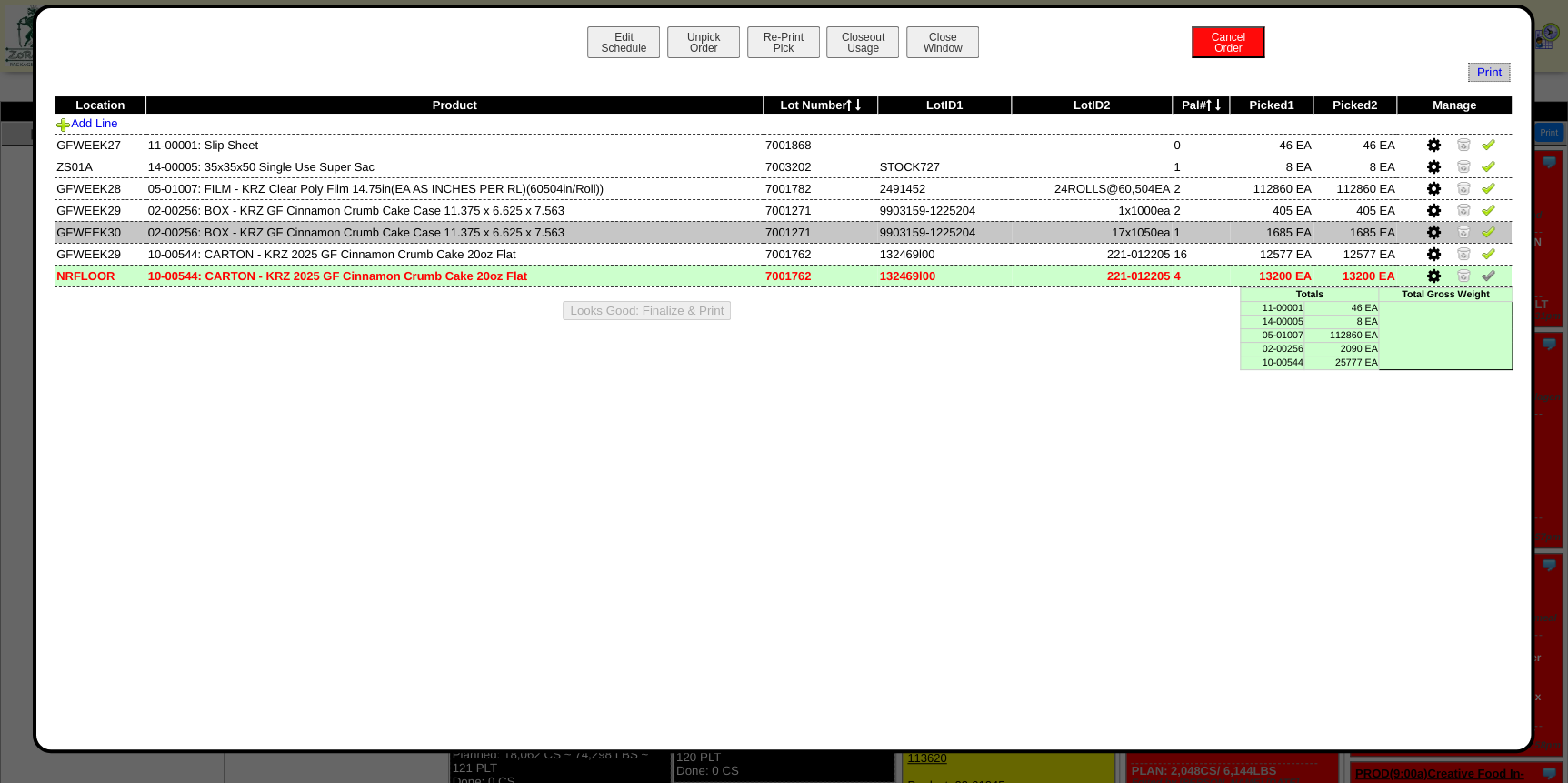 click at bounding box center (1433, 233) 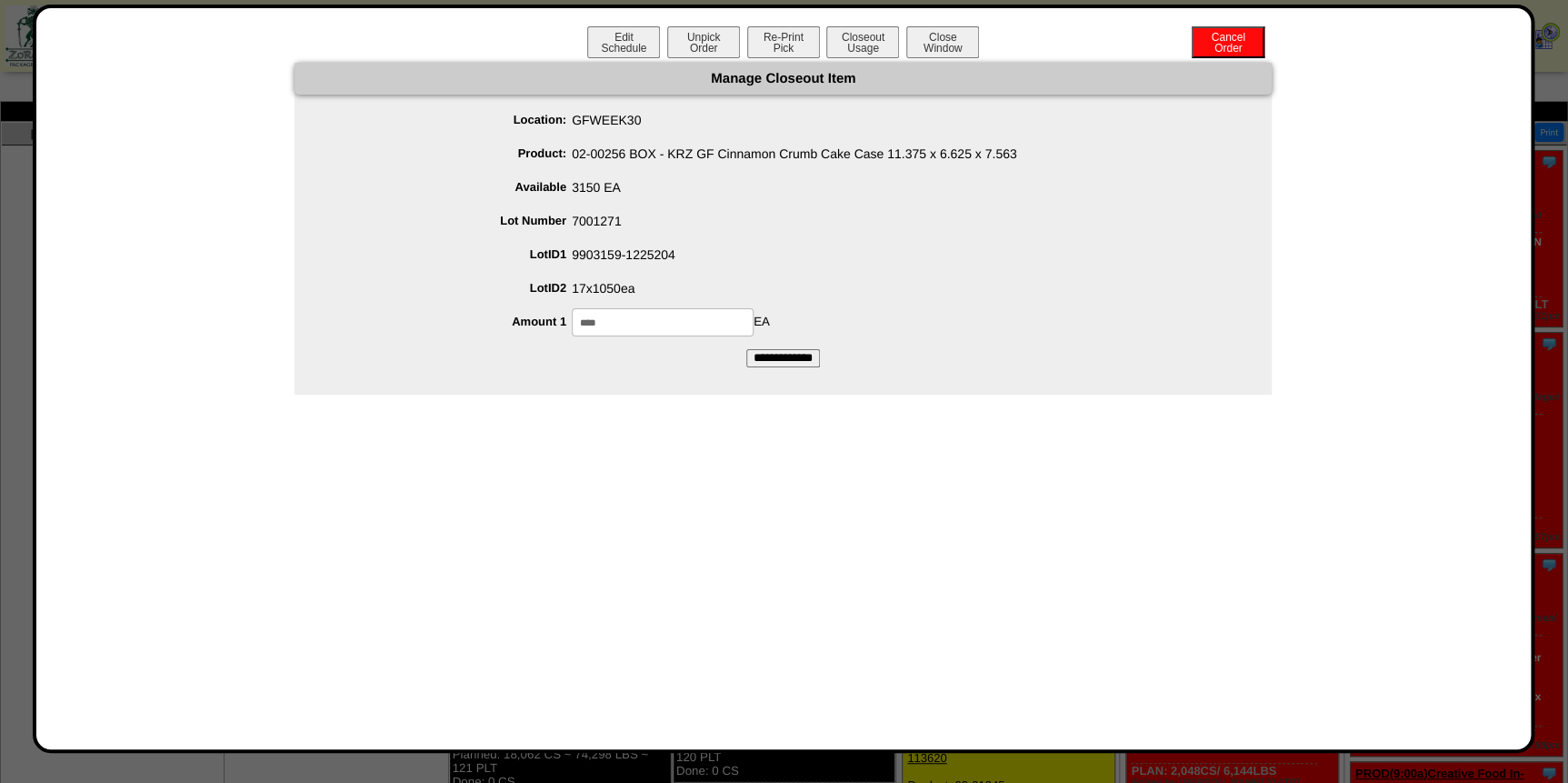 drag, startPoint x: 644, startPoint y: 333, endPoint x: 482, endPoint y: 326, distance: 162.15116 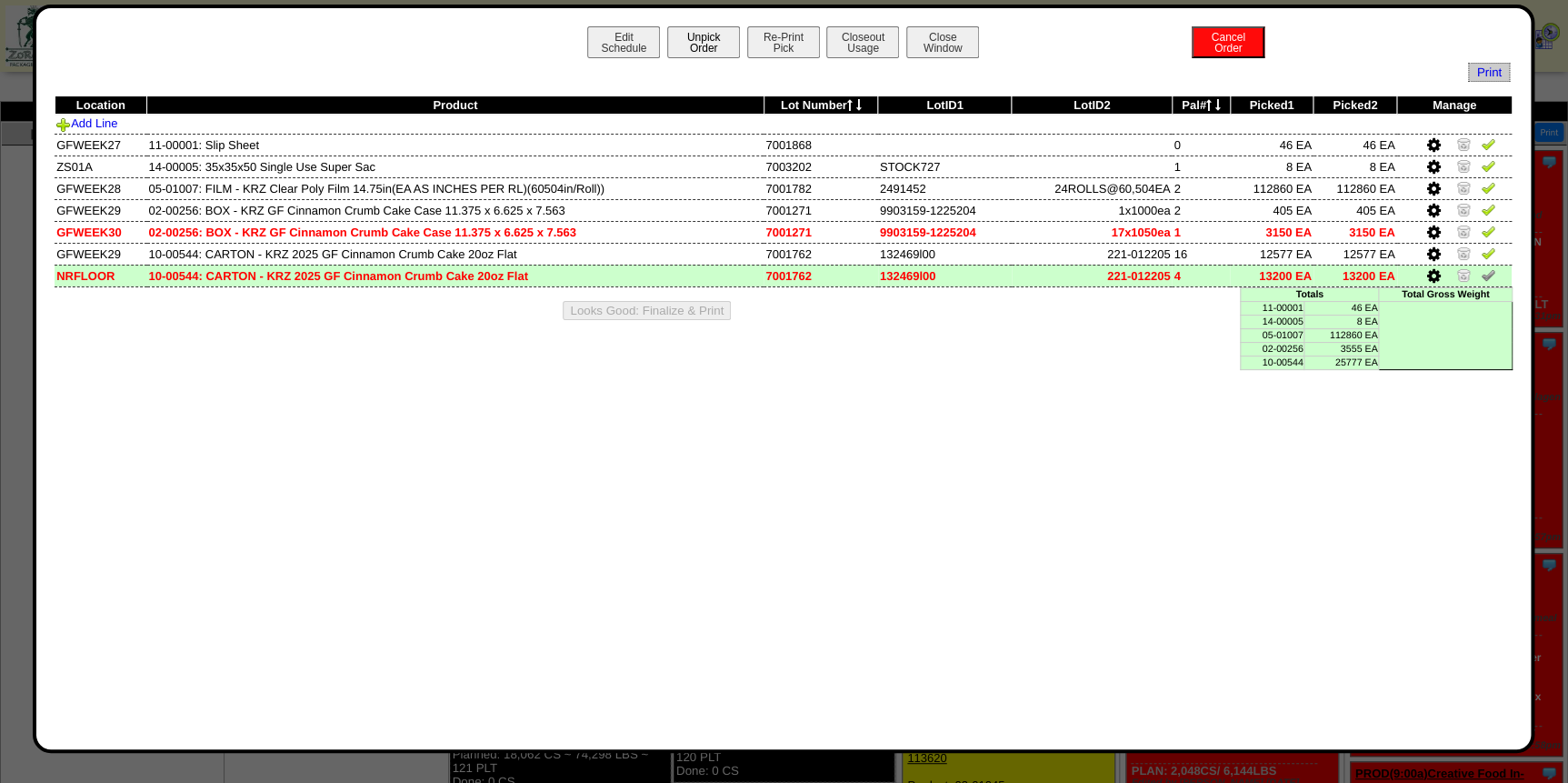 click on "Unpick Order" at bounding box center (704, 42) 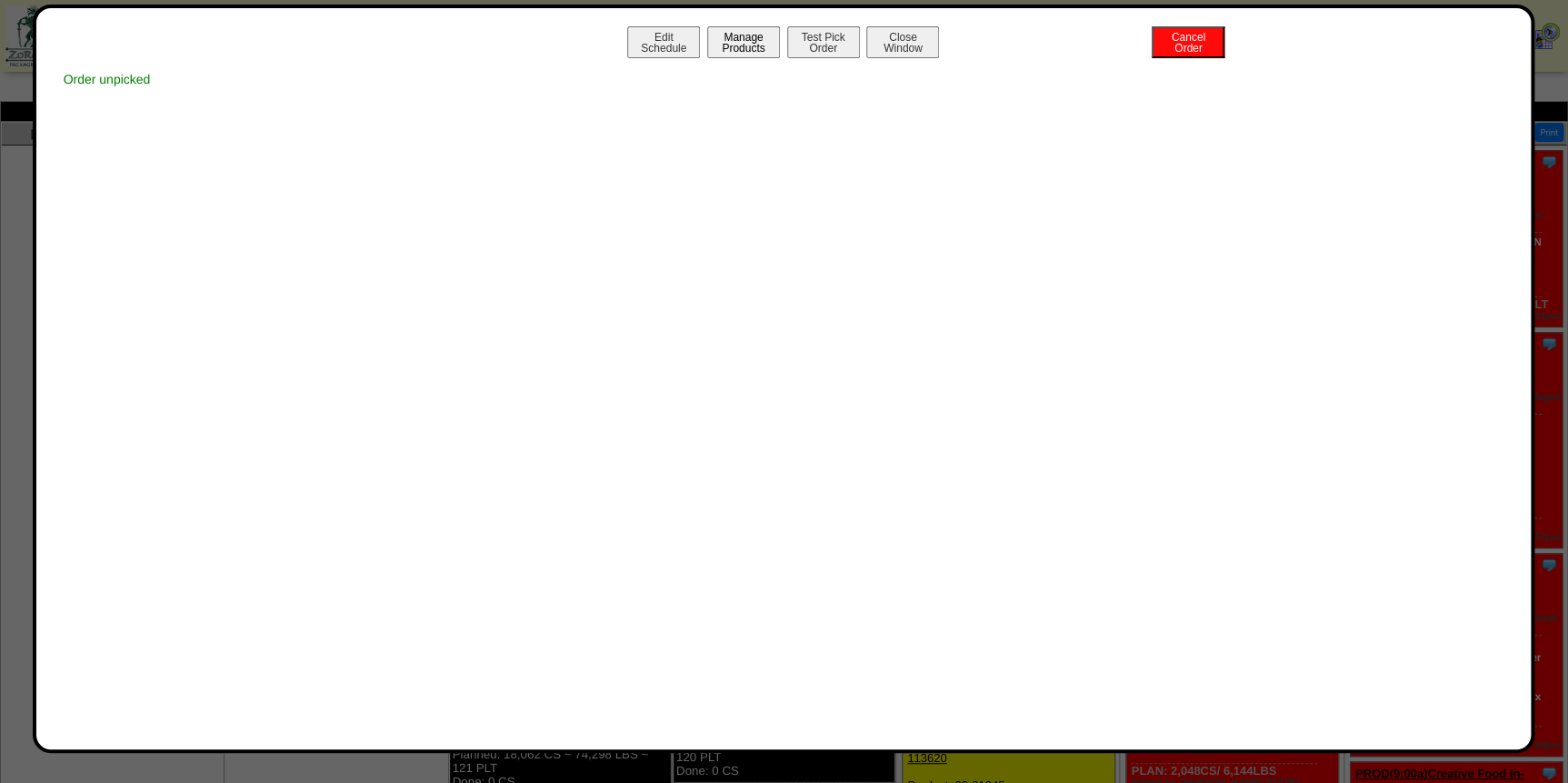 click on "Manage Products" at bounding box center [744, 42] 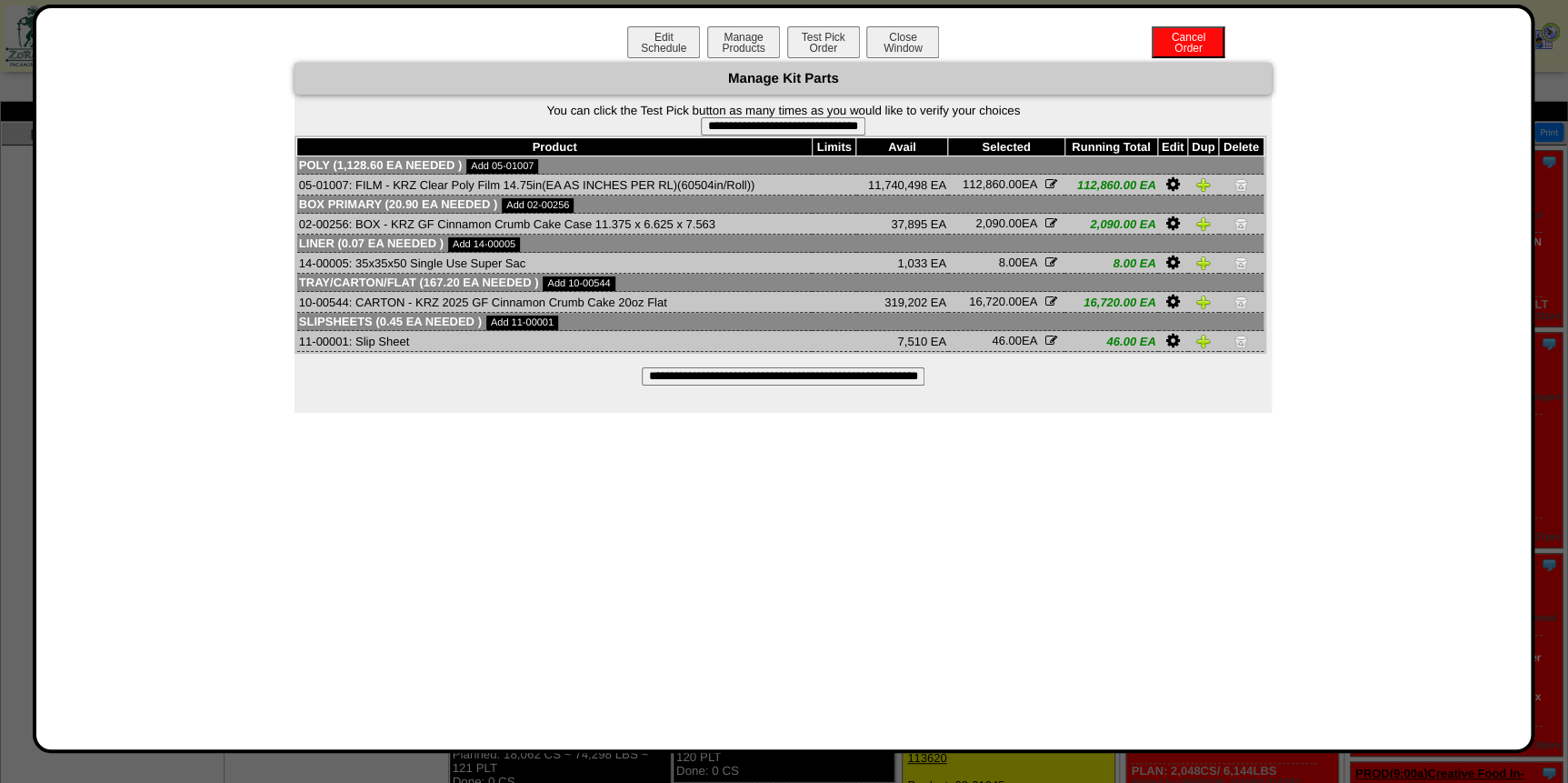 click on "**********" at bounding box center [783, 376] 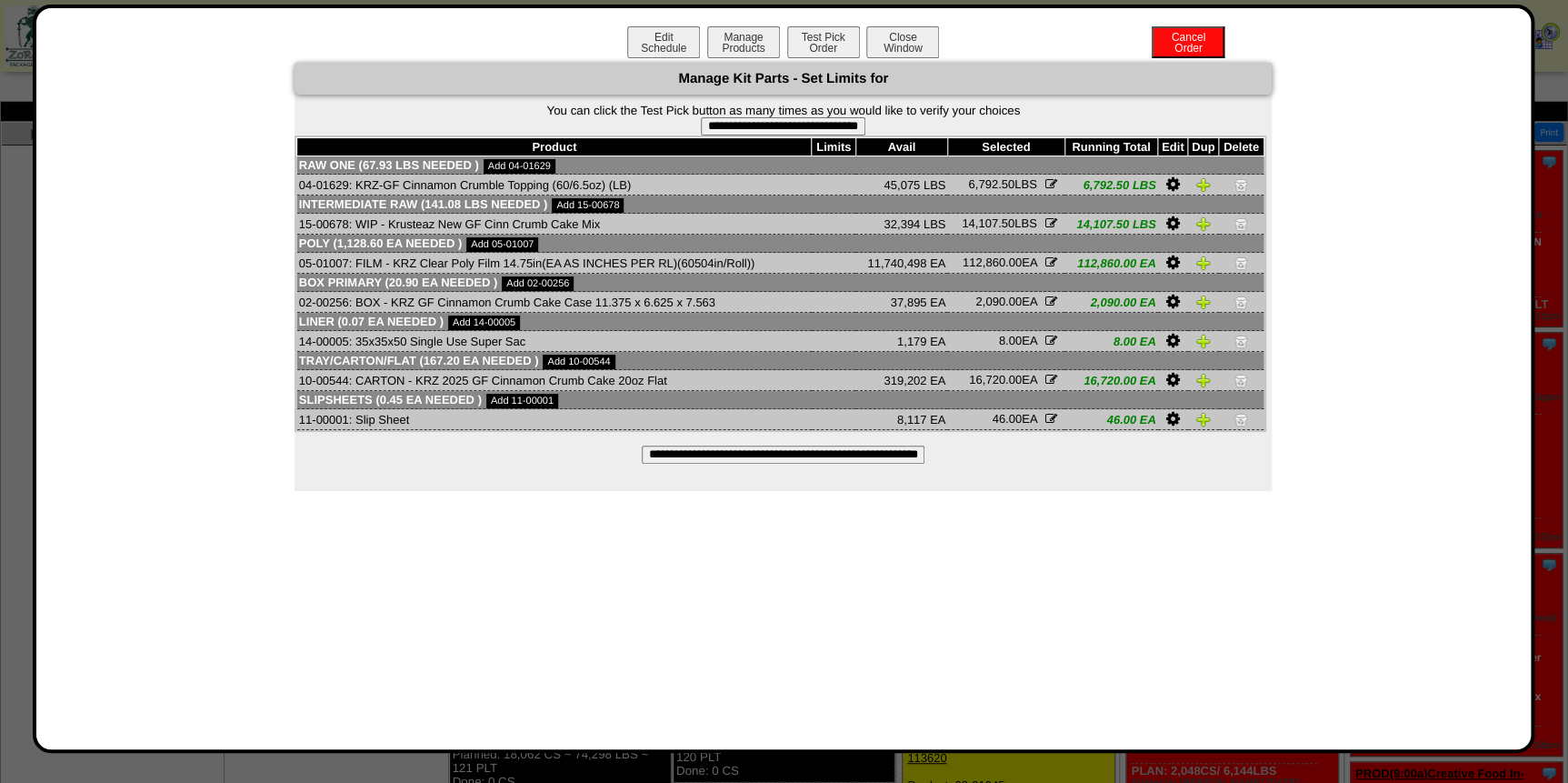 click at bounding box center [1241, 185] 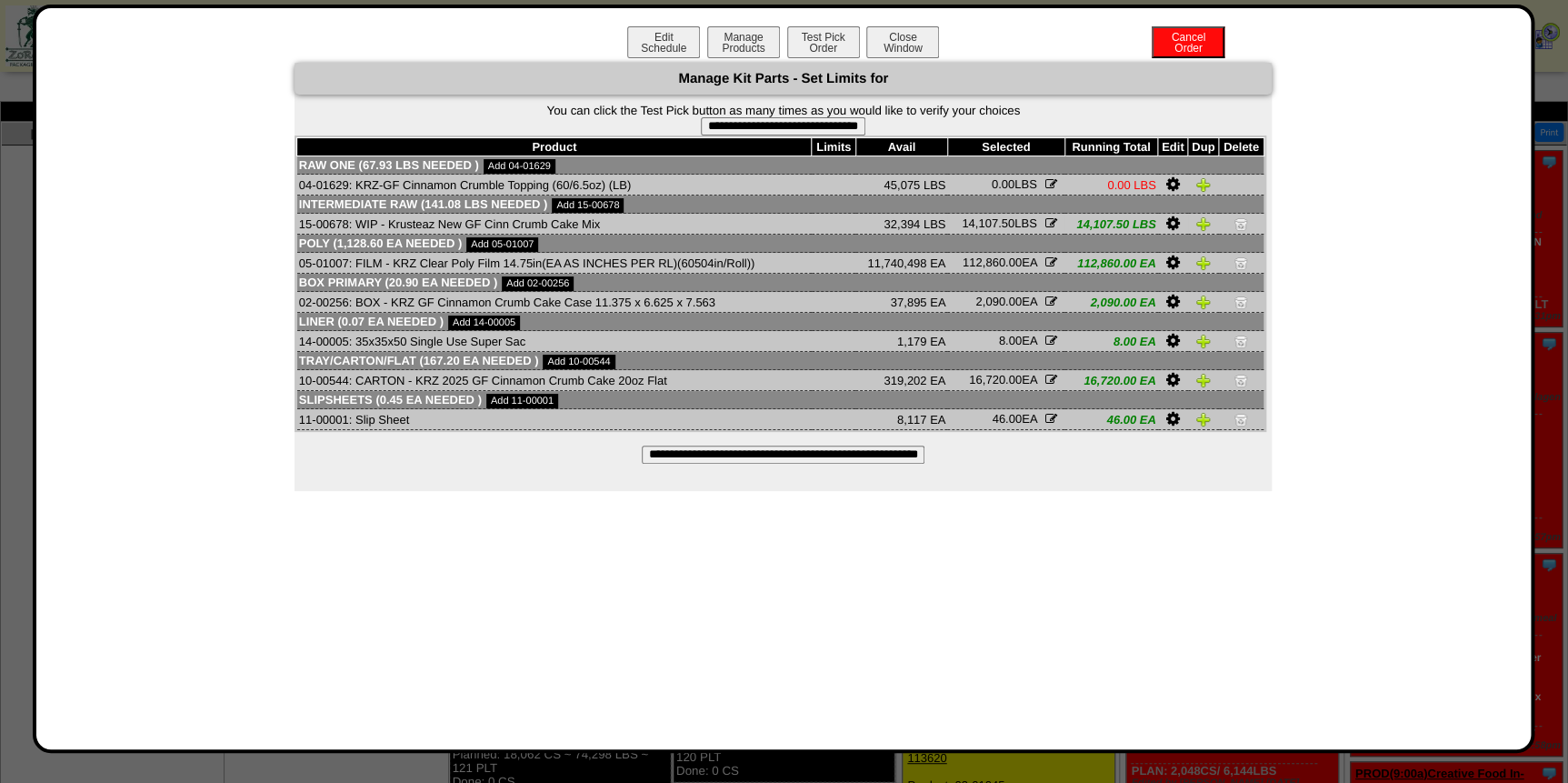 click at bounding box center [1241, 224] 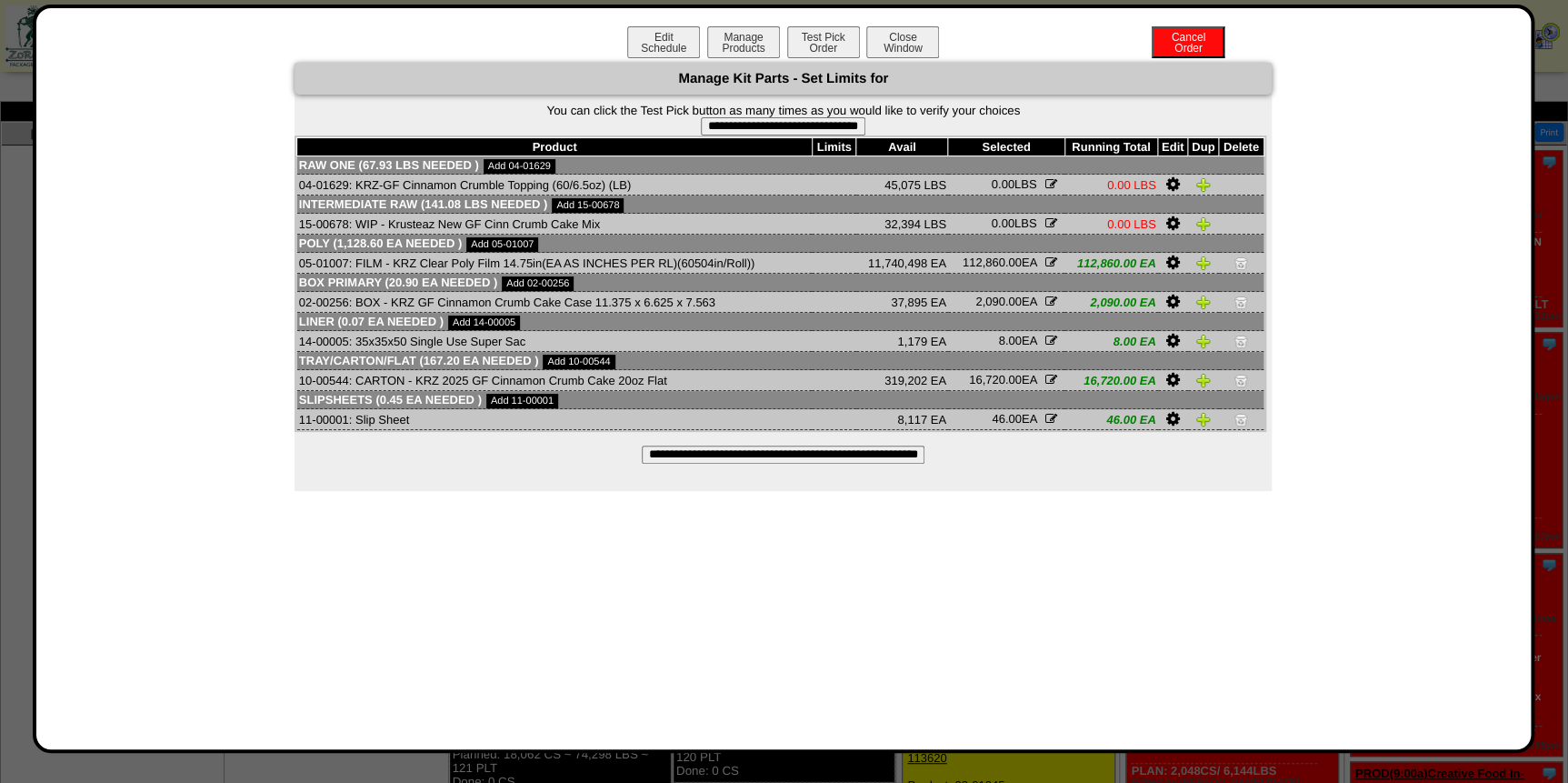 click on "**********" at bounding box center (783, 126) 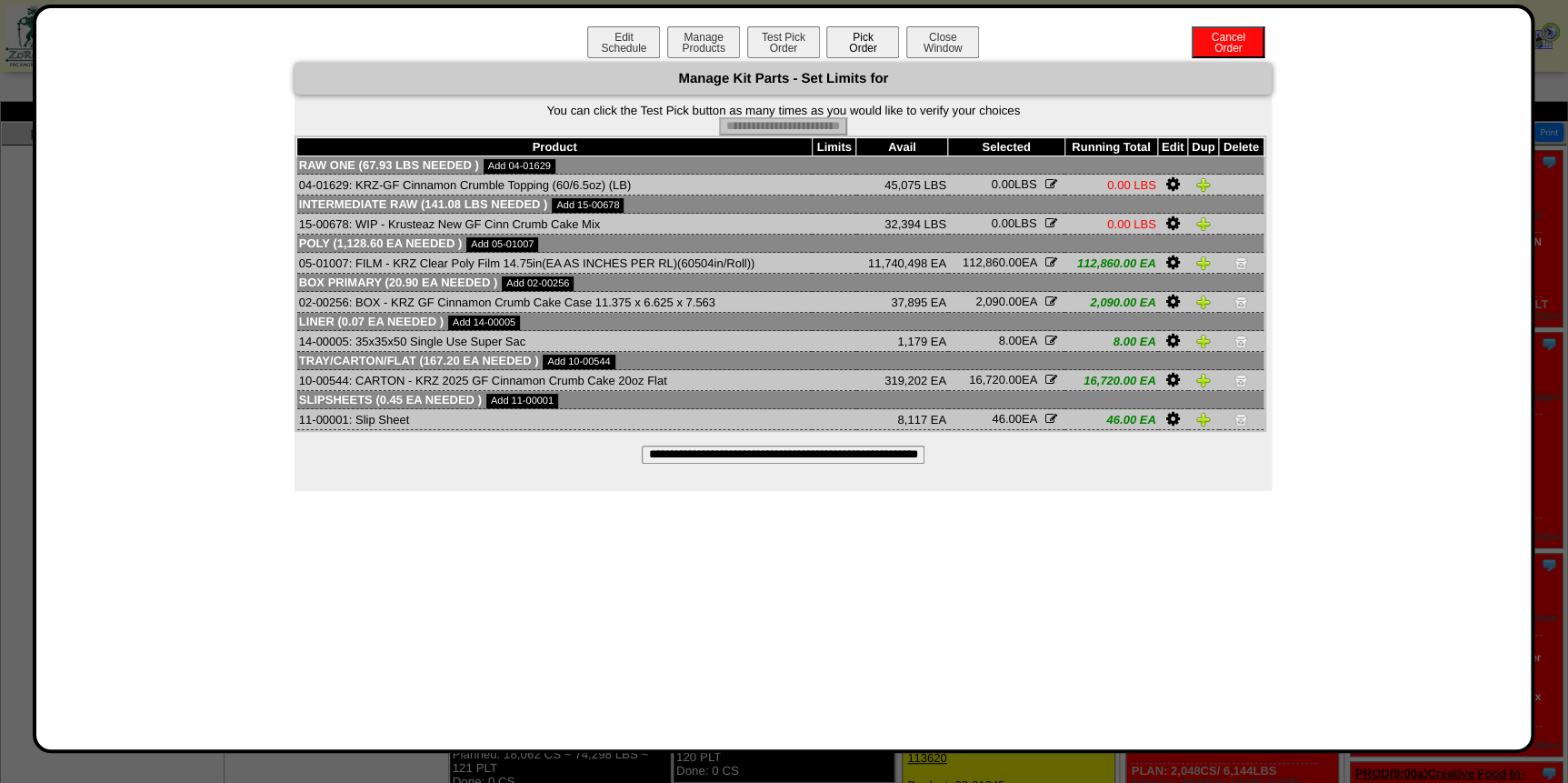 click on "Pick Order" at bounding box center [863, 42] 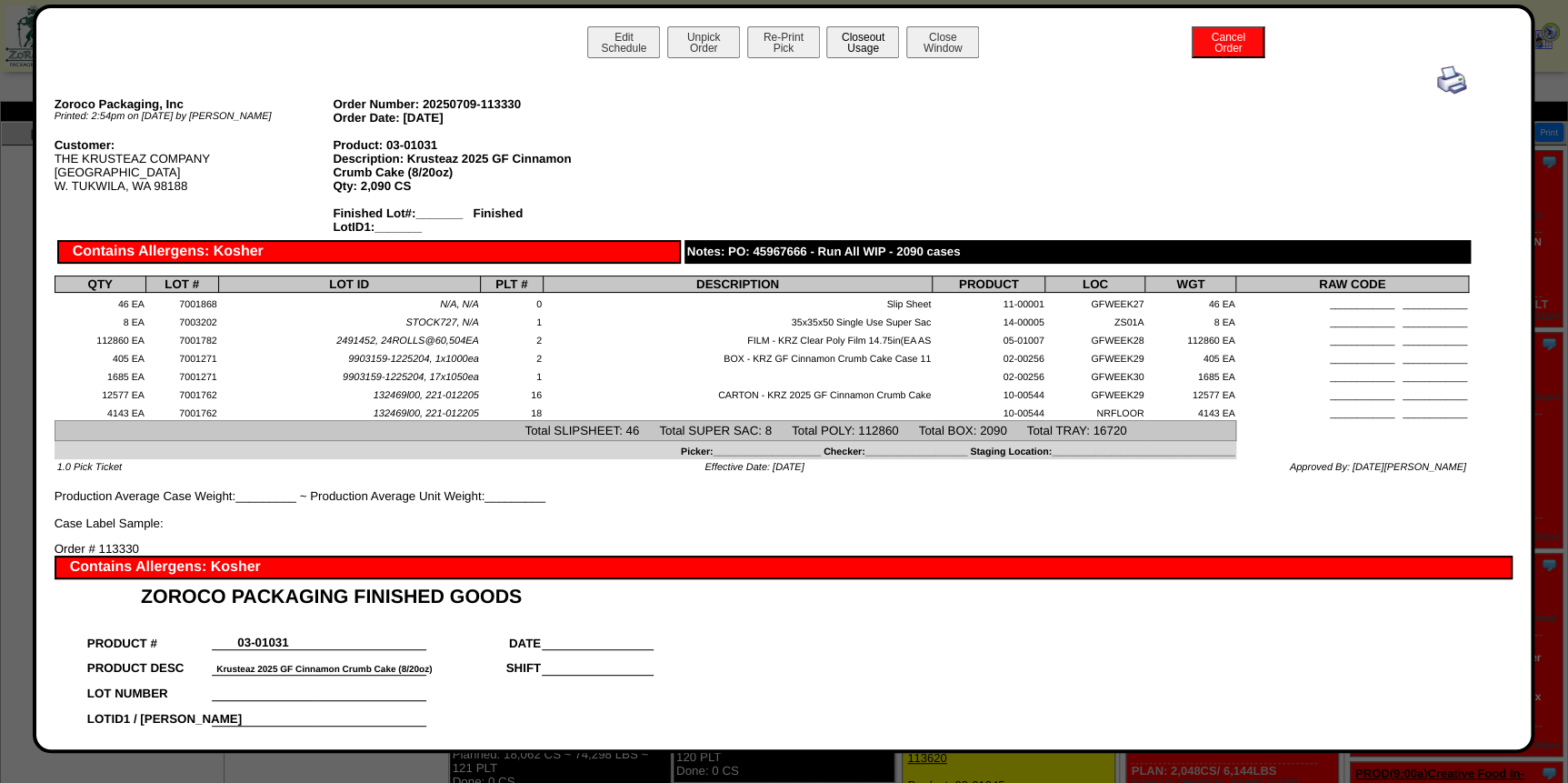 click on "Closeout Usage" at bounding box center (863, 42) 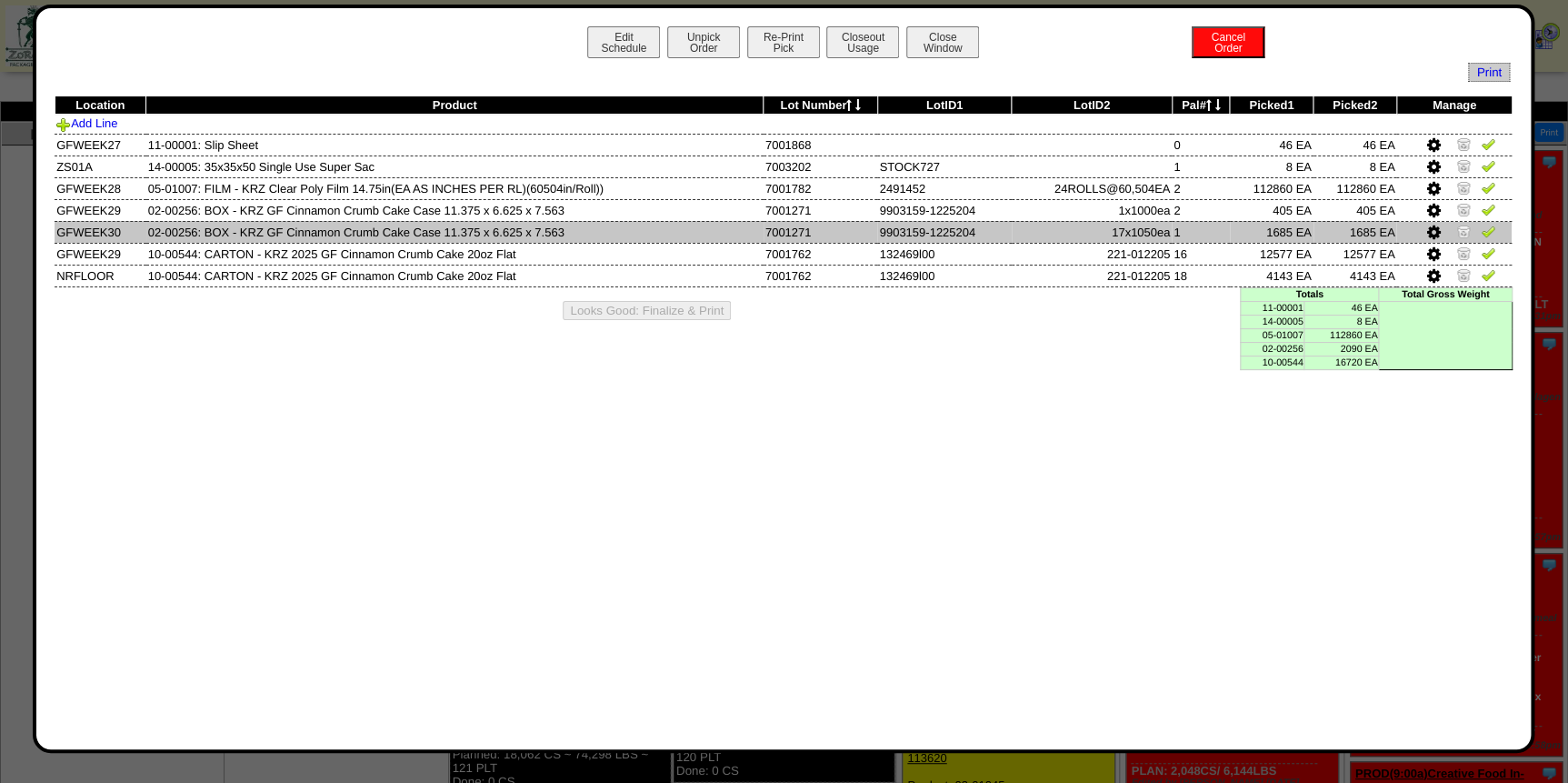 drag, startPoint x: 139, startPoint y: 230, endPoint x: 195, endPoint y: 233, distance: 56.0803 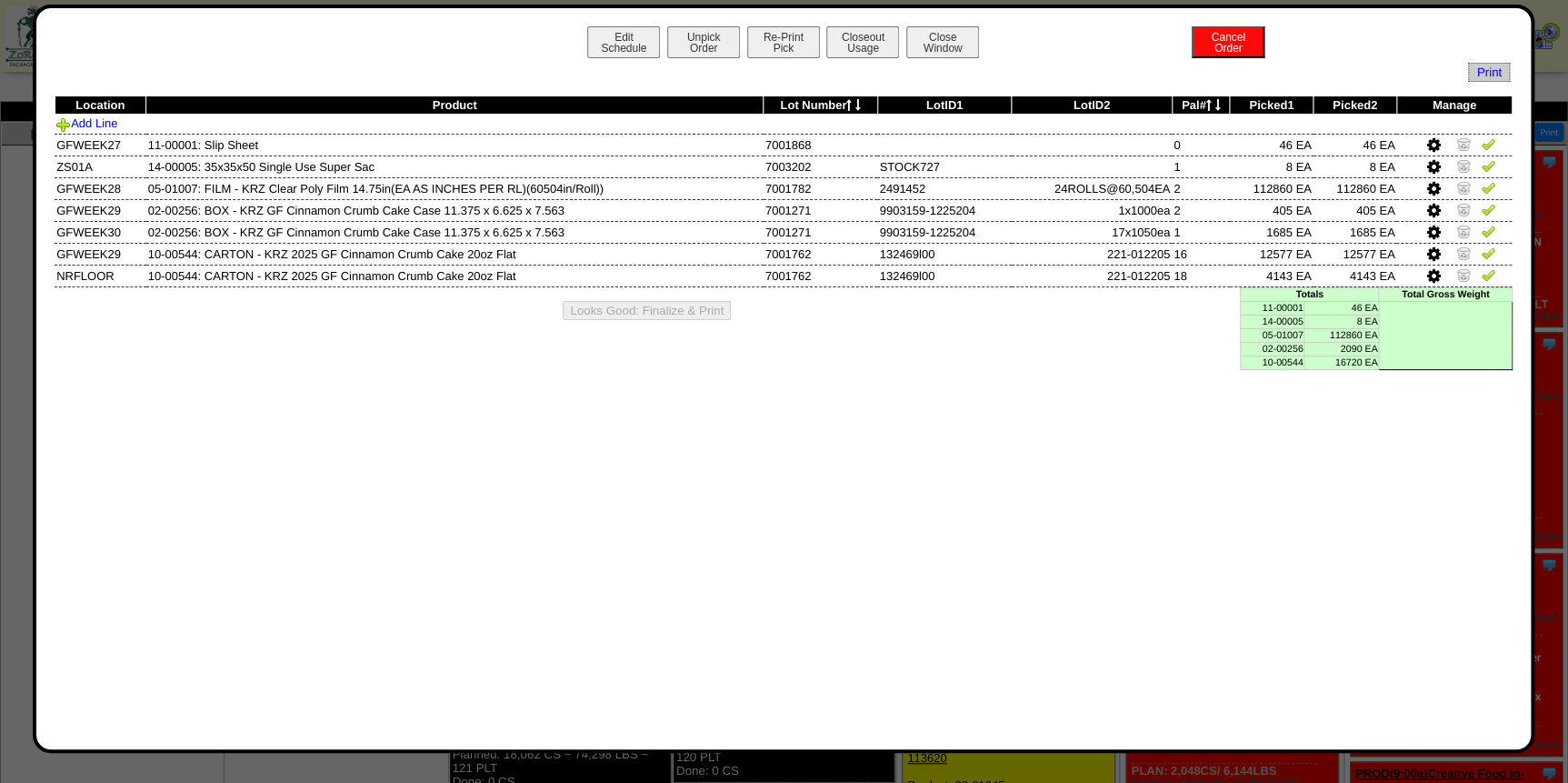click on "Edit Schedule
Unpick Order
Re-Print Pick
Closeout Usage
Cancel Order
Close Window
Print" at bounding box center [784, 378] 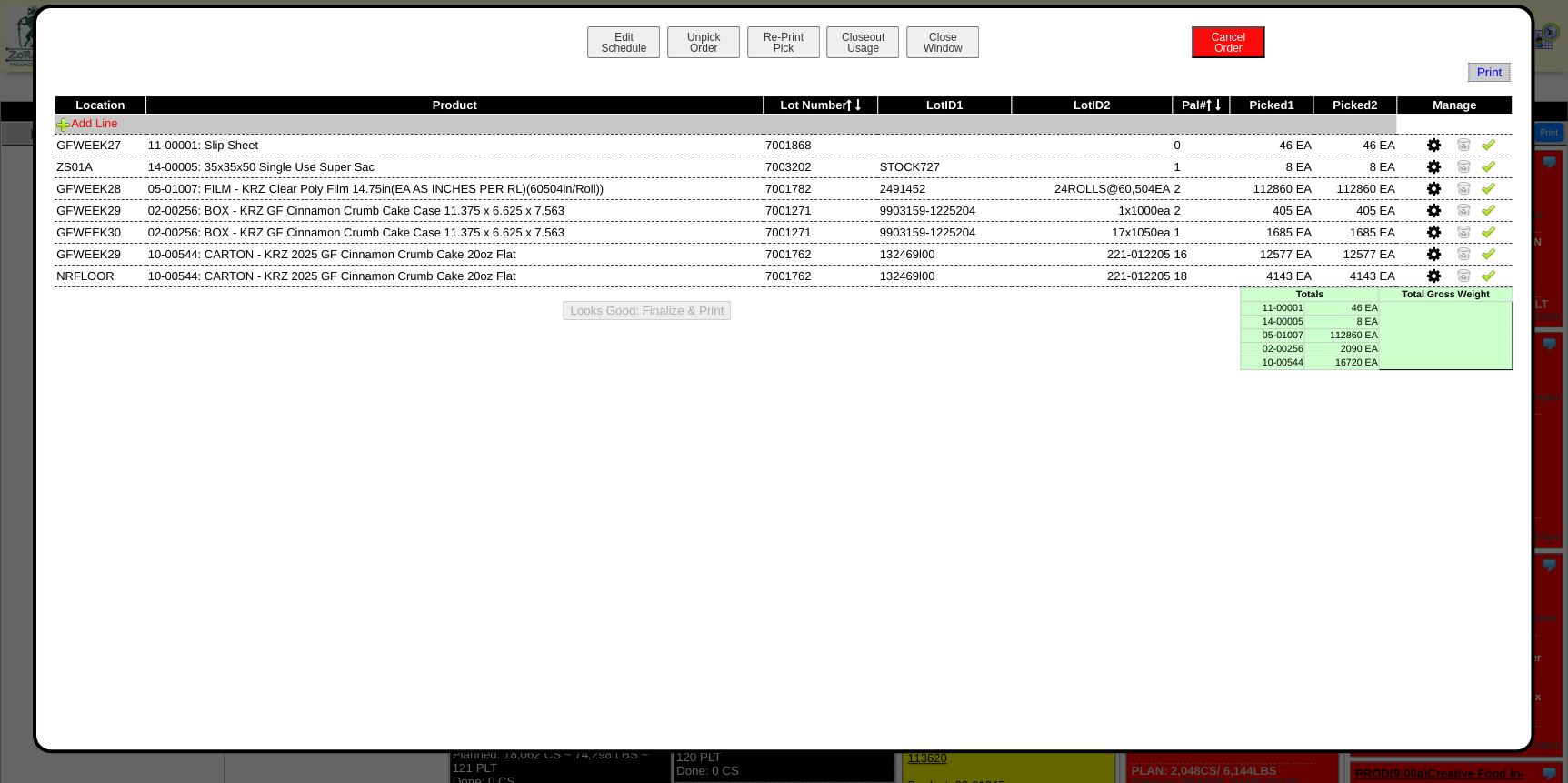 click on "Add Line" at bounding box center [86, 123] 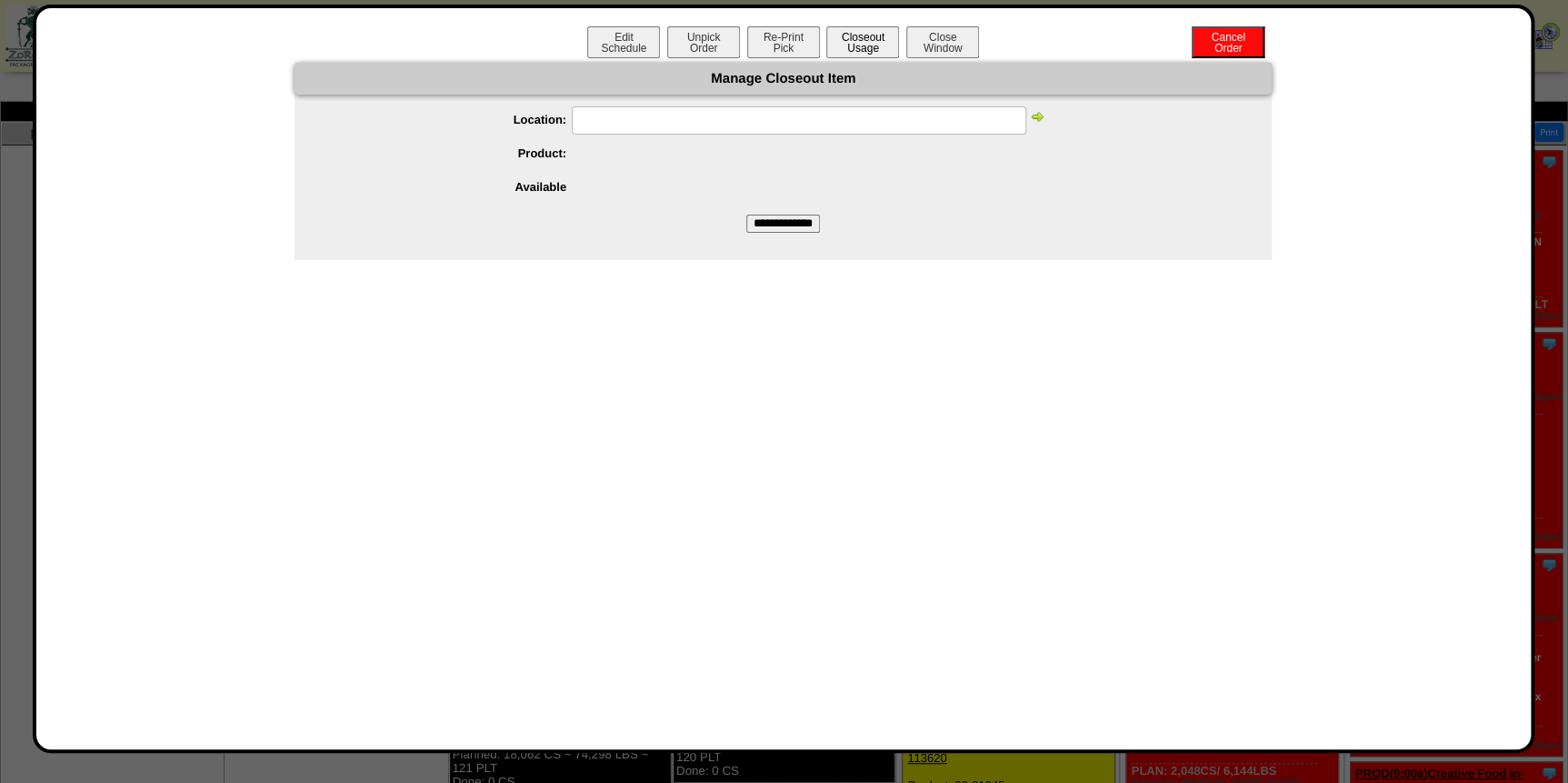 click on "Closeout Usage" at bounding box center [863, 42] 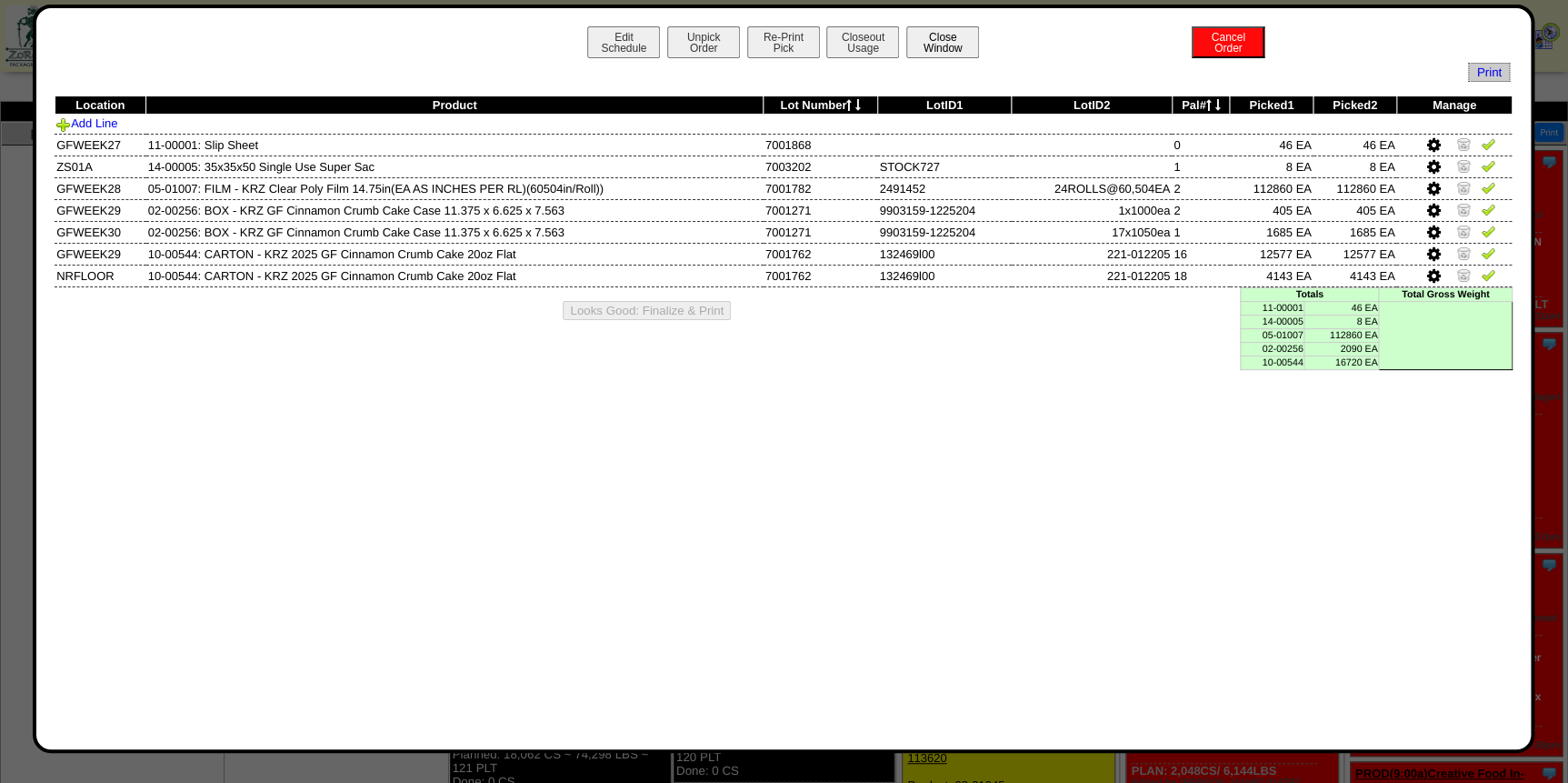 click on "Close Window" at bounding box center [943, 42] 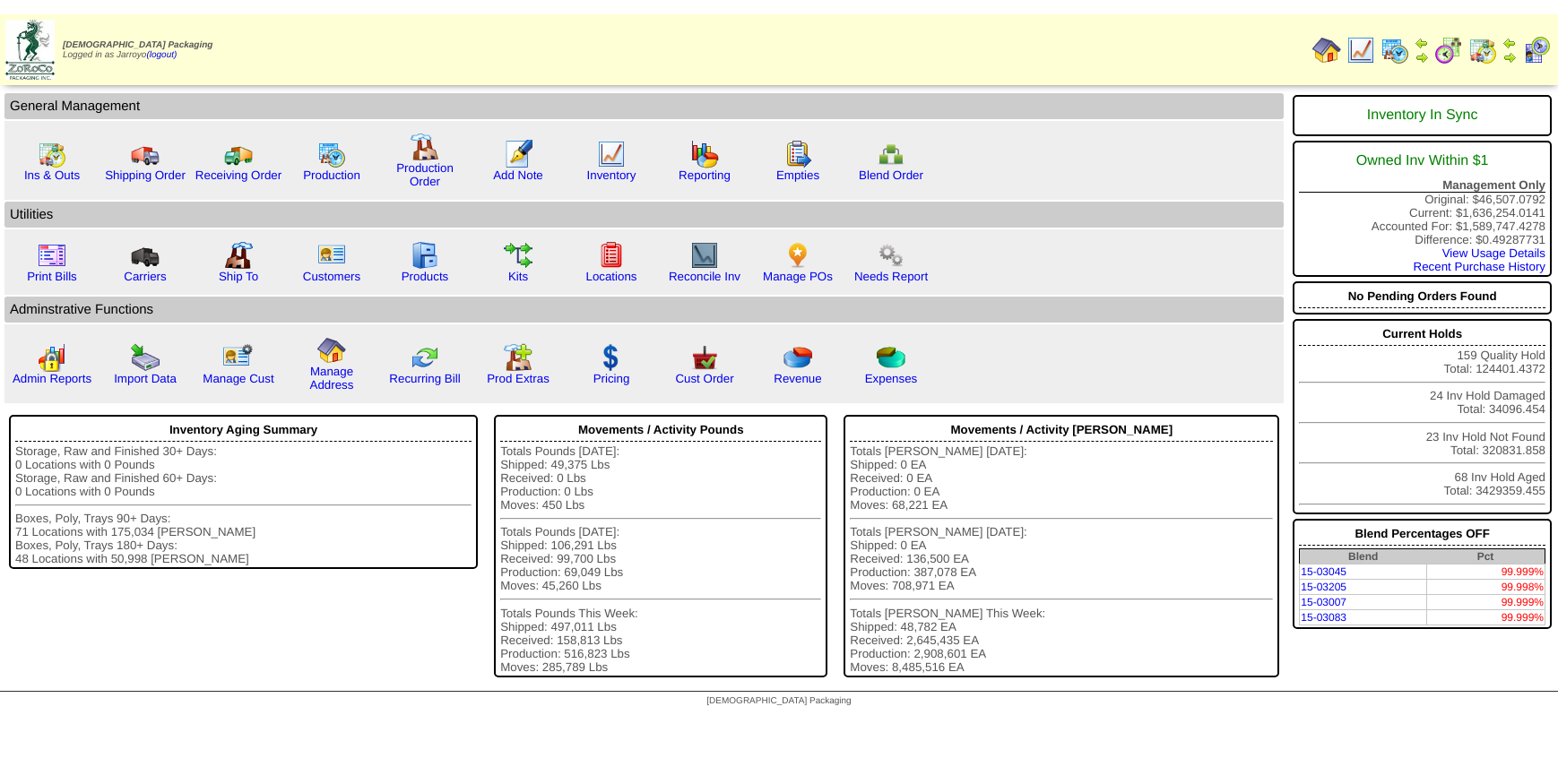 scroll, scrollTop: 0, scrollLeft: 0, axis: both 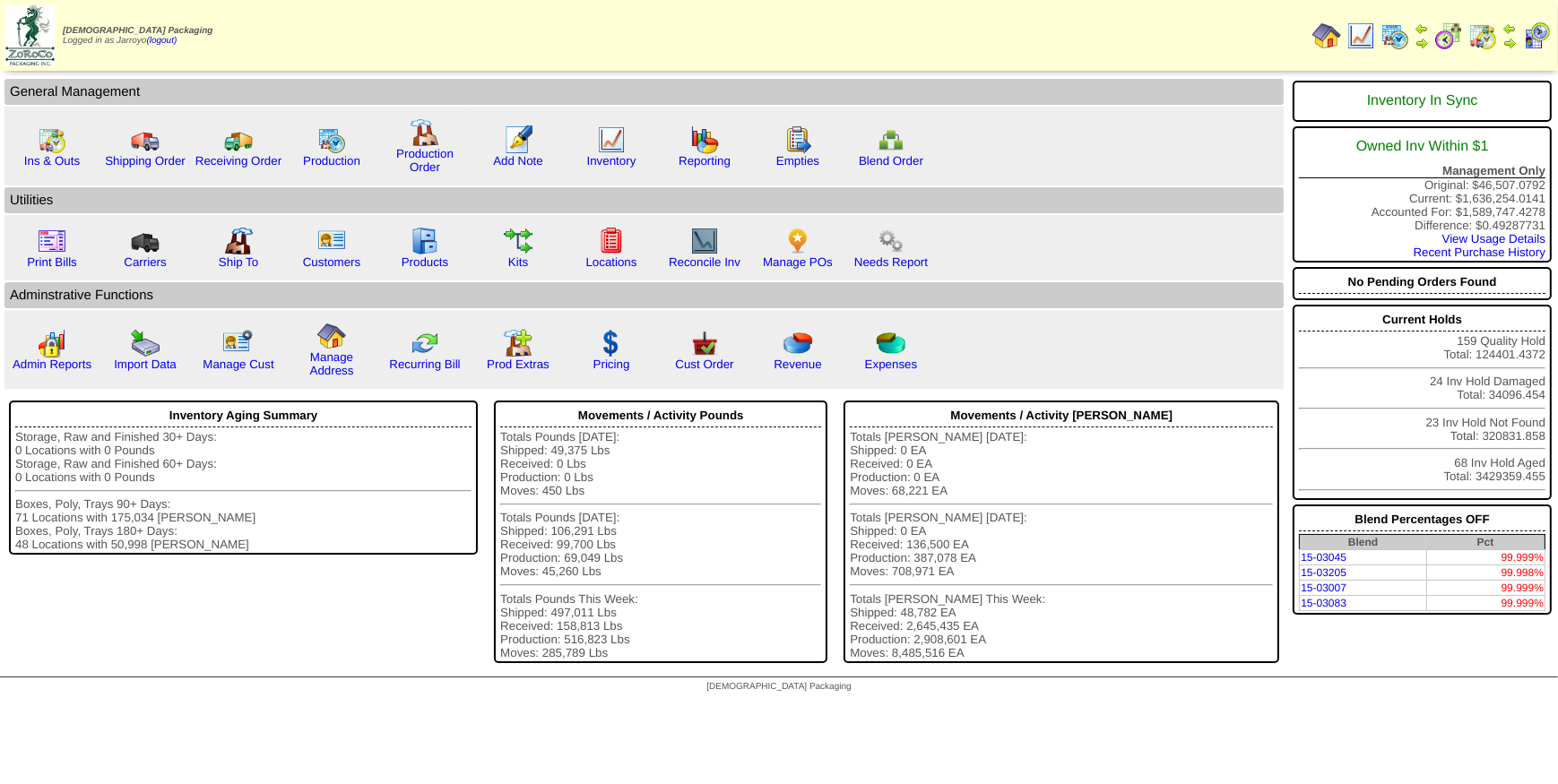 click at bounding box center [1361, 36] 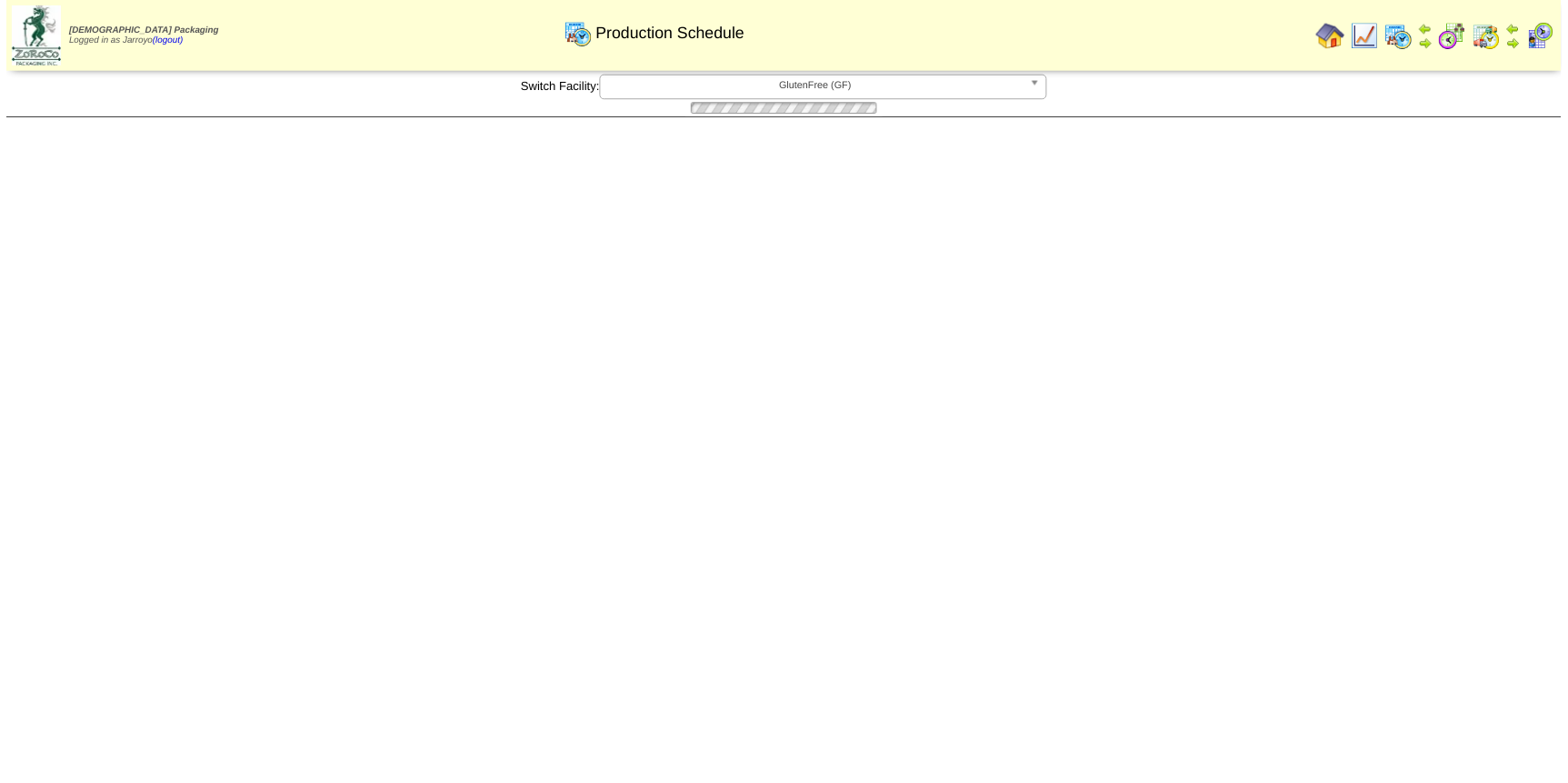 scroll, scrollTop: 0, scrollLeft: 0, axis: both 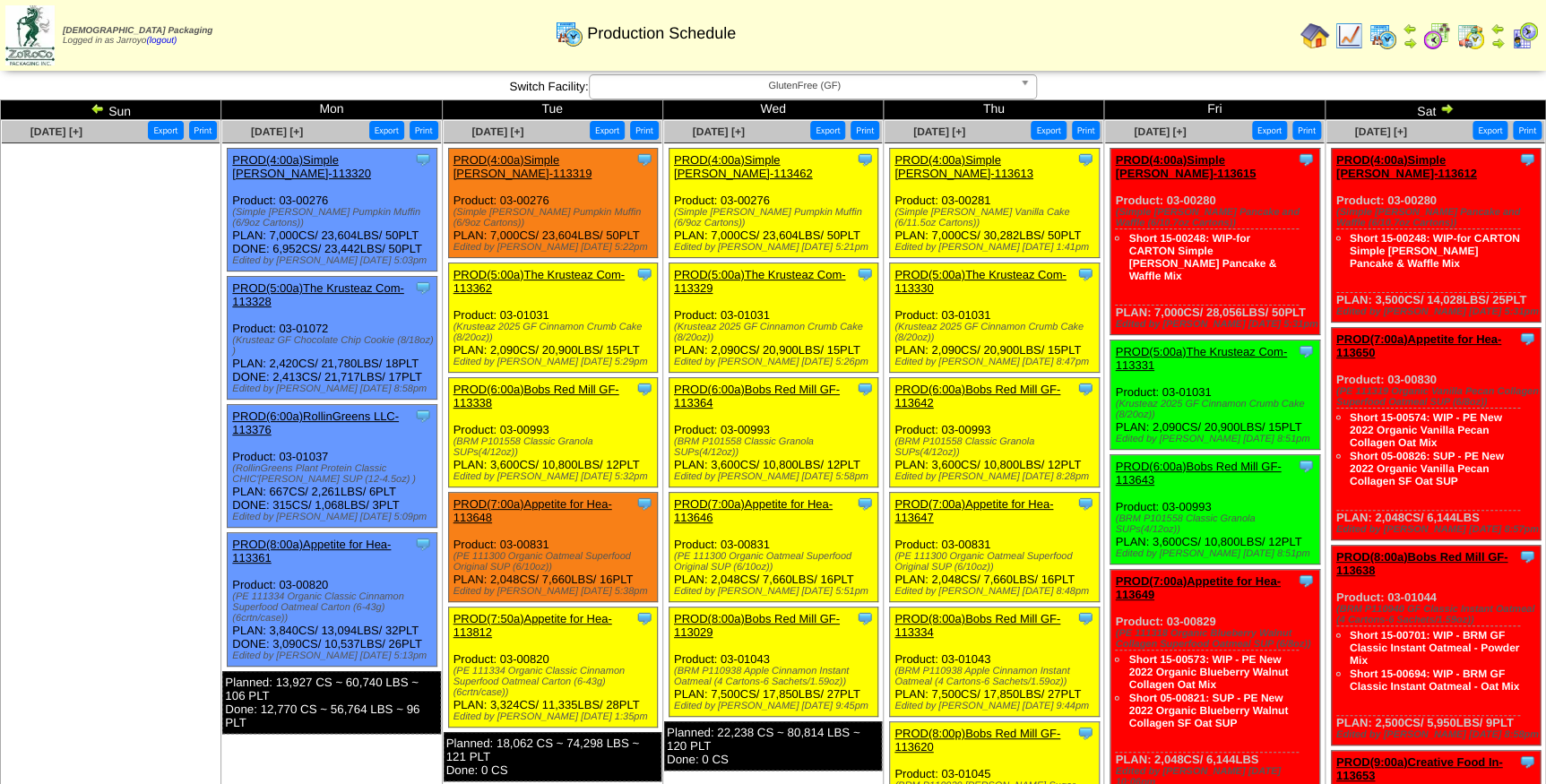 click on "PROD(5:00a)The Krusteaz Com-113330" at bounding box center [980, 281] 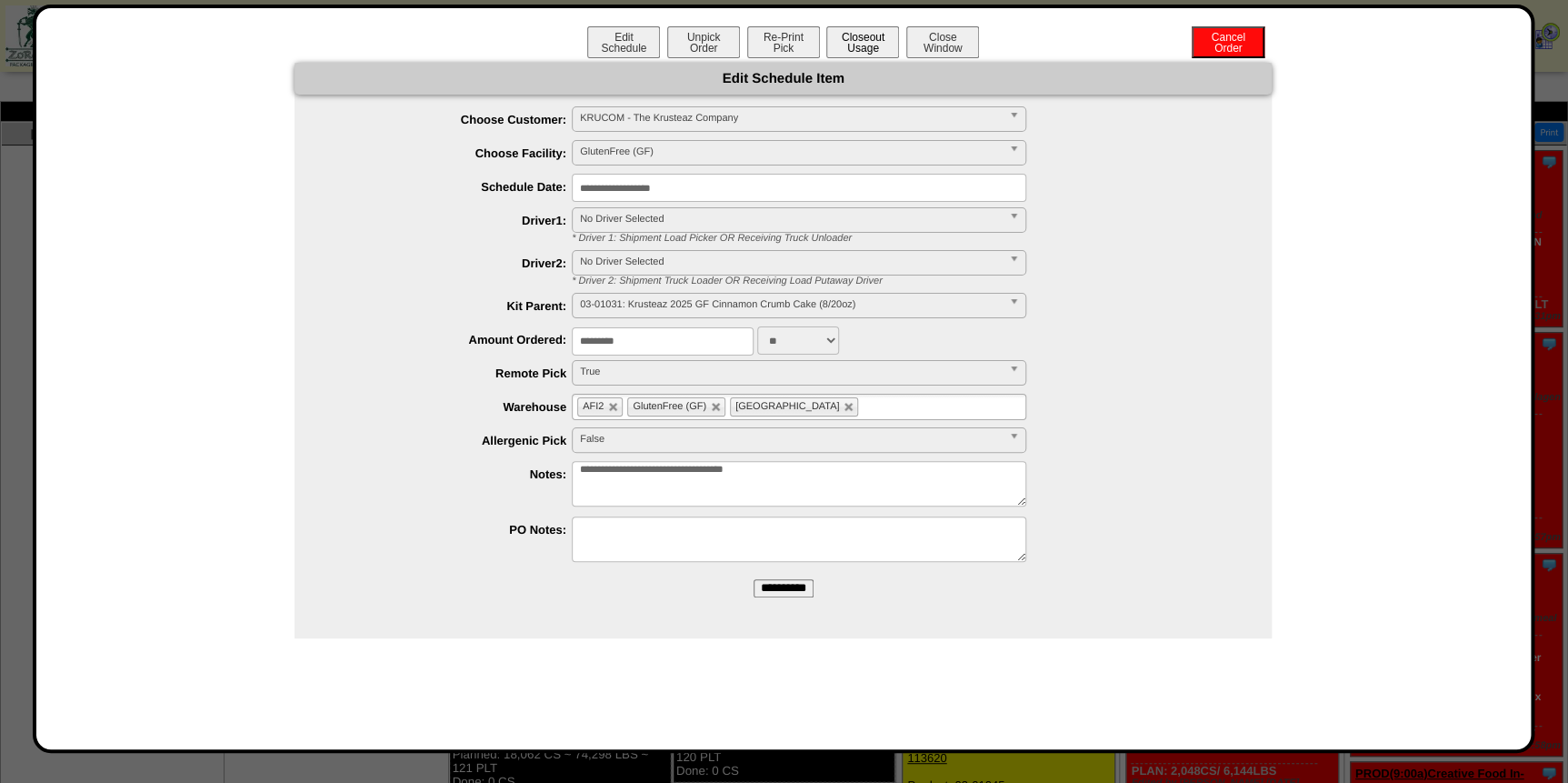 click on "Closeout Usage" at bounding box center (863, 42) 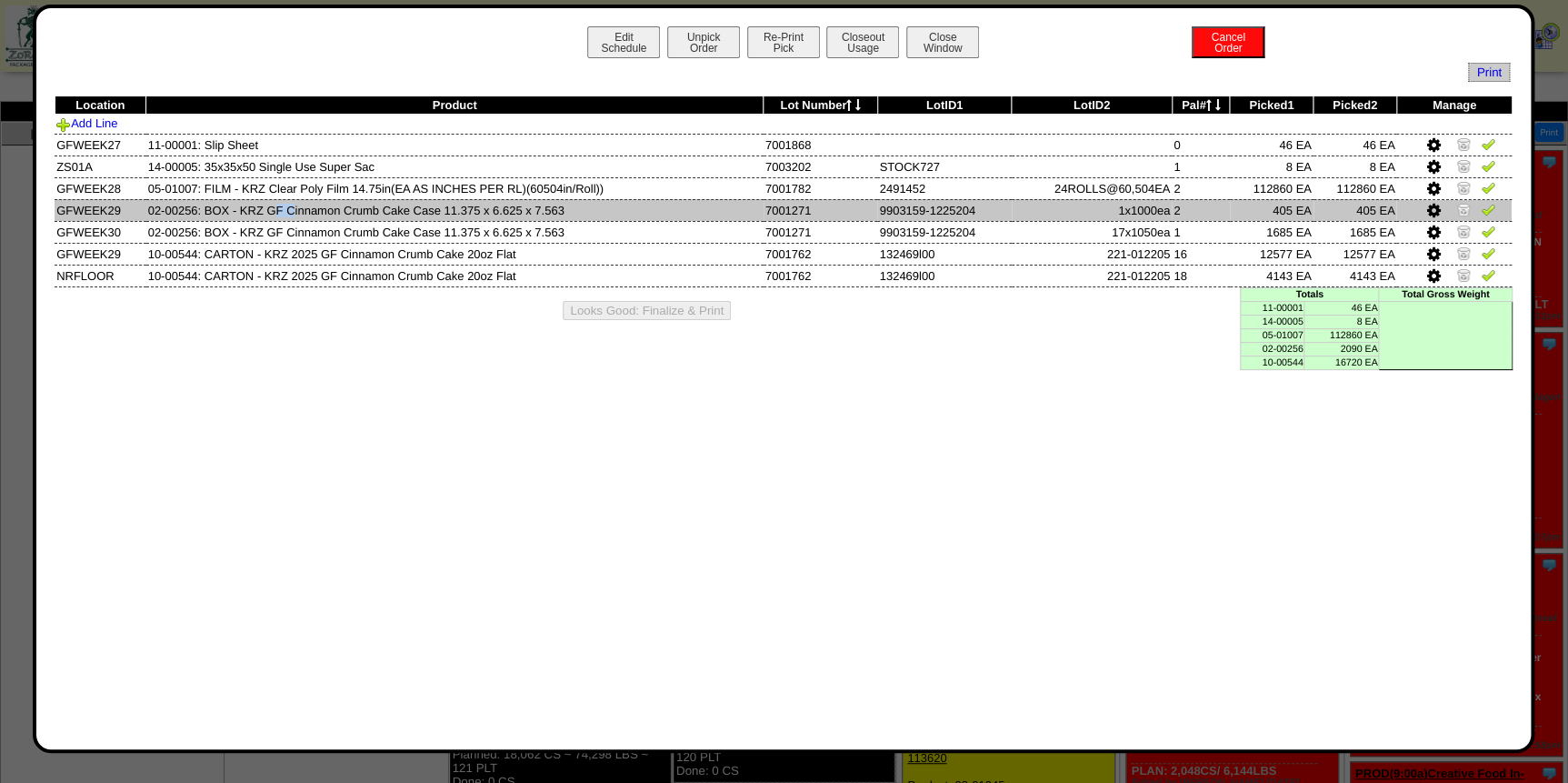drag, startPoint x: 145, startPoint y: 204, endPoint x: 190, endPoint y: 208, distance: 45.17743 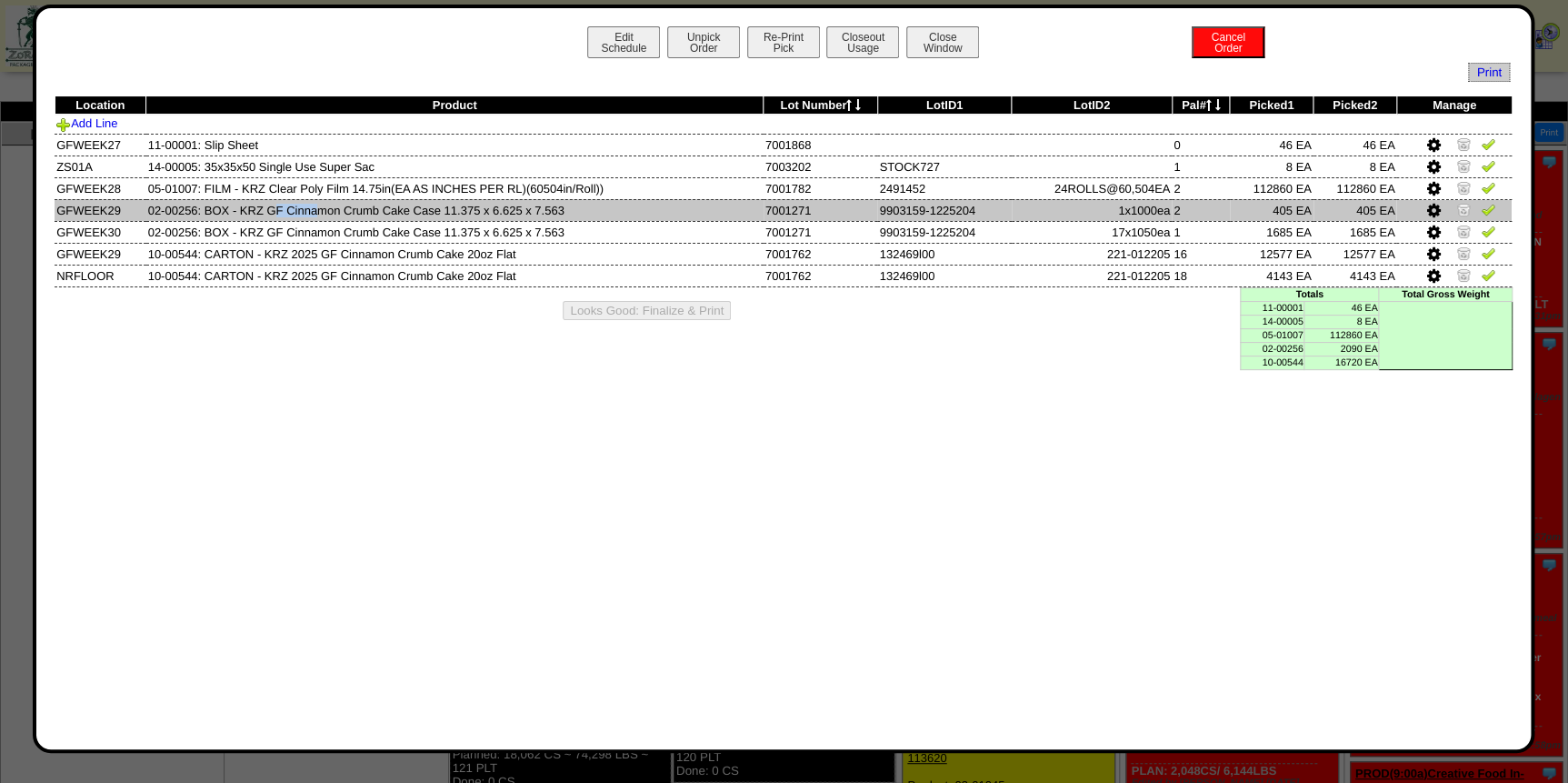 click on "02-00256: BOX - KRZ GF Cinnamon Crumb Cake Case 11.375 x 6.625 x 7.563" at bounding box center (454, 210) 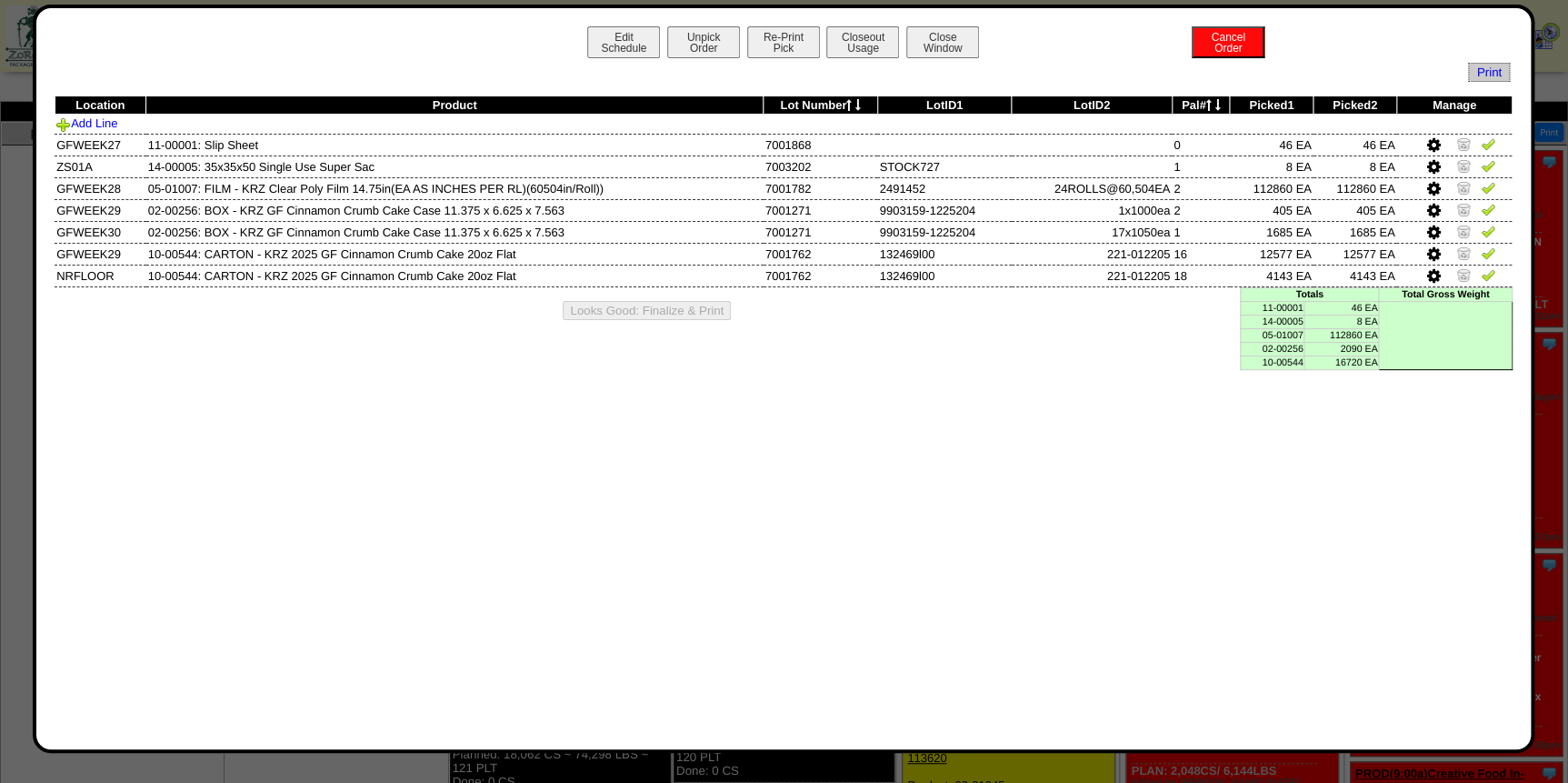 click on "Edit Schedule
Unpick Order
Re-Print Pick
Closeout Usage
Cancel Order
Close Window
Print" at bounding box center [784, 378] 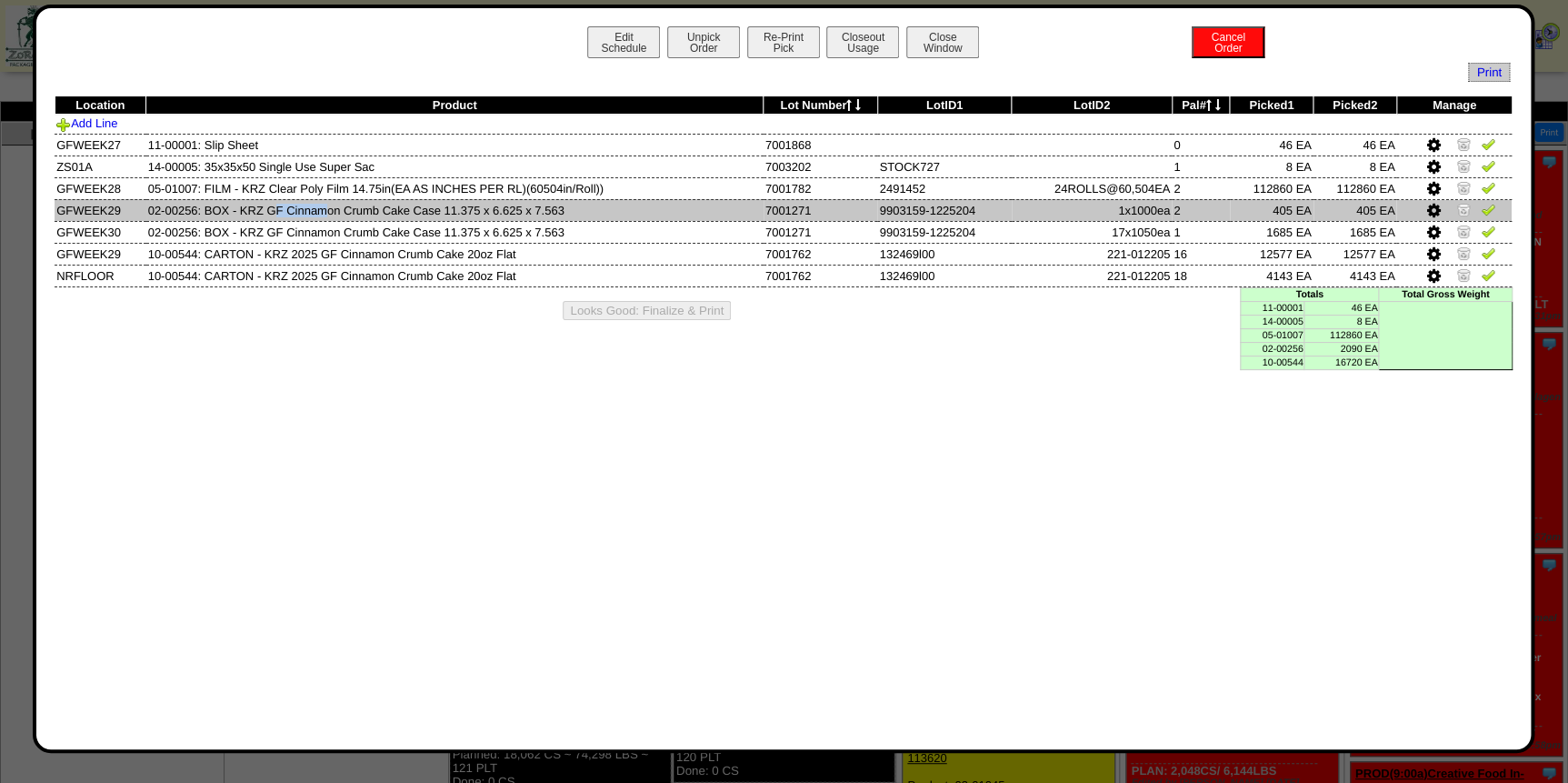drag, startPoint x: 145, startPoint y: 207, endPoint x: 194, endPoint y: 205, distance: 49.0408 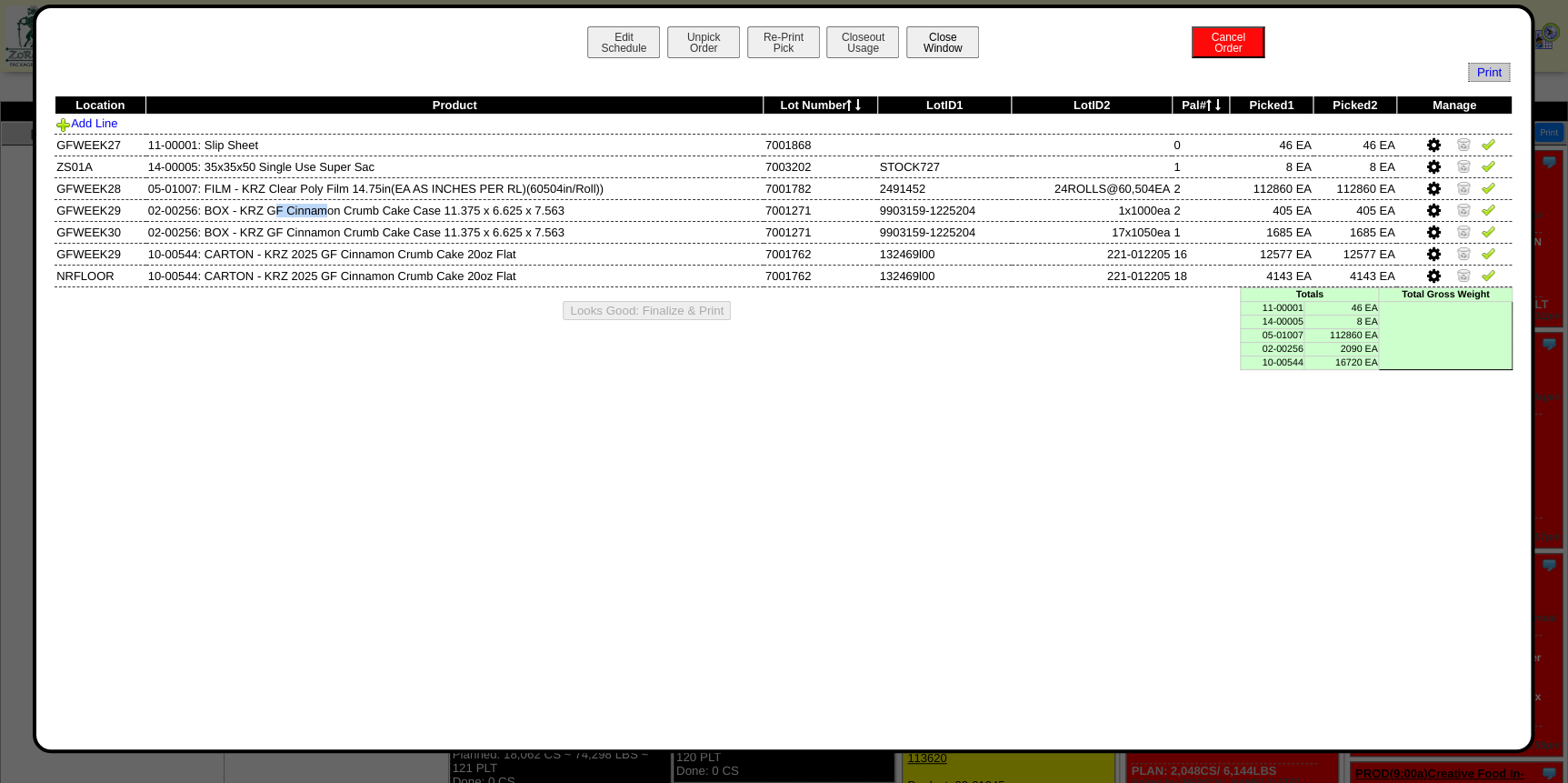 click on "Close Window" at bounding box center [943, 42] 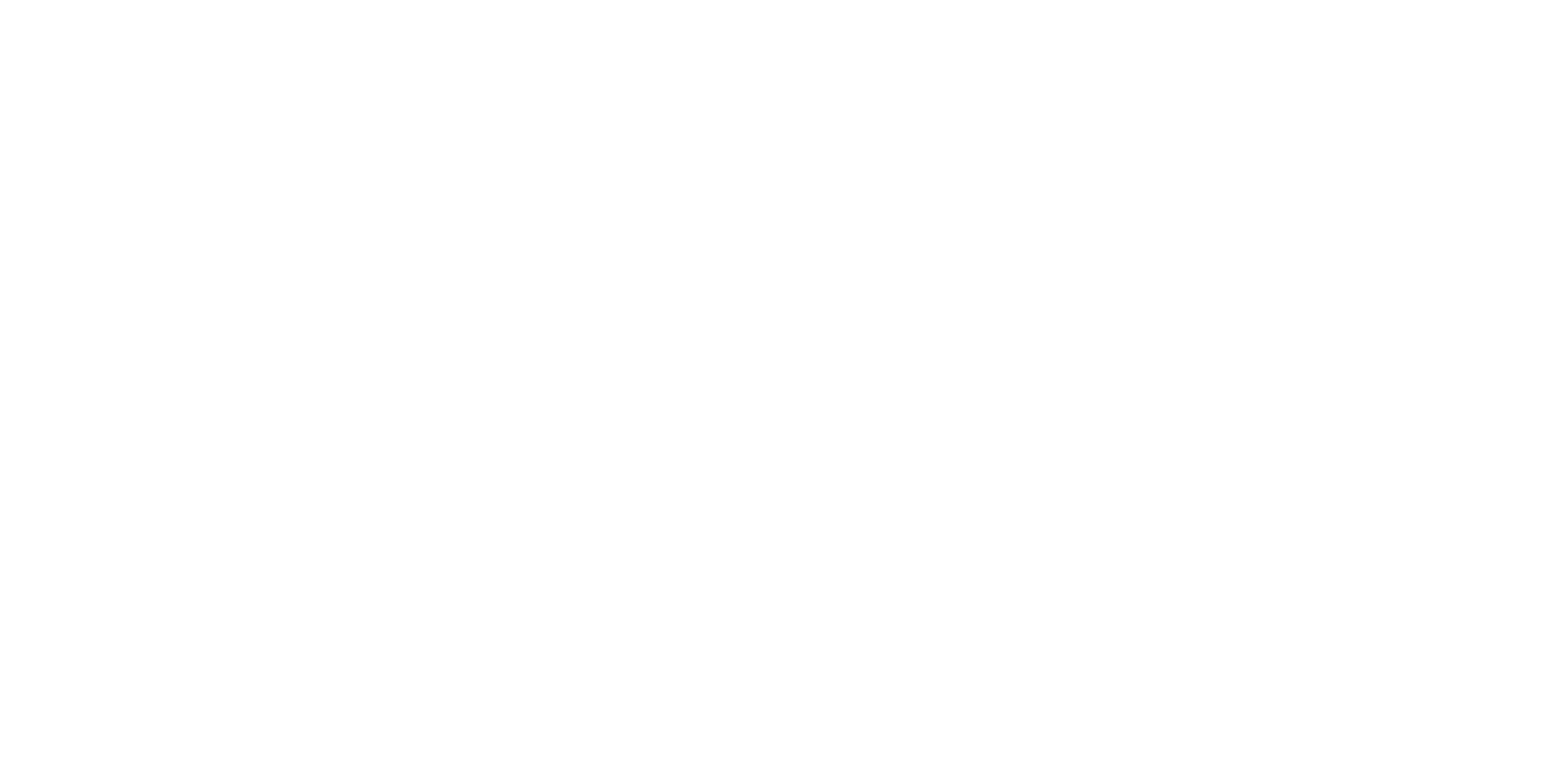 scroll, scrollTop: 0, scrollLeft: 0, axis: both 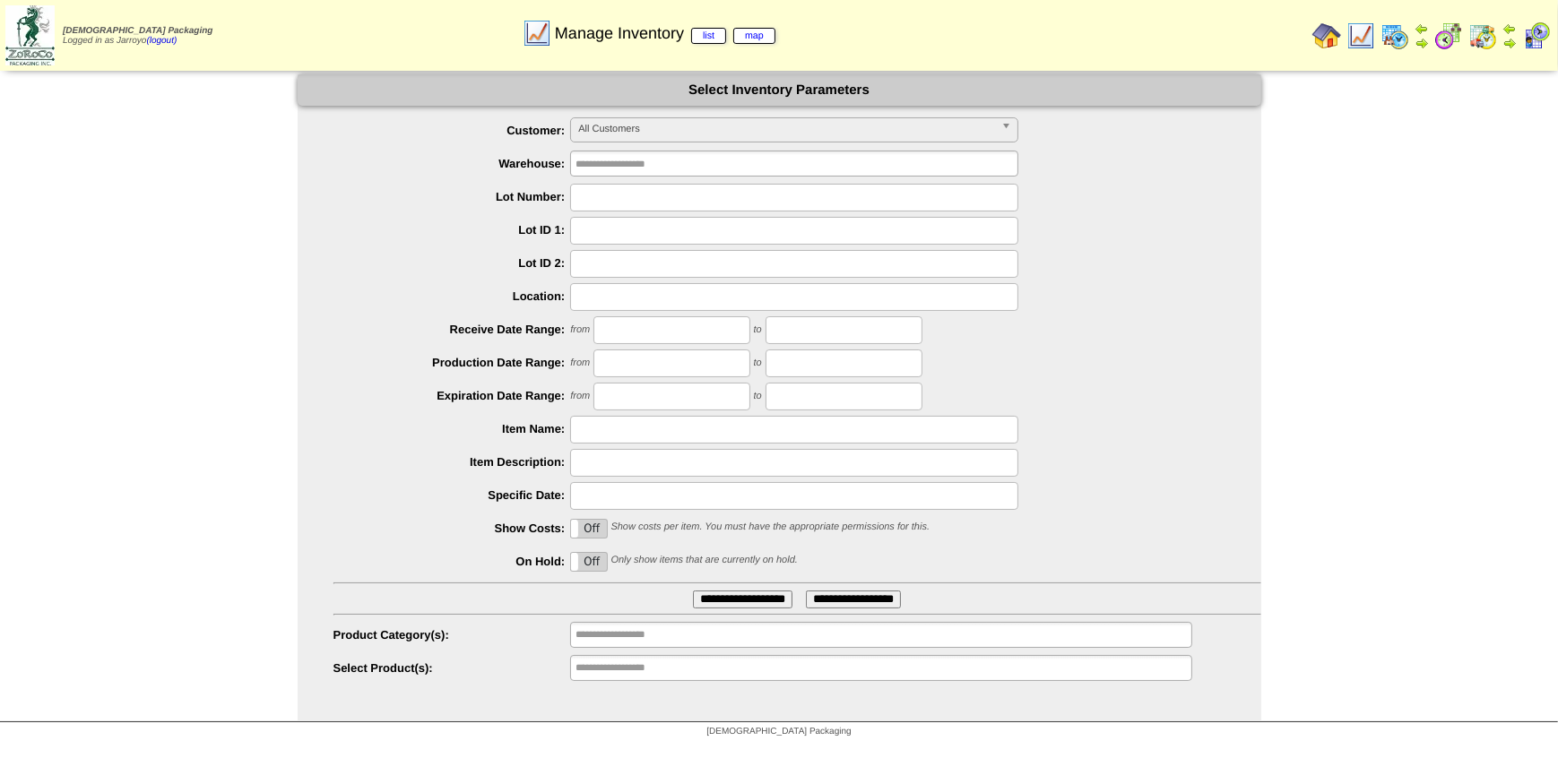click on "**********" at bounding box center (779, 398) 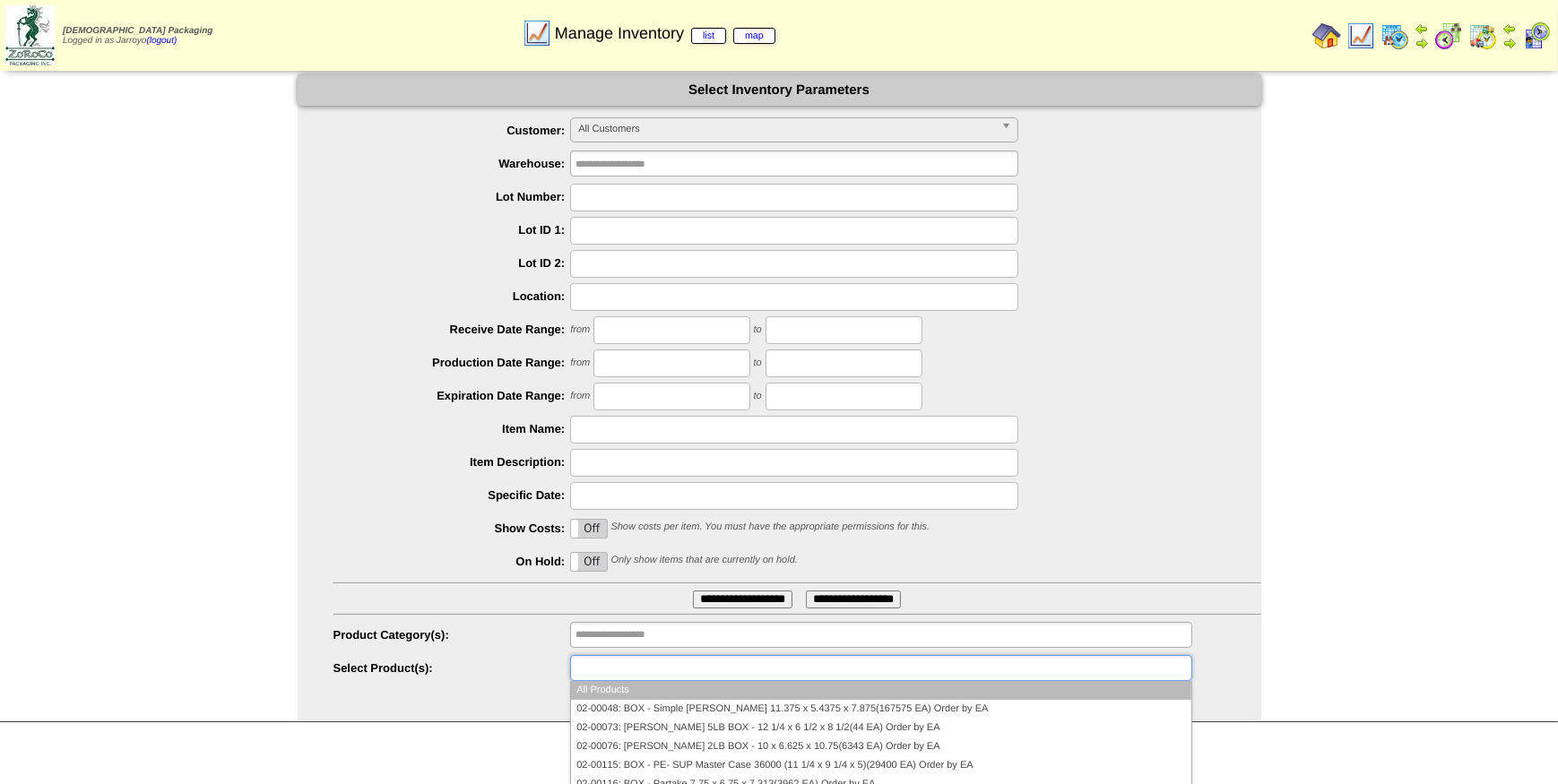 click at bounding box center (797, 297) 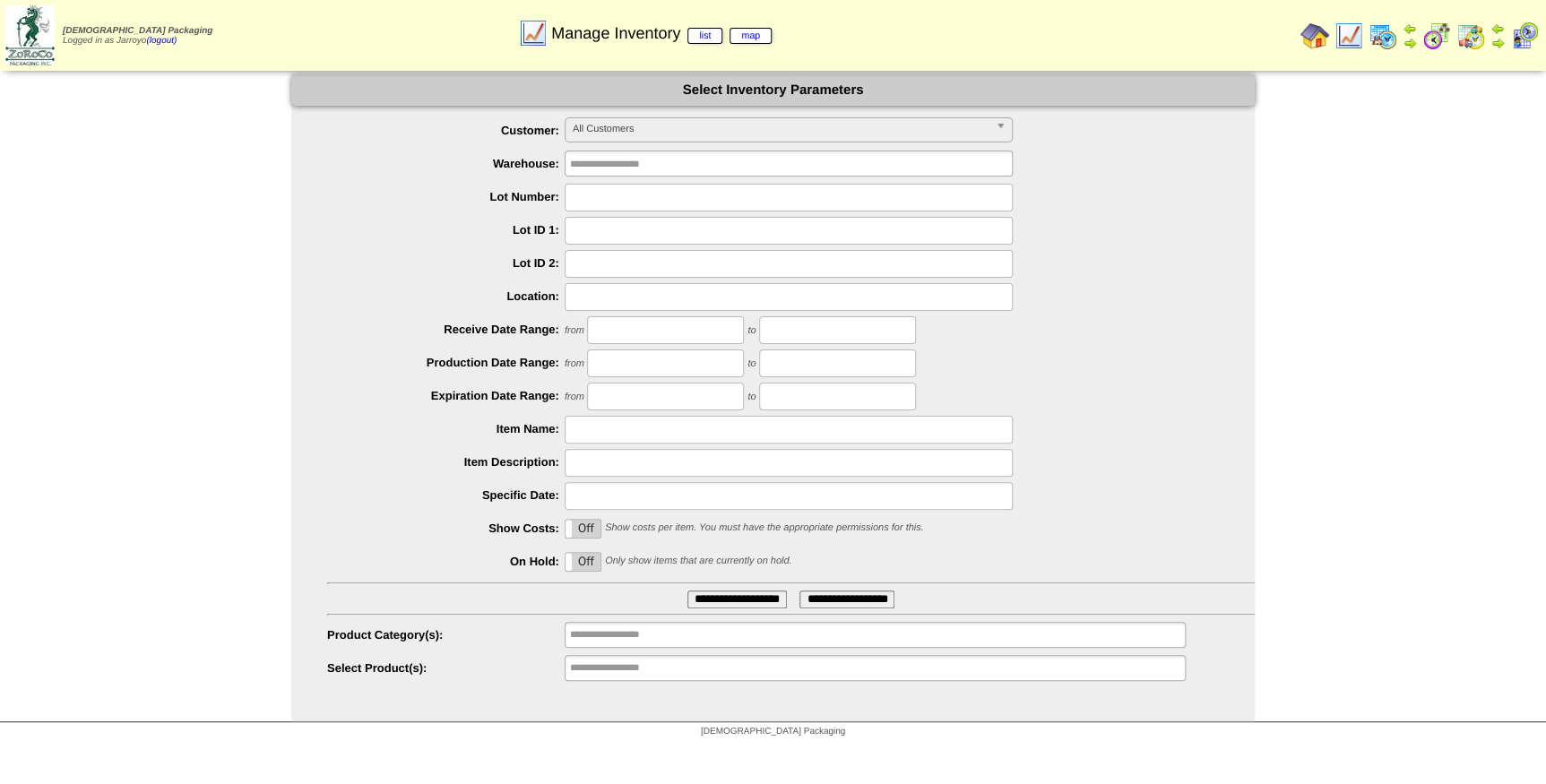 paste on "********" 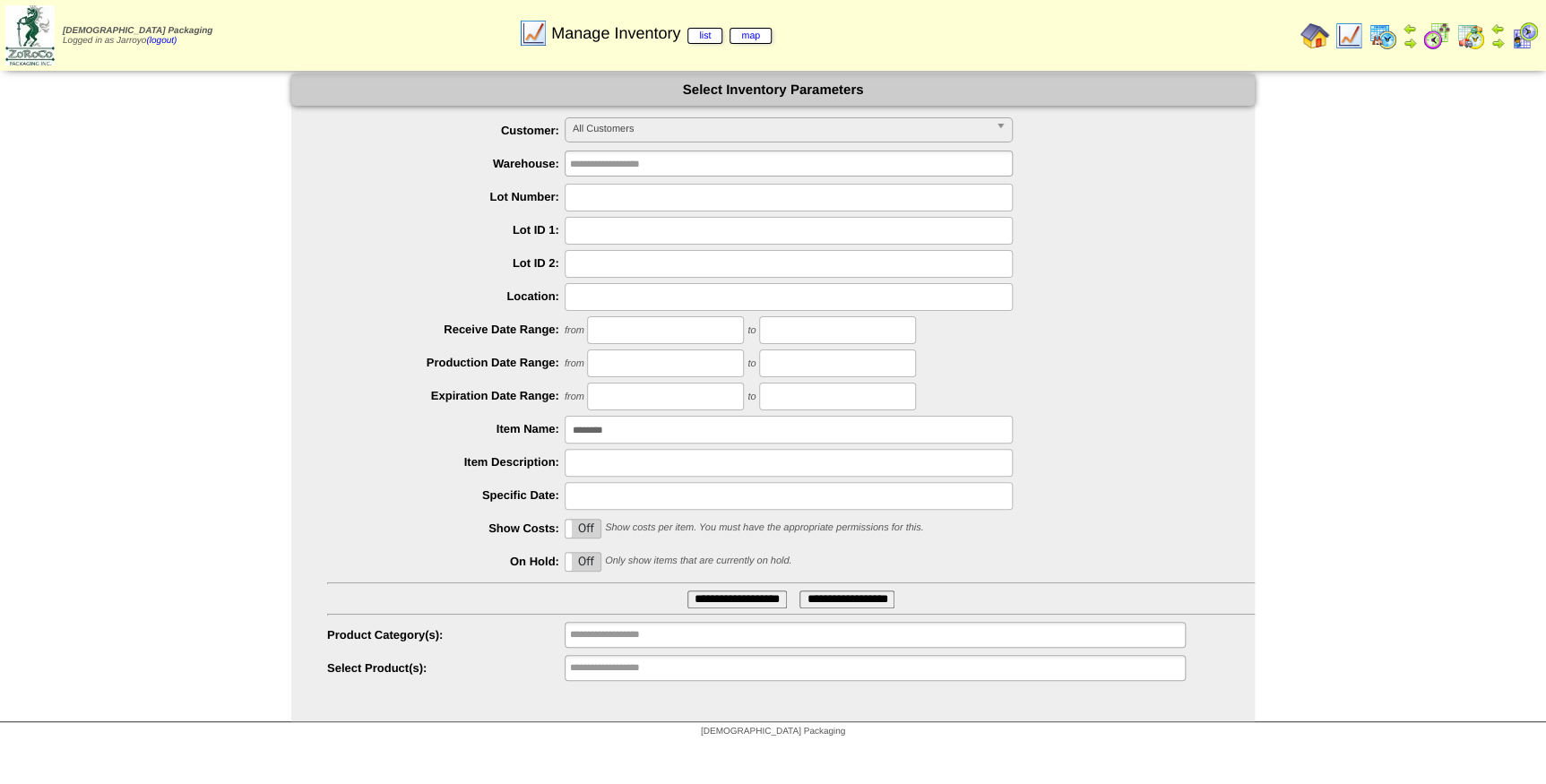 type on "********" 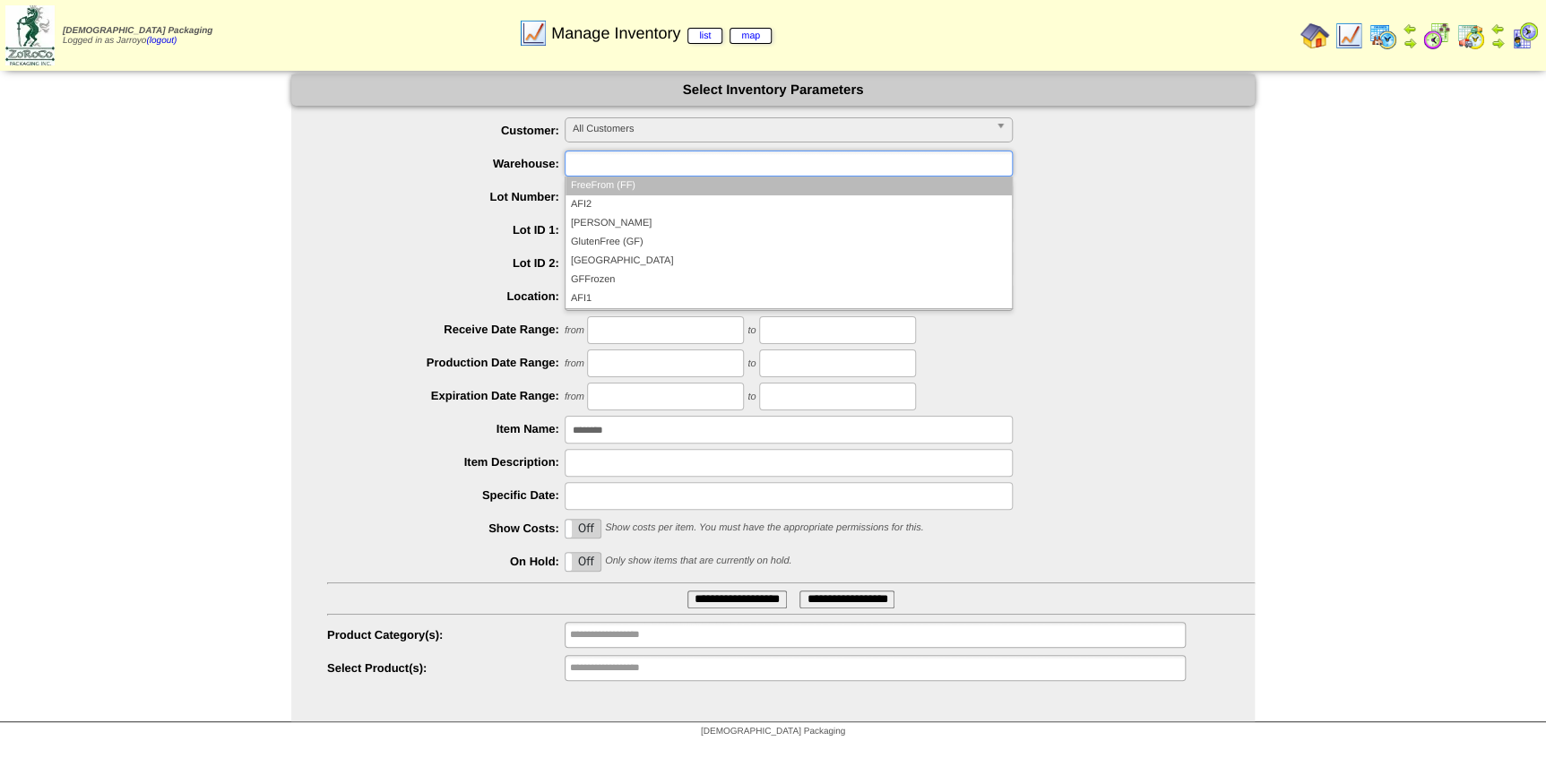 click at bounding box center [627, 163] 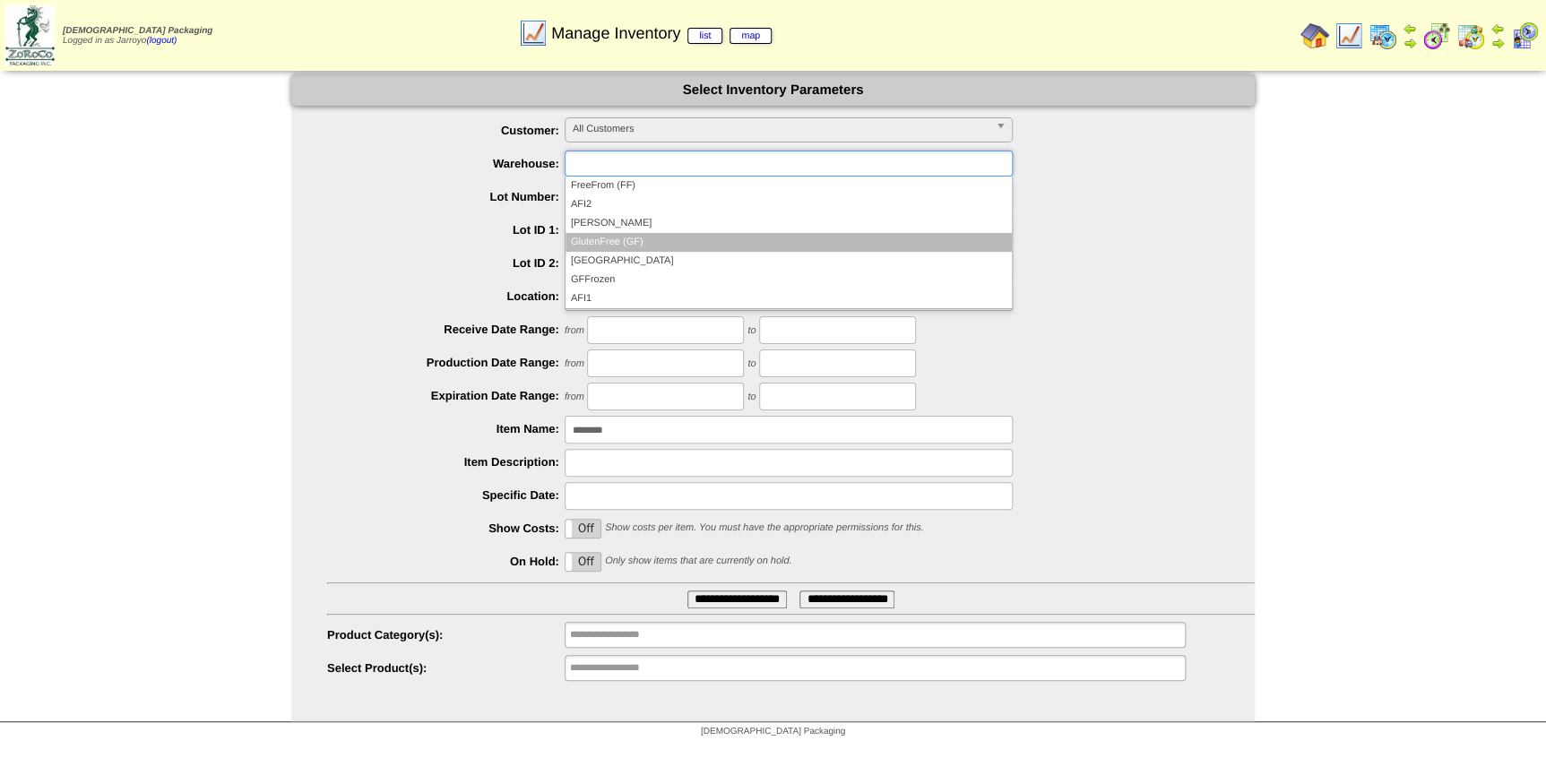 click on "GlutenFree (GF)" at bounding box center [789, 242] 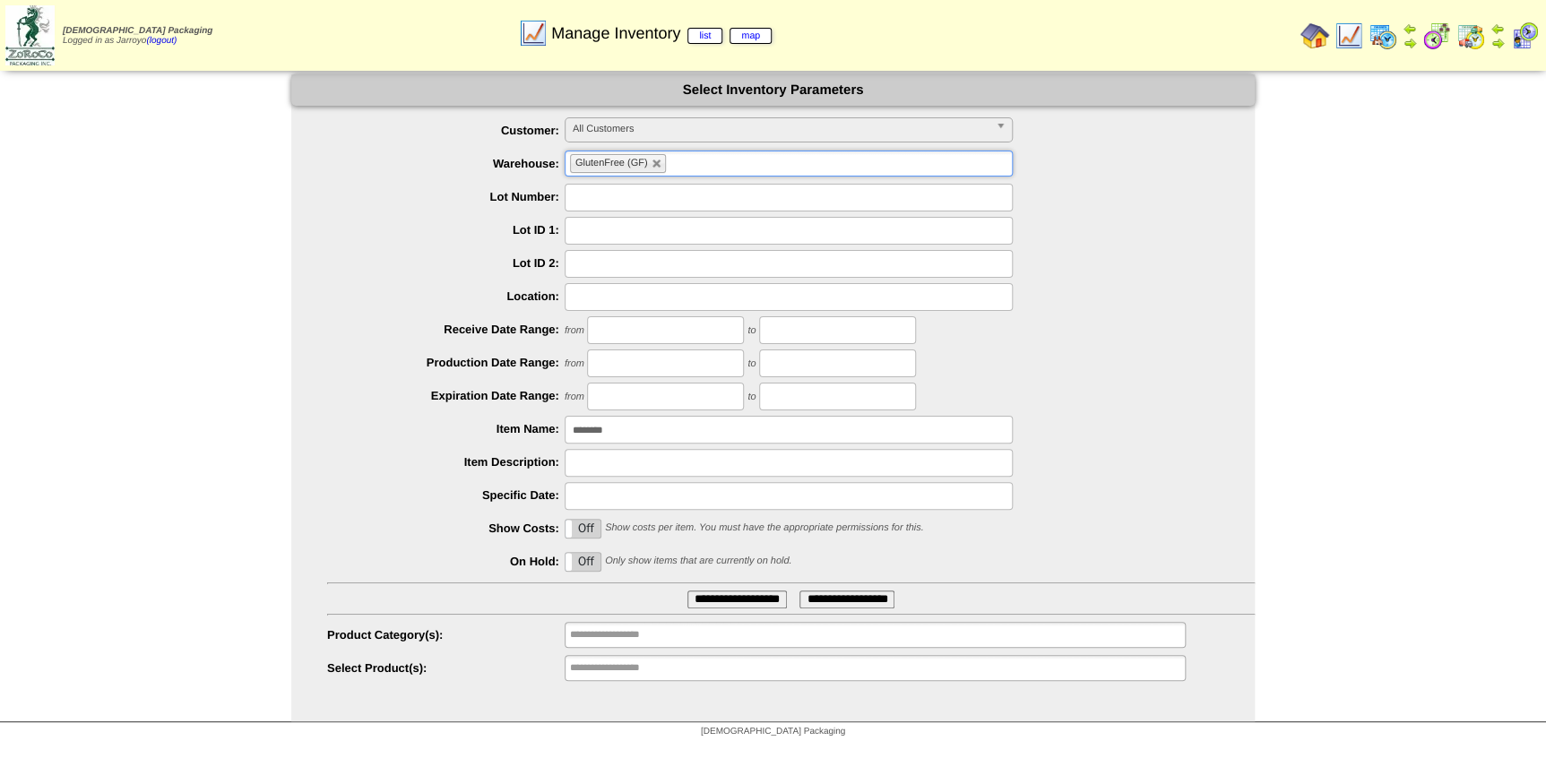 click on "**********" at bounding box center (737, 599) 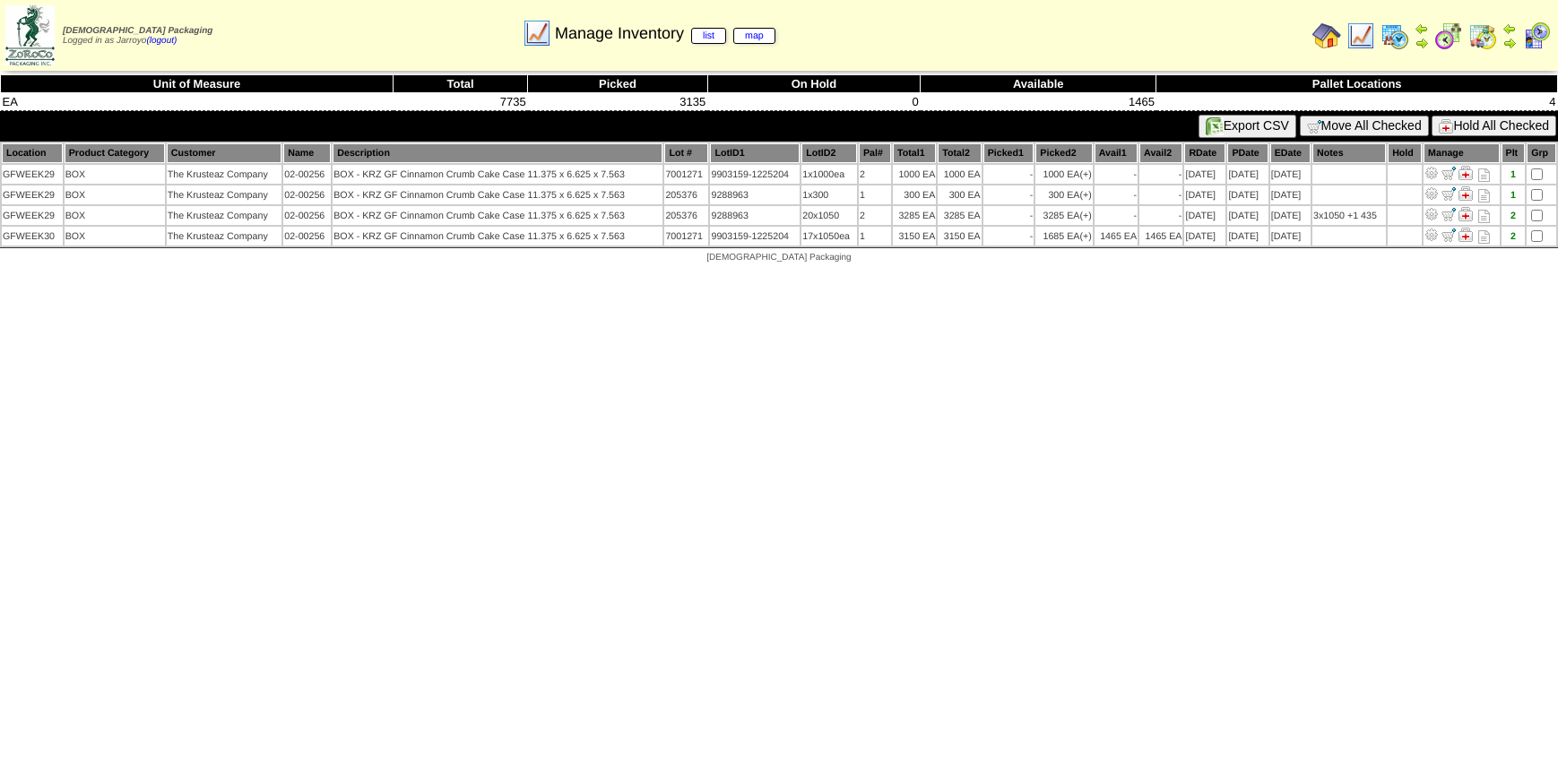 scroll, scrollTop: 0, scrollLeft: 0, axis: both 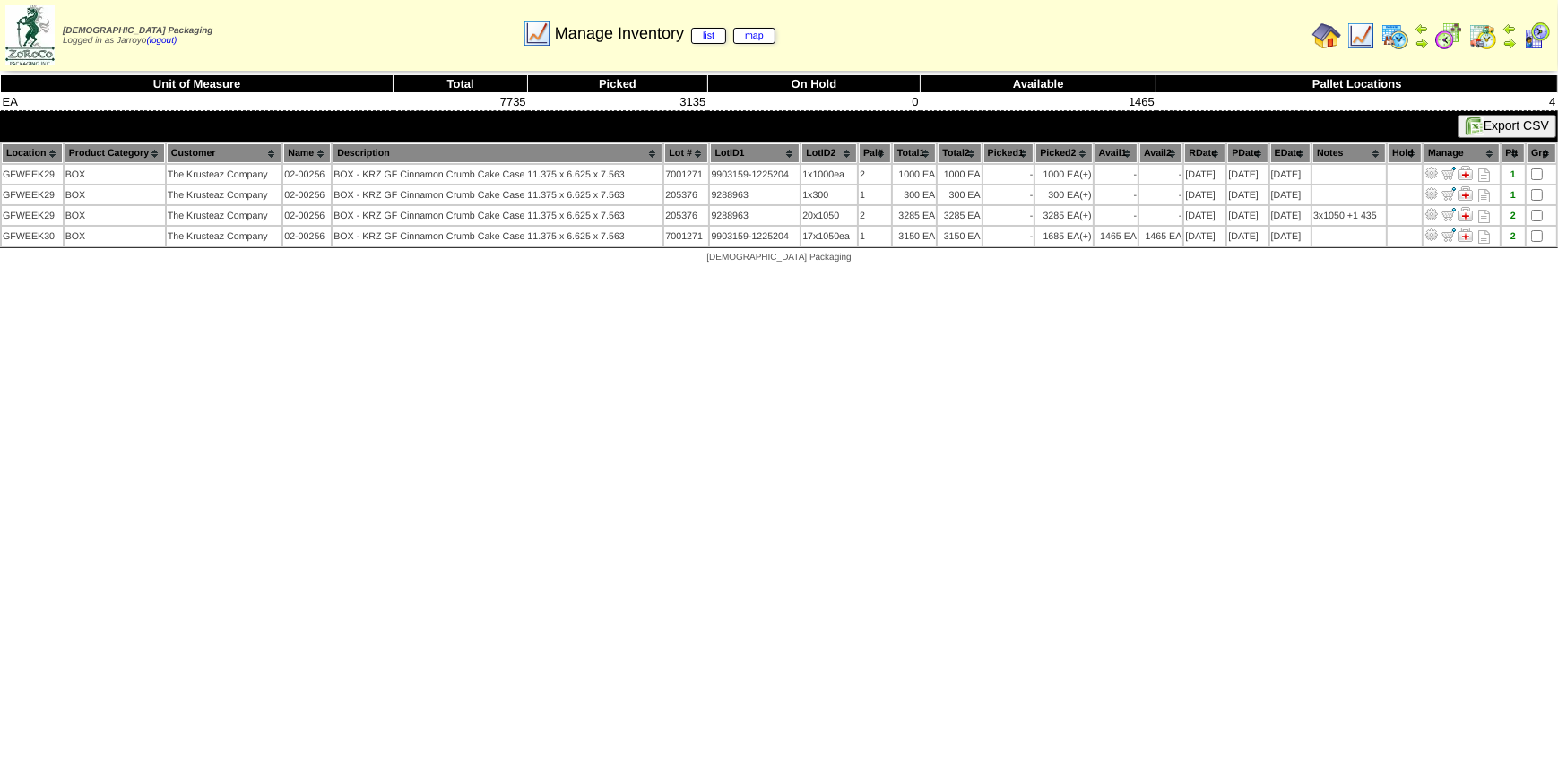 click at bounding box center (1395, 36) 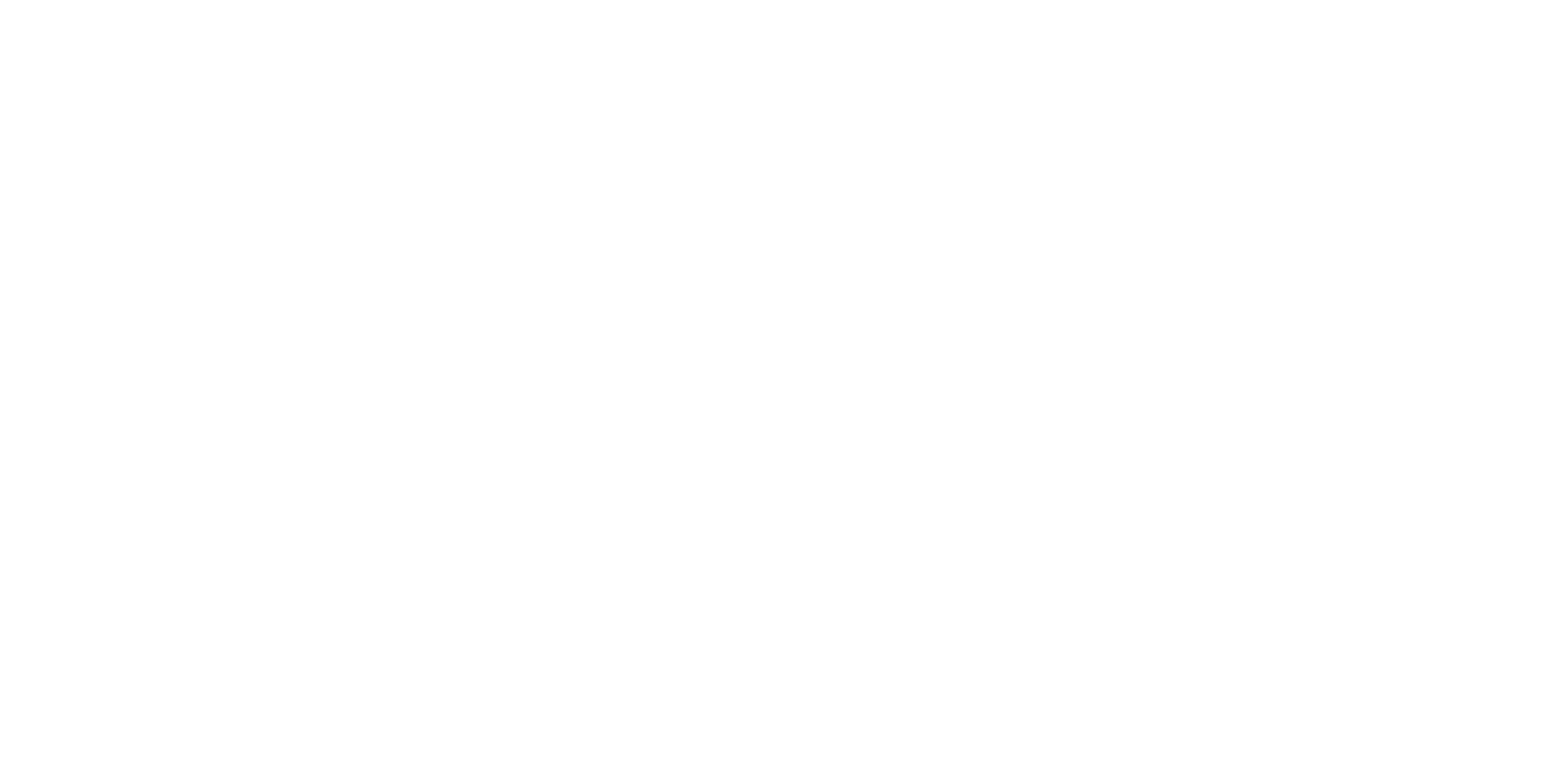 scroll, scrollTop: 0, scrollLeft: 0, axis: both 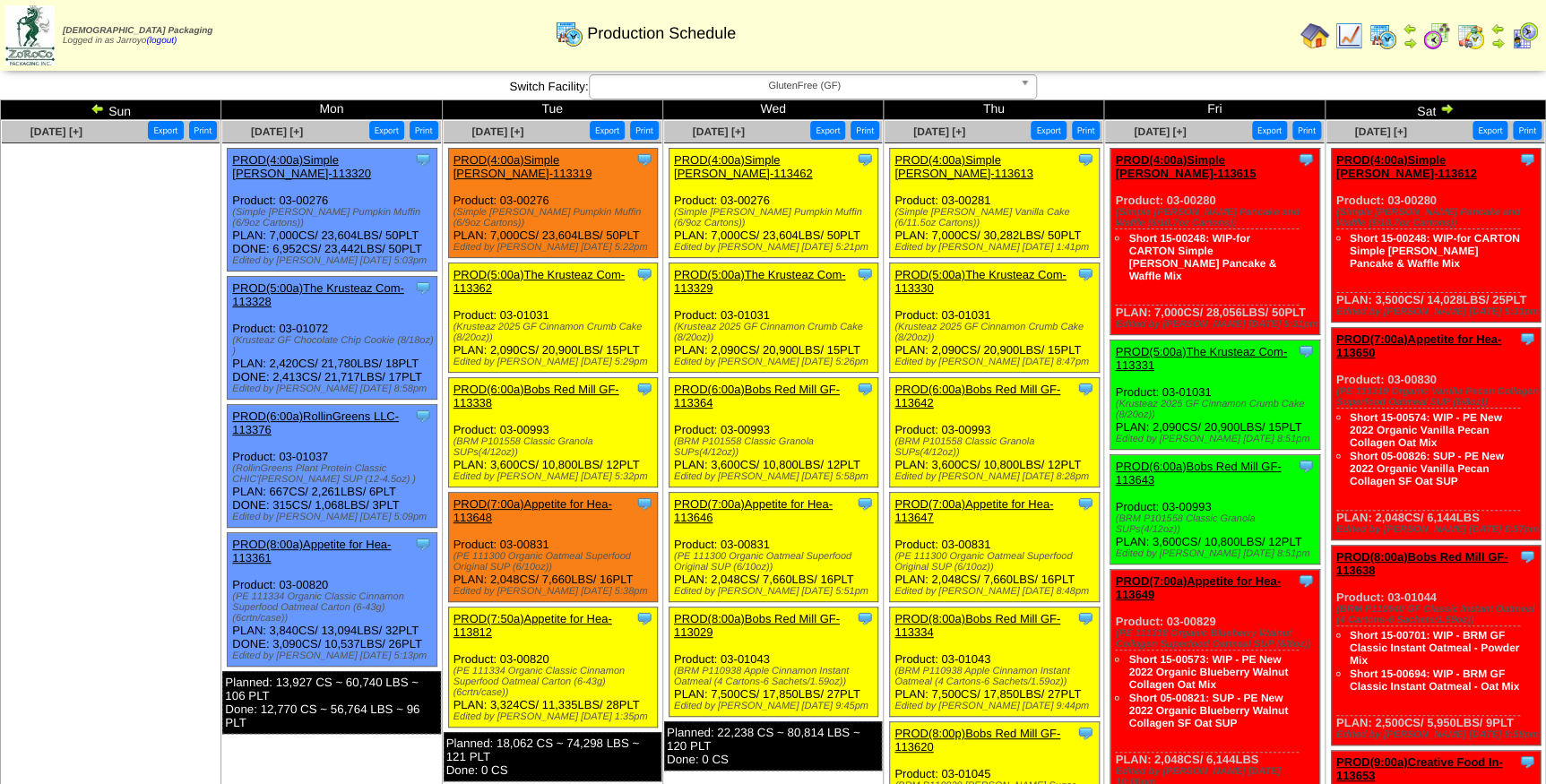 click on "PROD(5:00a)The Krusteaz Com-113330" at bounding box center [980, 281] 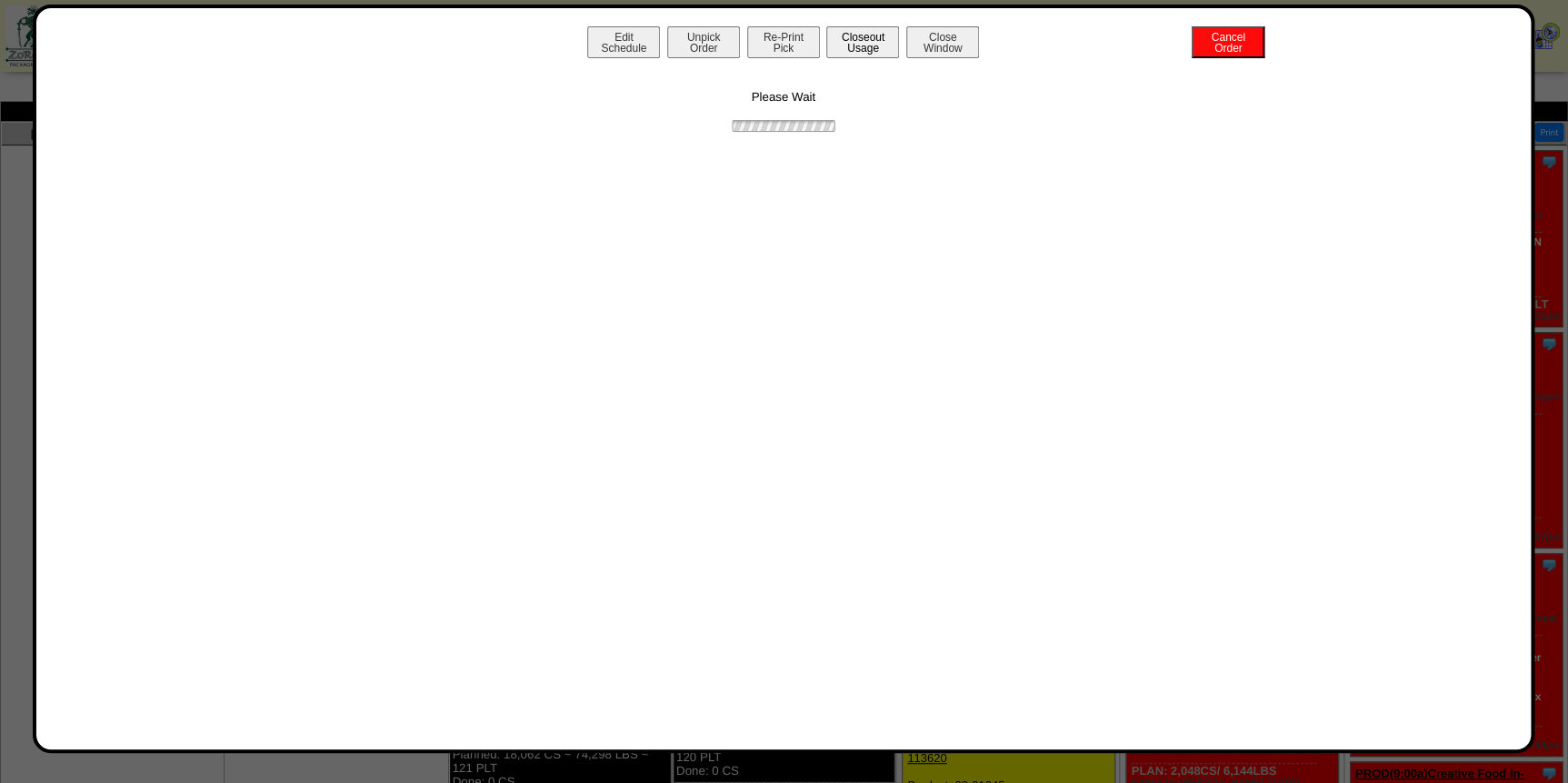 click on "Closeout Usage" at bounding box center [863, 42] 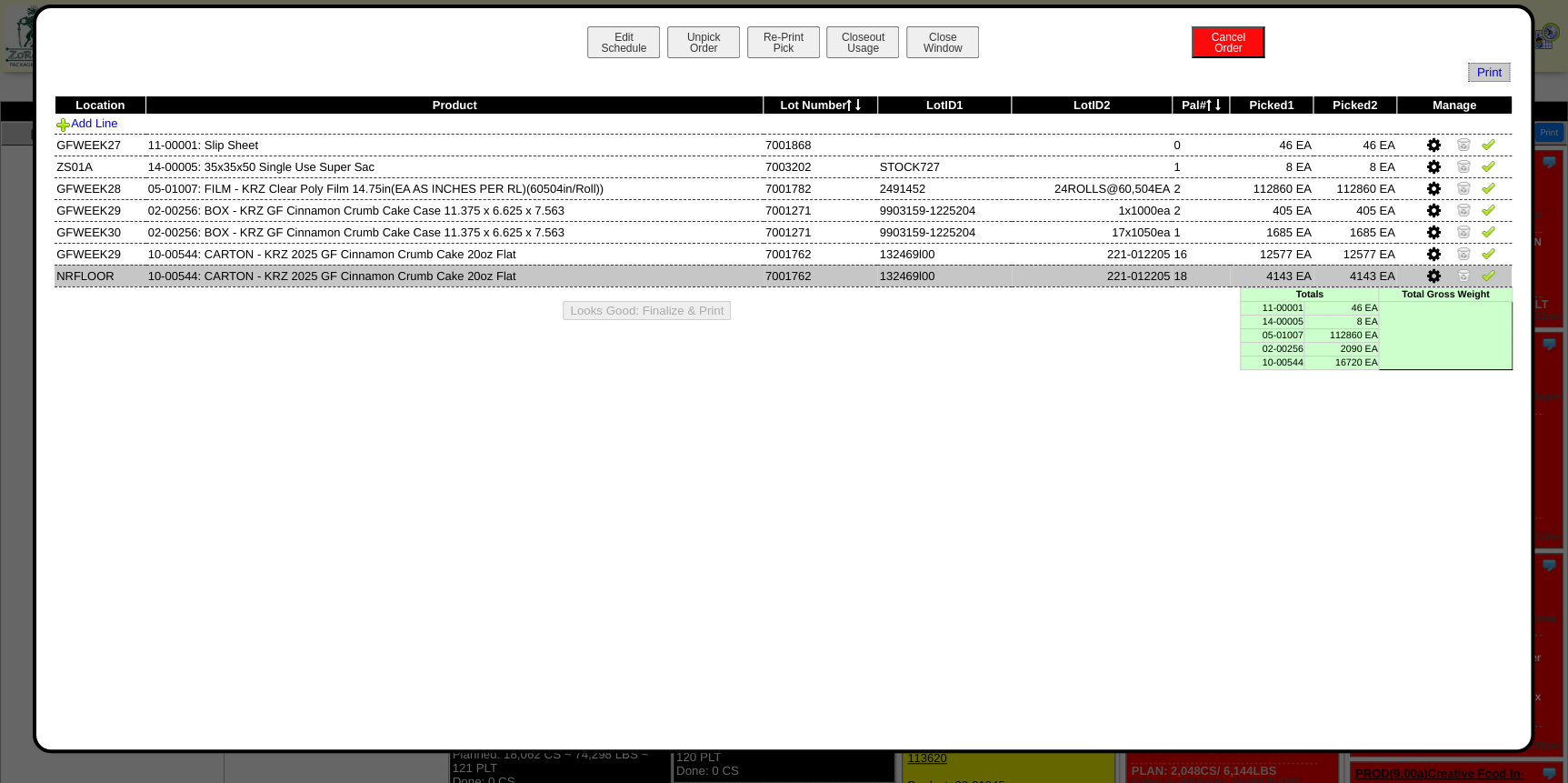 click at bounding box center (1433, 276) 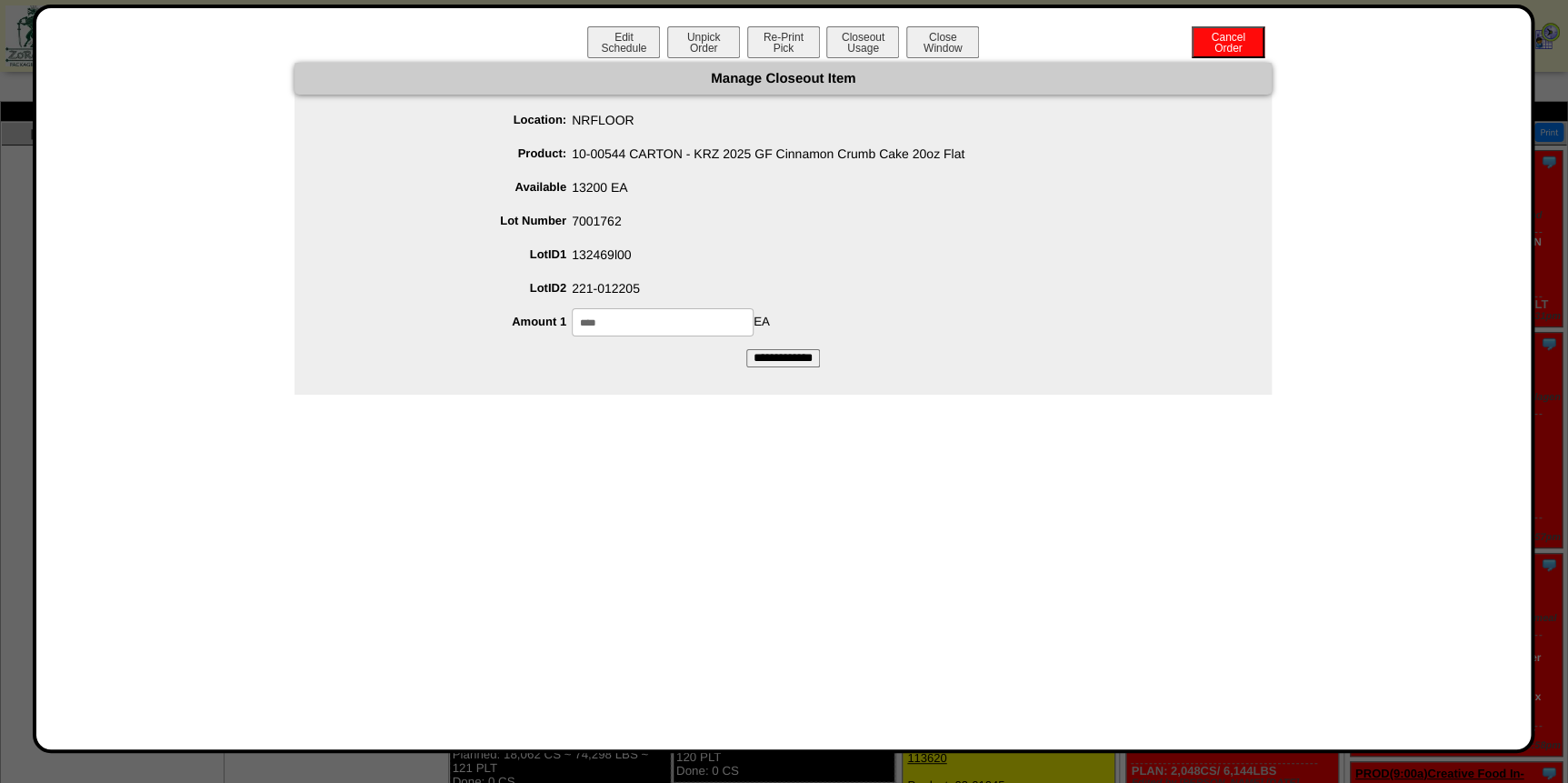 drag, startPoint x: 610, startPoint y: 328, endPoint x: 469, endPoint y: 333, distance: 141.08862 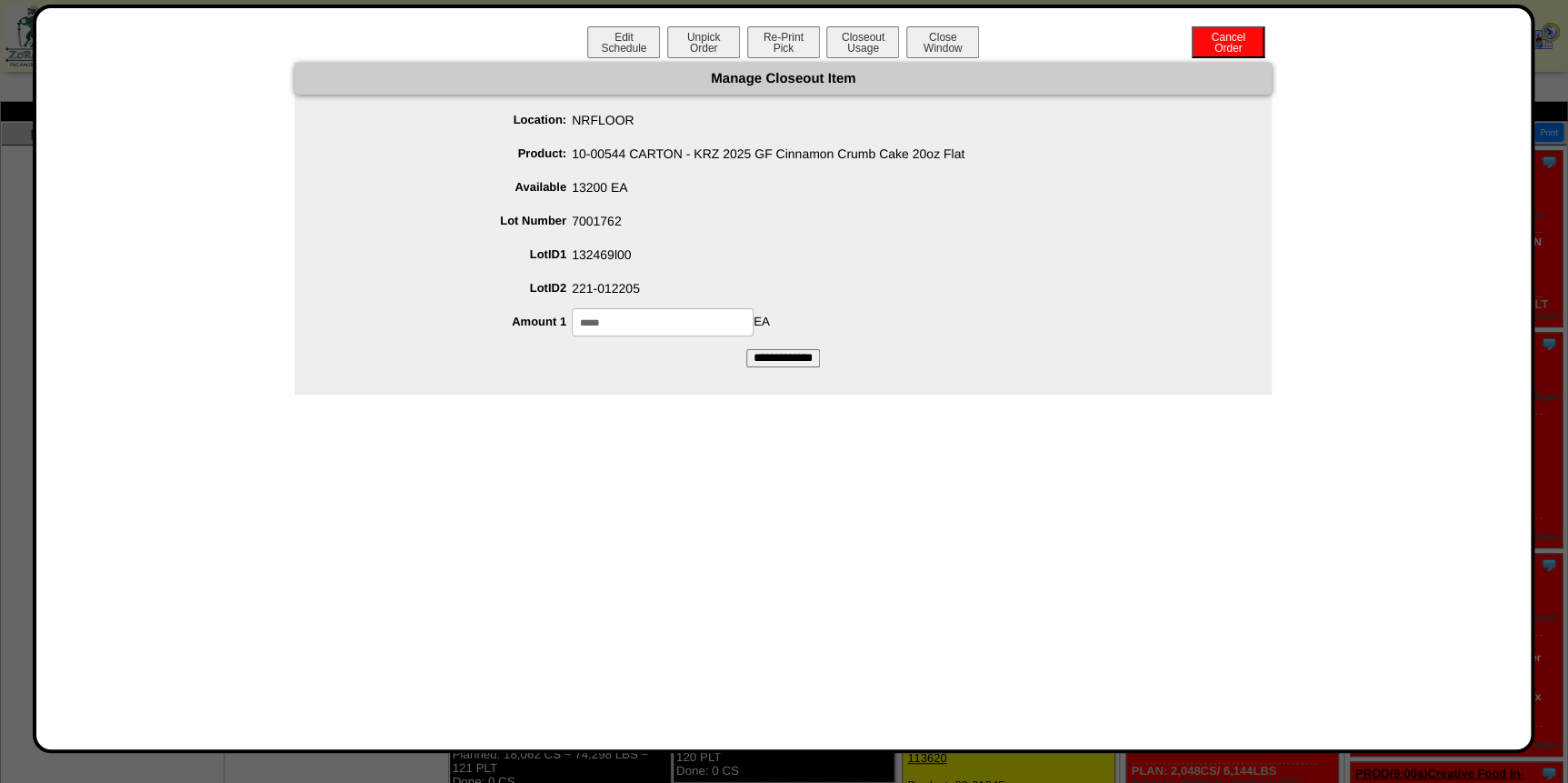 type on "*****" 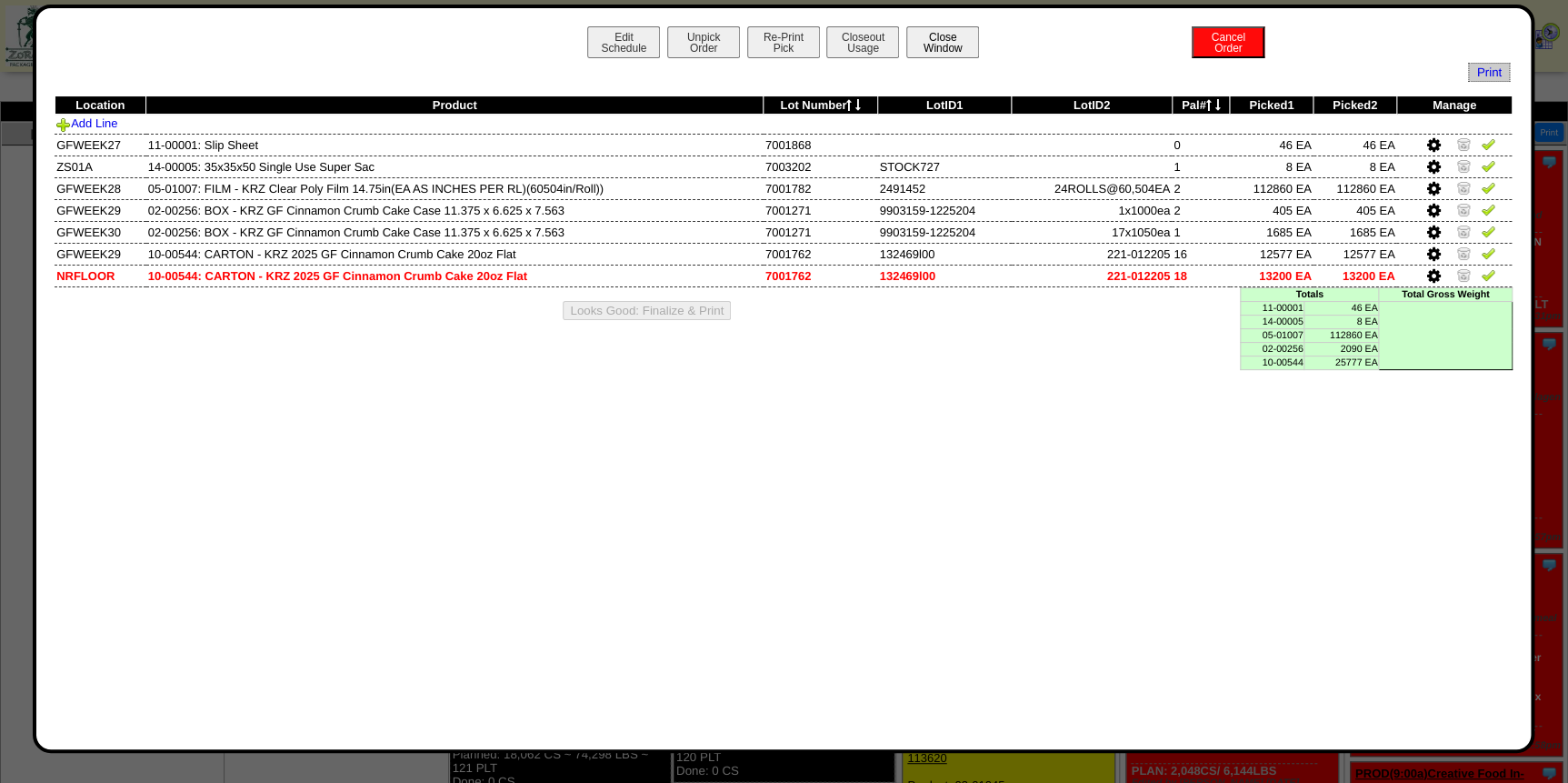 click on "Close Window" at bounding box center (943, 42) 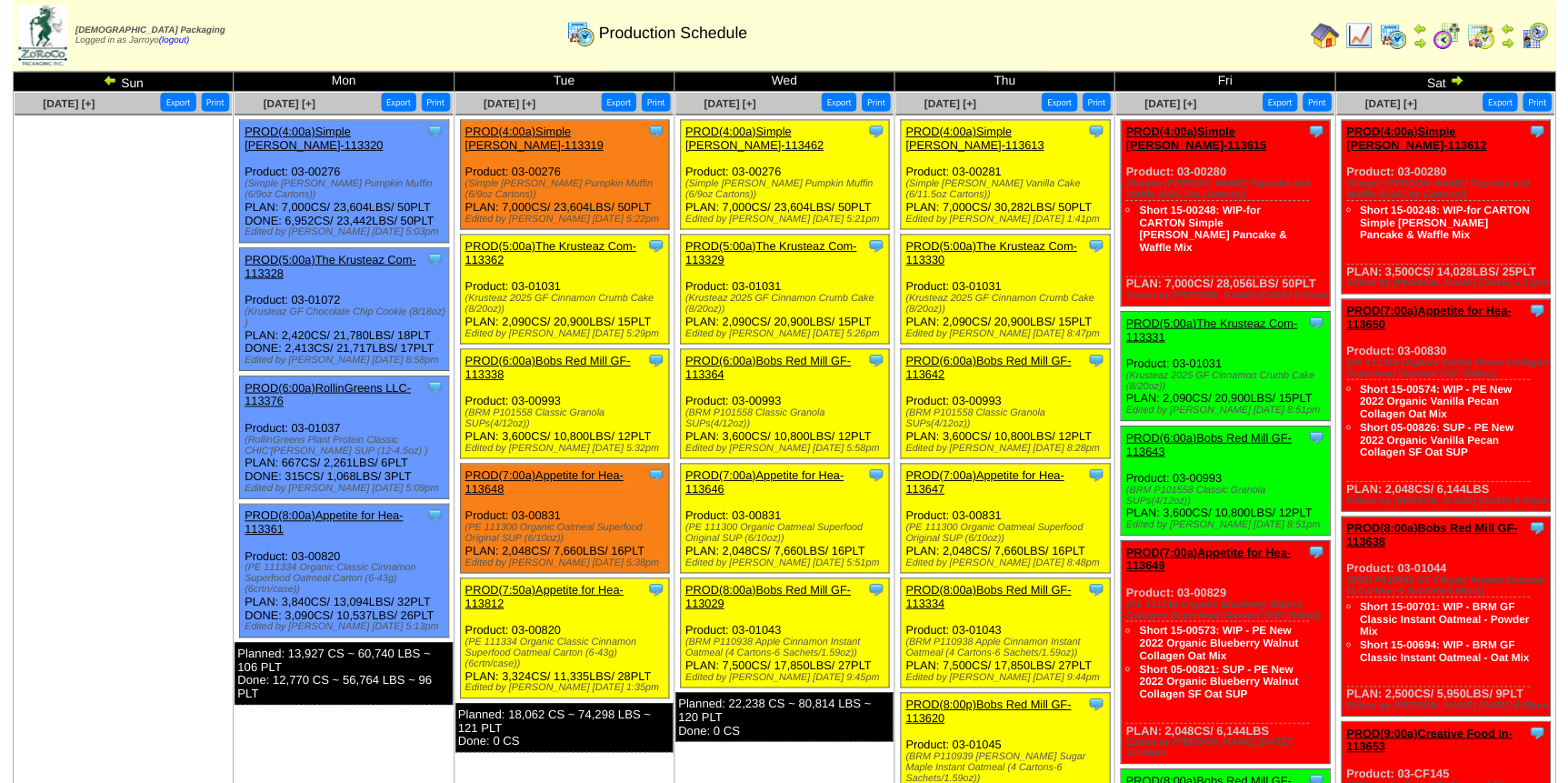 scroll, scrollTop: 0, scrollLeft: 0, axis: both 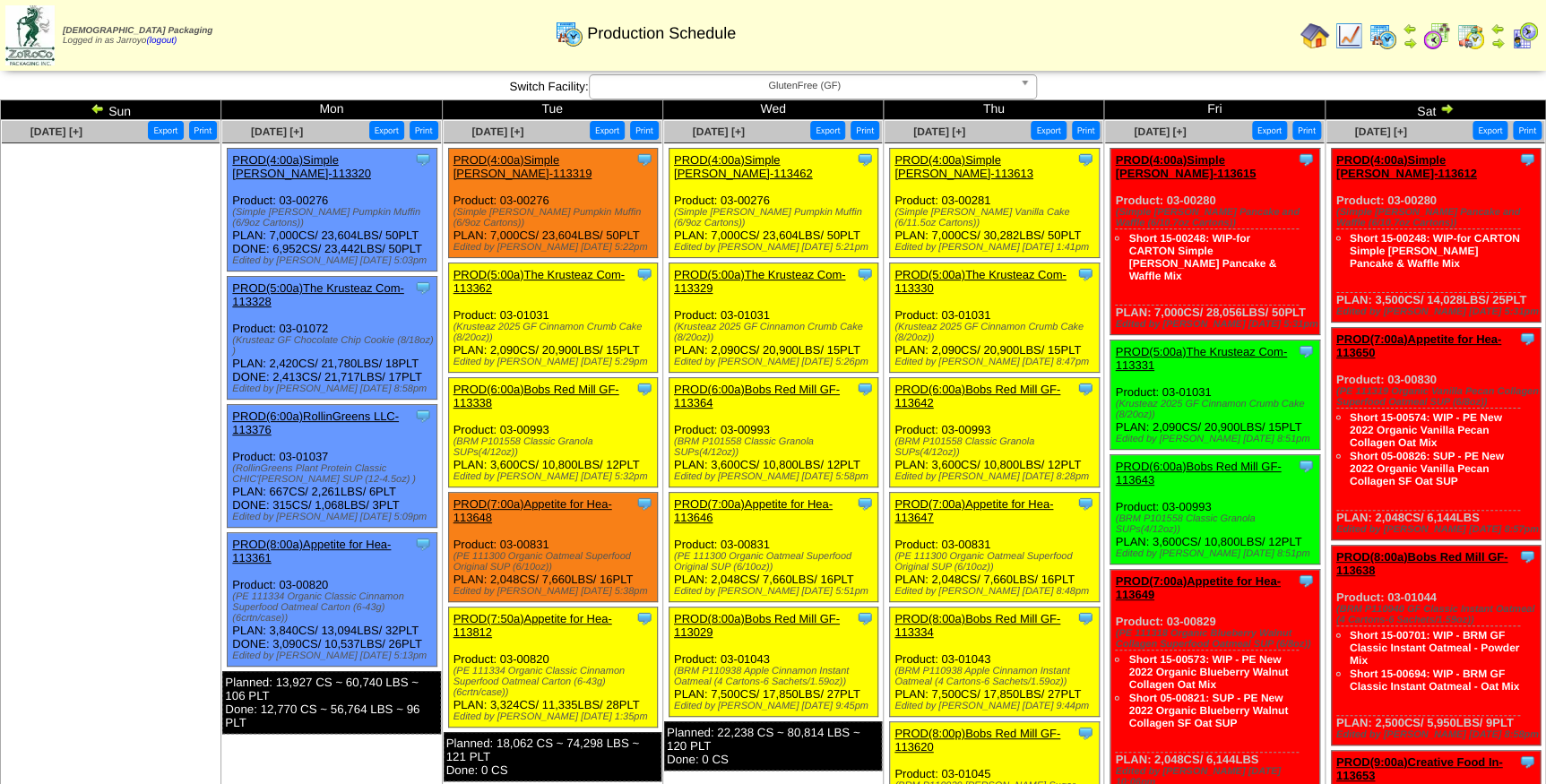 click on "PROD(5:00a)The Krusteaz Com-113330" at bounding box center [980, 281] 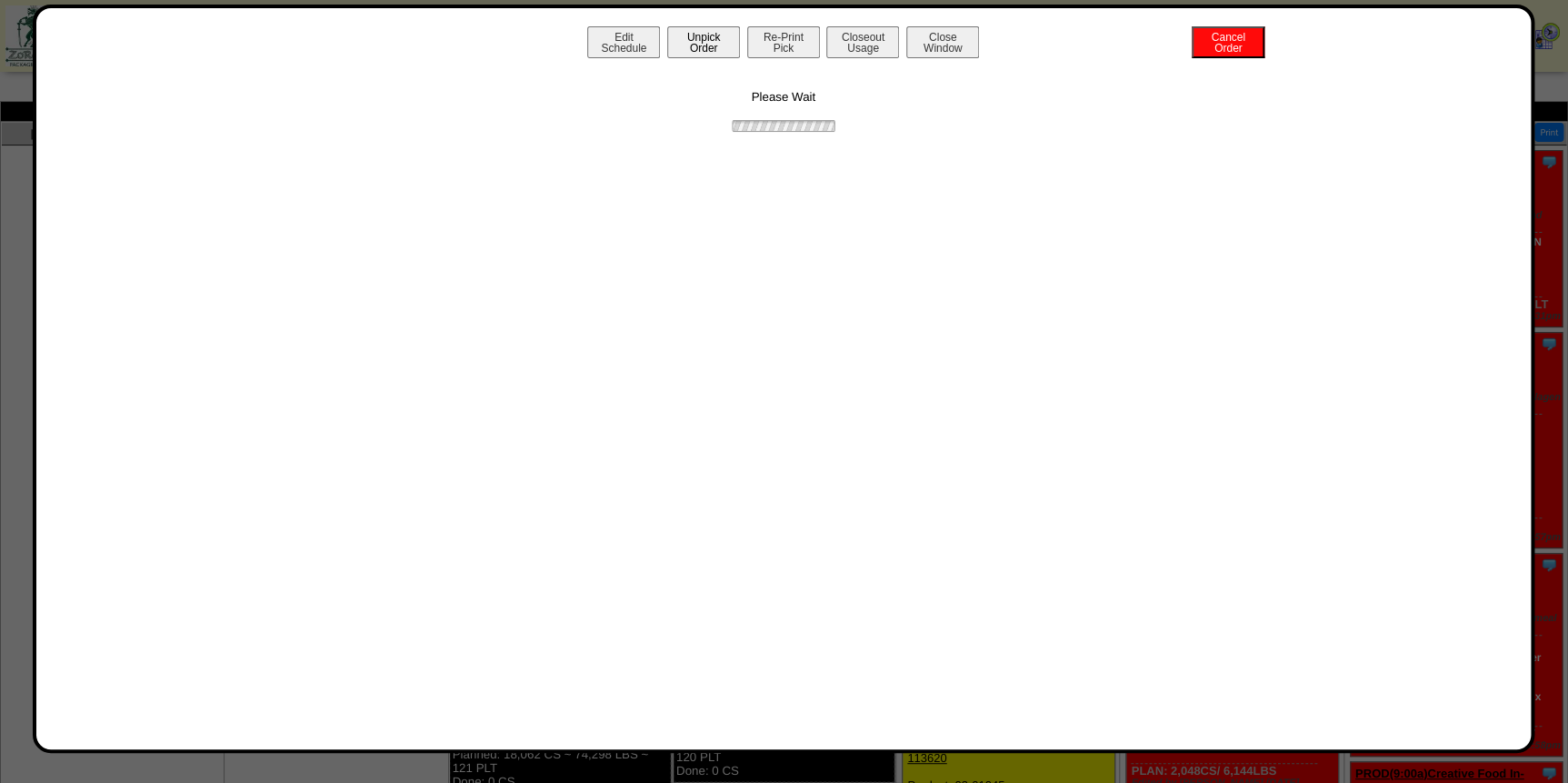click on "Unpick Order" at bounding box center (704, 42) 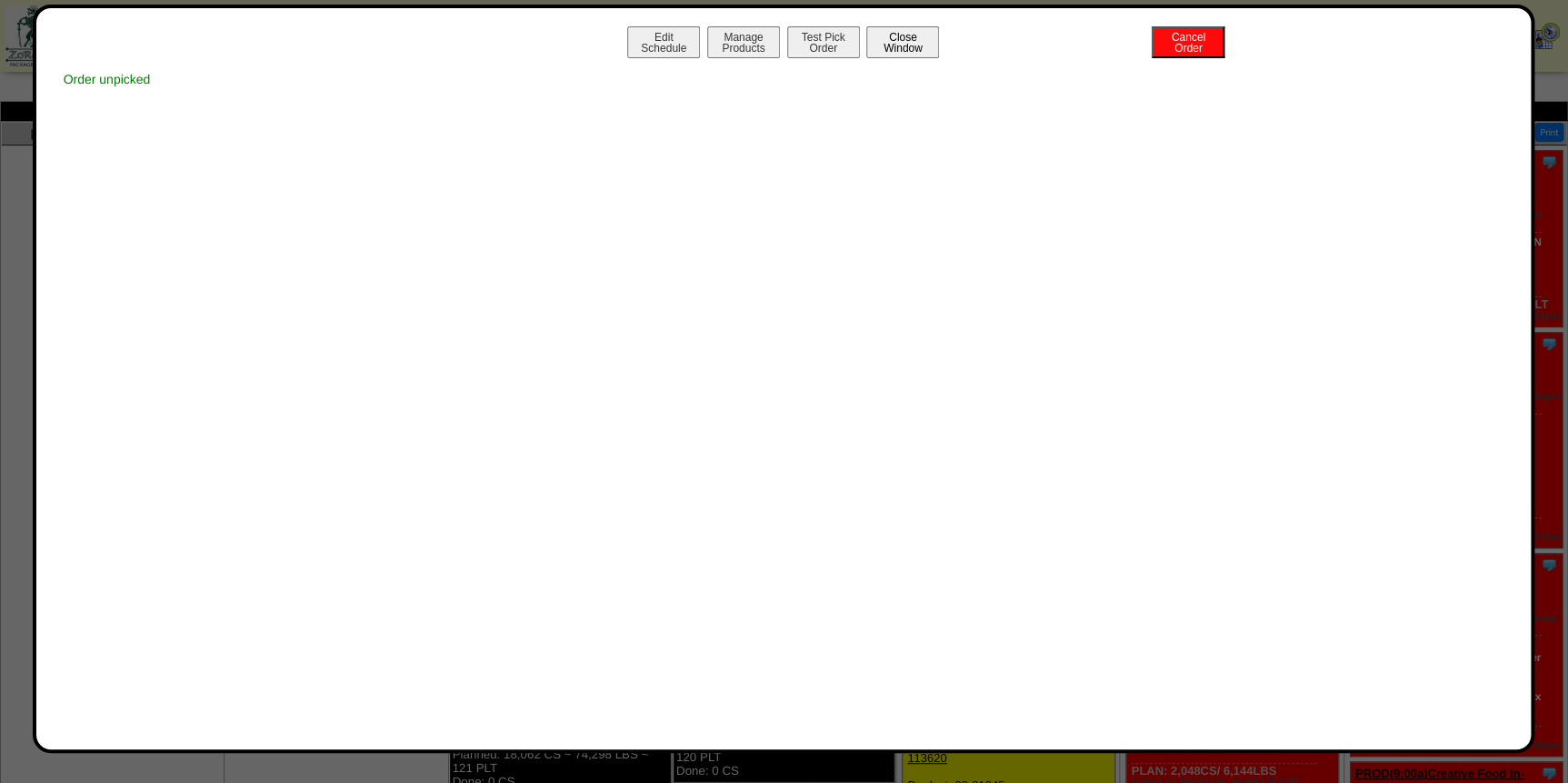 click on "Close Window" at bounding box center (903, 42) 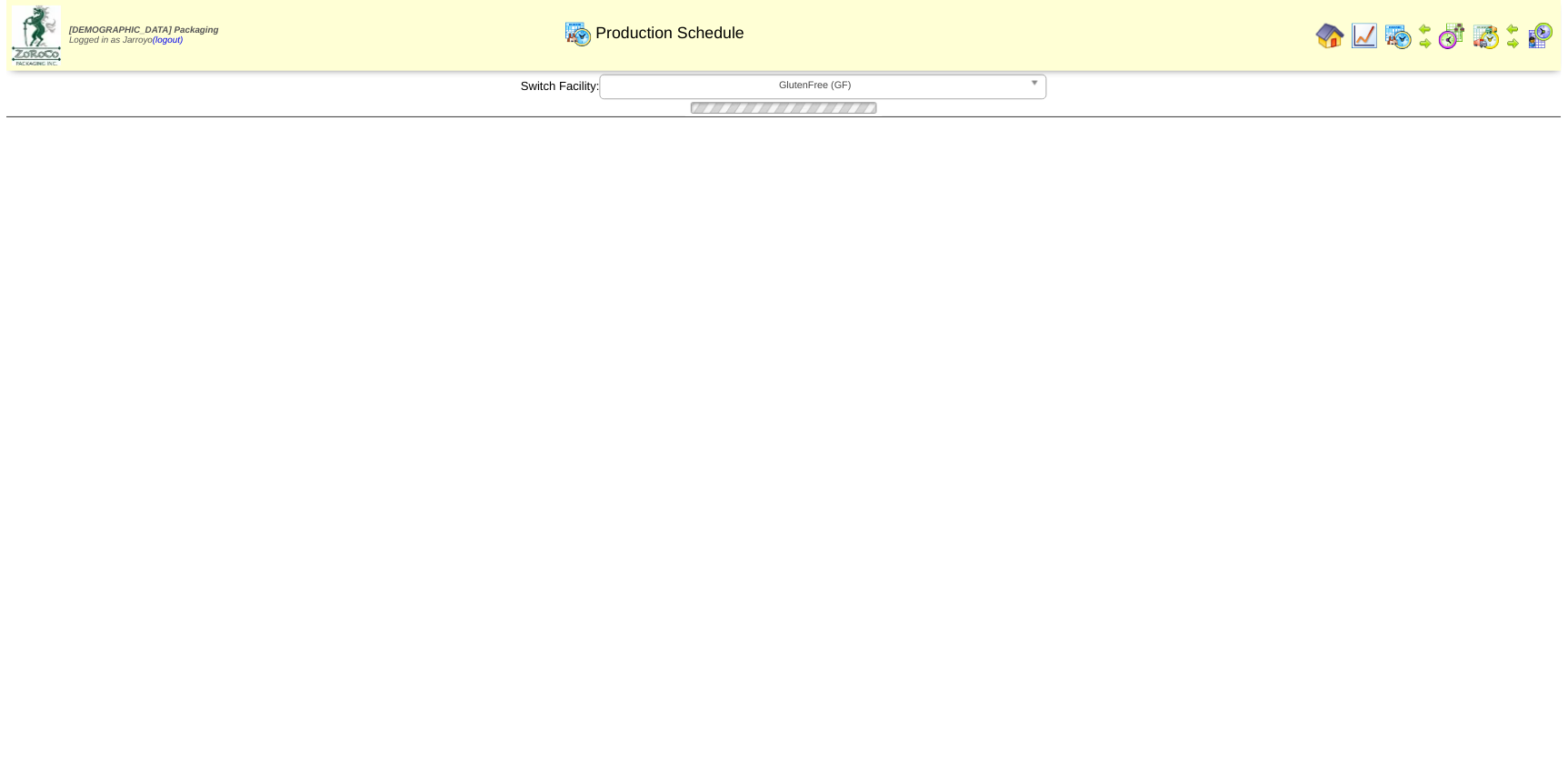 scroll, scrollTop: 0, scrollLeft: 0, axis: both 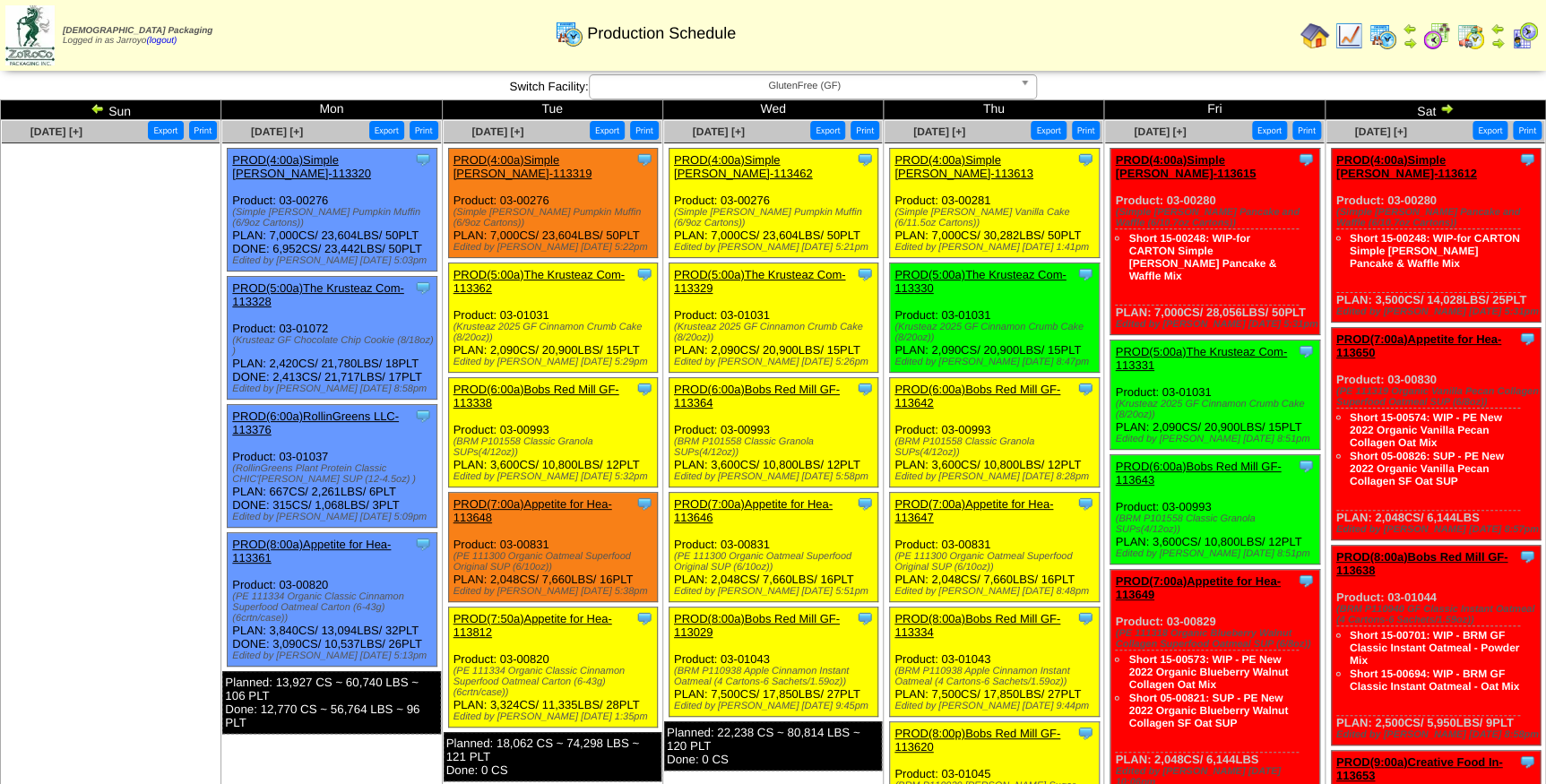 click on "PROD(5:00a)The Krusteaz Com-113329" at bounding box center [759, 281] 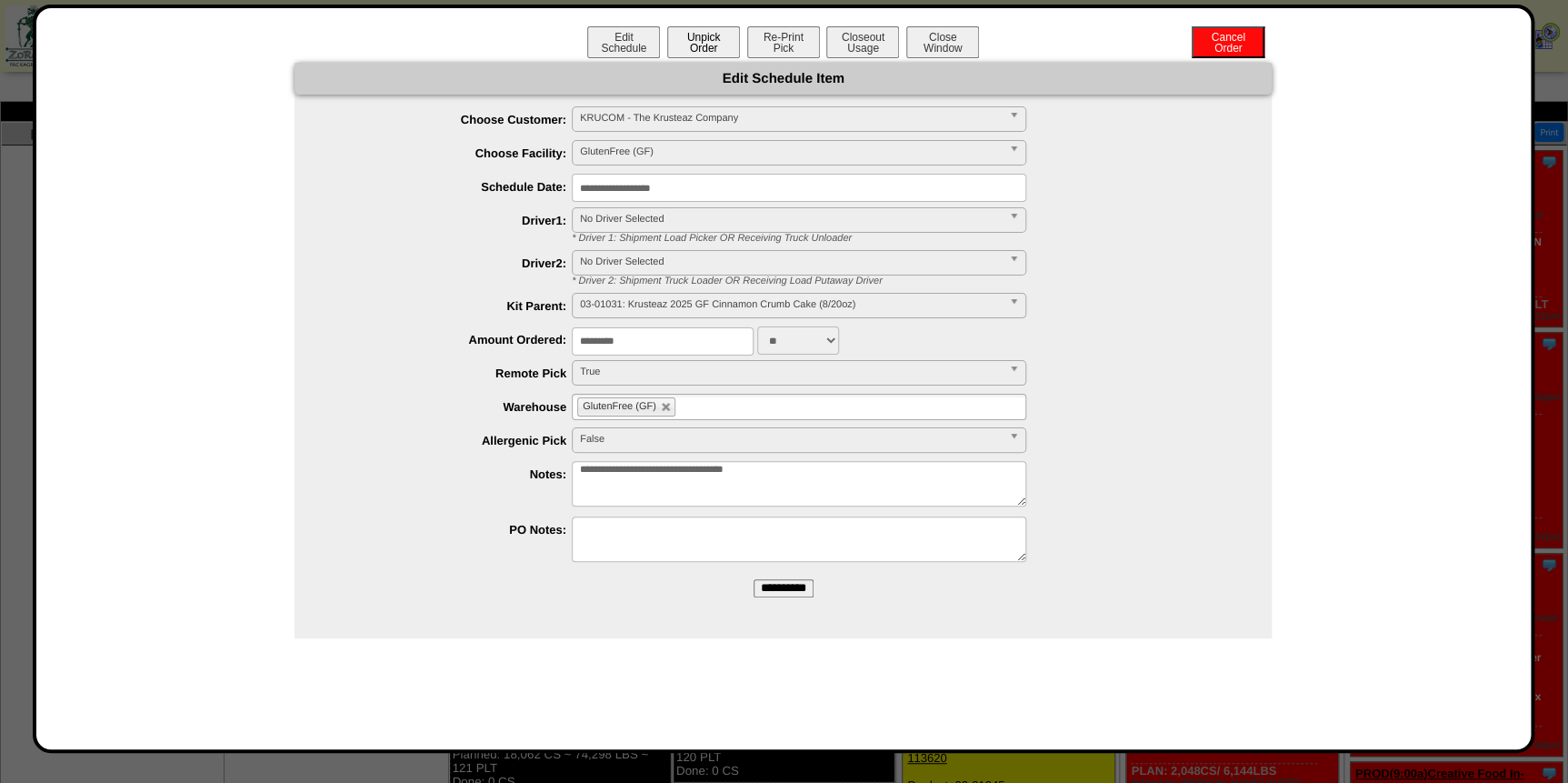 click on "Unpick Order" at bounding box center [704, 42] 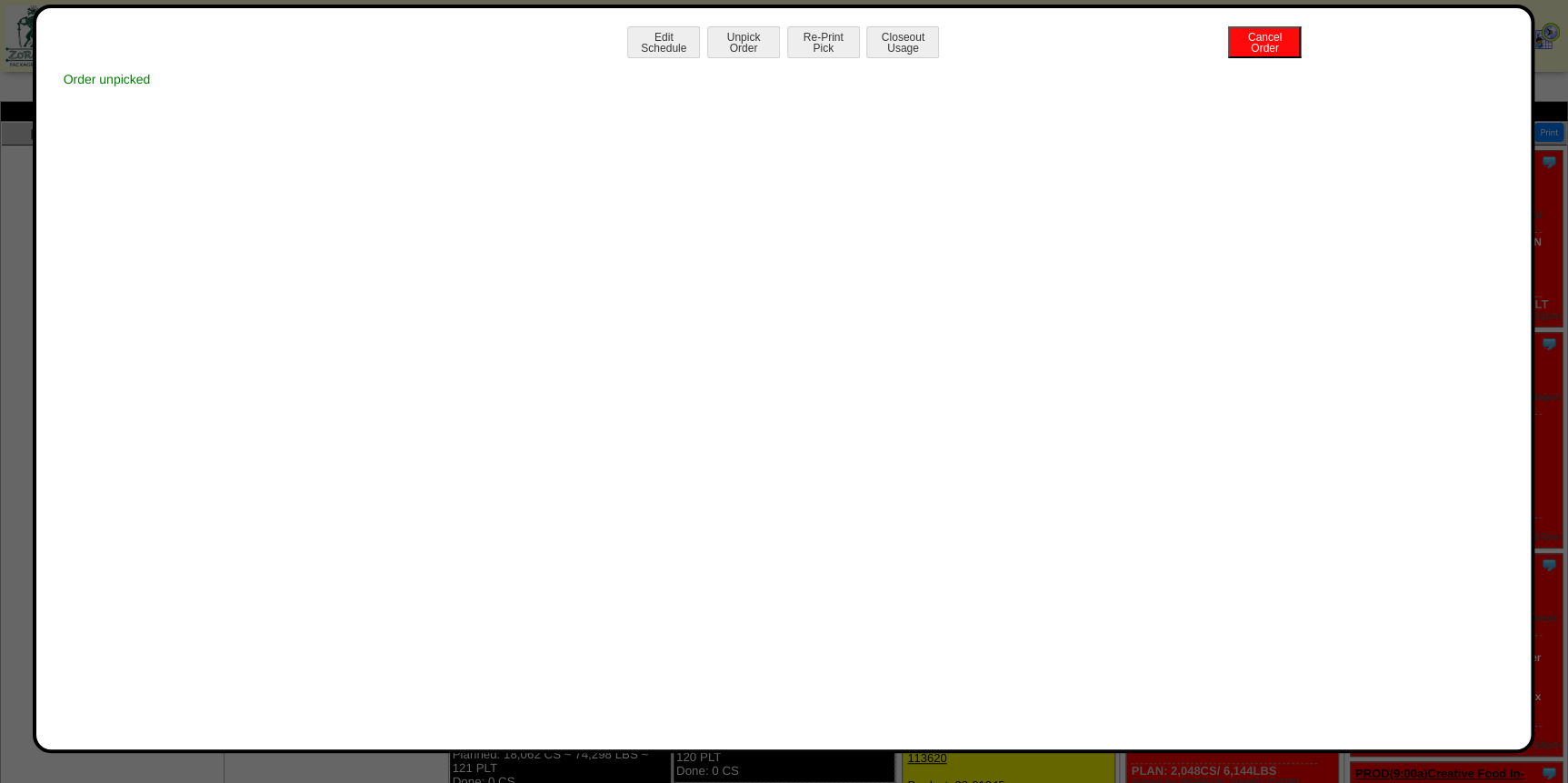 click on "Edit Schedule
Unpick Order
Re-Print Pick
Closeout Usage
Cancel Order
Order unpicked" at bounding box center (784, 378) 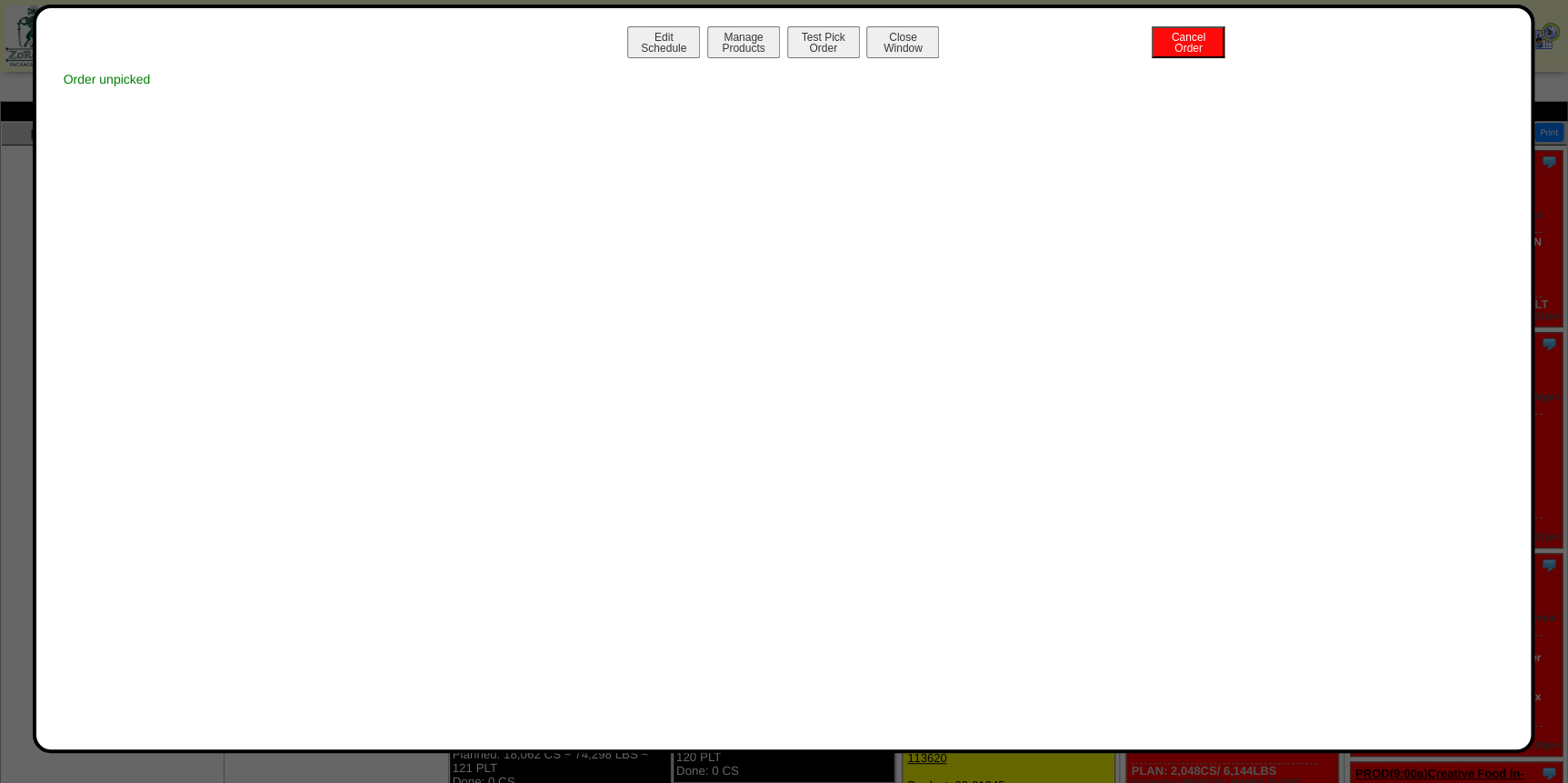 scroll, scrollTop: 247, scrollLeft: 0, axis: vertical 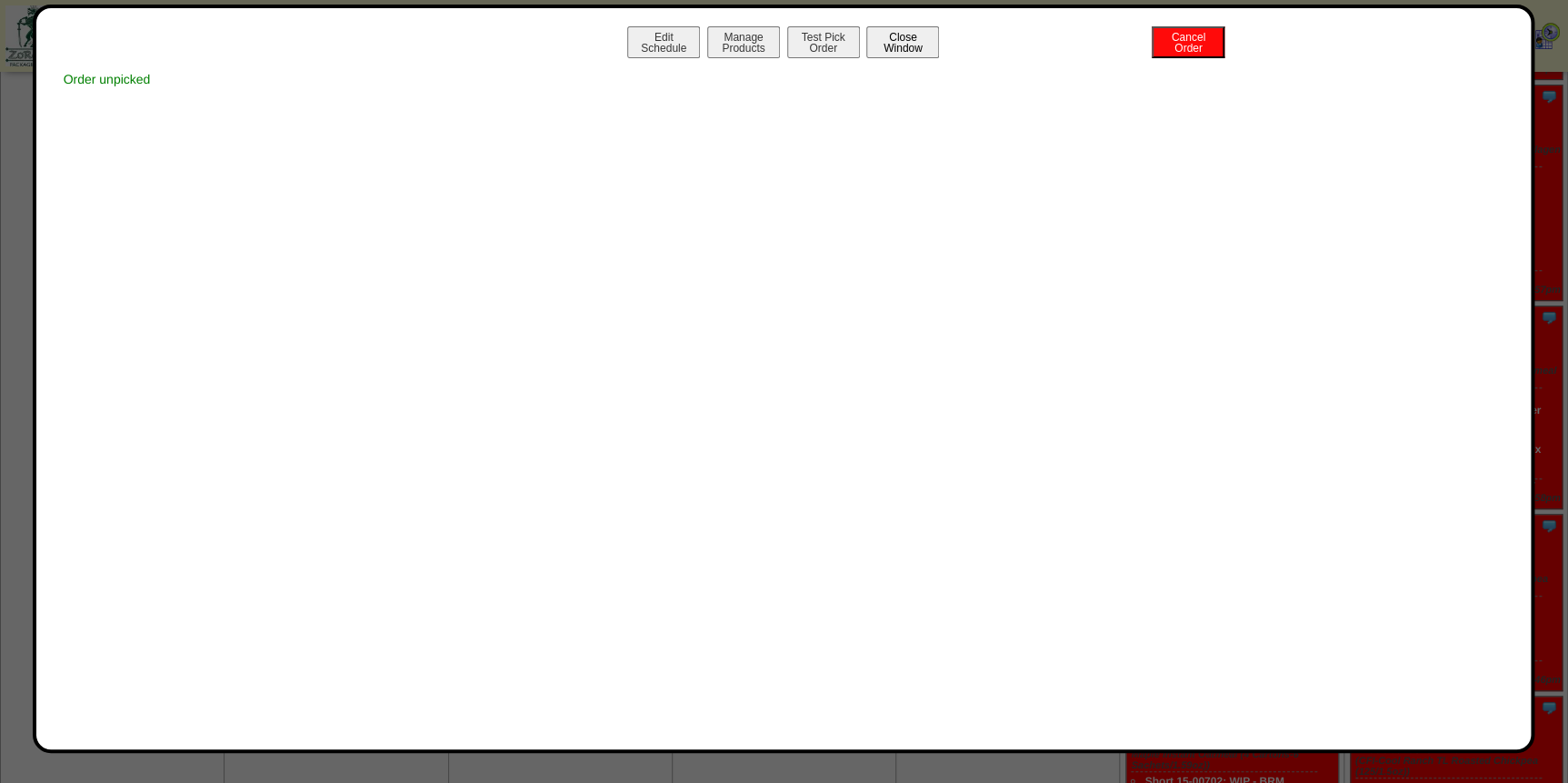 click on "Close Window" at bounding box center (903, 42) 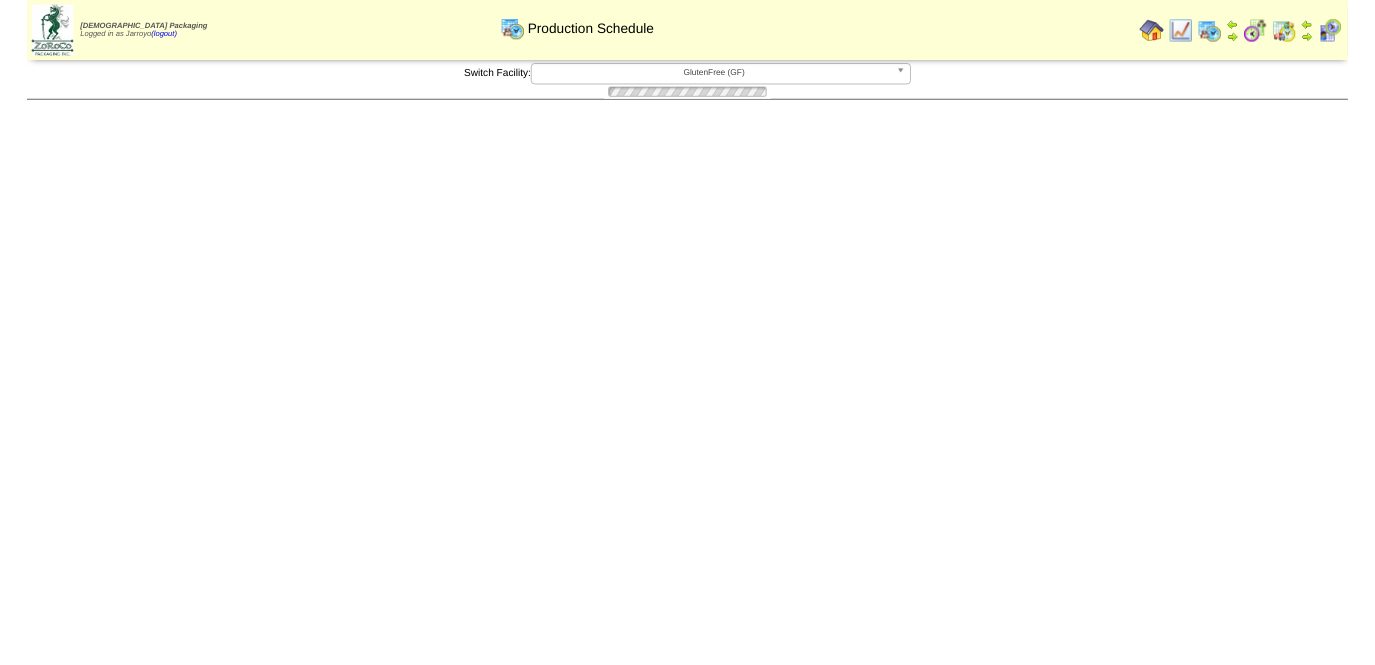 scroll, scrollTop: 0, scrollLeft: 0, axis: both 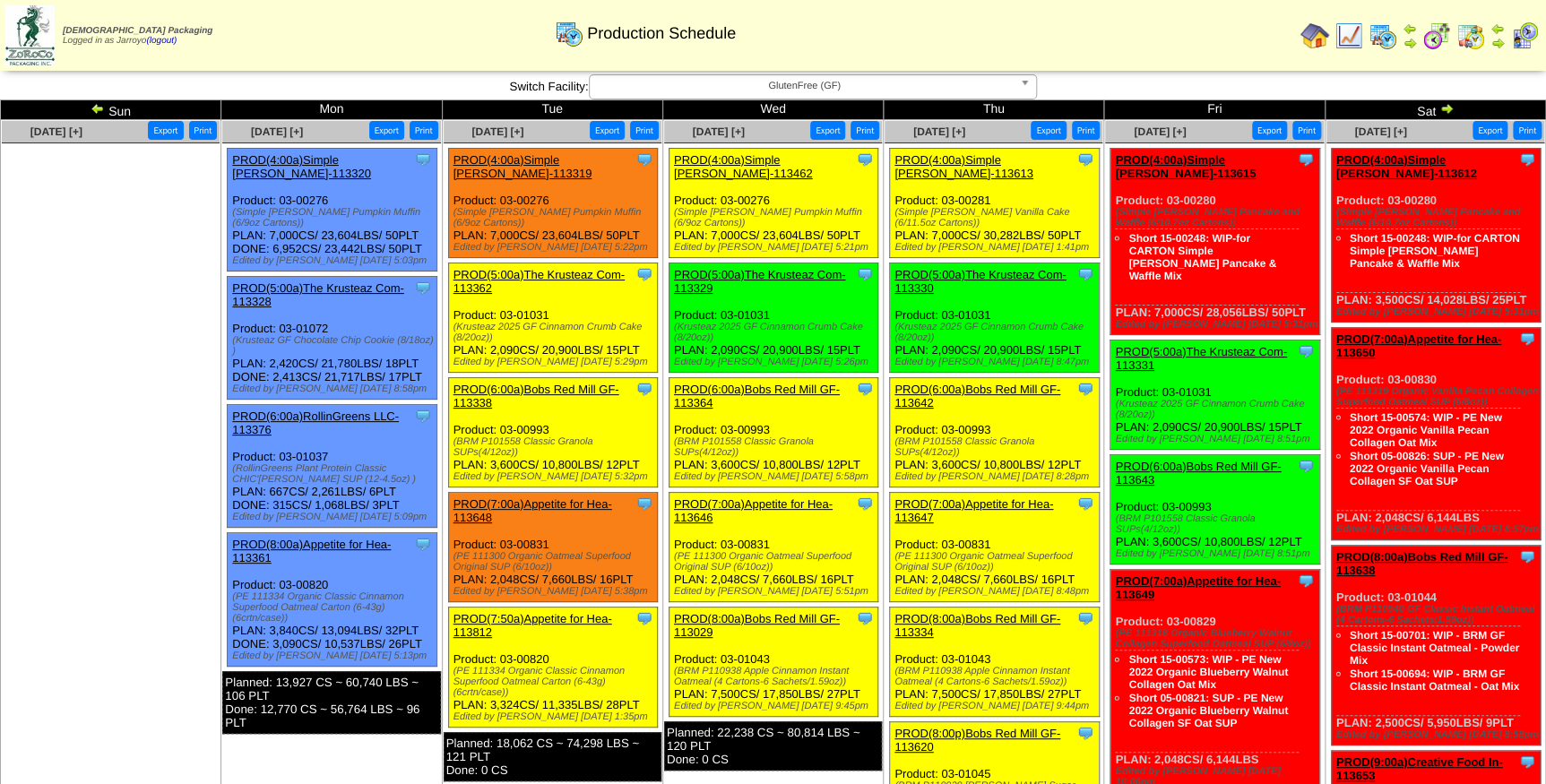 click on "PROD(5:00a)The Krusteaz Com-113362" at bounding box center [539, 281] 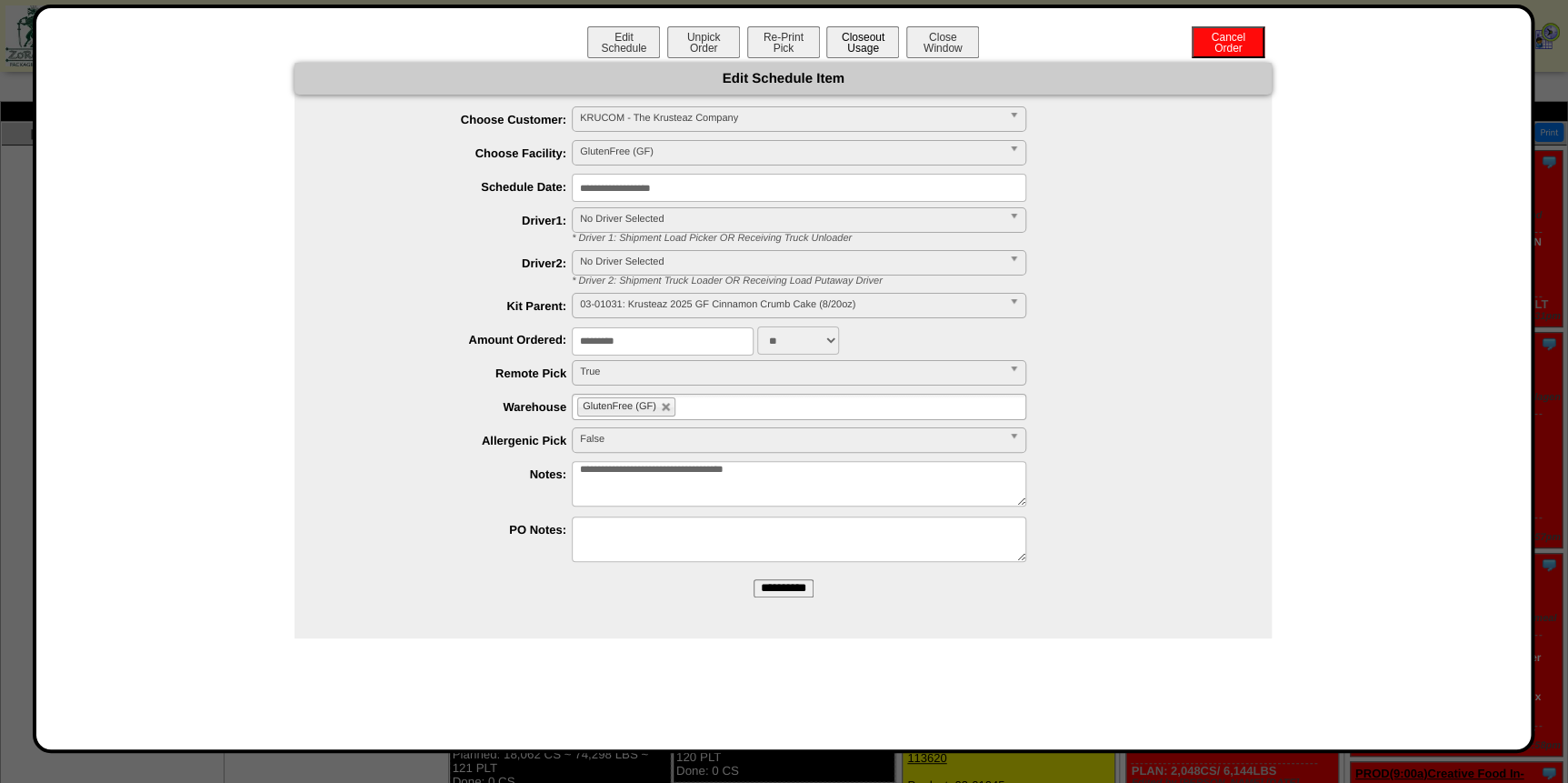 click on "Closeout Usage" at bounding box center [863, 42] 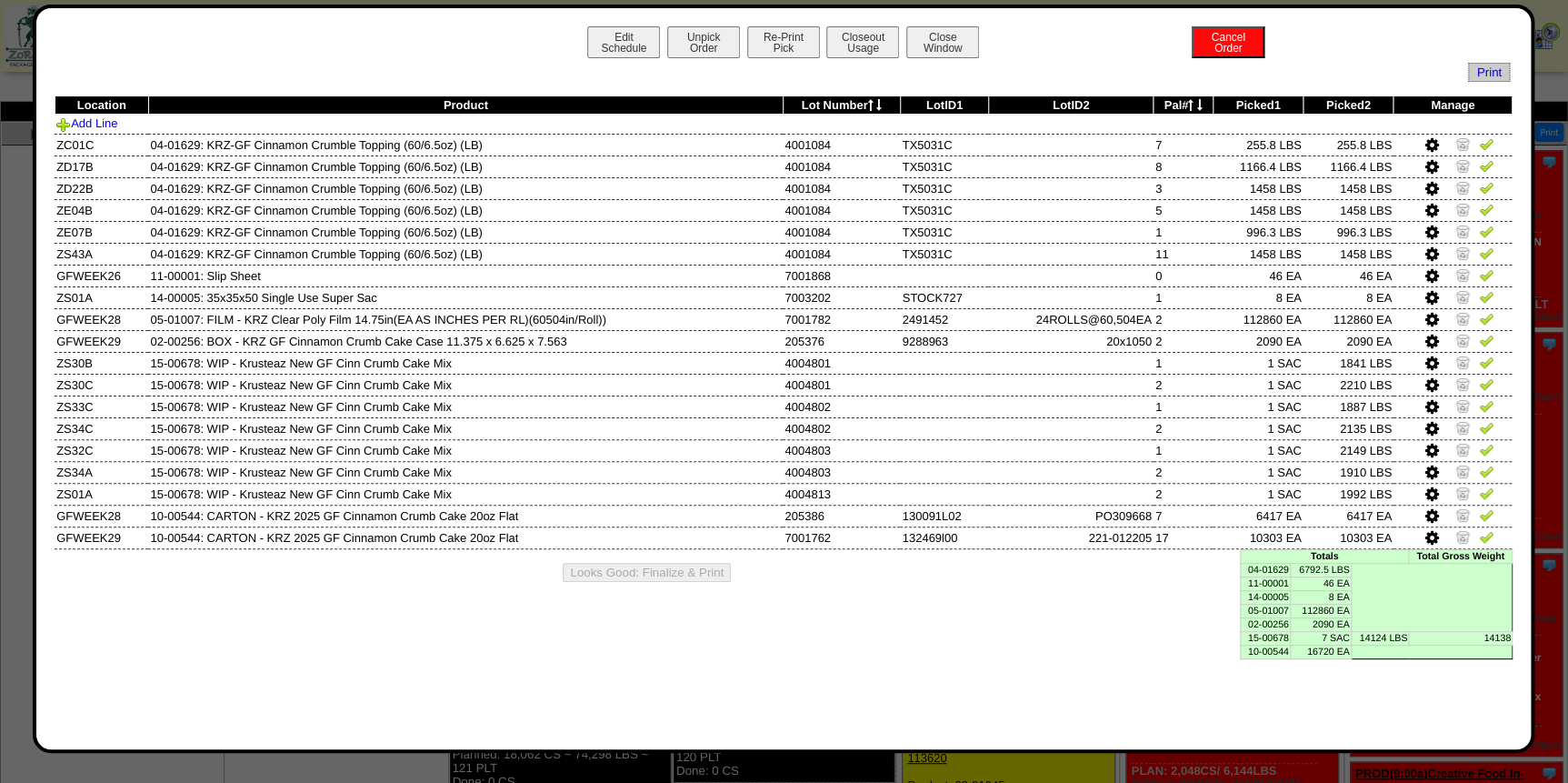 click on "Edit Schedule
Unpick Order
Re-Print Pick
Closeout Usage
Cancel Order
Close Window
Print
Location
Product
Lot Number
LotID1
LotID2
Pal#
Picked1
Picked2
Manage
Add Line
8 EA" at bounding box center [784, 378] 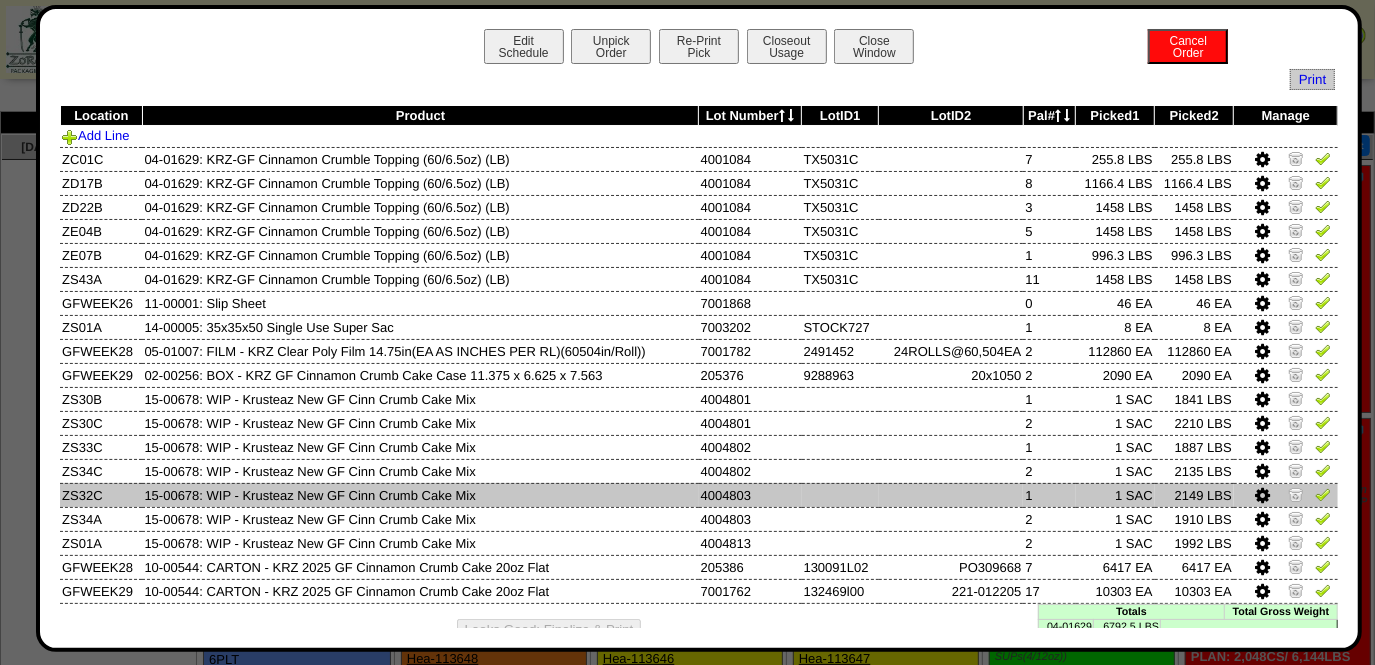 click on "15-00678: WIP - Krusteaz New GF Cinn Crumb Cake Mix" at bounding box center (420, 495) 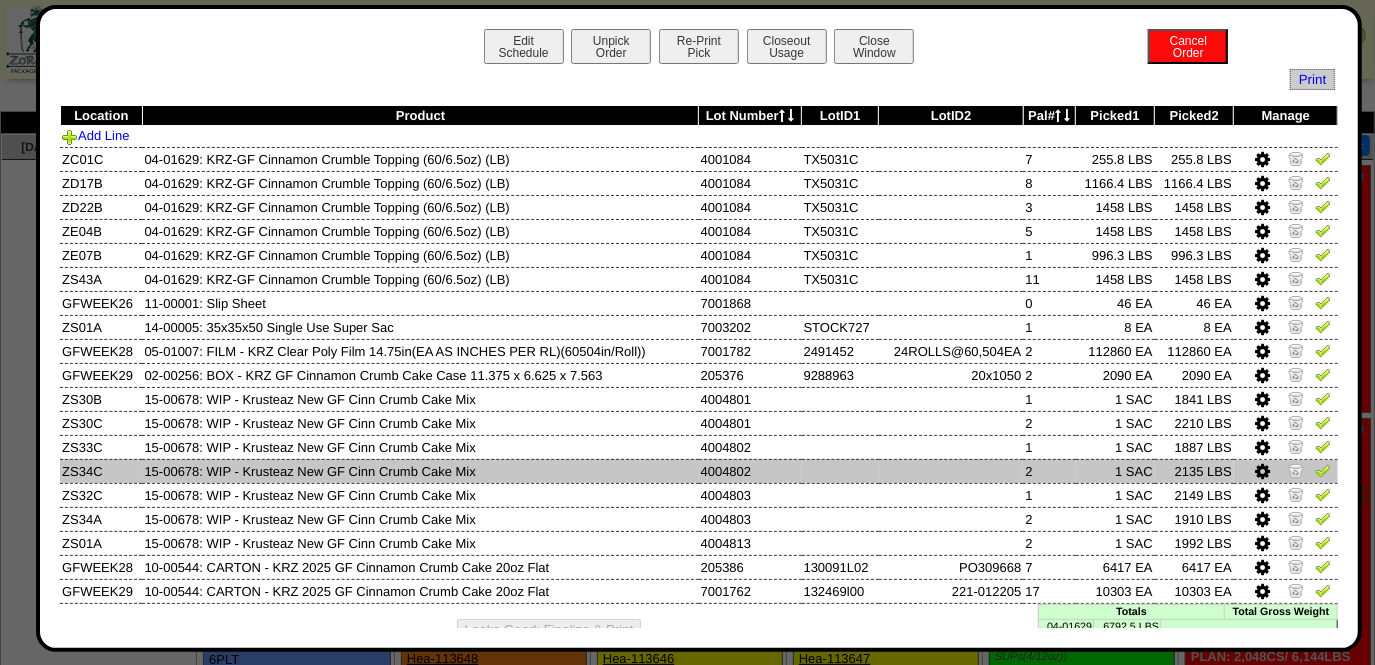 click on "15-00678: WIP - Krusteaz New GF Cinn Crumb Cake Mix" at bounding box center [420, 471] 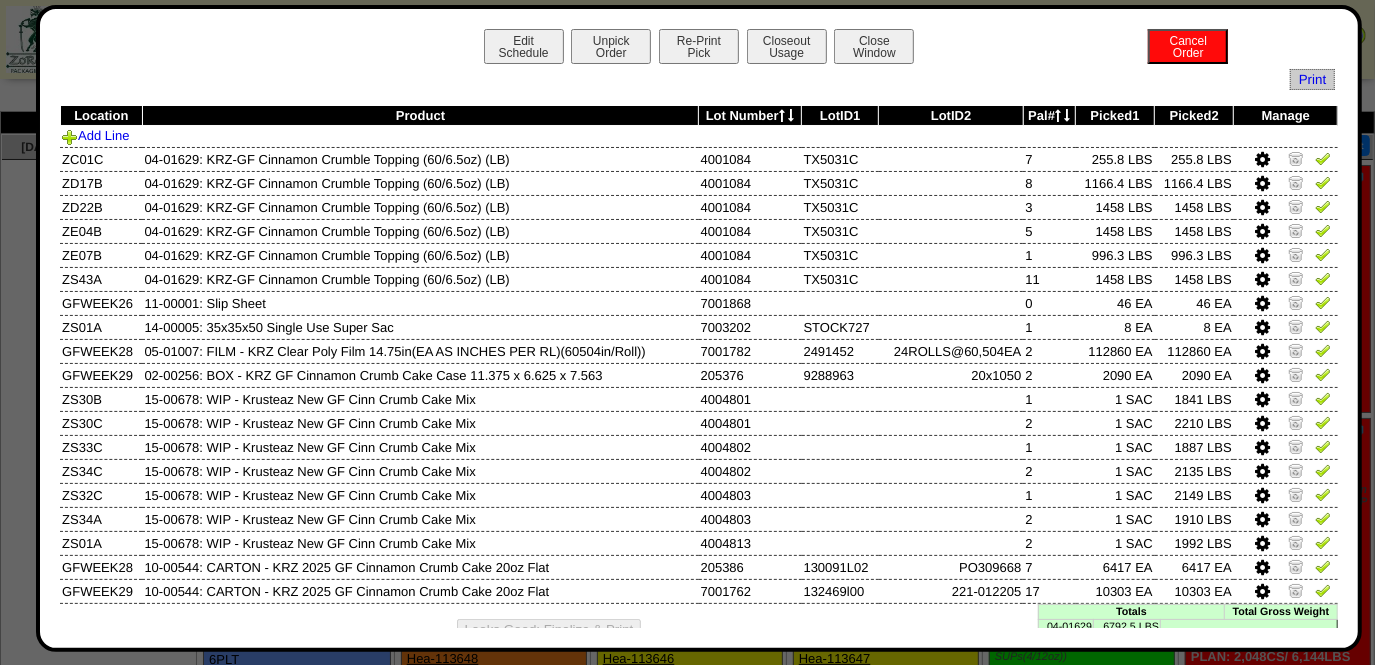 click on "Edit Schedule
Unpick Order
Re-Print Pick
Closeout Usage
Cancel Order
Close Window" at bounding box center (699, 49) 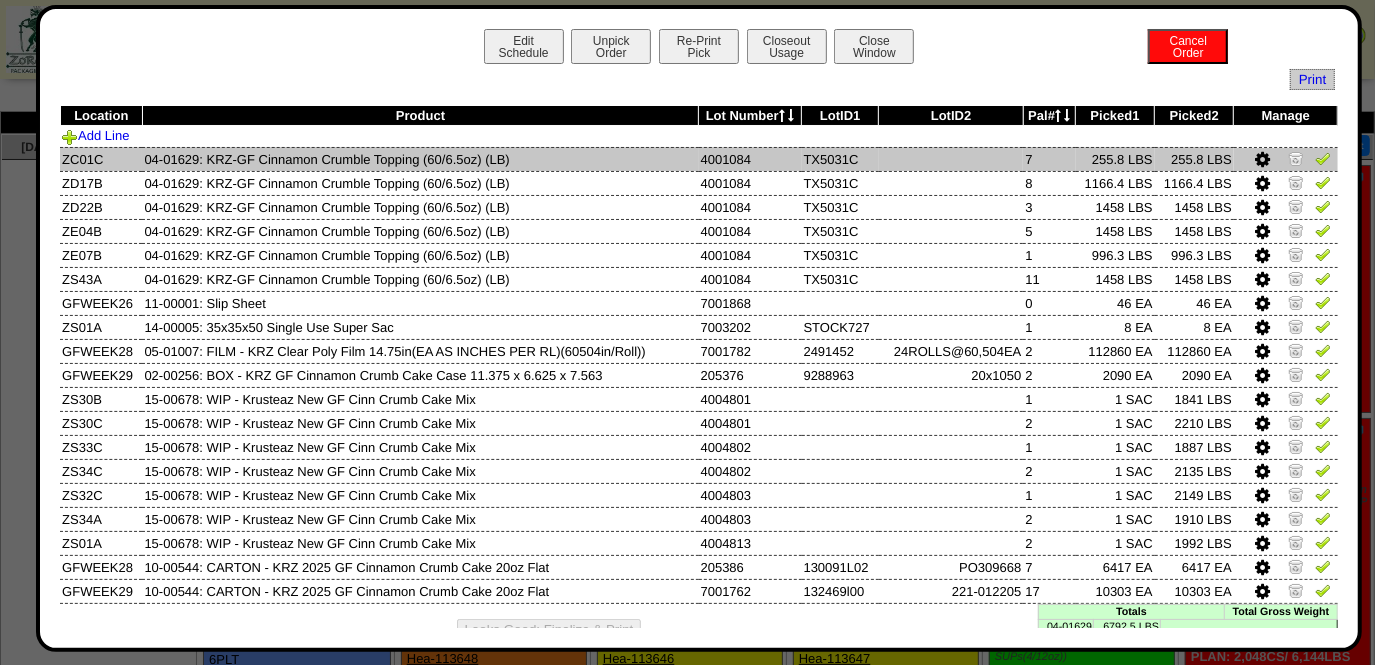 drag, startPoint x: 835, startPoint y: 73, endPoint x: 568, endPoint y: 164, distance: 282.08154 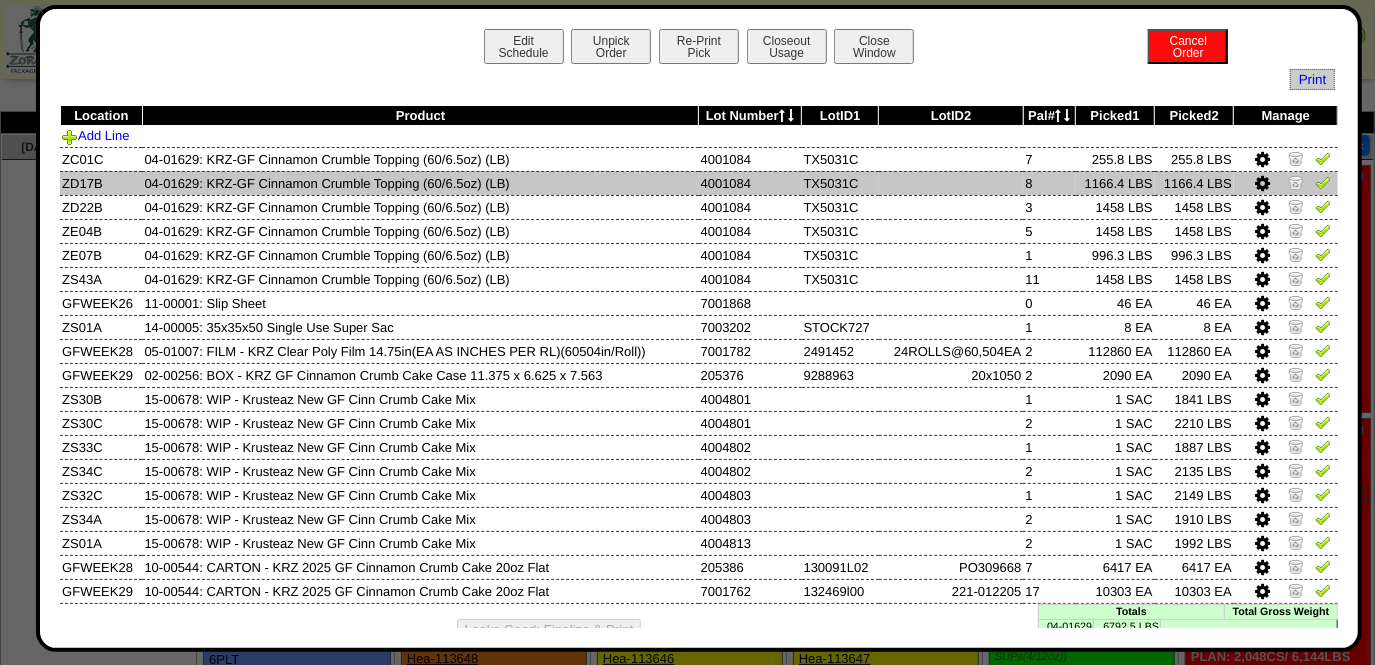 click on "04-01629: KRZ-GF Cinnamon Crumble Topping (60/6.5oz) (LB)" at bounding box center (420, 183) 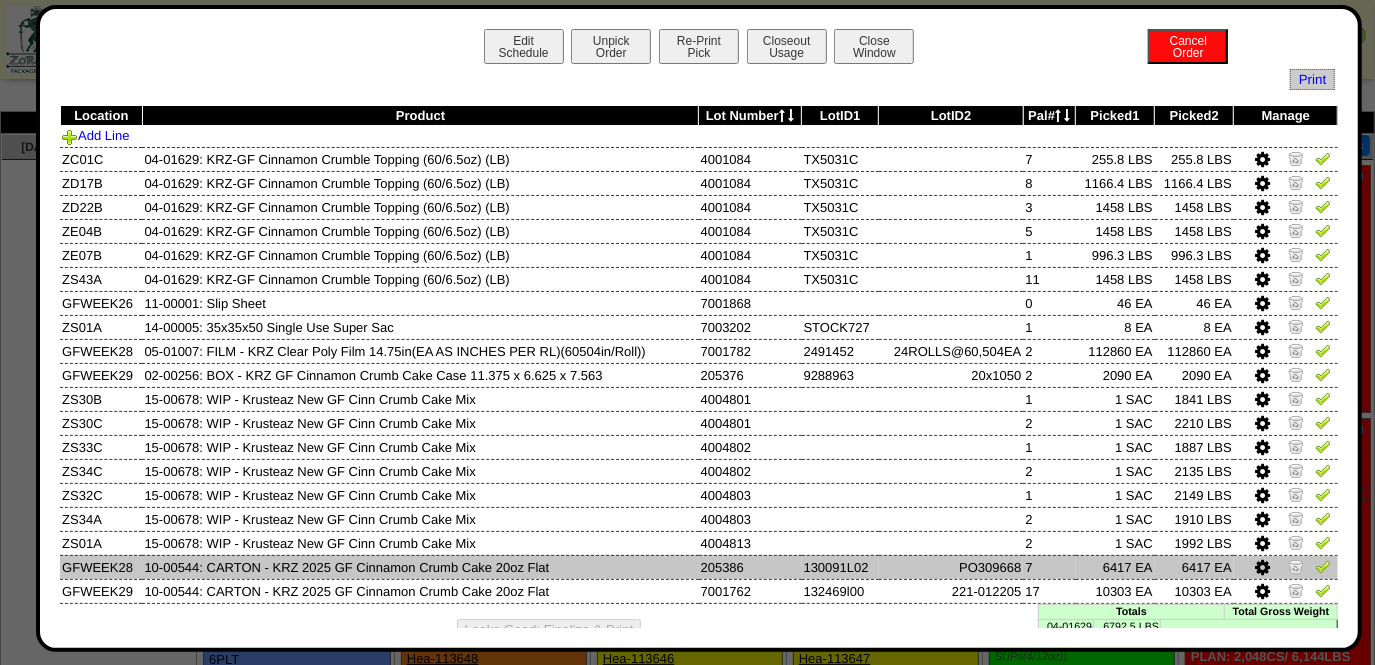 click on "PO309668" at bounding box center (951, 567) 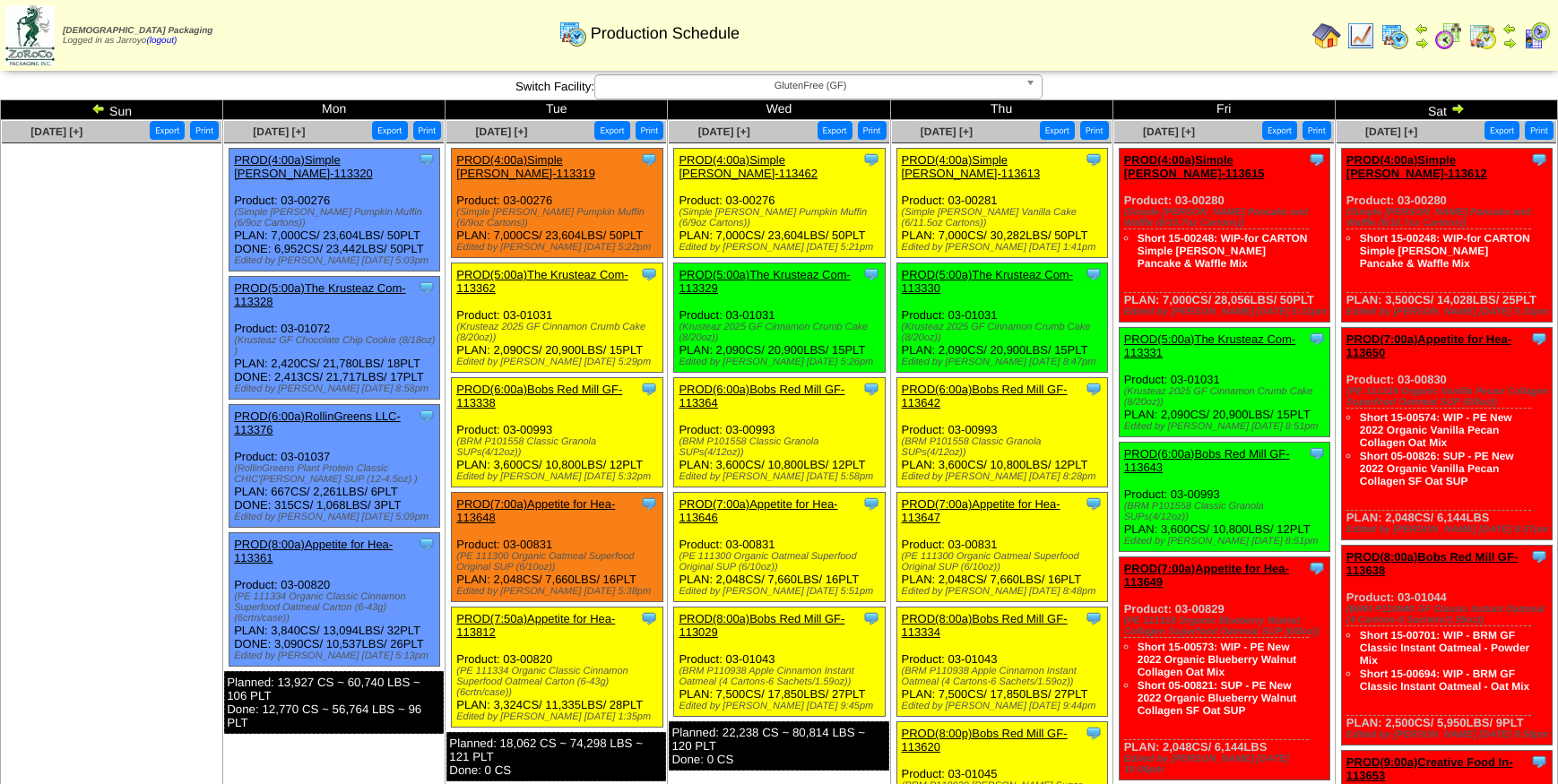 click on "Clone Item
PROD(7:00a)Appetite for Hea-113646
Appetite for Healthy Living
ScheduleID: 113646
7659.52 LBS: 15-00575
(WIP - PE New 2022 Organic Original Superfoods Oat Mix)
12288 EA: 05-01082
(SUP - PE New 2025 Organic Original Superfood Oatmeal SUP)
12288 EA: 05-00818" at bounding box center [779, 547] 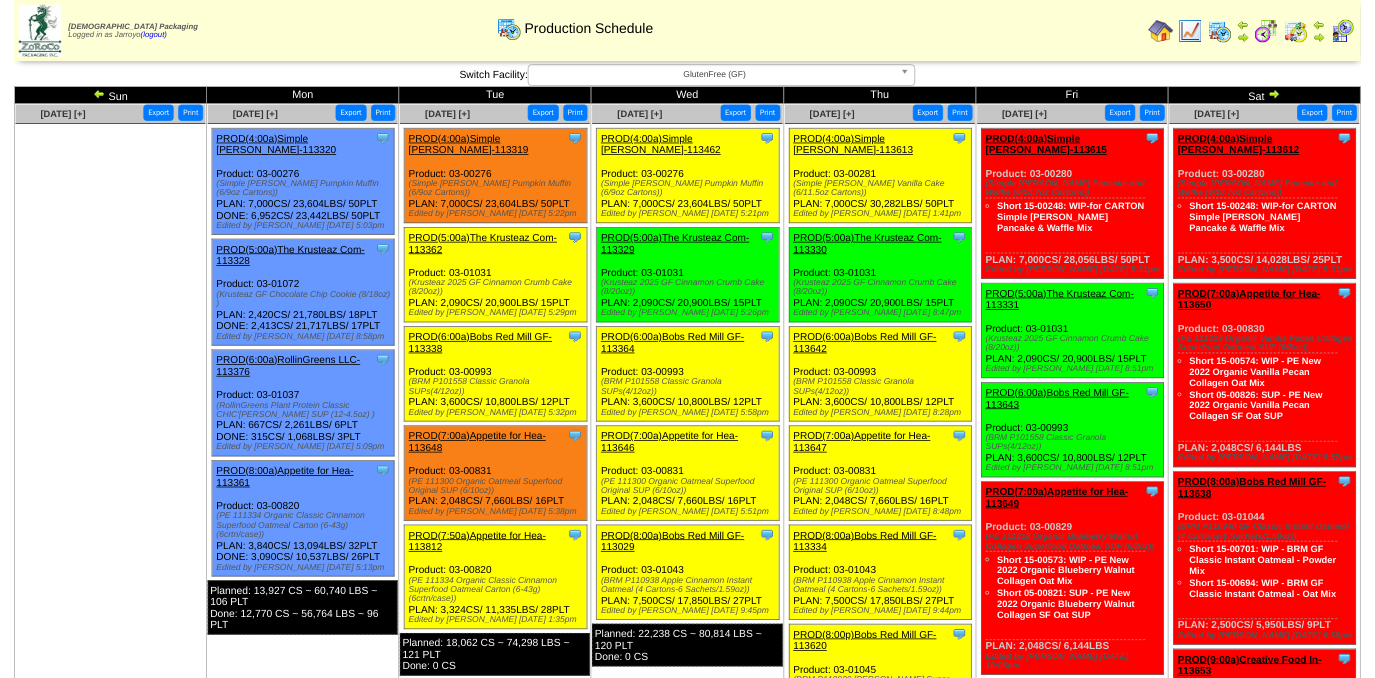scroll, scrollTop: 0, scrollLeft: 0, axis: both 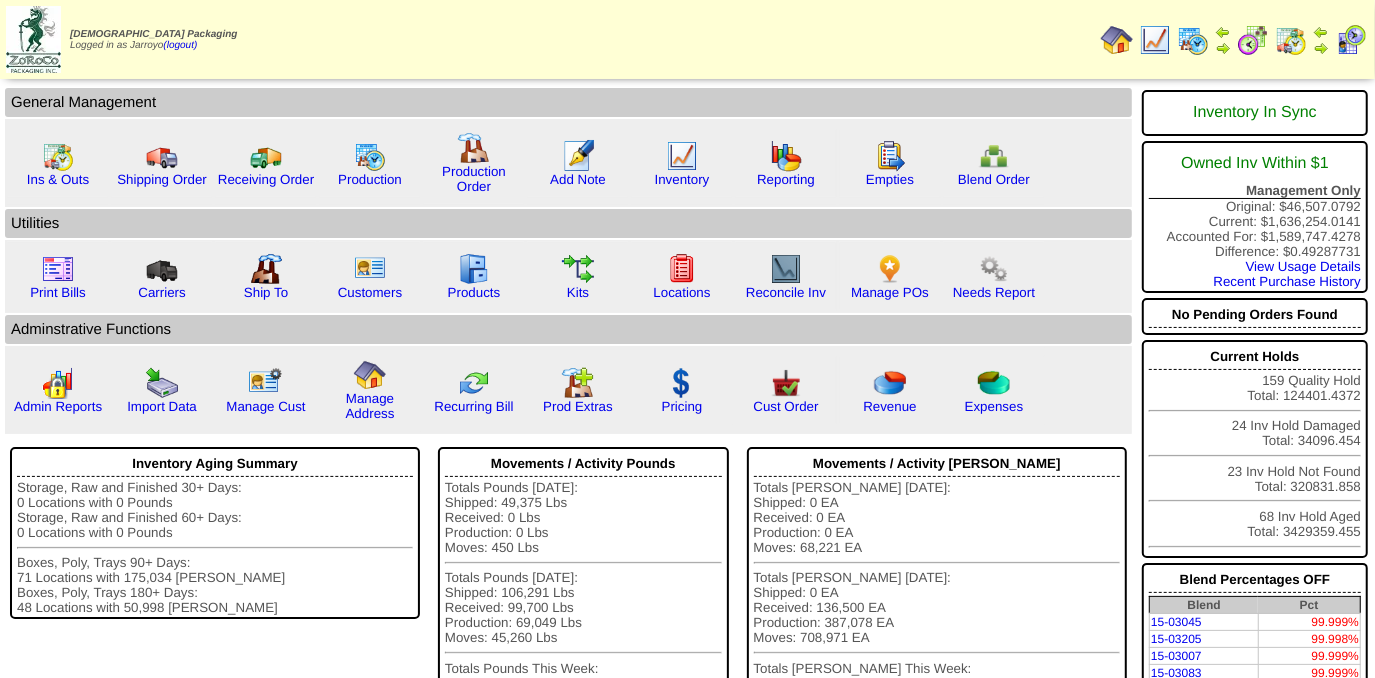 click at bounding box center (1193, 40) 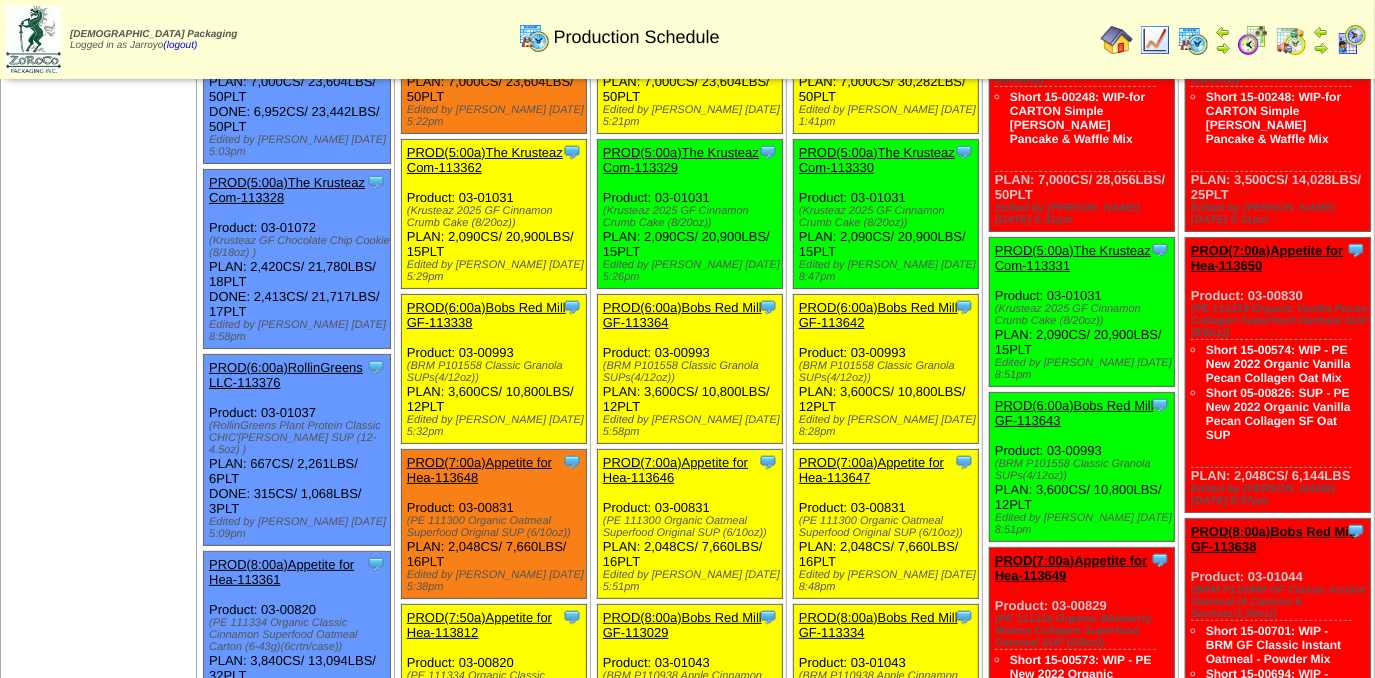 scroll, scrollTop: 192, scrollLeft: 0, axis: vertical 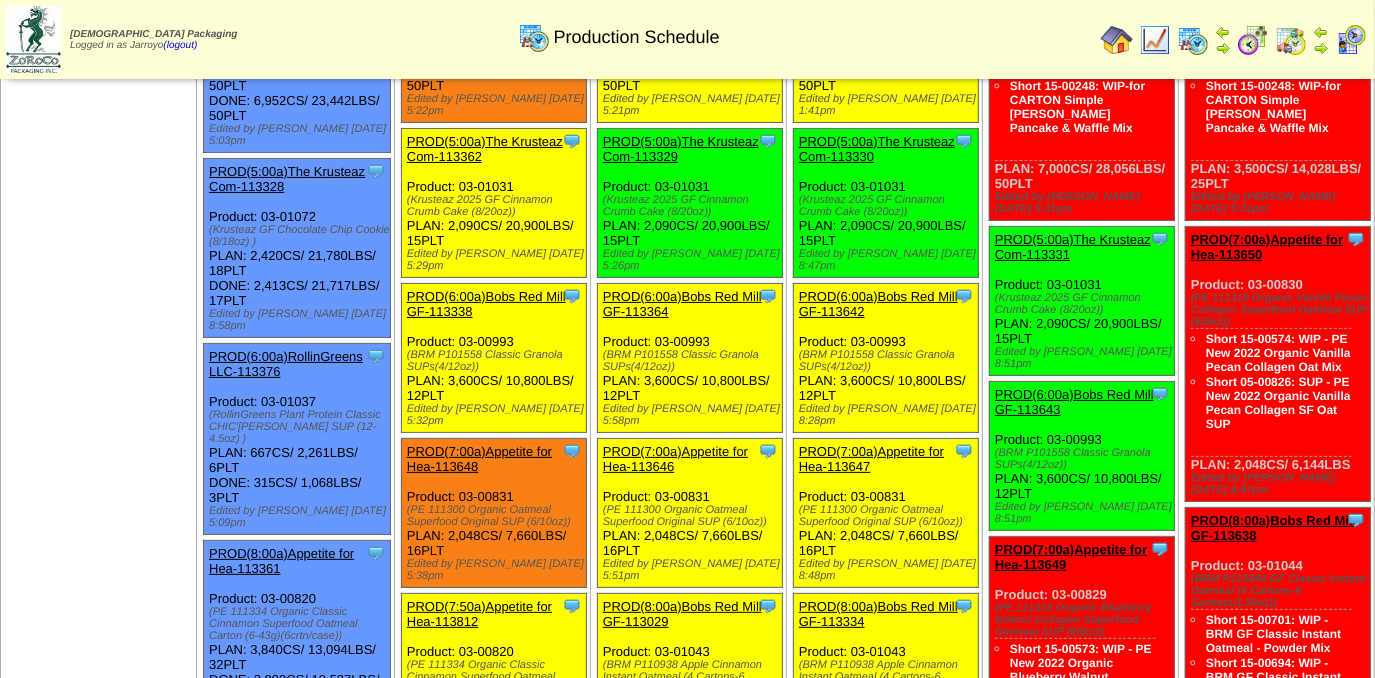 click on "PROD(6:00a)Bobs Red Mill GF-113642" at bounding box center [878, 304] 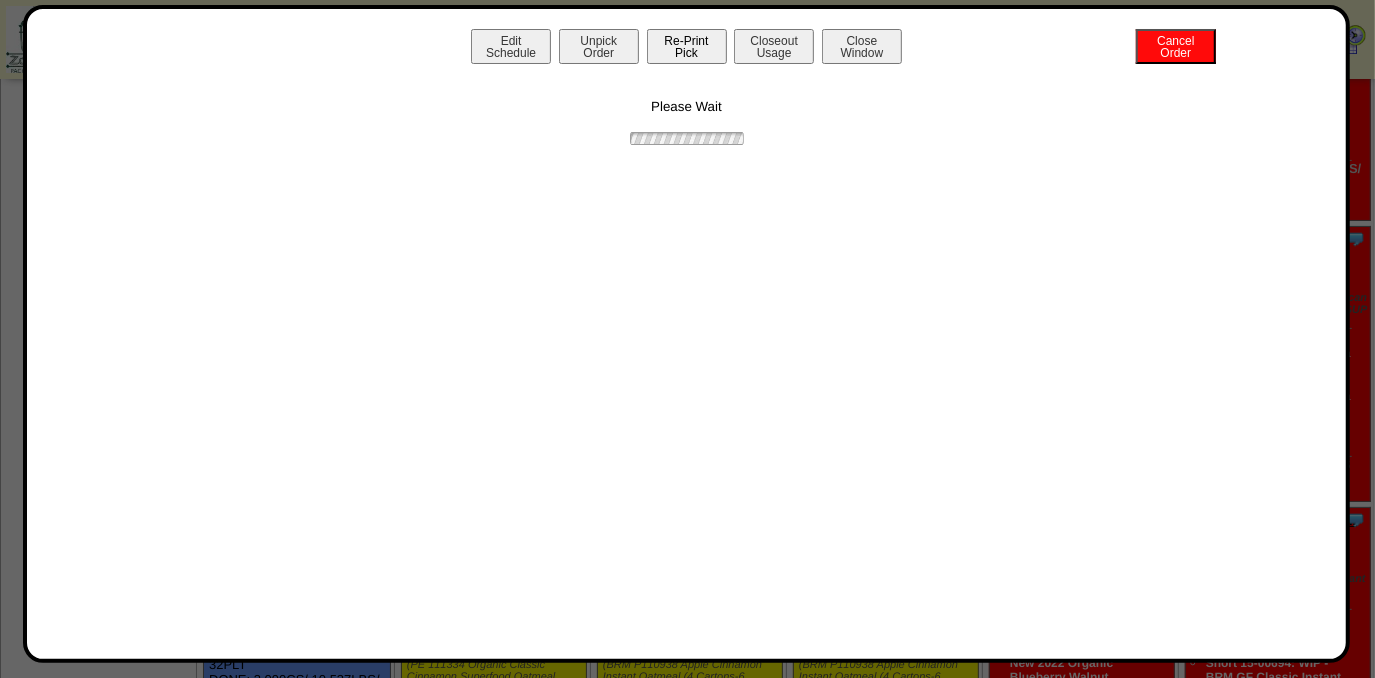 click on "Re-Print Pick" at bounding box center (687, 46) 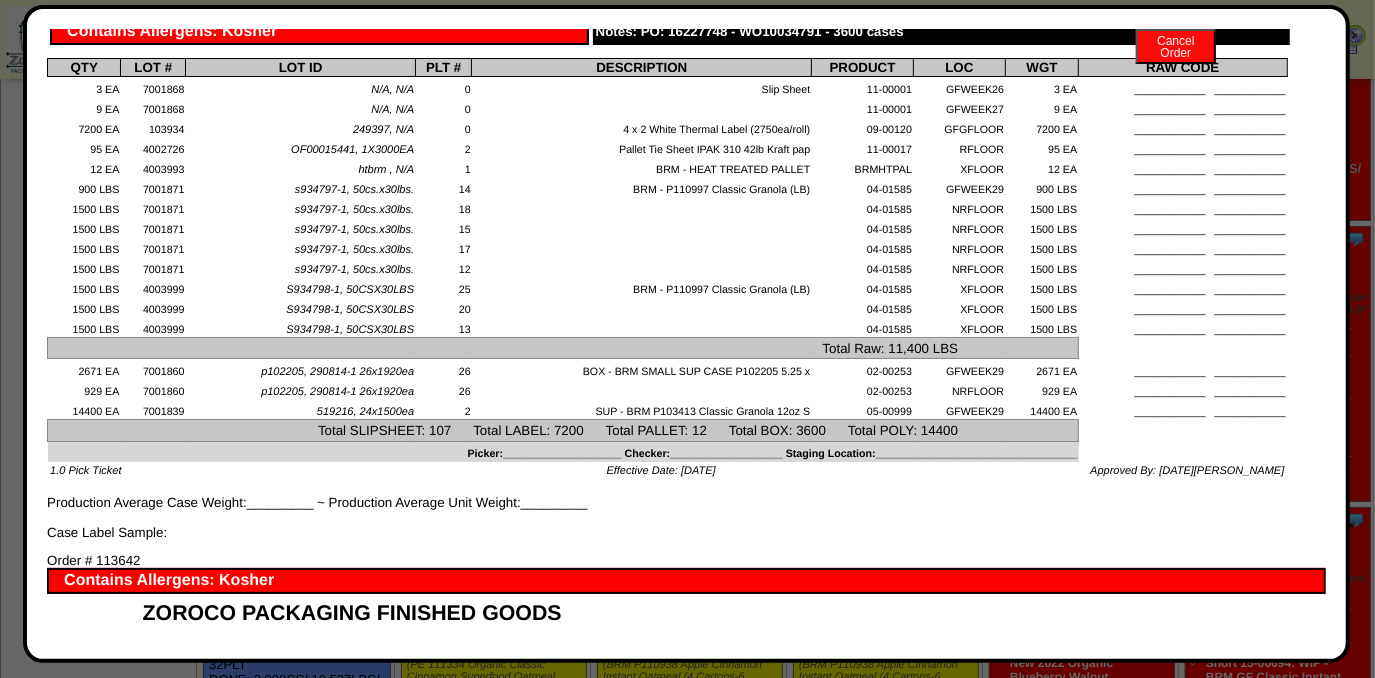 scroll, scrollTop: 0, scrollLeft: 0, axis: both 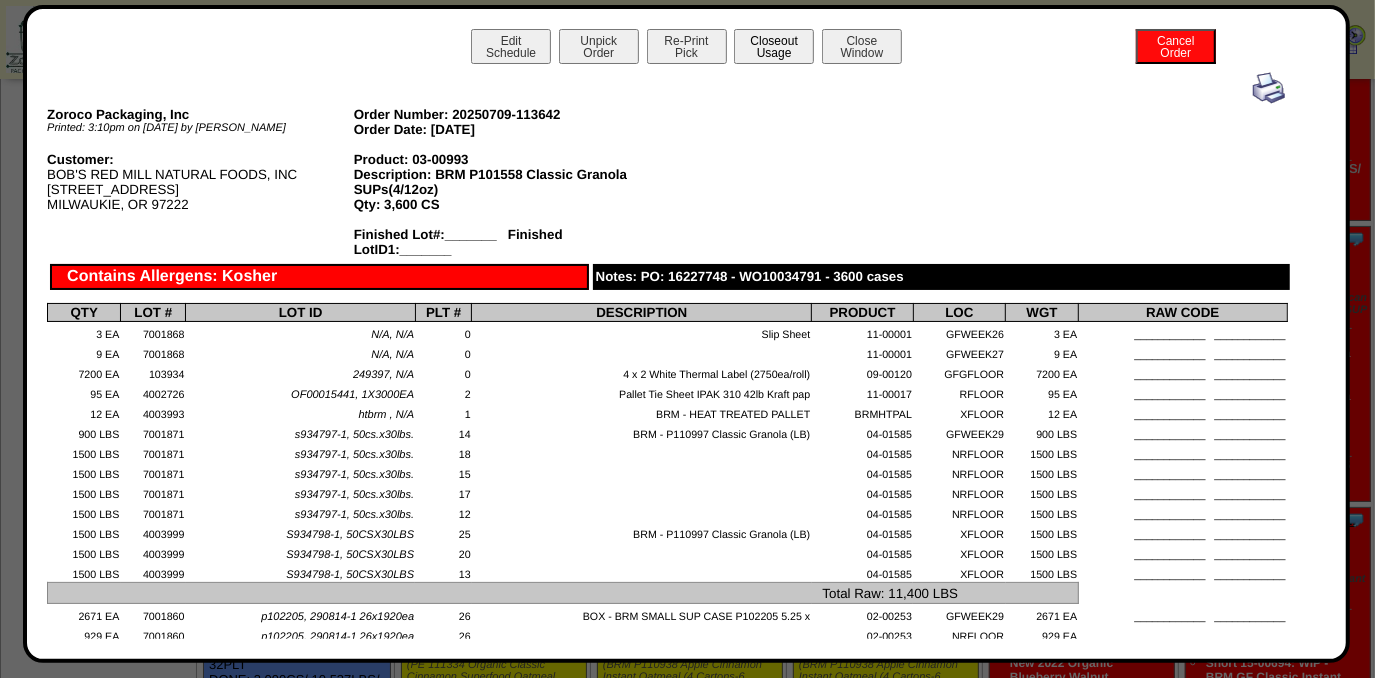 click on "Closeout Usage" at bounding box center (774, 46) 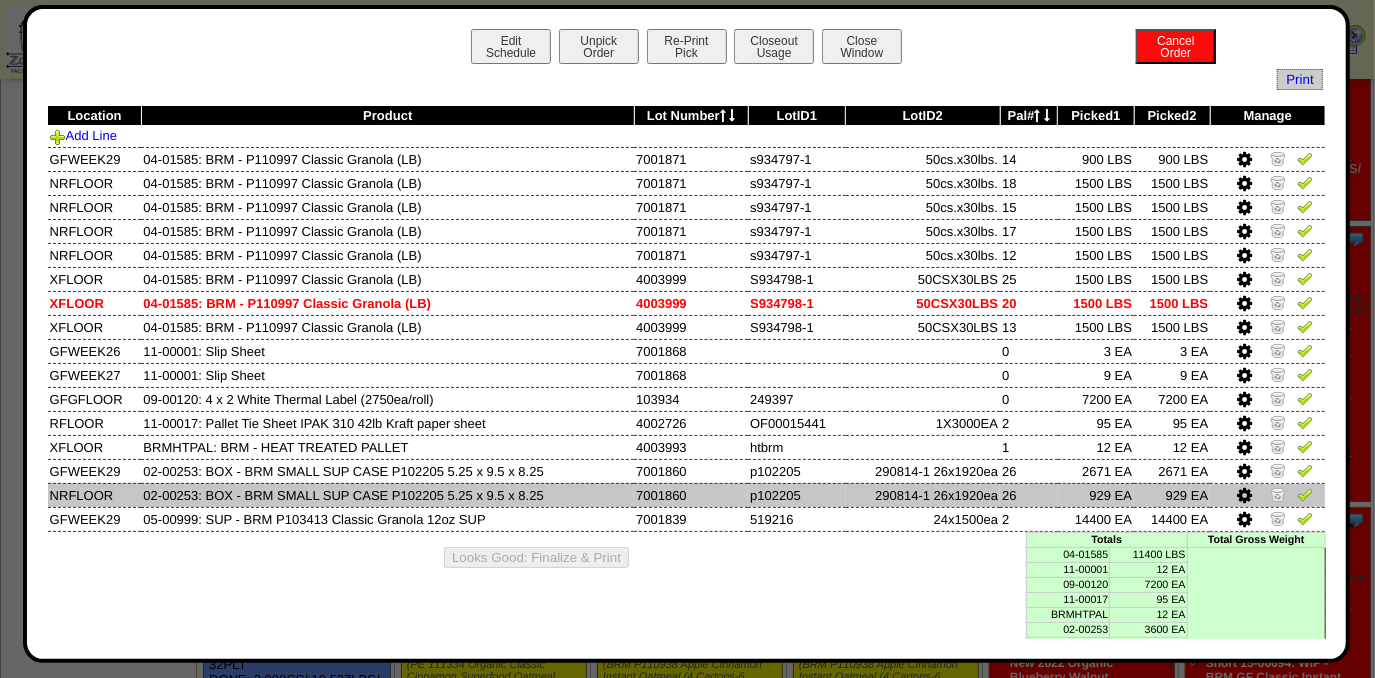 click at bounding box center [1244, 496] 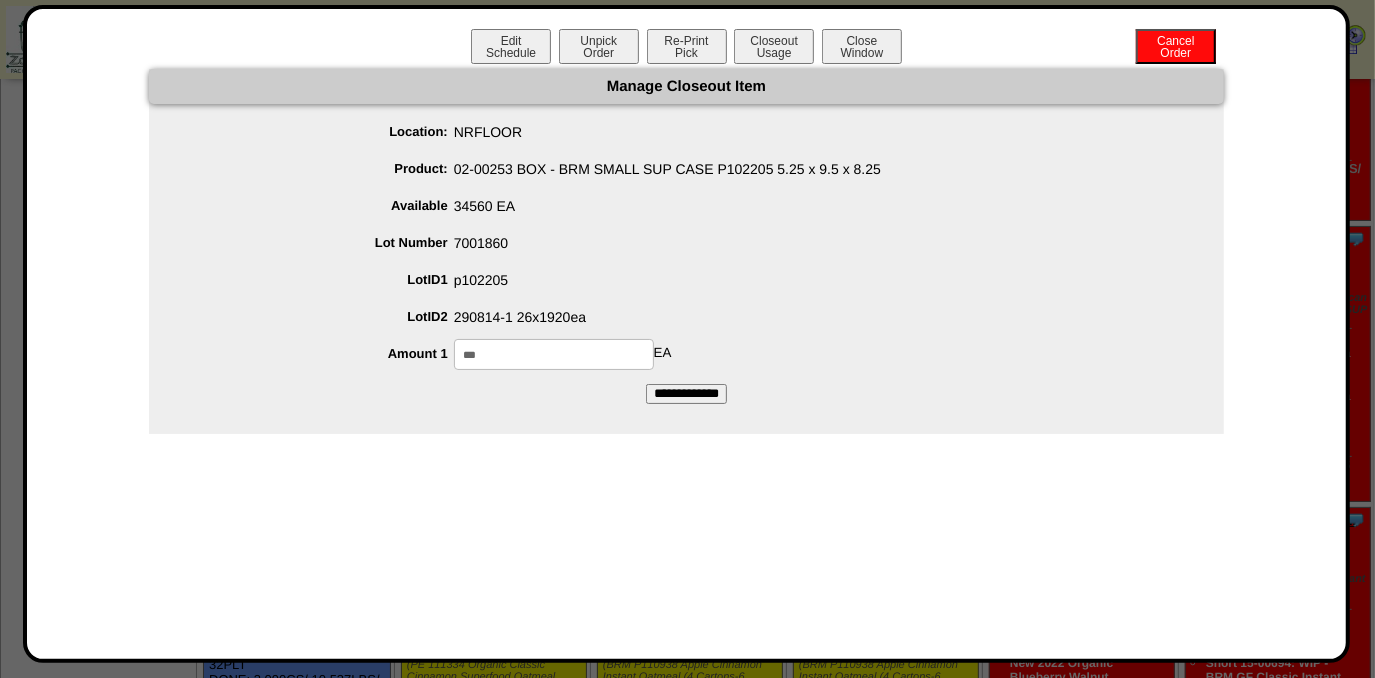 click on "***" at bounding box center [554, 354] 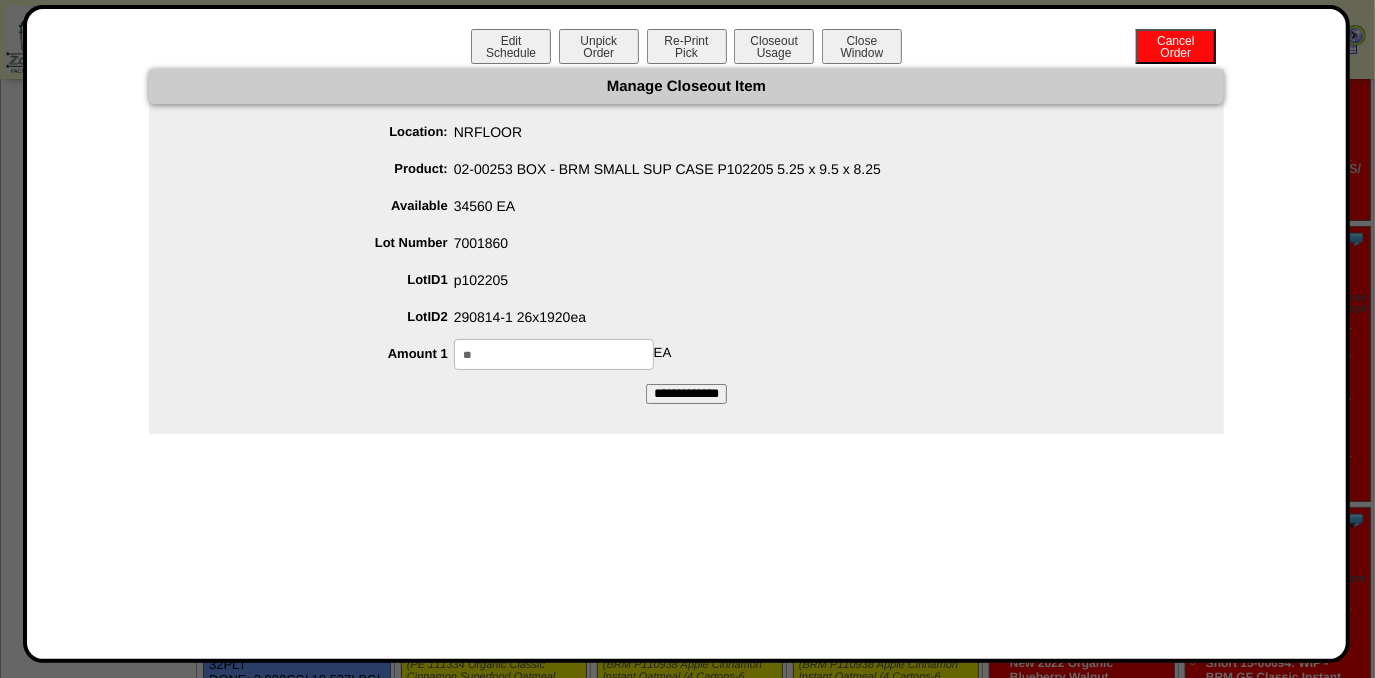 type on "*" 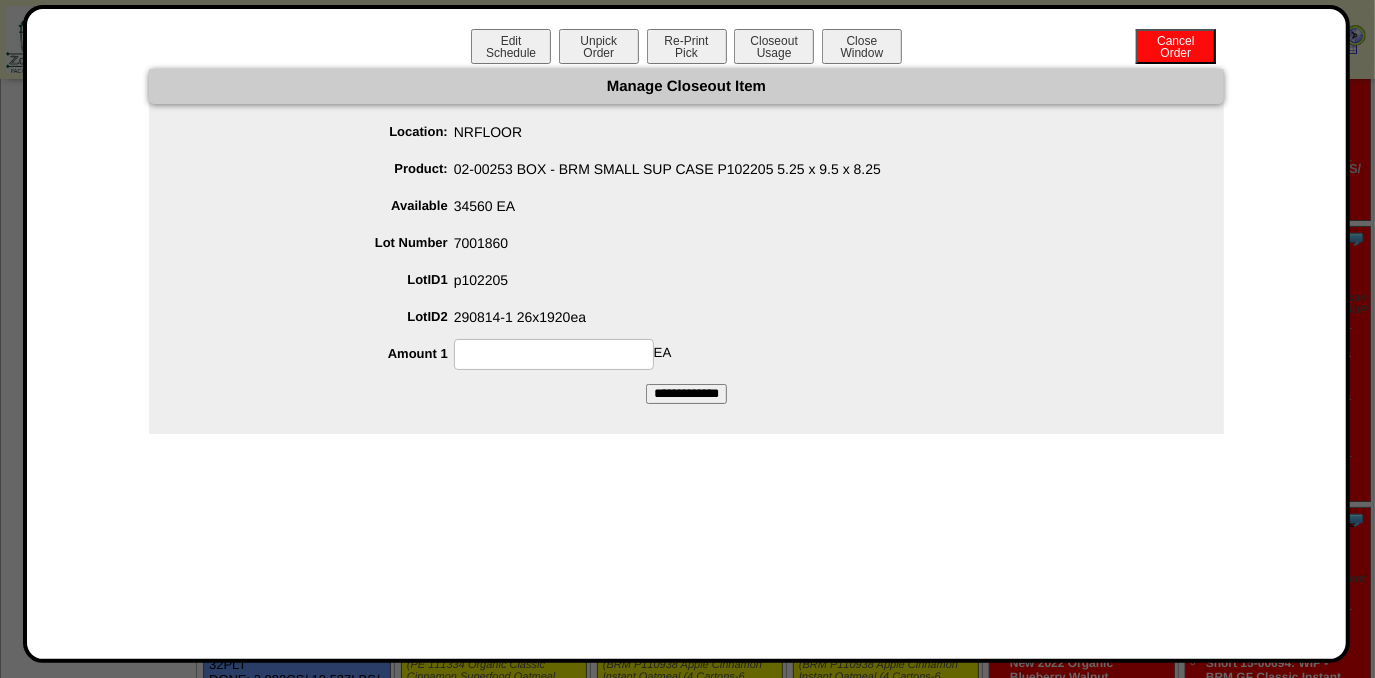 click at bounding box center [554, 354] 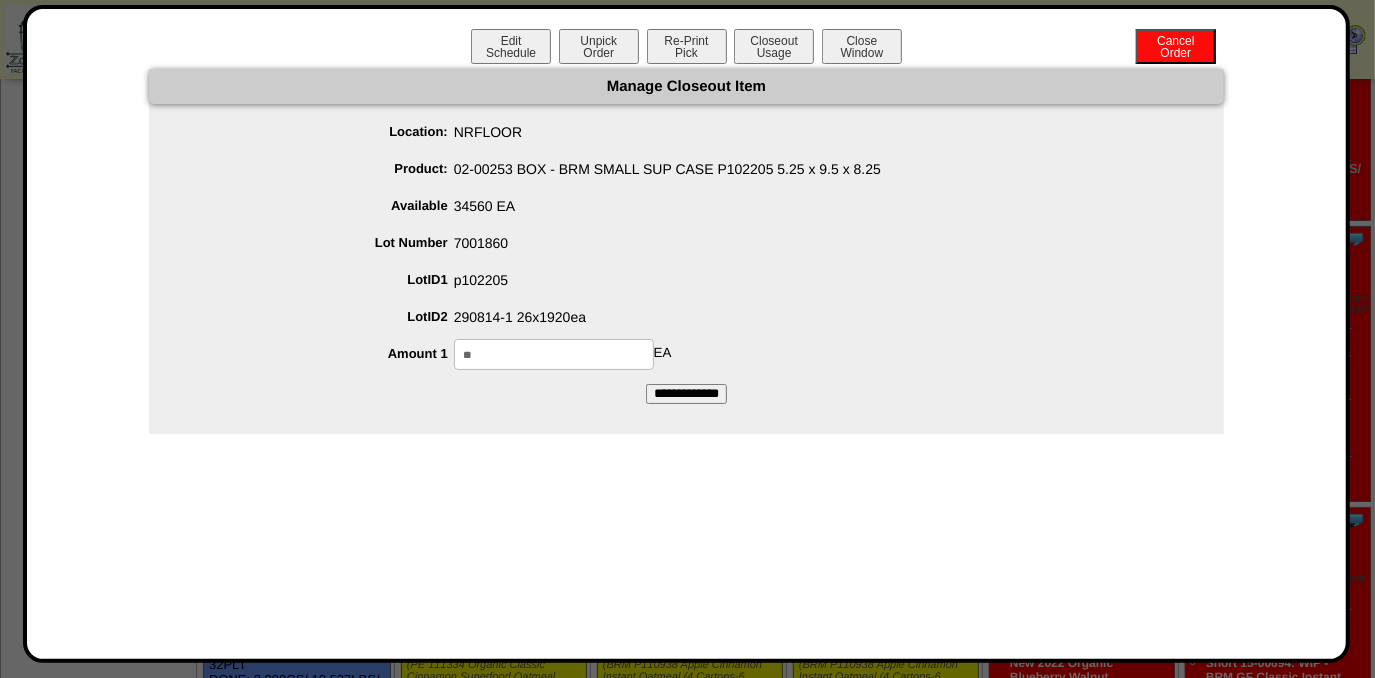 type on "**" 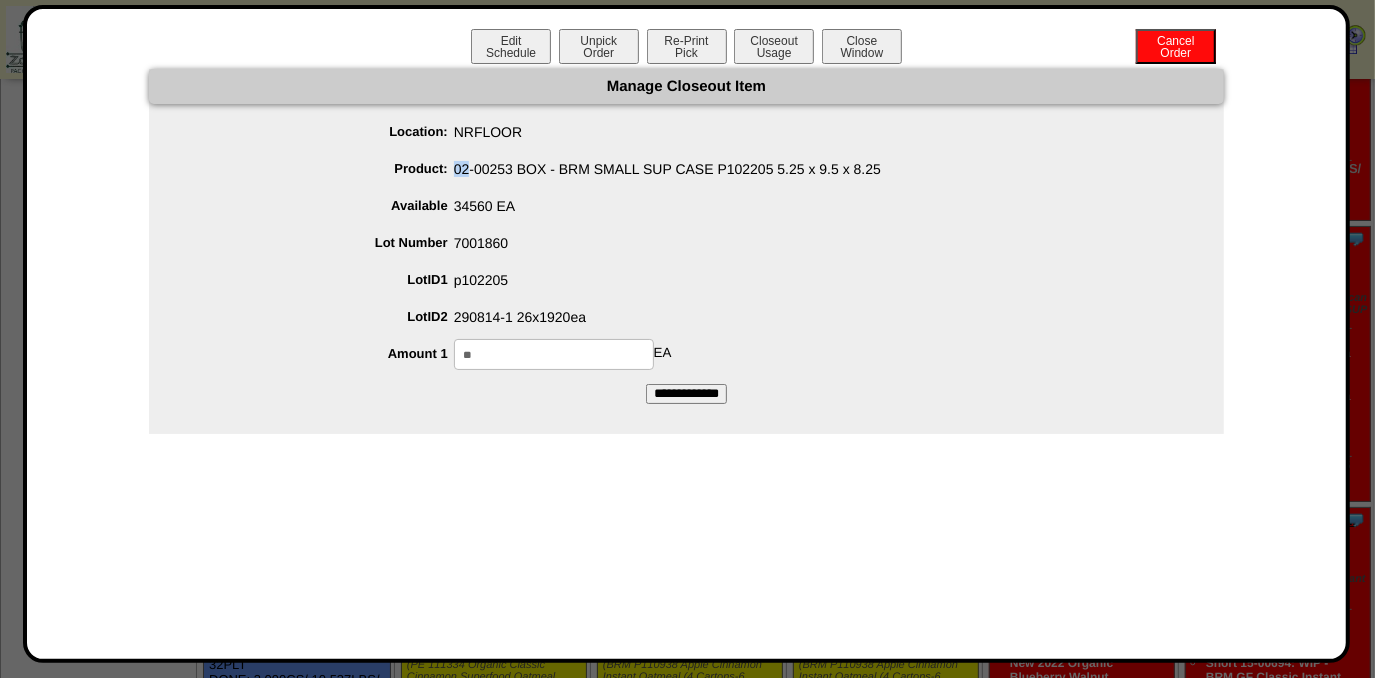click on "Location:
NRFLOOR
Product:
02-00253 BOX - BRM SMALL SUP CASE P102205 5.25 x 9.5 x 8.25
Available
34560 EA
Lot Number
7001860
LotID1
p102205
LotID2
**  EA" at bounding box center (686, 243) 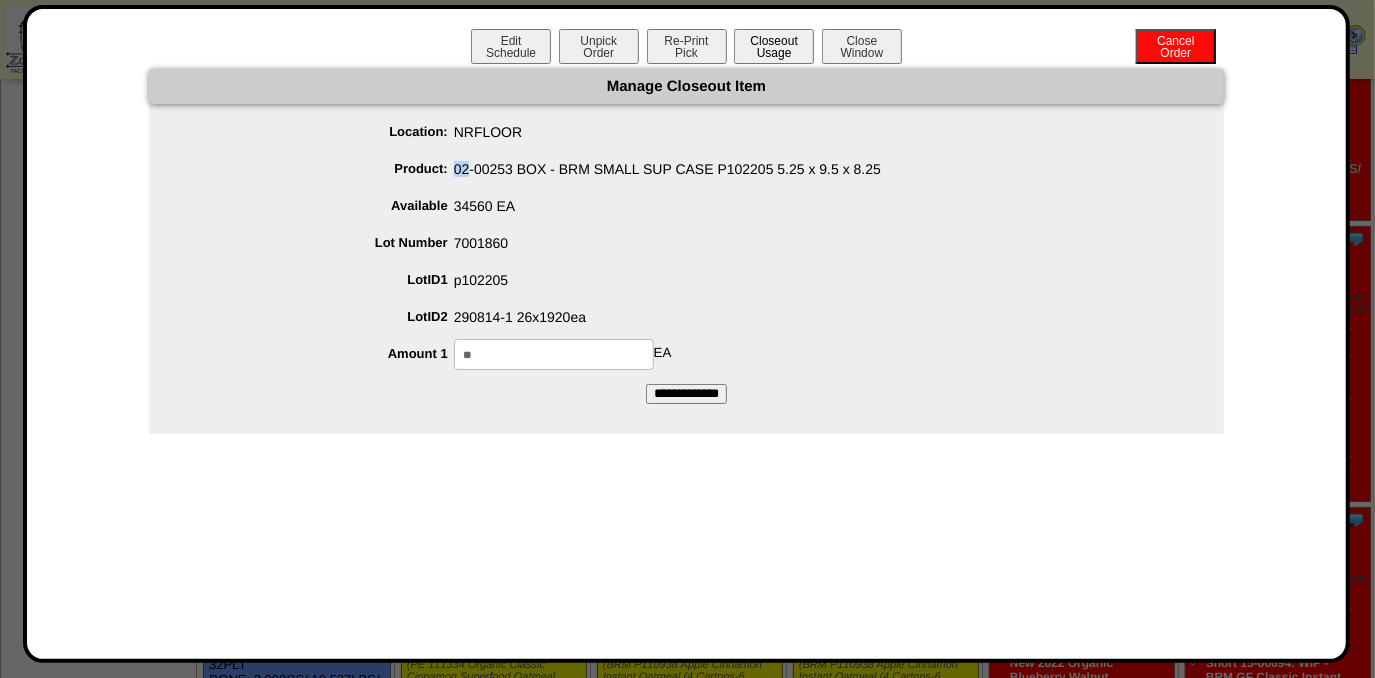 click on "Closeout Usage" at bounding box center [774, 46] 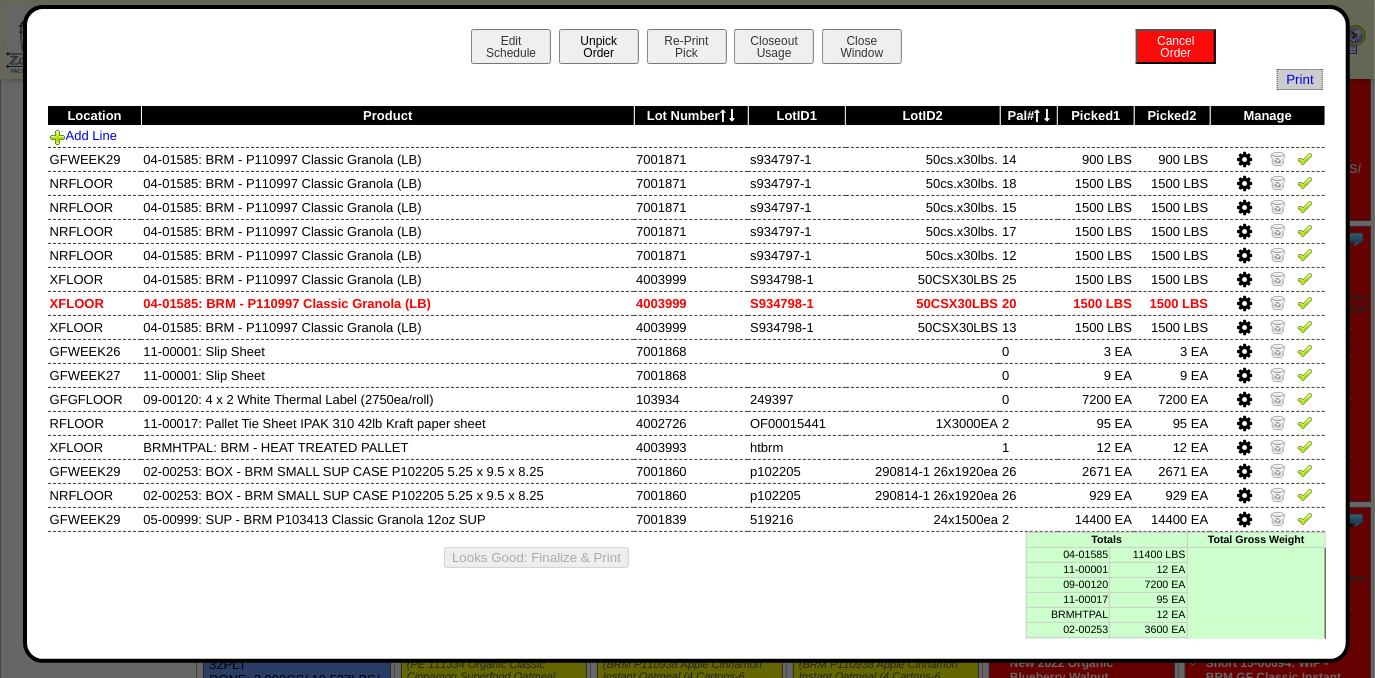 click on "Unpick Order" at bounding box center [599, 46] 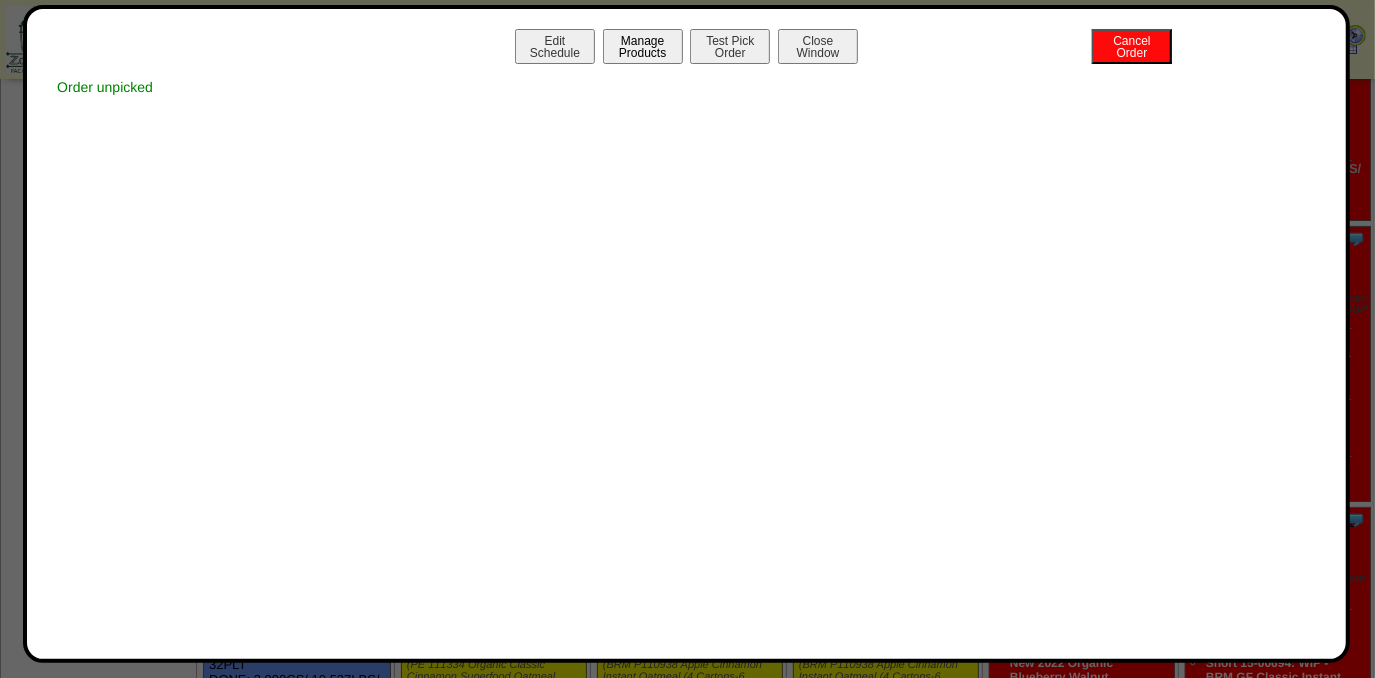 click on "Manage Products" at bounding box center [643, 46] 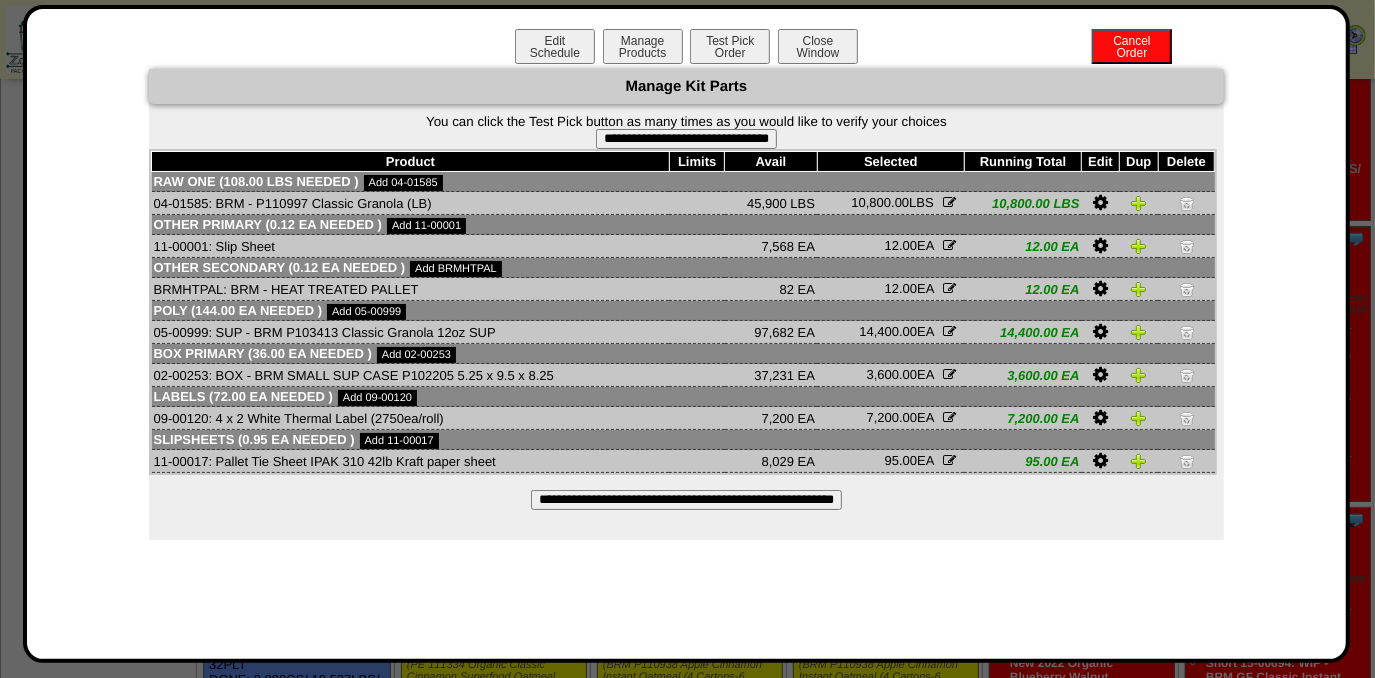 click on "**********" at bounding box center (686, 139) 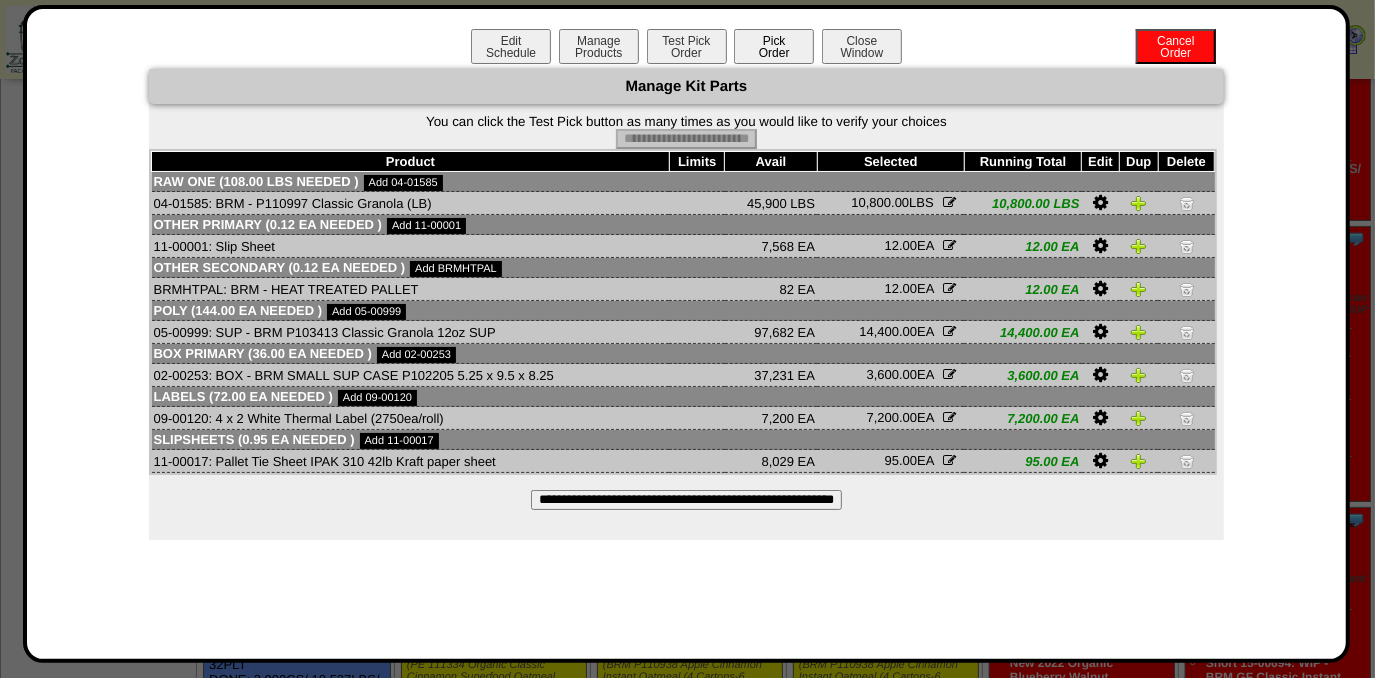click on "Pick Order" at bounding box center [774, 46] 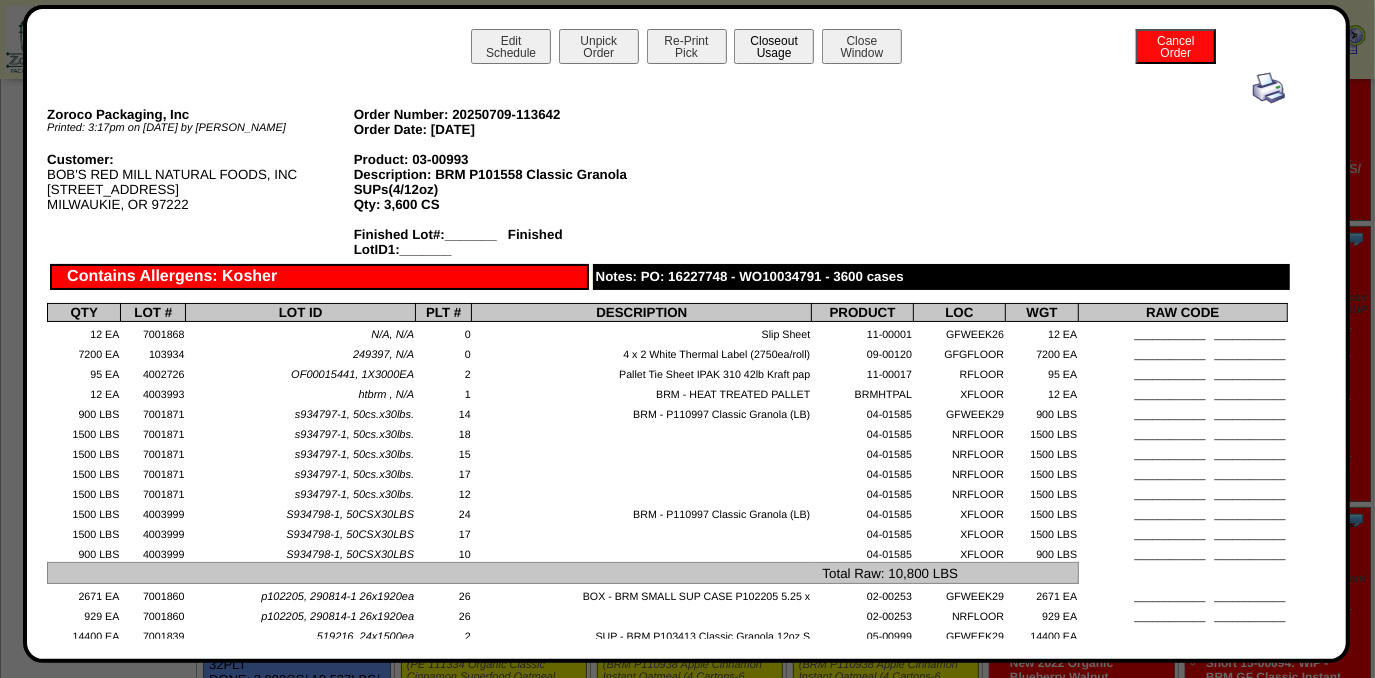click on "Closeout Usage" at bounding box center [774, 46] 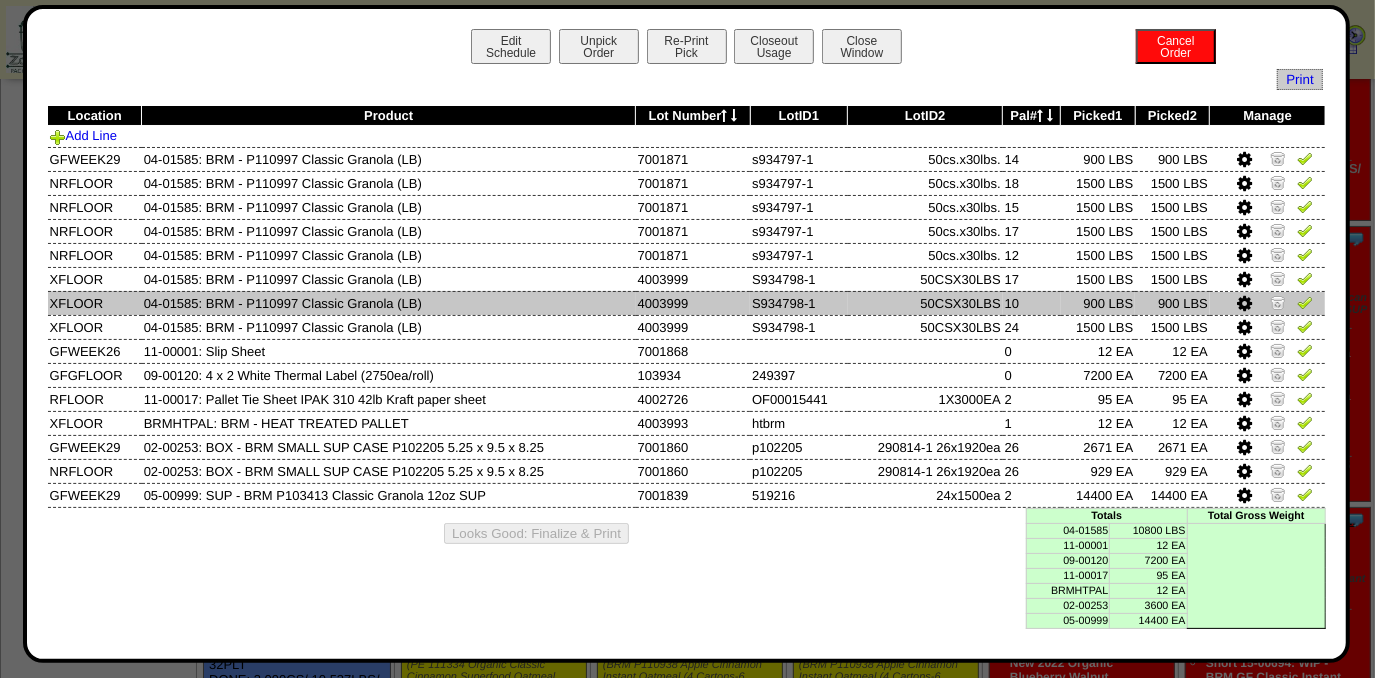 click at bounding box center (1244, 304) 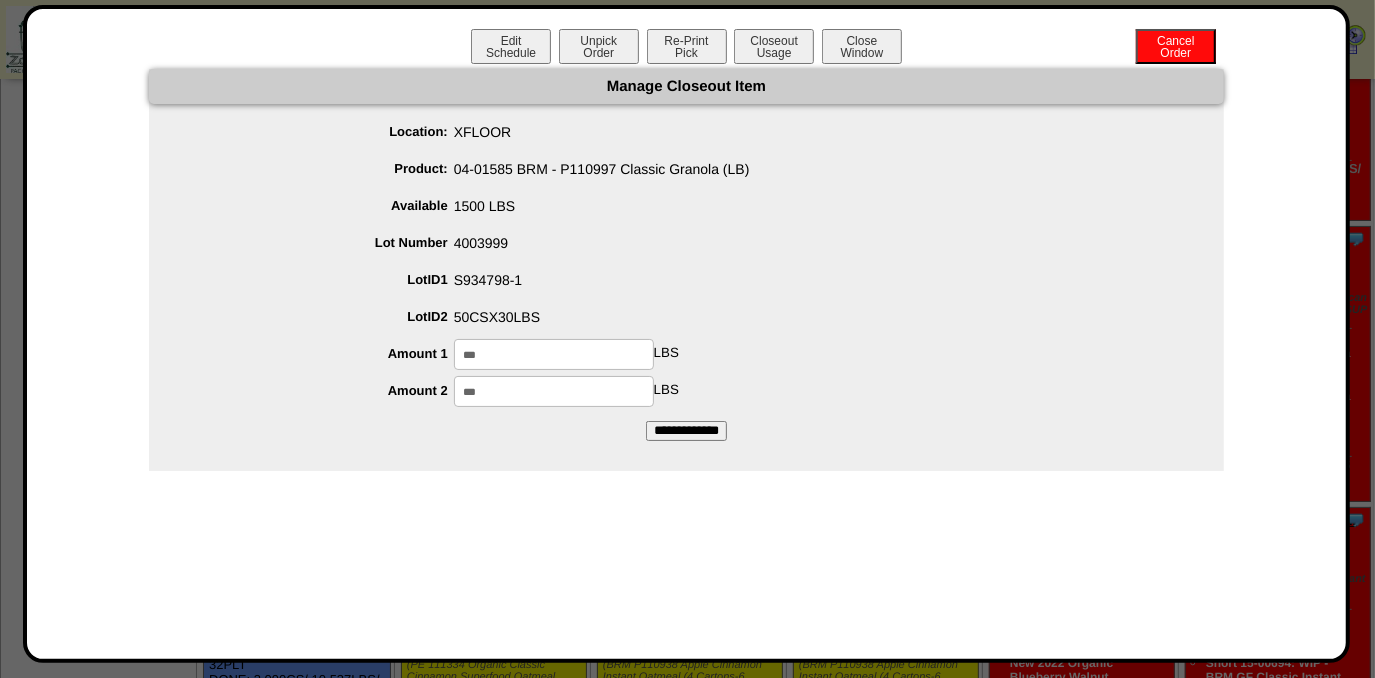 click on "***" at bounding box center [554, 354] 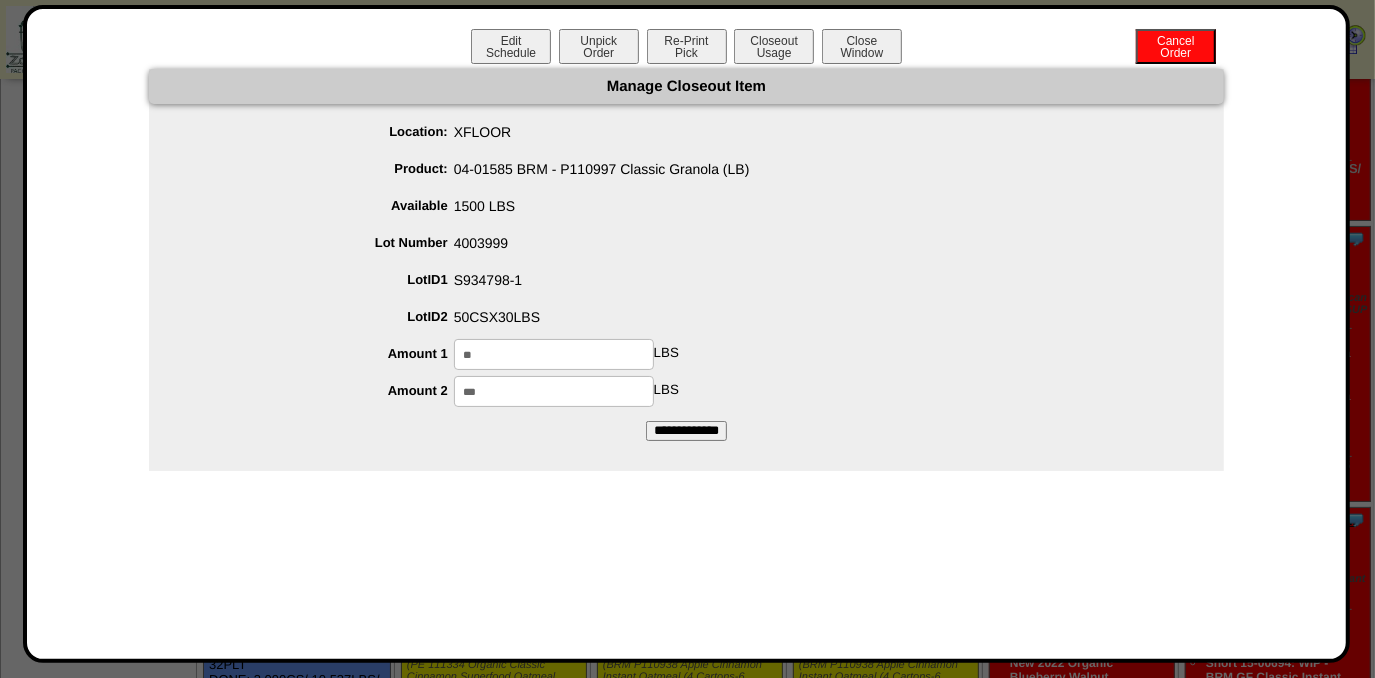 type on "*" 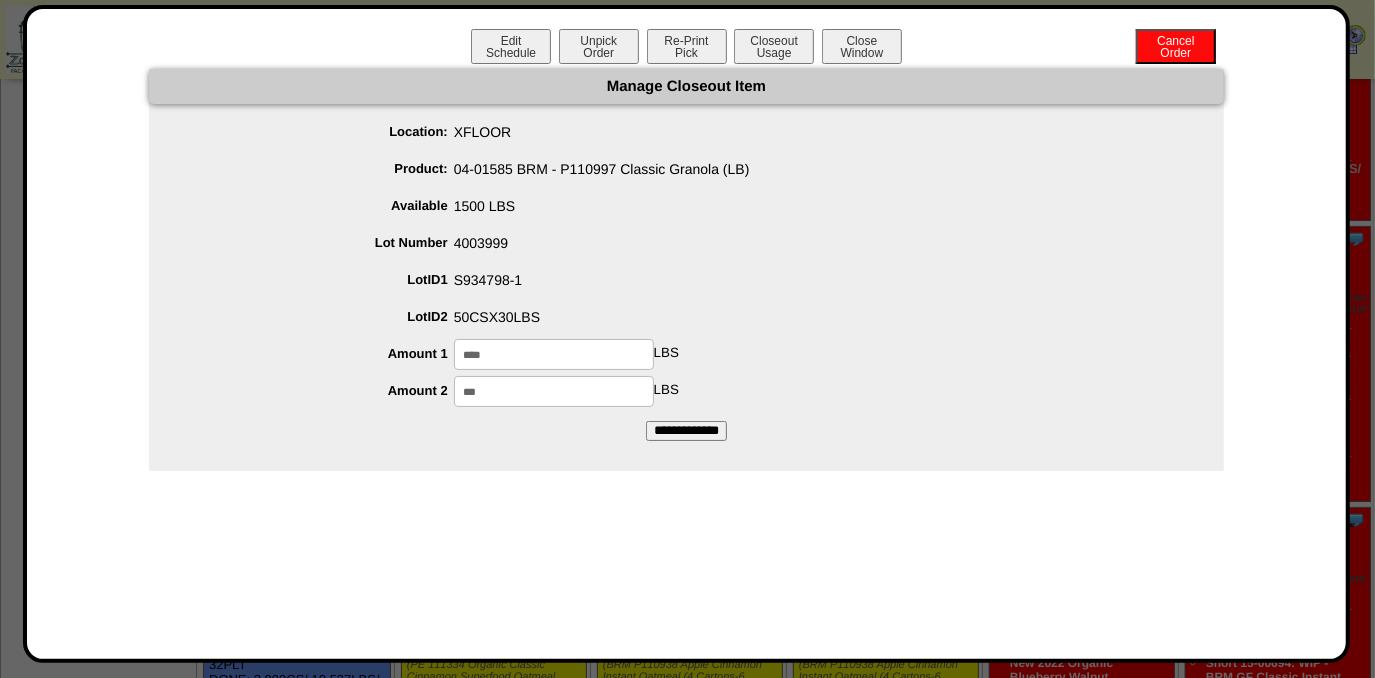 type on "****" 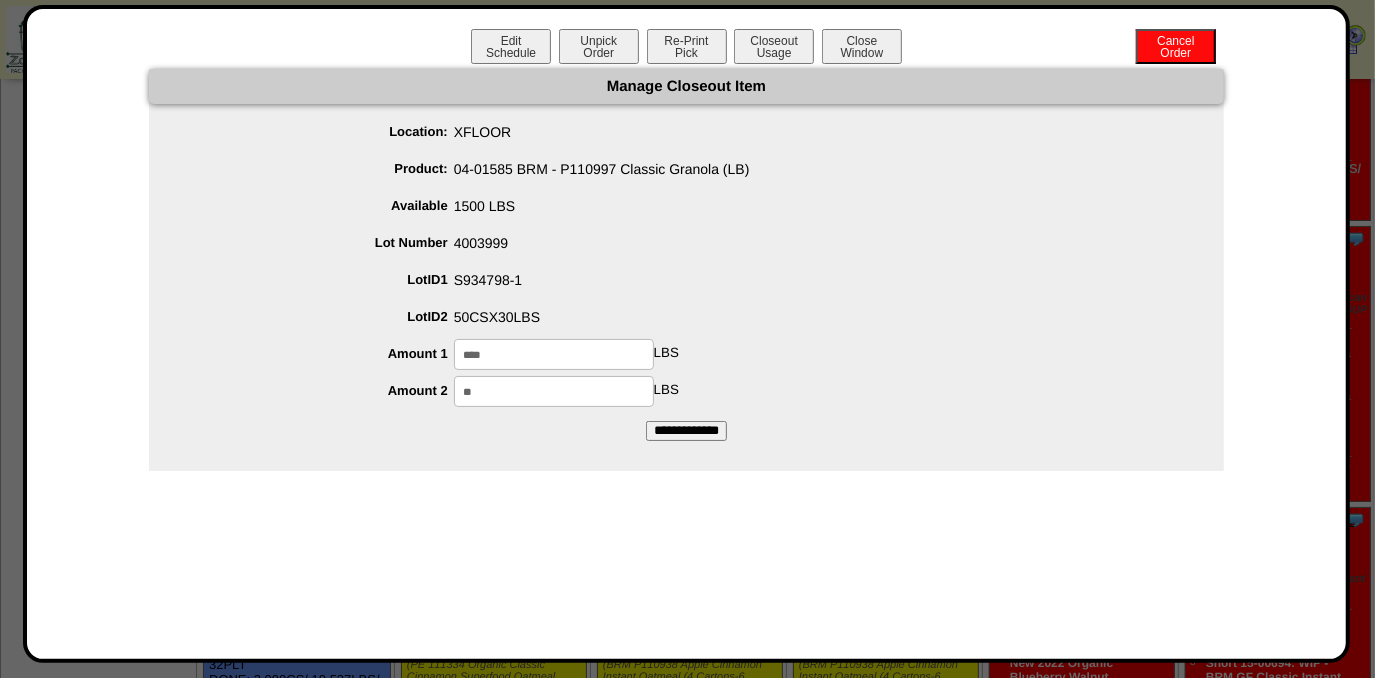 type on "*" 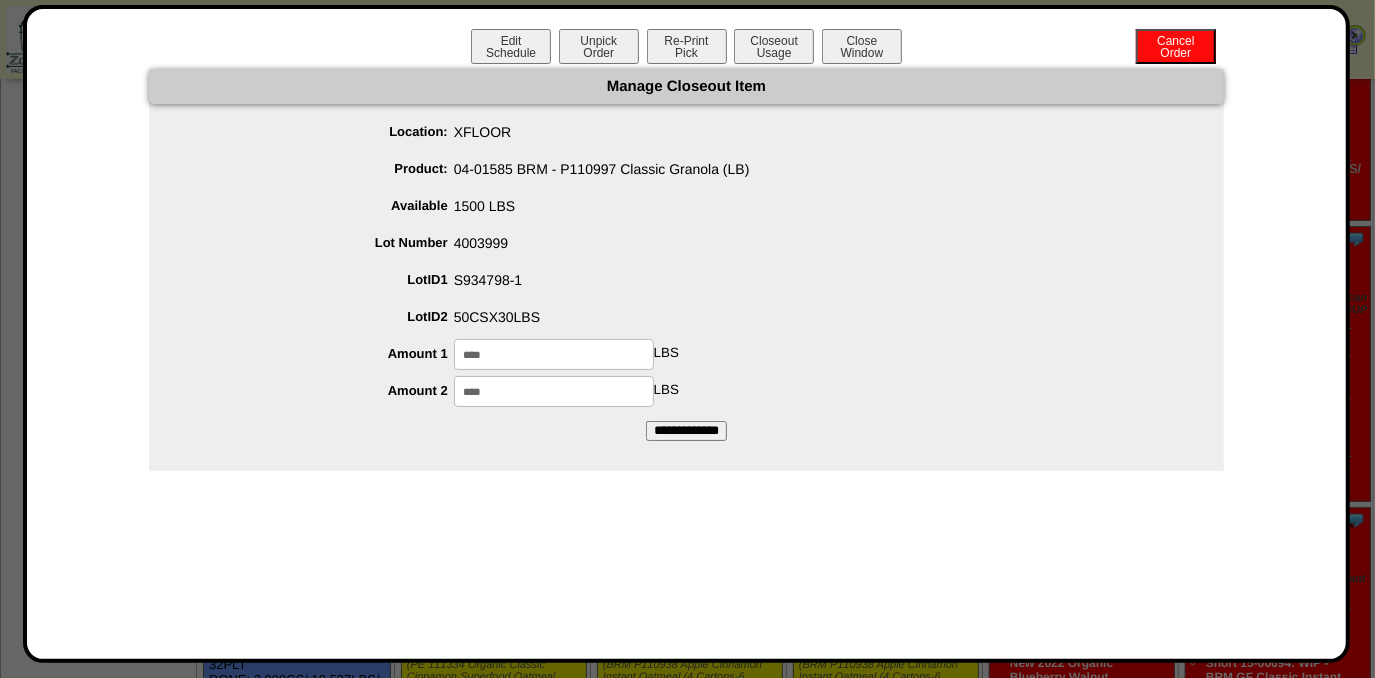 type on "****" 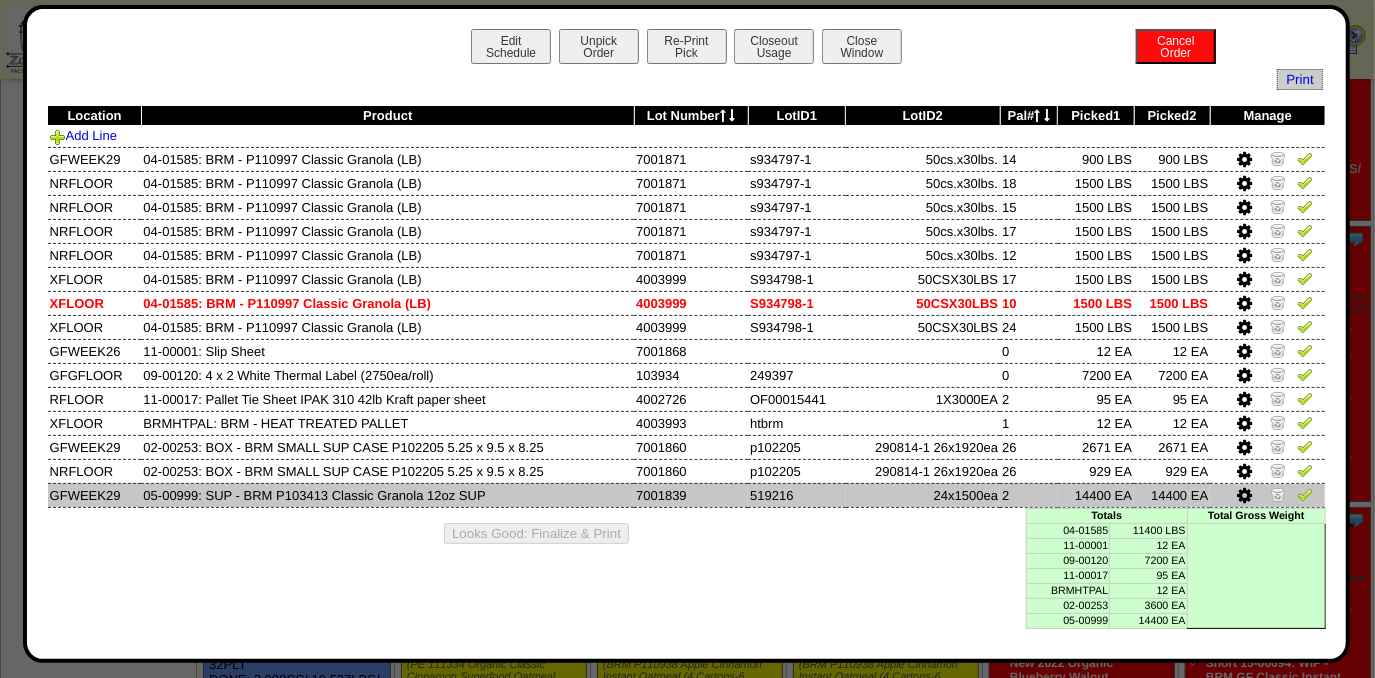click at bounding box center [1267, 495] 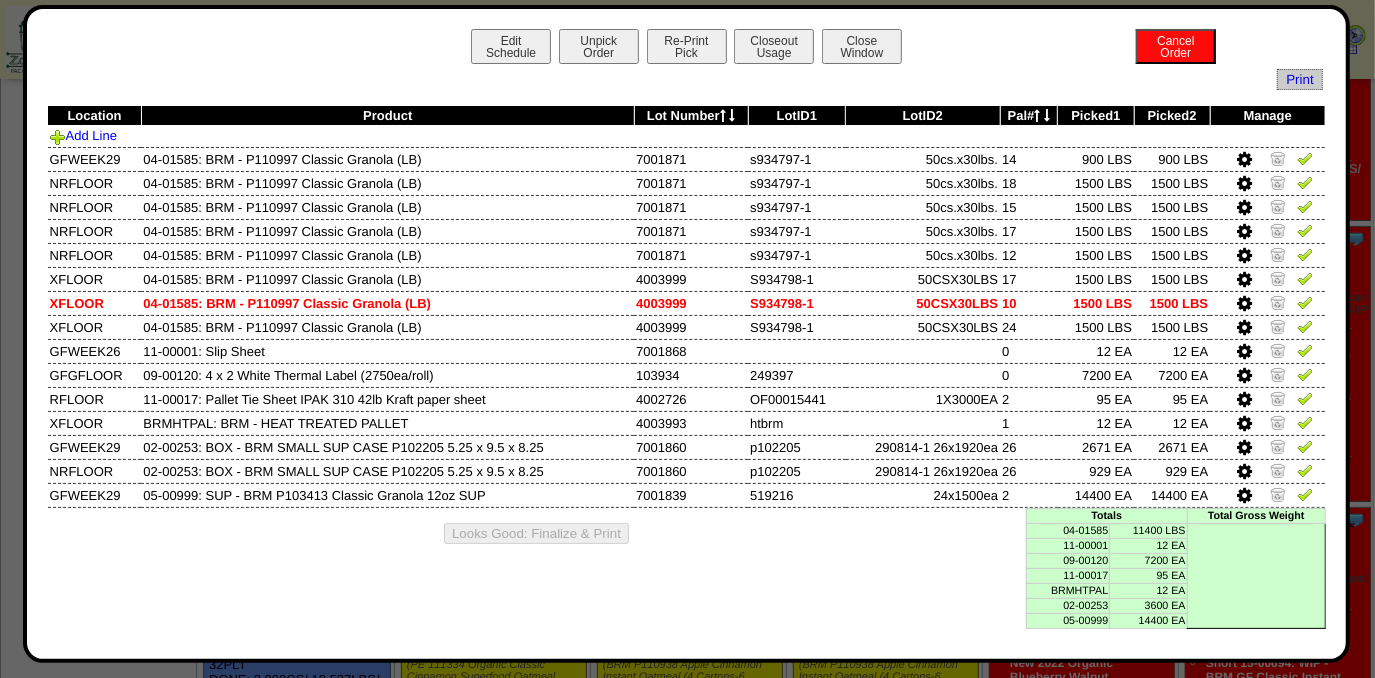 drag, startPoint x: 1242, startPoint y: 482, endPoint x: 882, endPoint y: 580, distance: 373.10052 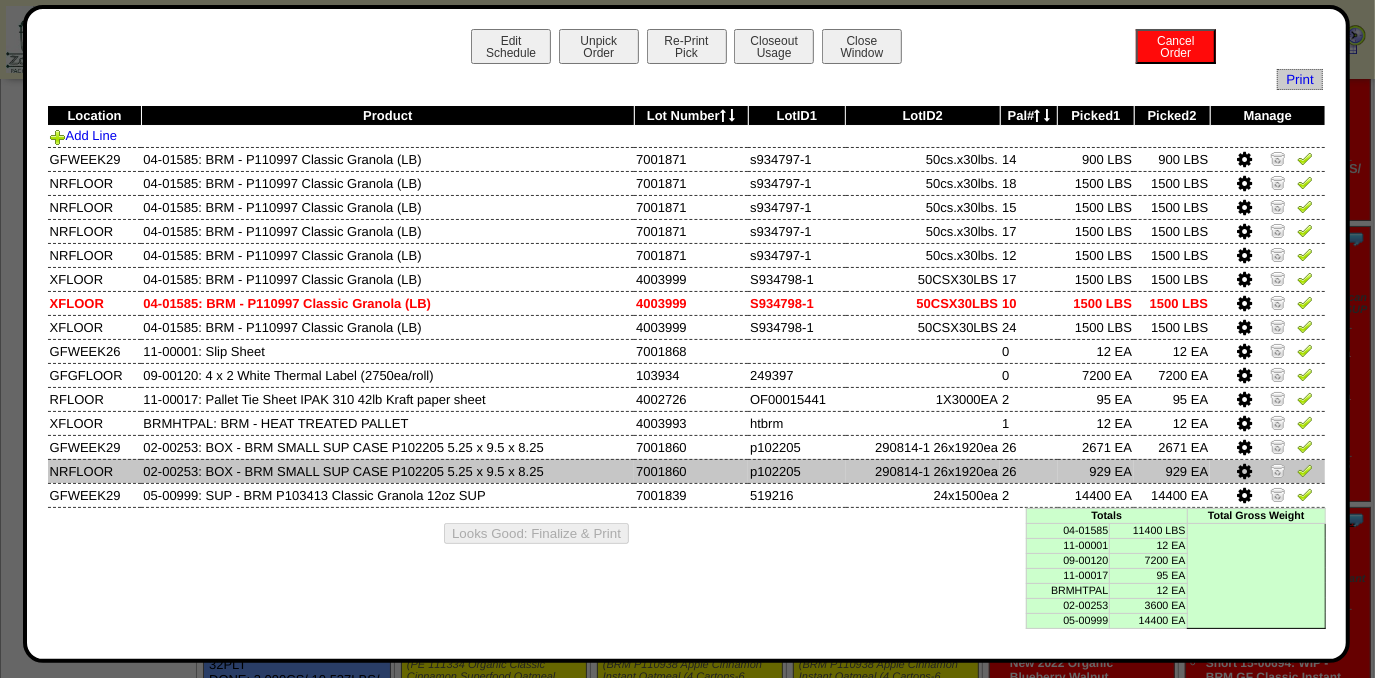 click at bounding box center [1244, 472] 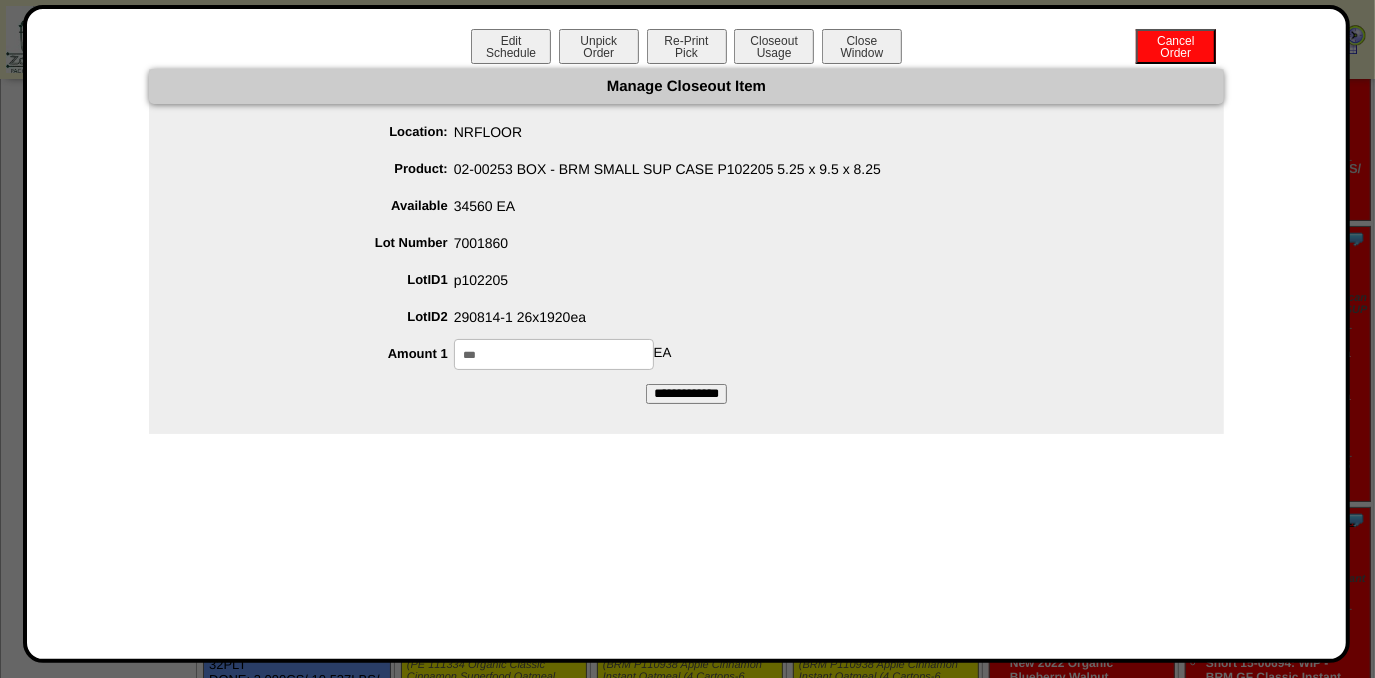 click on "***" at bounding box center (554, 354) 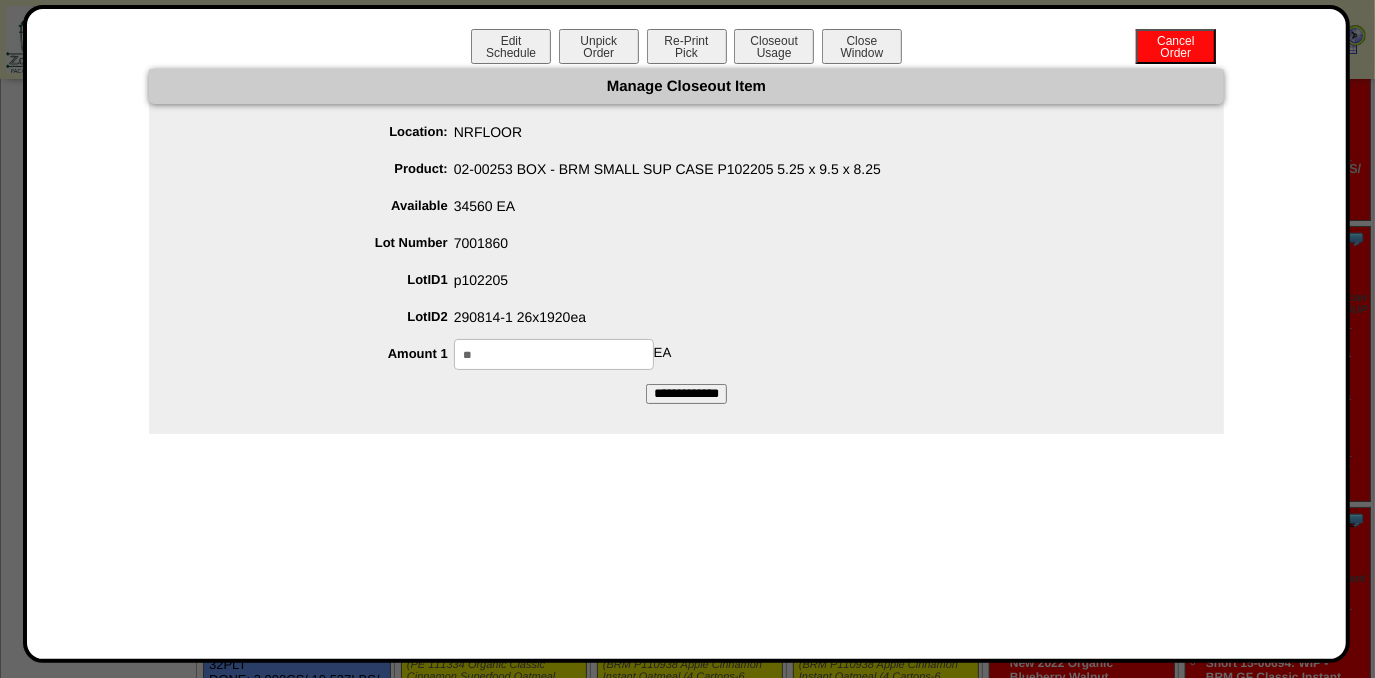 type on "*" 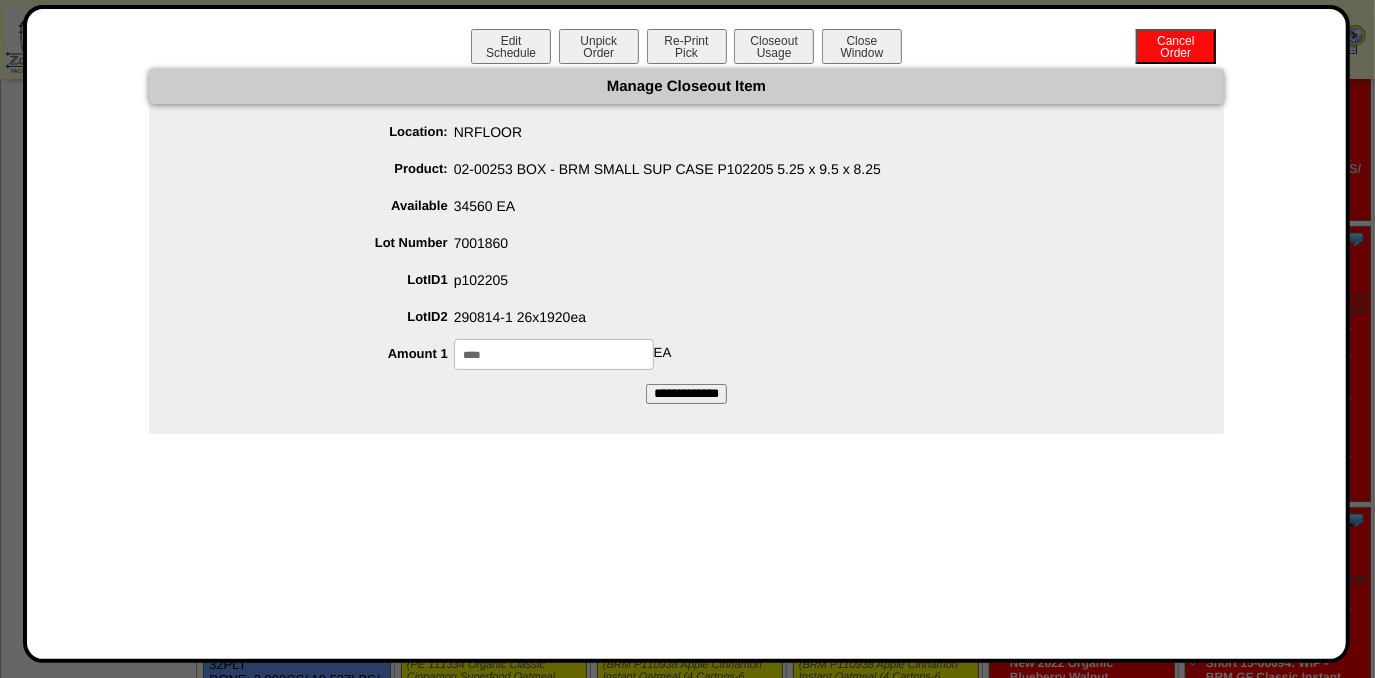 click on "****" at bounding box center [554, 354] 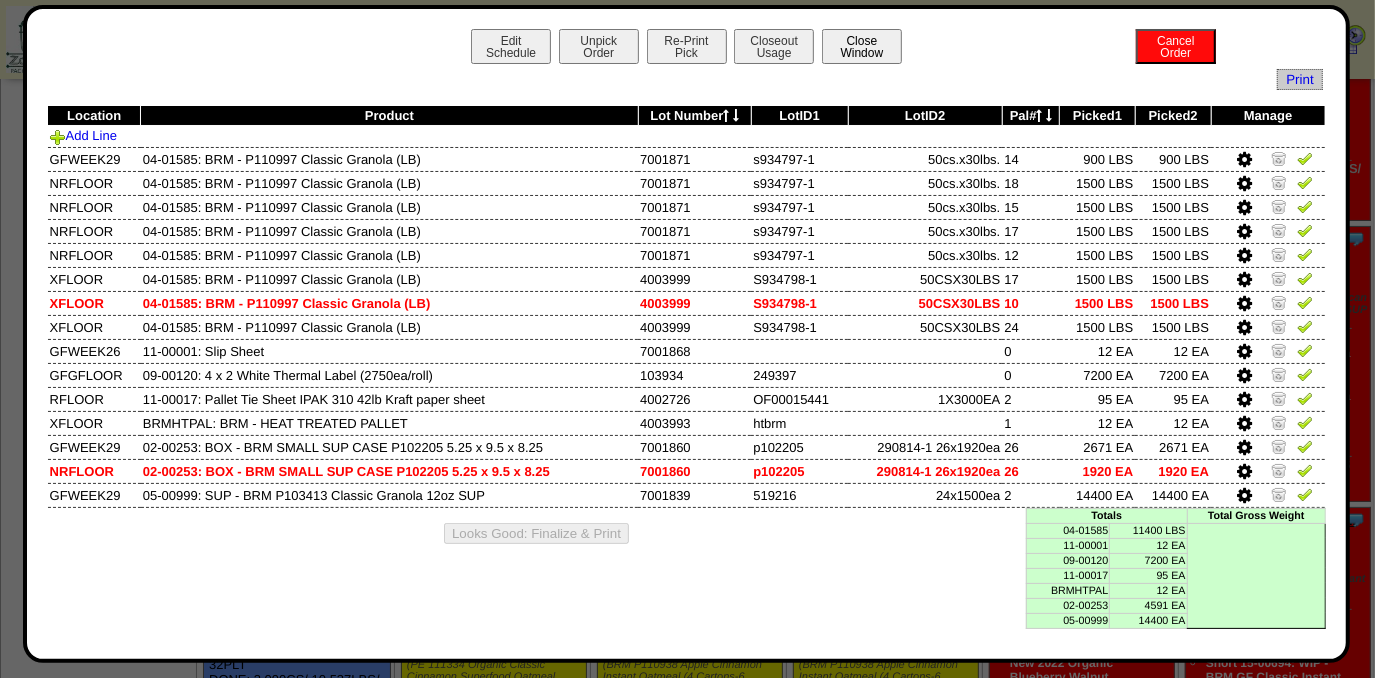 click on "Close Window" at bounding box center (862, 46) 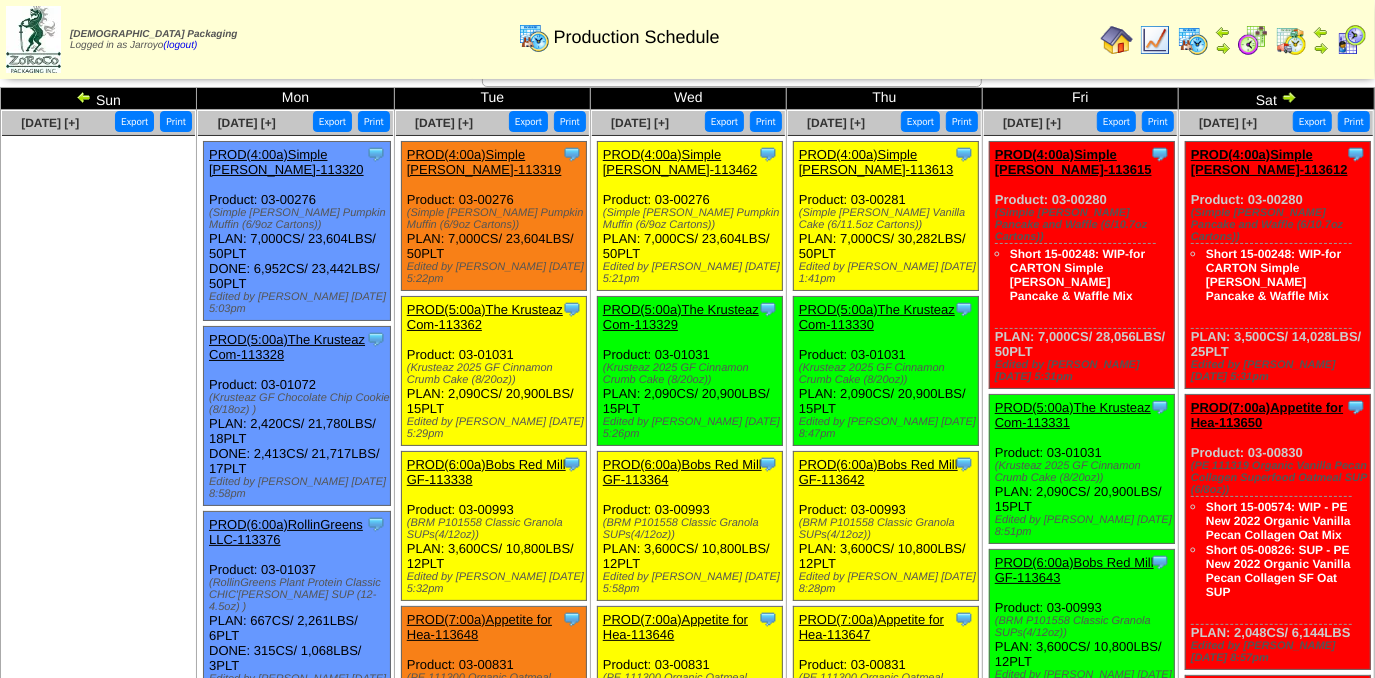 scroll, scrollTop: 0, scrollLeft: 0, axis: both 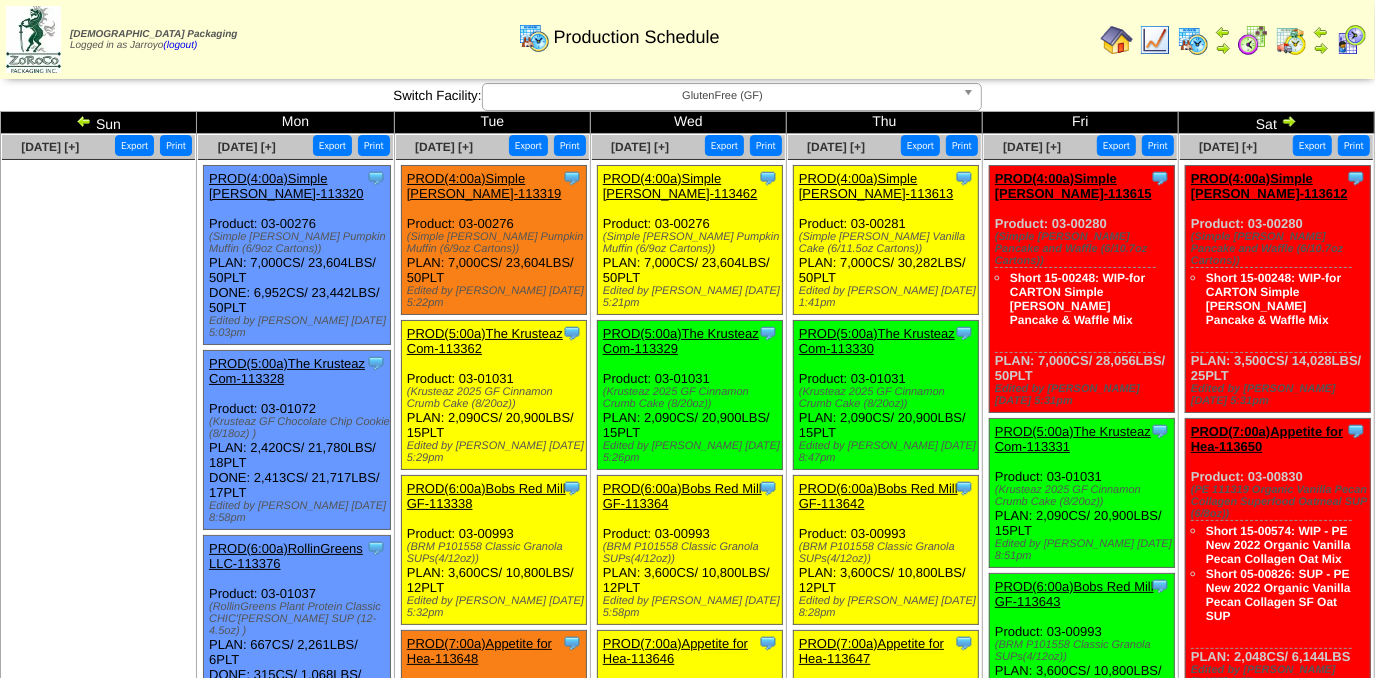 click on "PROD(5:00a)The Krusteaz Com-113362" at bounding box center (485, 341) 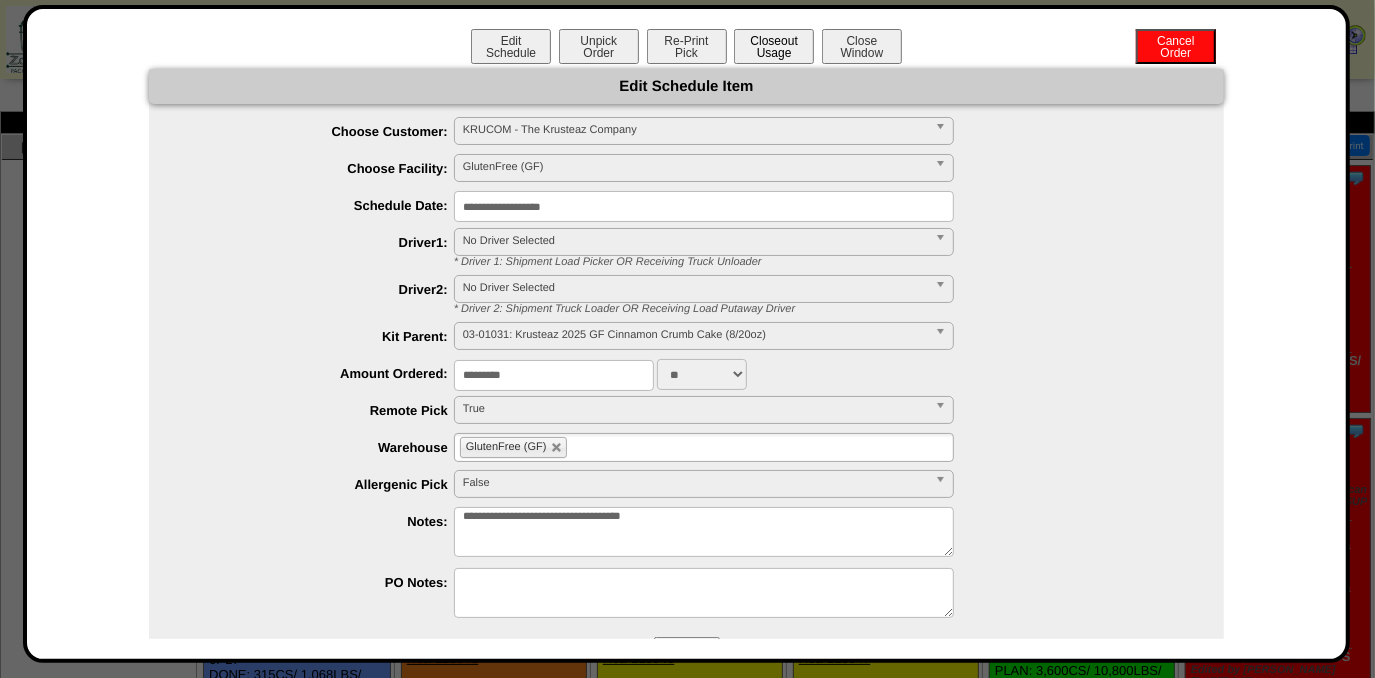 drag, startPoint x: 789, startPoint y: 46, endPoint x: 773, endPoint y: 50, distance: 16.492422 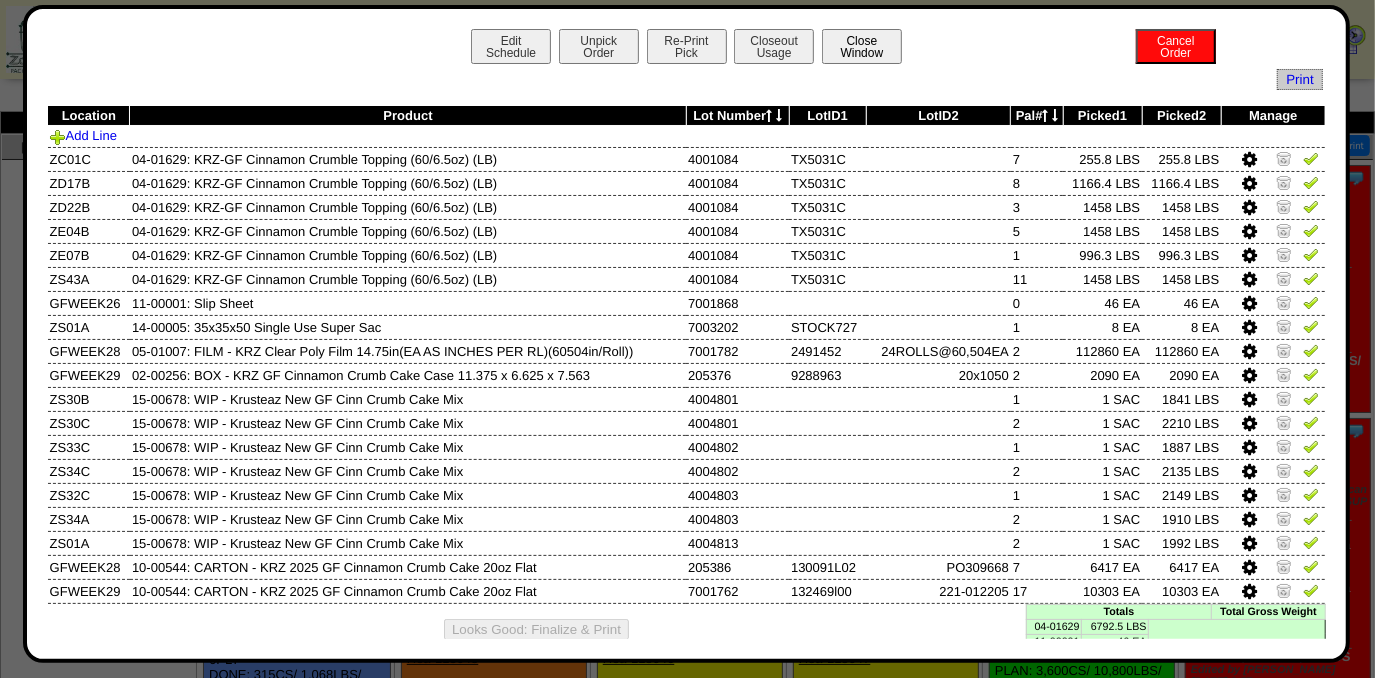click on "Close Window" at bounding box center (862, 46) 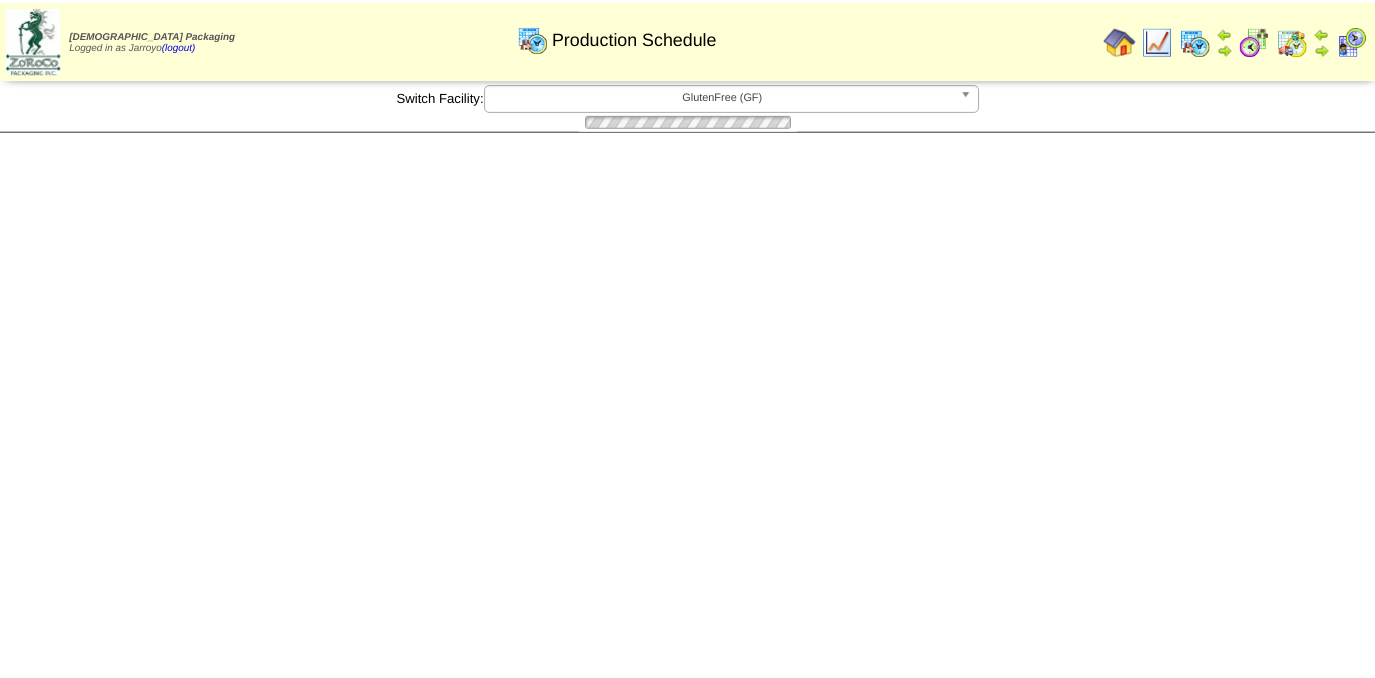 scroll, scrollTop: 0, scrollLeft: 0, axis: both 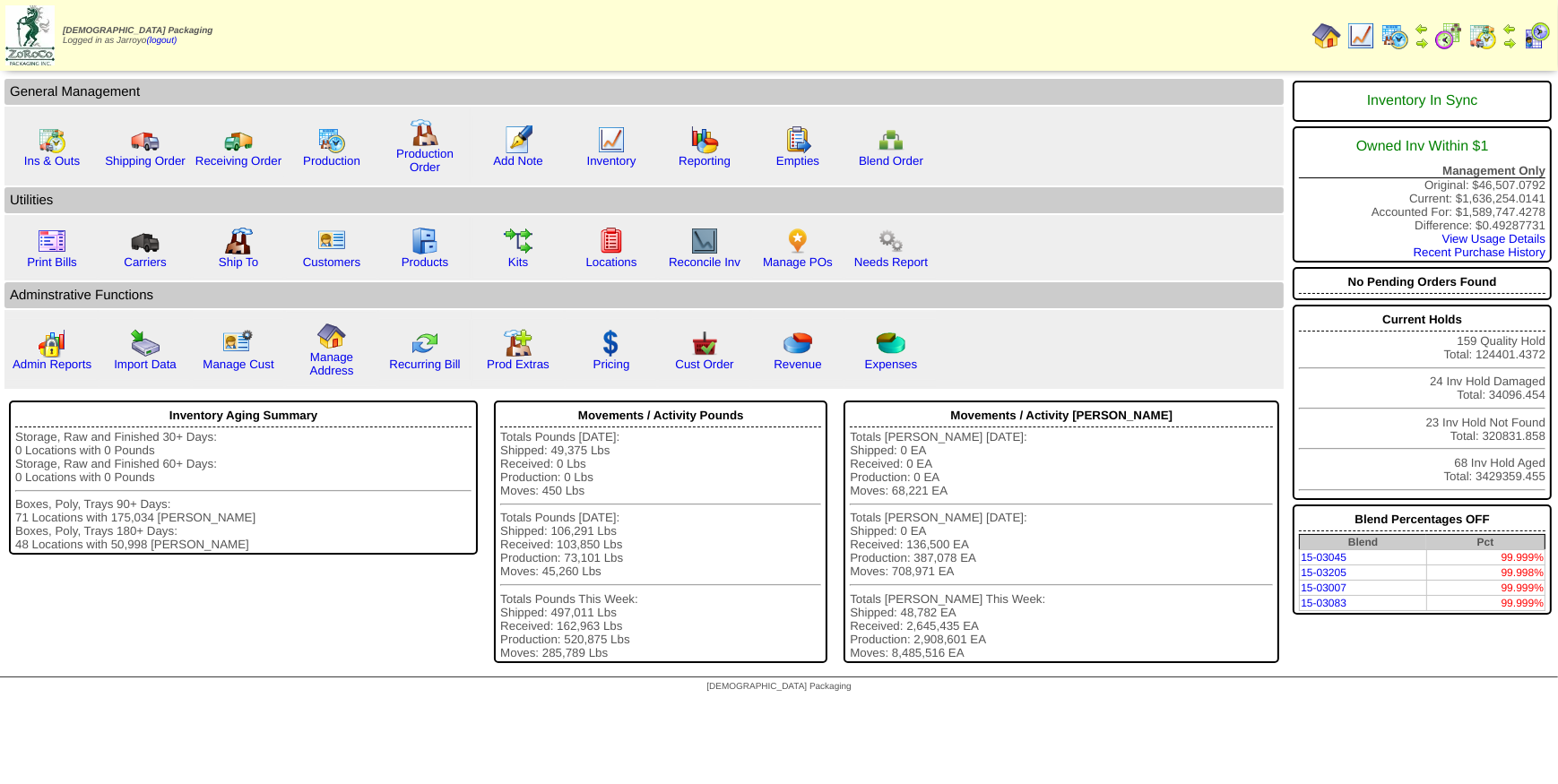 click on "[DEMOGRAPHIC_DATA] Packaging
Logged in as Jarroyo                                 (logout)
Print All" at bounding box center [779, 35] 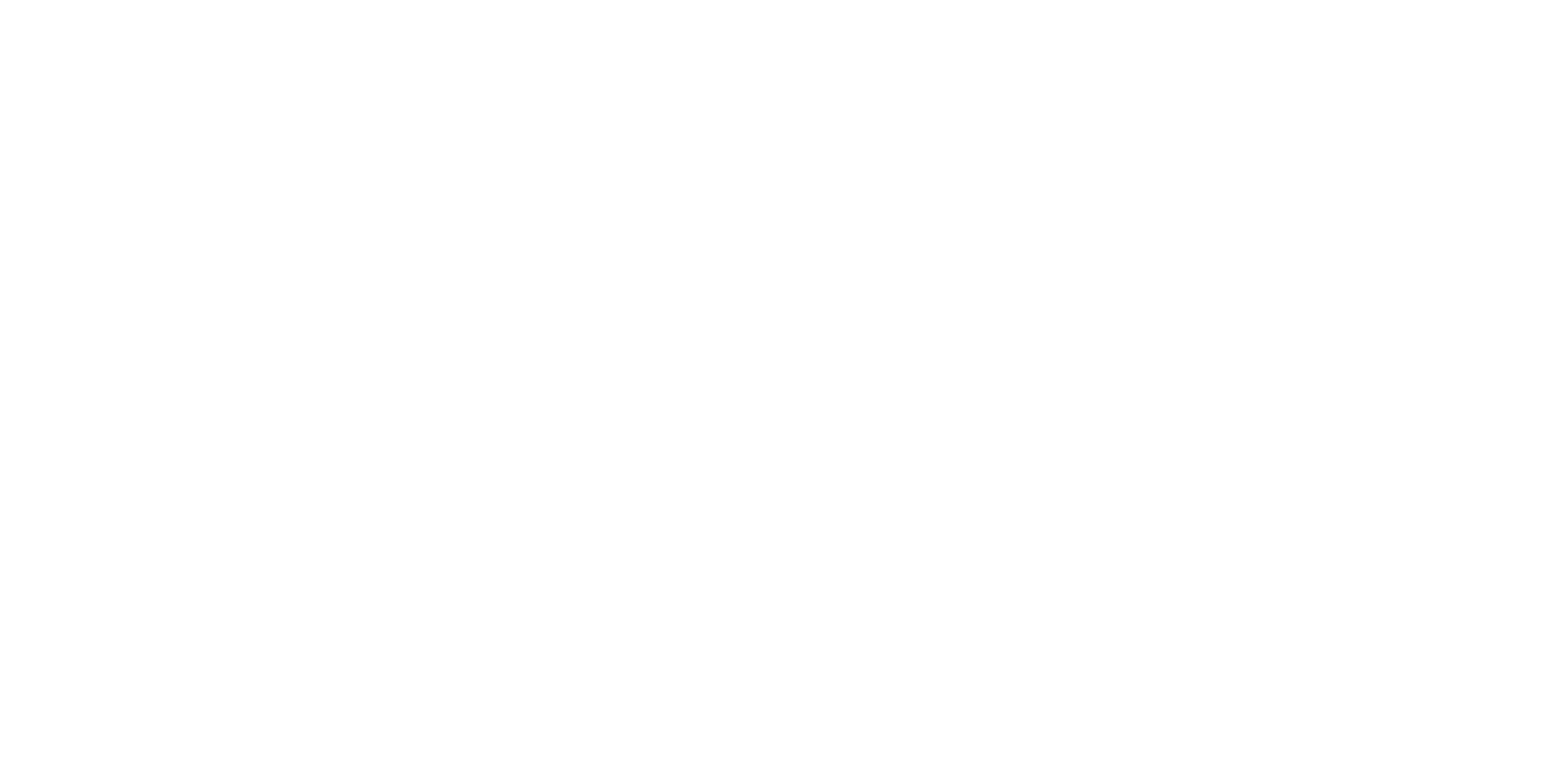 scroll, scrollTop: 0, scrollLeft: 0, axis: both 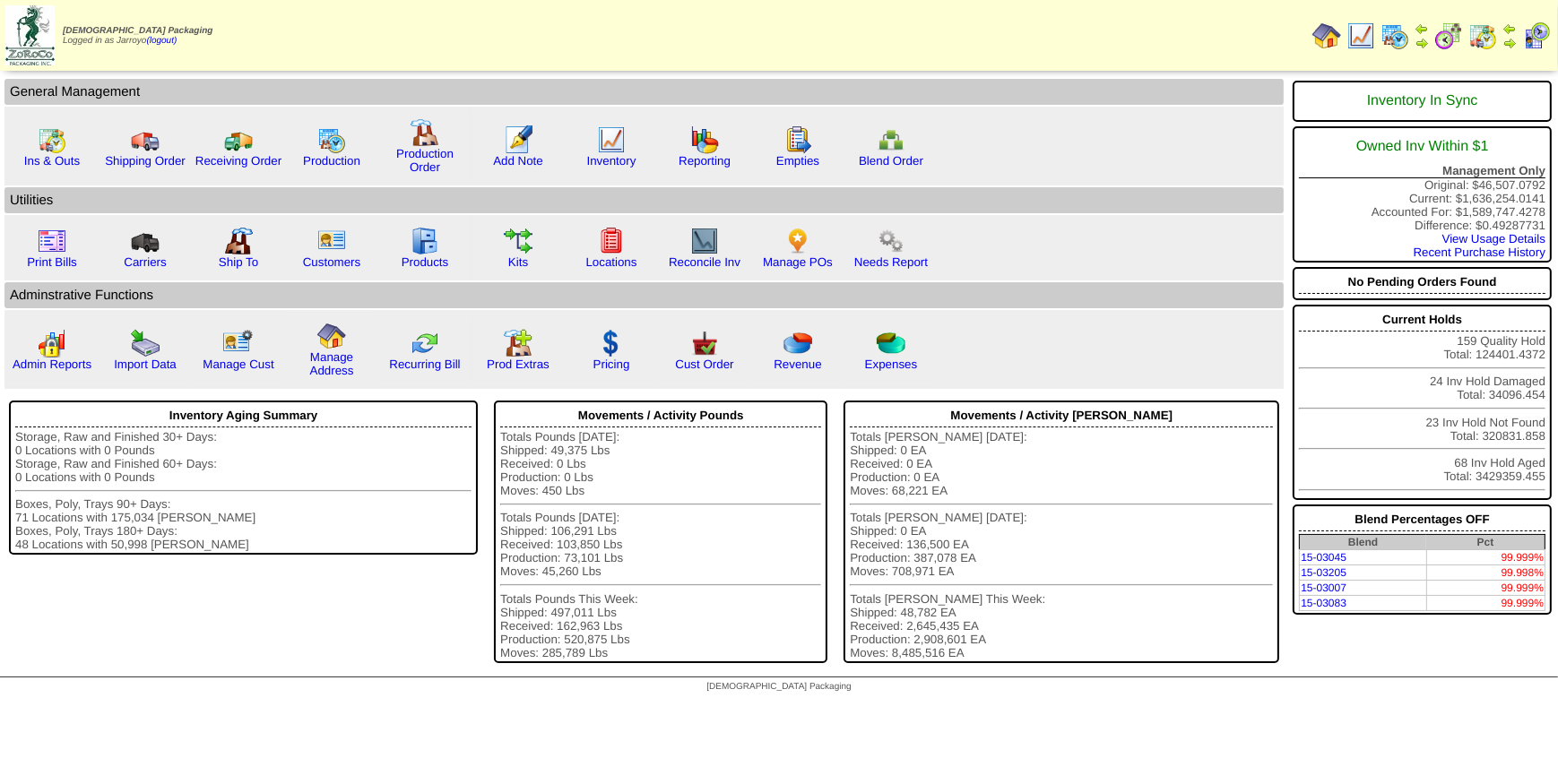 click on "Print All" at bounding box center [852, 35] 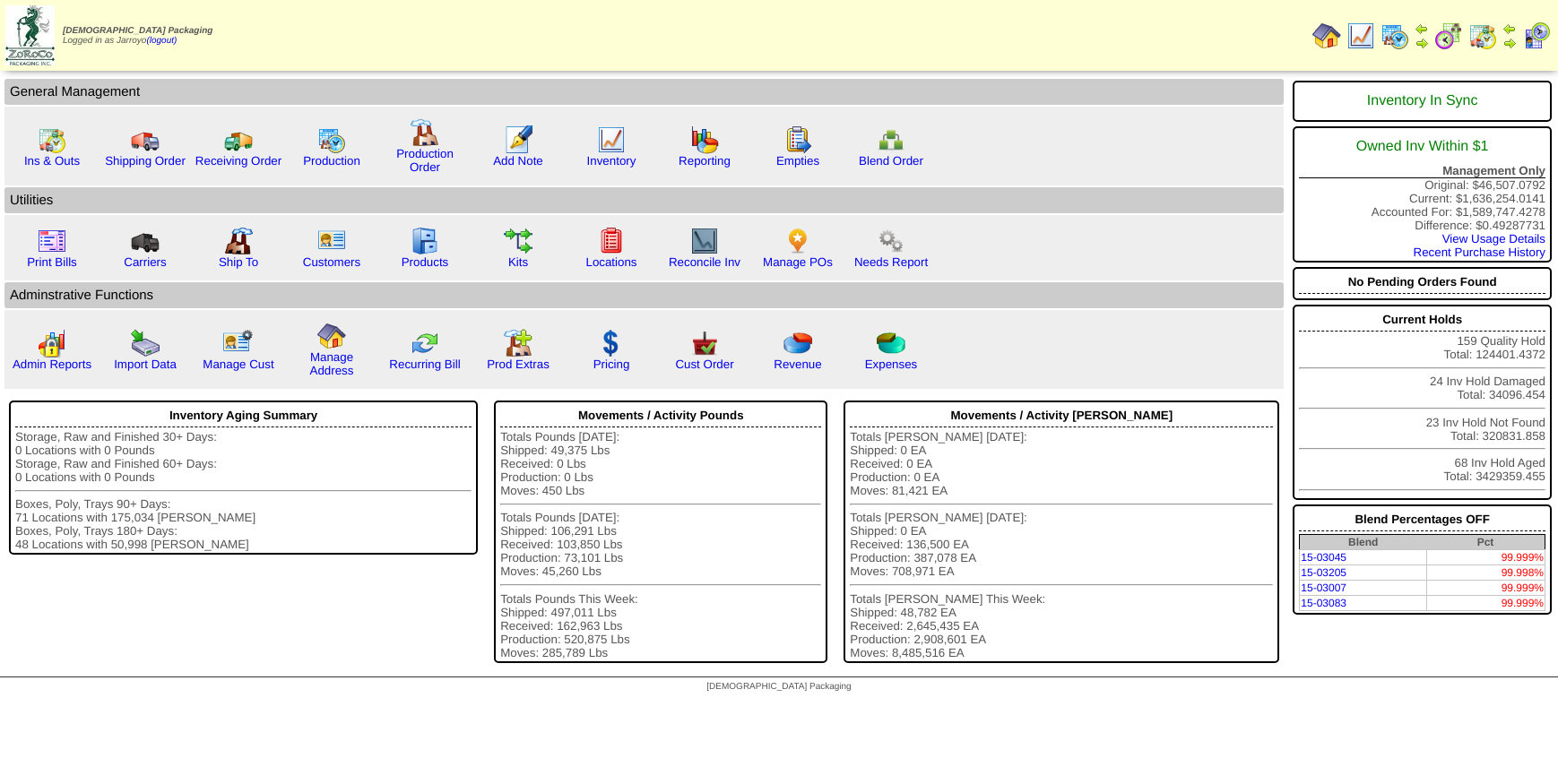 scroll, scrollTop: 0, scrollLeft: 0, axis: both 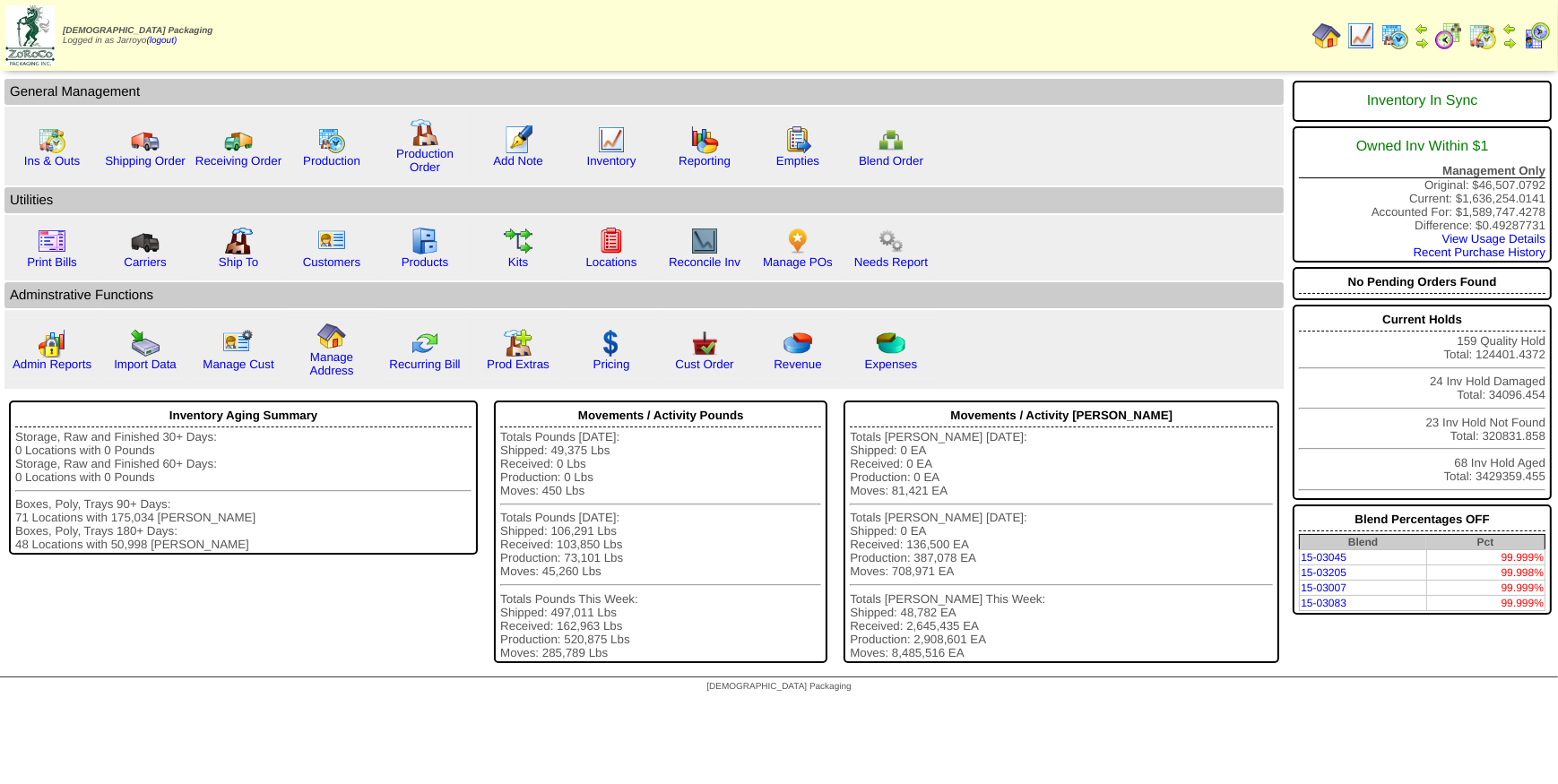 click on "[DEMOGRAPHIC_DATA] Packaging
Logged in as Jarroyo                                 (logout)
Print All" at bounding box center (779, 39) 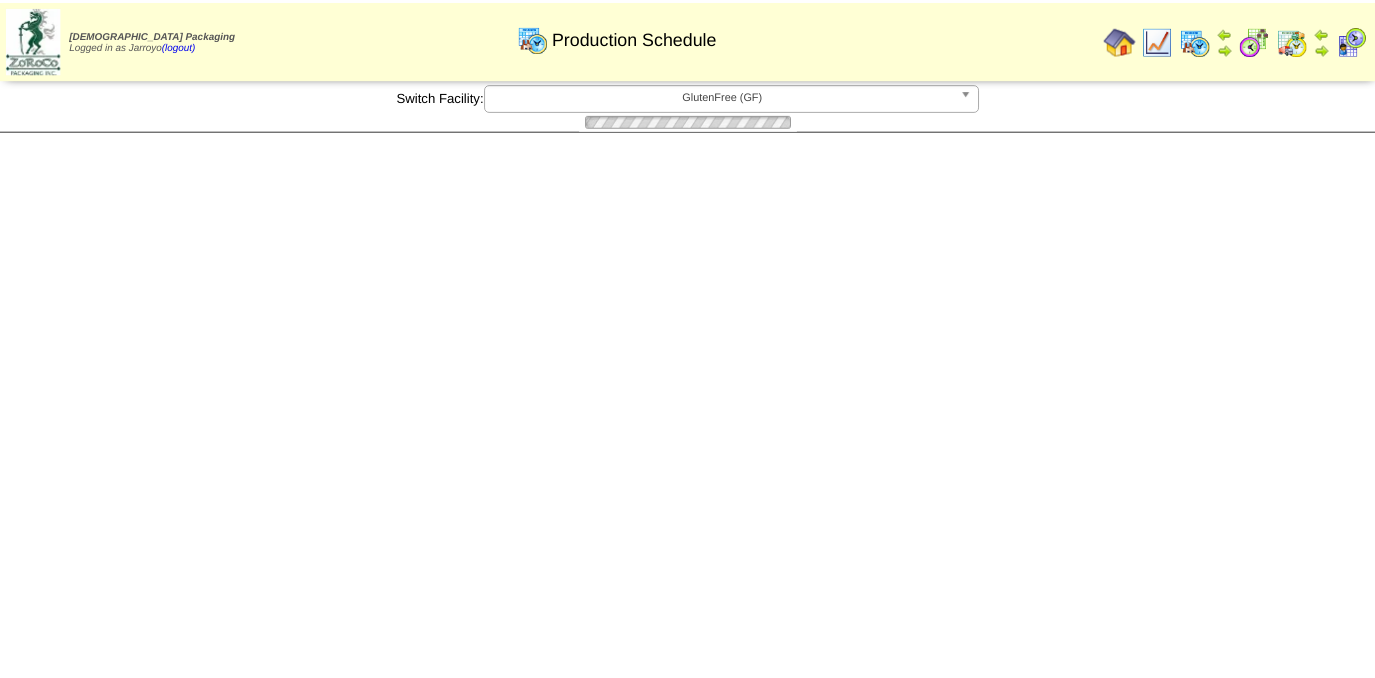 scroll, scrollTop: 0, scrollLeft: 0, axis: both 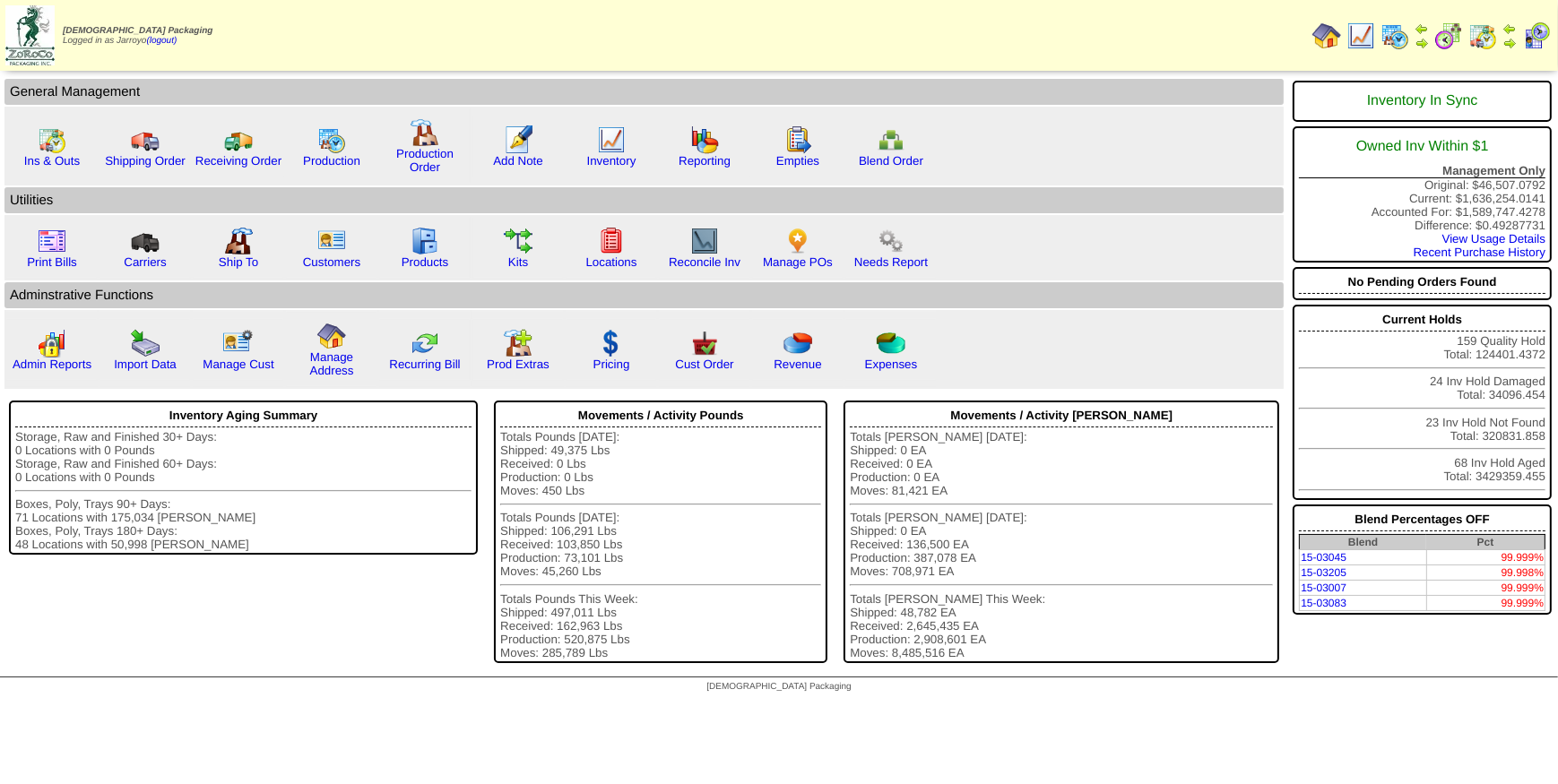 click on "[DEMOGRAPHIC_DATA] Packaging
Logged in as Jarroyo                                 (logout)
Print All" at bounding box center (779, 35) 